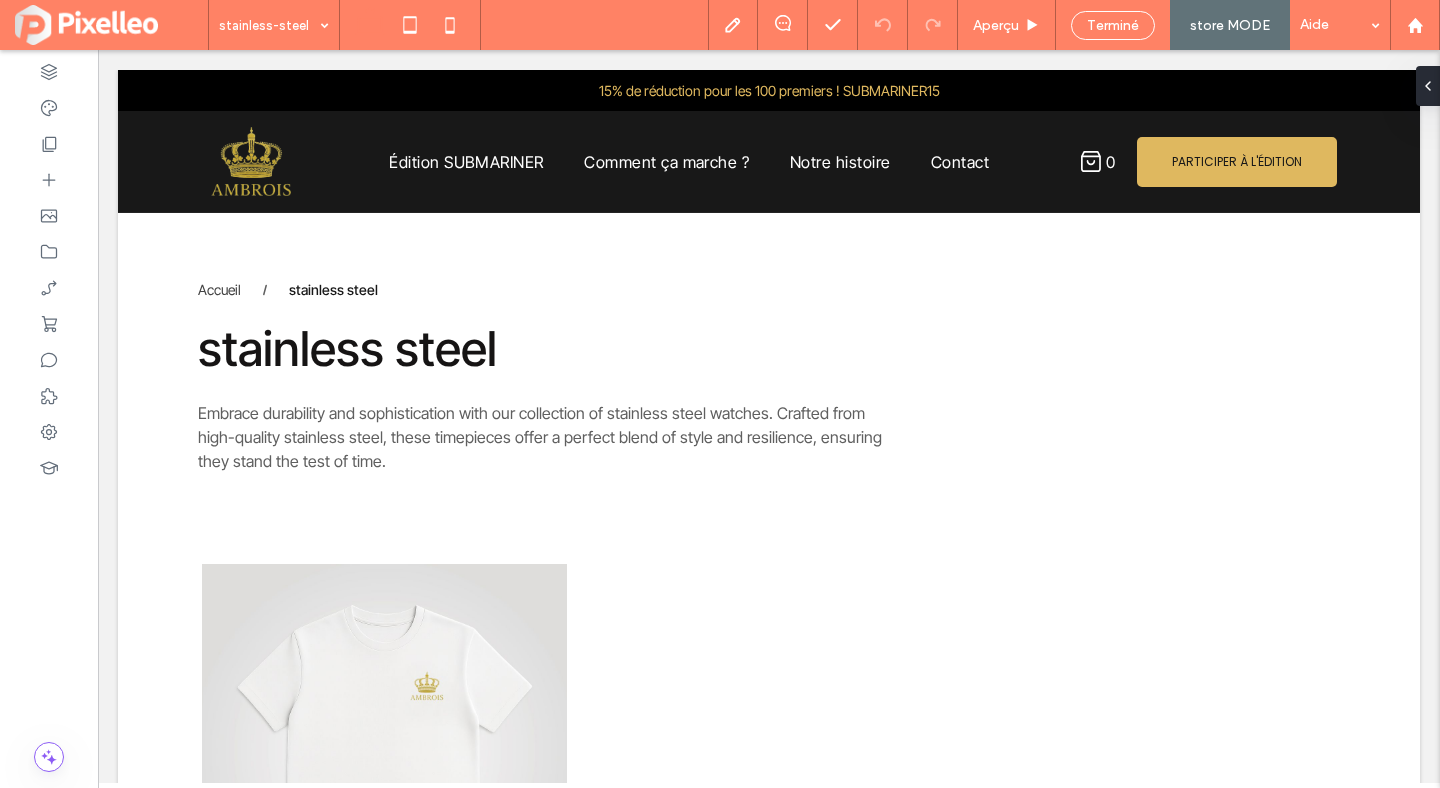 scroll, scrollTop: 0, scrollLeft: 0, axis: both 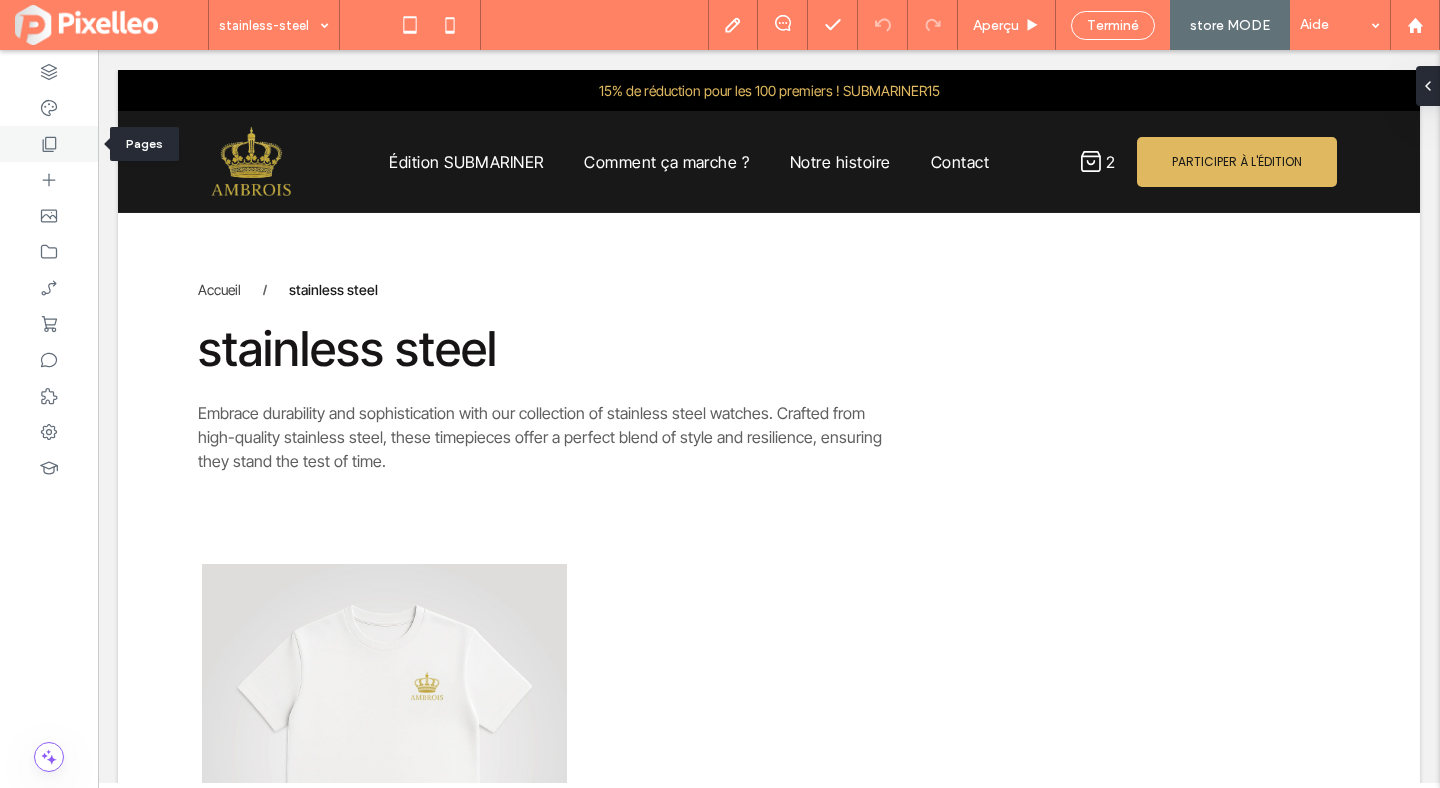 click at bounding box center [49, 144] 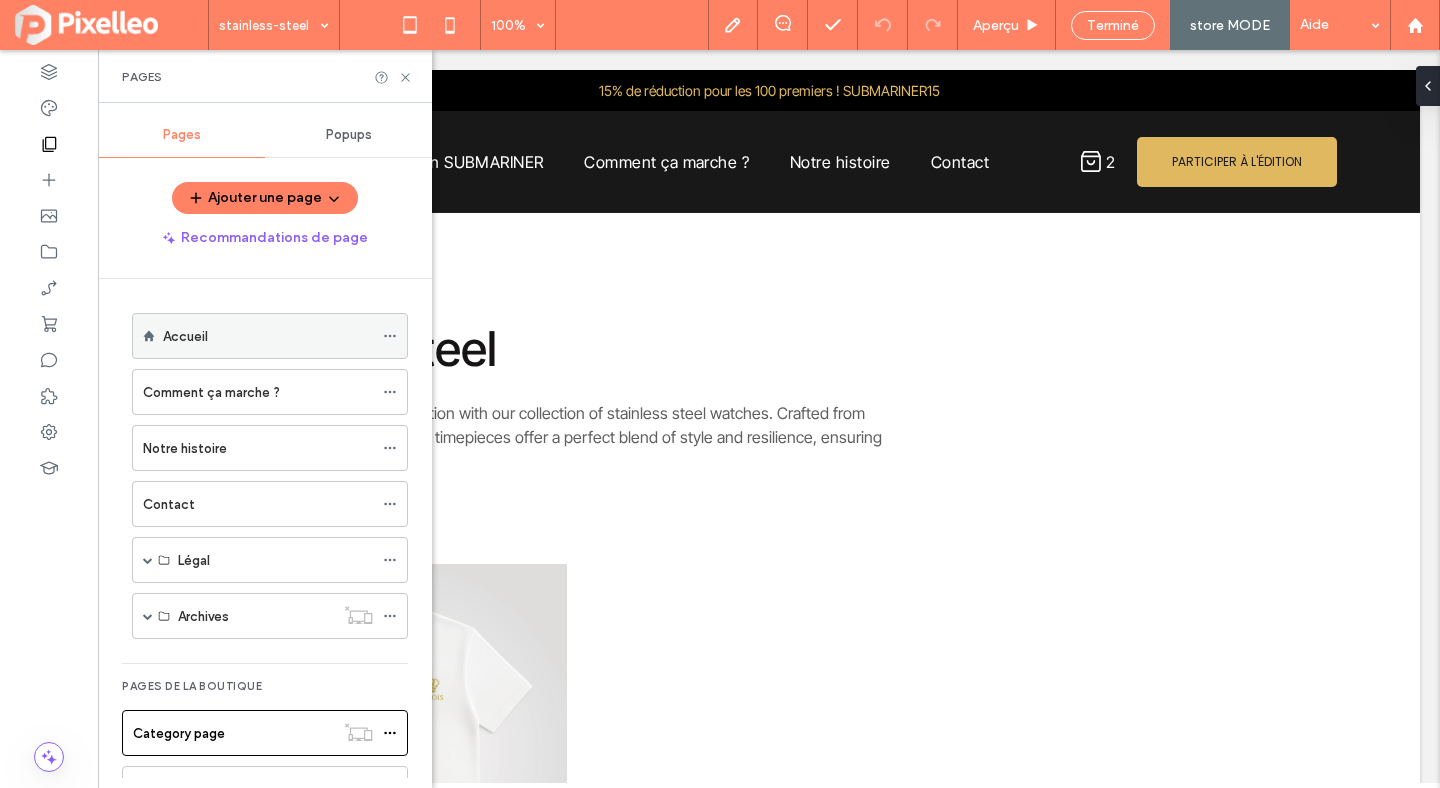 click on "Accueil" at bounding box center [270, 336] 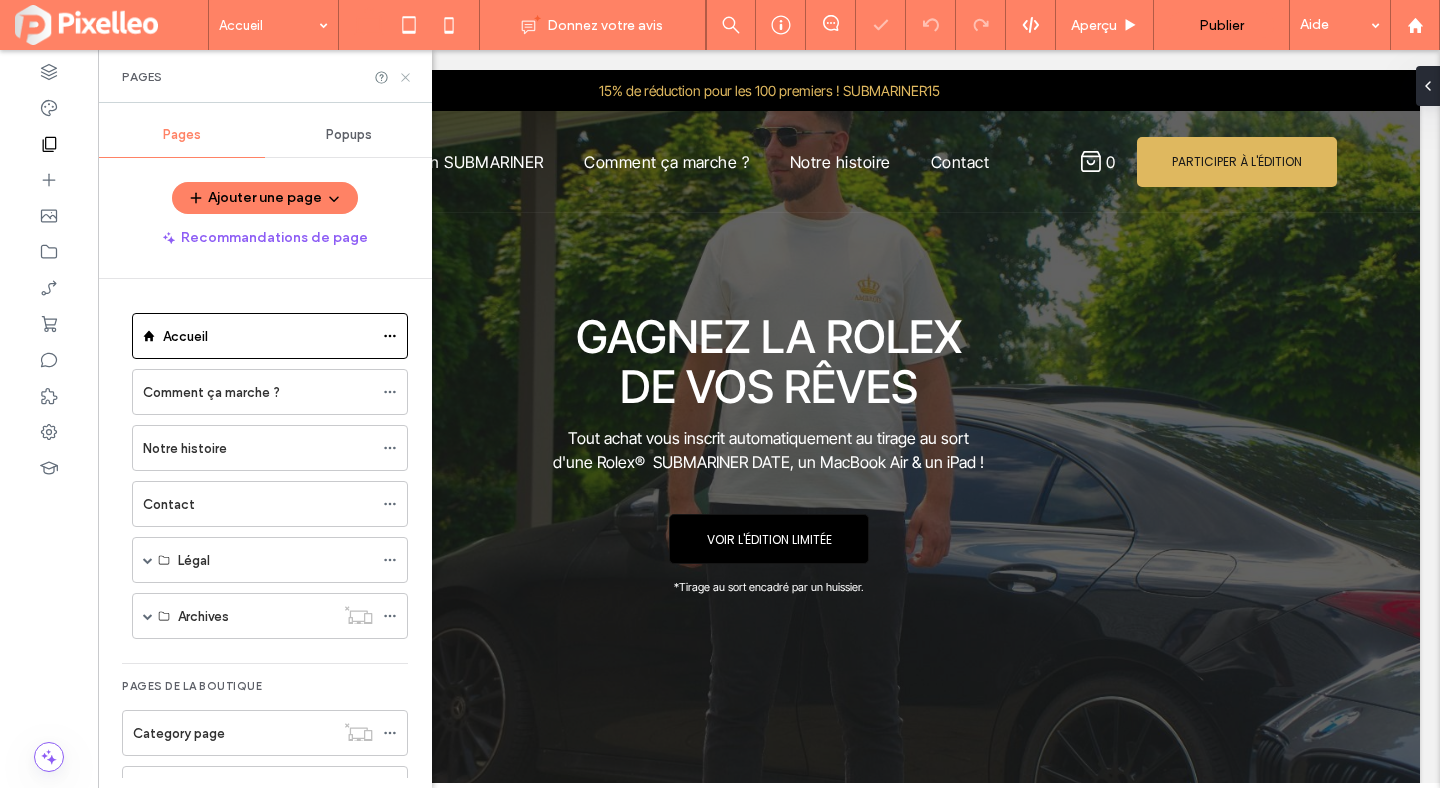scroll, scrollTop: 0, scrollLeft: 0, axis: both 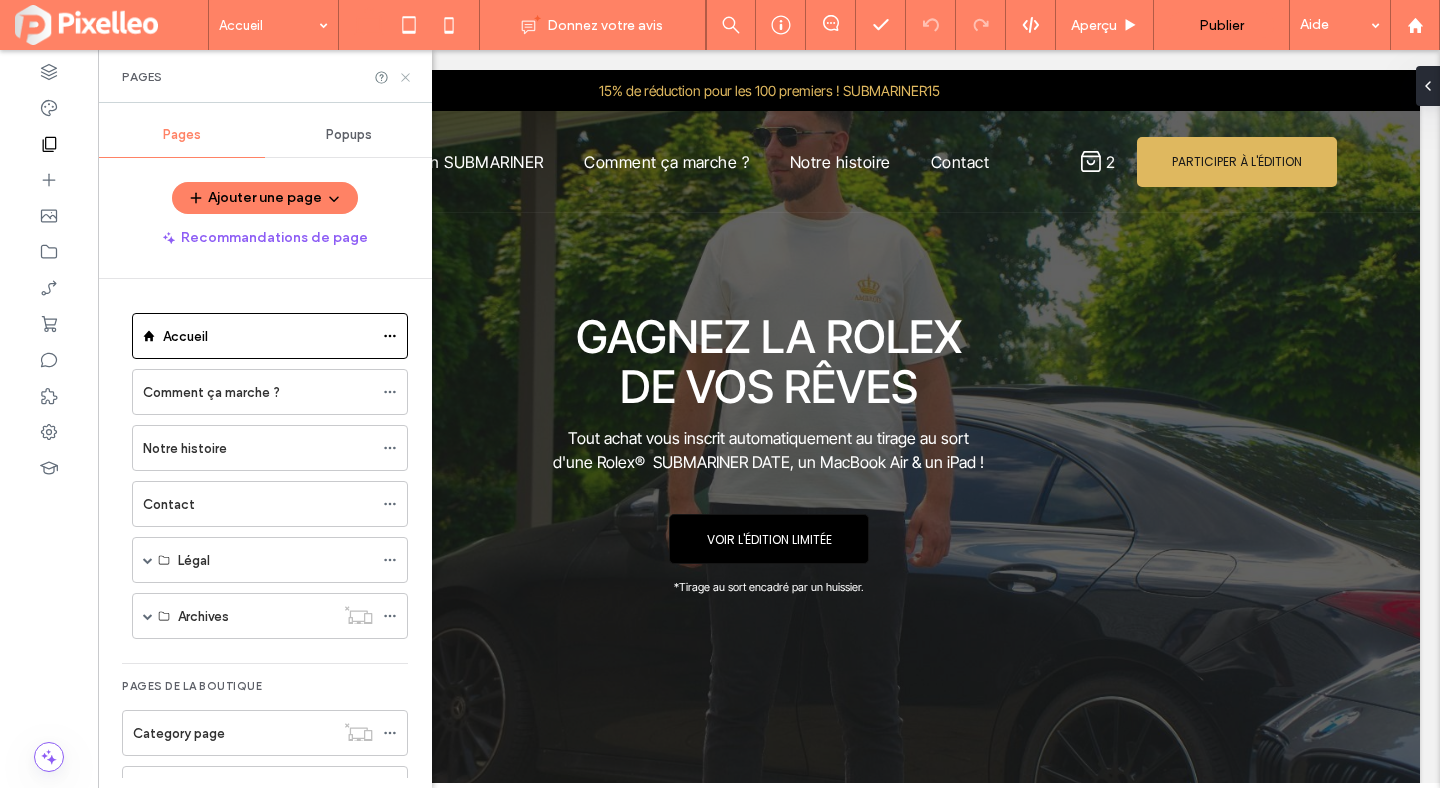 click 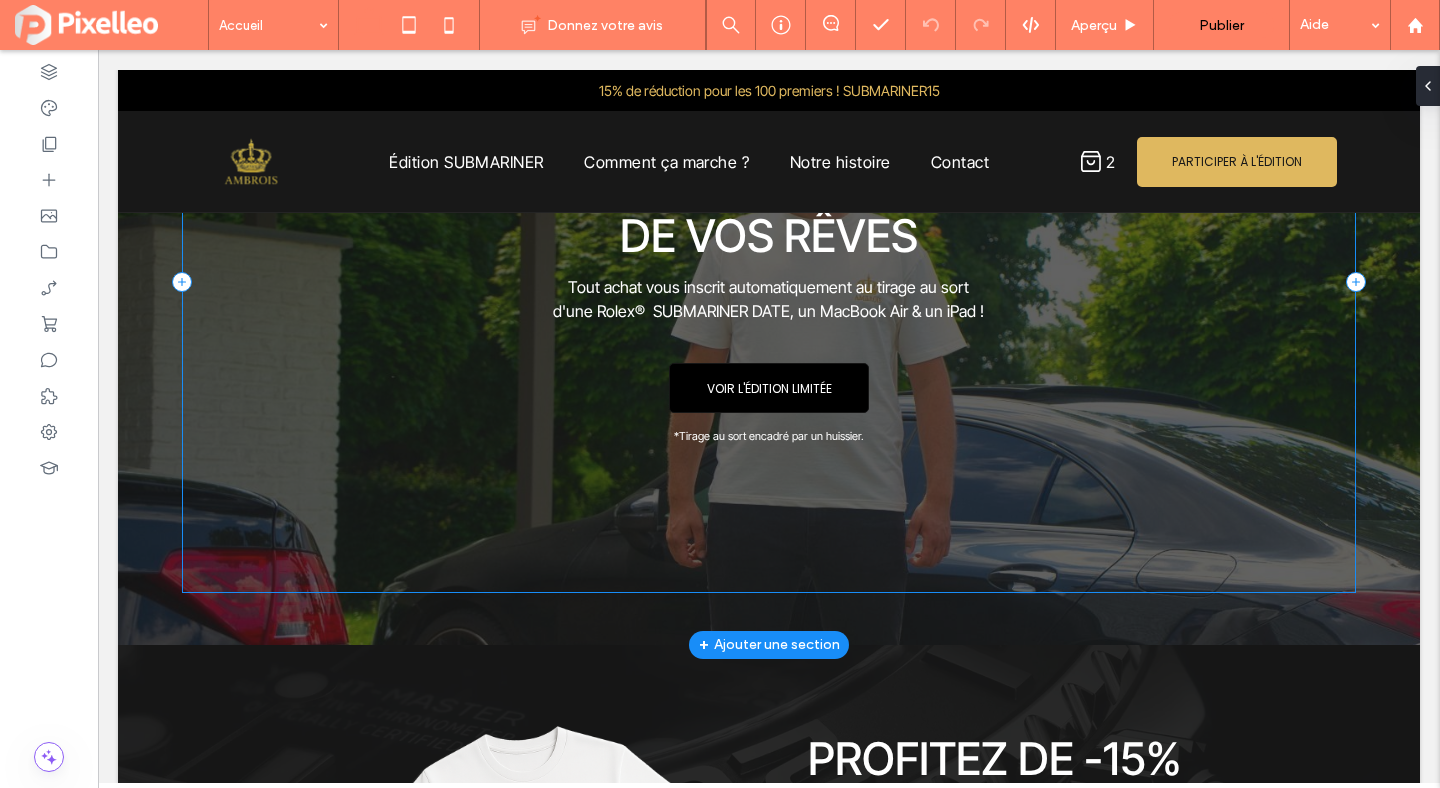 scroll, scrollTop: 0, scrollLeft: 0, axis: both 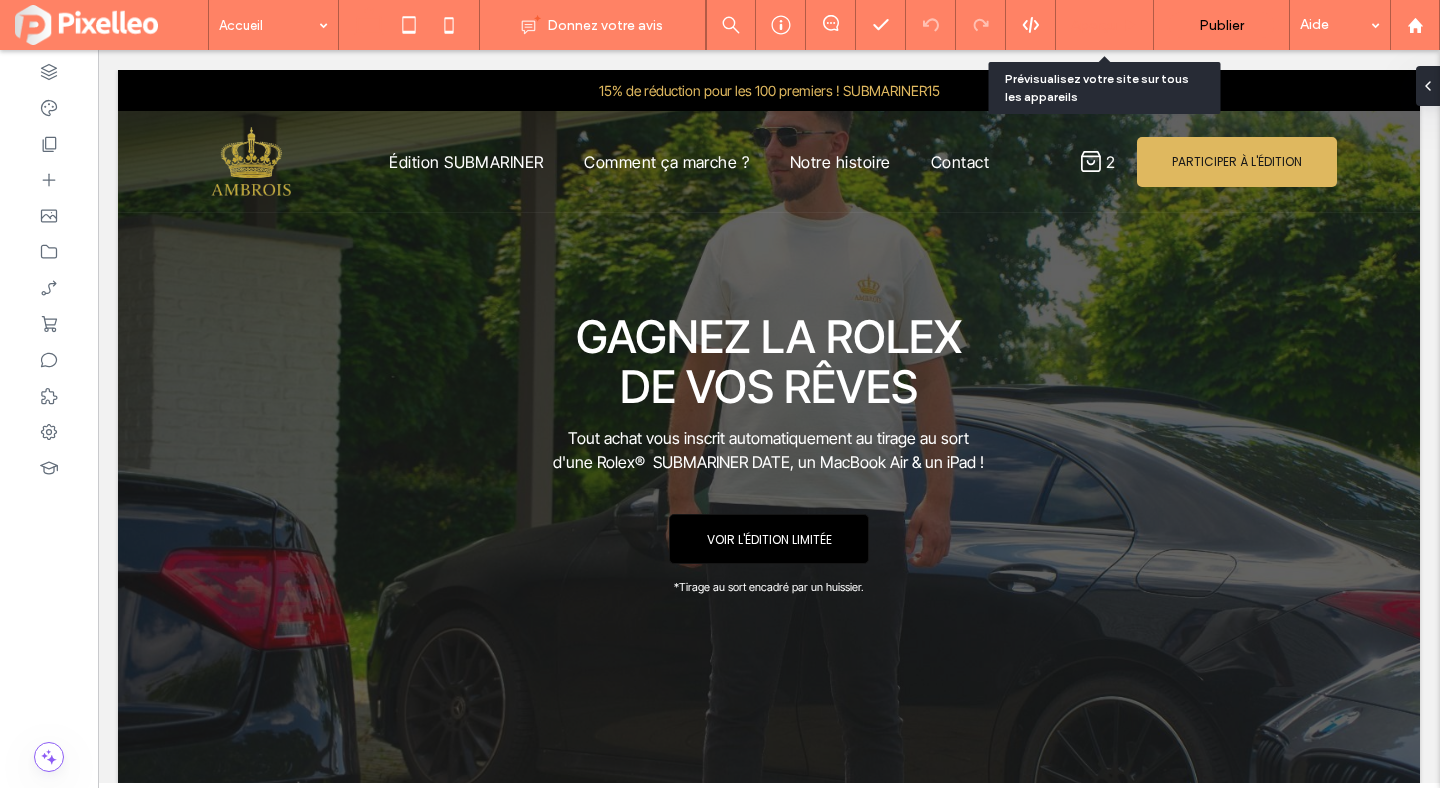 click on "Aperçu" at bounding box center (1105, 25) 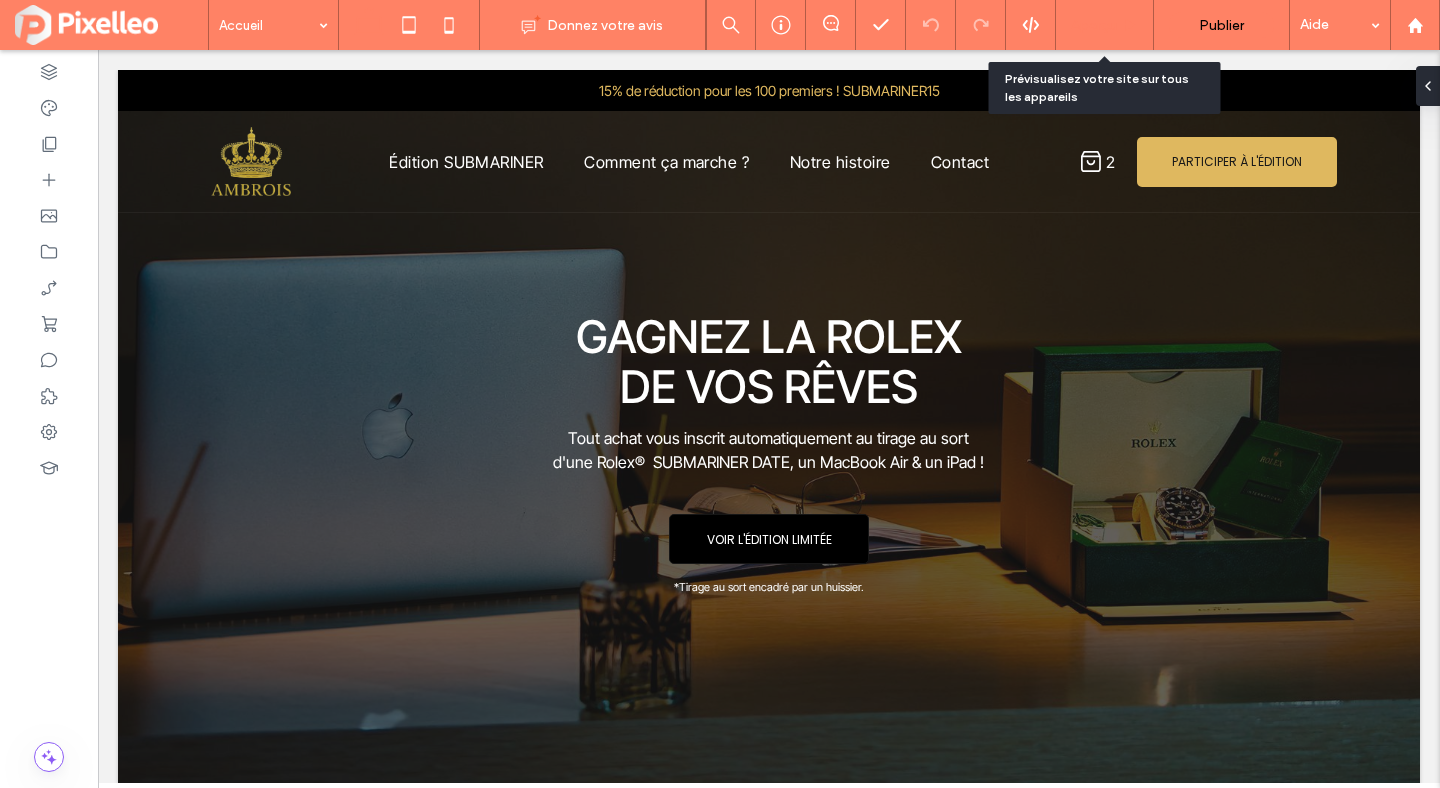 click 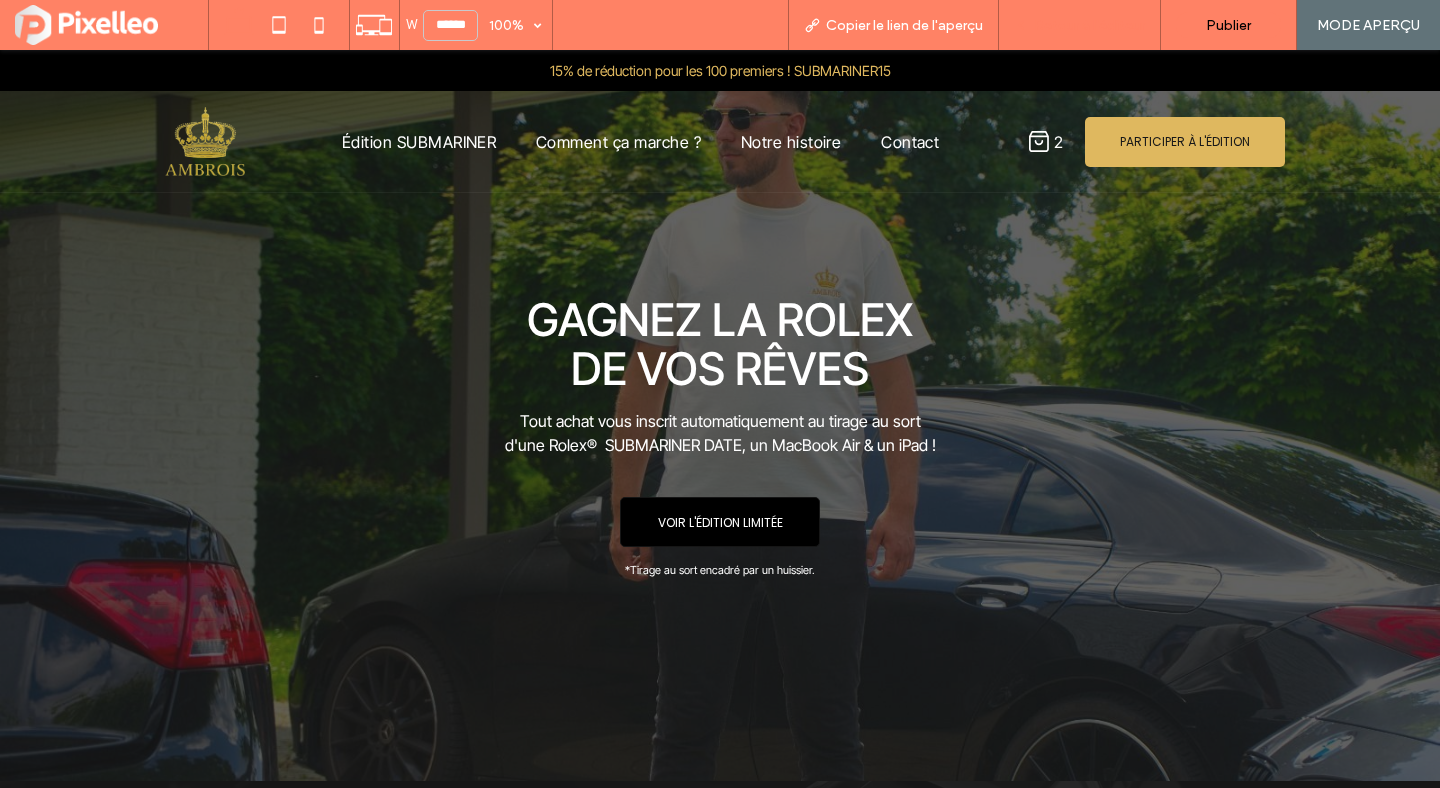 click on "Retour à l'éditeur" at bounding box center (1080, 25) 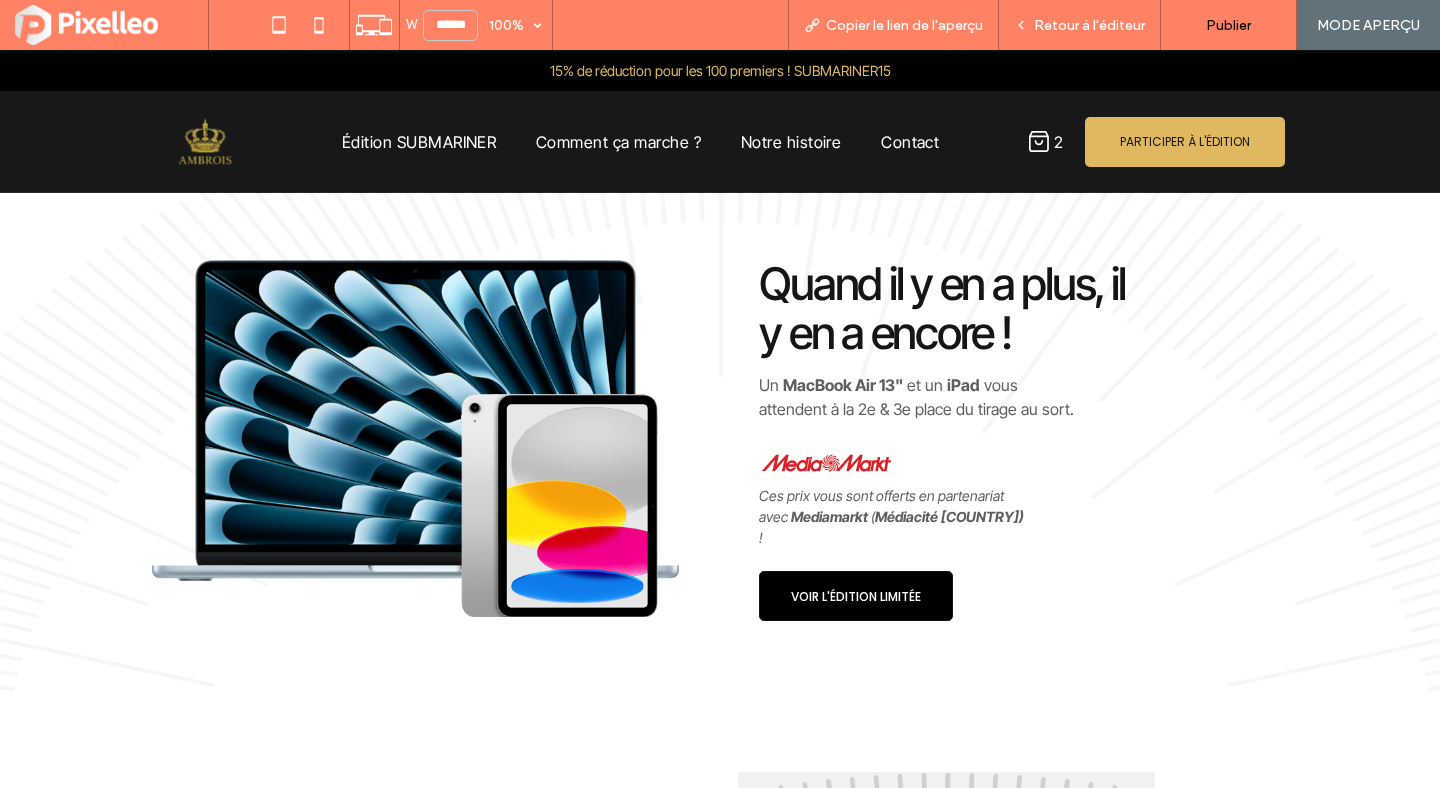 scroll, scrollTop: 1657, scrollLeft: 0, axis: vertical 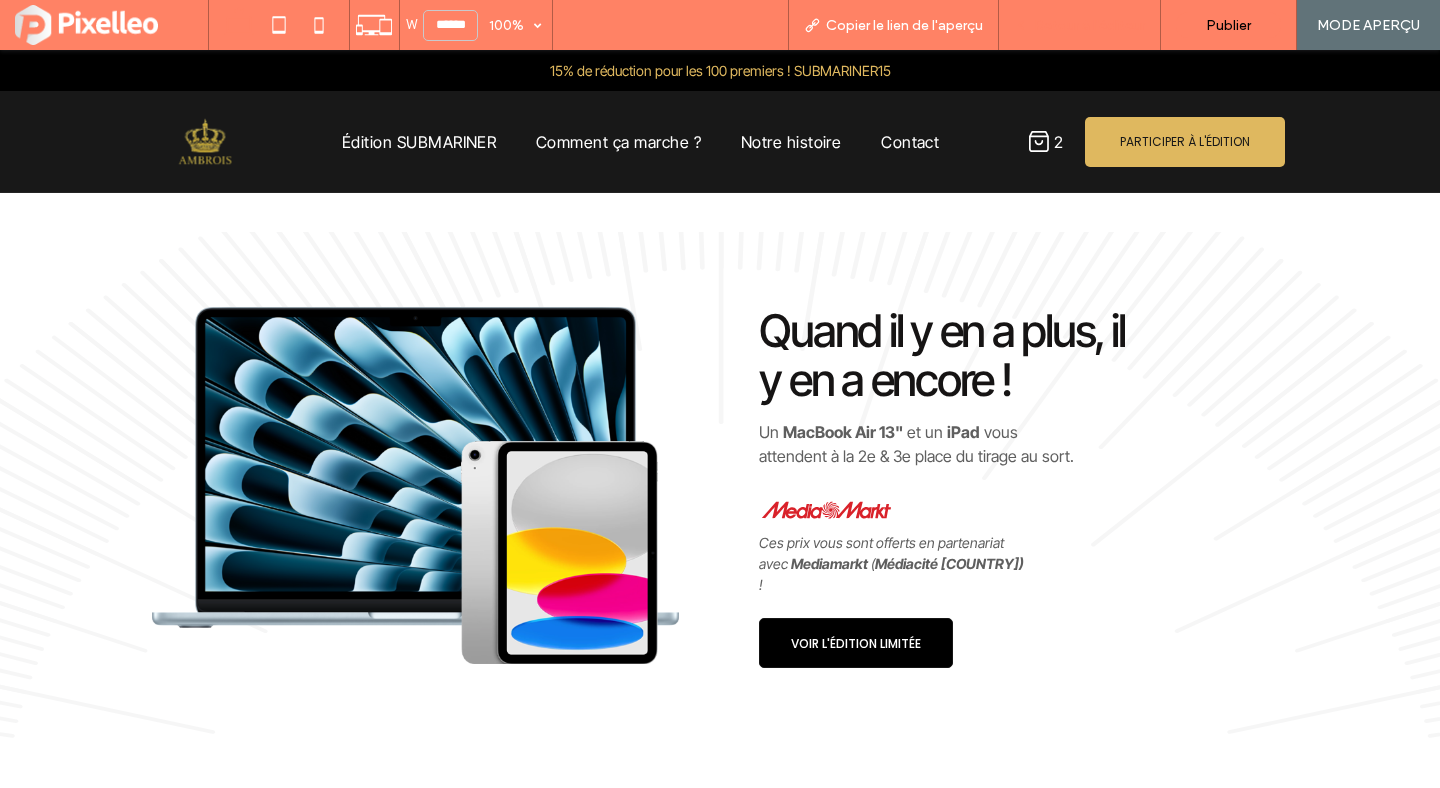 click 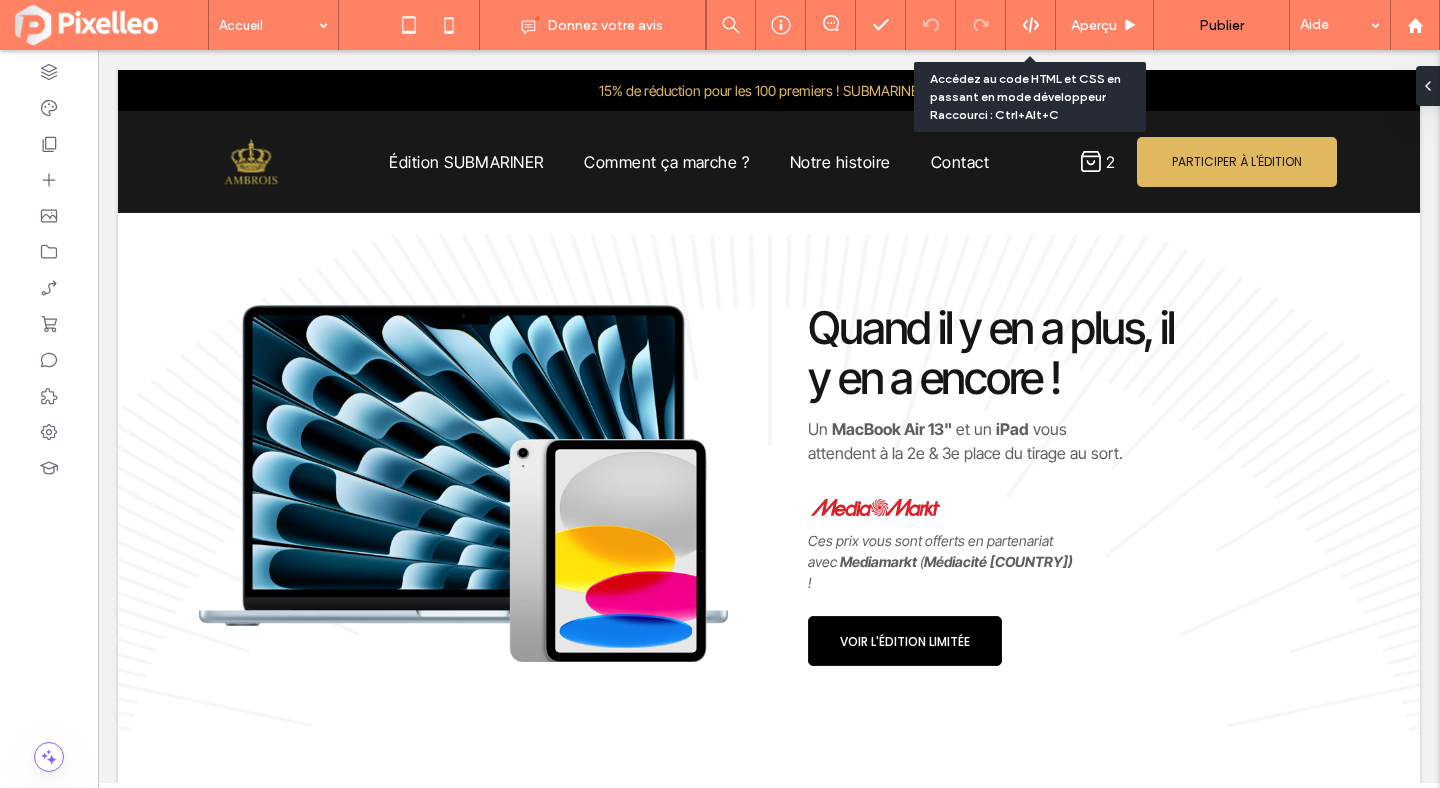 scroll, scrollTop: 1646, scrollLeft: 0, axis: vertical 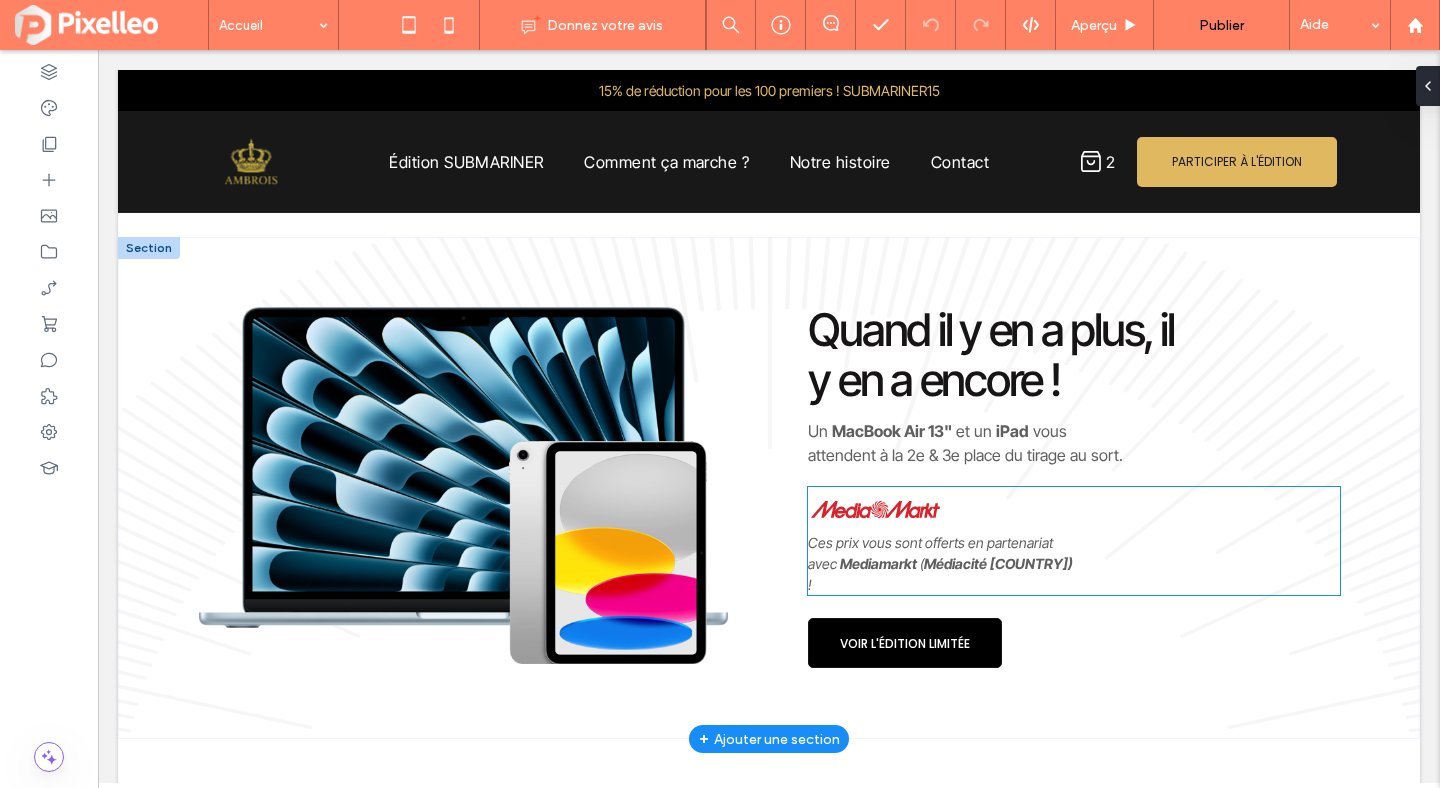 click on "Ces prix vous sont offerts en partenariat avec
Mediamarkt   ( Médiacité Liège)   !" at bounding box center [1074, 541] 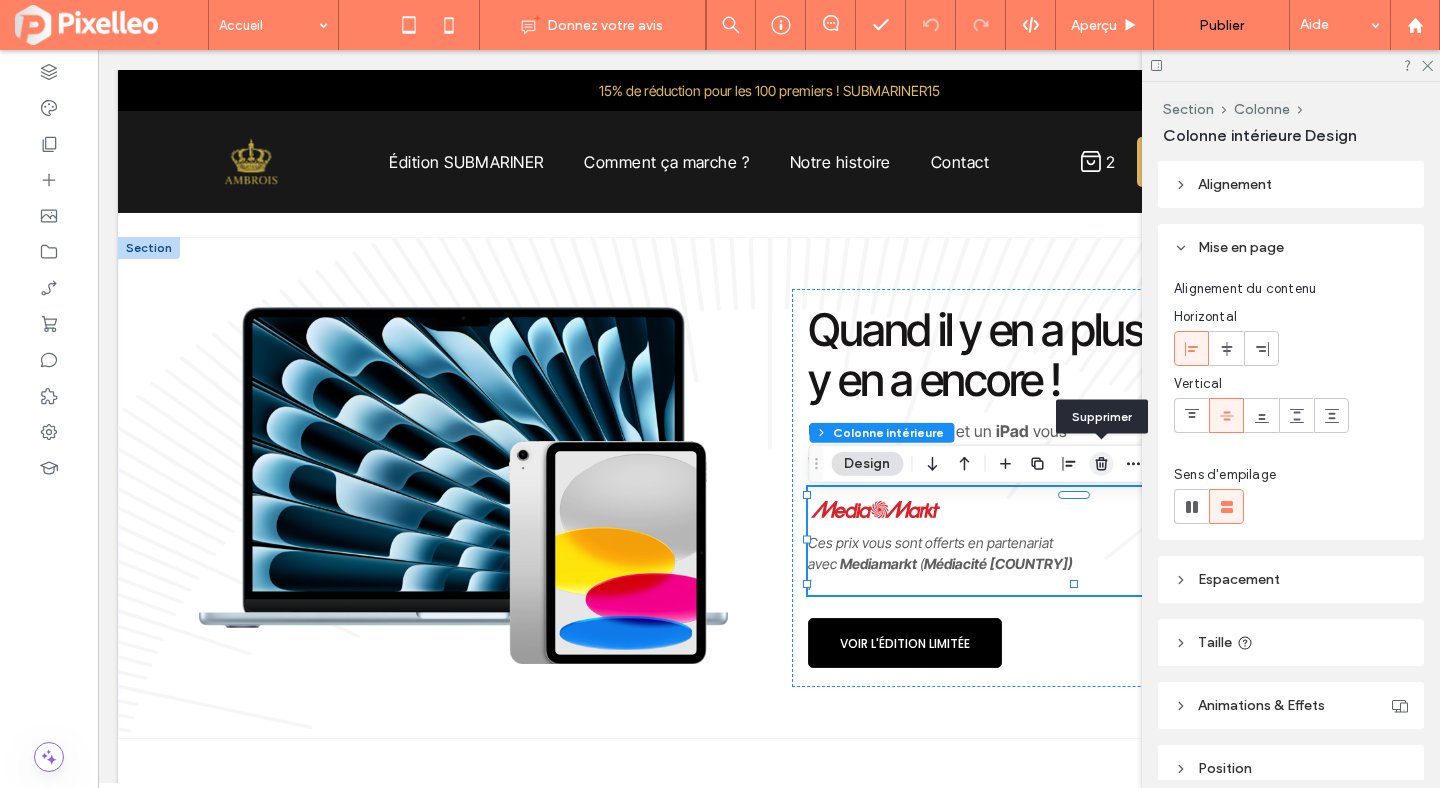 click 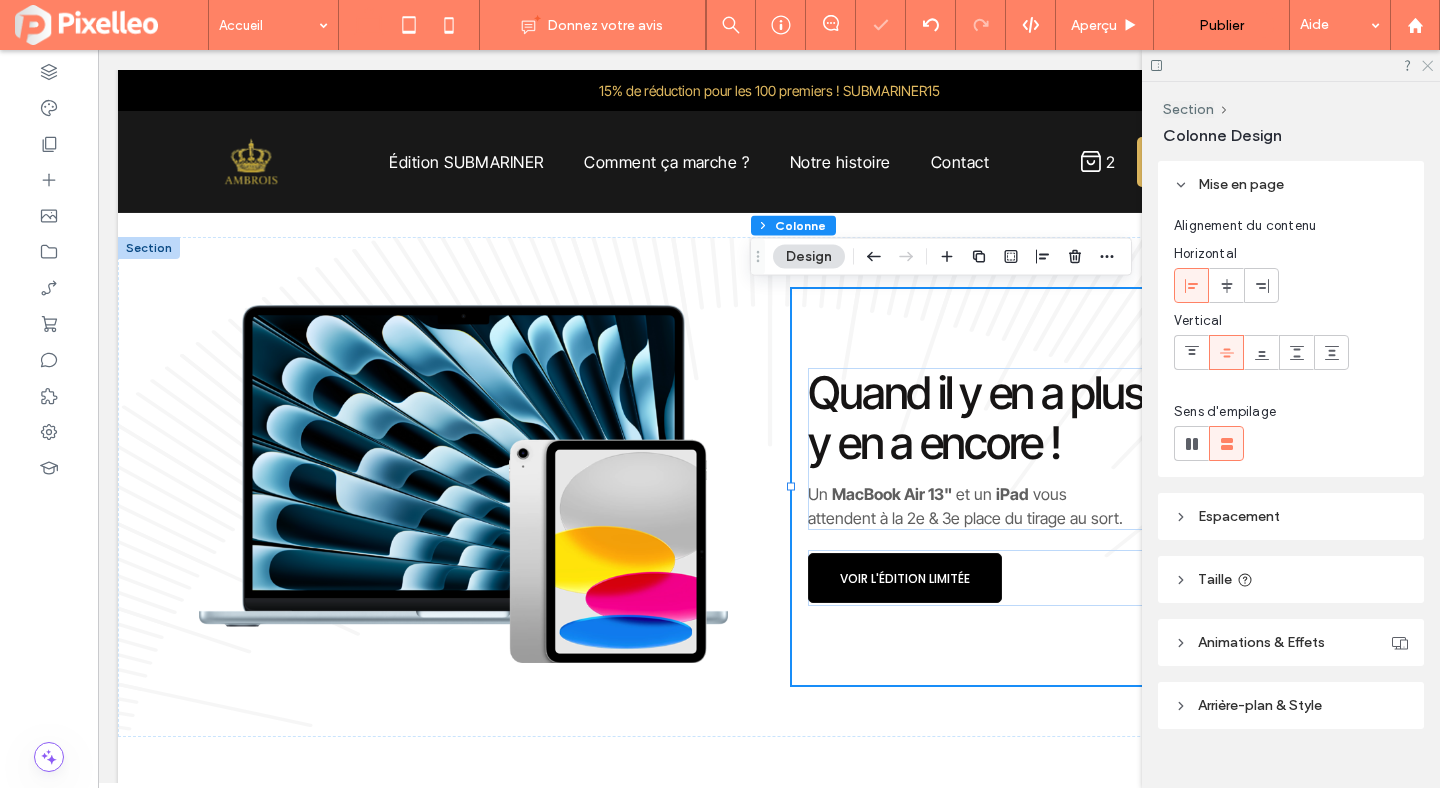 click 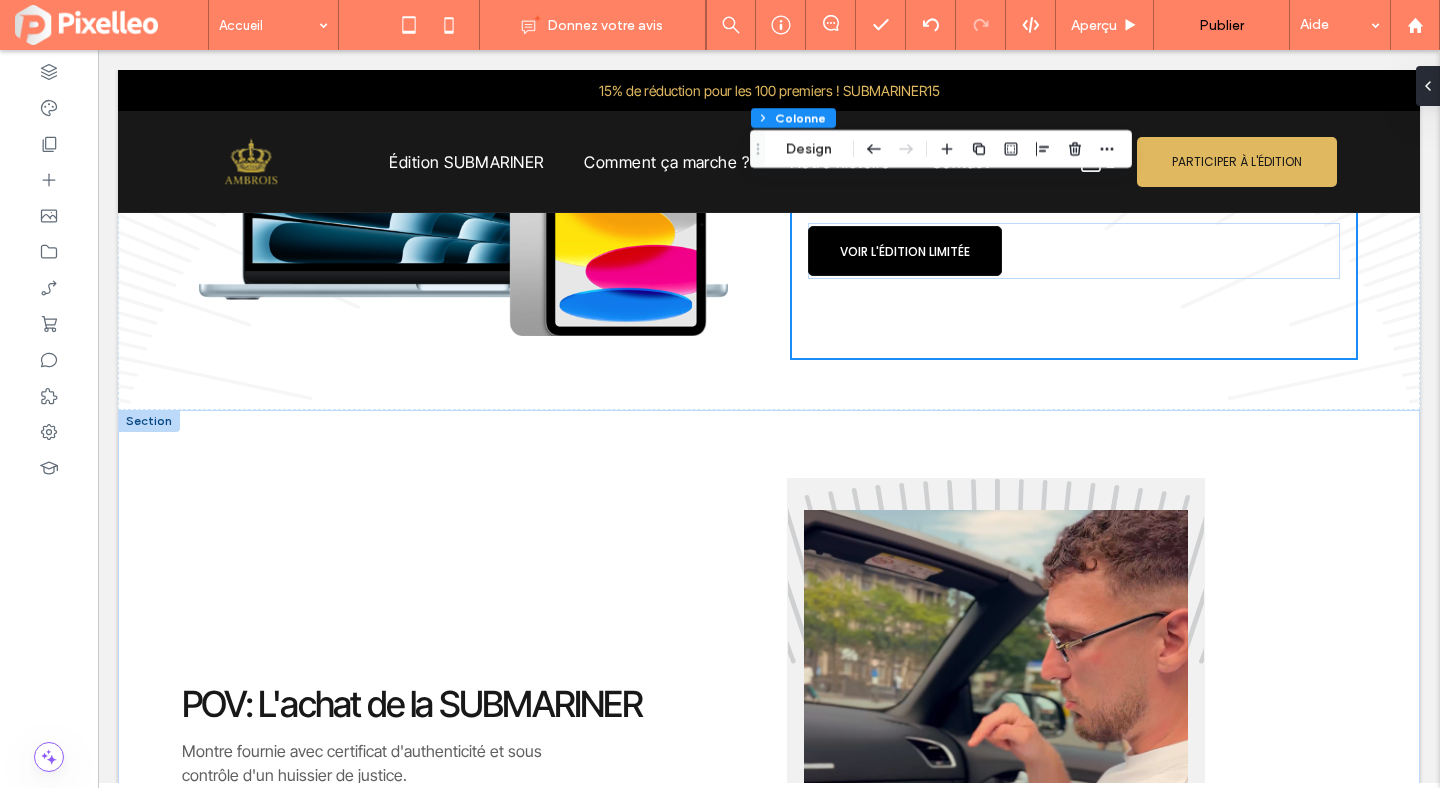scroll, scrollTop: 1849, scrollLeft: 0, axis: vertical 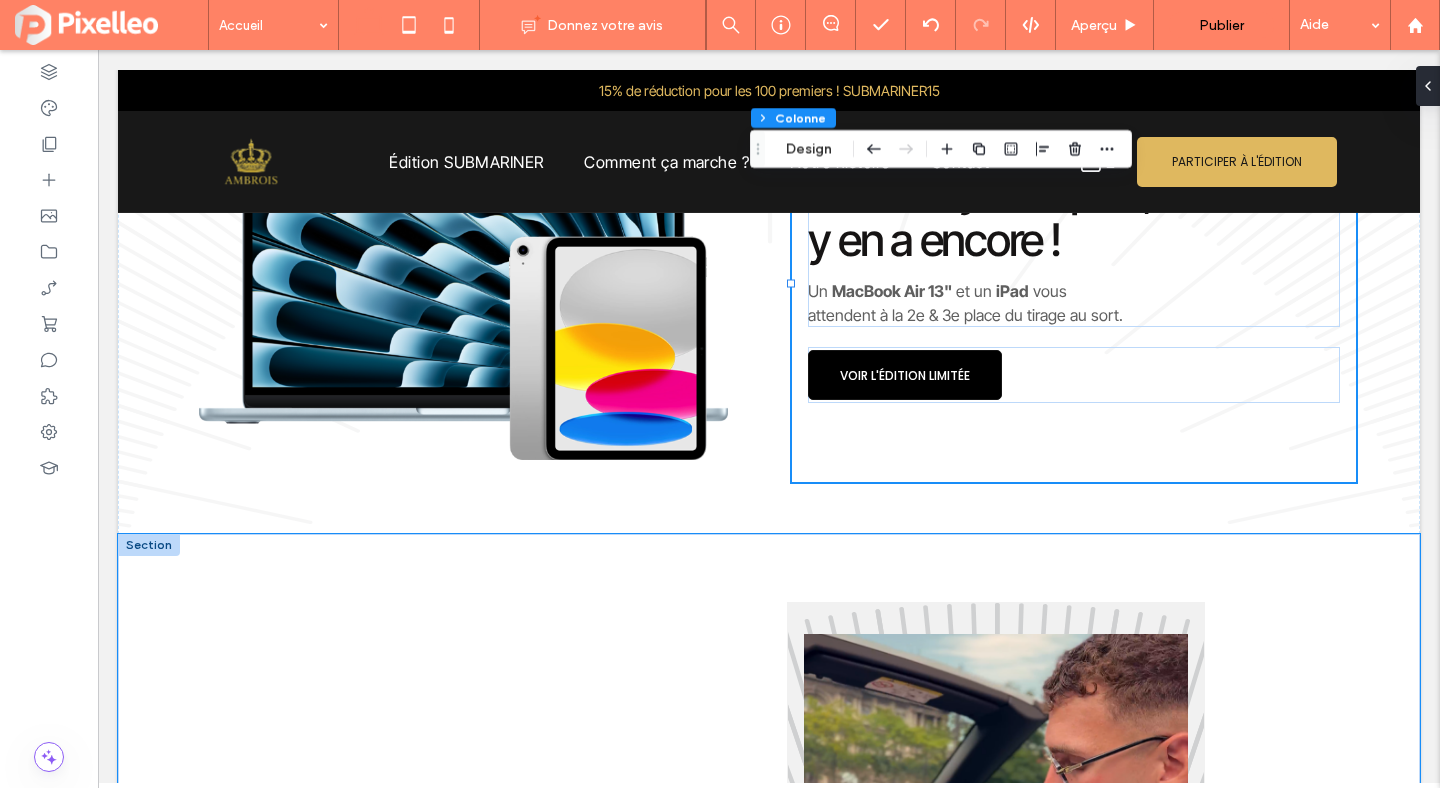 click on "Montre fournie avec certificat d'authenticité et sous contrôle d'un huissier de justice.
*Max vous présente notre road trip vers la bijouterie à Anvers.
POV: L'achat de la SUBMARINER
JE PARTICIPE À L'ÉDITION" at bounding box center (769, 920) 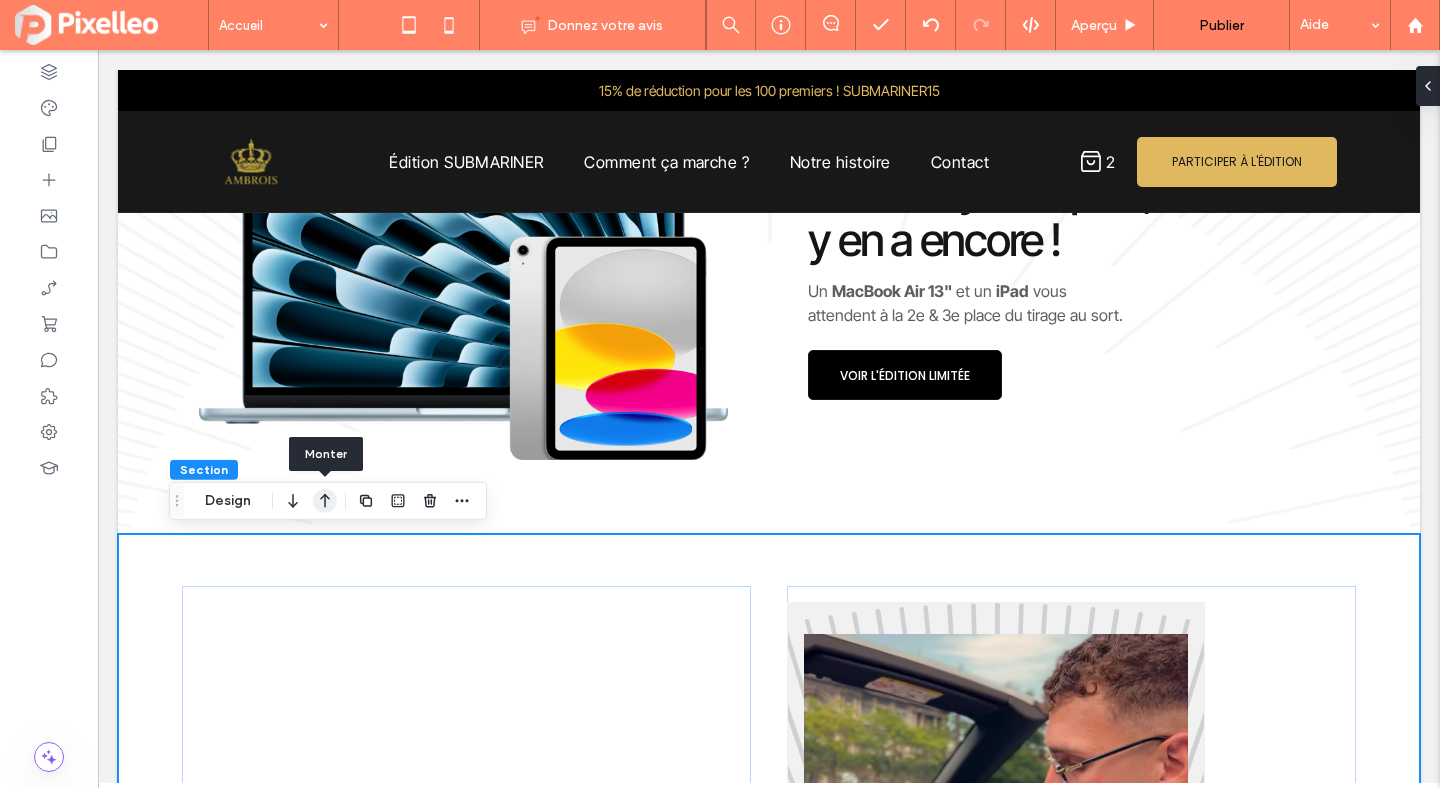 click 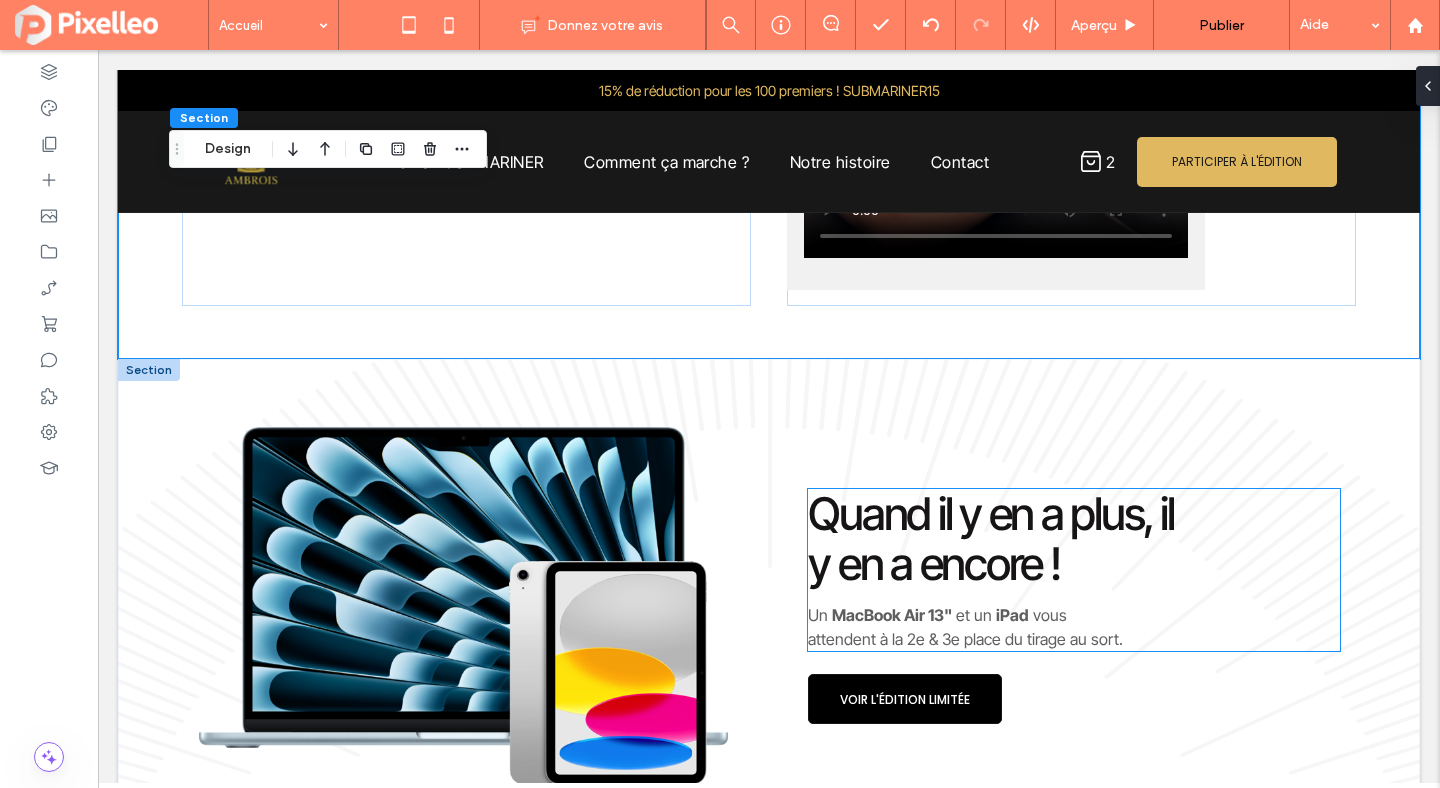 scroll, scrollTop: 2288, scrollLeft: 0, axis: vertical 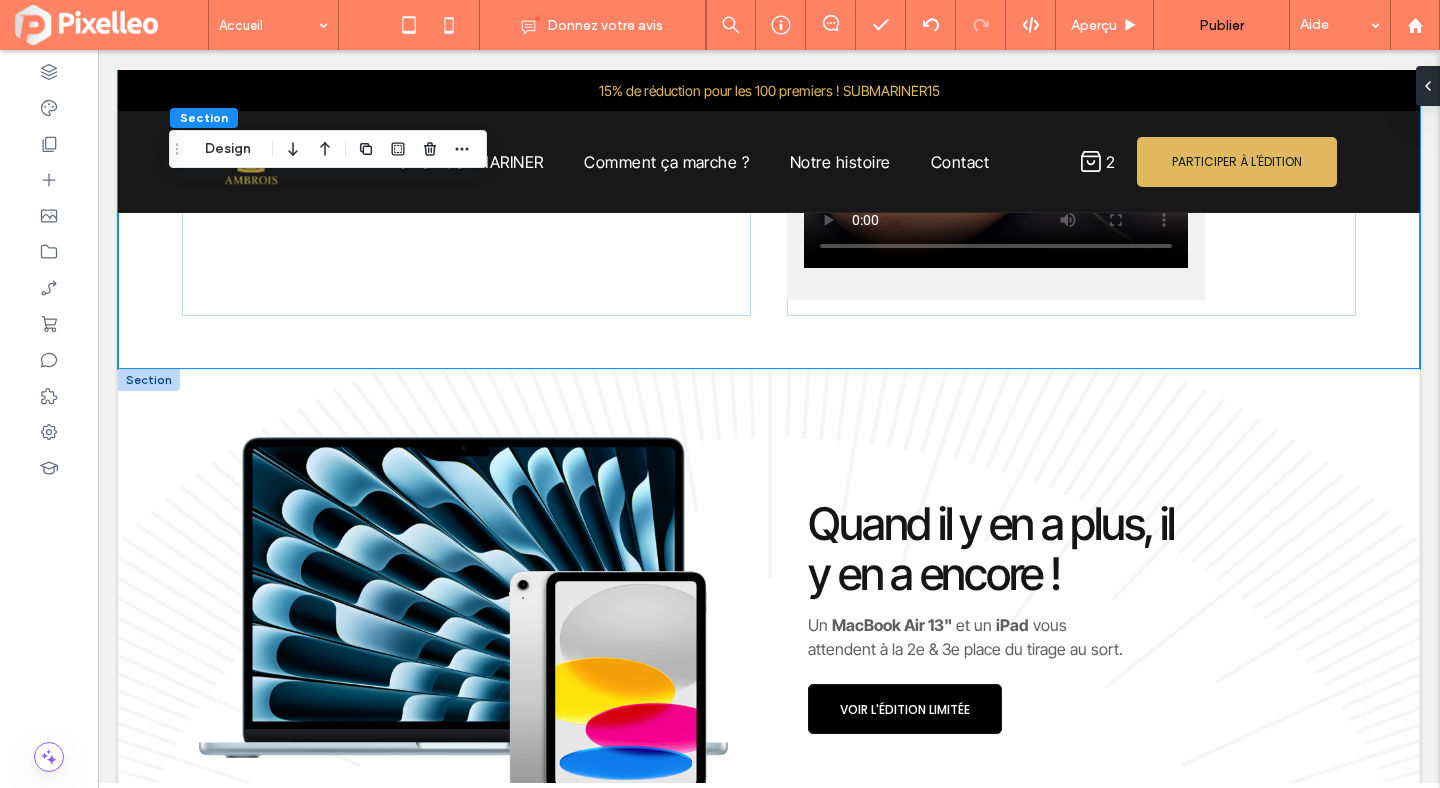 click at bounding box center (149, 380) 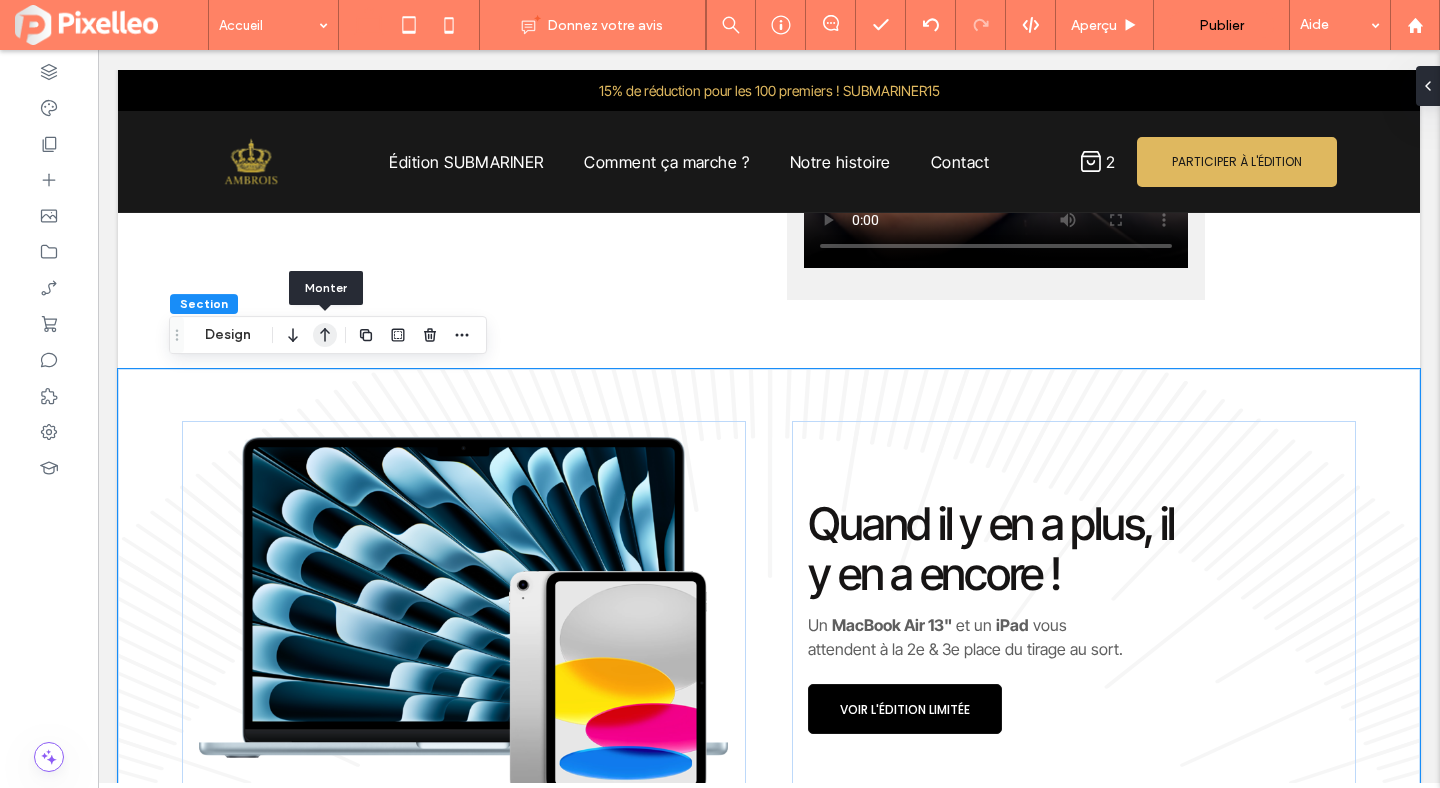 click 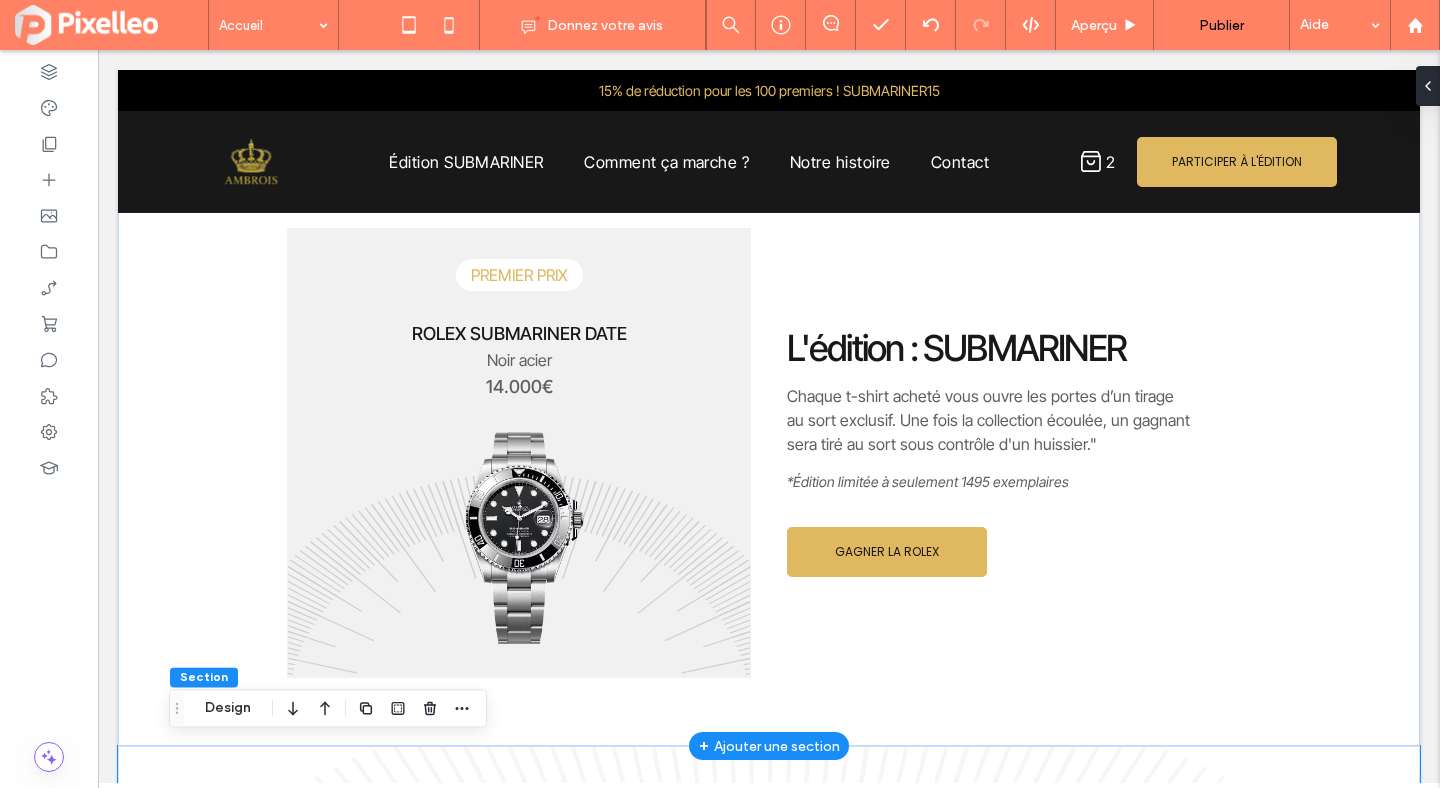 scroll, scrollTop: 1136, scrollLeft: 0, axis: vertical 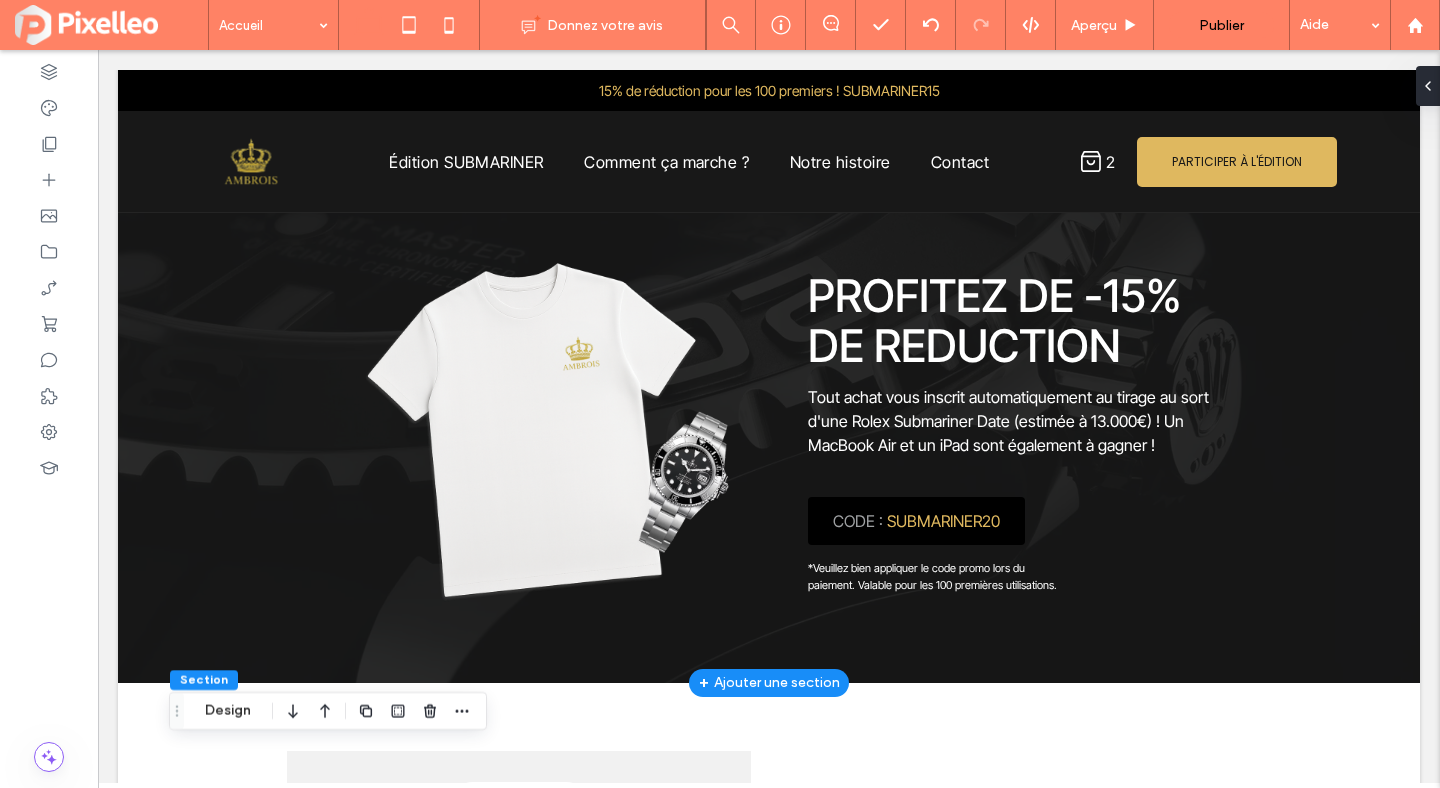 click on "SUBMARINER20" at bounding box center (943, 521) 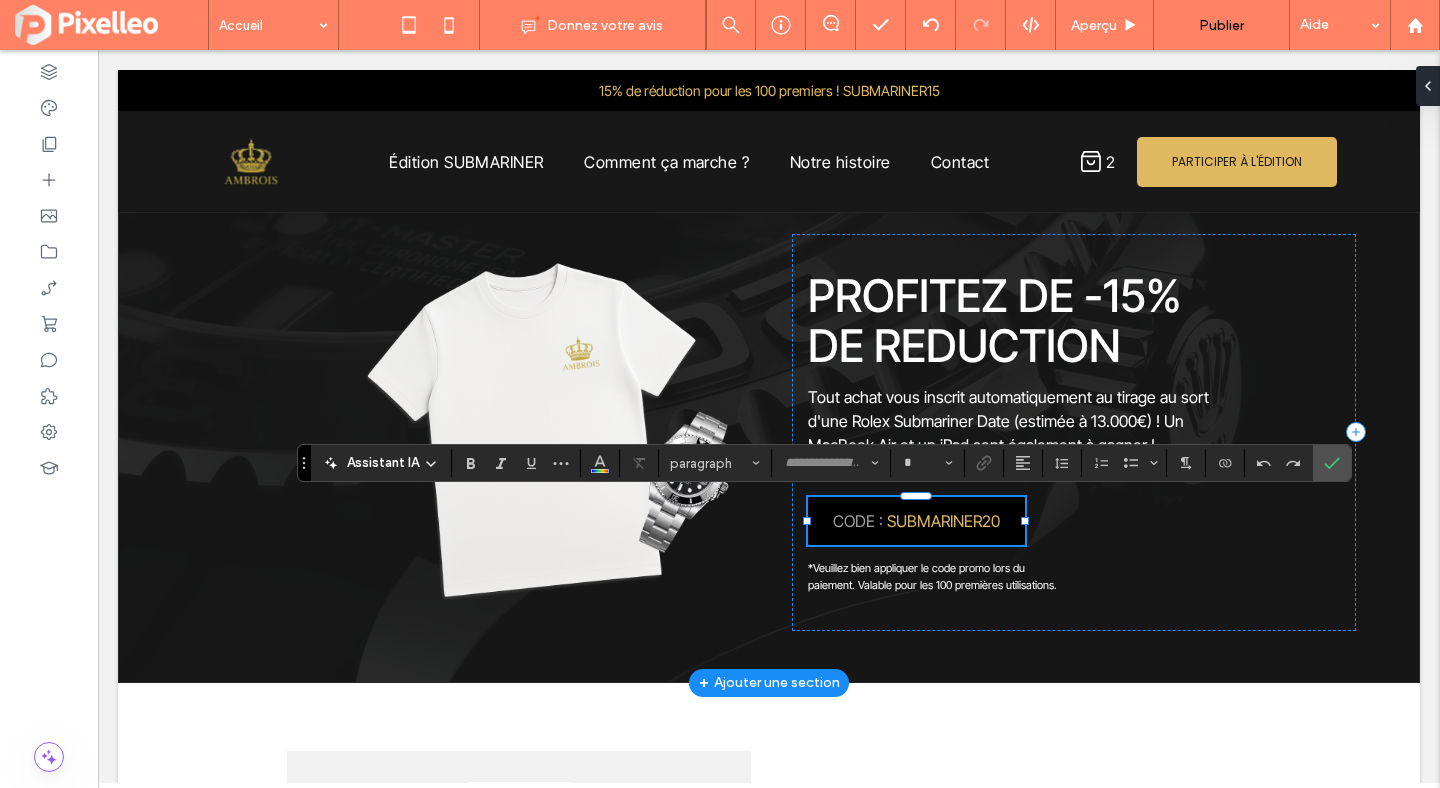 type on "**********" 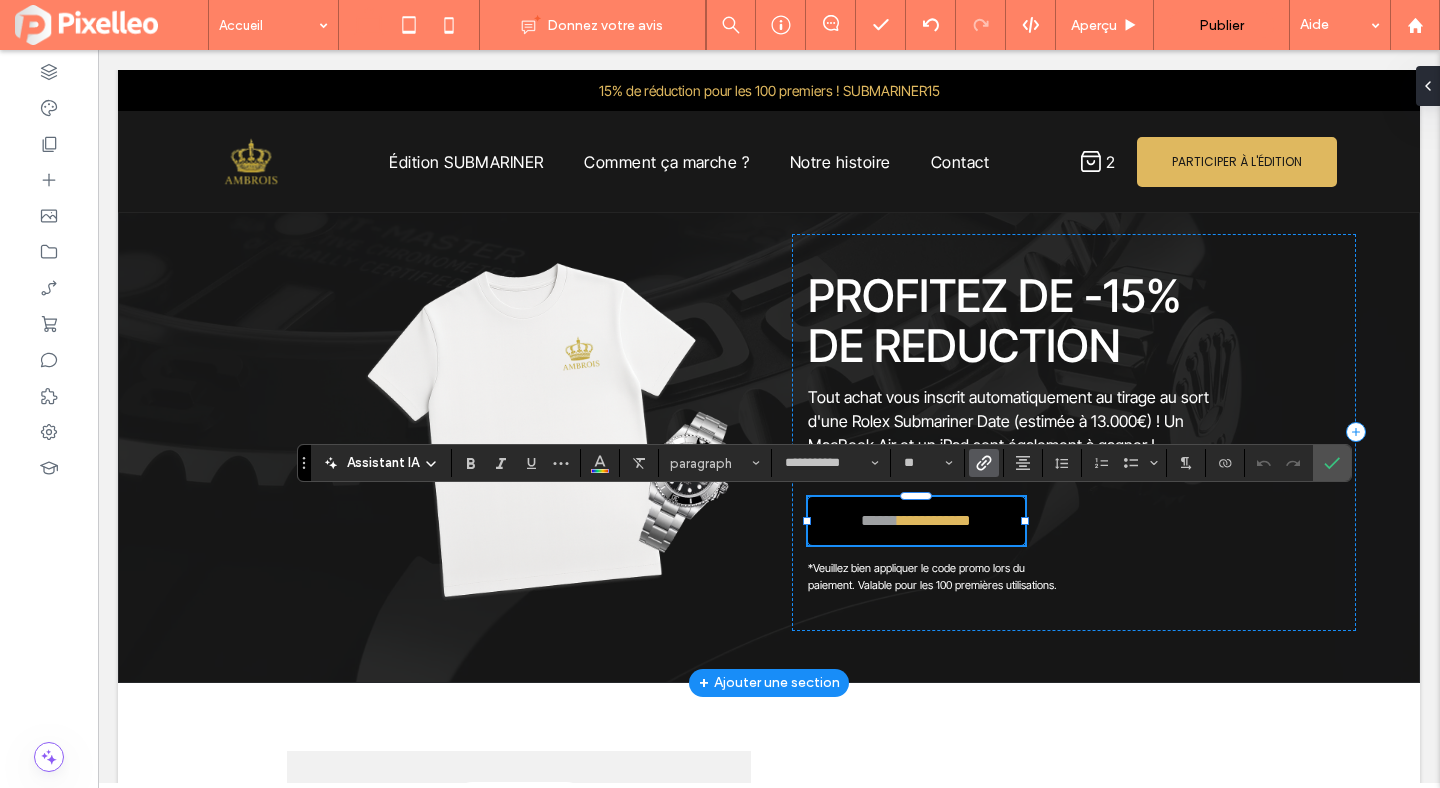 click on "**********" at bounding box center (934, 520) 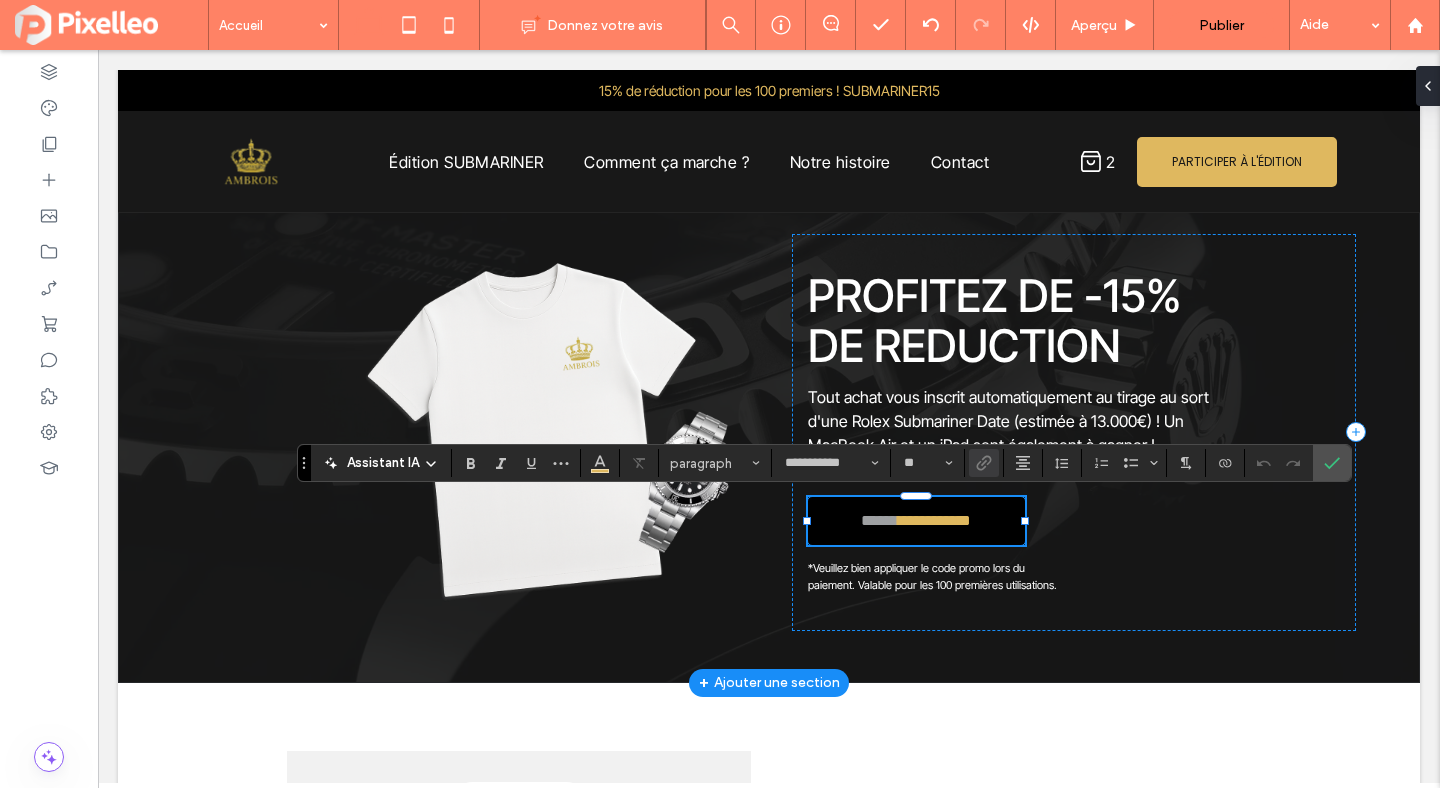 type 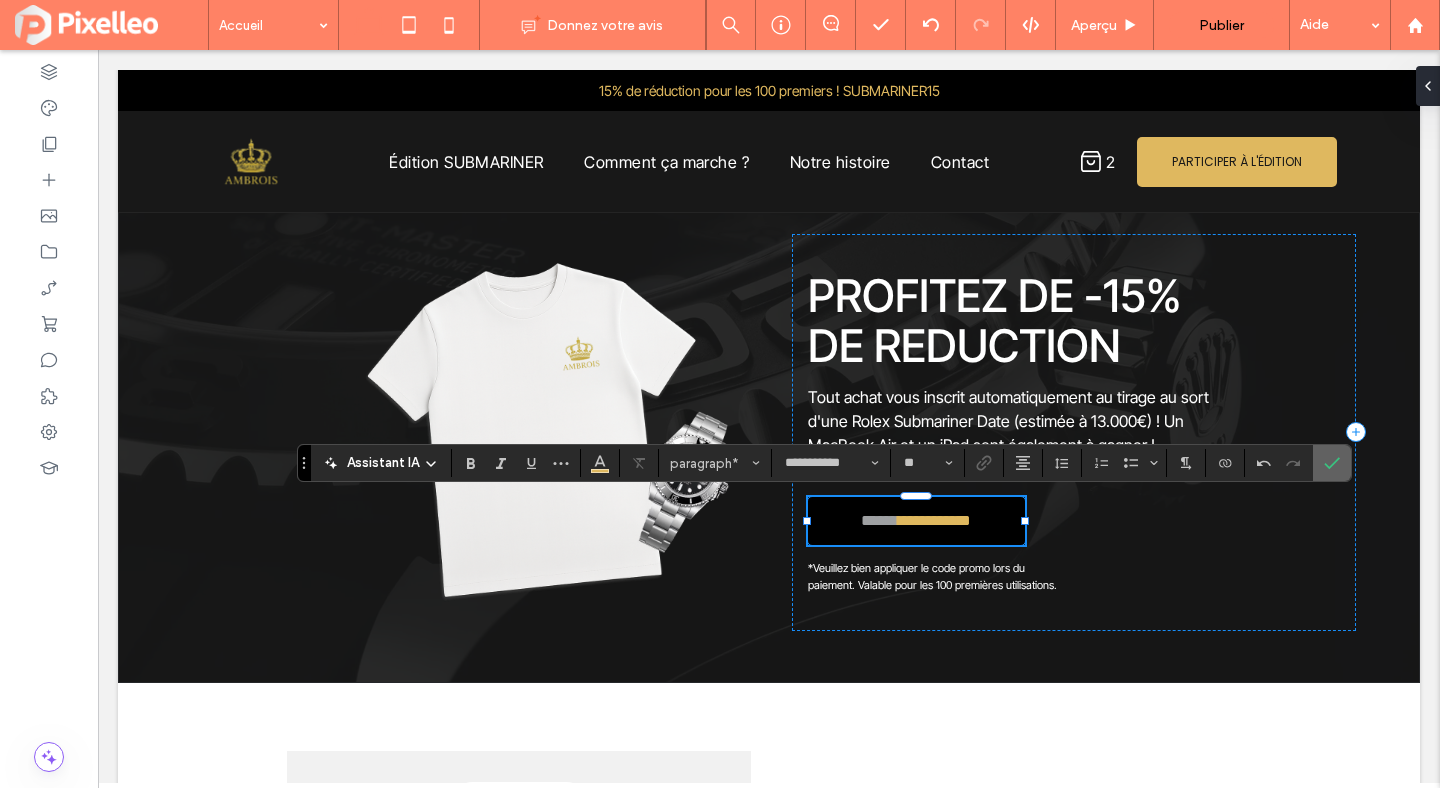 click 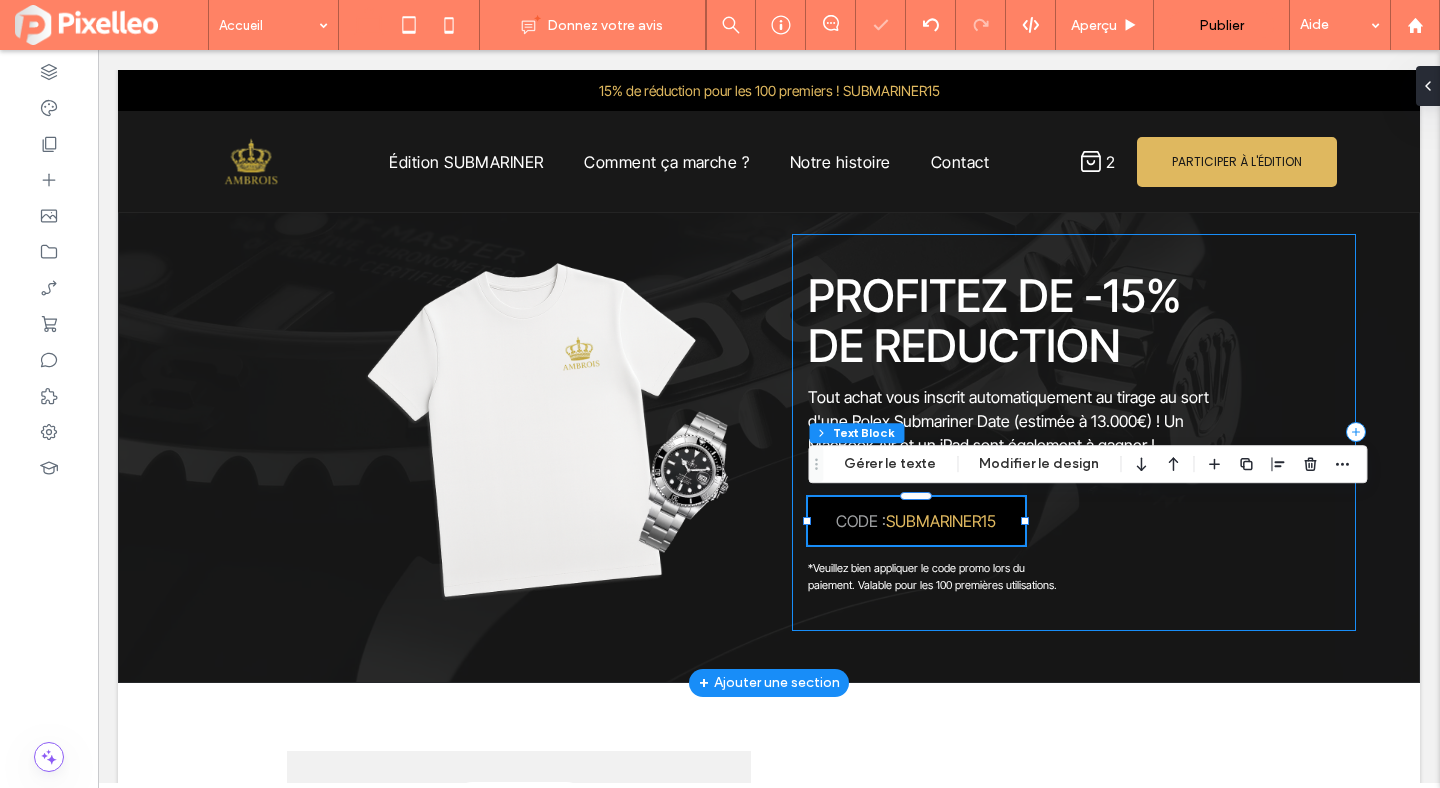 click on "PROFITEZ DE -15% DE REDUCTION
Tout achat vous inscrit automatiquement au tirage au sort d'une Rolex Submariner Date (estimée à 13.000€) ! Un MacBook Air et un iPad sont également à gagner !
CODE : SUBMARINER 15
*Veuillez bien appliquer le code promo lors du paiement. Valable pour les 100 premières utilisations." at bounding box center (1074, 432) 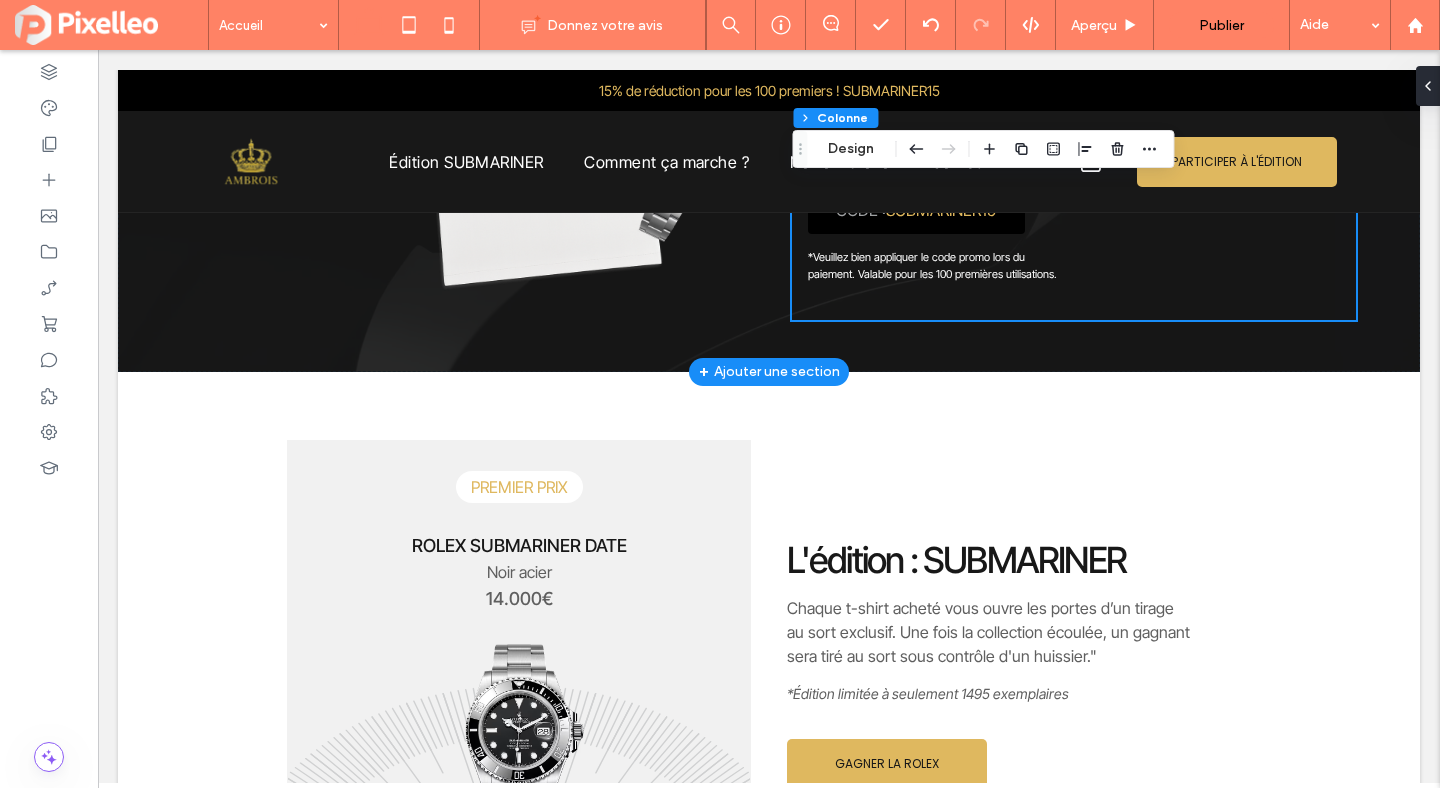 scroll, scrollTop: 983, scrollLeft: 0, axis: vertical 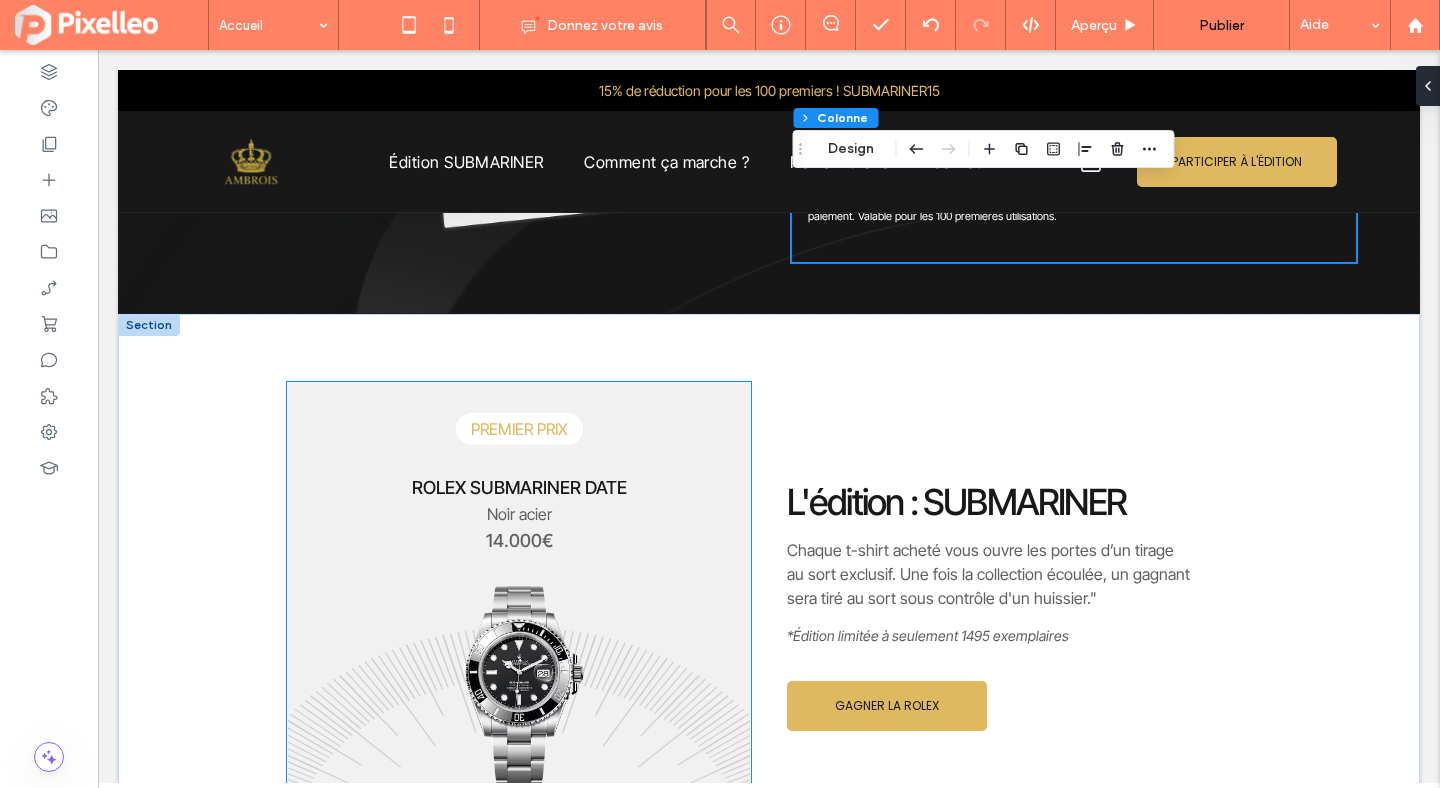 click on "14.000€" at bounding box center (519, 540) 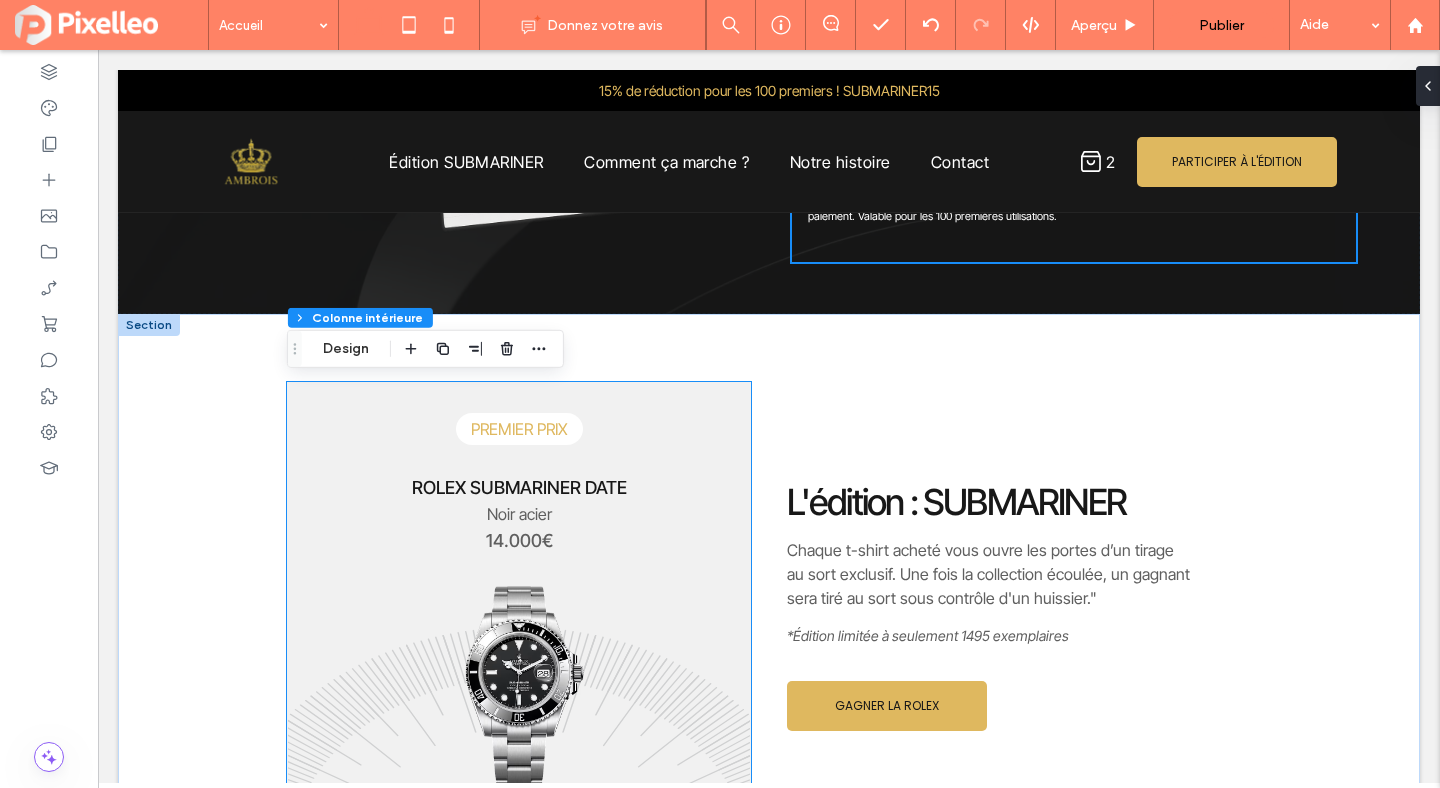 click on "14.000€" at bounding box center [519, 540] 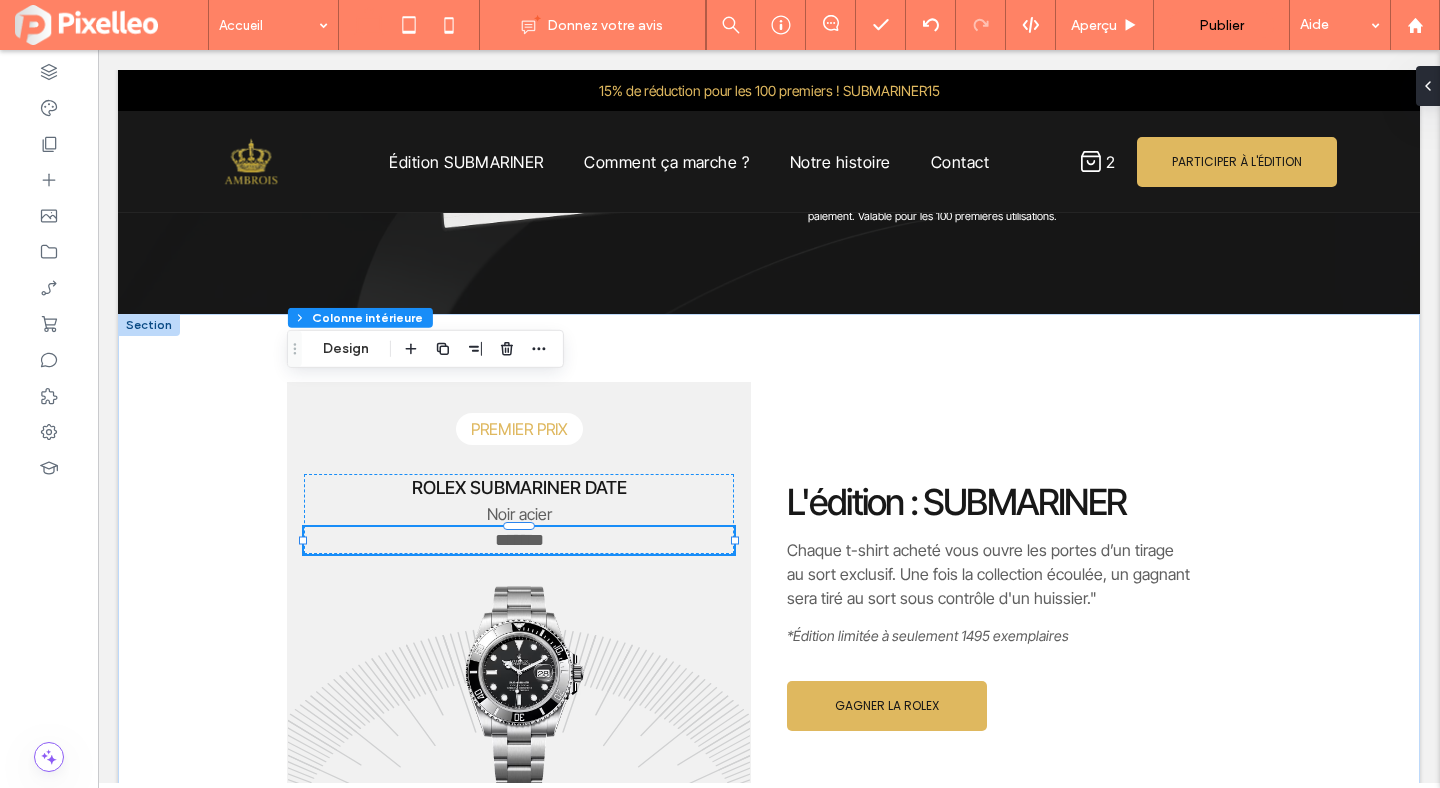 click on "*******" at bounding box center (519, 540) 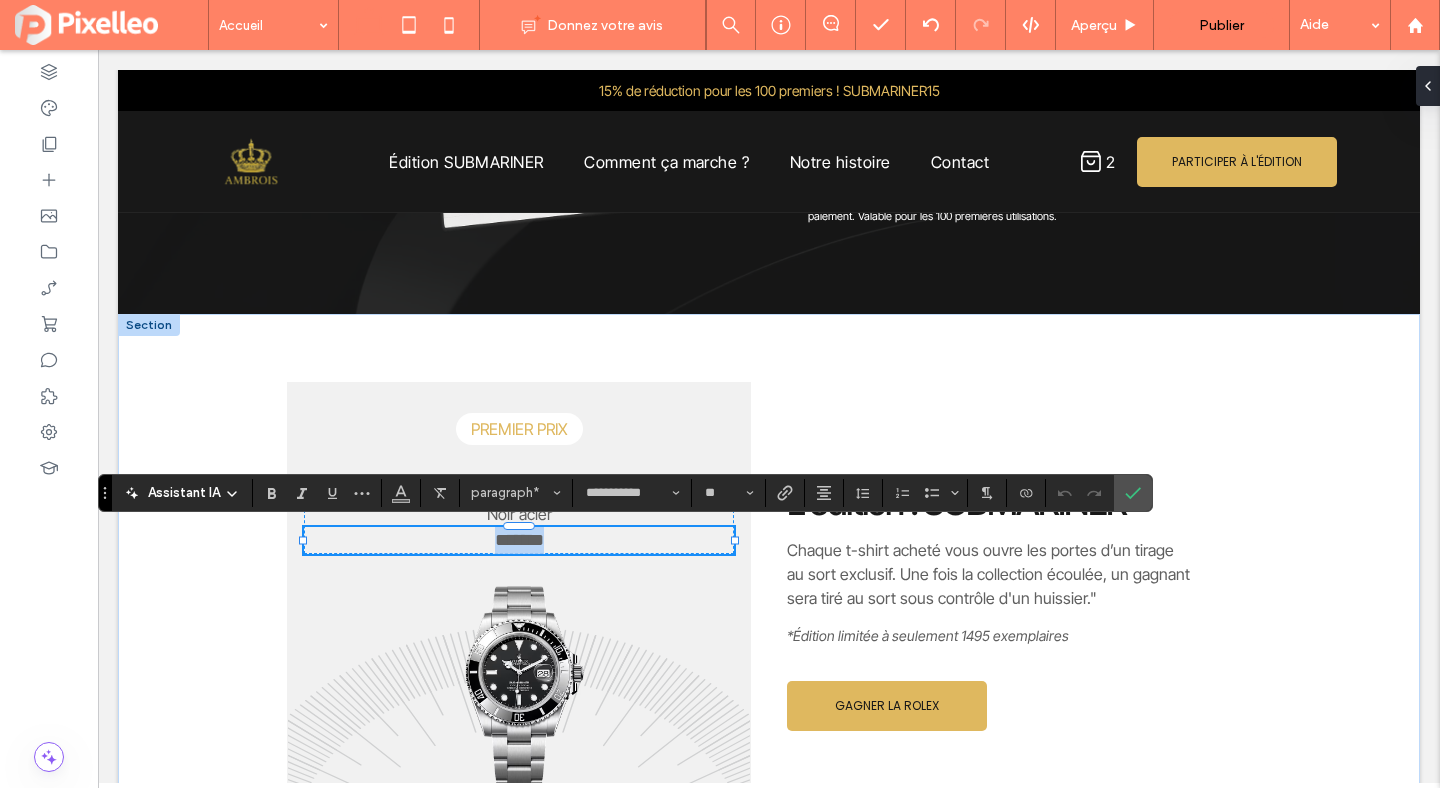 click on "*******" at bounding box center (519, 540) 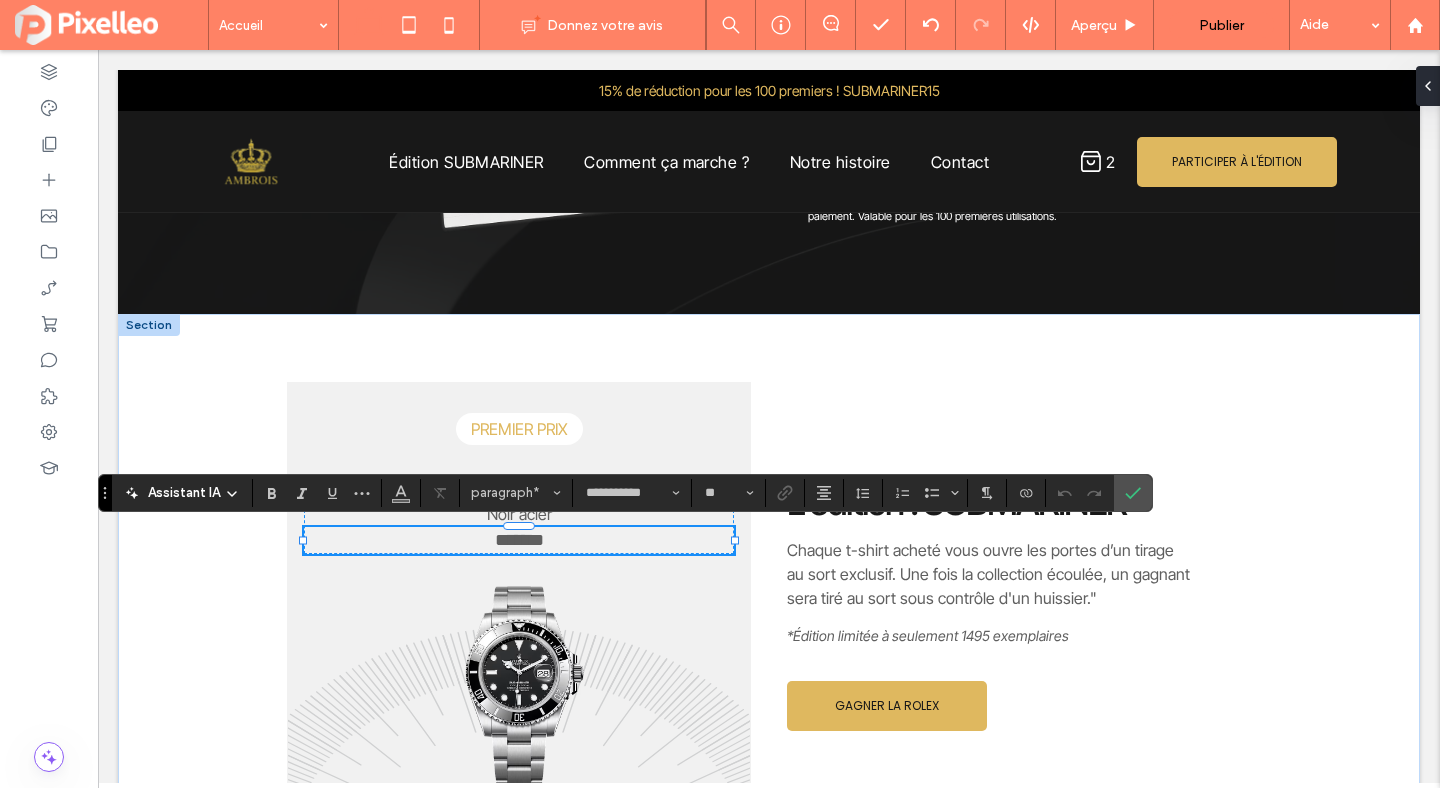 type 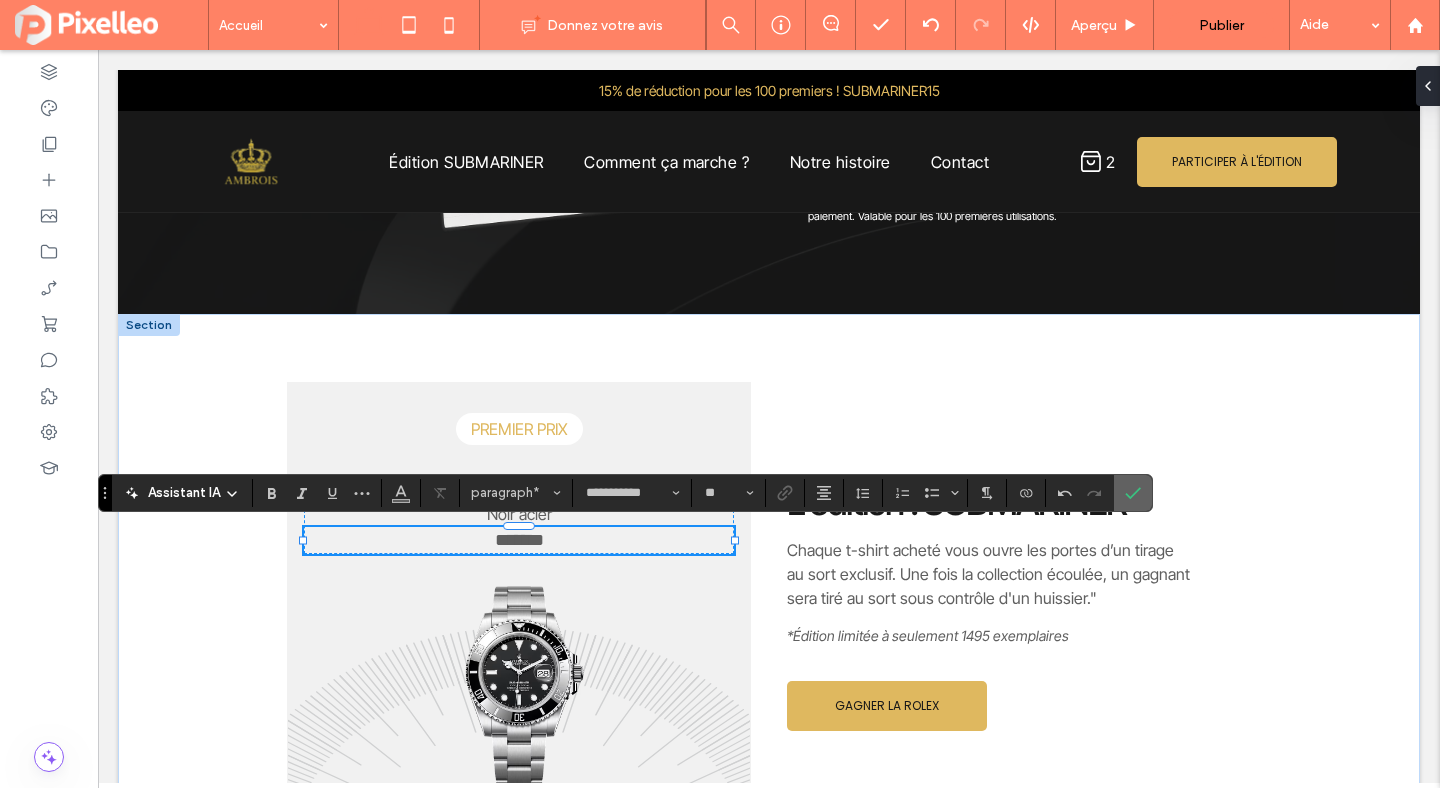 click at bounding box center [1133, 493] 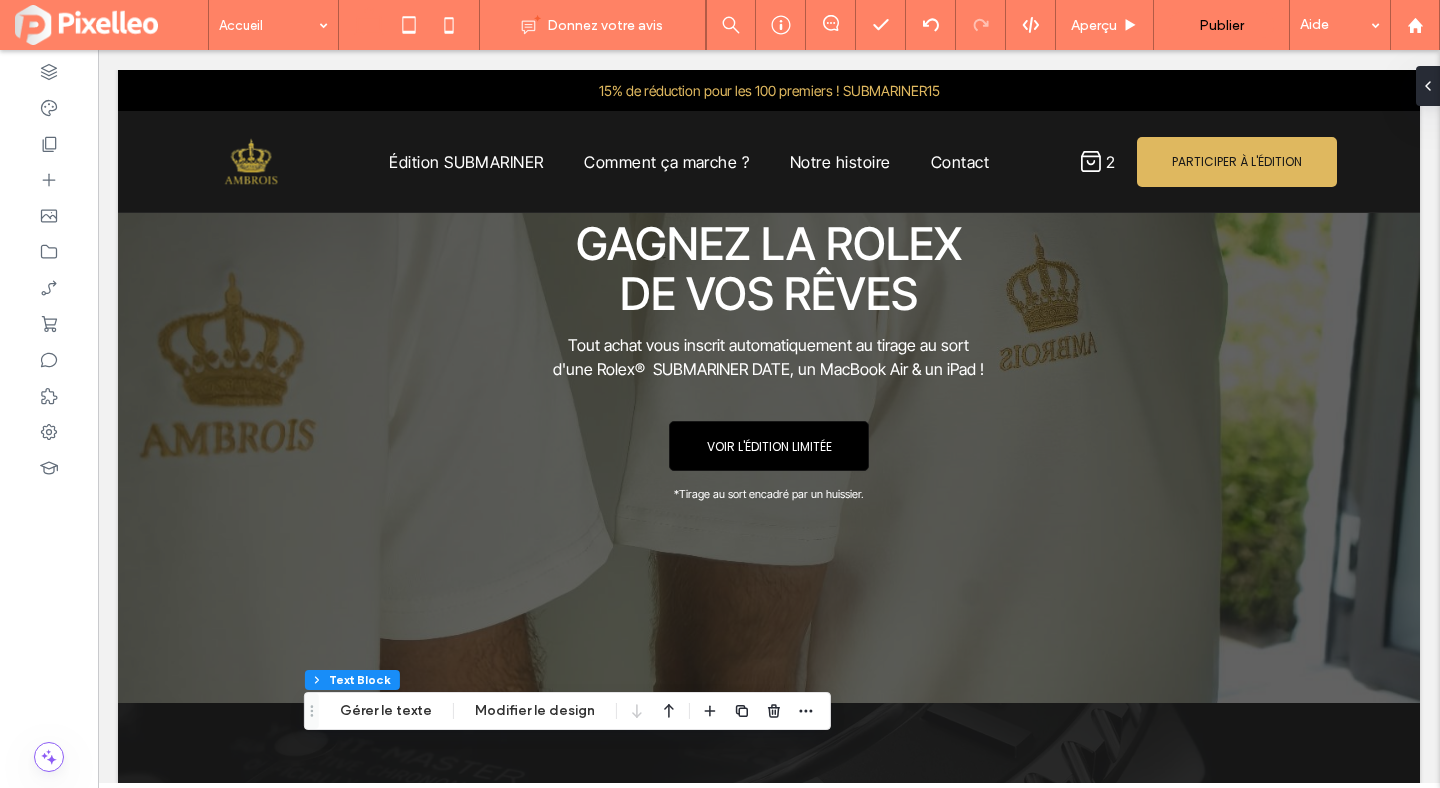 scroll, scrollTop: 0, scrollLeft: 0, axis: both 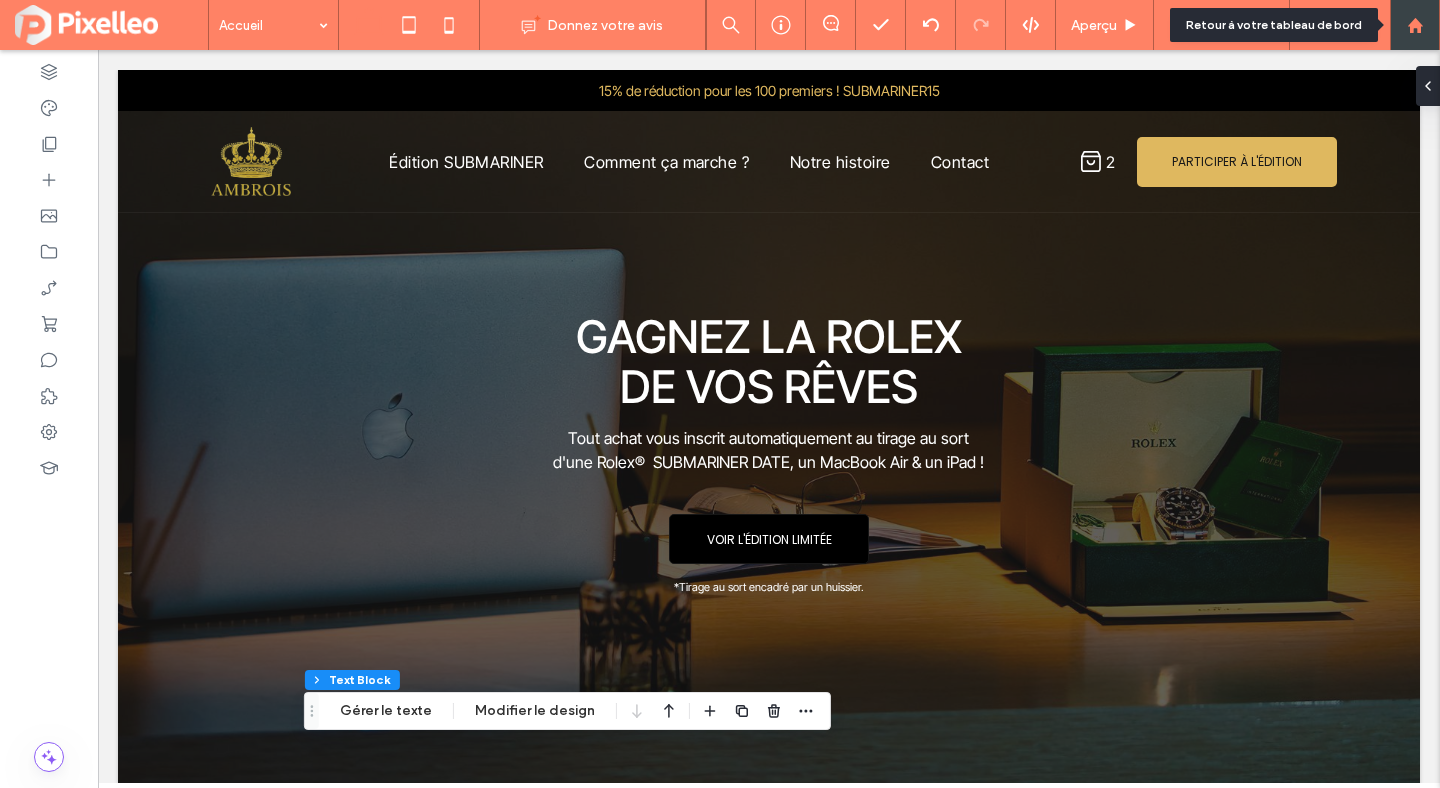 click 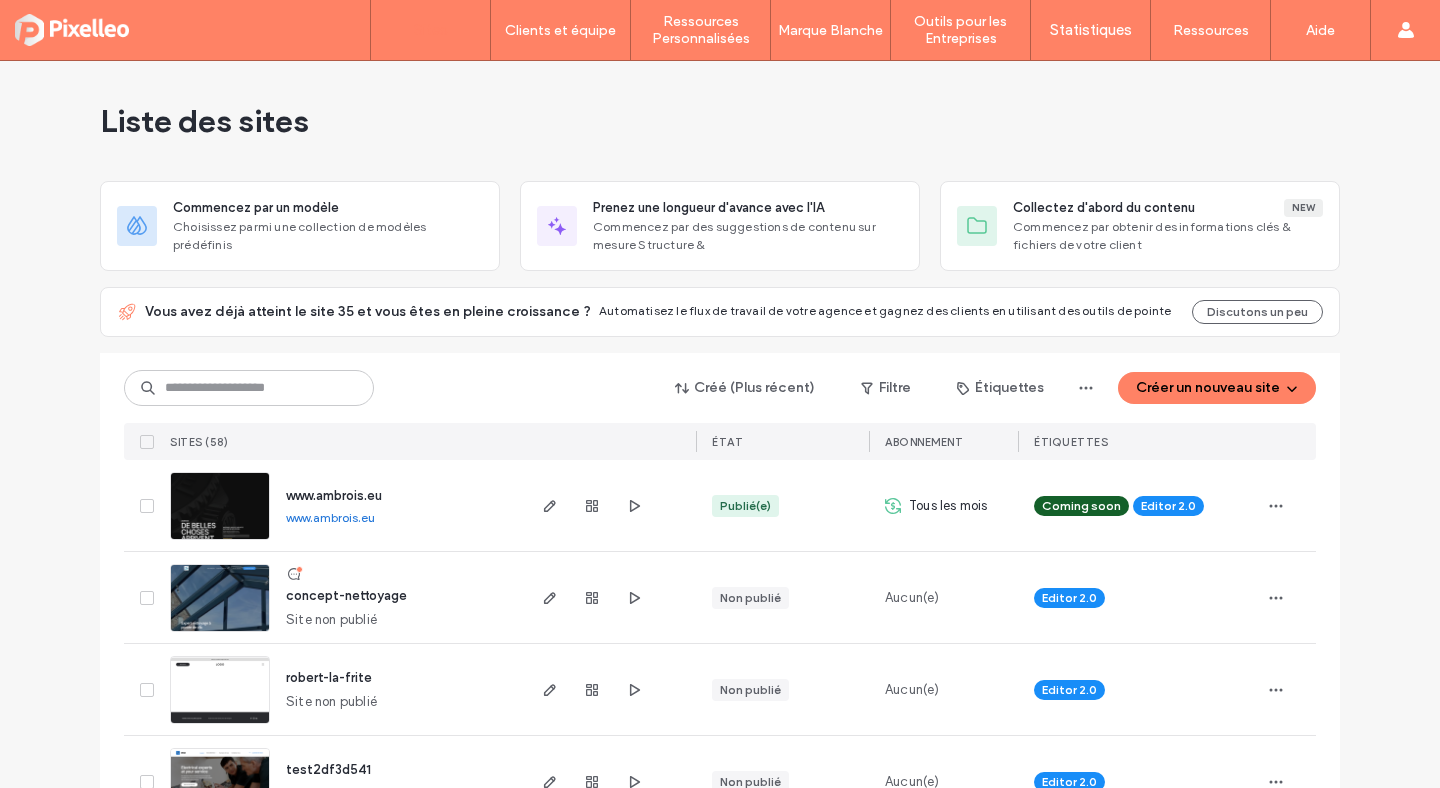 scroll, scrollTop: 0, scrollLeft: 0, axis: both 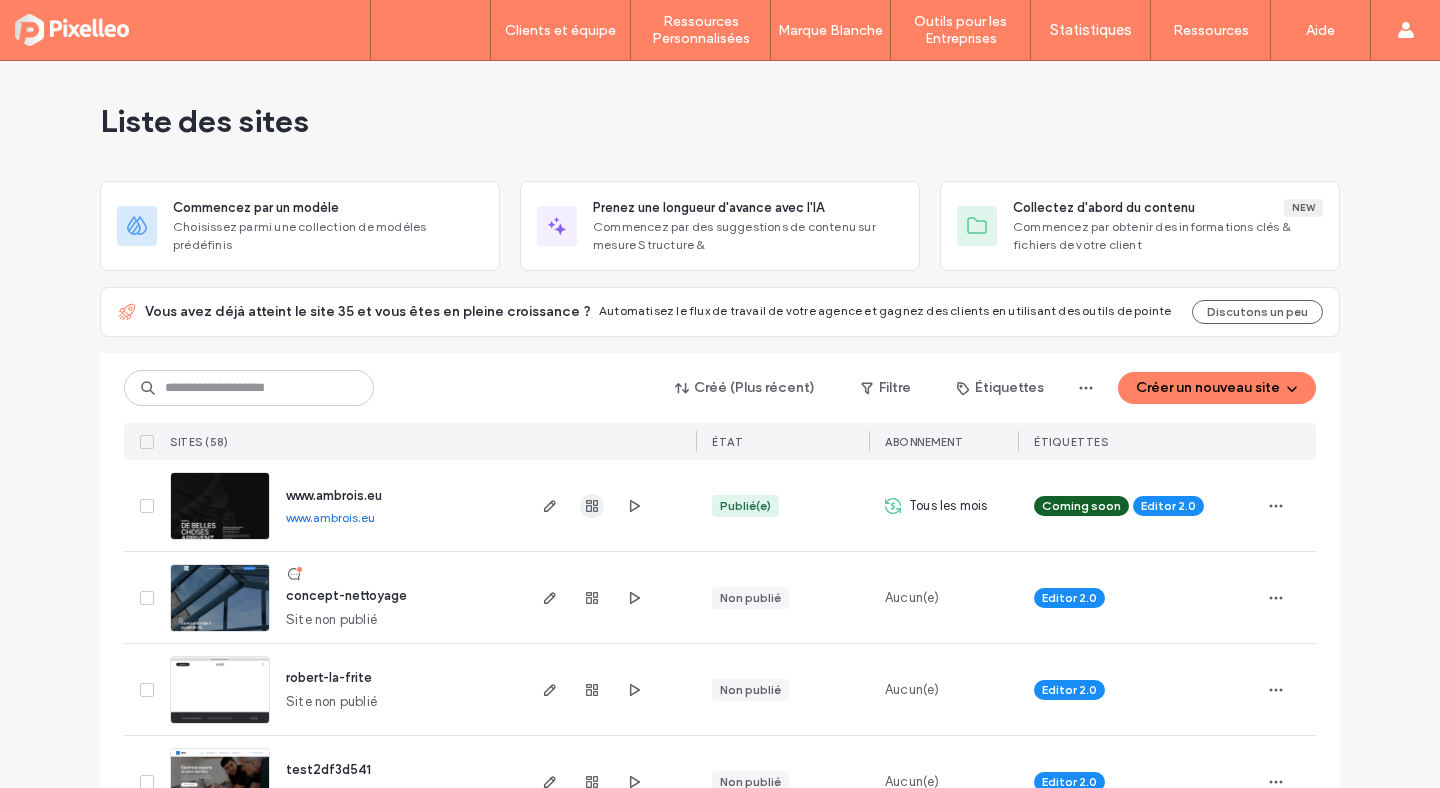 click 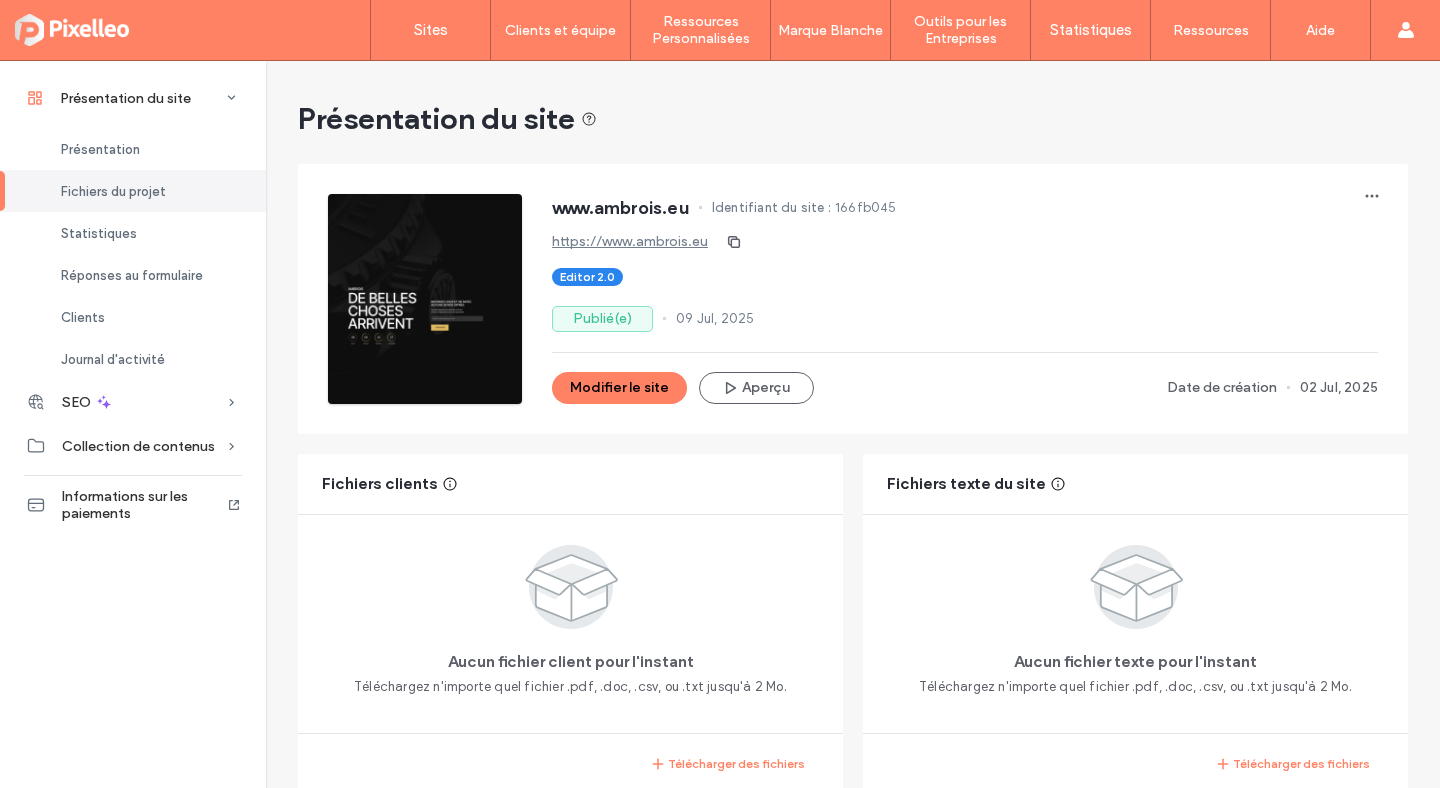 scroll, scrollTop: 678, scrollLeft: 0, axis: vertical 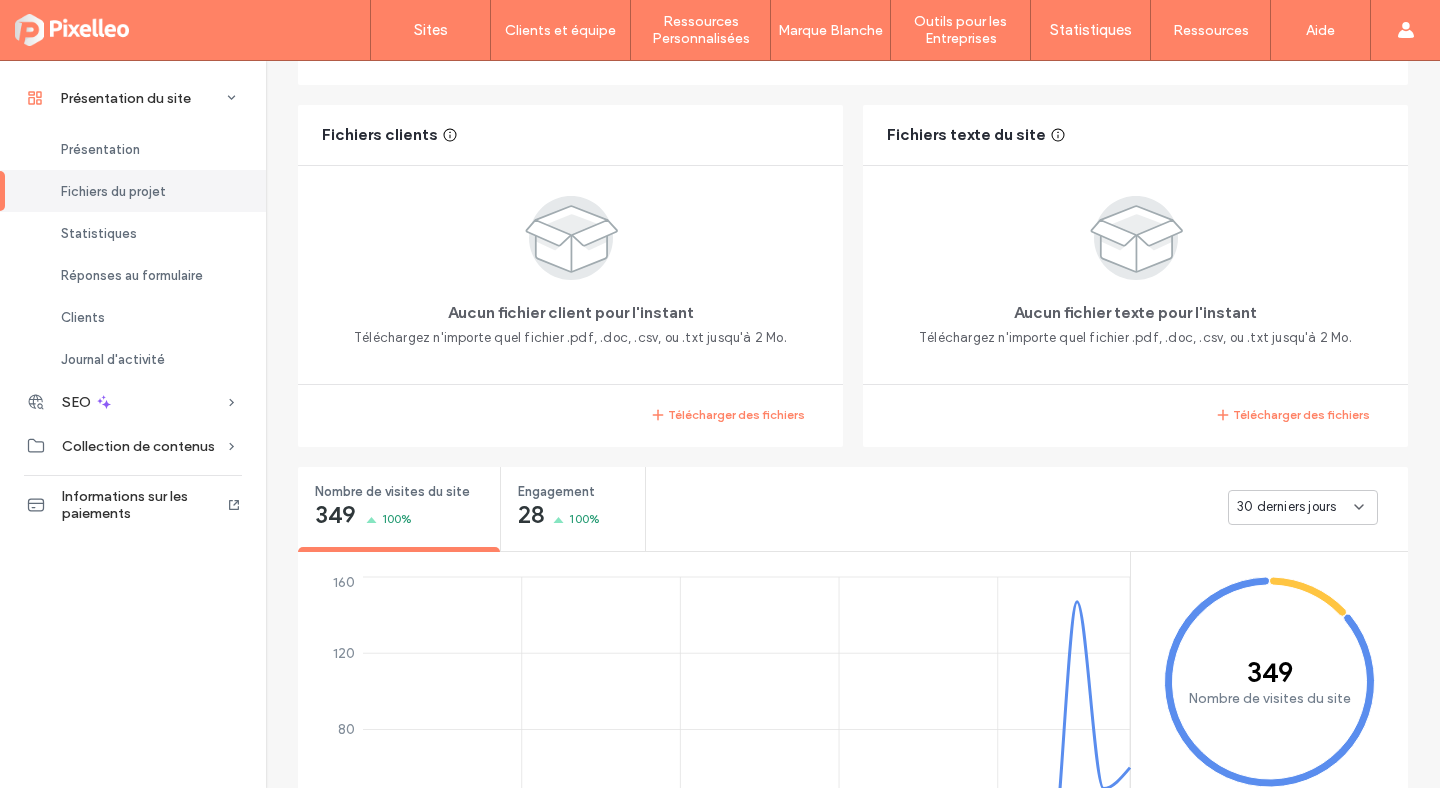 click on "30 derniers jours" at bounding box center [1027, 507] 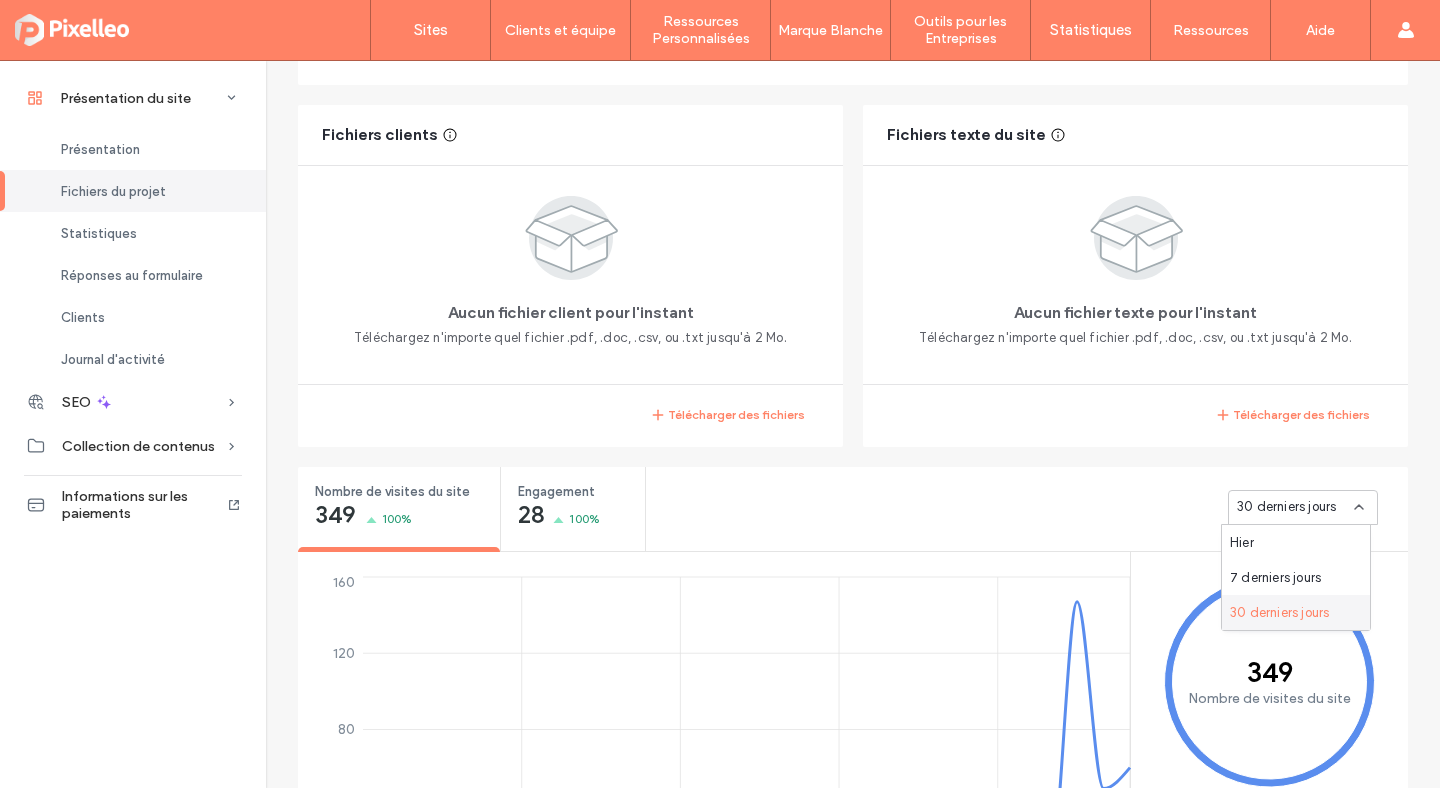 click on "30 derniers jours" at bounding box center [1296, 612] 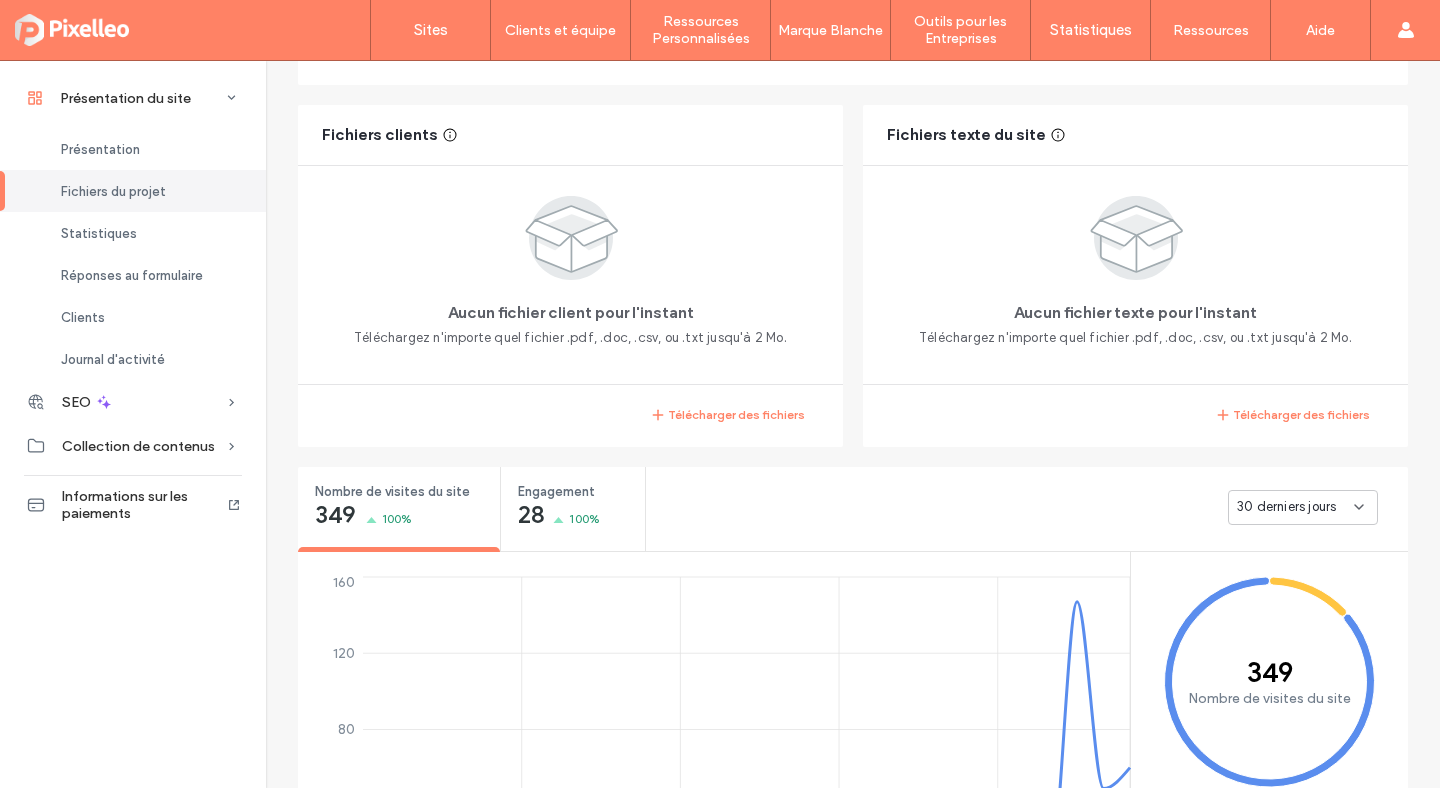 click on "Nombre de visites du site 349 100% Engagement 28 100% 30 derniers jours 18 Juin 24 Juin 30 Juin 6 Juil 0 40 80 120 160 349 Nombre de visites du site Mobile 86,5% 100% Ordinateur 13,5% 100% Ouvrir l'ensemble des statistiques" at bounding box center (853, 724) 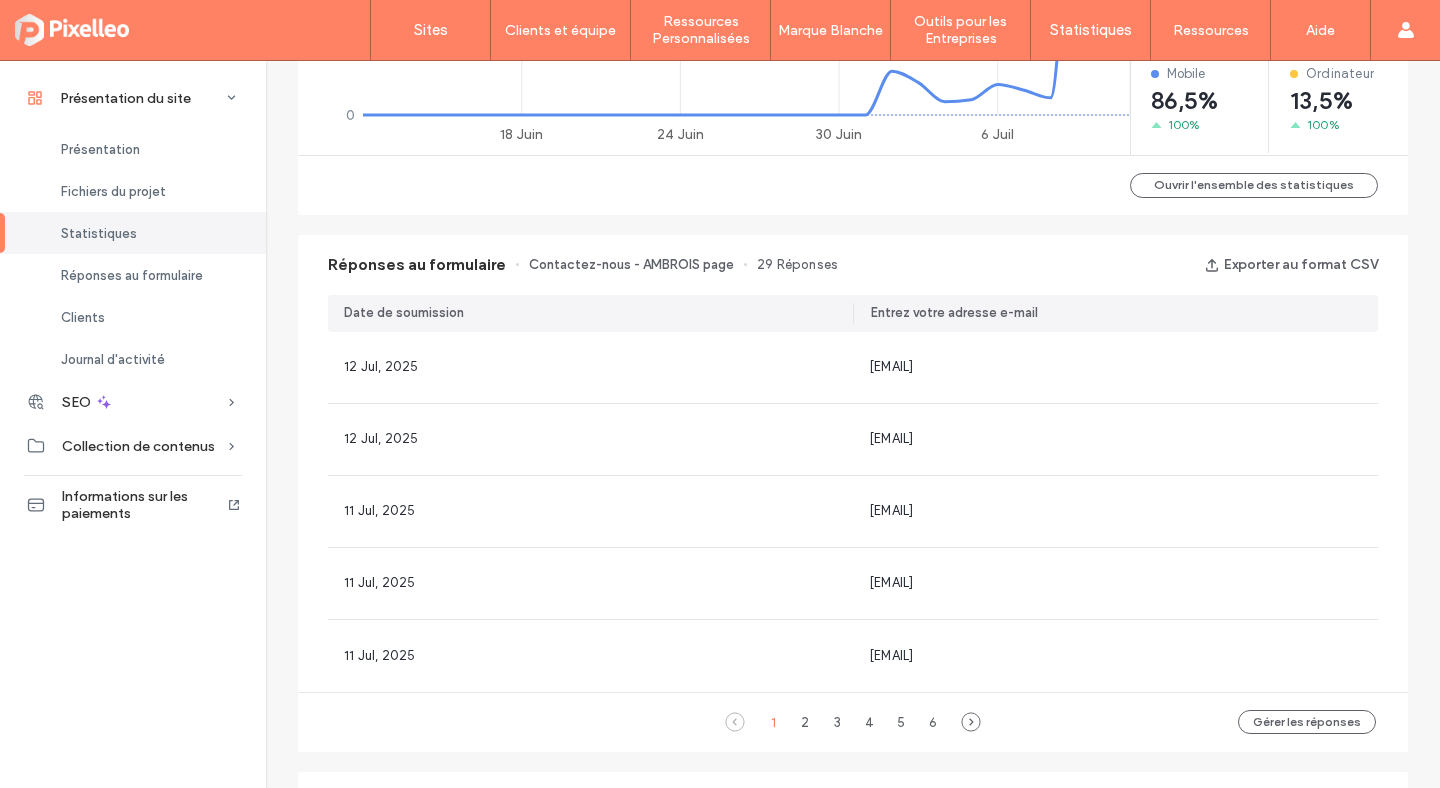 scroll, scrollTop: 1343, scrollLeft: 0, axis: vertical 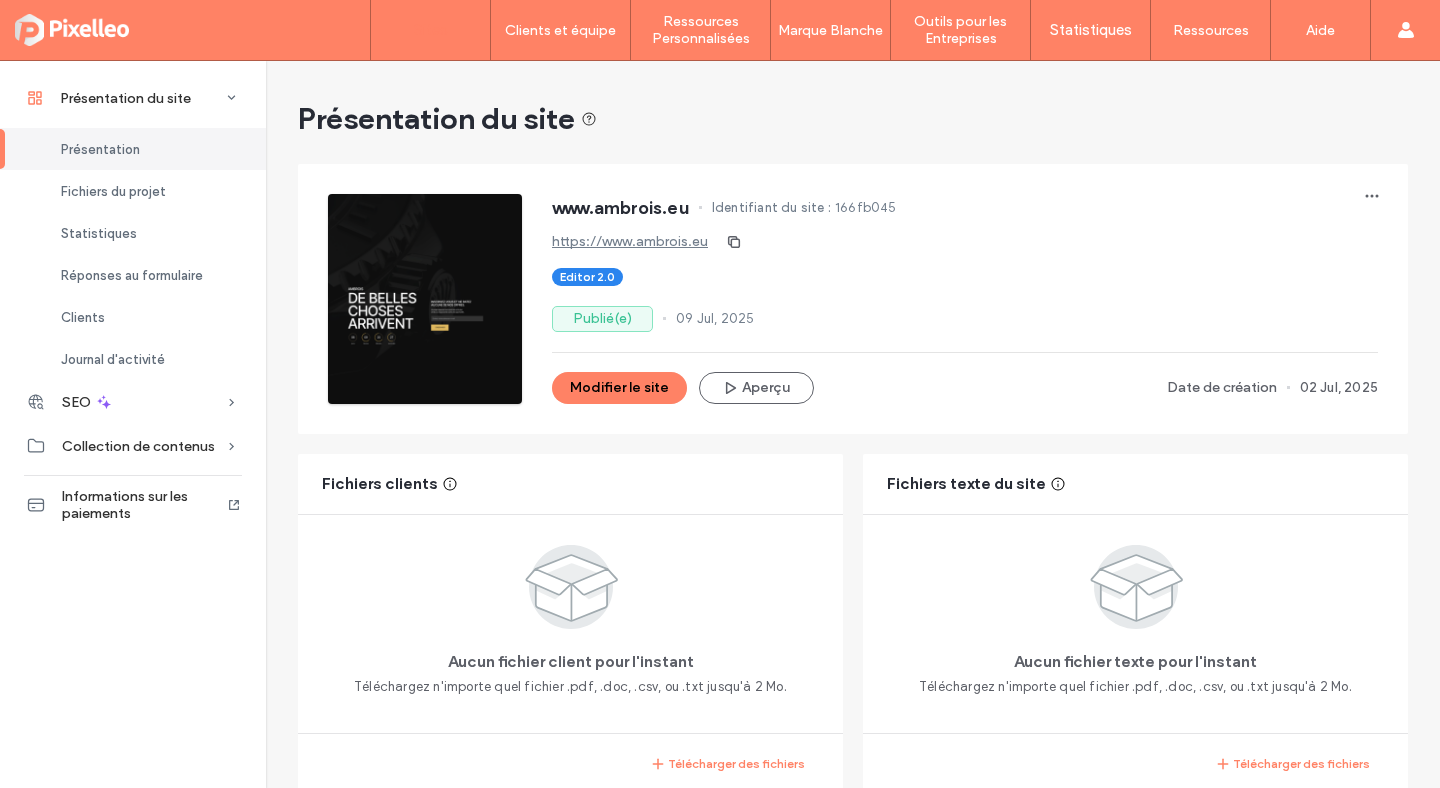 click on "Sites" at bounding box center [430, 30] 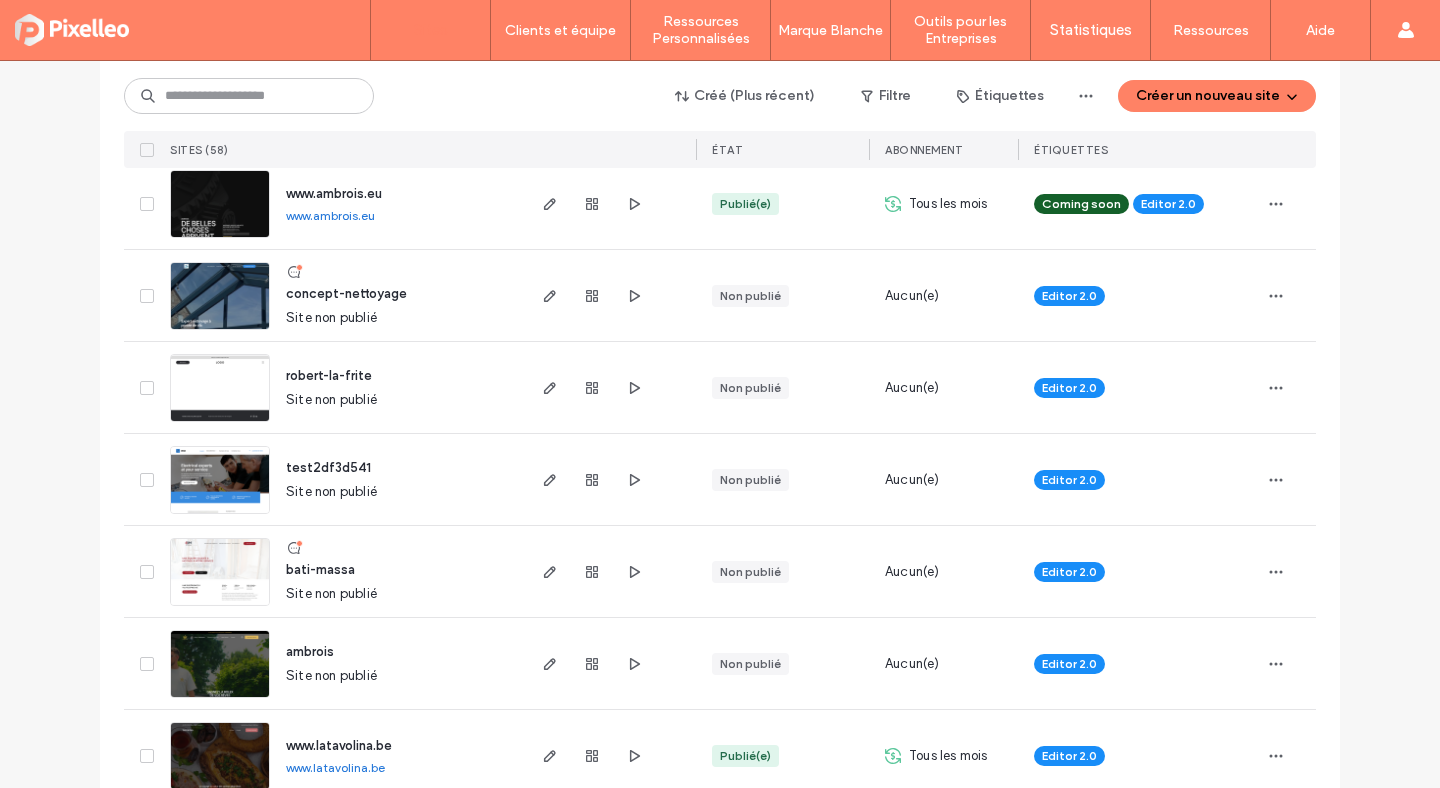 scroll, scrollTop: 525, scrollLeft: 0, axis: vertical 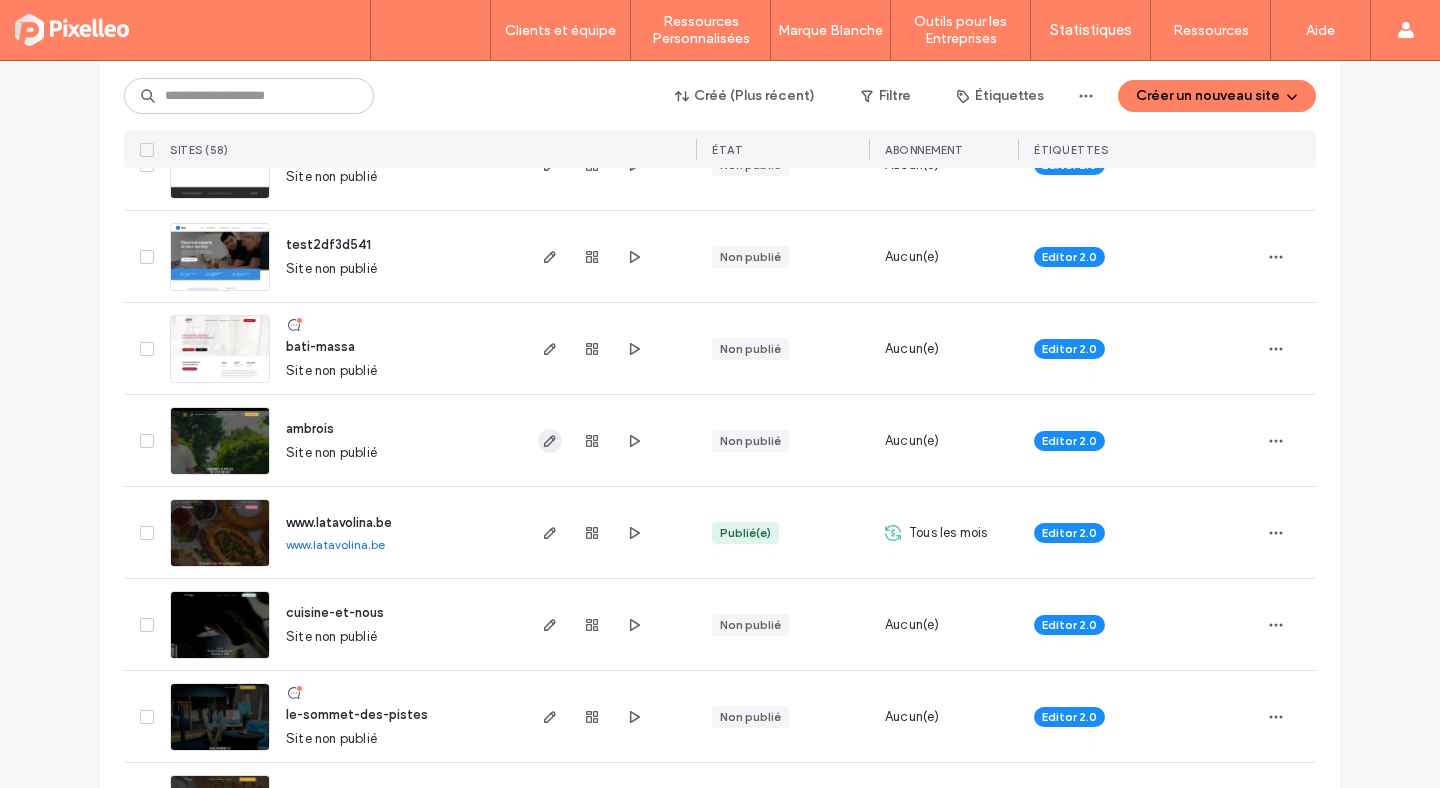 click 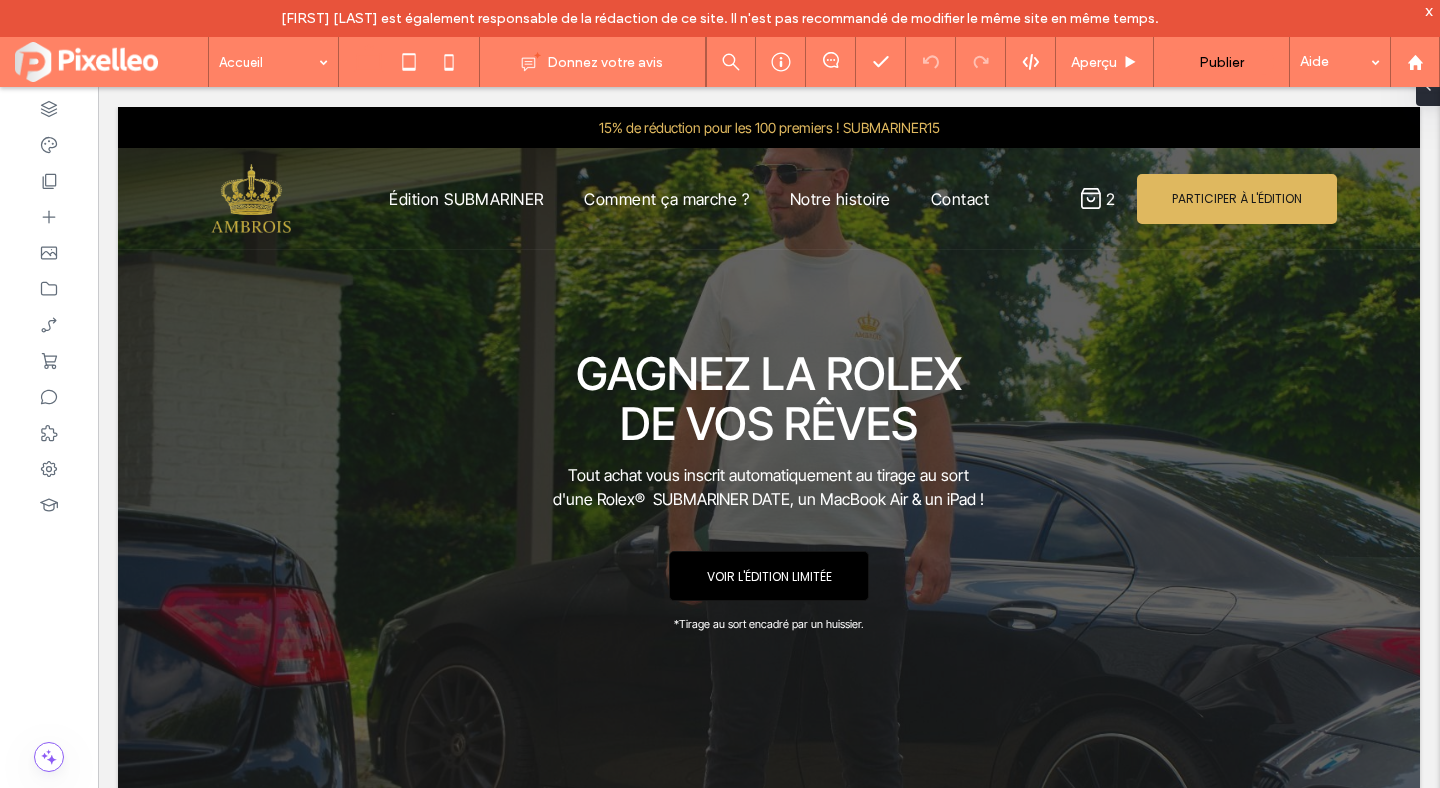 scroll, scrollTop: 0, scrollLeft: 0, axis: both 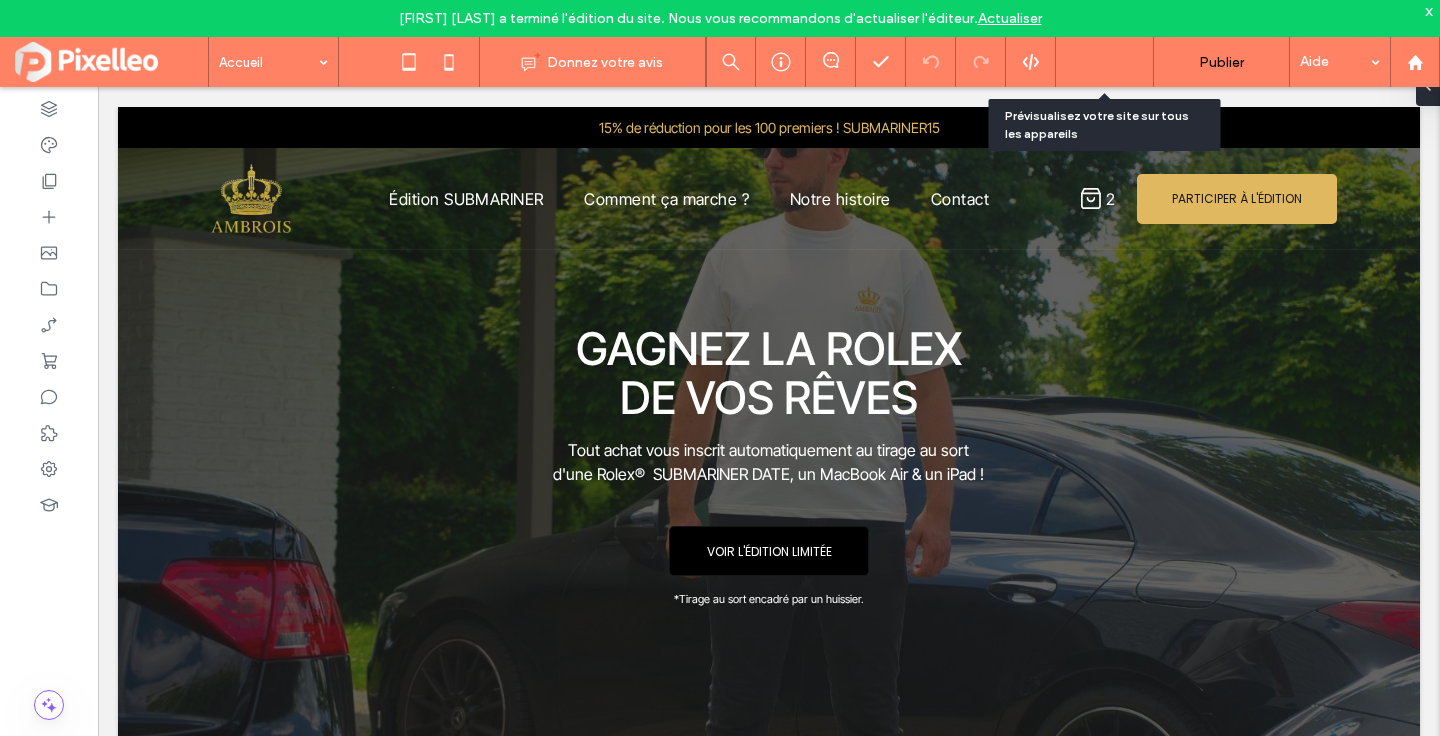 click on "Aperçu" at bounding box center (1094, 62) 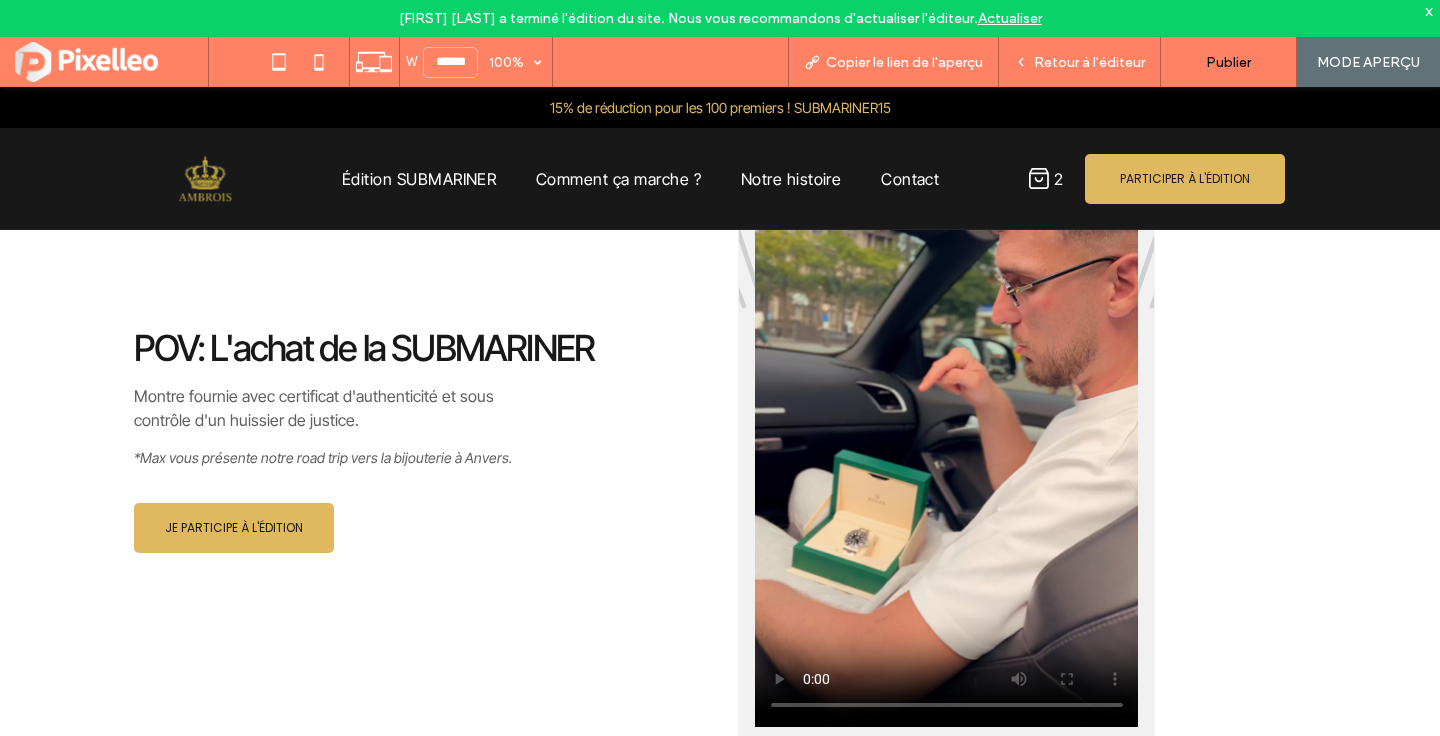 scroll, scrollTop: 2362, scrollLeft: 0, axis: vertical 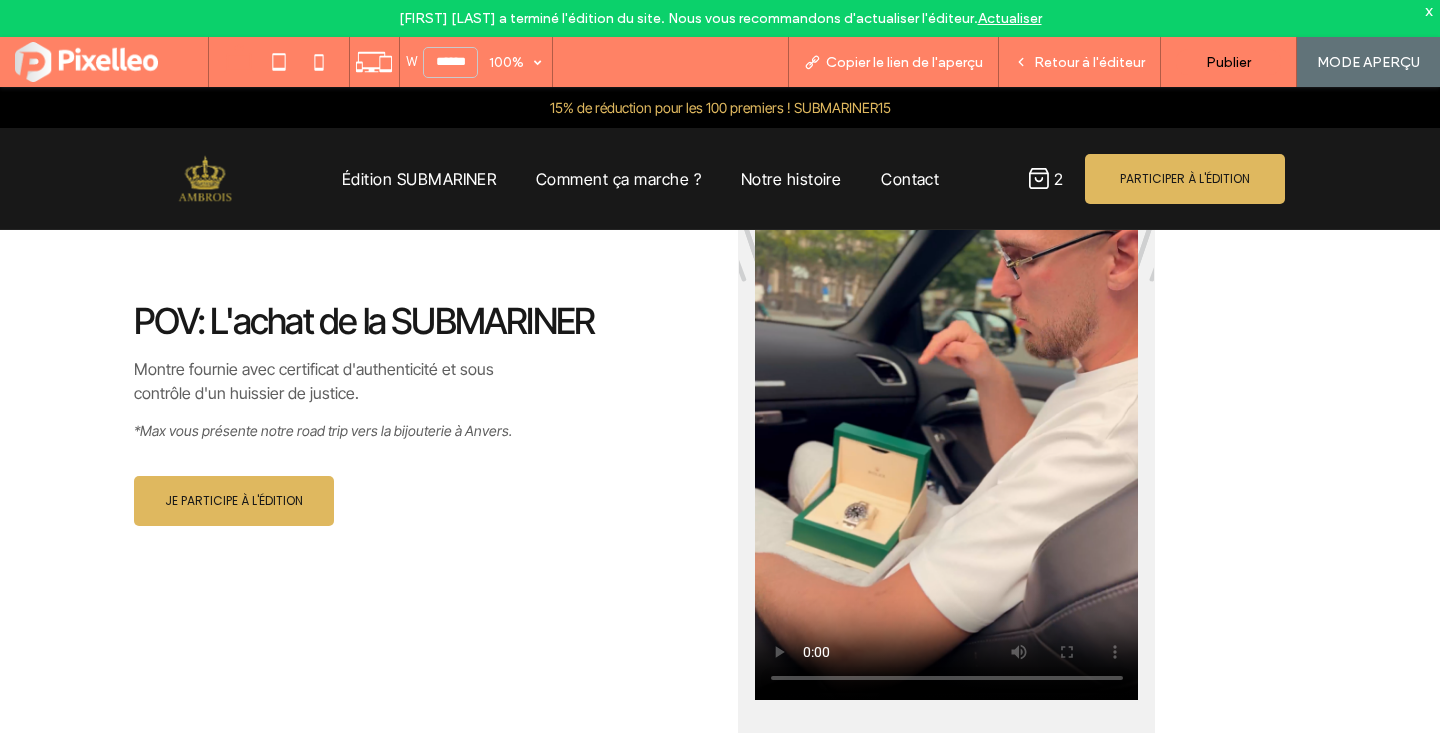 type 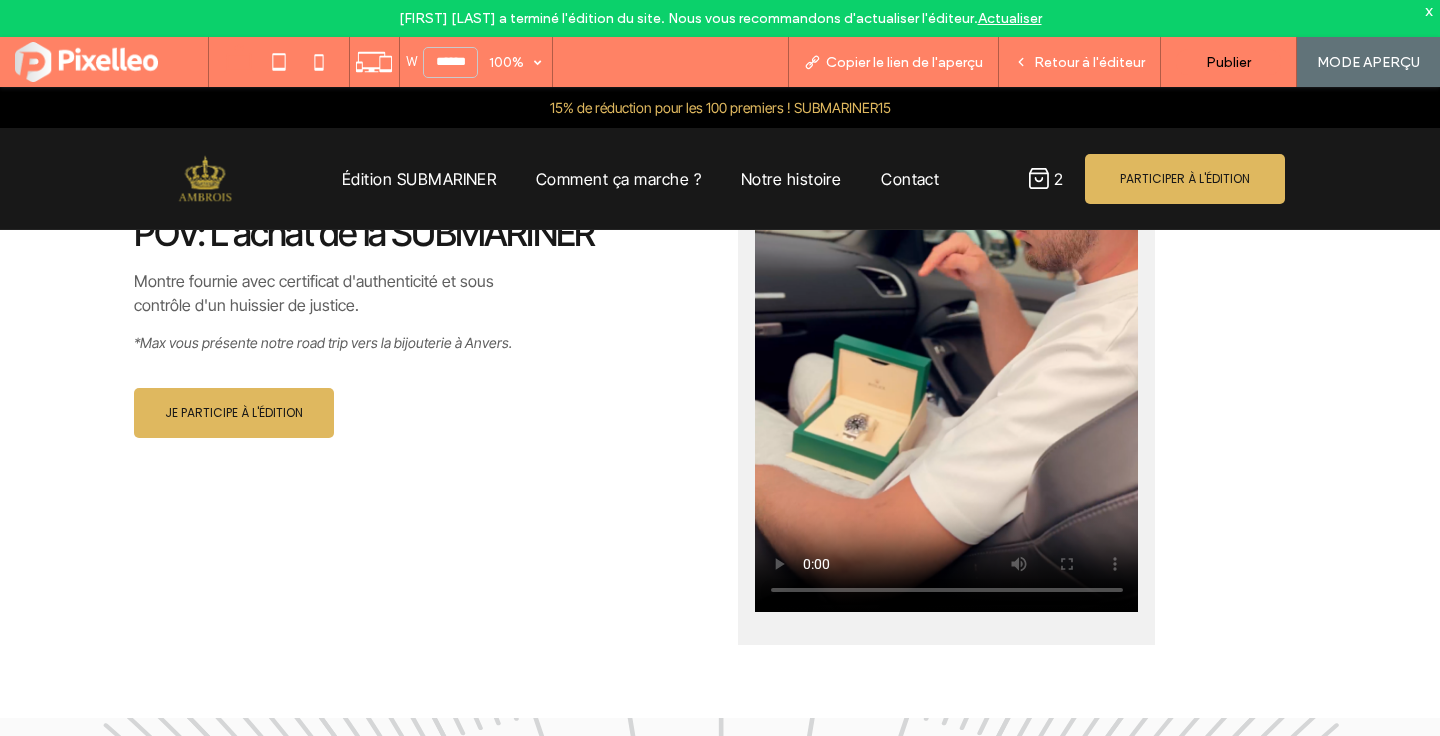 scroll, scrollTop: 2456, scrollLeft: 0, axis: vertical 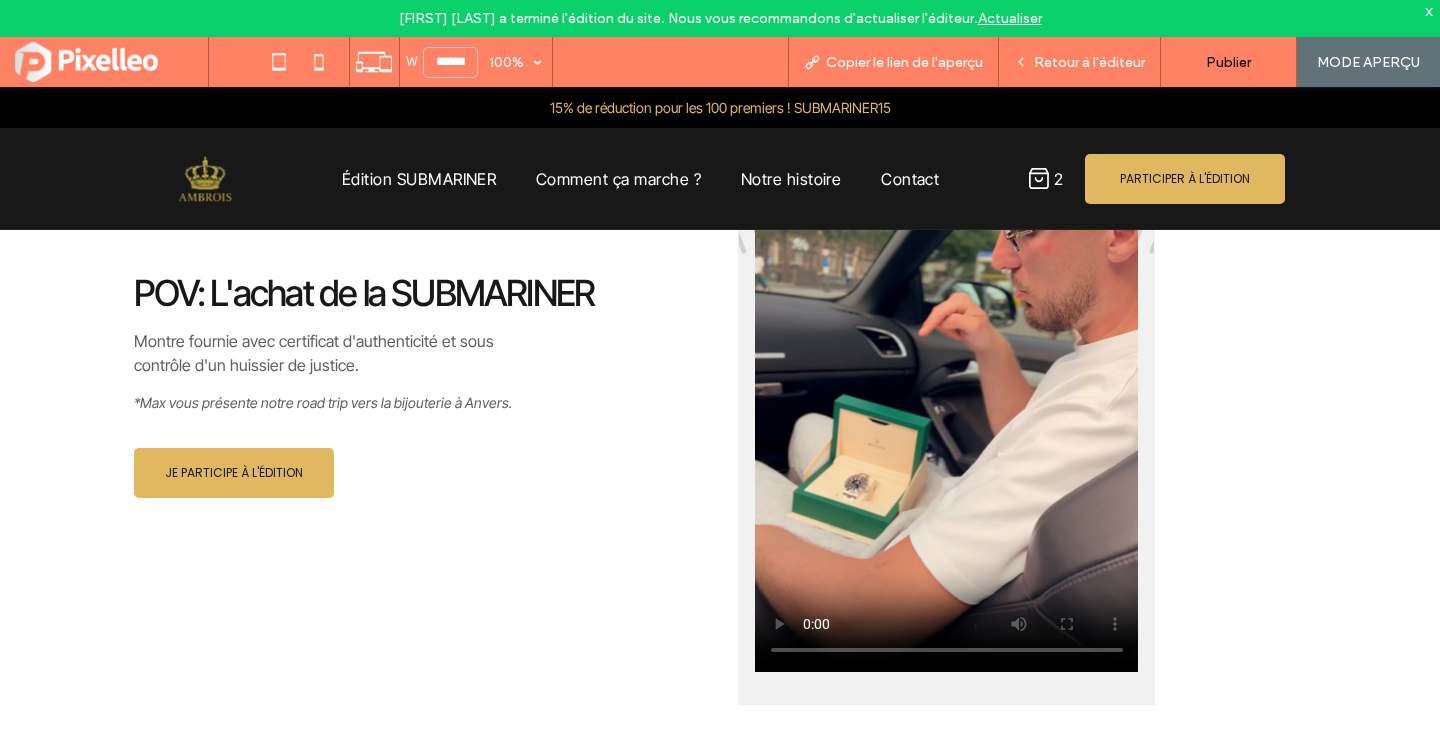 click at bounding box center [947, 386] 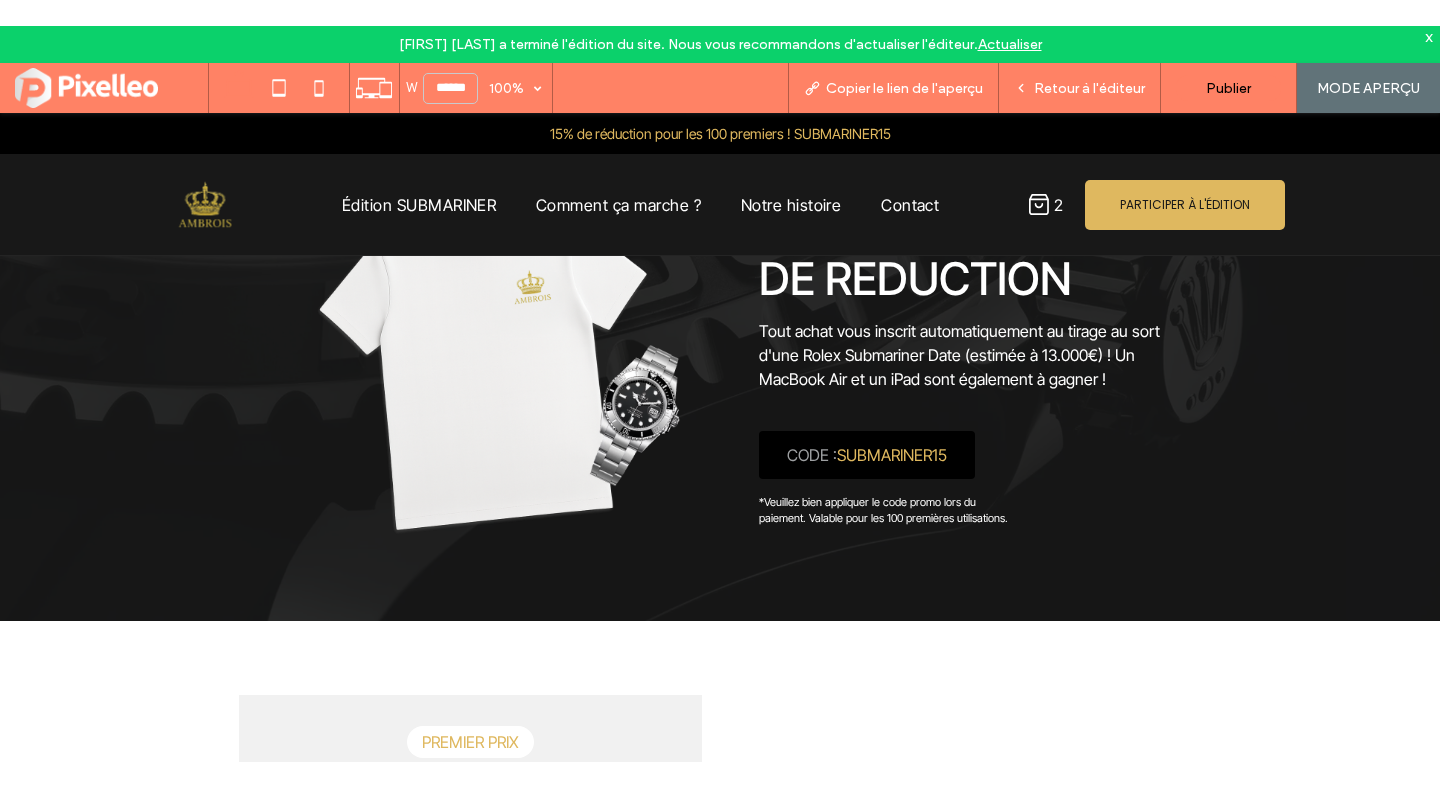 scroll, scrollTop: 649, scrollLeft: 0, axis: vertical 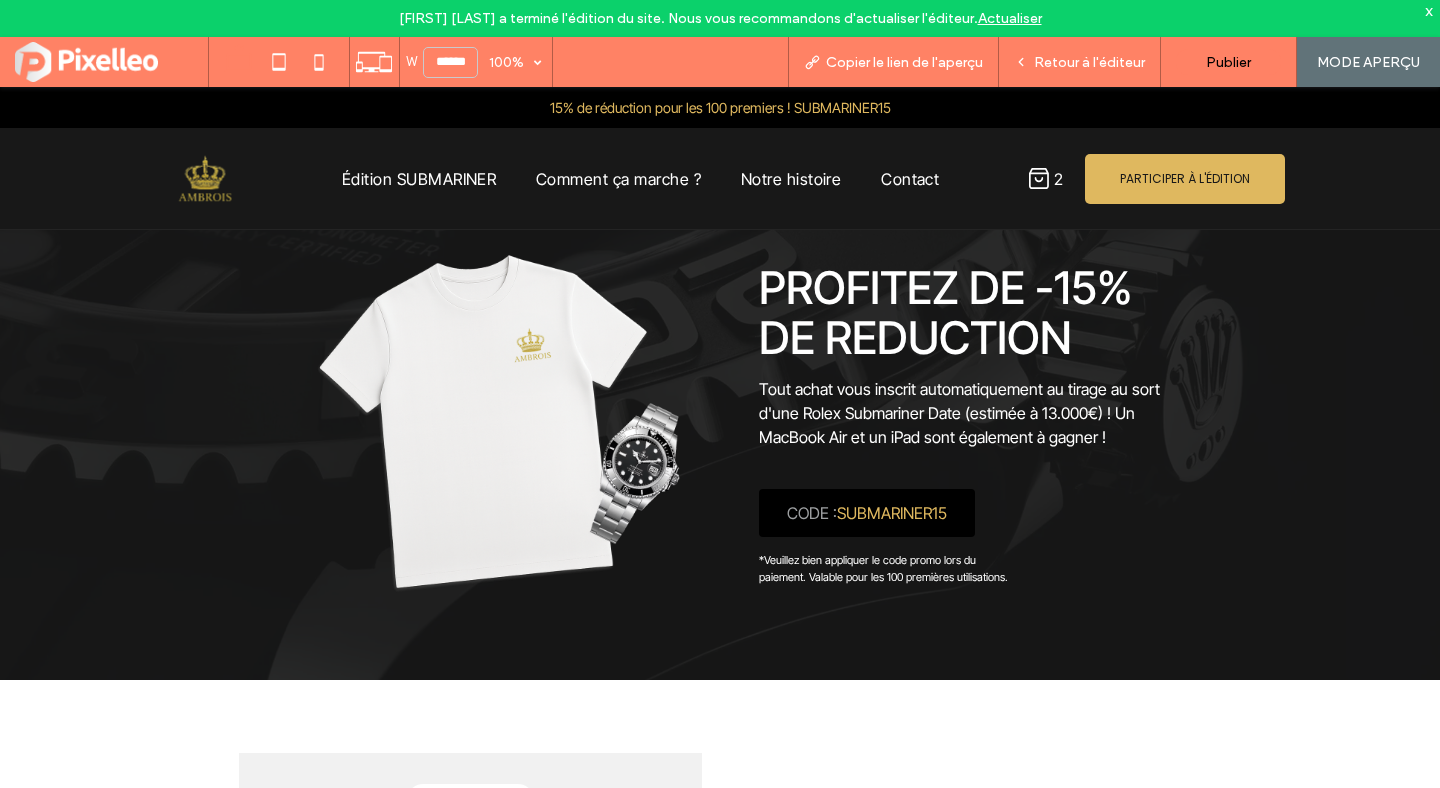 click on "Tout achat vous inscrit automatiquement au tirage au sort d'une Rolex Submariner Date (estimée à 13.000€) ! Un MacBook Air et un iPad sont également à gagner !" at bounding box center [959, 413] 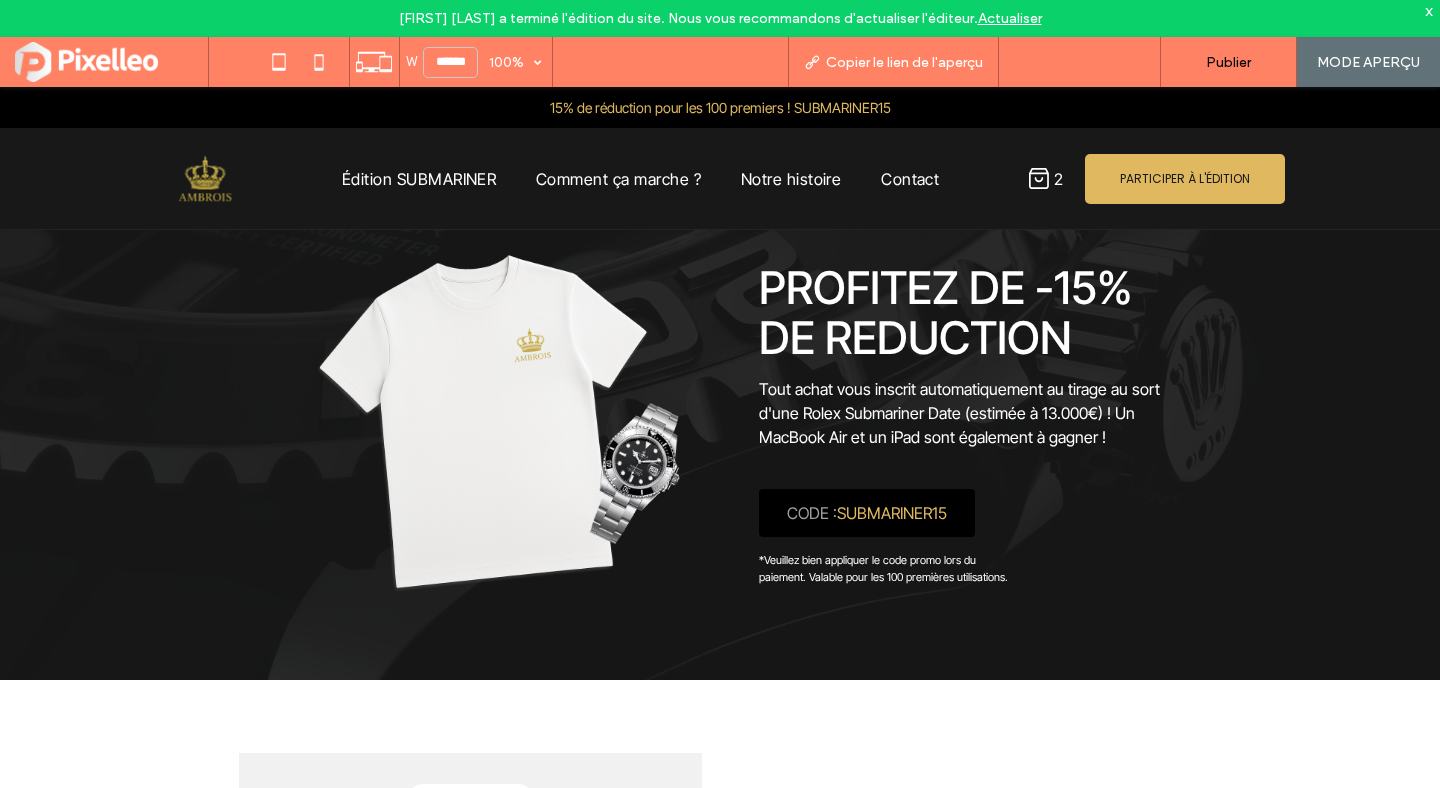 click on "Retour à l'éditeur" at bounding box center (1080, 62) 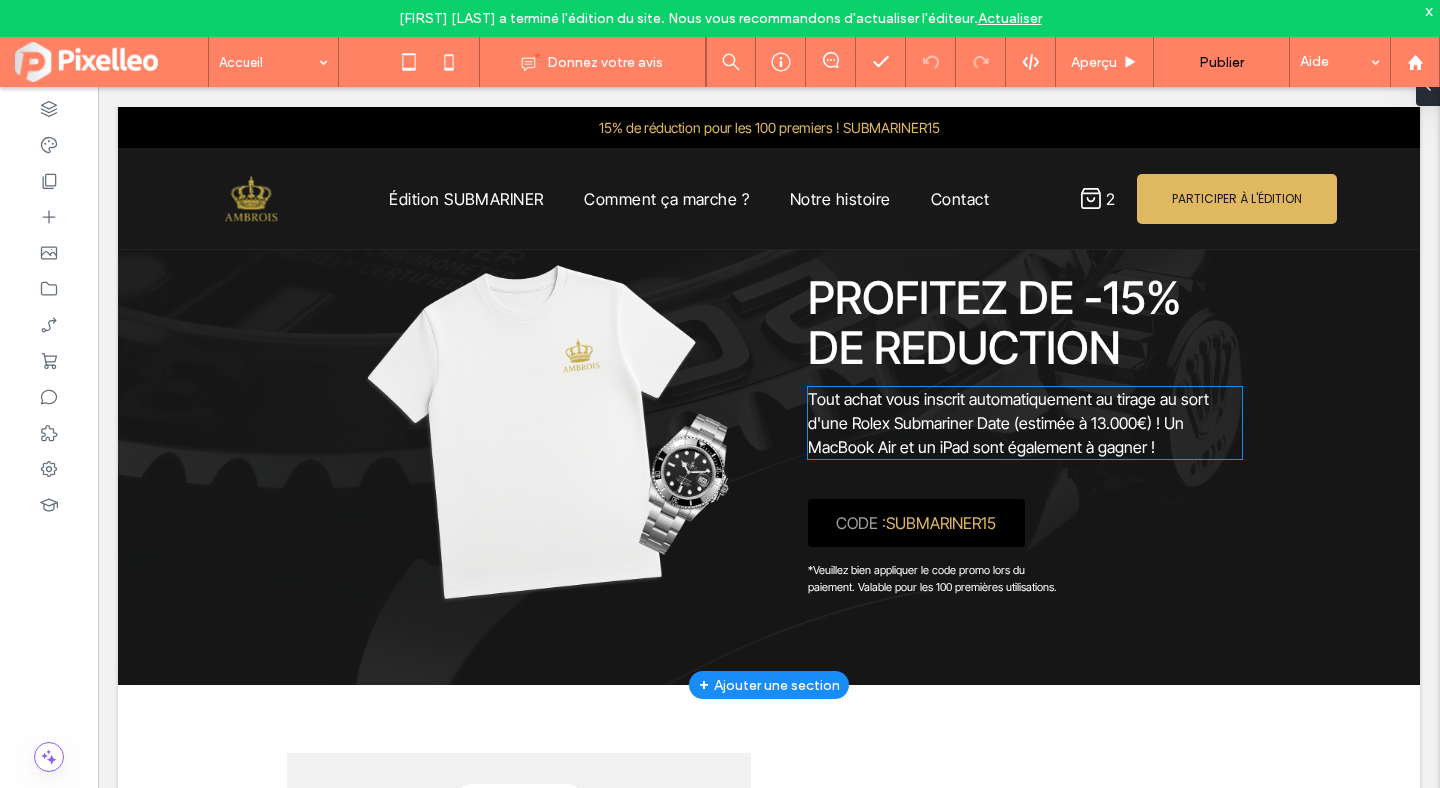 click on "Tout achat vous inscrit automatiquement au tirage au sort d'une Rolex Submariner Date (estimée à 13.000€) ! Un MacBook Air et un iPad sont également à gagner !" at bounding box center (1008, 423) 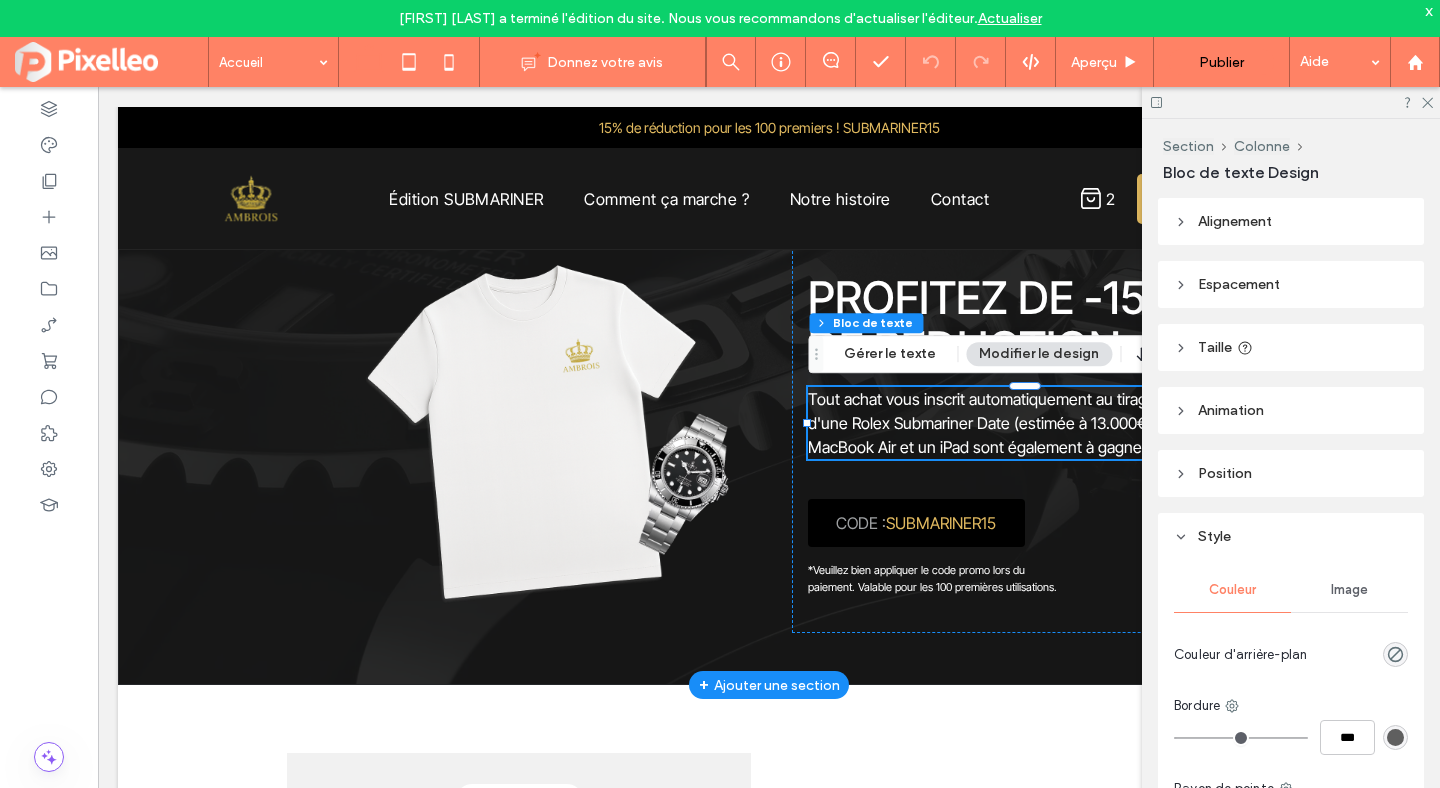 click on "Tout achat vous inscrit automatiquement au tirage au sort d'une Rolex Submariner Date (estimée à 13.000€) ! Un MacBook Air et un iPad sont également à gagner !" at bounding box center (1025, 423) 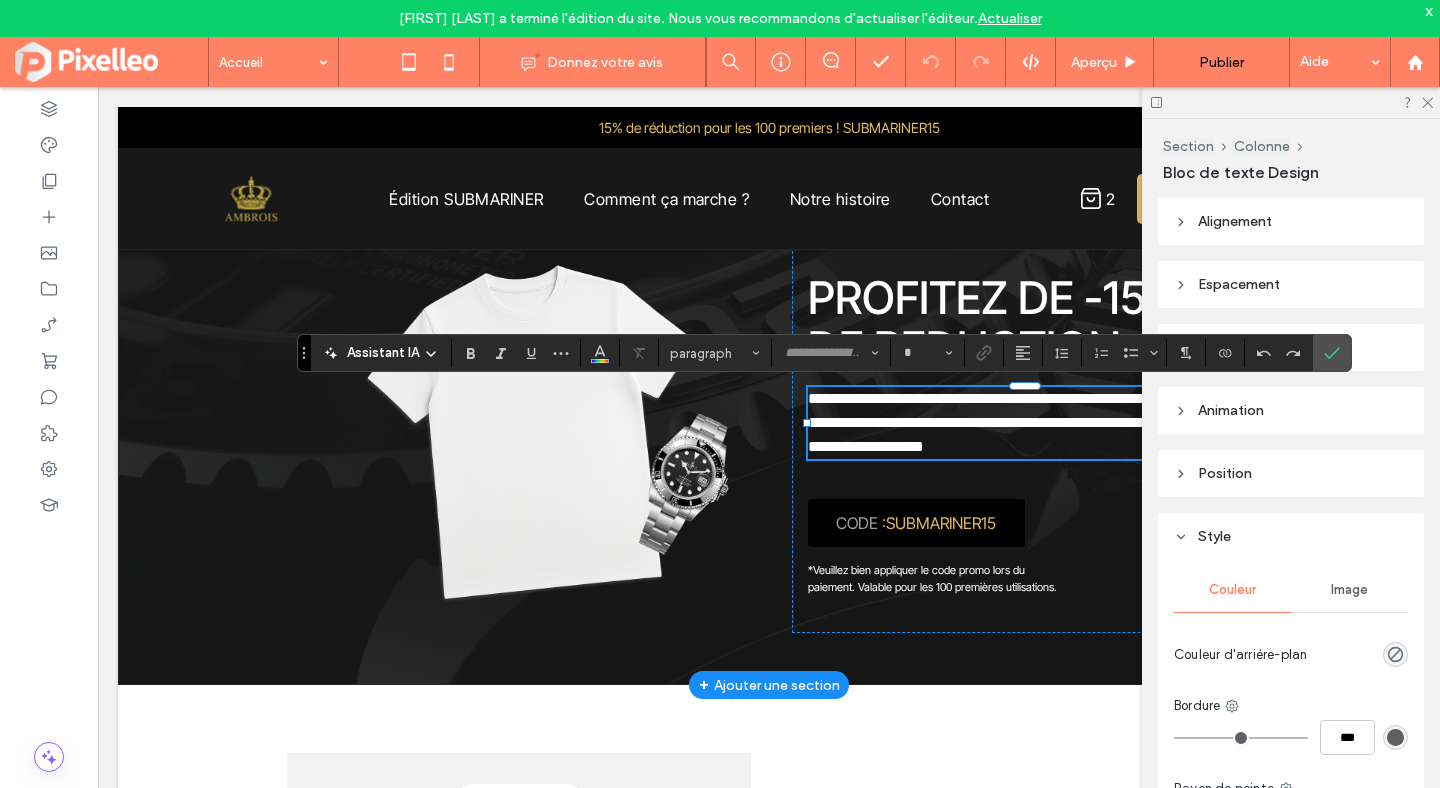type on "**********" 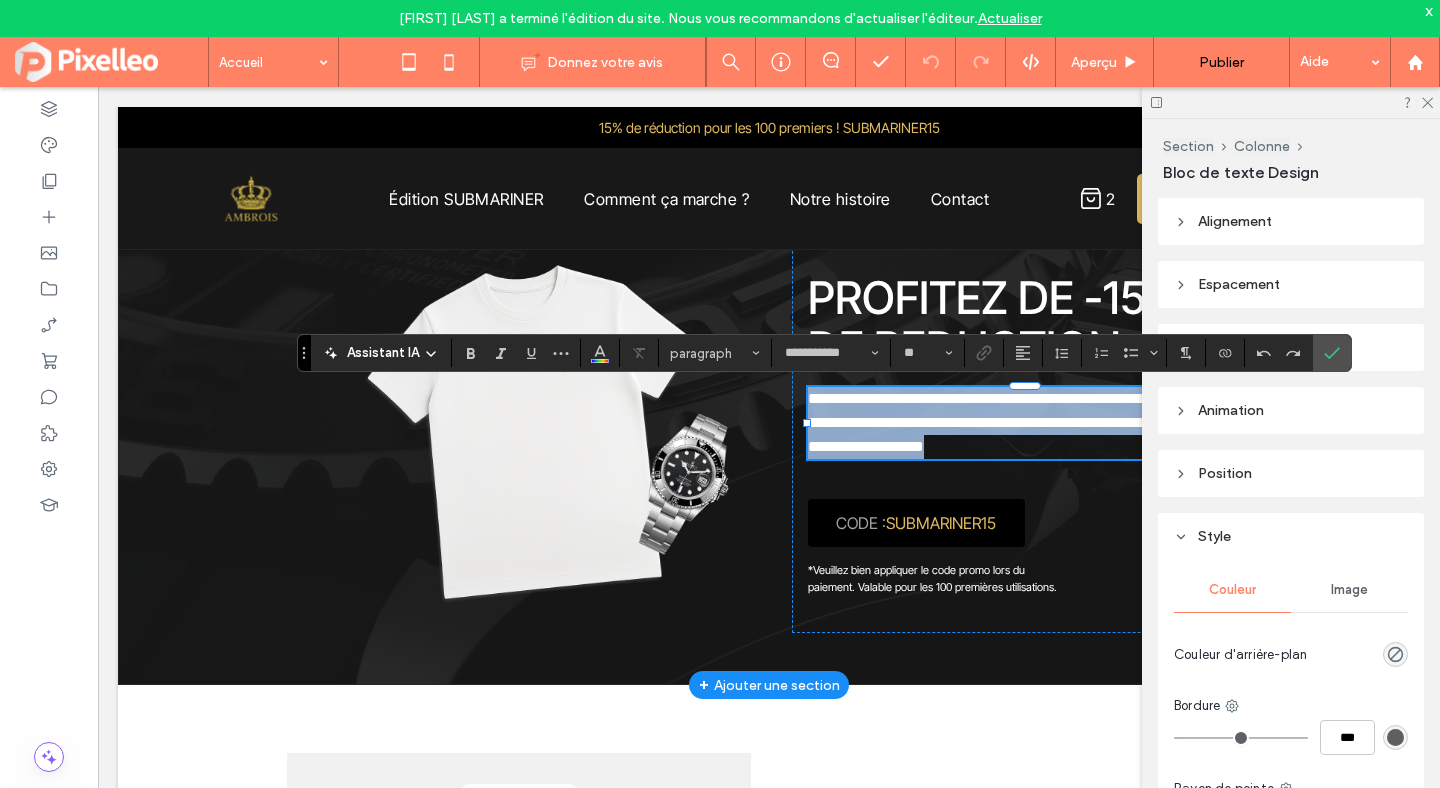 click on "**********" at bounding box center [1019, 422] 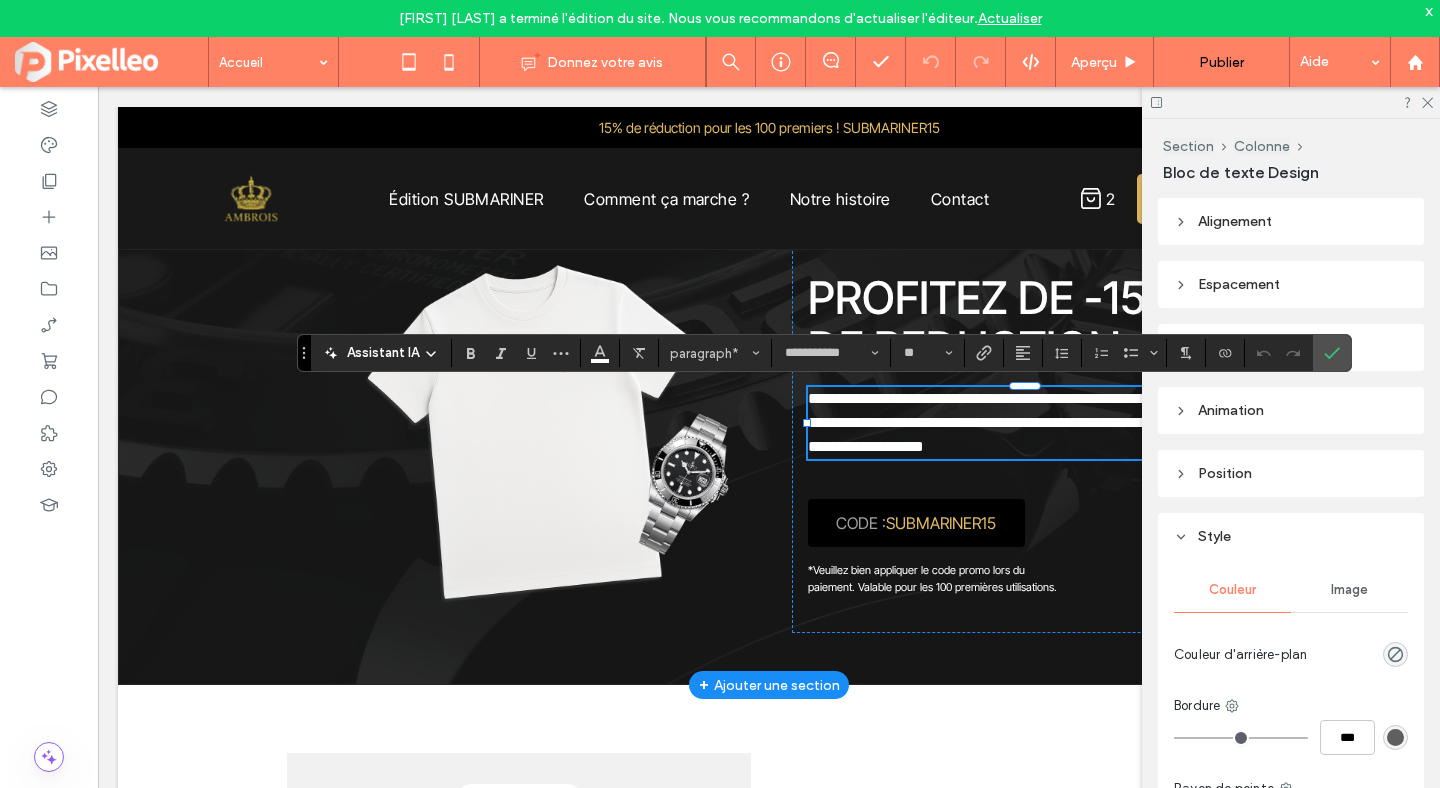 click on "**********" at bounding box center [1019, 422] 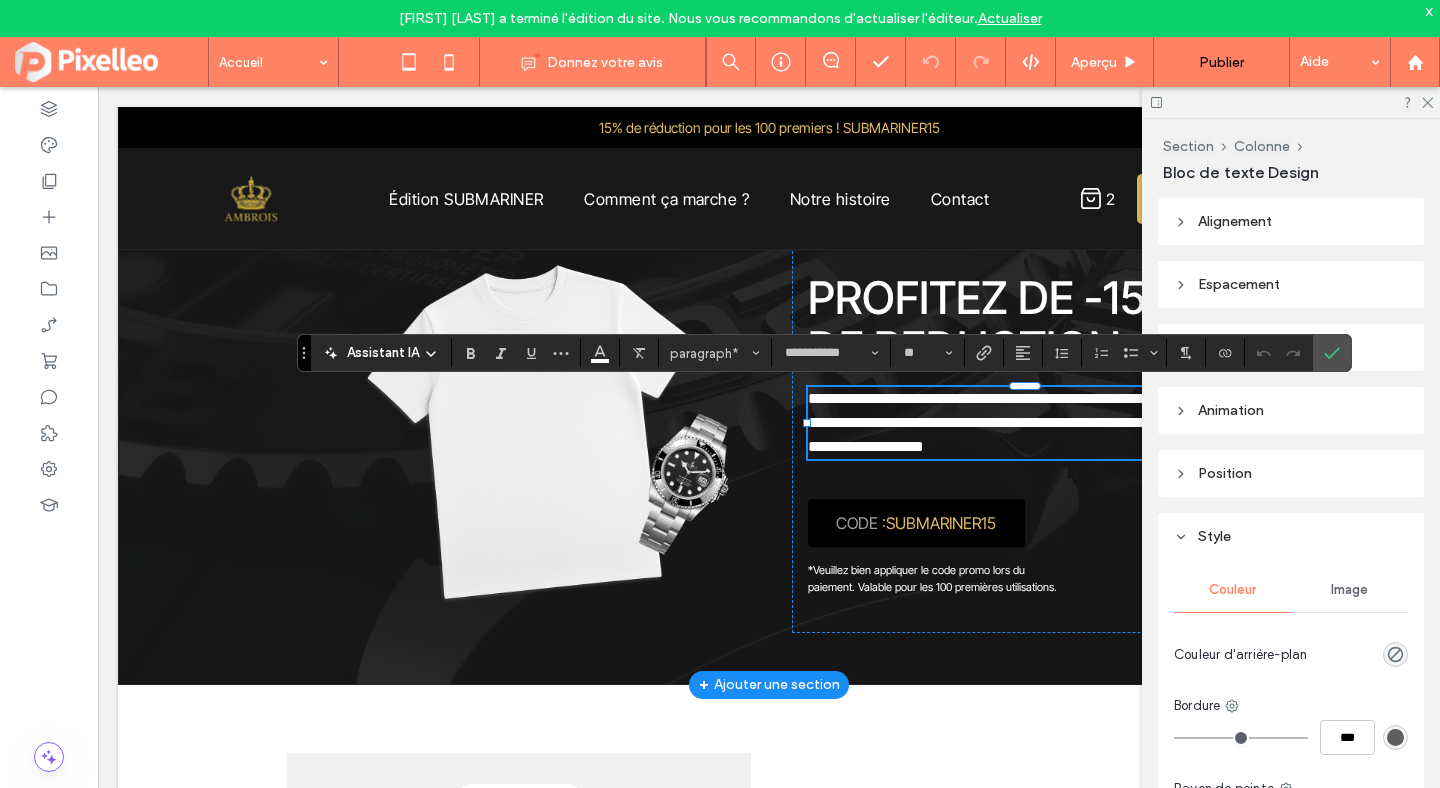 click on "**********" at bounding box center (1019, 422) 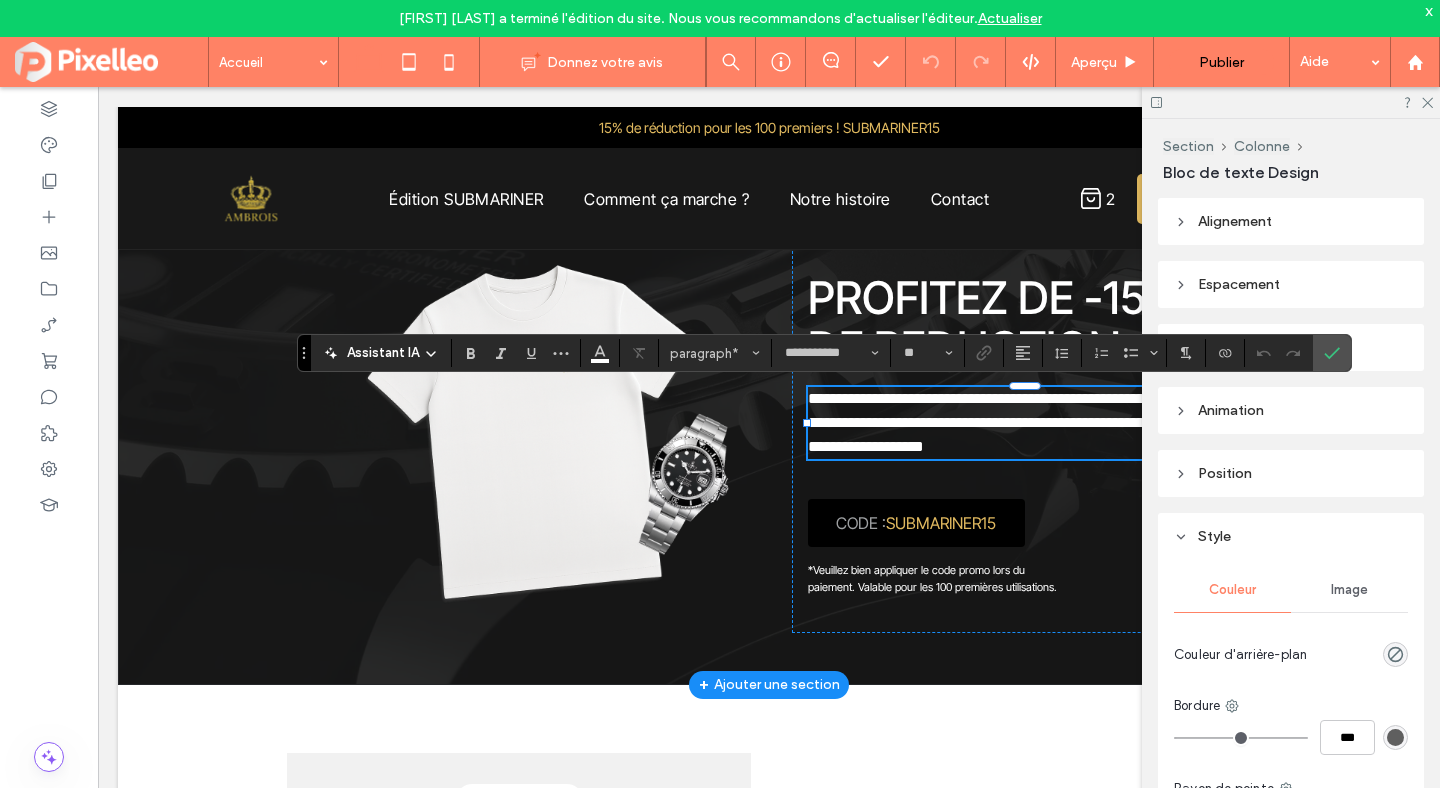 type 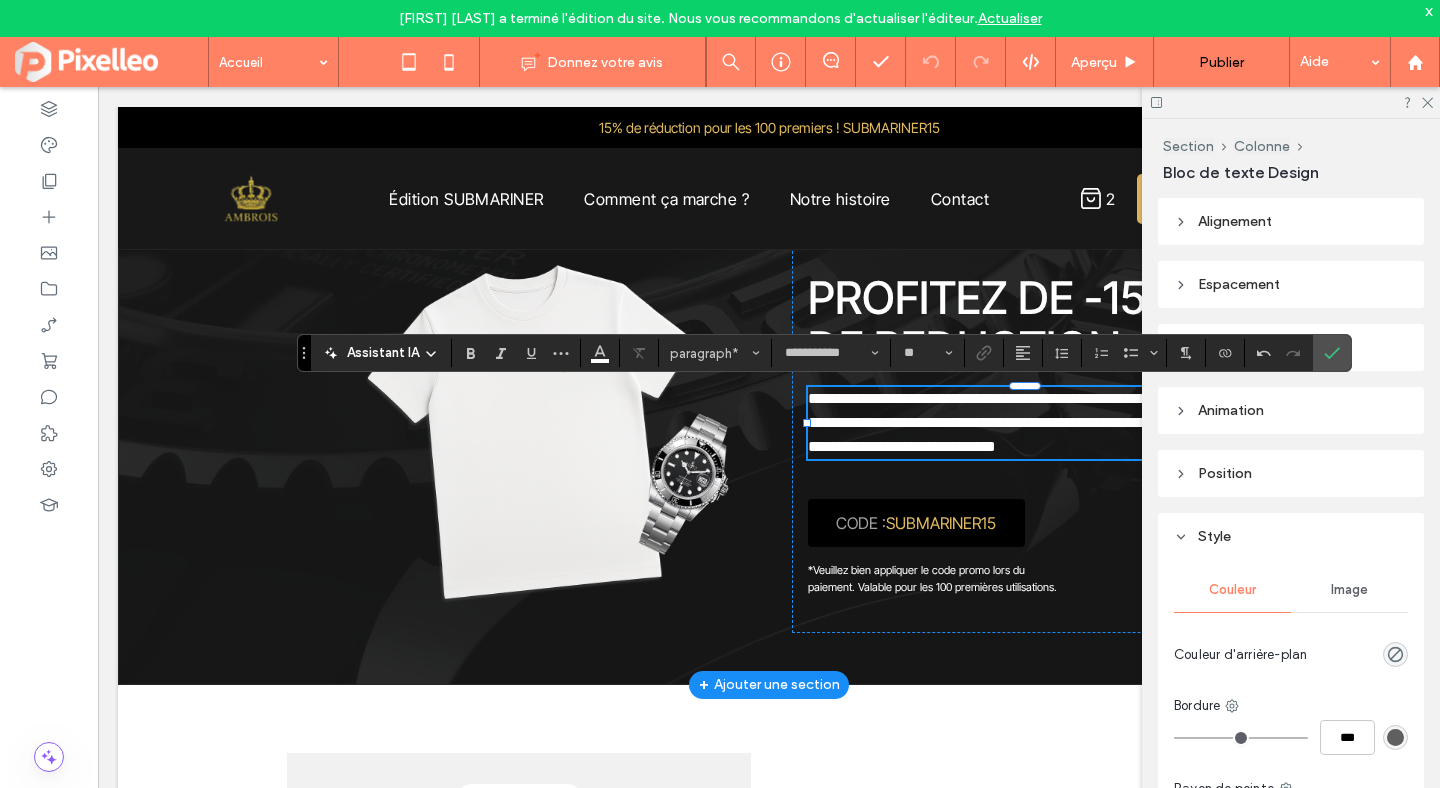 scroll, scrollTop: 637, scrollLeft: 0, axis: vertical 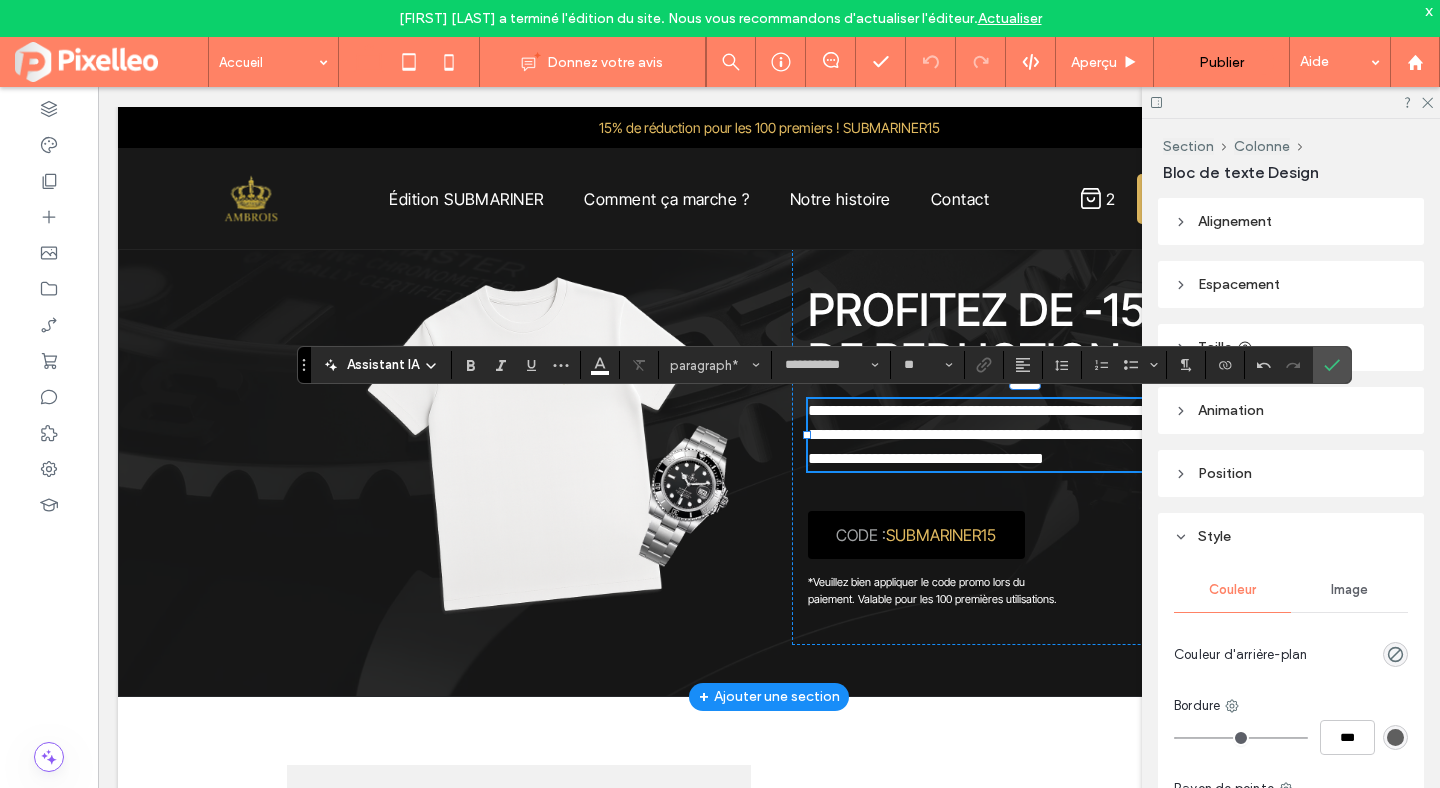 click on "**********" at bounding box center (1019, 434) 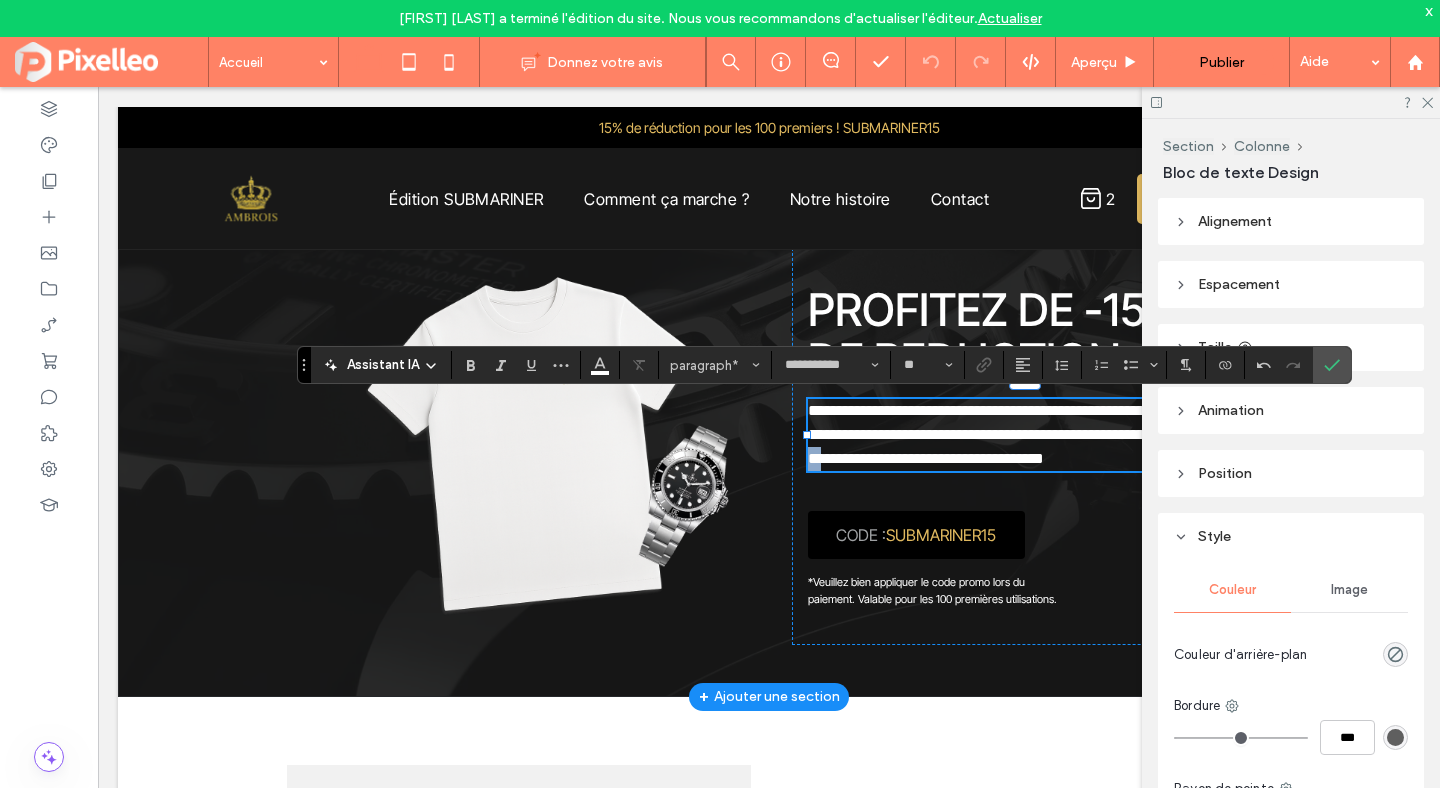click on "**********" at bounding box center [1019, 434] 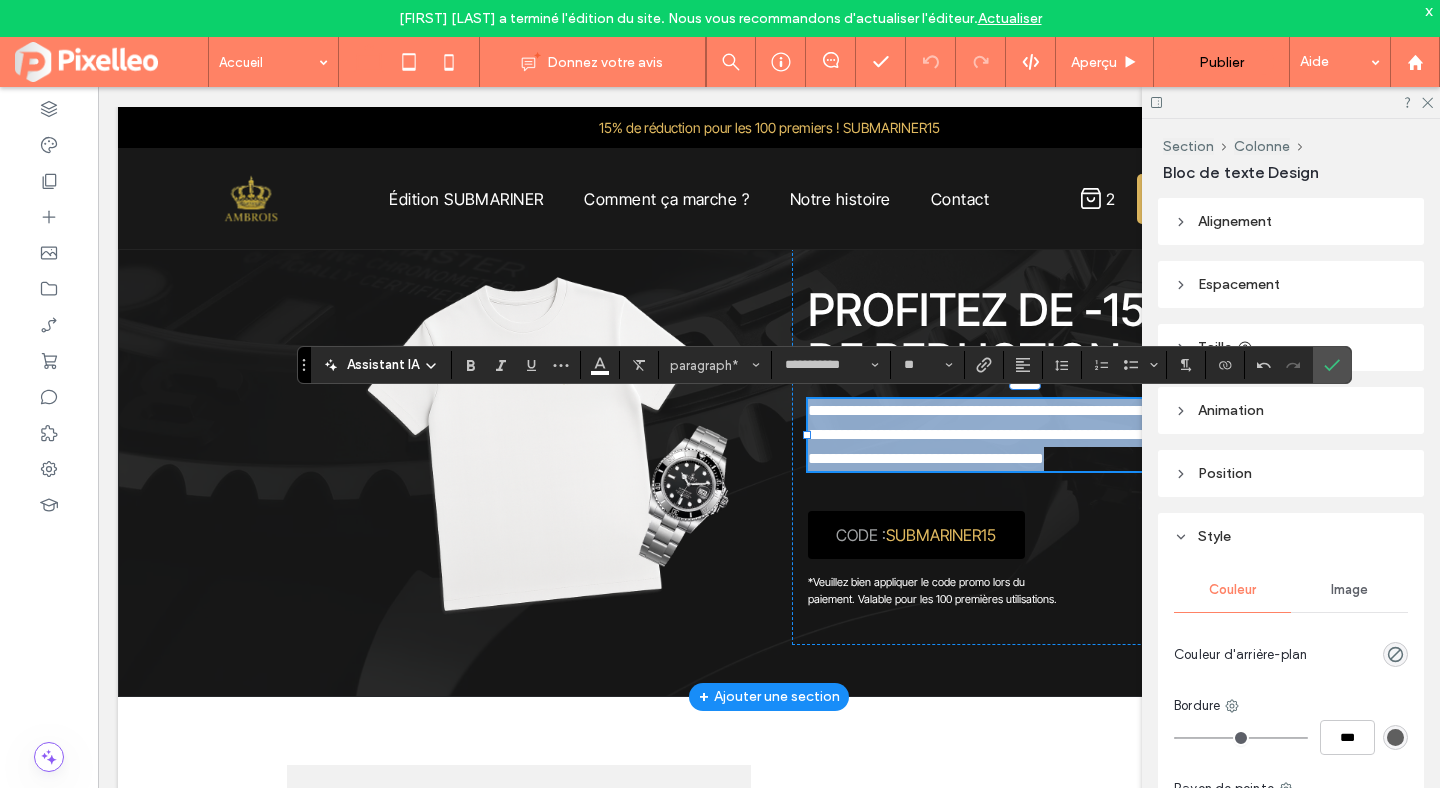 click on "**********" at bounding box center [1019, 434] 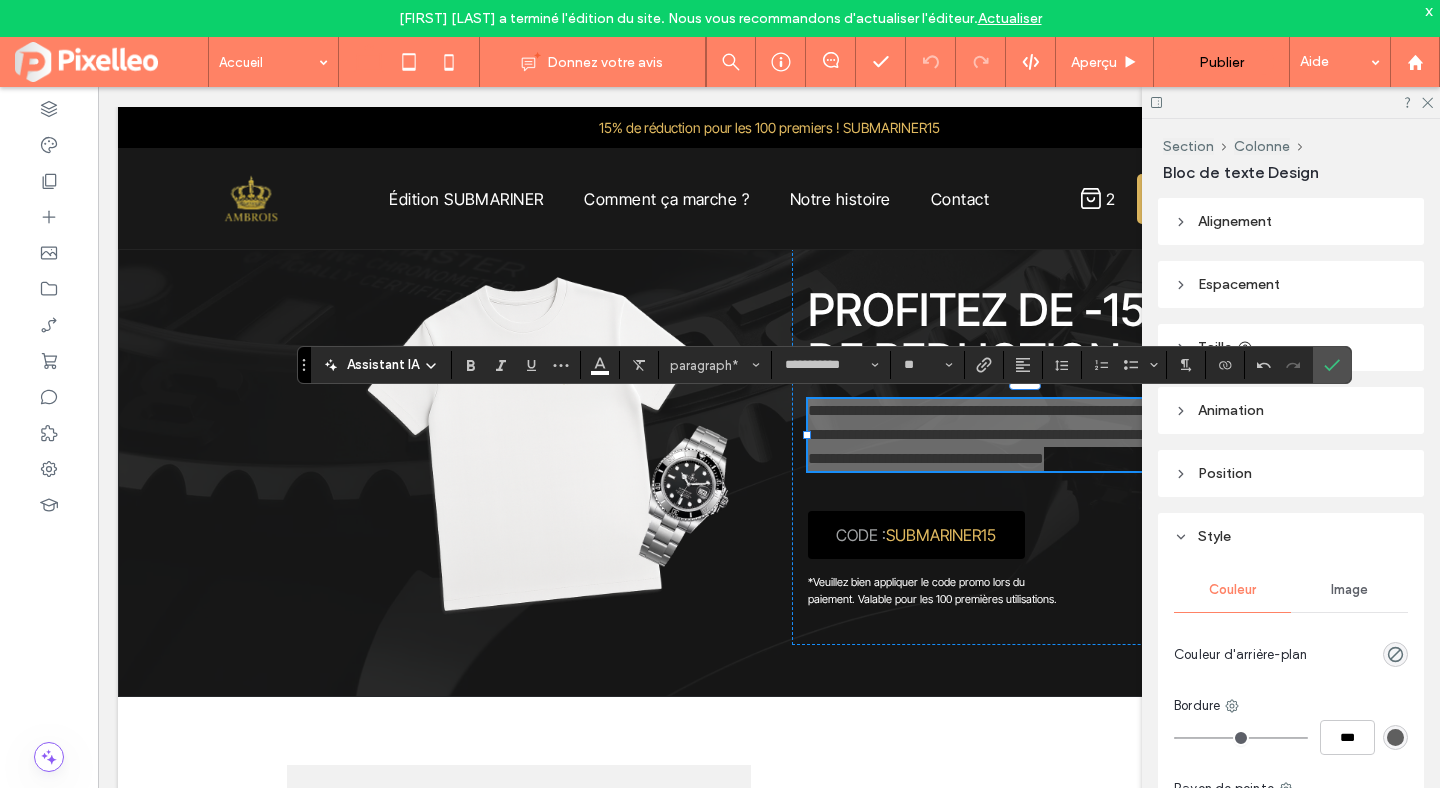 click on "Assistant IA" at bounding box center [383, 365] 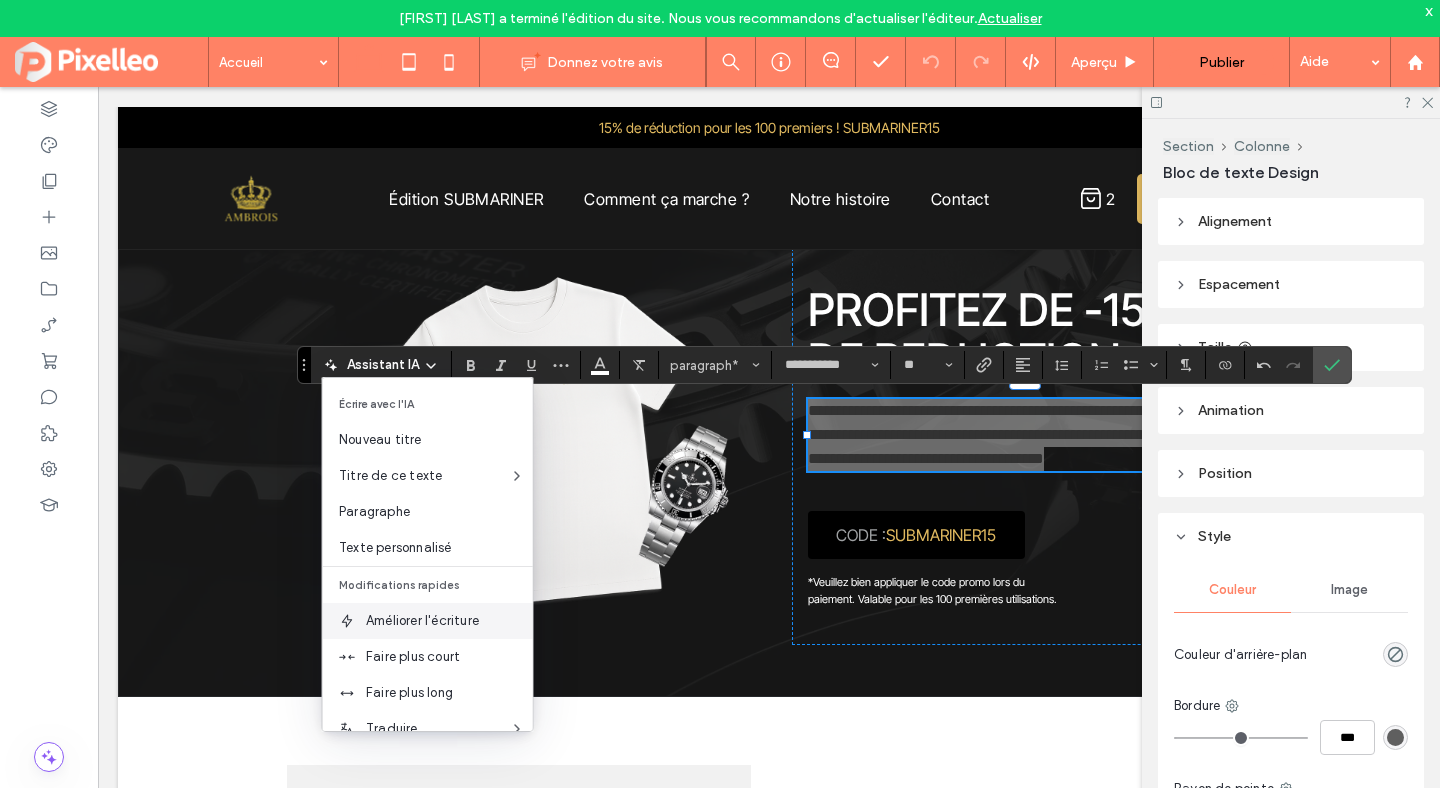 click on "Améliorer l'écriture" at bounding box center [449, 621] 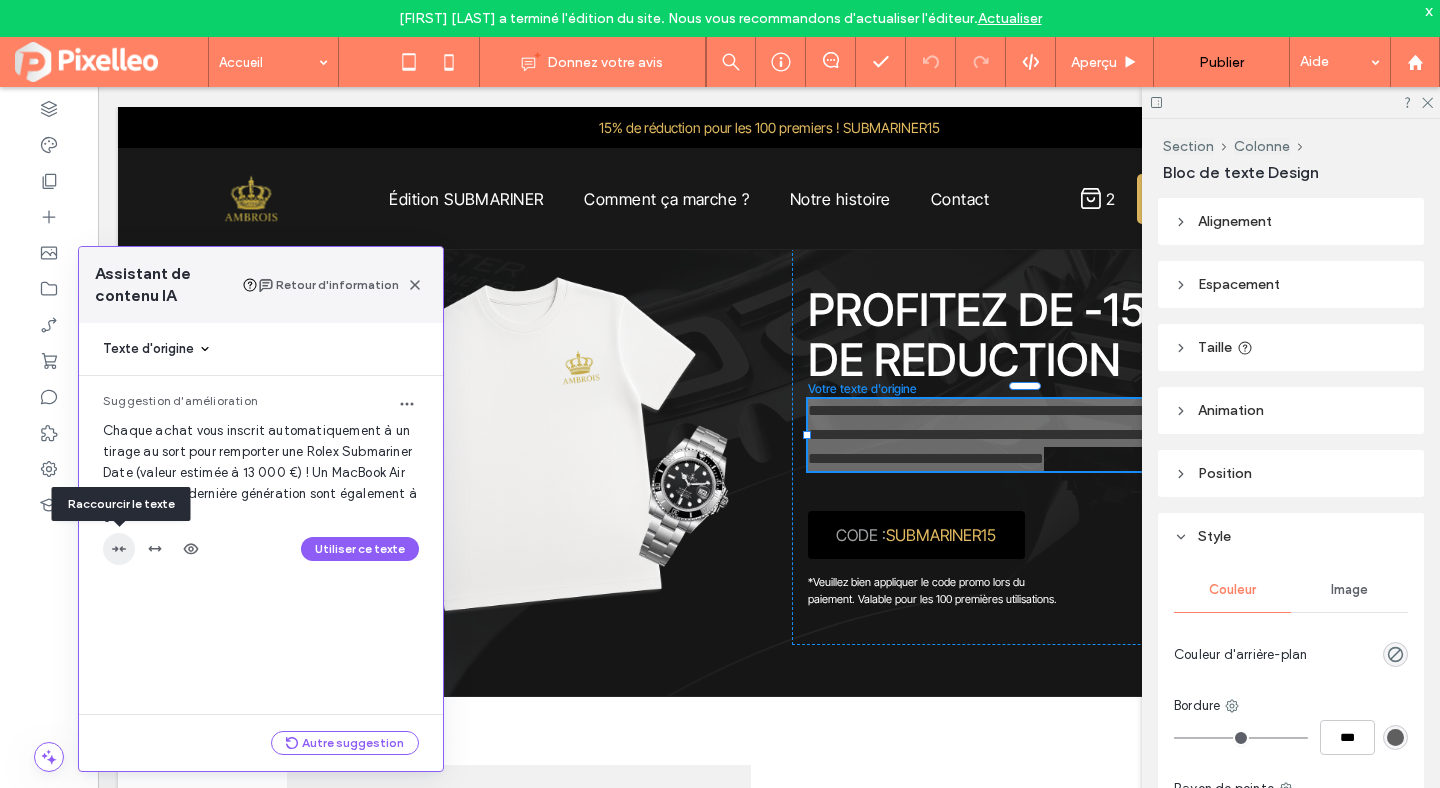 click 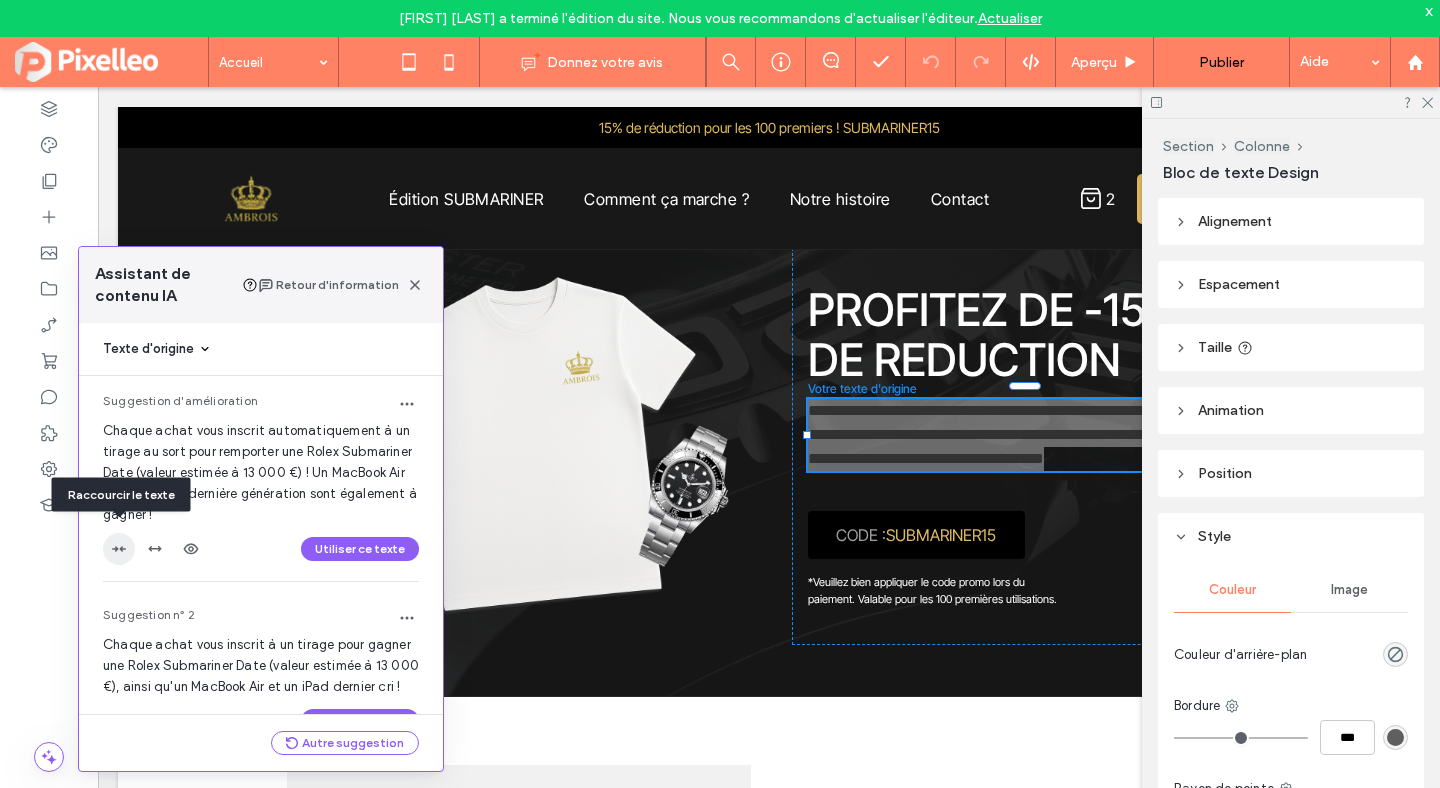 scroll, scrollTop: 68, scrollLeft: 0, axis: vertical 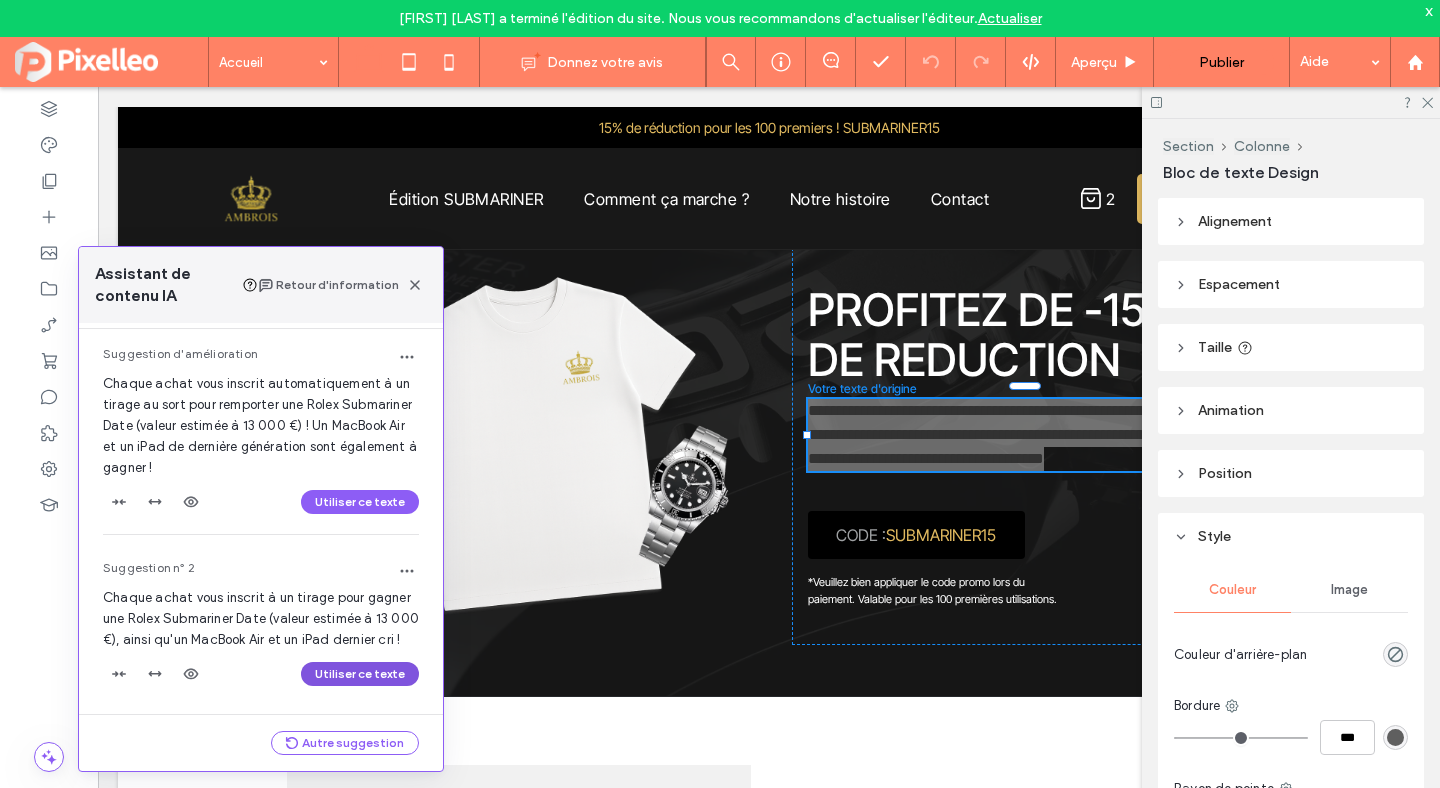 click on "Utiliser ce texte" at bounding box center (360, 674) 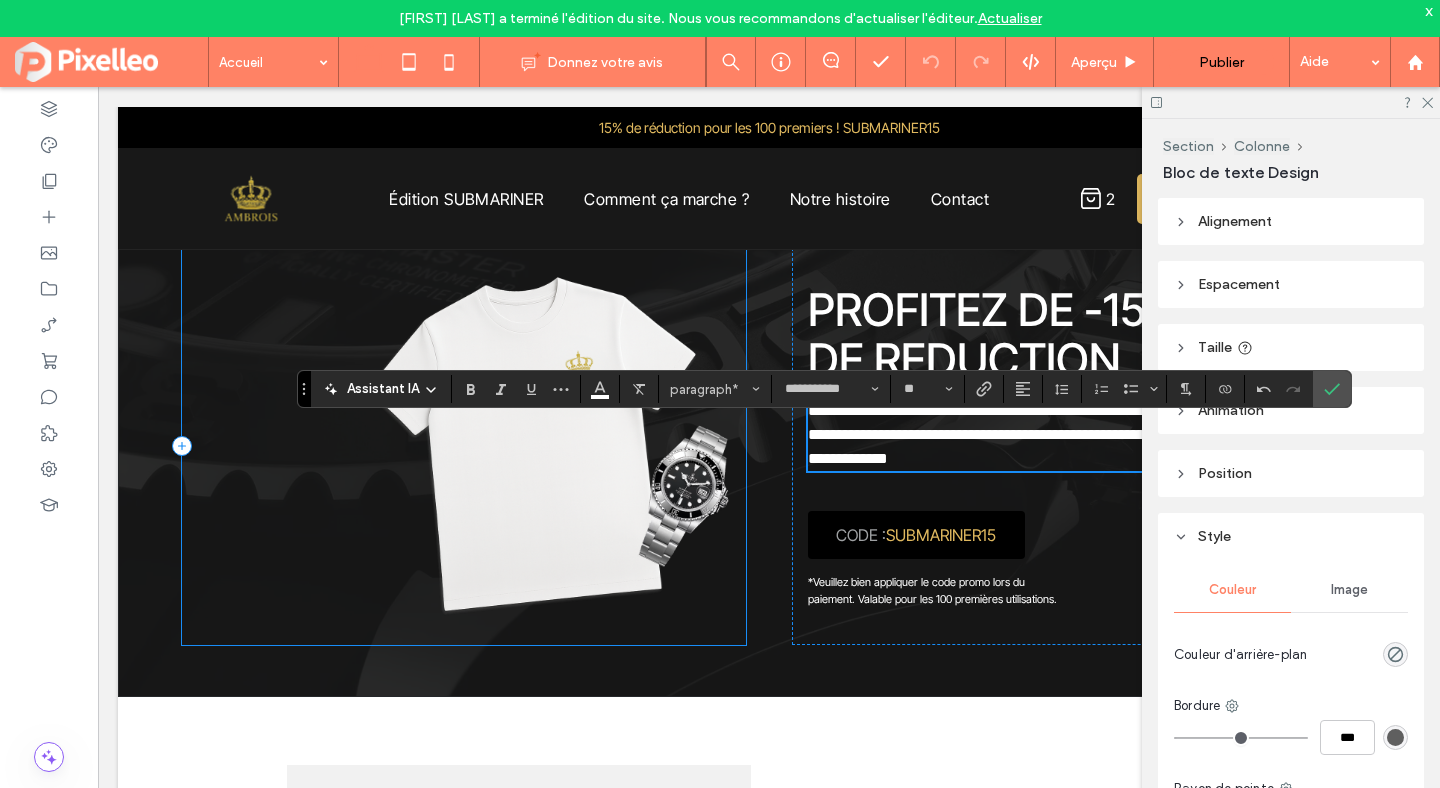 scroll, scrollTop: 613, scrollLeft: 0, axis: vertical 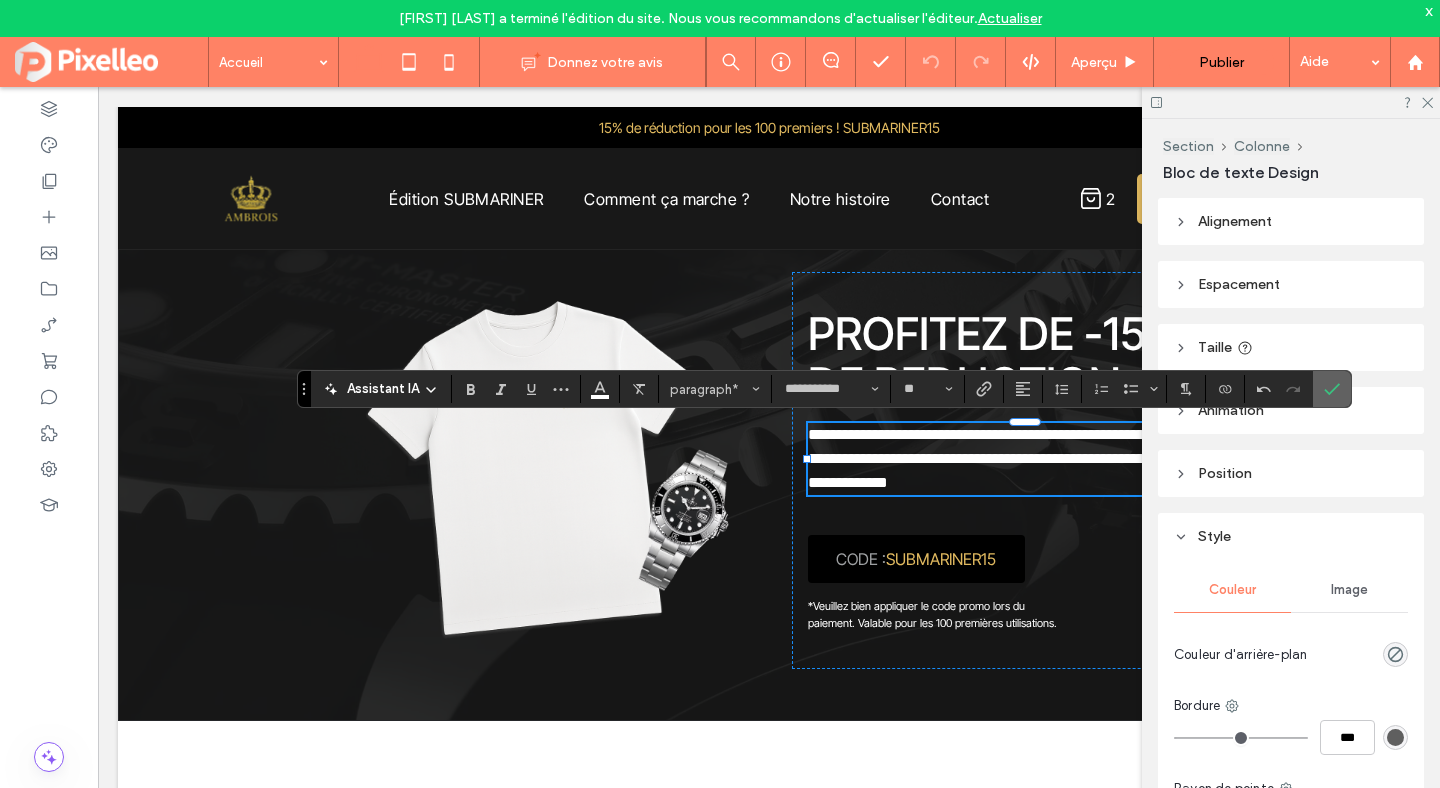 click at bounding box center [1332, 389] 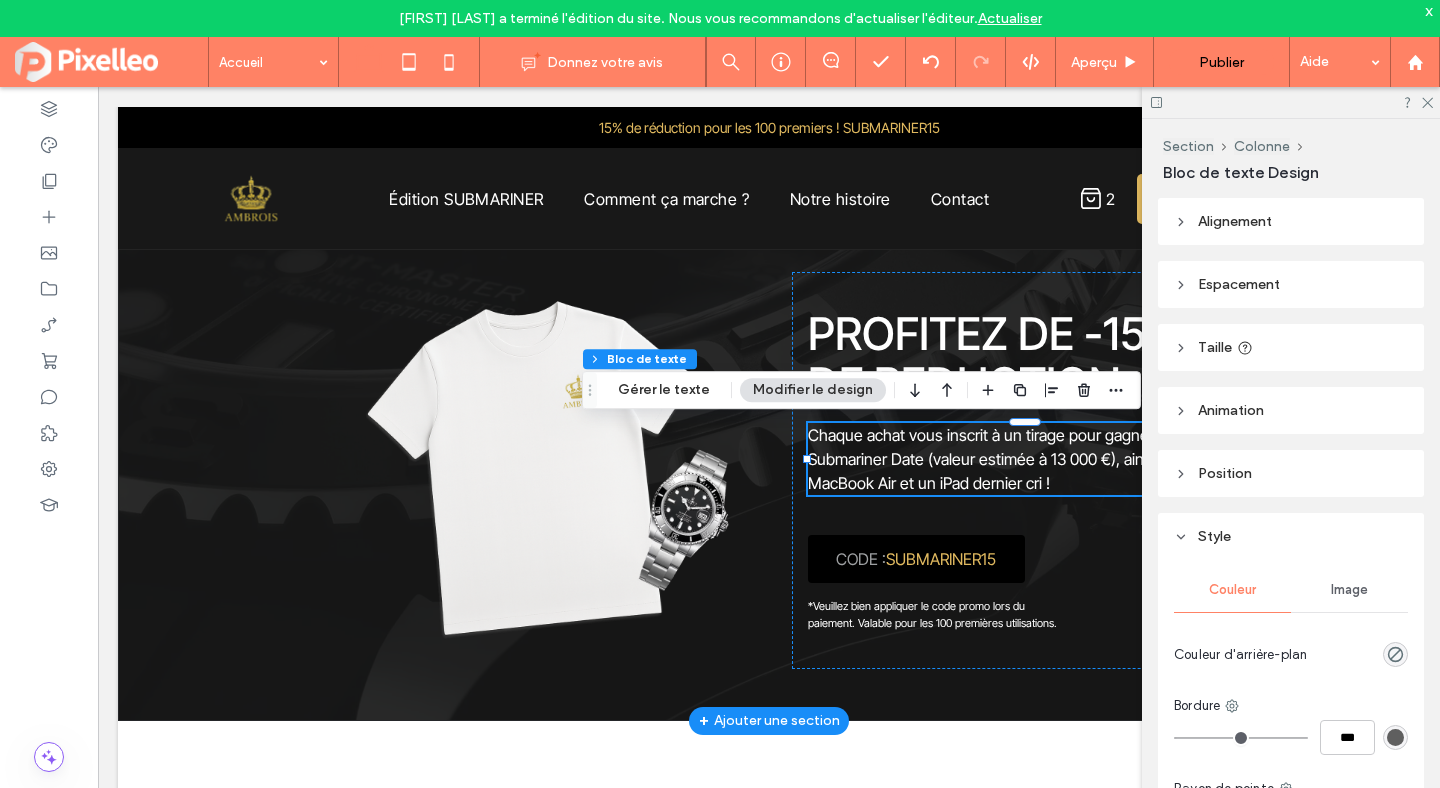 click on "Chaque achat vous inscrit à un tirage pour gagner une Rolex Submariner Date (valeur estimée à 13 000 €), ainsi qu'un MacBook Air et un iPad dernier cri !" at bounding box center (1017, 459) 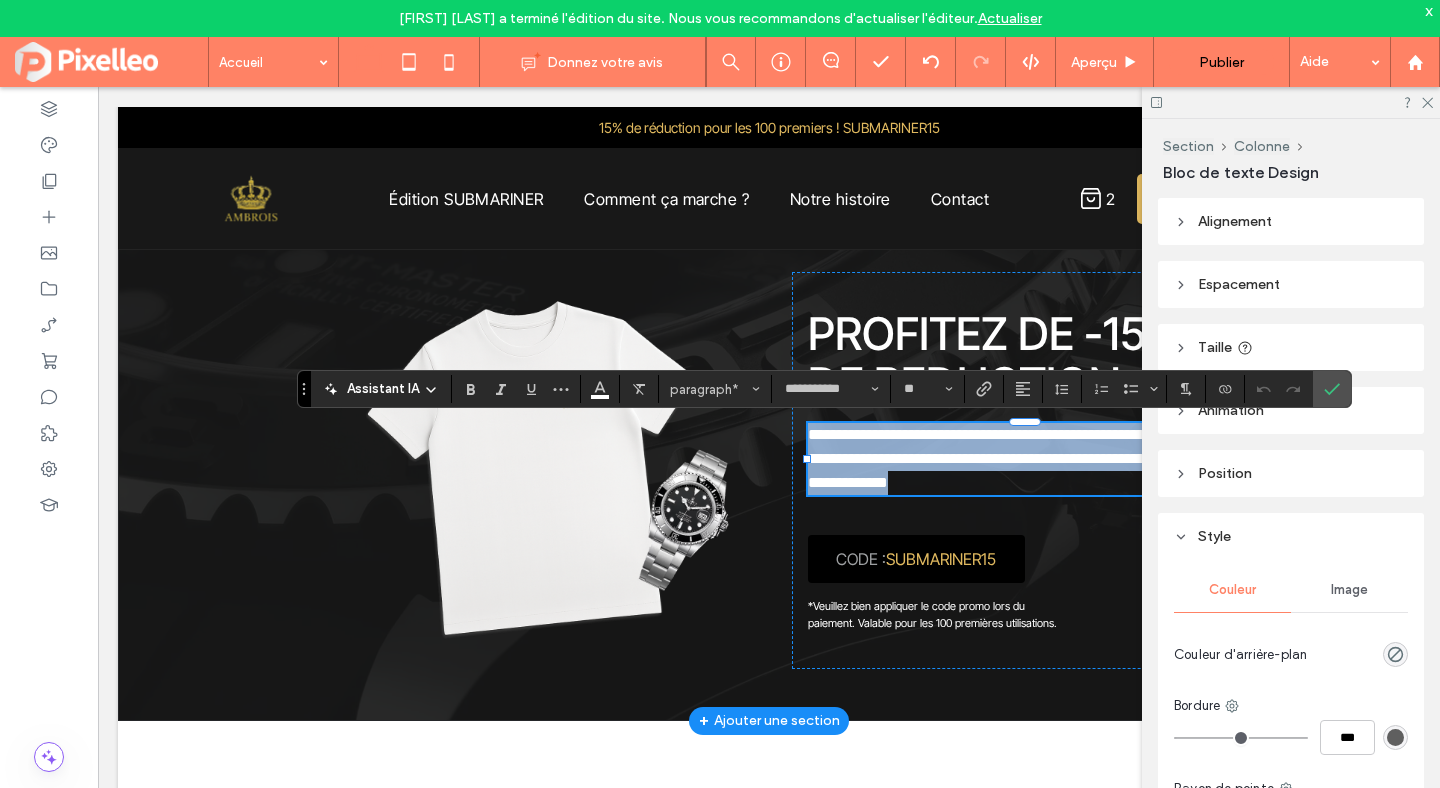 click on "**********" at bounding box center [1019, 458] 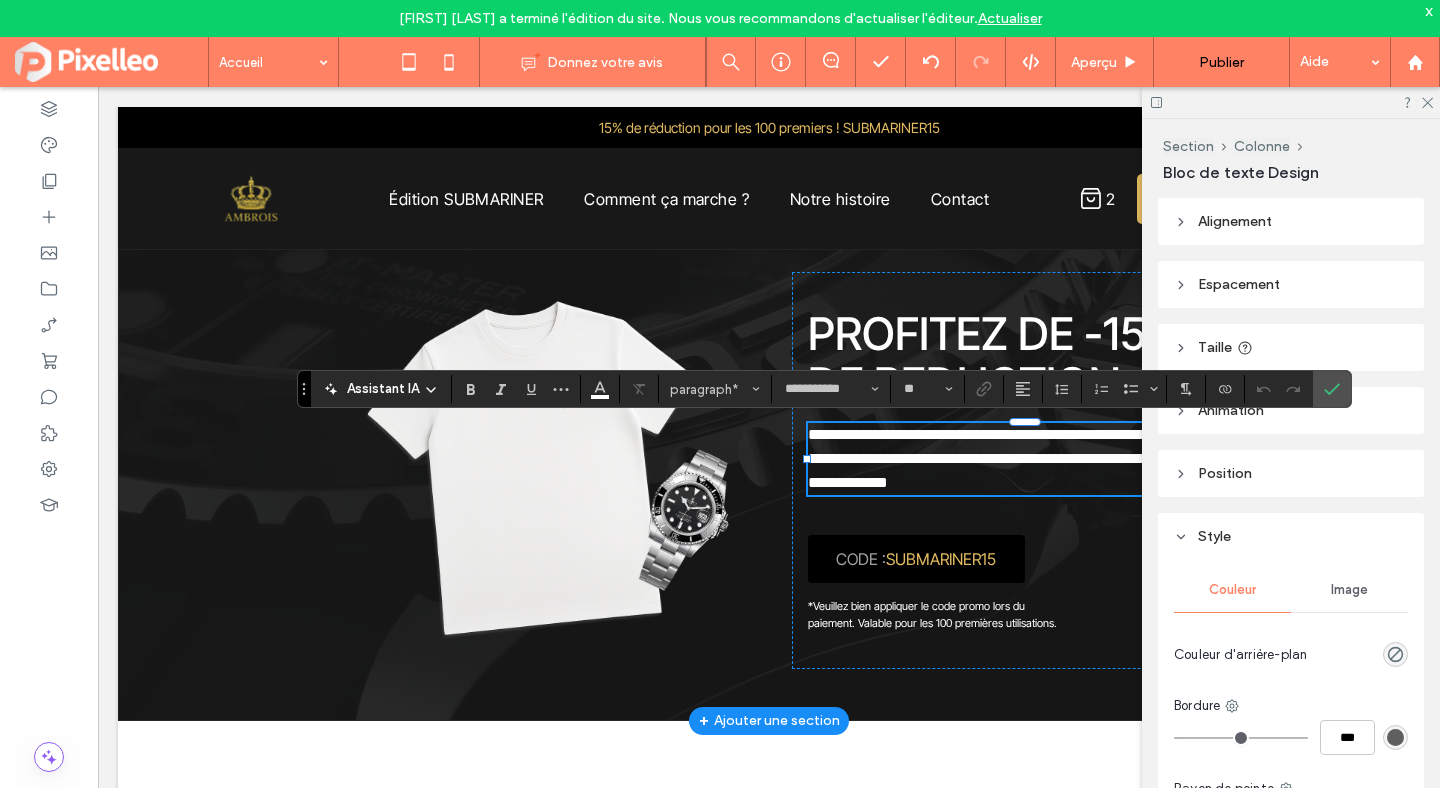 type 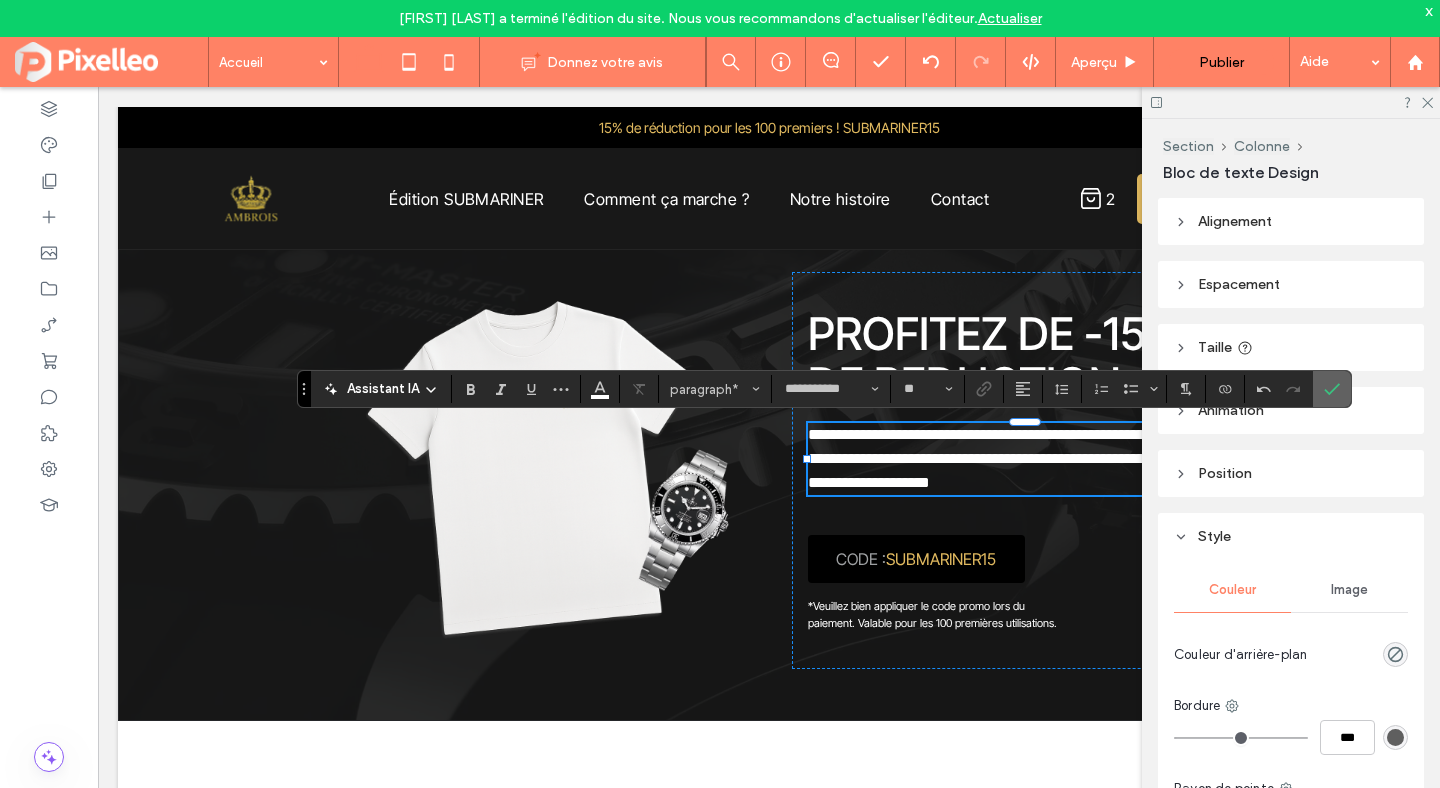 click 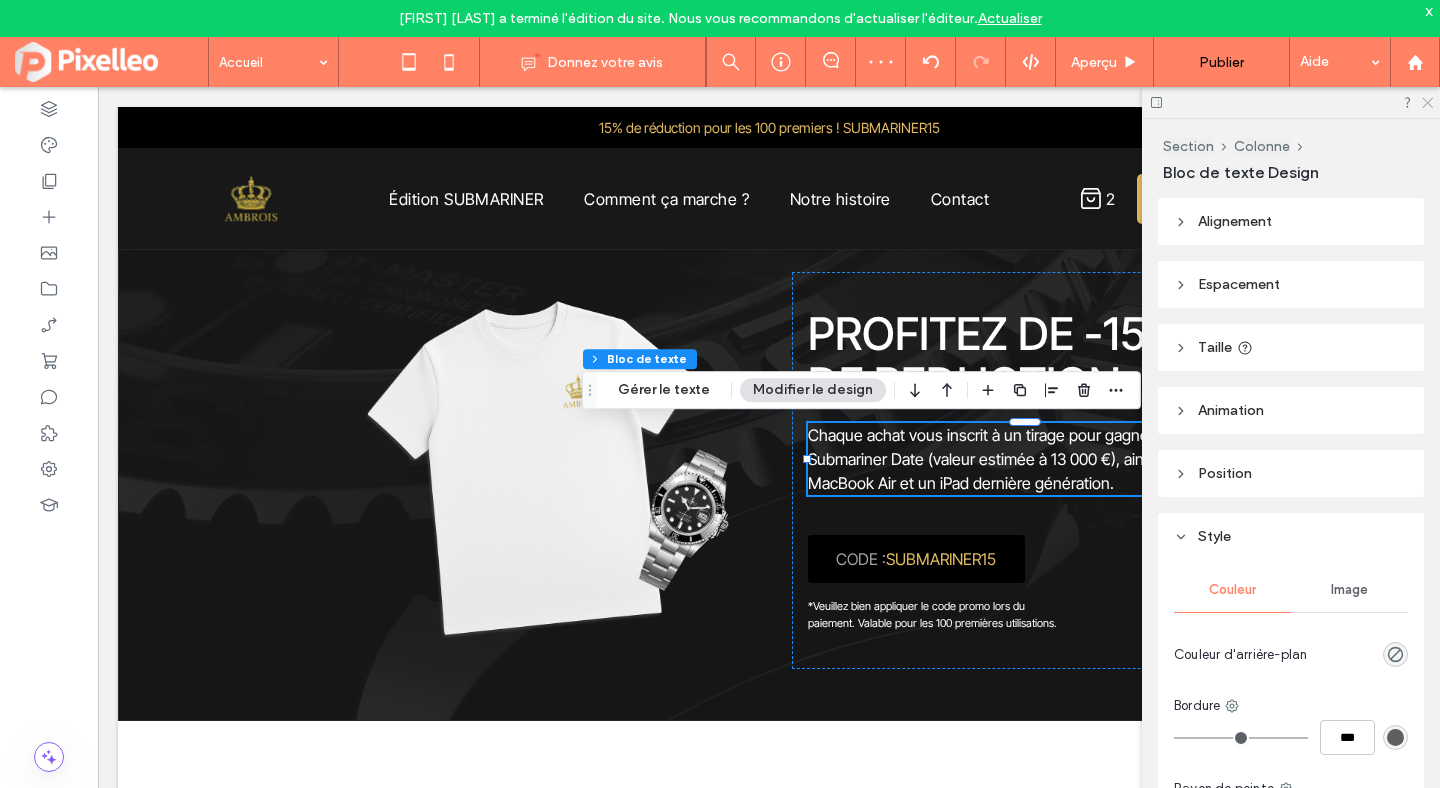 click 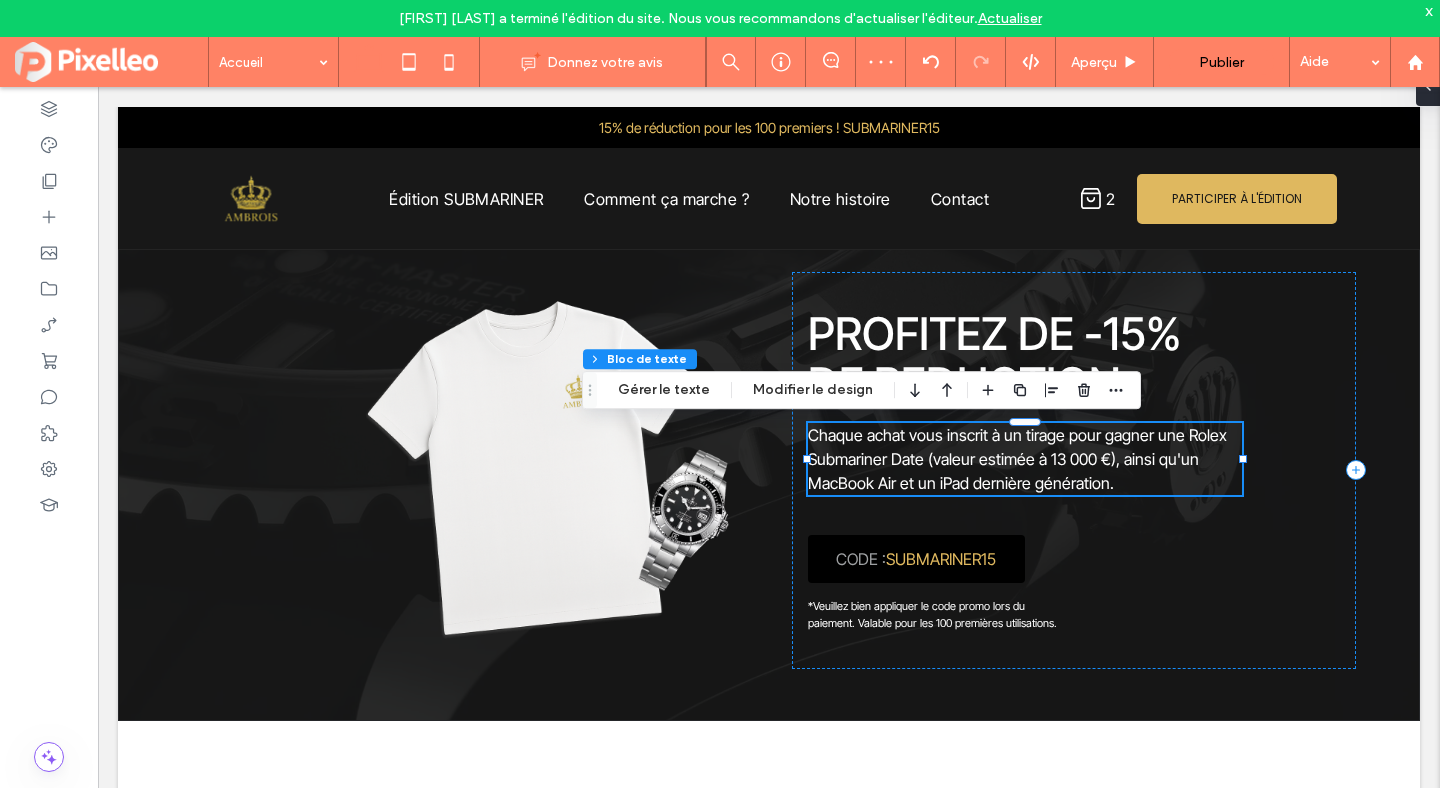 click on "Actualiser" at bounding box center [1010, 18] 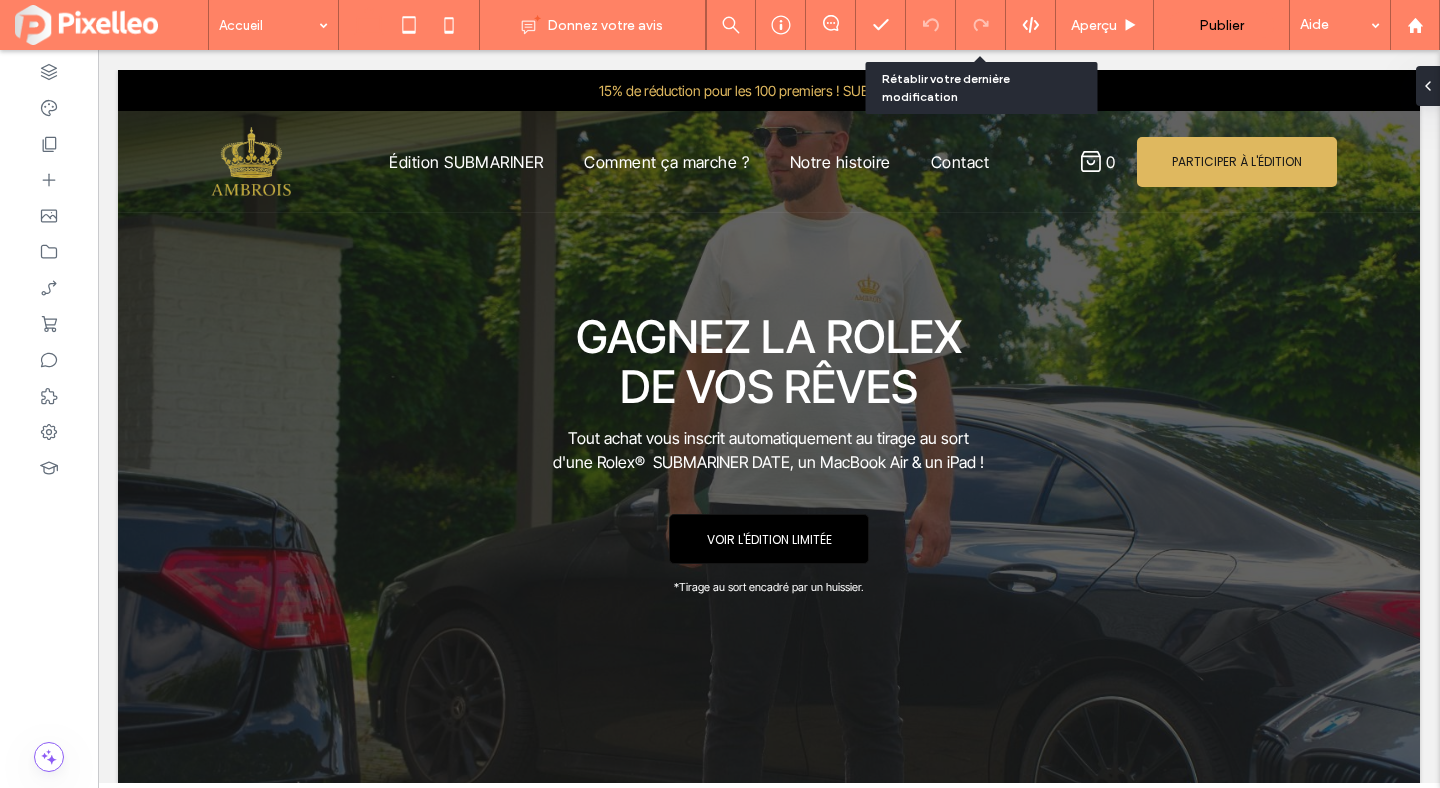 scroll, scrollTop: 0, scrollLeft: 0, axis: both 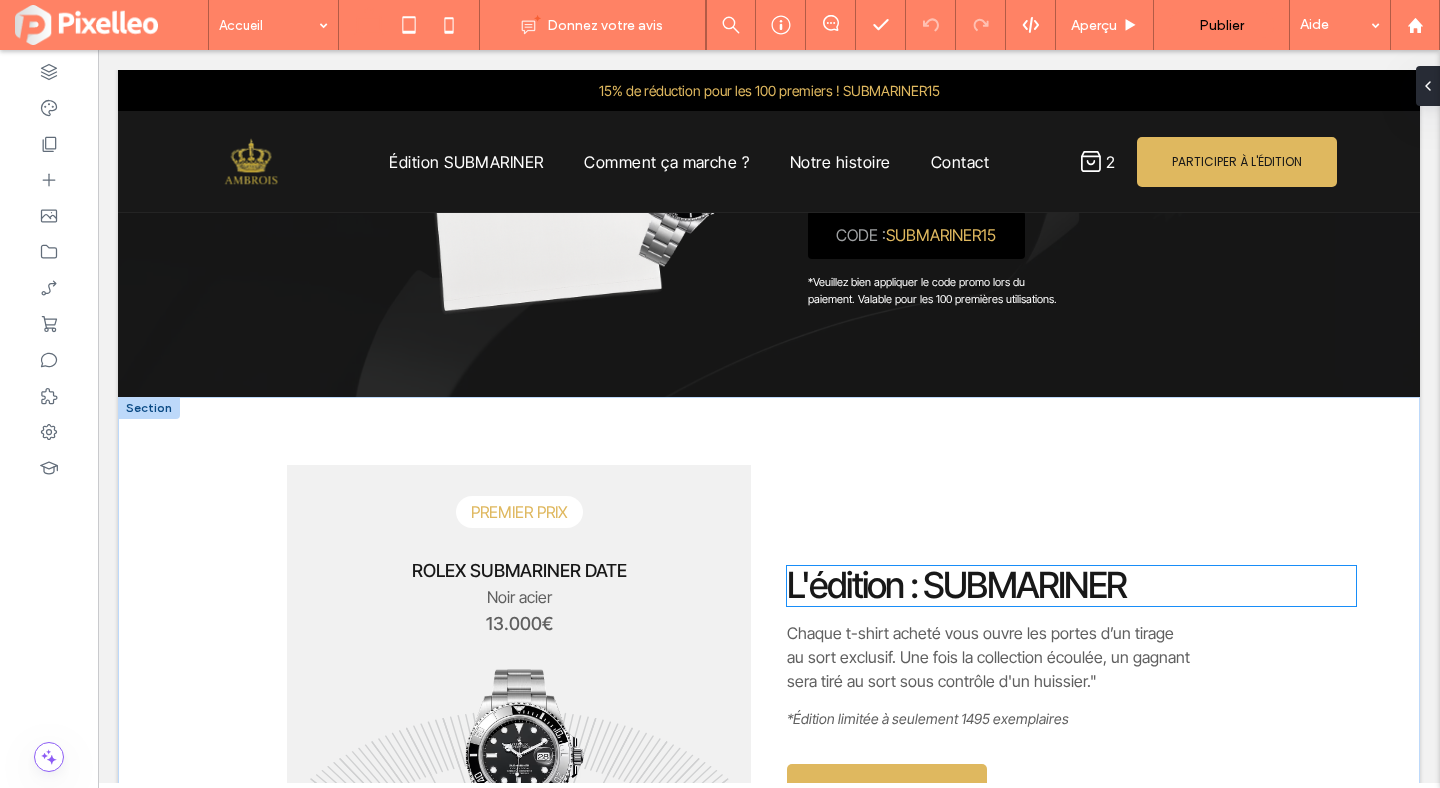 click on "L'édition : SUBMARINER" at bounding box center [956, 585] 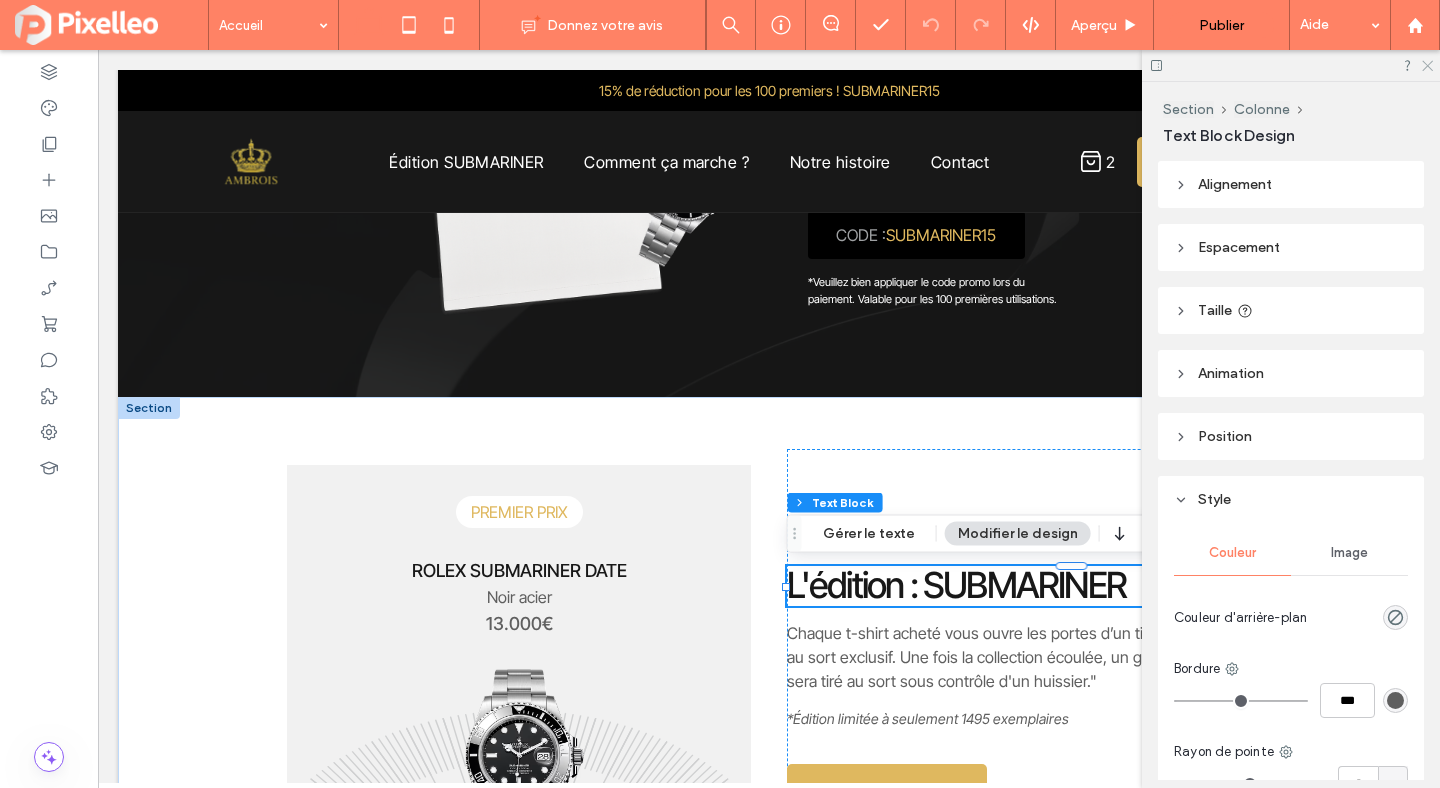 click 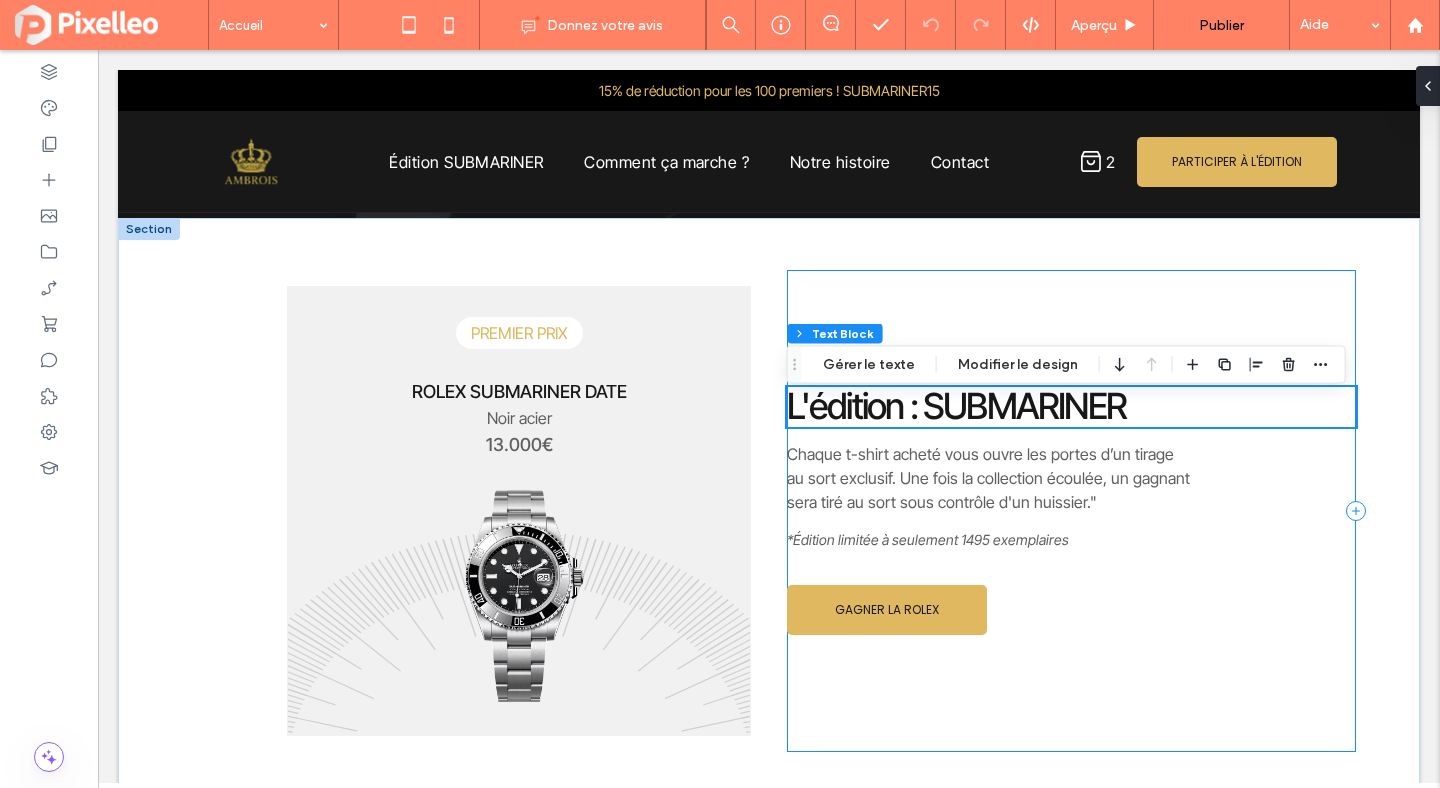 scroll, scrollTop: 1085, scrollLeft: 0, axis: vertical 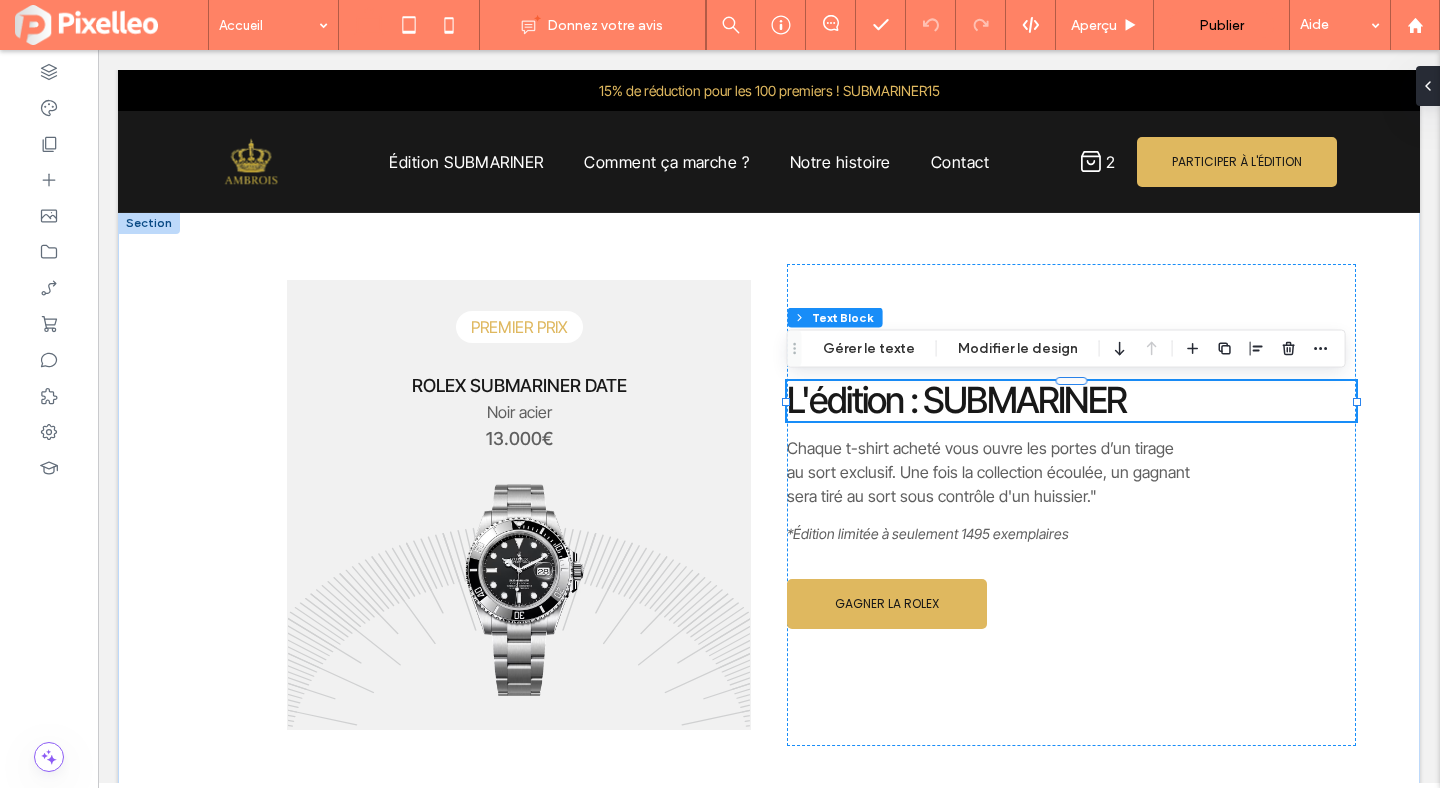 click on "Chaque t-shirt acheté vous ouvre les portes d’un tirage au sort exclusif. Une fois la collection écoulée, un gagnant sera tiré au sort sous contrôle d'un huissier."" at bounding box center (988, 472) 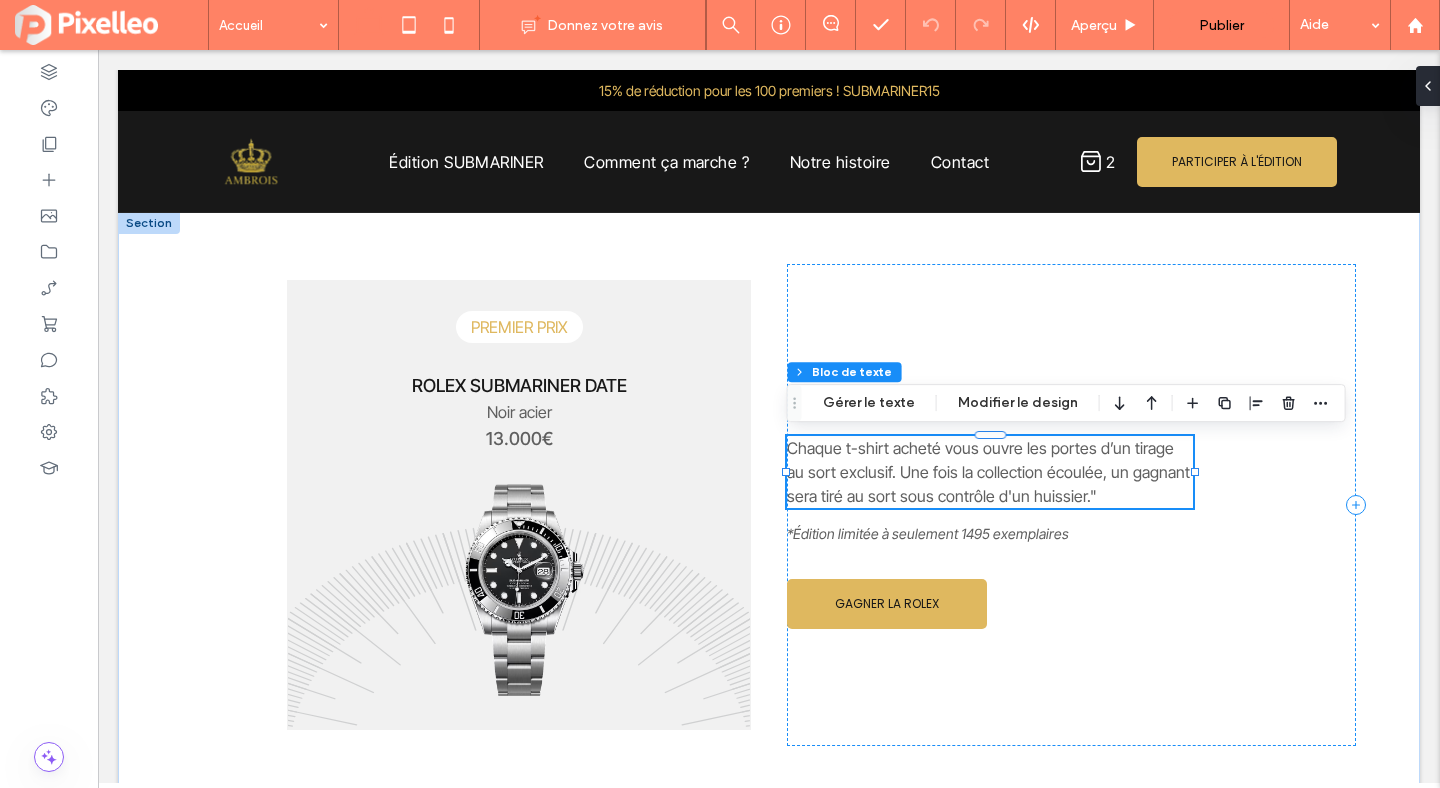 click on "Chaque t-shirt acheté vous ouvre les portes d’un tirage au sort exclusif. Une fois la collection écoulée, un gagnant sera tiré au sort sous contrôle d'un huissier."" at bounding box center [988, 472] 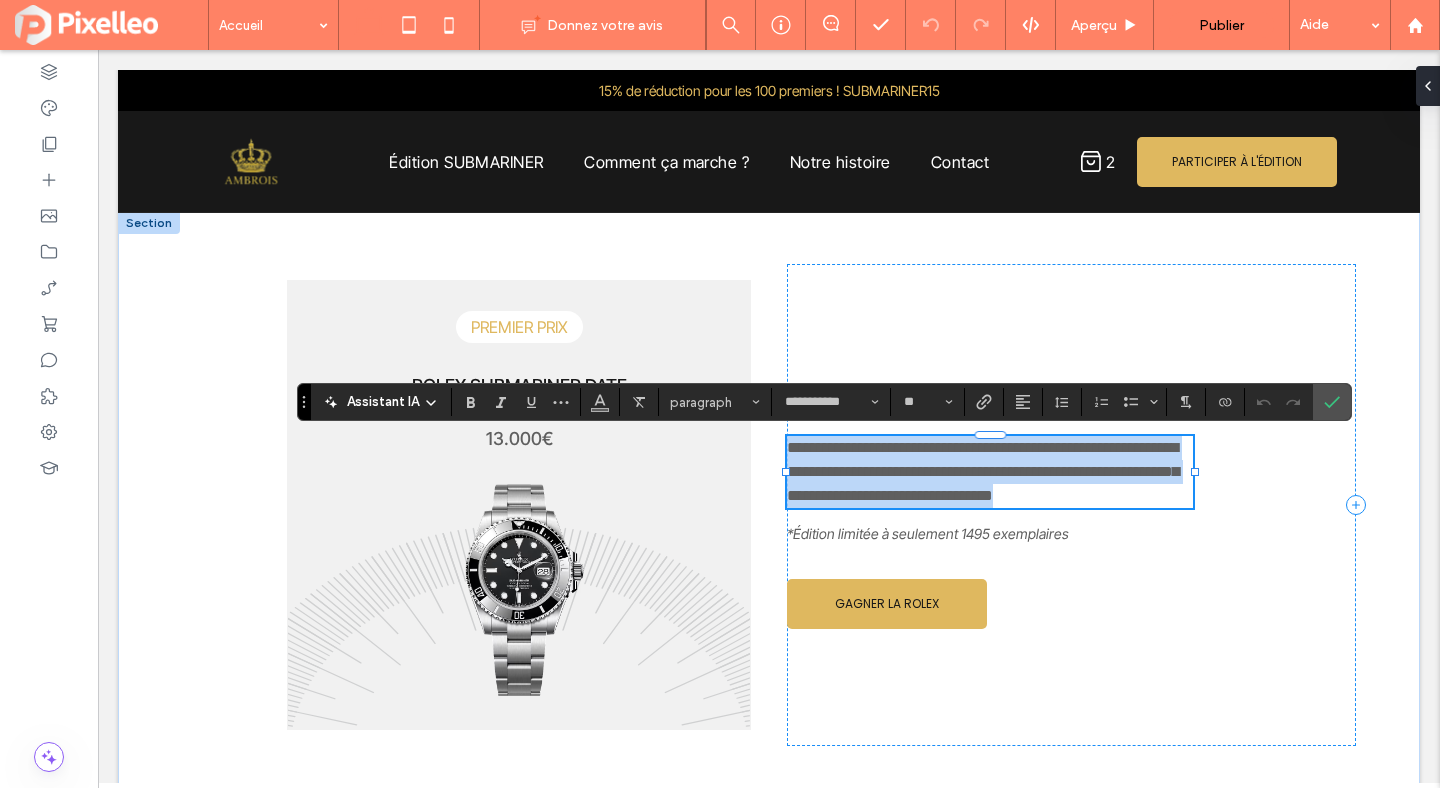 click on "**********" at bounding box center (983, 471) 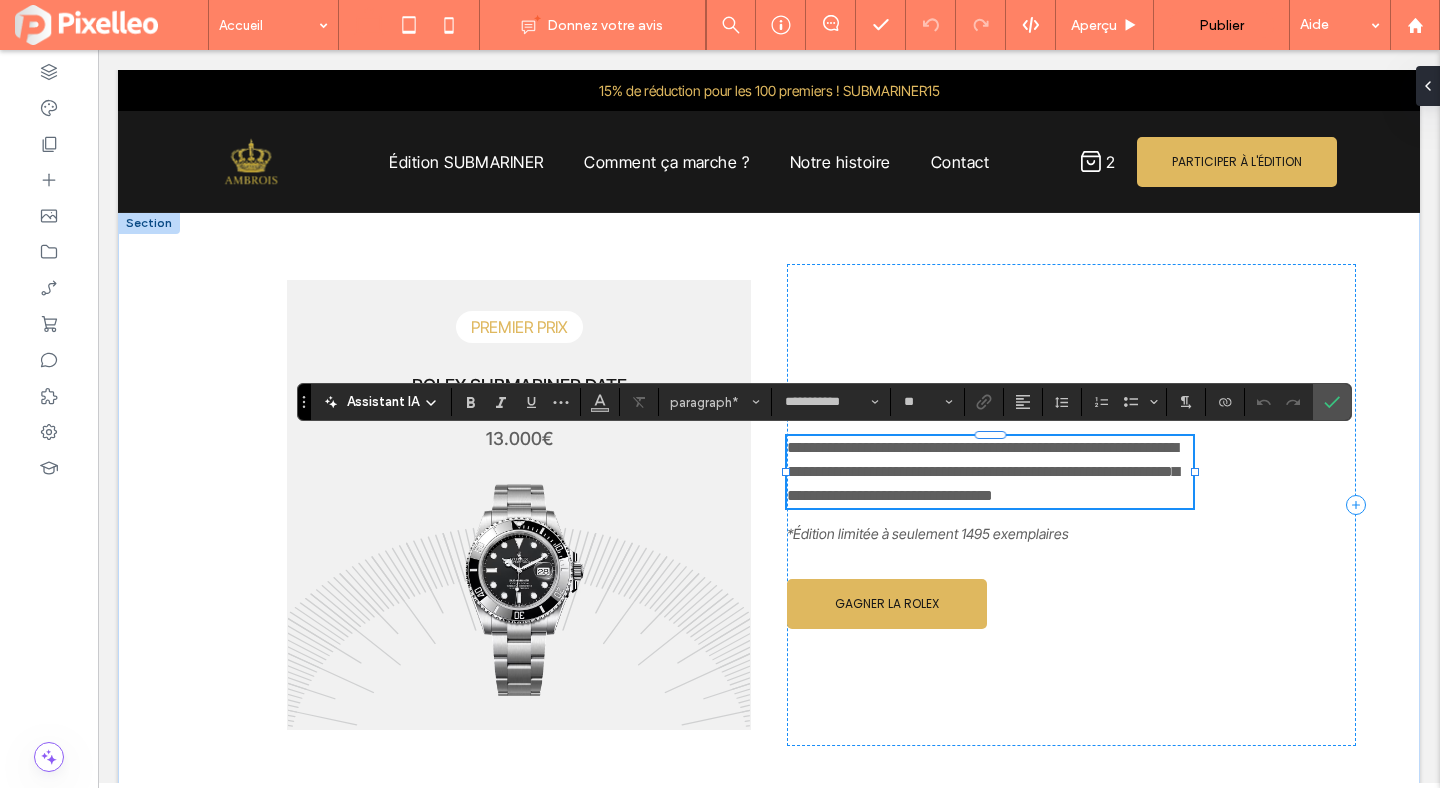 type 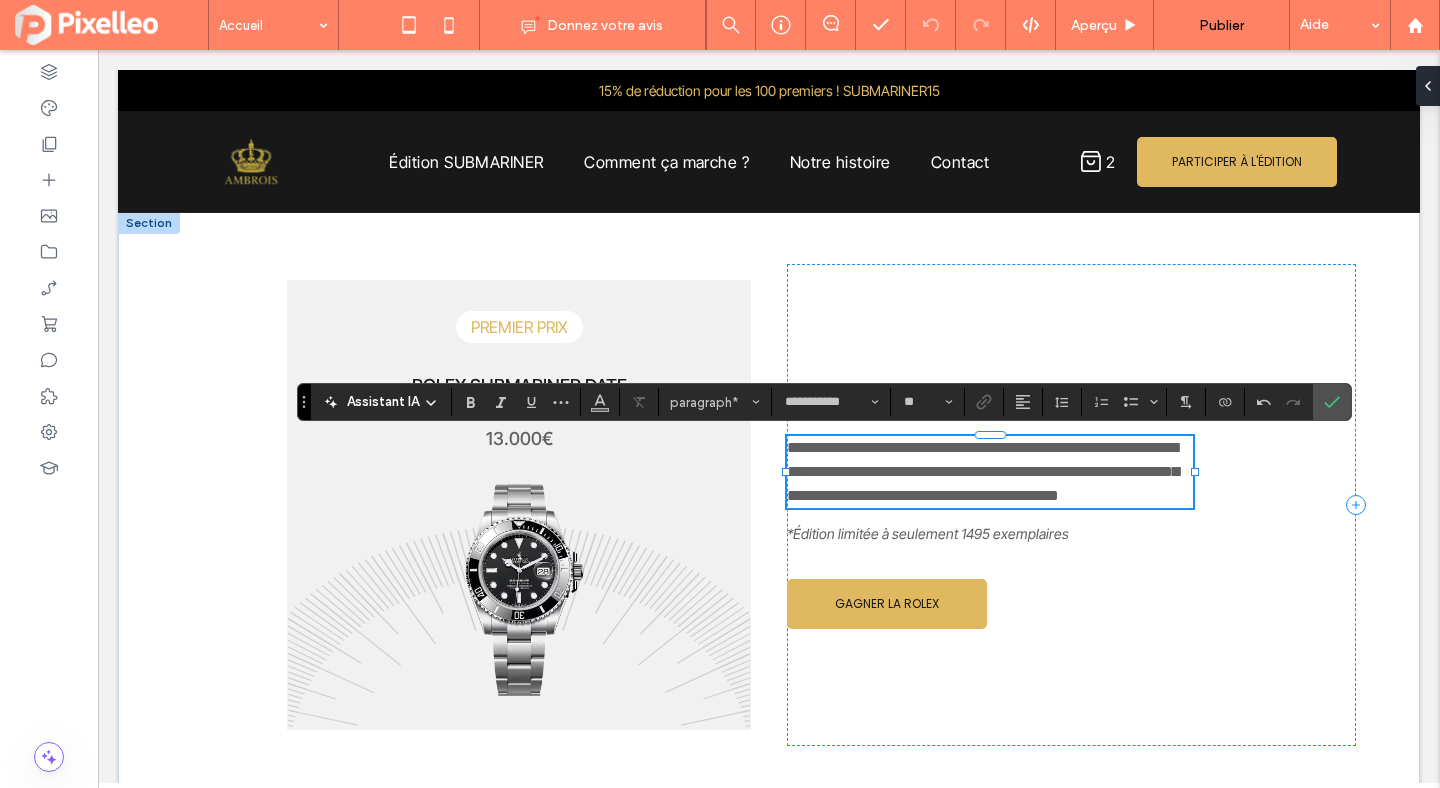 click on "**********" at bounding box center (990, 472) 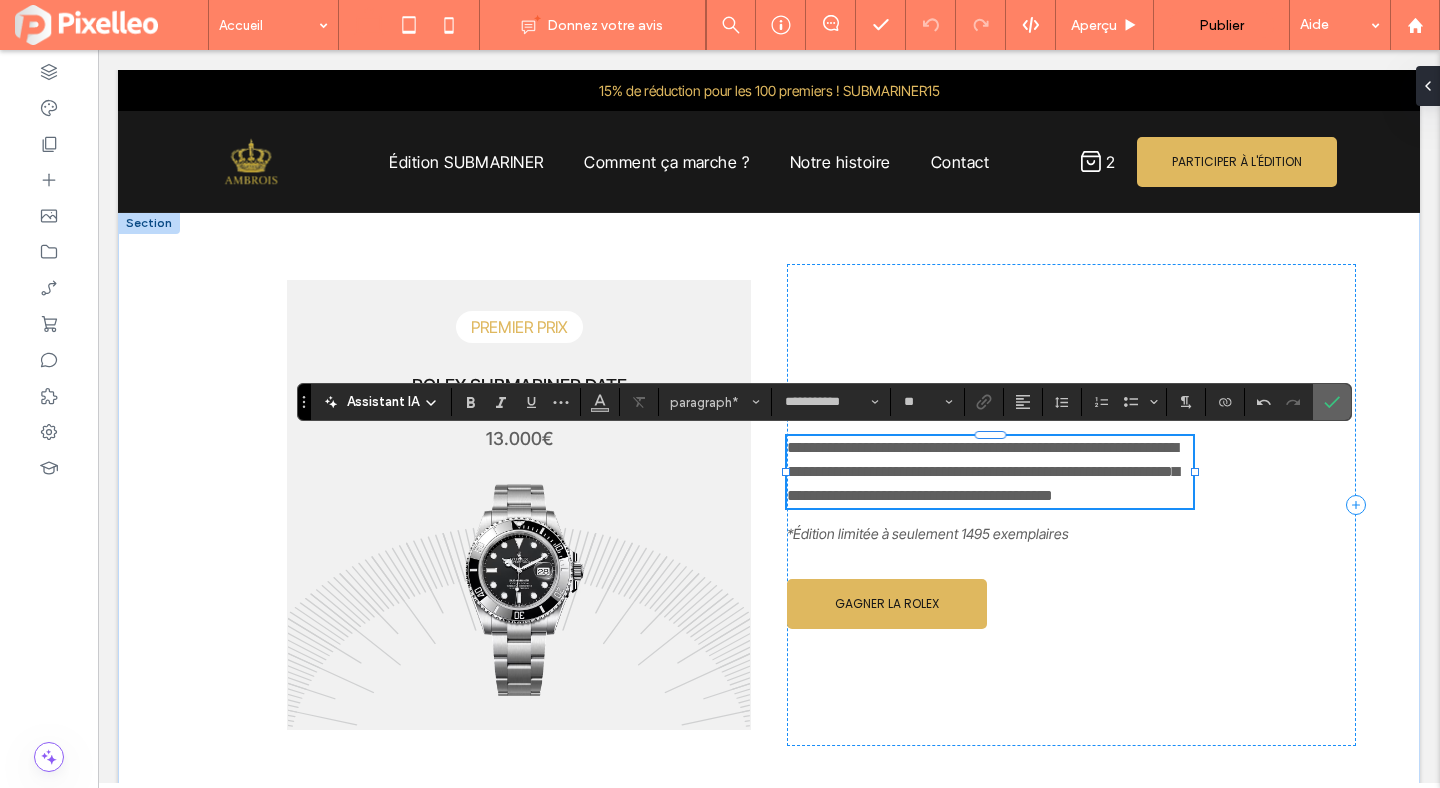 click 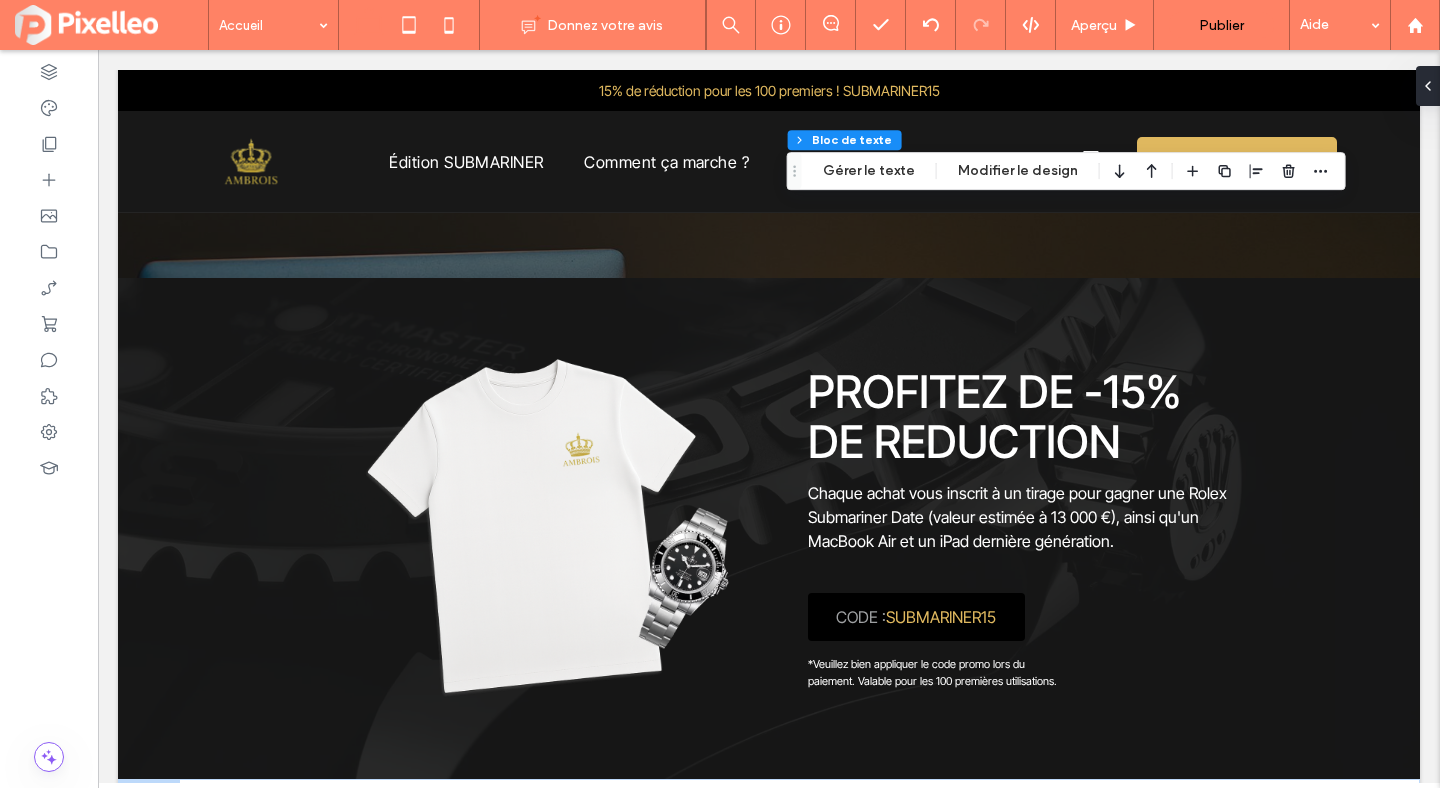 scroll, scrollTop: 0, scrollLeft: 0, axis: both 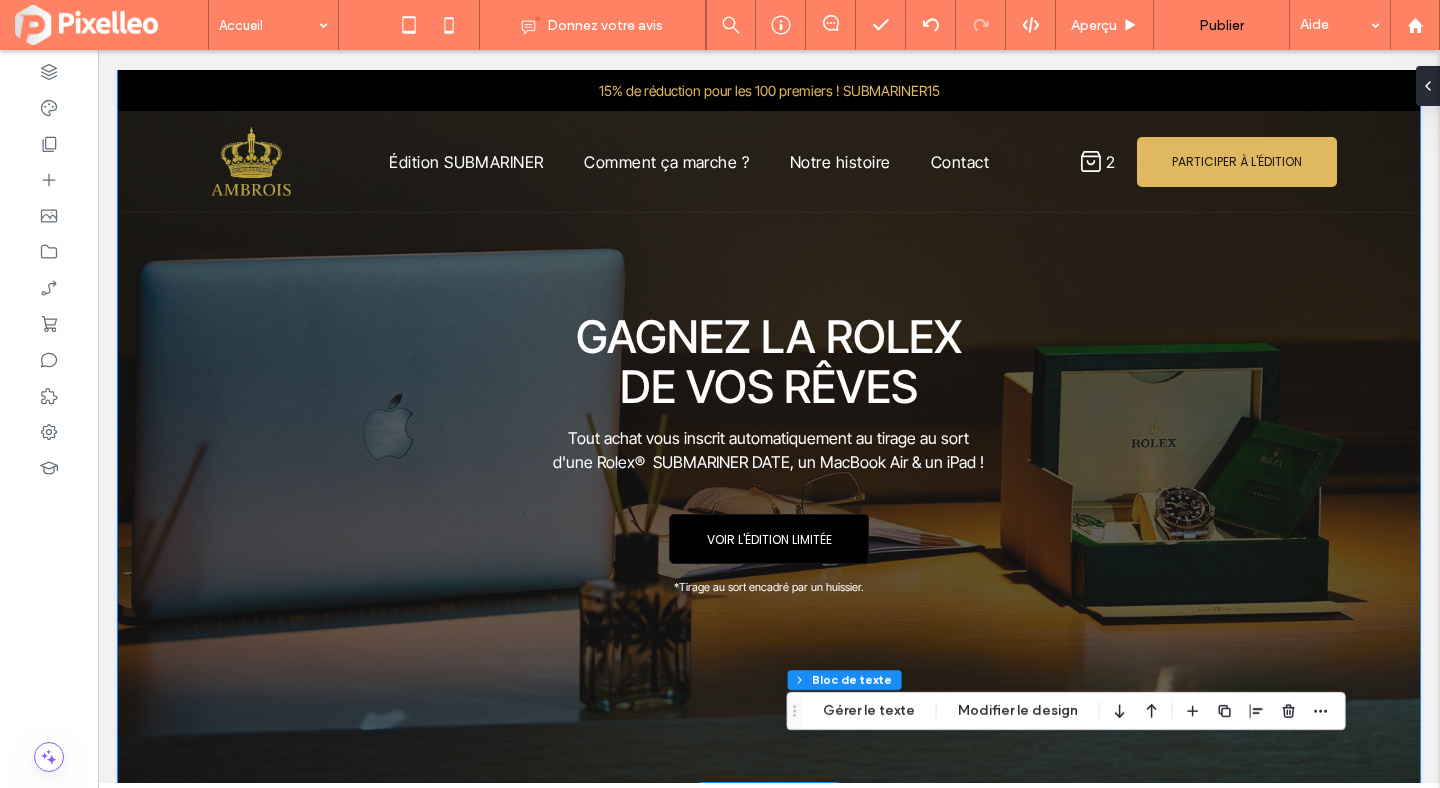 click at bounding box center (769, 433) 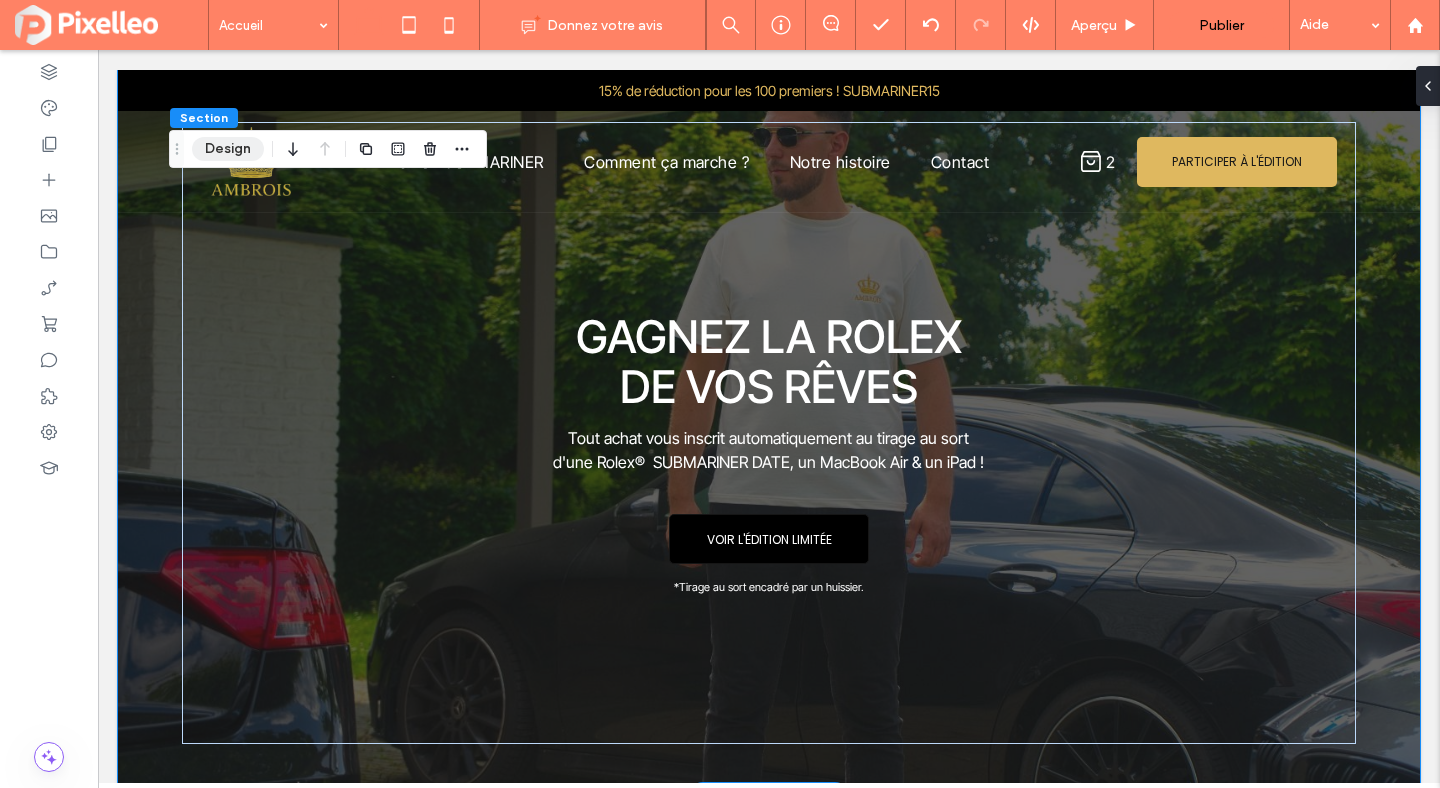 click on "Design" at bounding box center (228, 149) 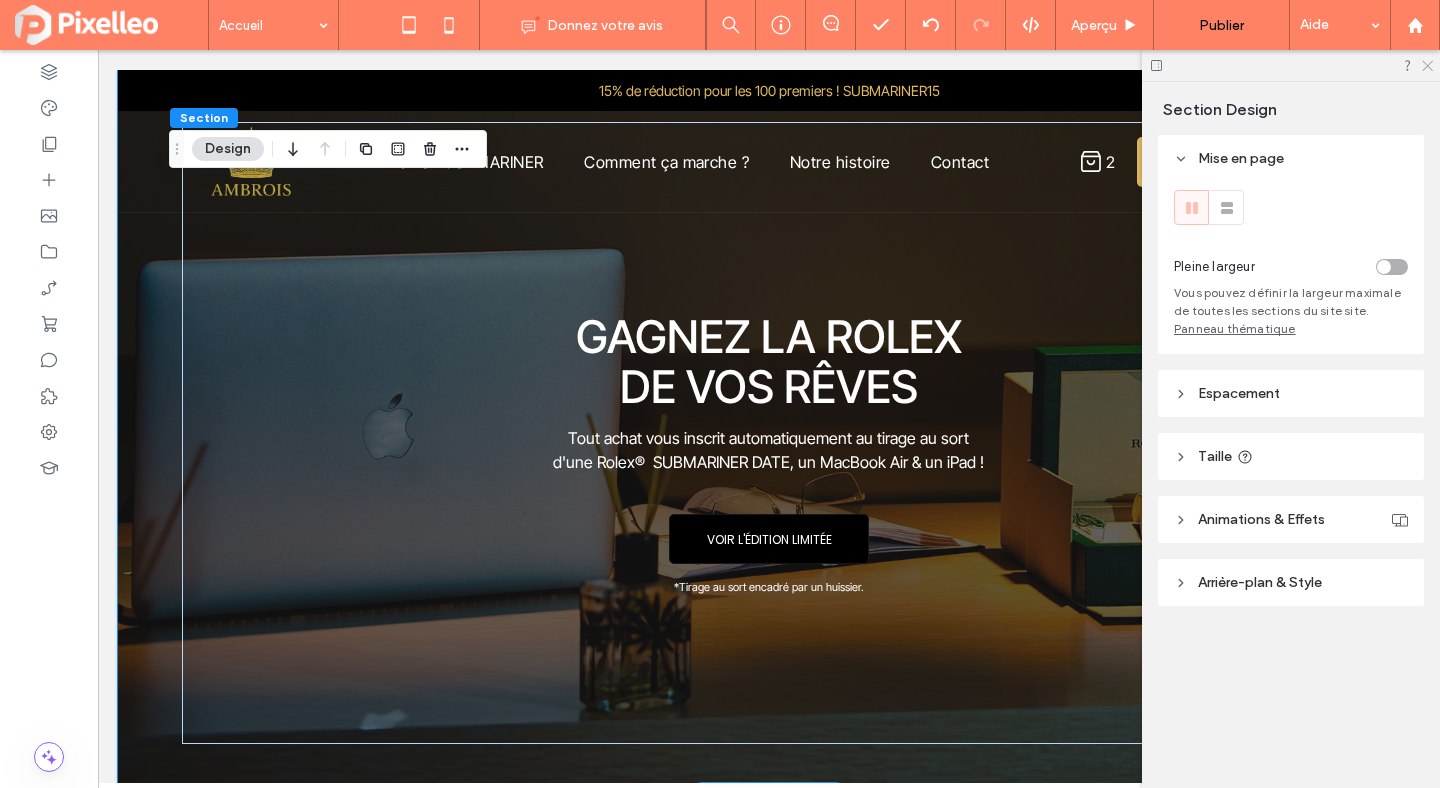 click 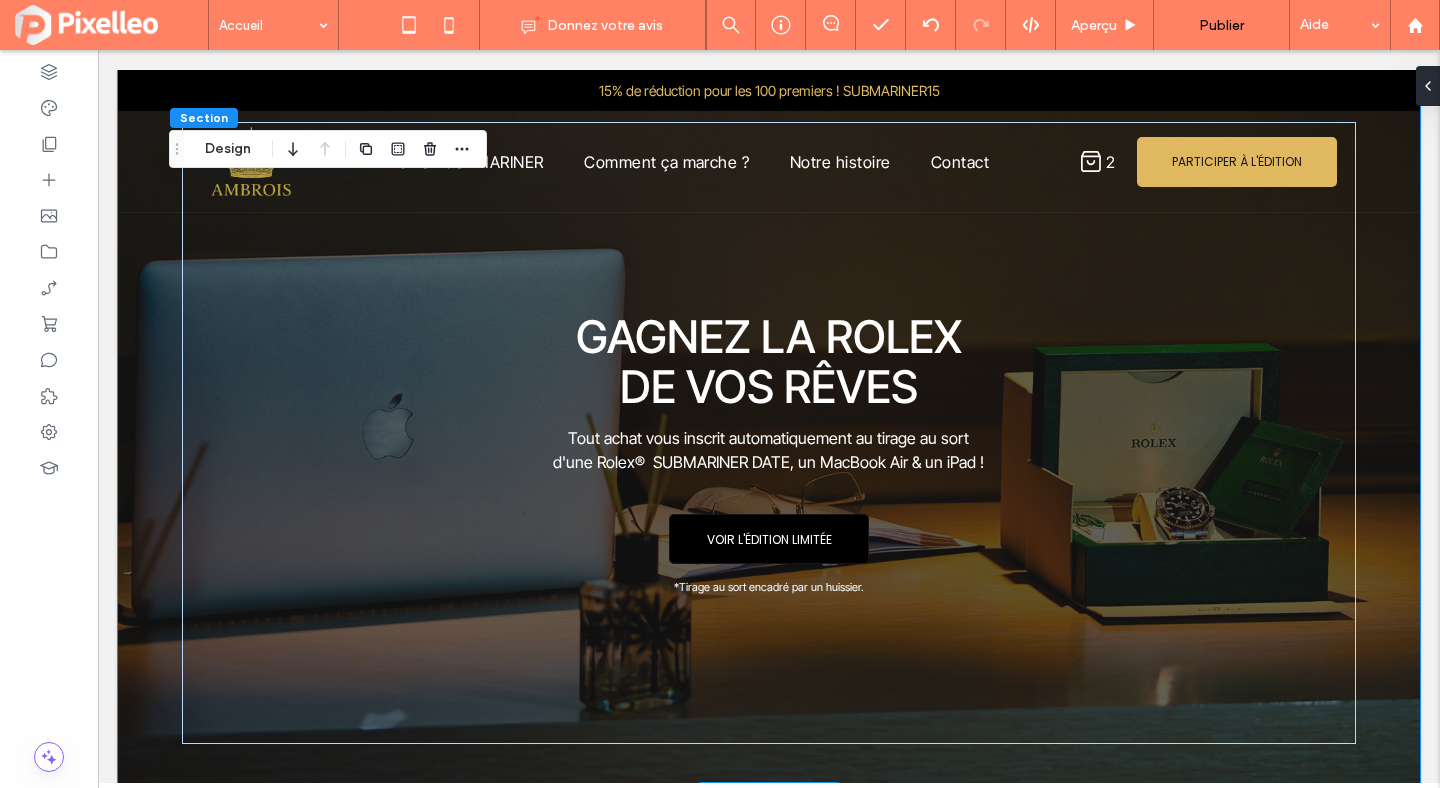 click at bounding box center (769, 433) 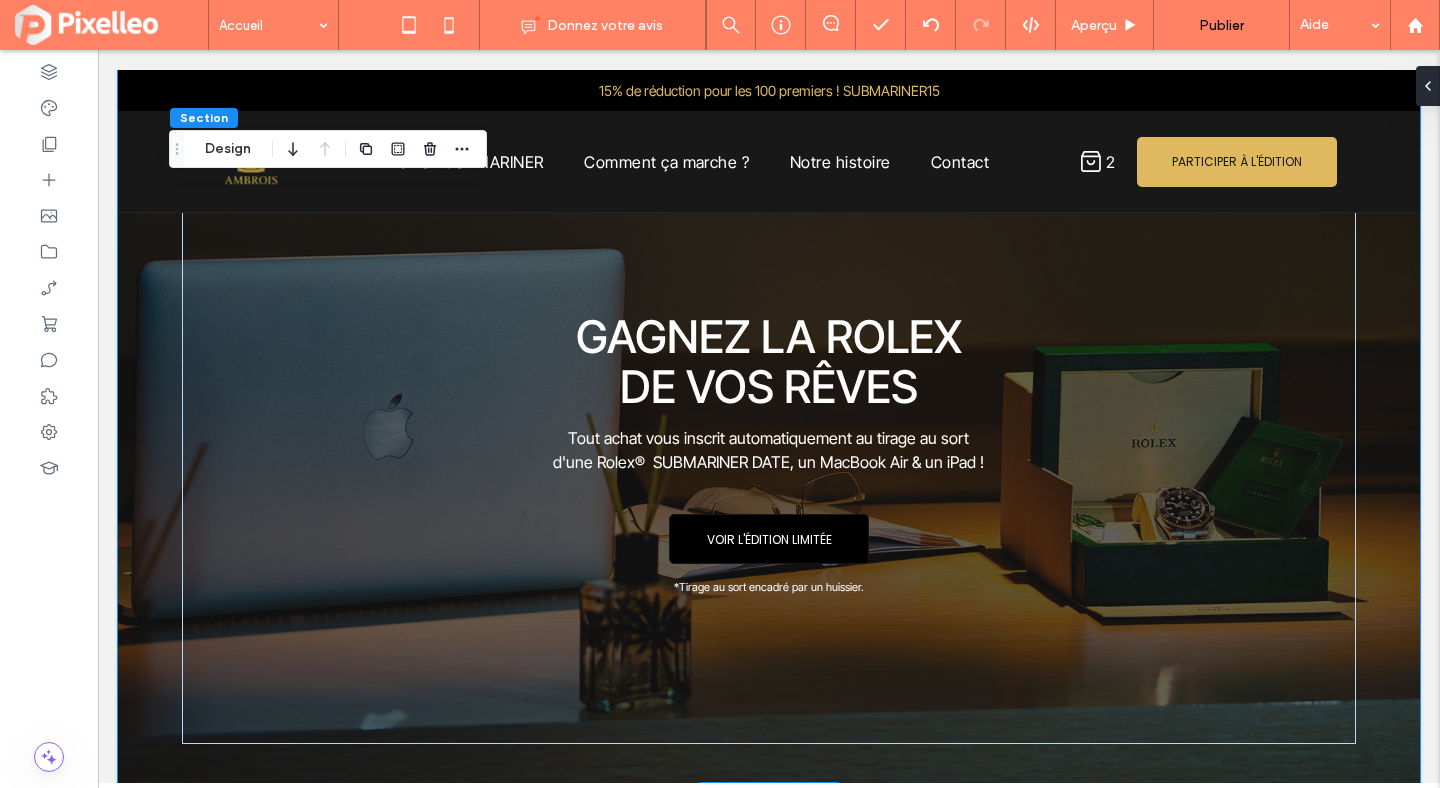 scroll, scrollTop: 208, scrollLeft: 0, axis: vertical 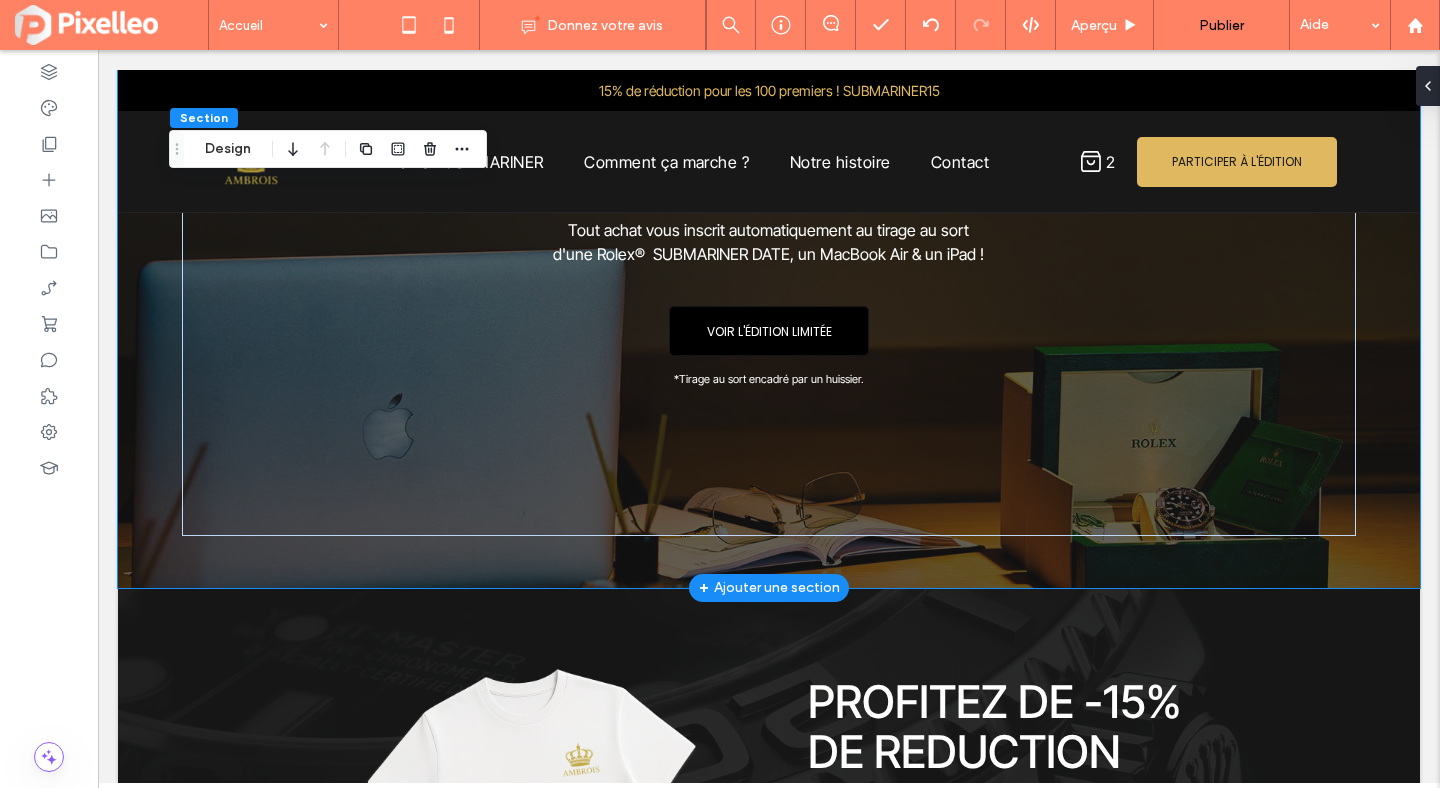 click at bounding box center [769, 225] 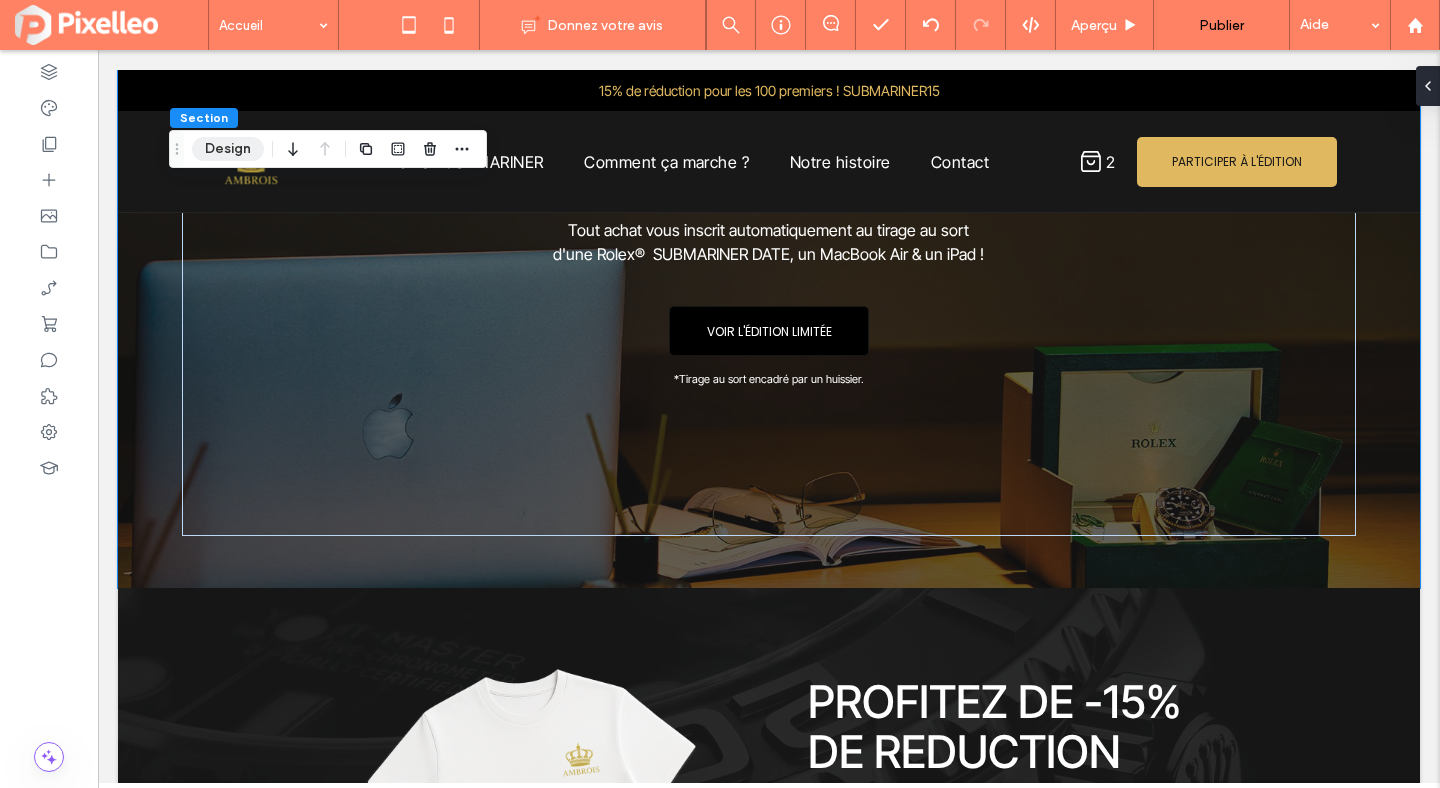 click on "Design" at bounding box center [228, 149] 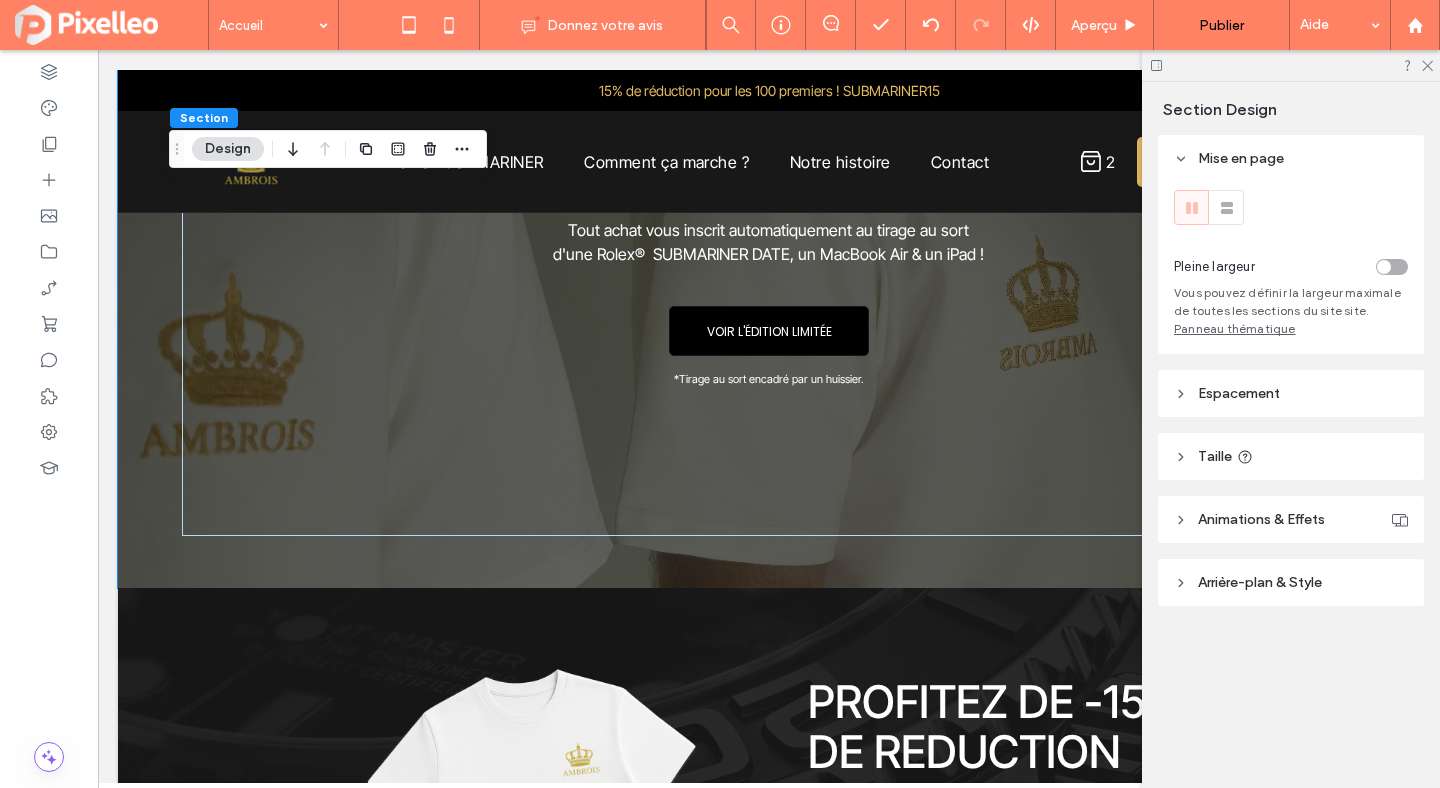click on "Arrière-plan & Style" at bounding box center [1260, 582] 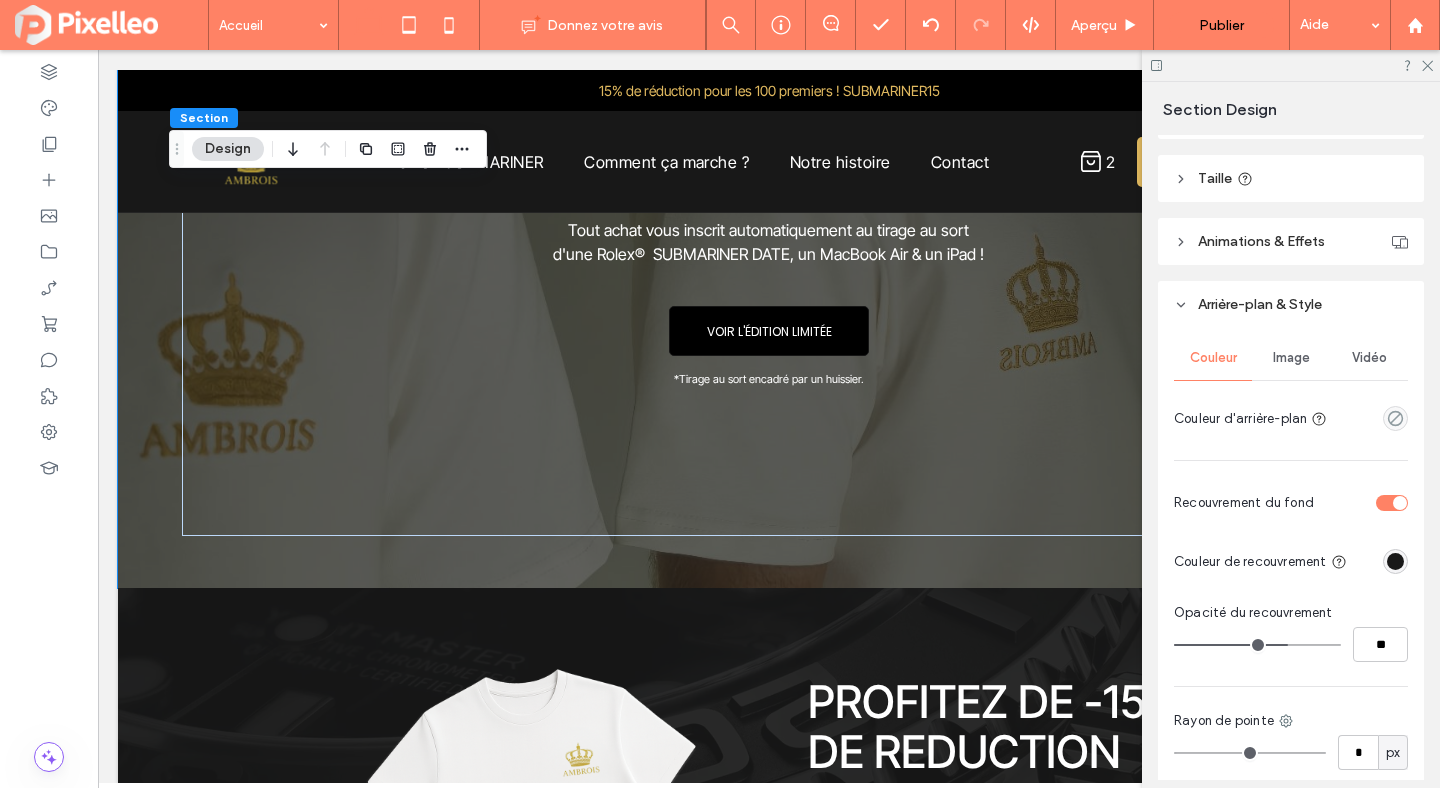 scroll, scrollTop: 308, scrollLeft: 0, axis: vertical 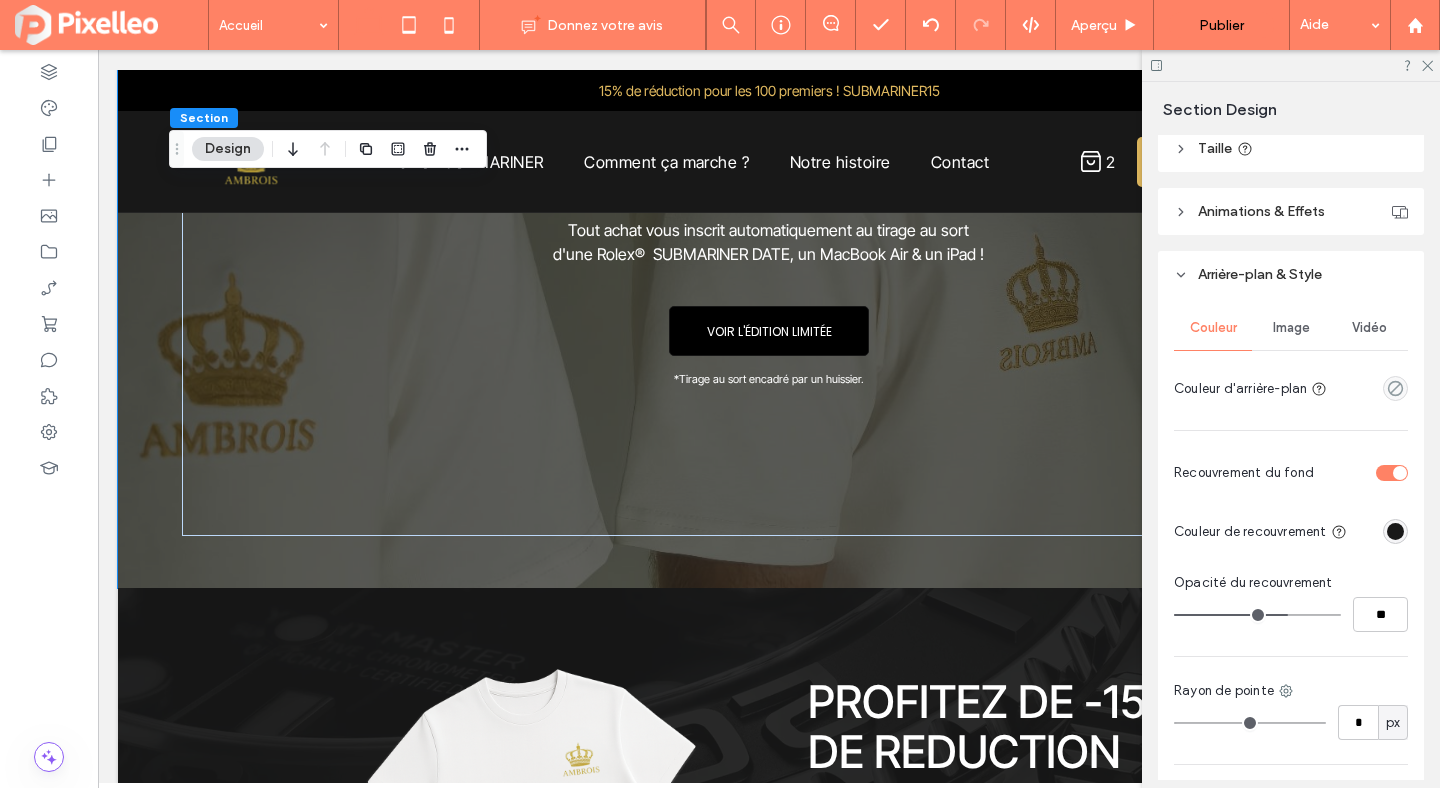 click on "Image" at bounding box center (1291, 328) 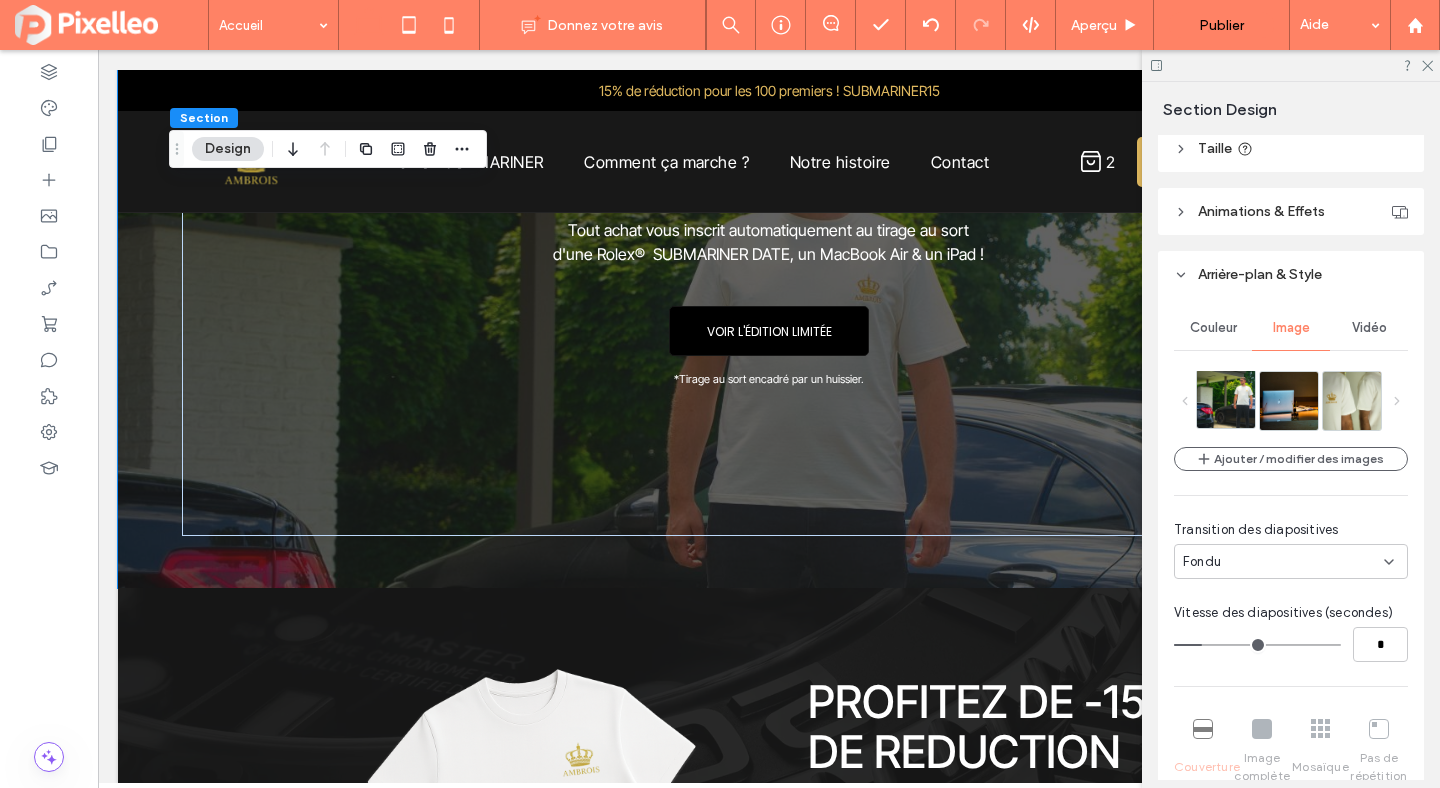 click at bounding box center (1240, 399) 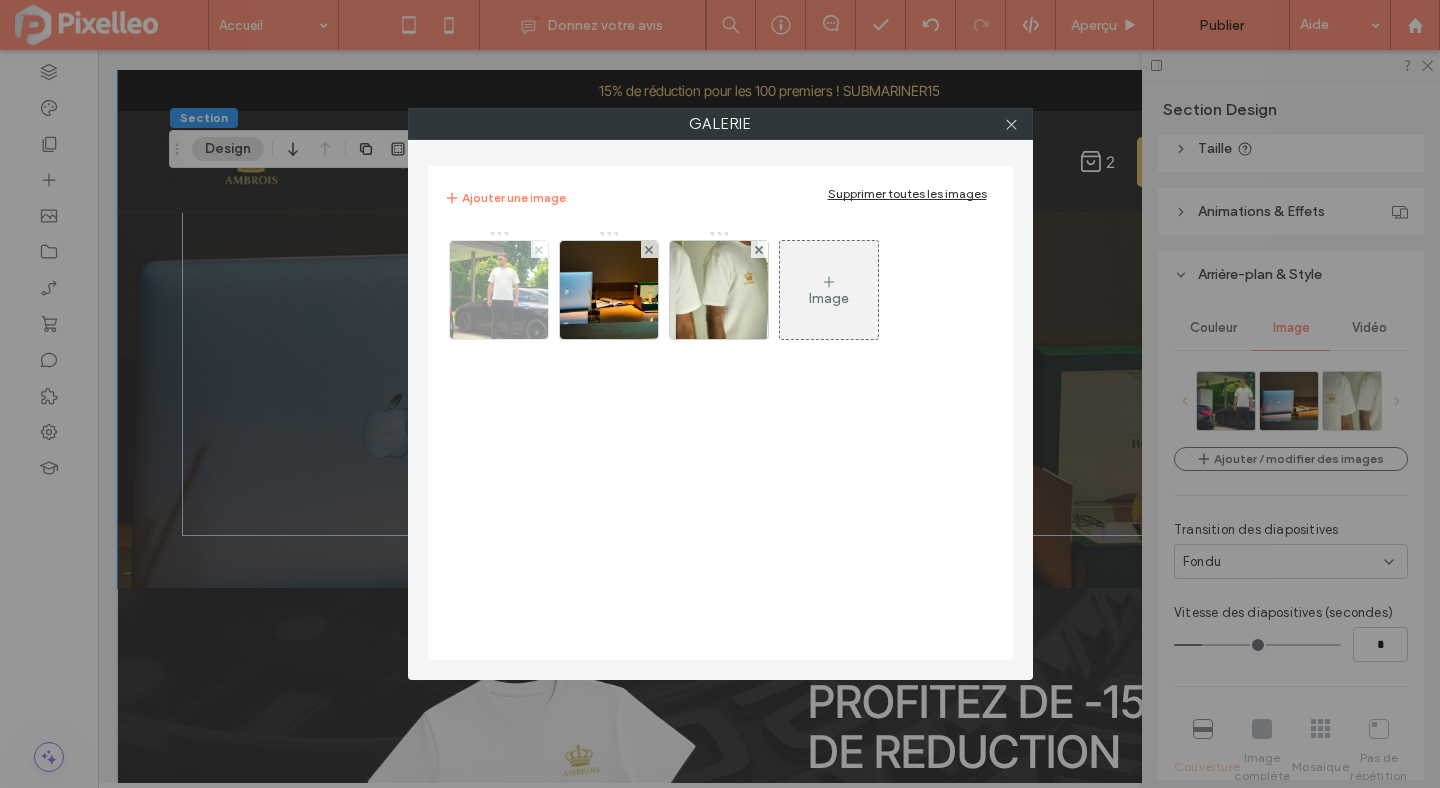 click 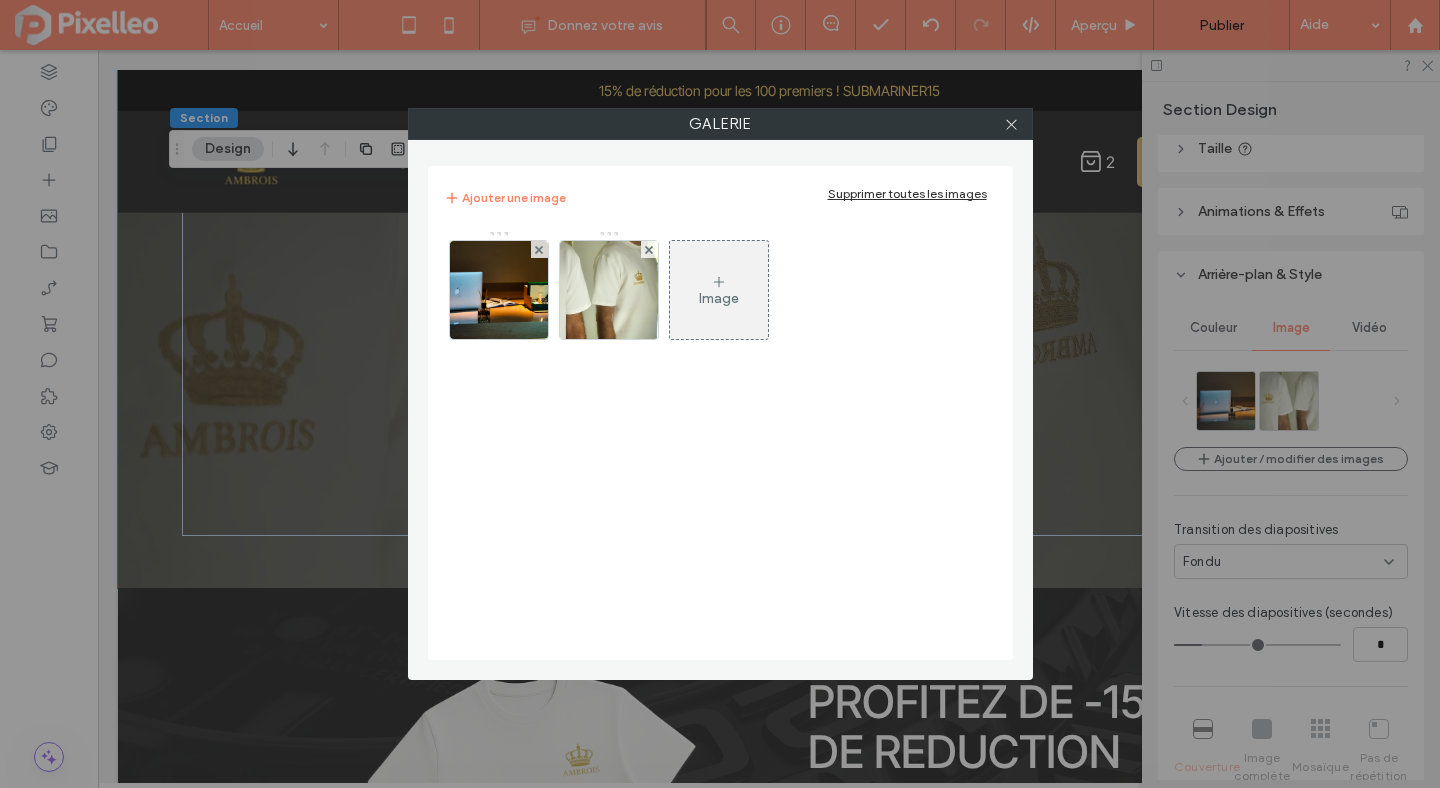 click on "Galerie Ajouter une image Supprimer toutes les images Image" at bounding box center (720, 394) 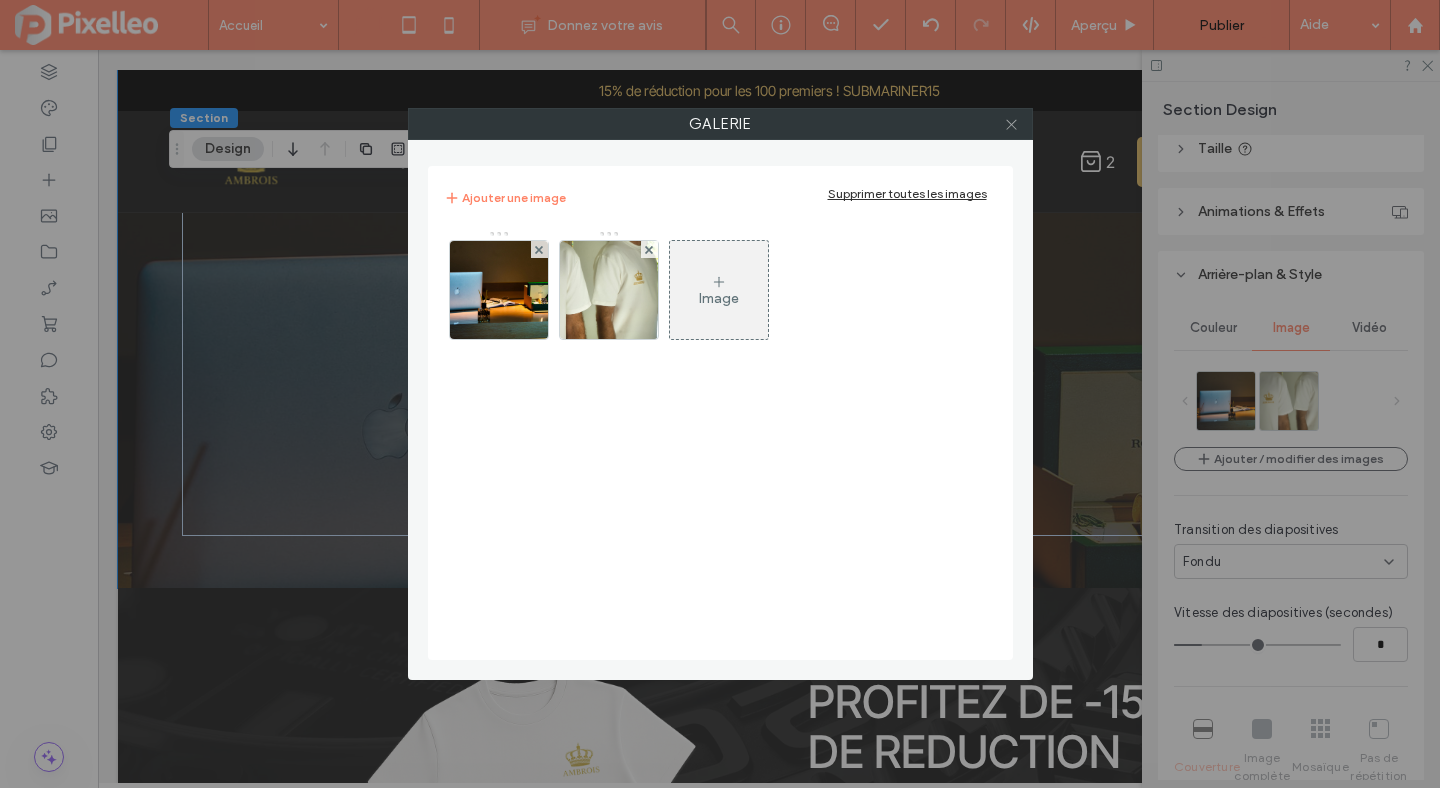 click 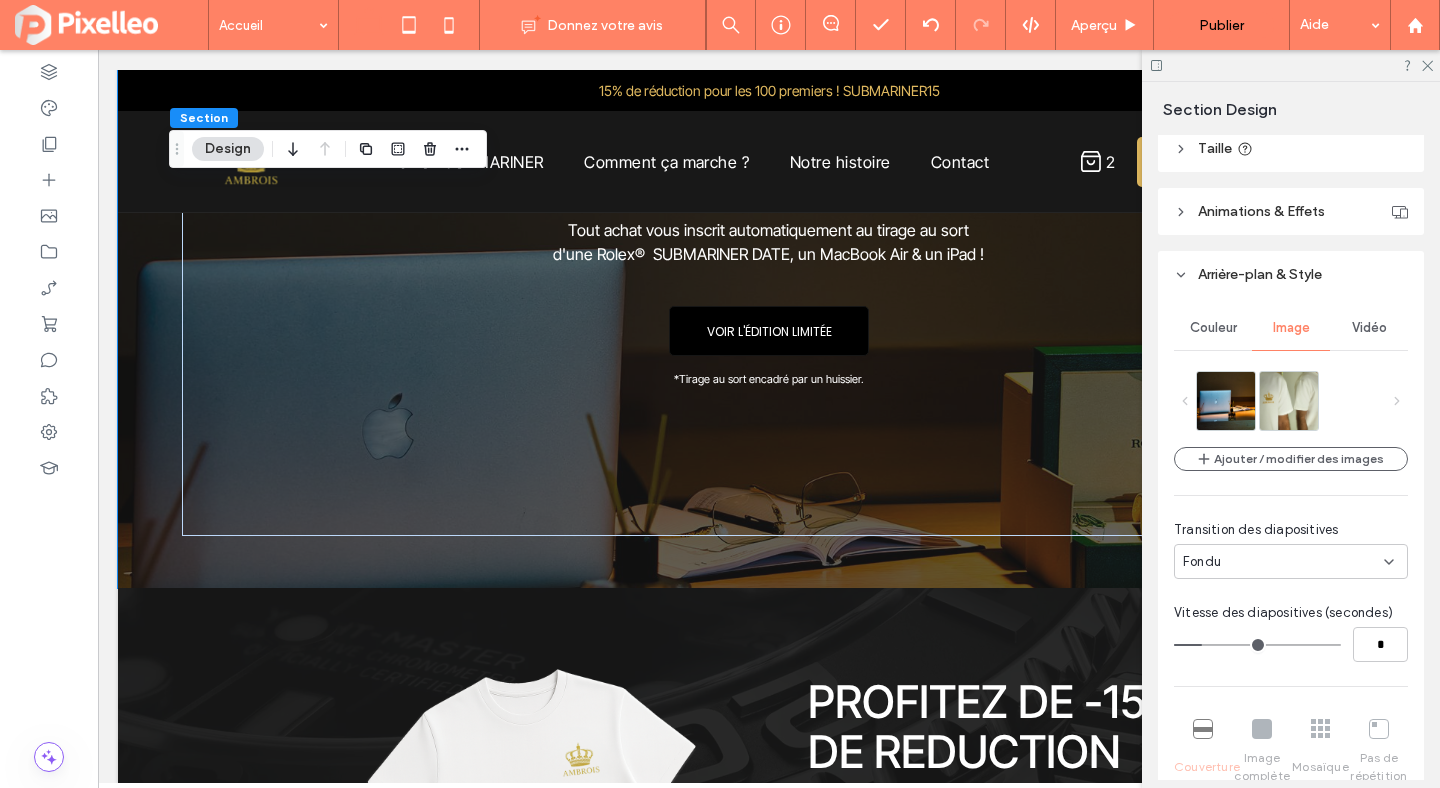 click at bounding box center (1291, 65) 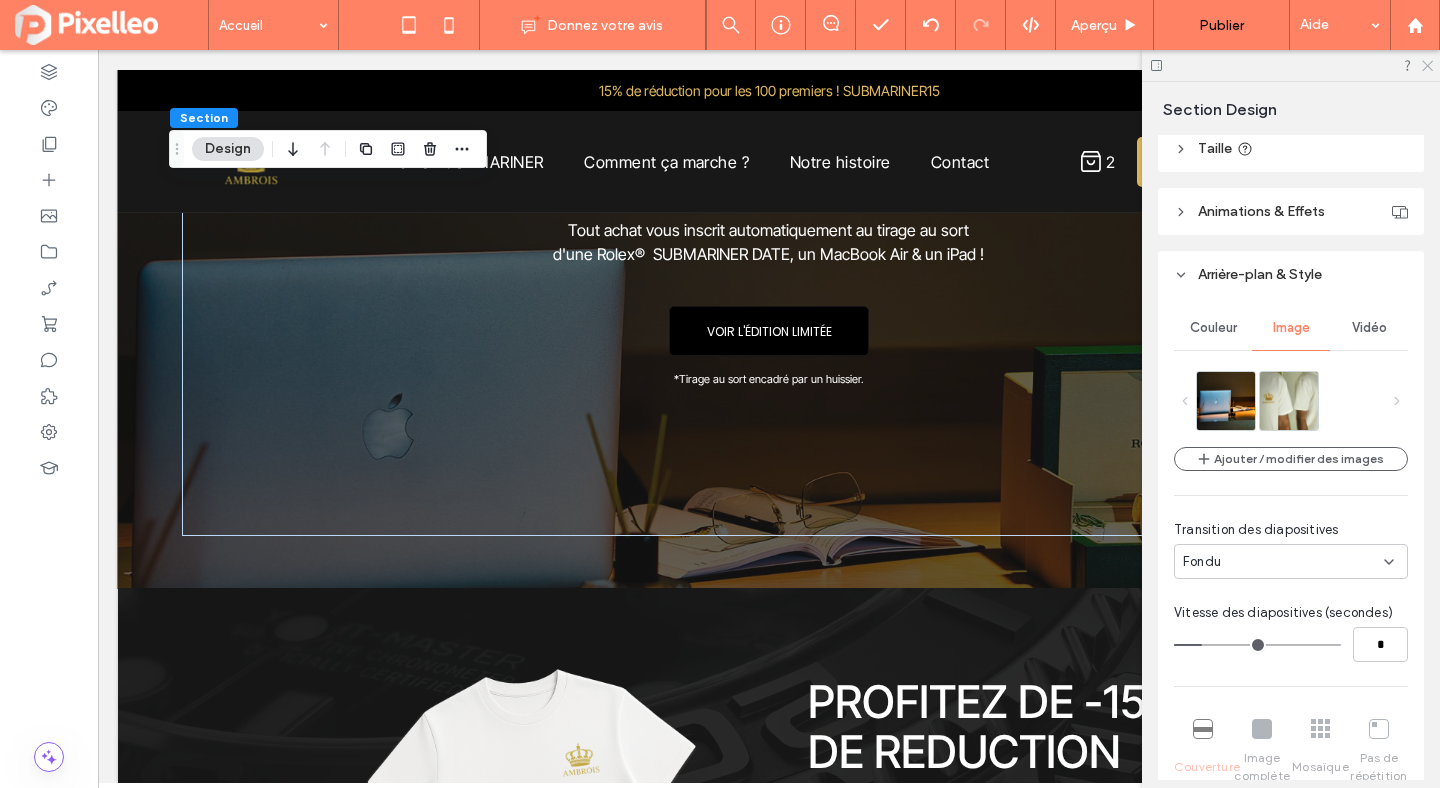 click 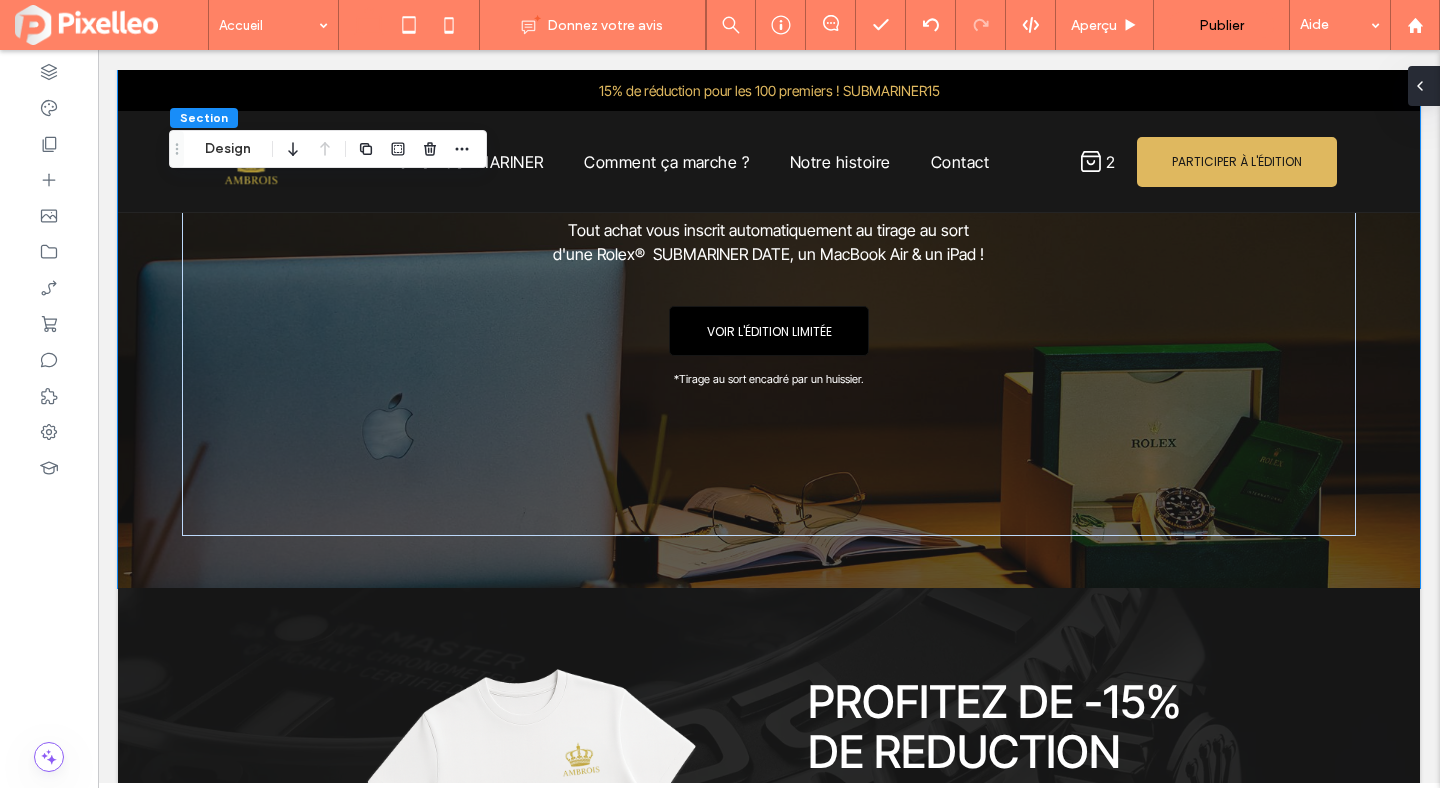 click at bounding box center [1420, 86] 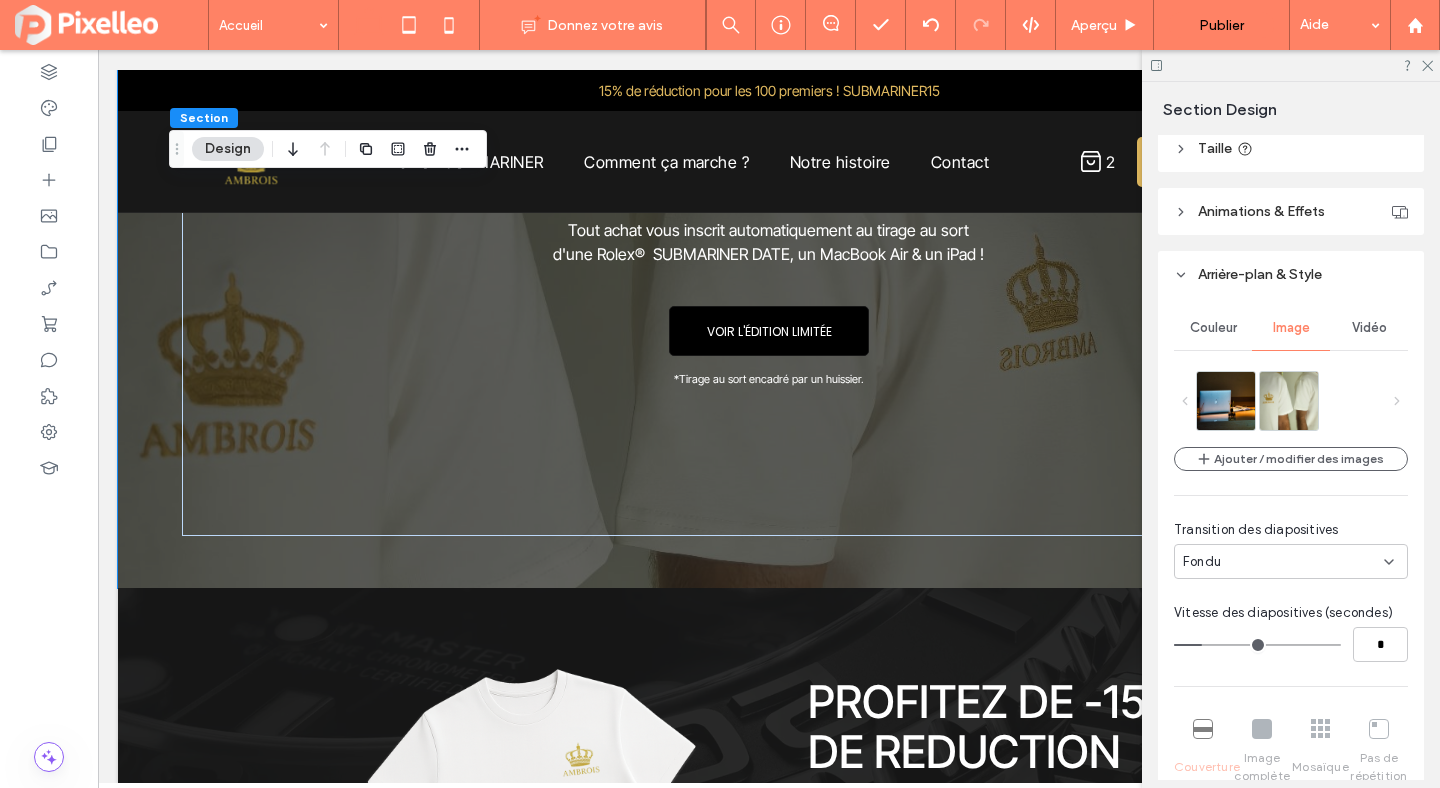 click at bounding box center (1291, 65) 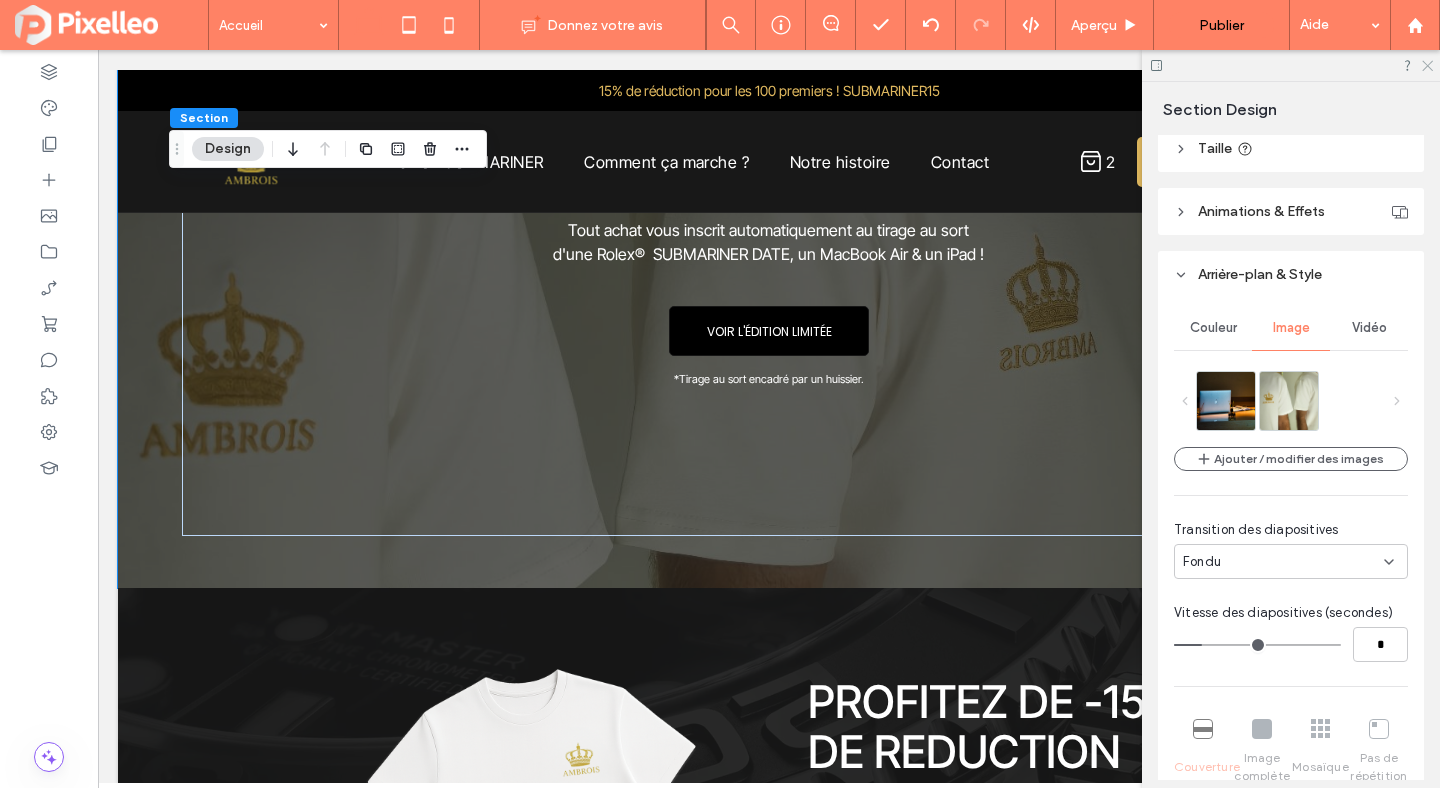 click 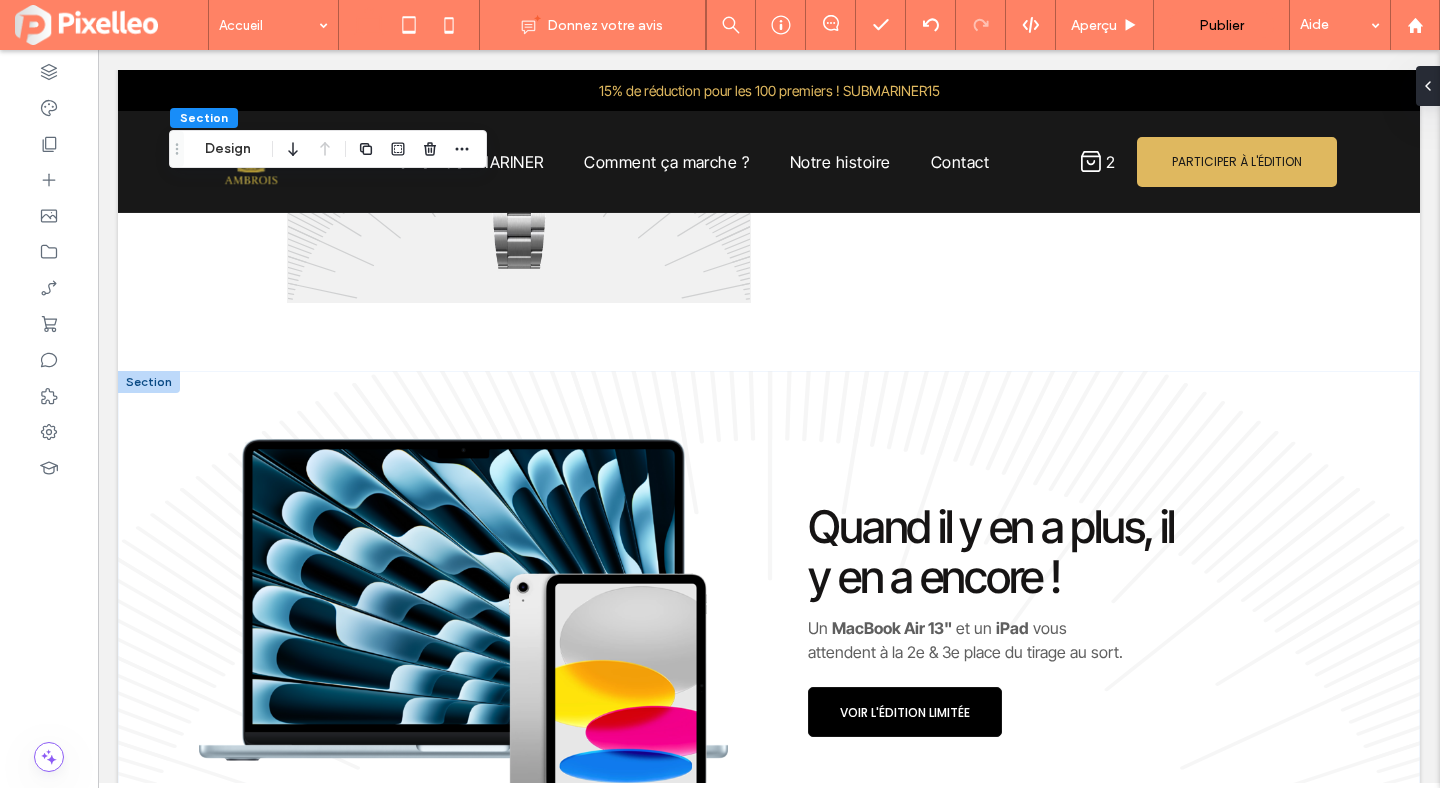 scroll, scrollTop: 1636, scrollLeft: 0, axis: vertical 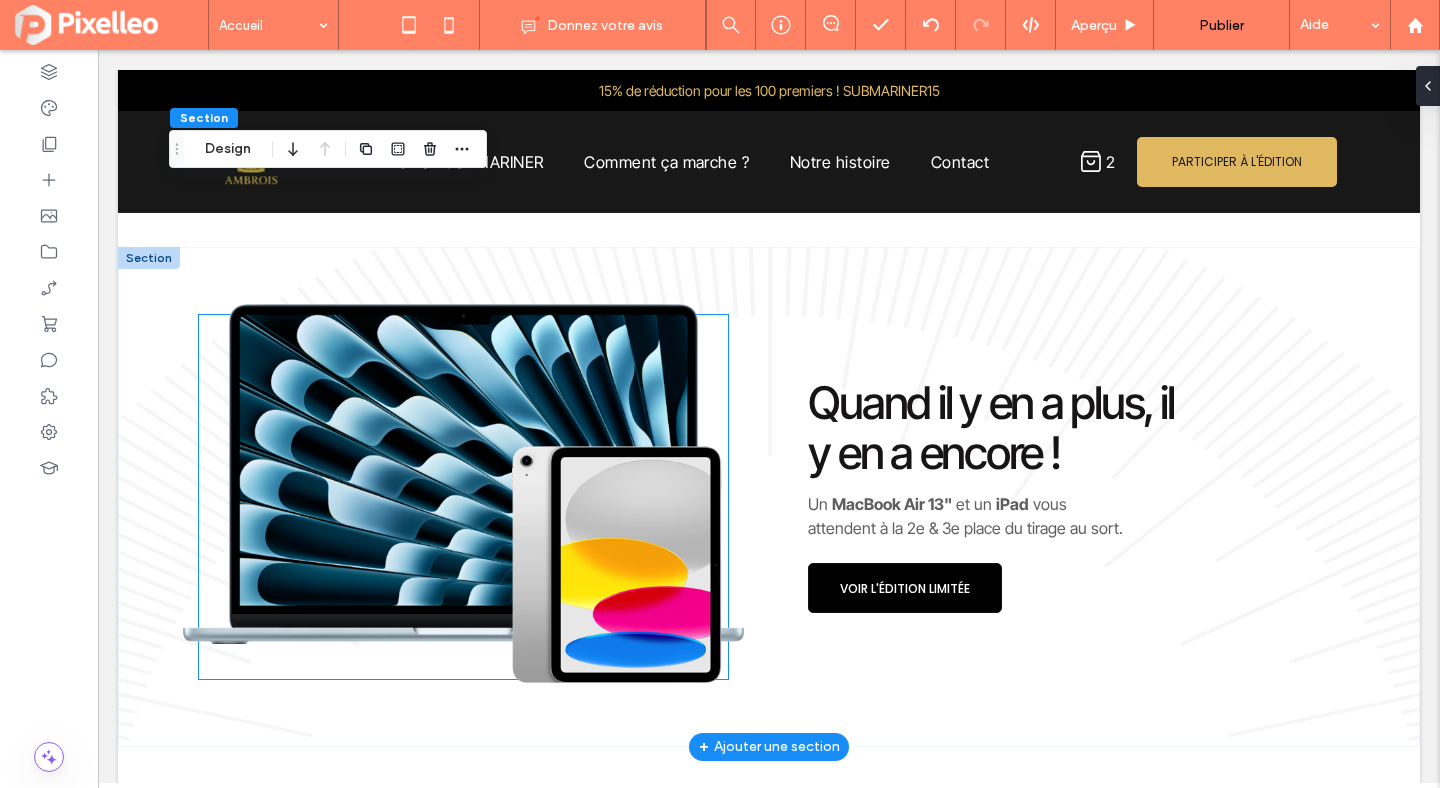 click at bounding box center [463, 497] 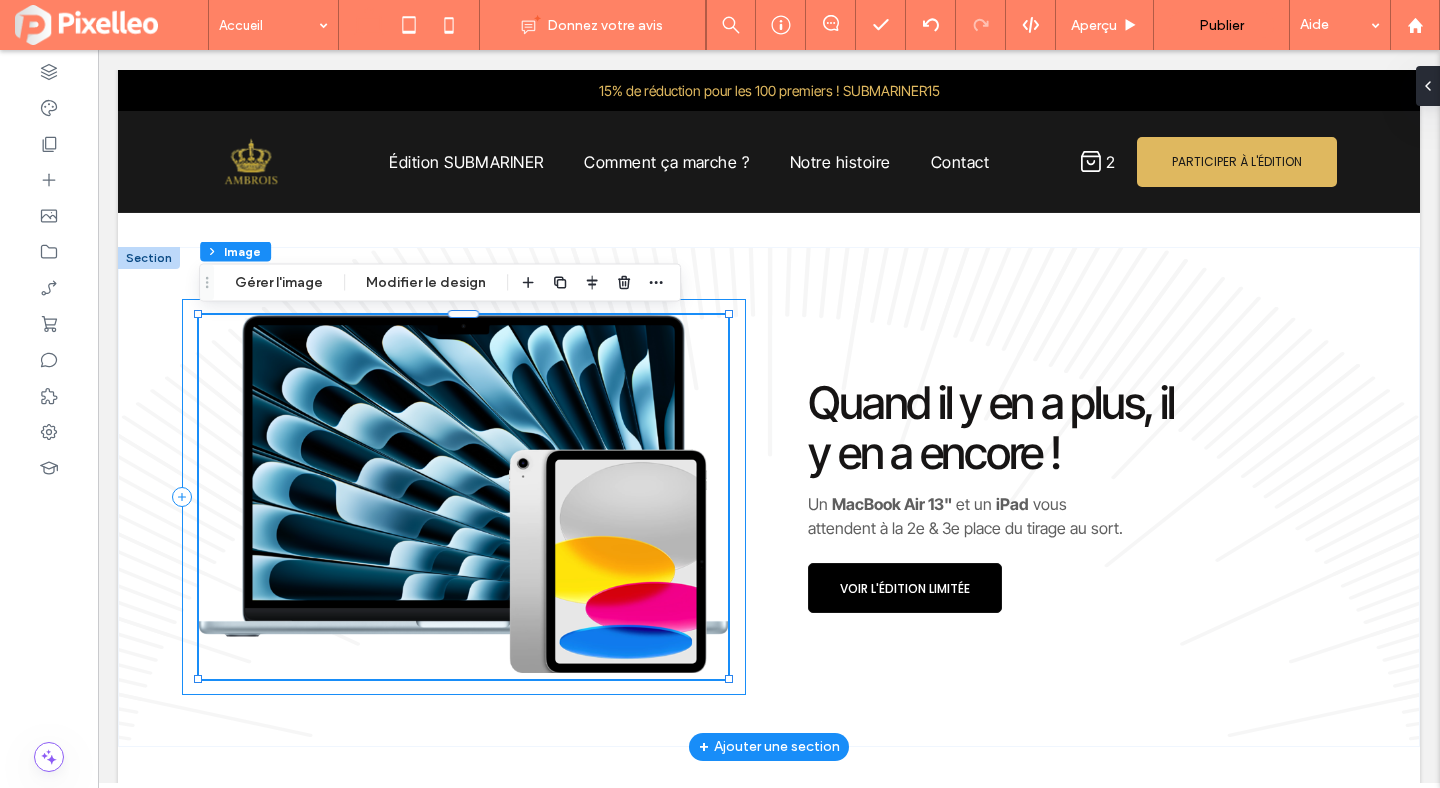 click at bounding box center [464, 496] 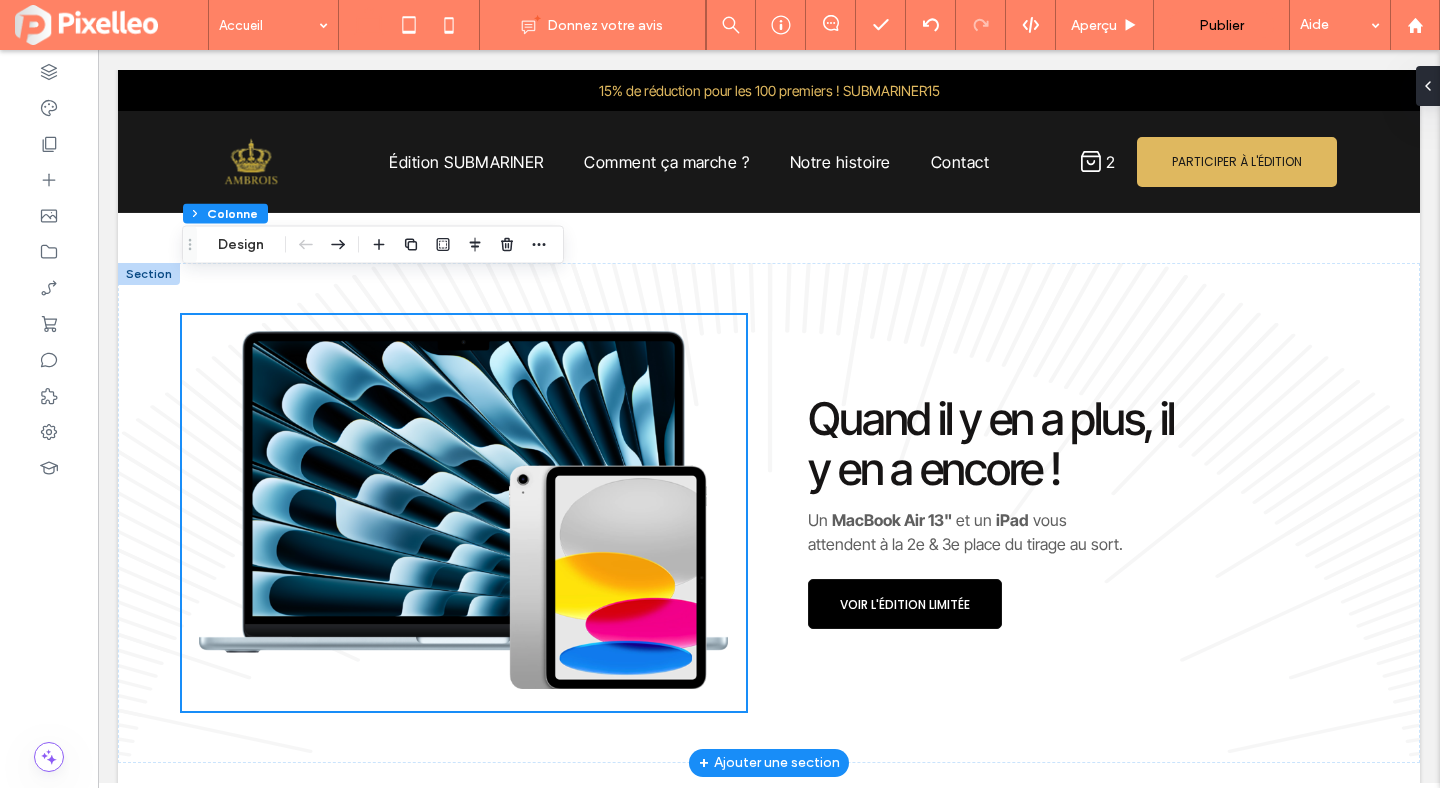 scroll, scrollTop: 1580, scrollLeft: 0, axis: vertical 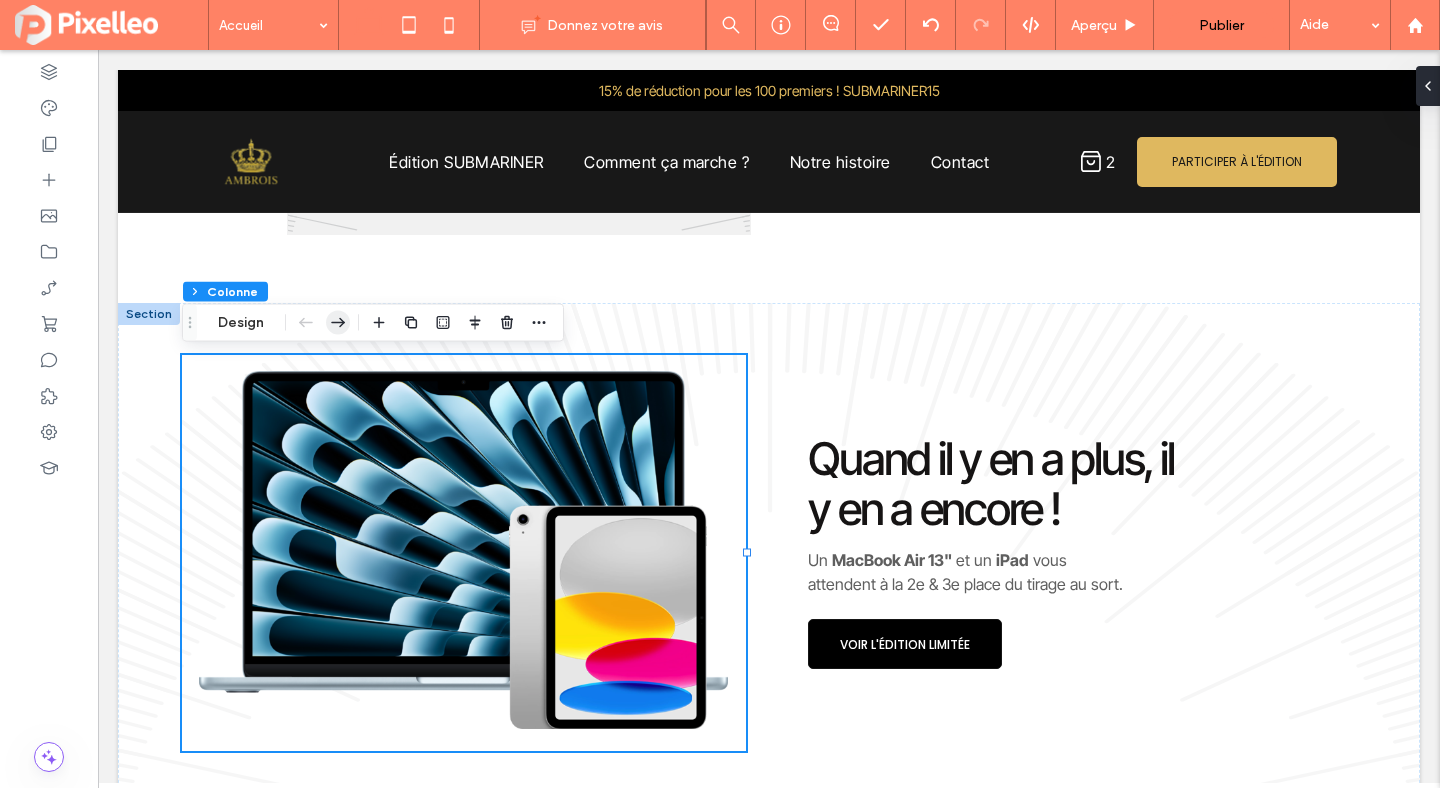 click 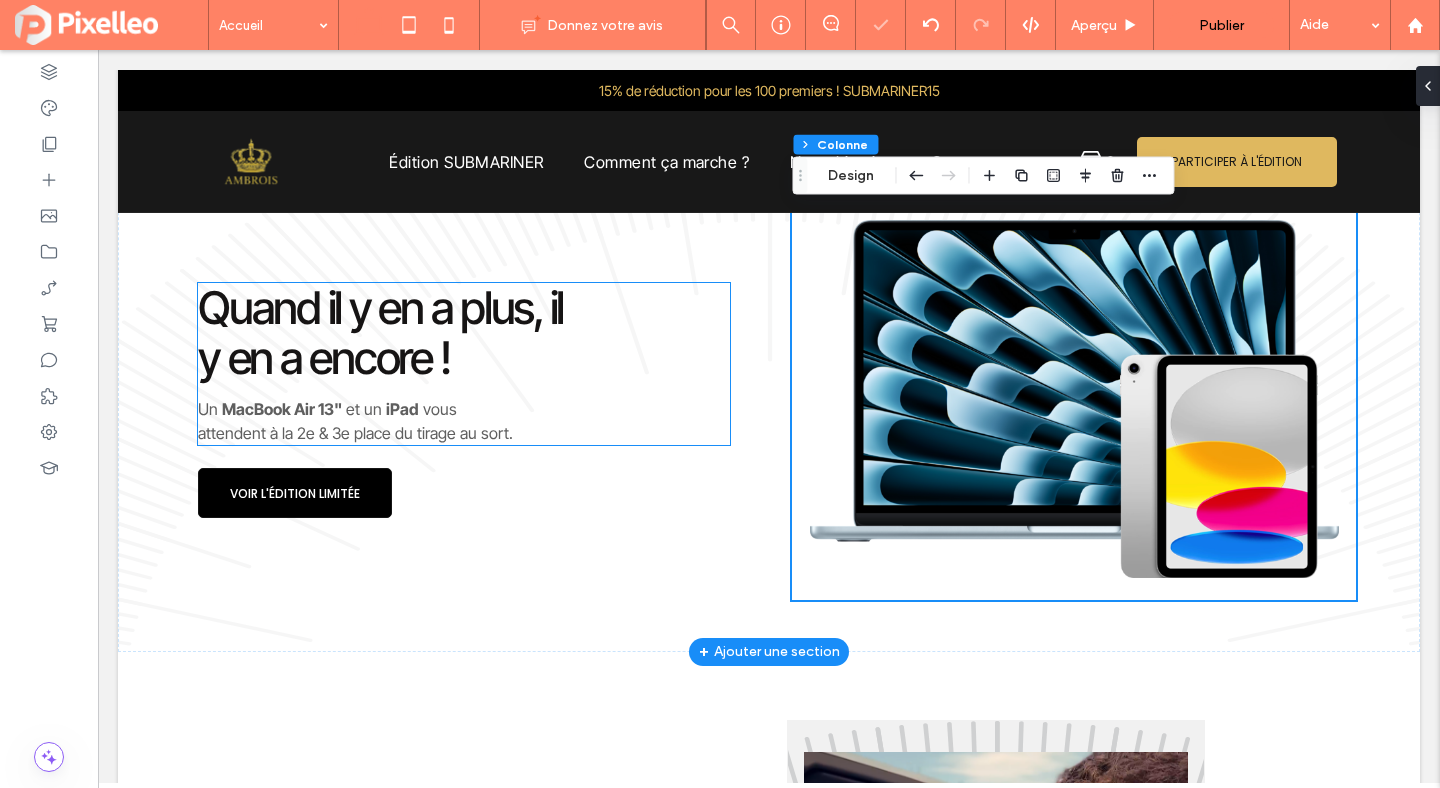 scroll, scrollTop: 1736, scrollLeft: 0, axis: vertical 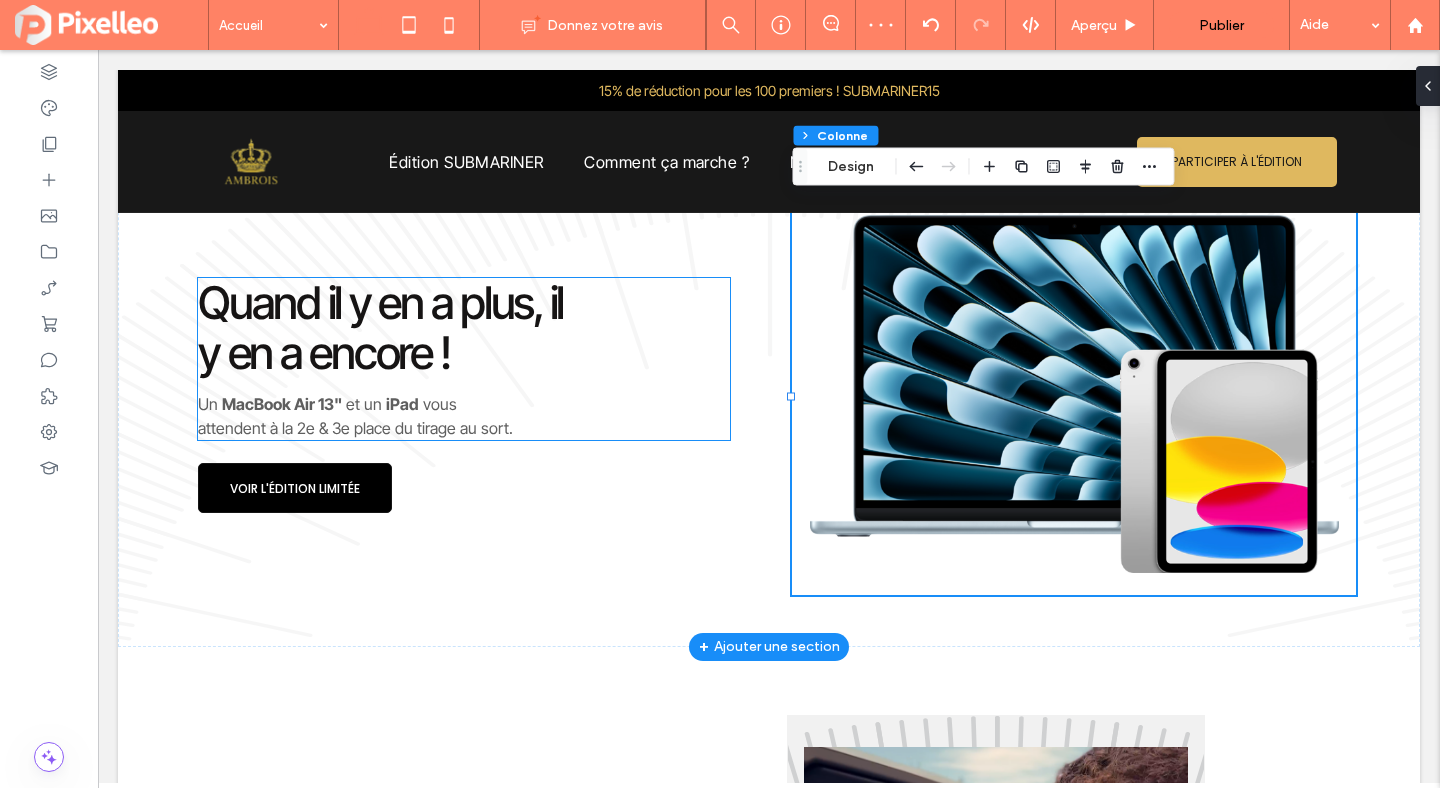 click on "Quand il y en a plus, il y en a encore !
Un
MacBook Air 13"   et un
iPad   vous attendent à la 2e & 3e place du tirage au sort." at bounding box center (464, 359) 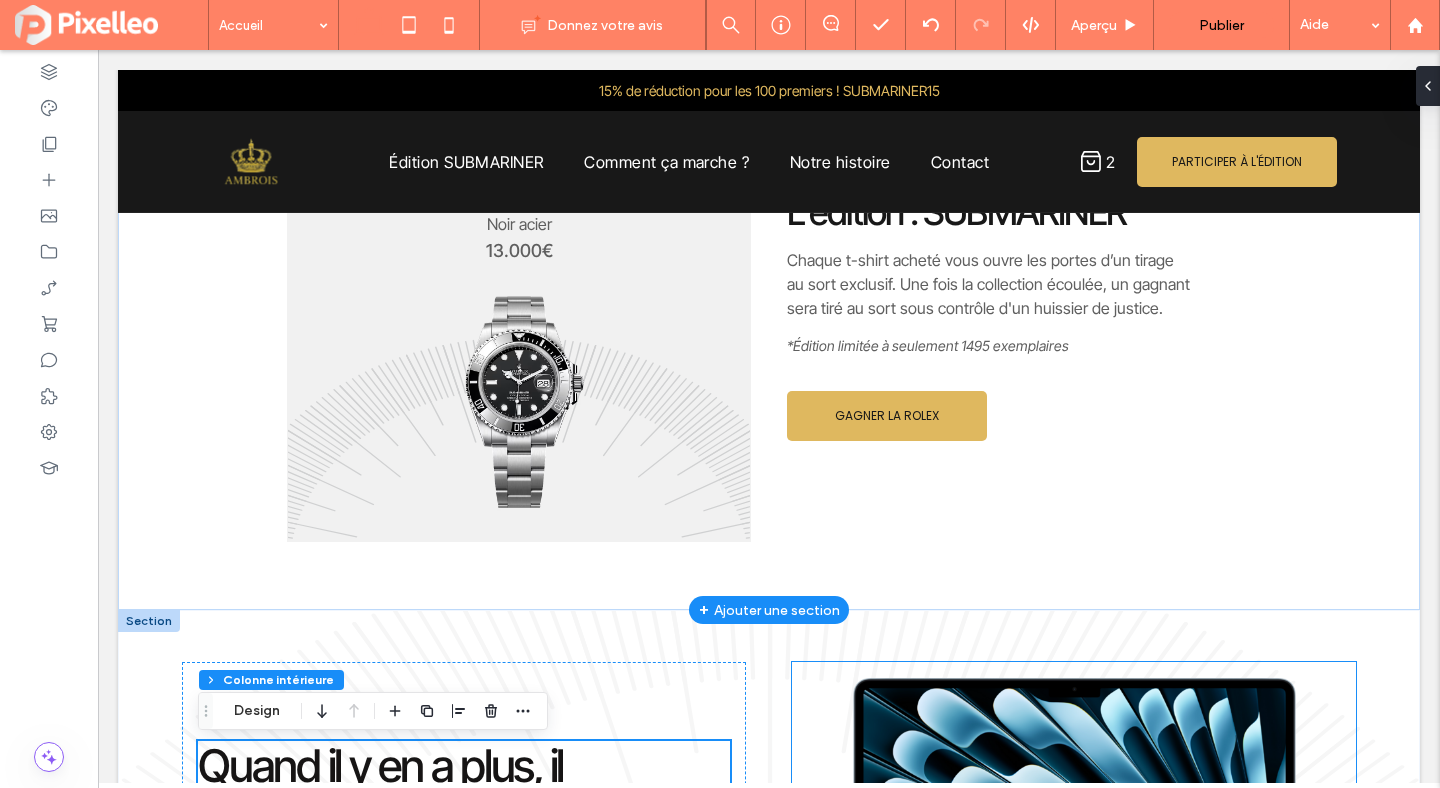 scroll, scrollTop: 1197, scrollLeft: 0, axis: vertical 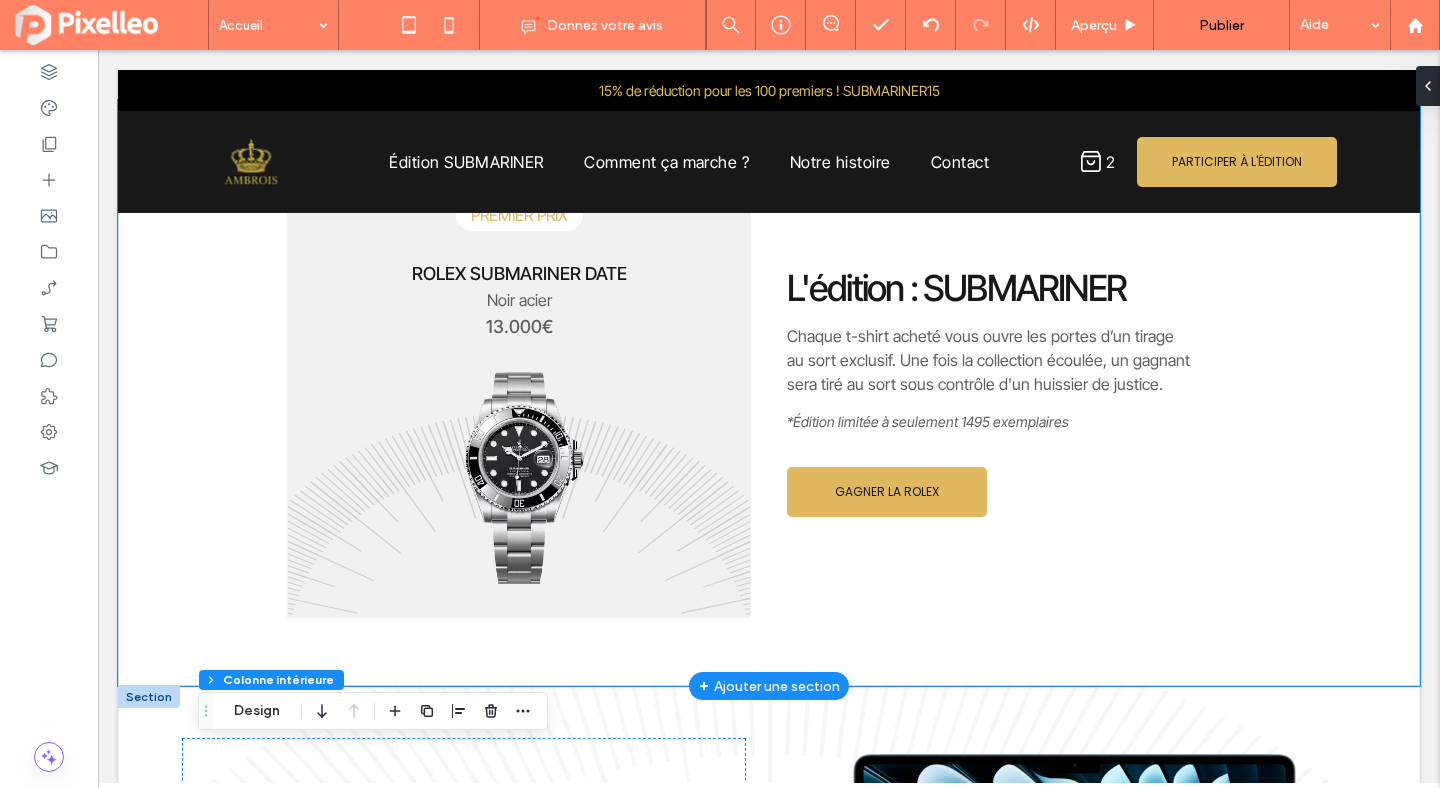 click on "PREMIER PRIX
Noir acier
13.000€
ROLEX SUBMARINER DATE
Chaque t-shirt acheté vous ouvre les portes d’un tirage au sort exclusif. Une fois la collection écoulée, un gagnant sera tiré au sort sous contrôle d'un huissier de justice.
*Édition limitée à seulement 1495 exemplaires
L'édition : SUBMARINER
GAGNER LA ROLEX" at bounding box center (769, 393) 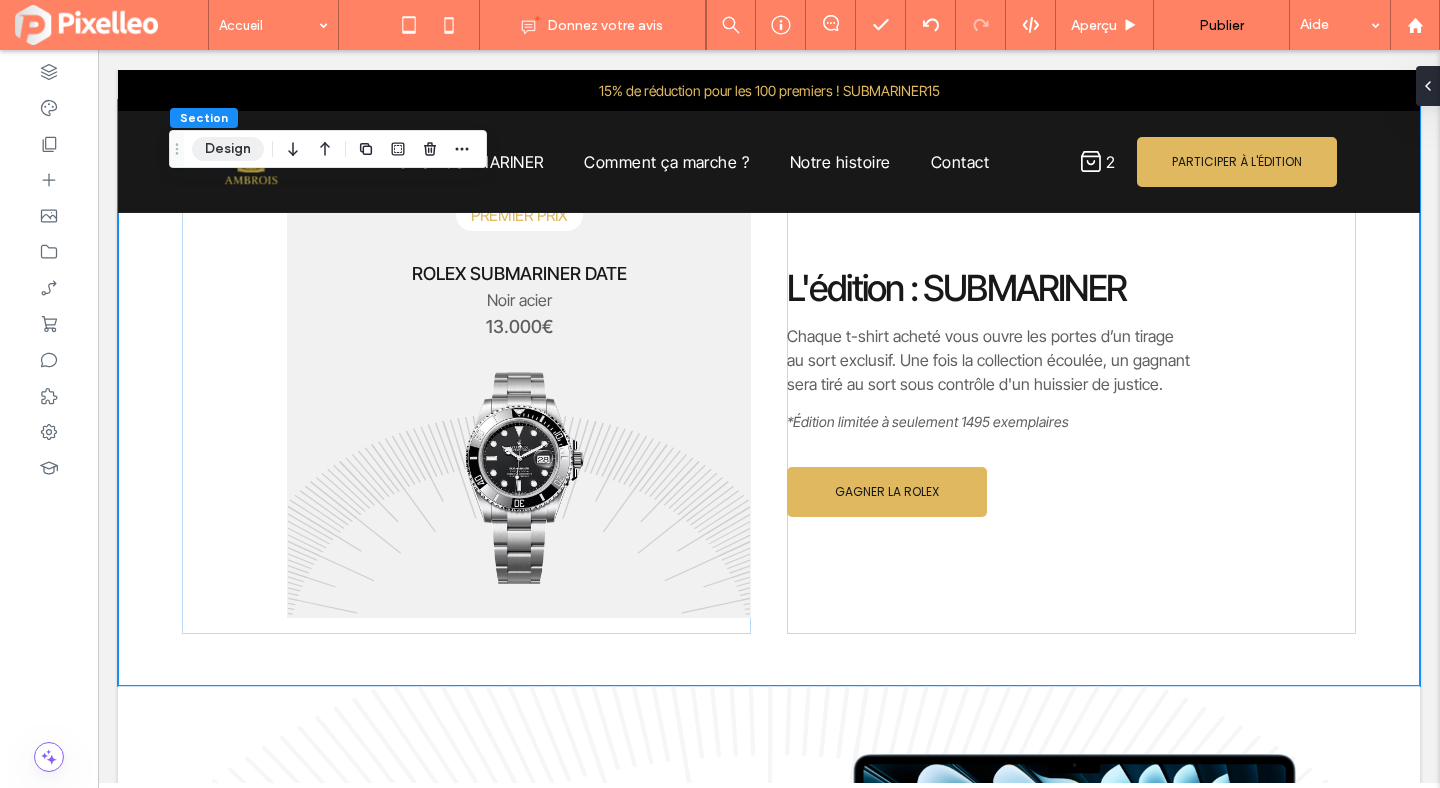 click on "Design" at bounding box center (228, 149) 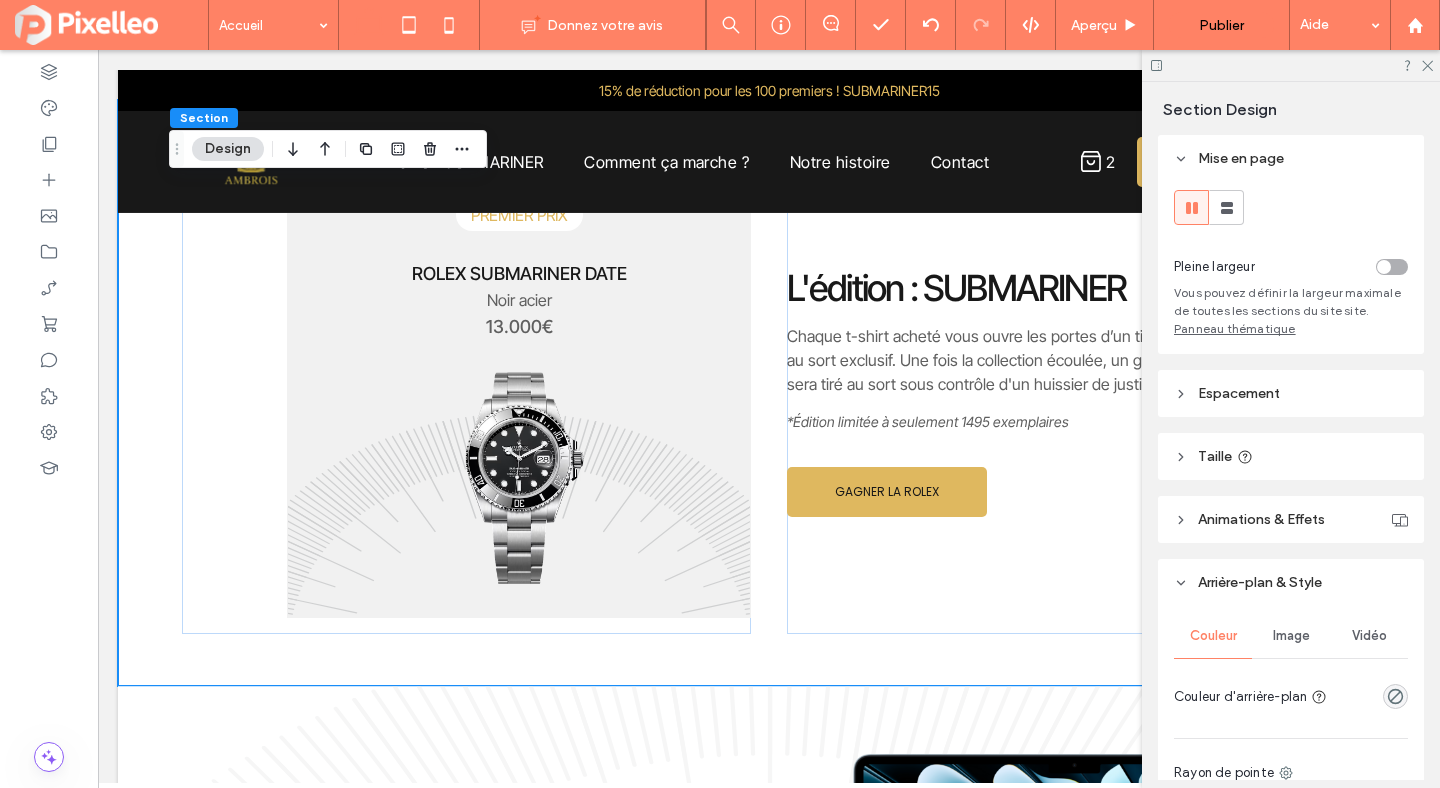 click on "Espacement" at bounding box center (1239, 393) 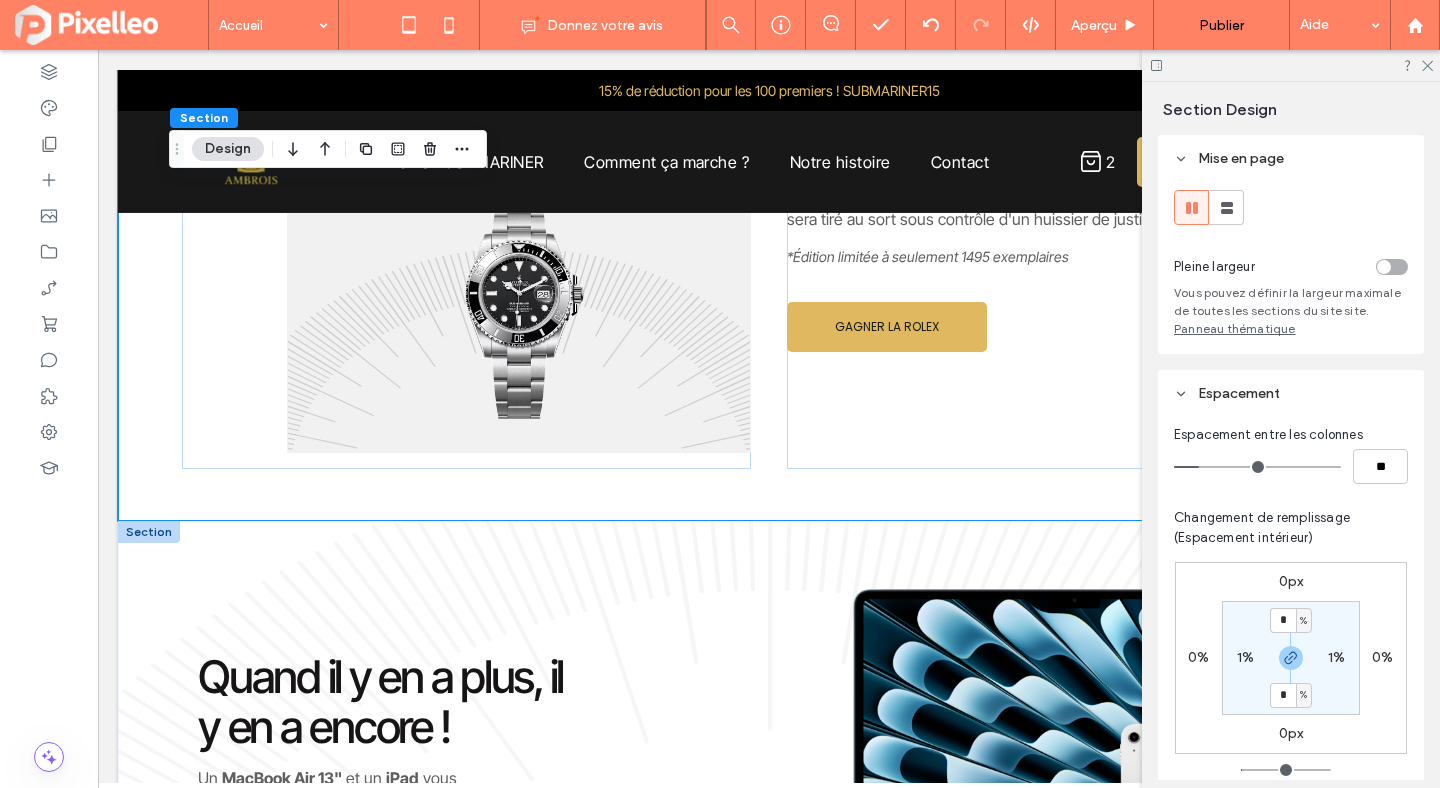 scroll, scrollTop: 1413, scrollLeft: 0, axis: vertical 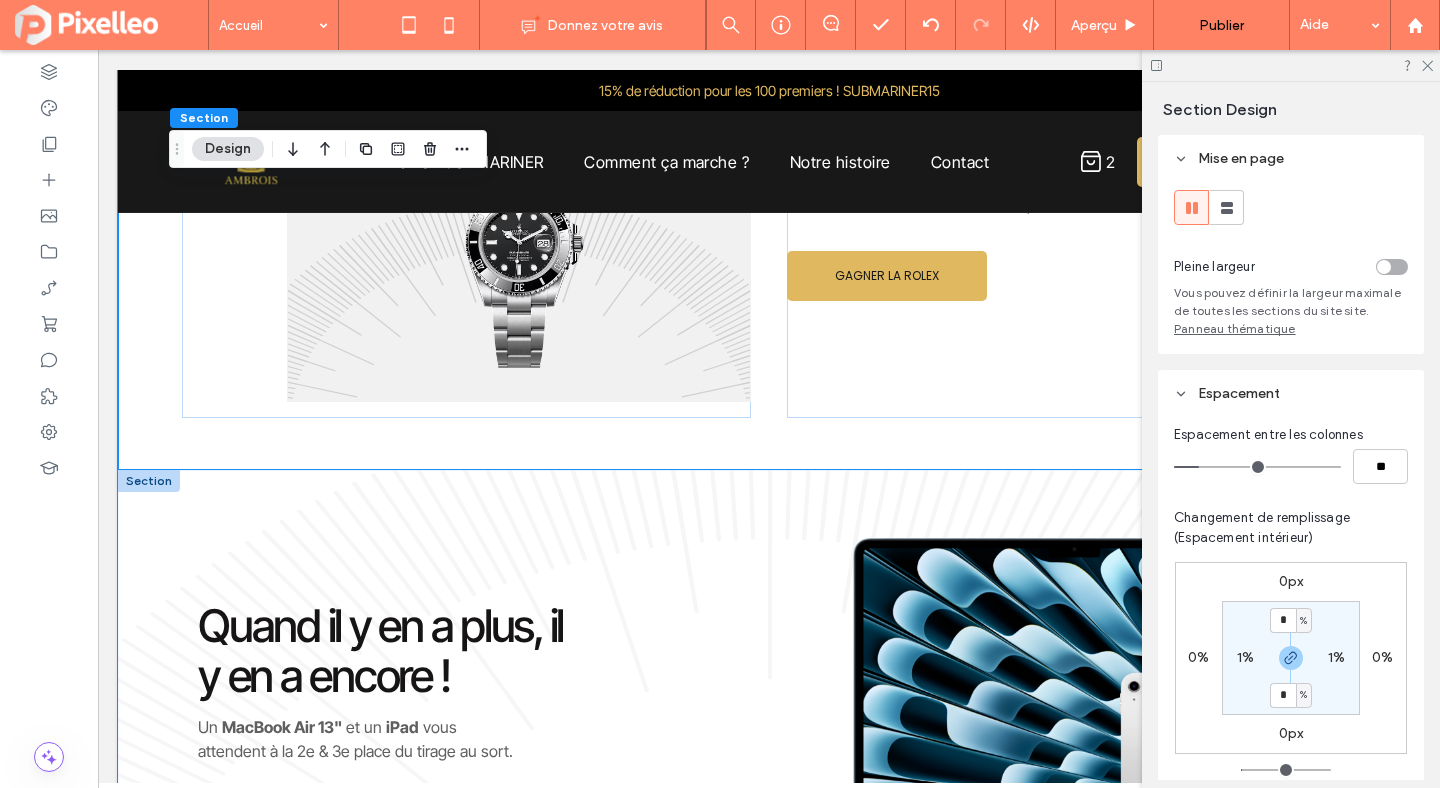 click on "Quand il y en a plus, il y en a encore !
Un
MacBook Air 13"   et un
iPad   vous attendent à la 2e & 3e place du tirage au sort.
VOIR L'ÉDITION LIMITÉE" at bounding box center [769, 719] 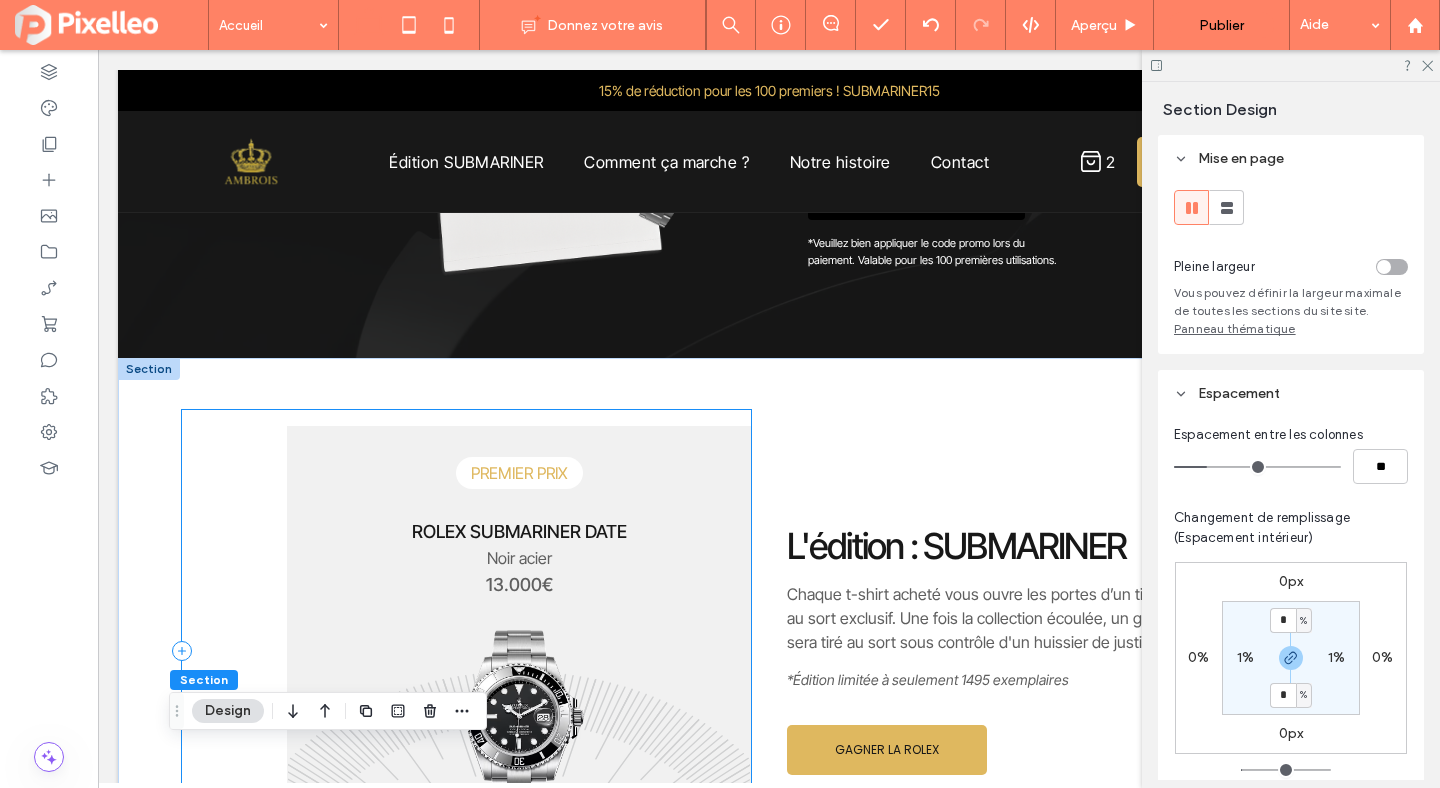 scroll, scrollTop: 925, scrollLeft: 0, axis: vertical 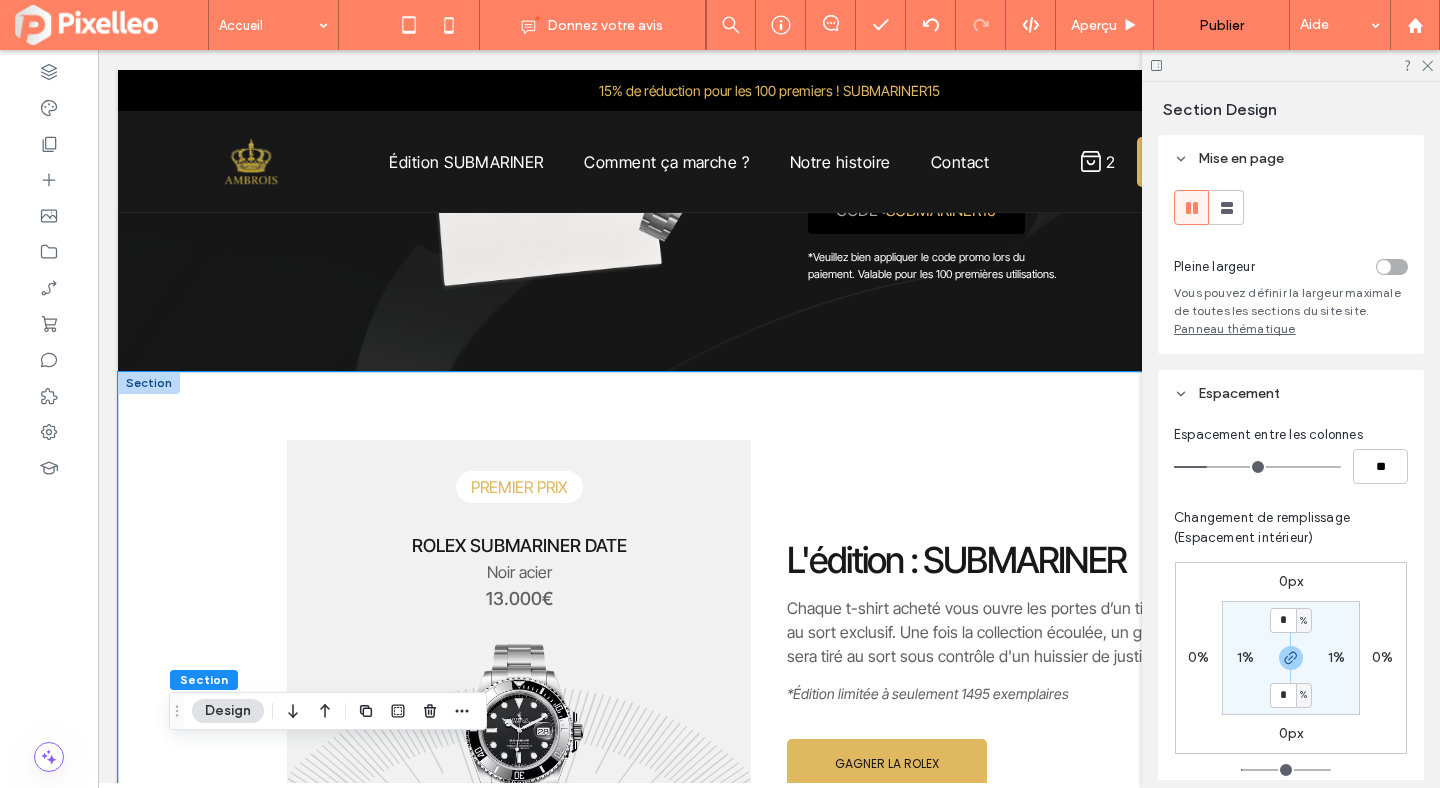 click on "PREMIER PRIX
Noir acier
13.000€
ROLEX SUBMARINER DATE
Chaque t-shirt acheté vous ouvre les portes d’un tirage au sort exclusif. Une fois la collection écoulée, un gagnant sera tiré au sort sous contrôle d'un huissier de justice.
*Édition limitée à seulement 1495 exemplaires
L'édition : SUBMARINER
GAGNER LA ROLEX" at bounding box center (769, 665) 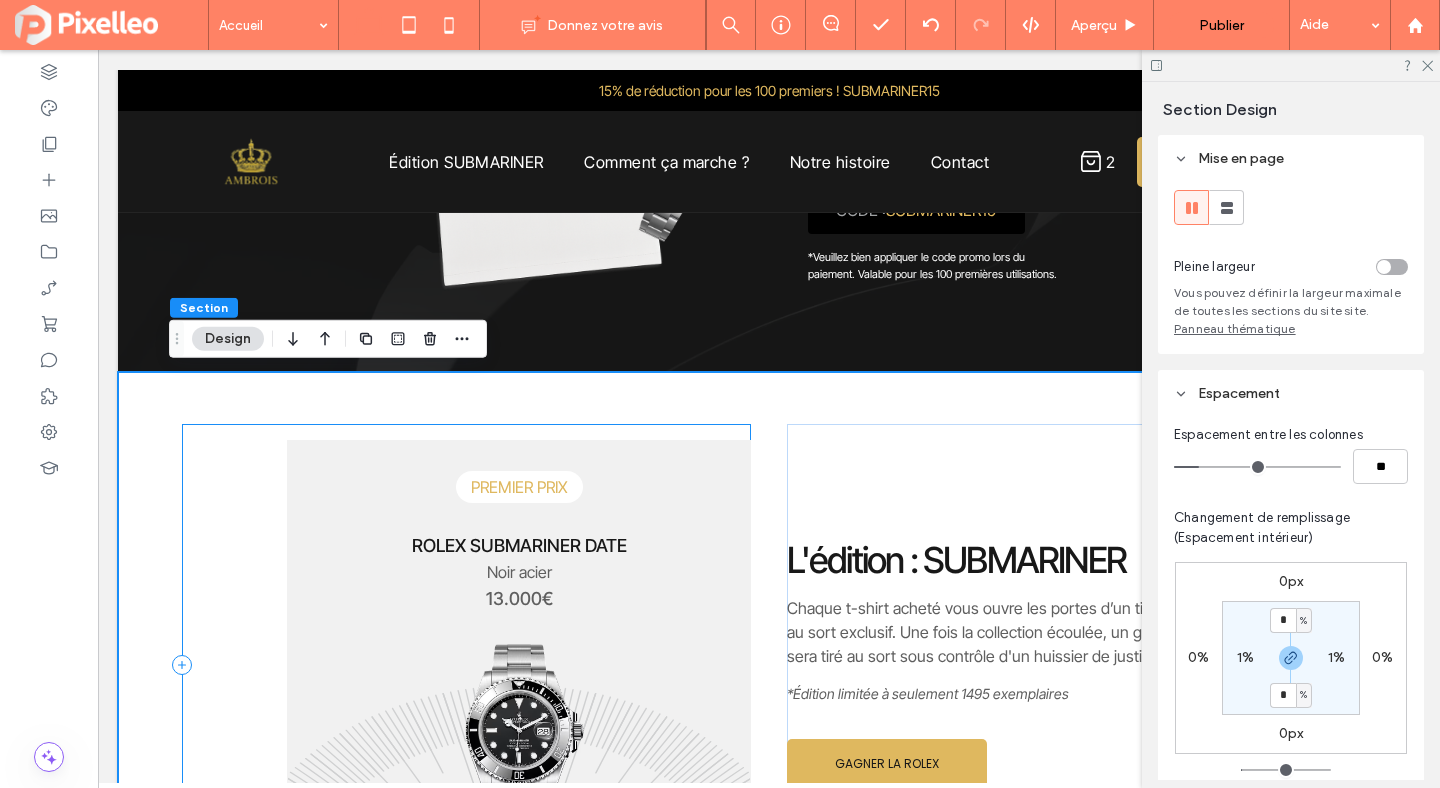 click on "PREMIER PRIX
Noir acier
13.000€
ROLEX SUBMARINER DATE" at bounding box center [466, 665] 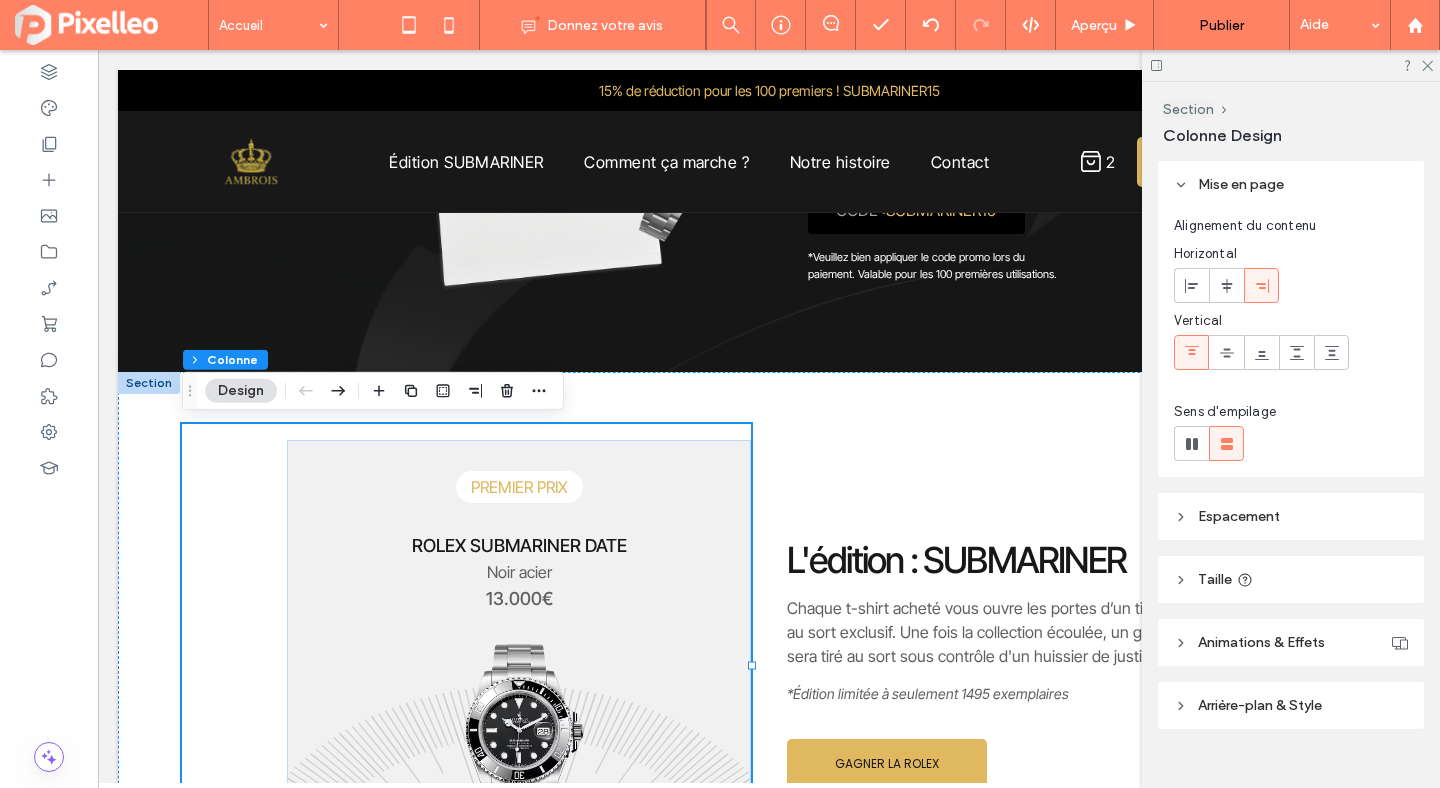 scroll, scrollTop: 29, scrollLeft: 0, axis: vertical 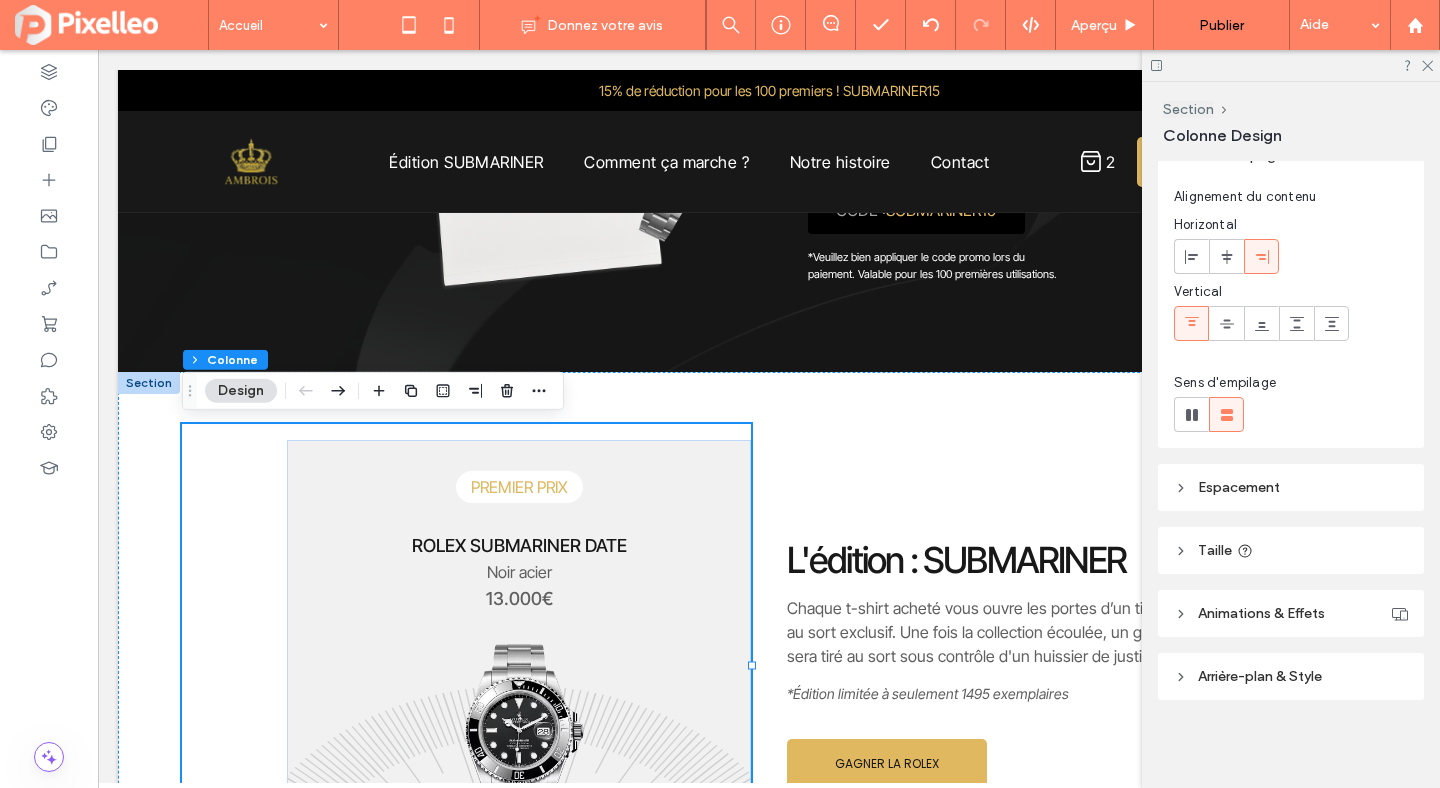 click on "Arrière-plan & Style" at bounding box center (1291, 676) 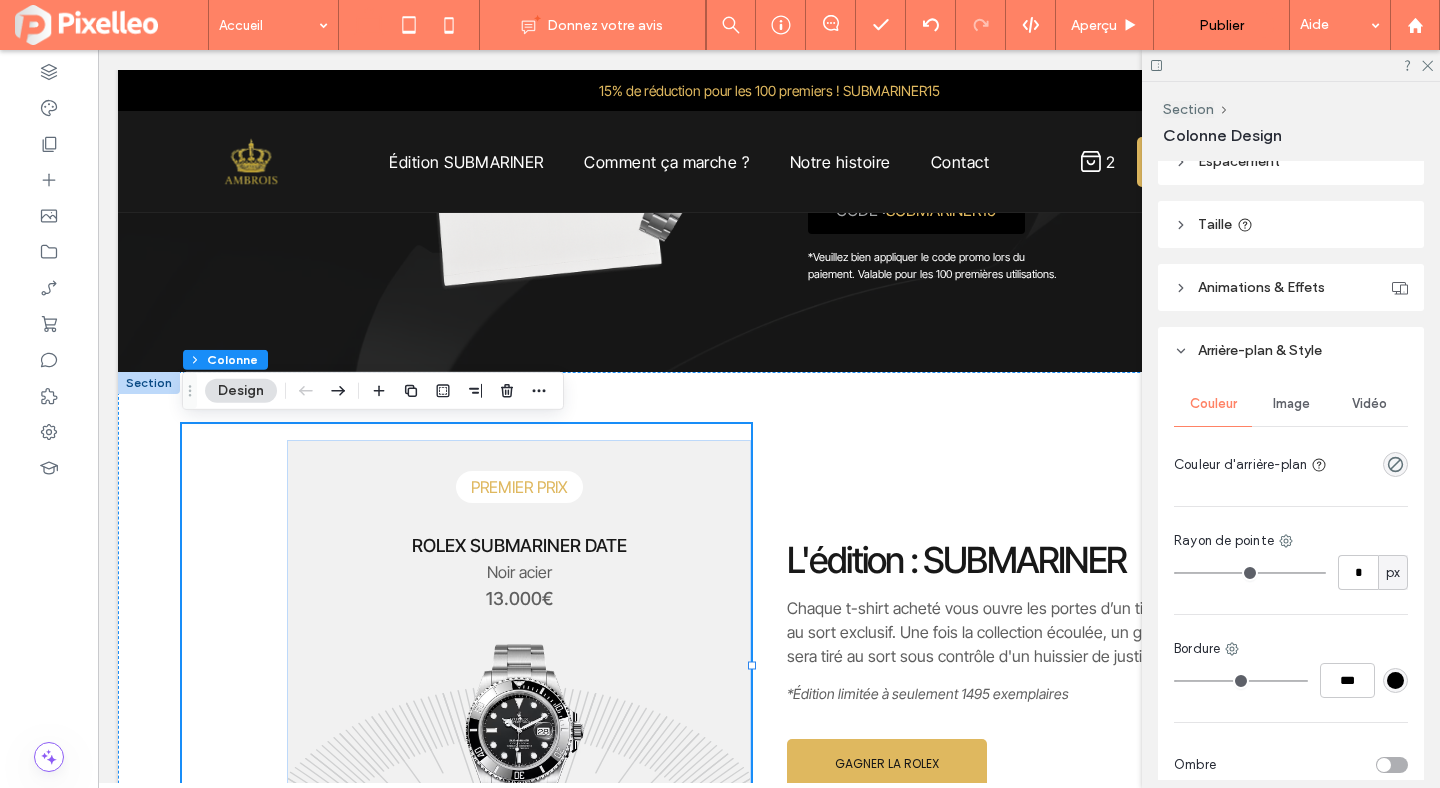 scroll, scrollTop: 24, scrollLeft: 0, axis: vertical 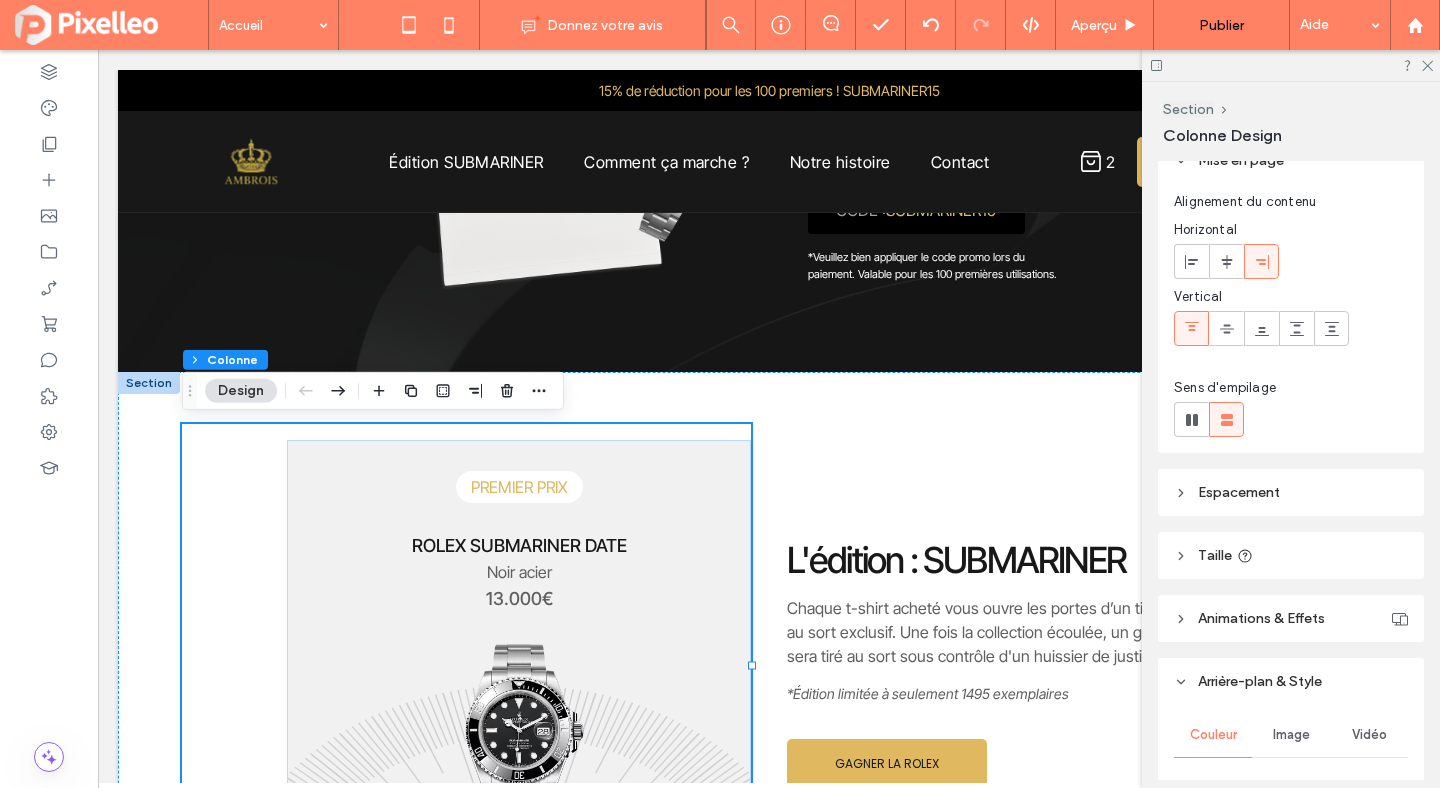 click 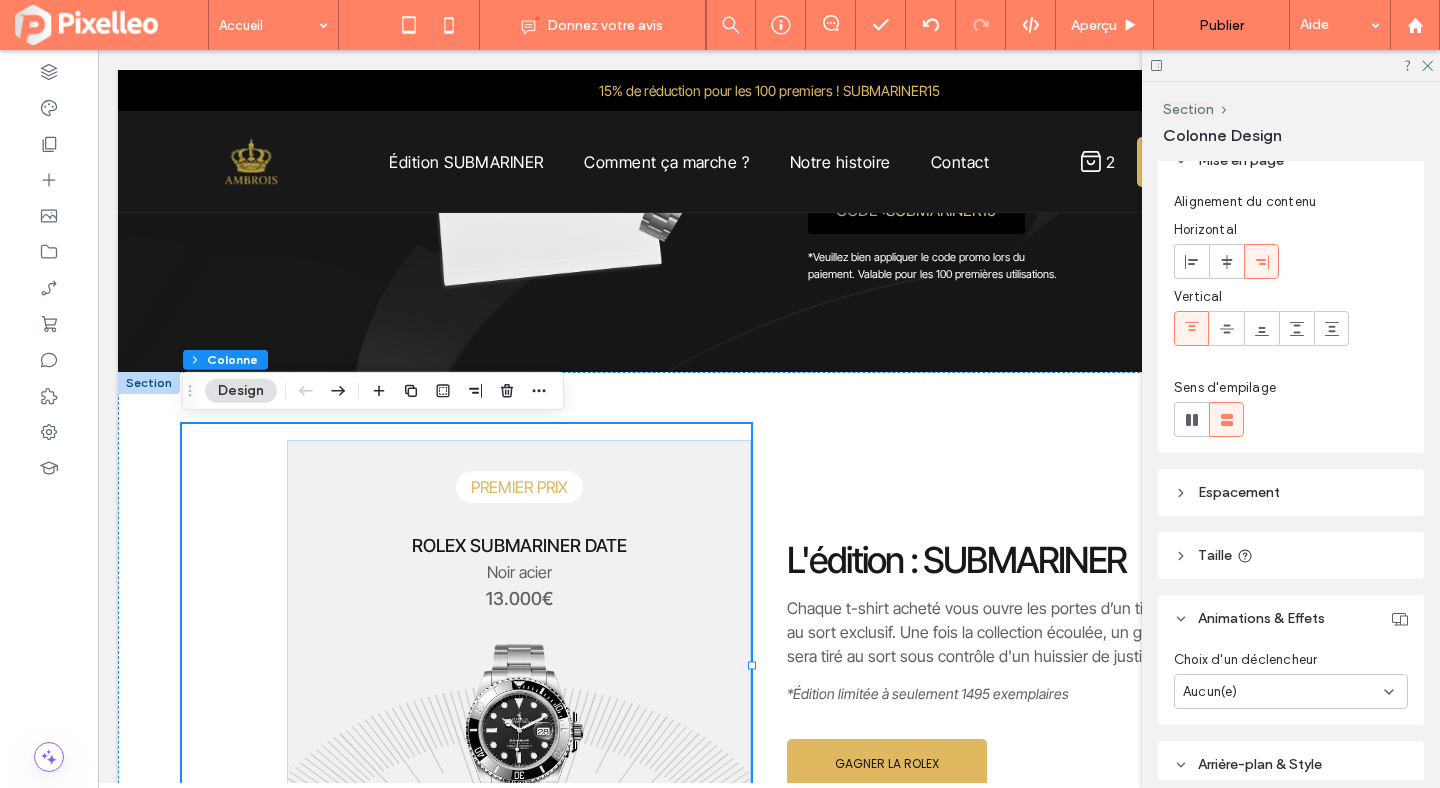 click on "Espacement" at bounding box center (1291, 492) 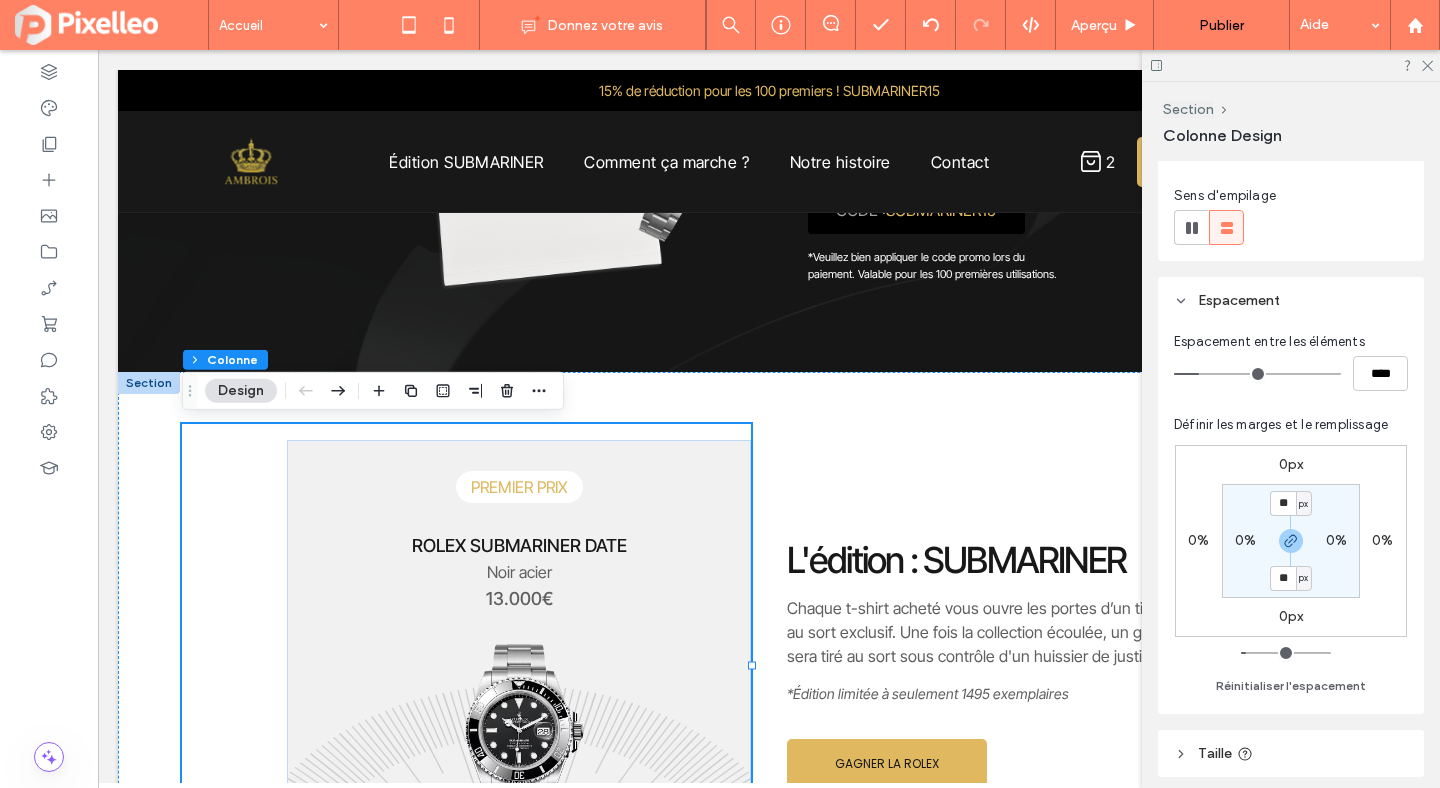 scroll, scrollTop: 250, scrollLeft: 0, axis: vertical 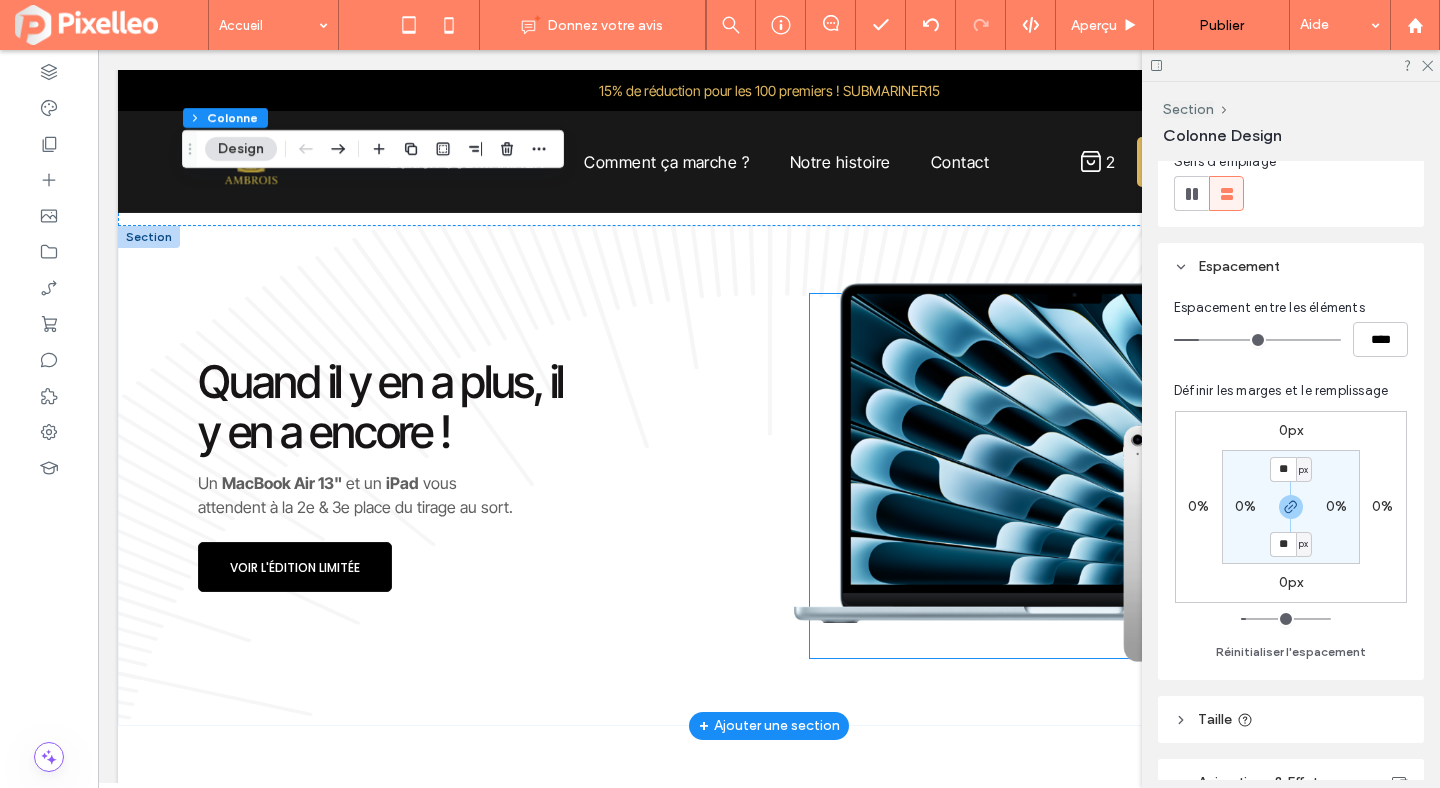 click at bounding box center [1074, 476] 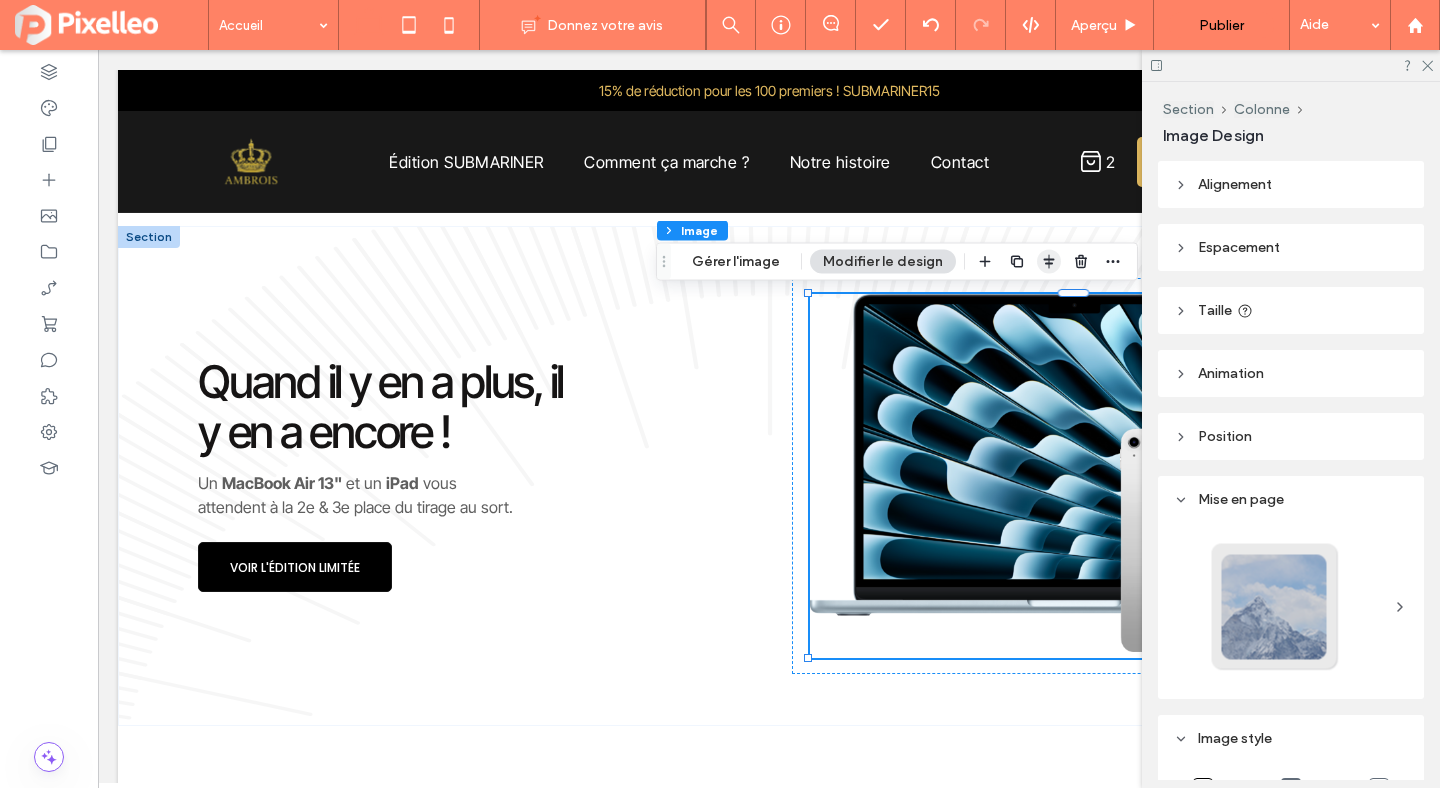 click 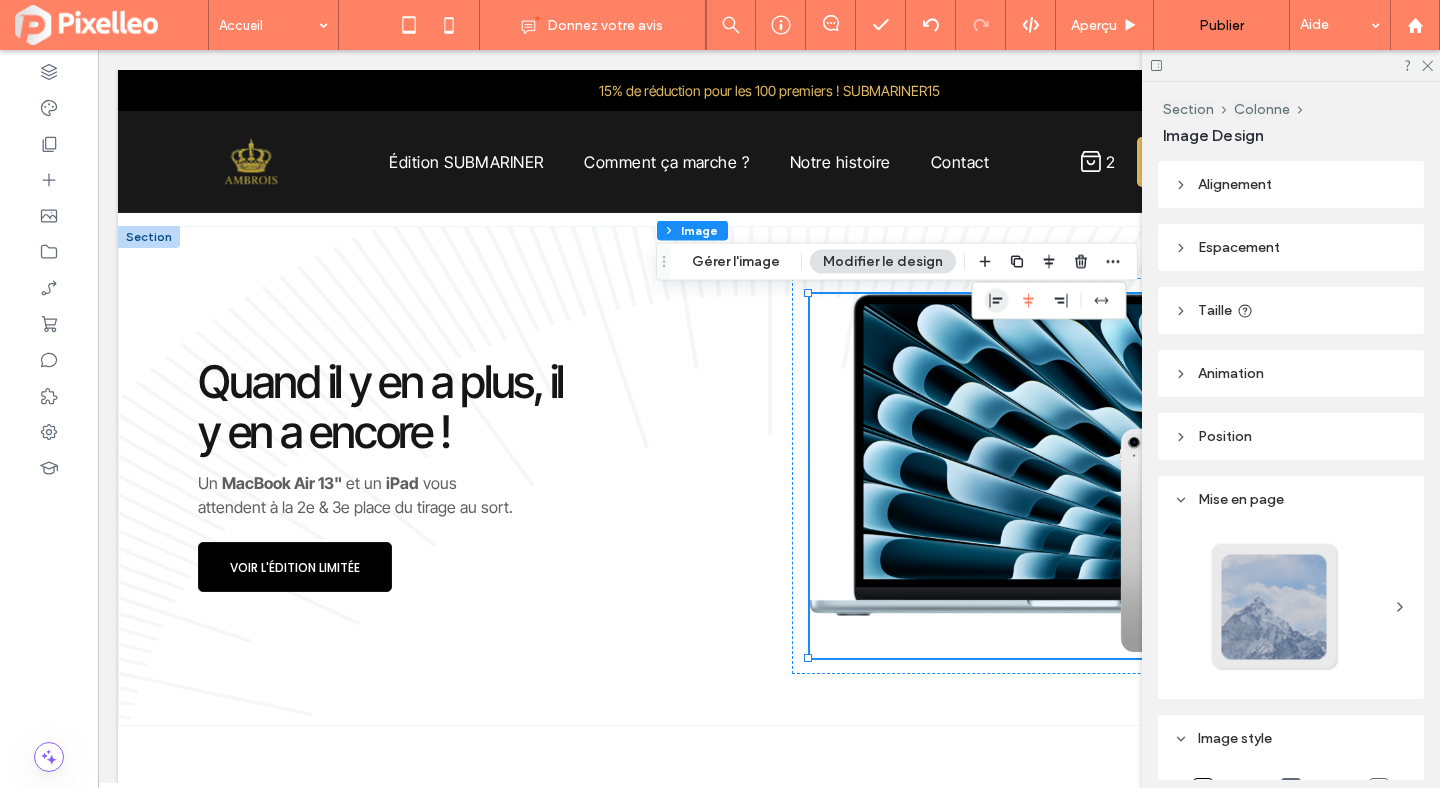 click 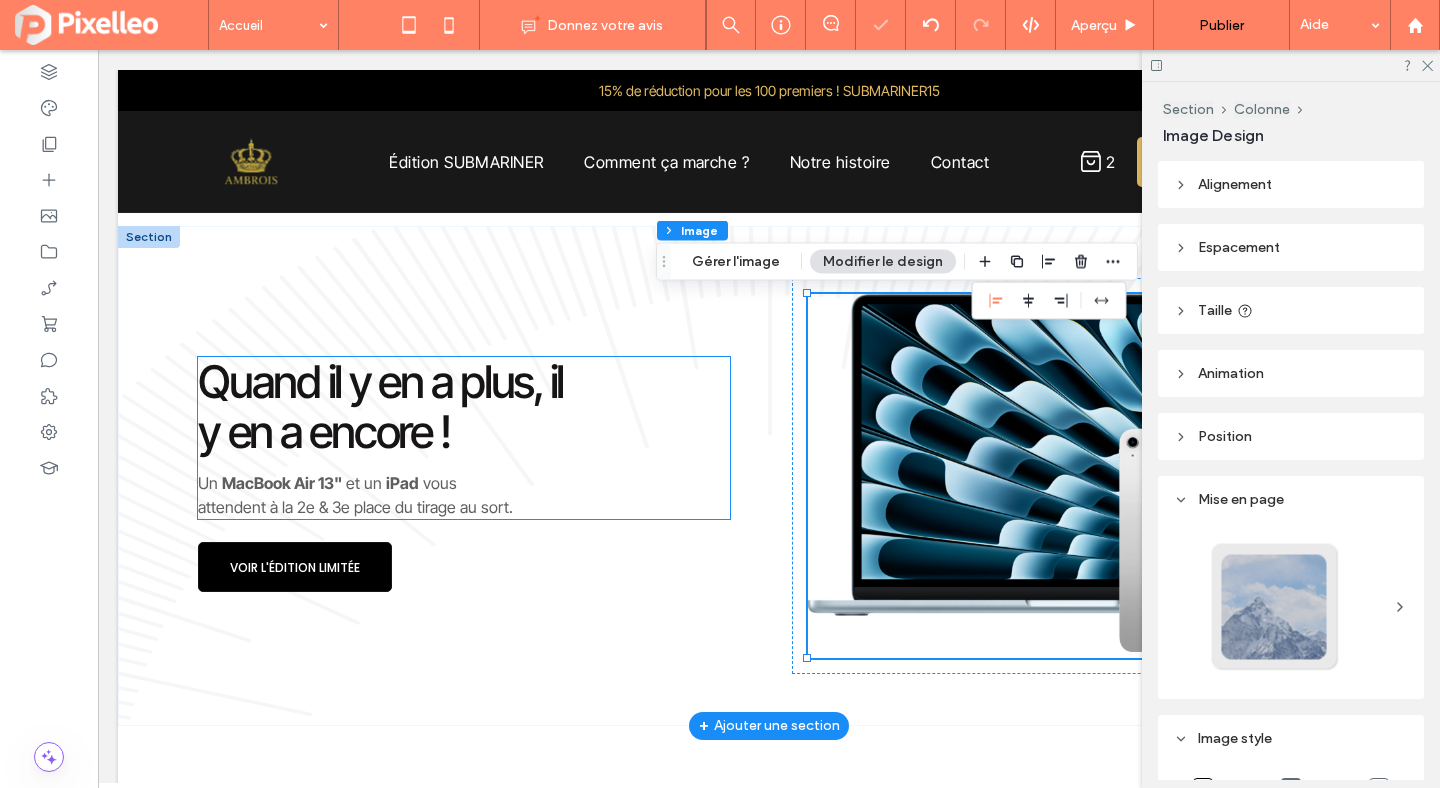 click on "Quand il y en a plus, il y en a encore !
Un
MacBook Air 13"   et un
iPad   vous attendent à la 2e & 3e place du tirage au sort." at bounding box center [464, 438] 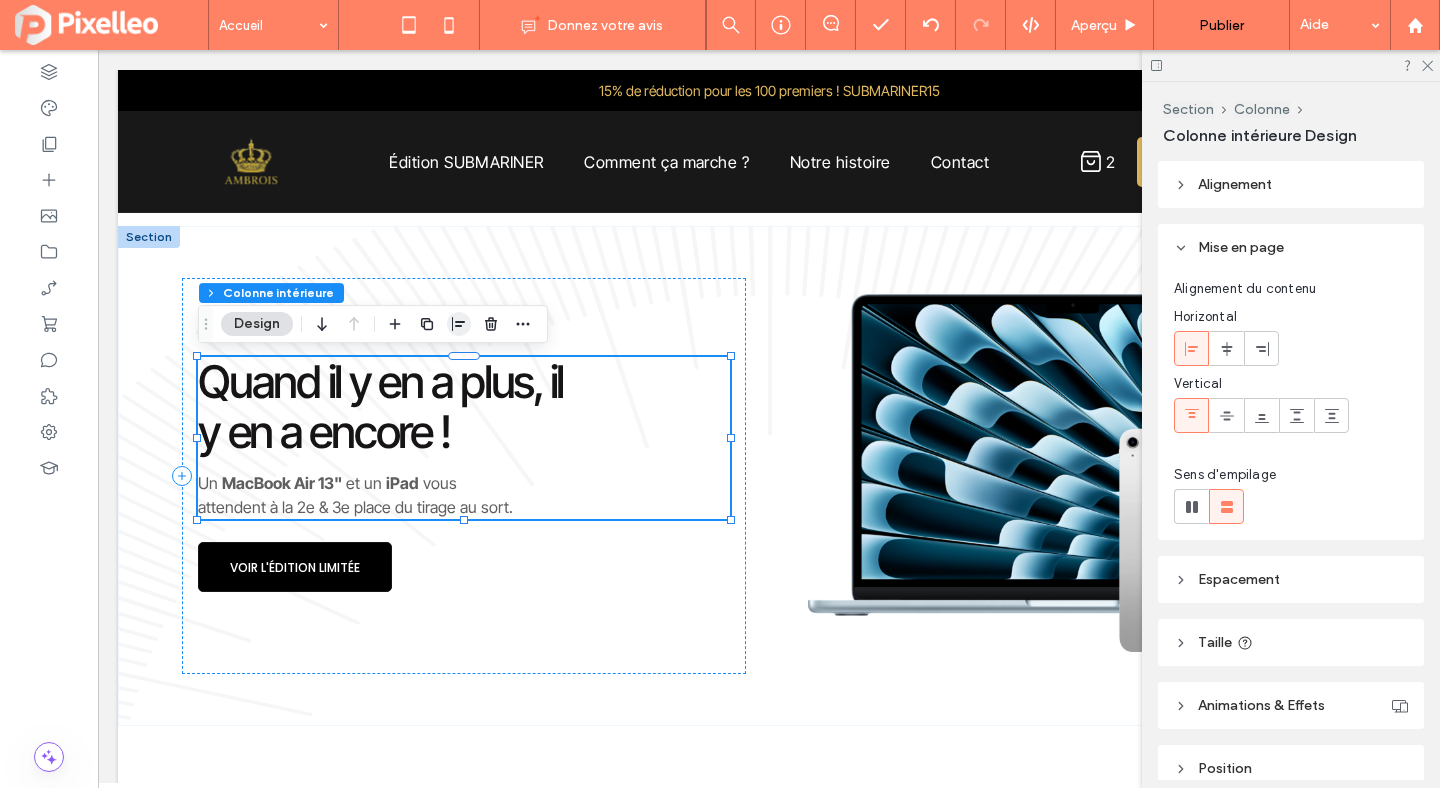 click 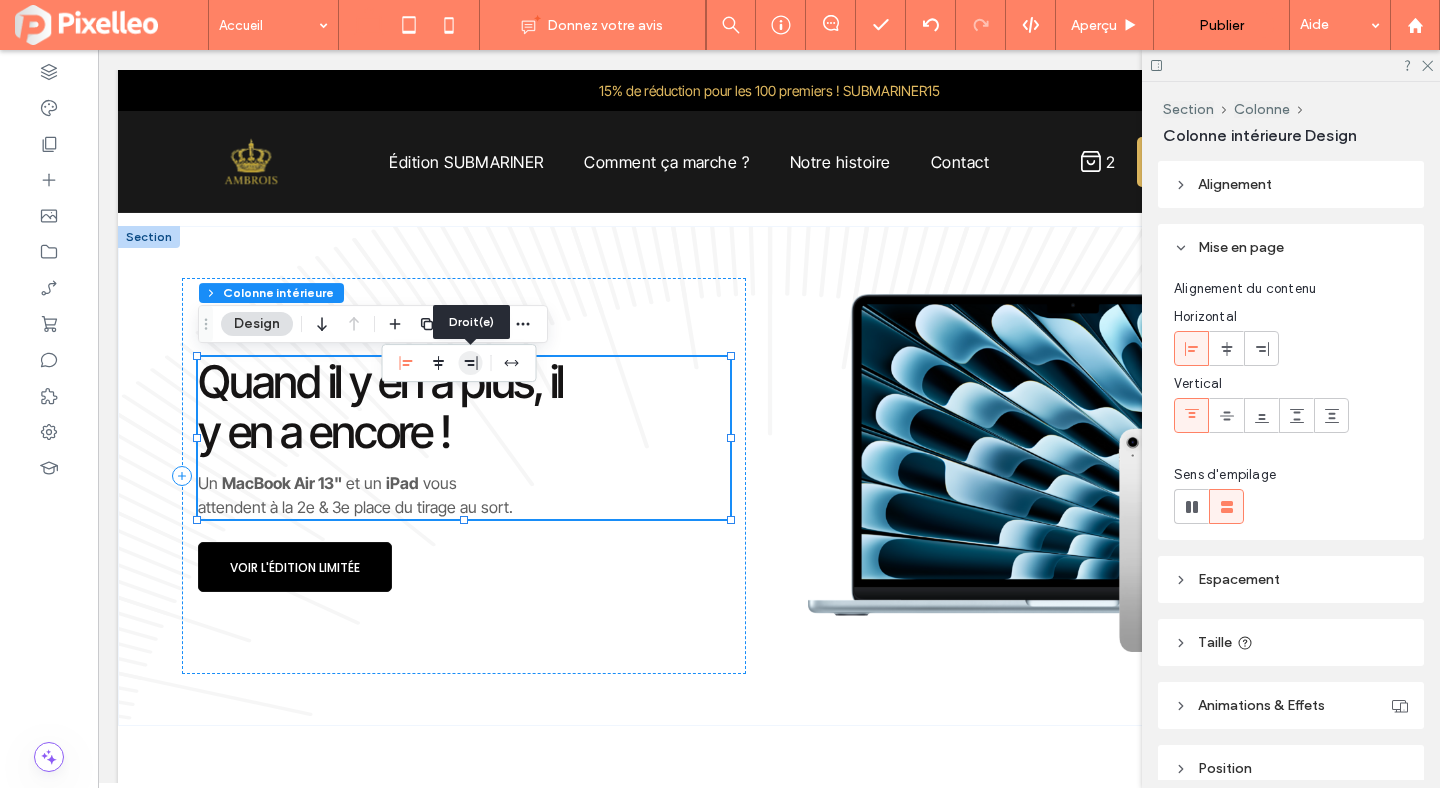 click 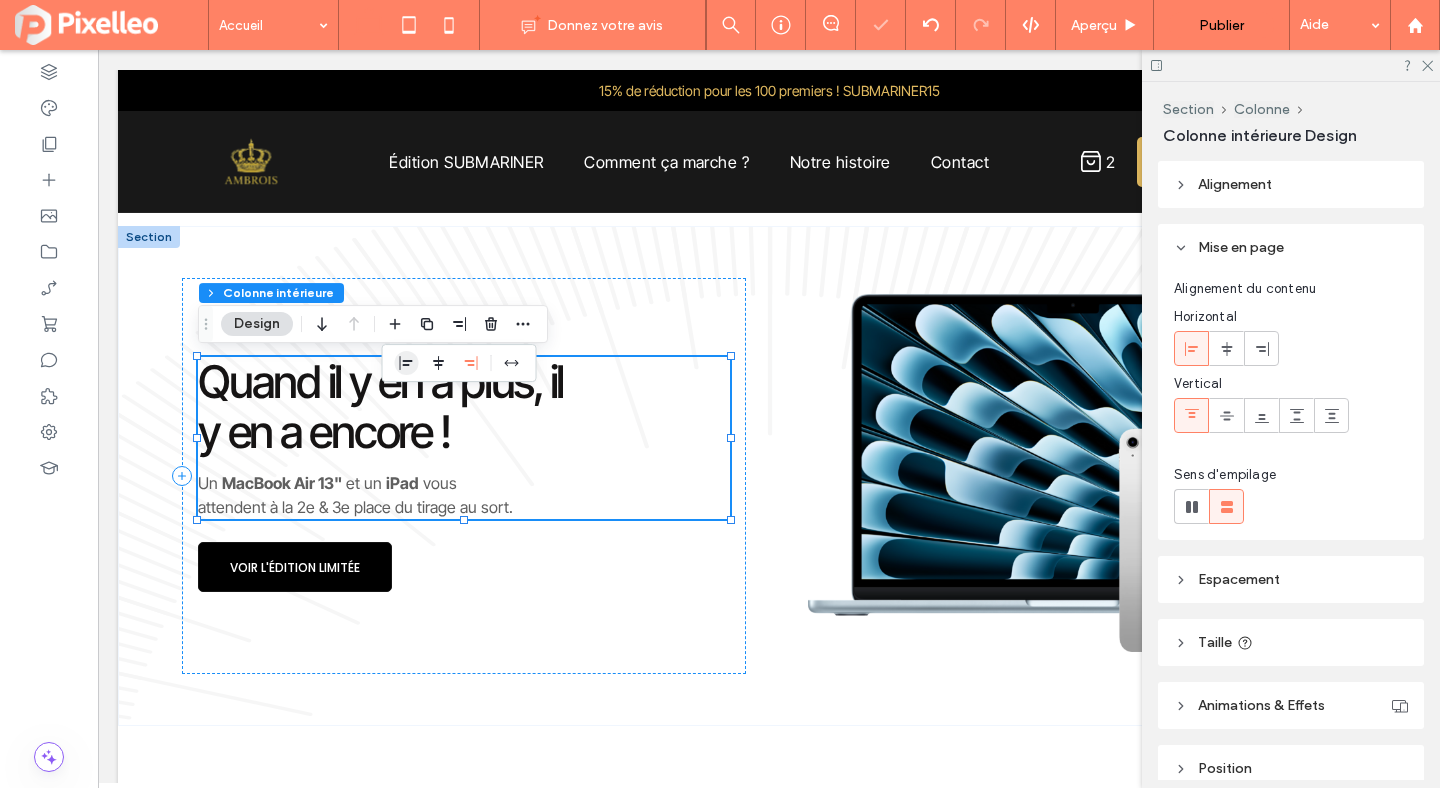 click 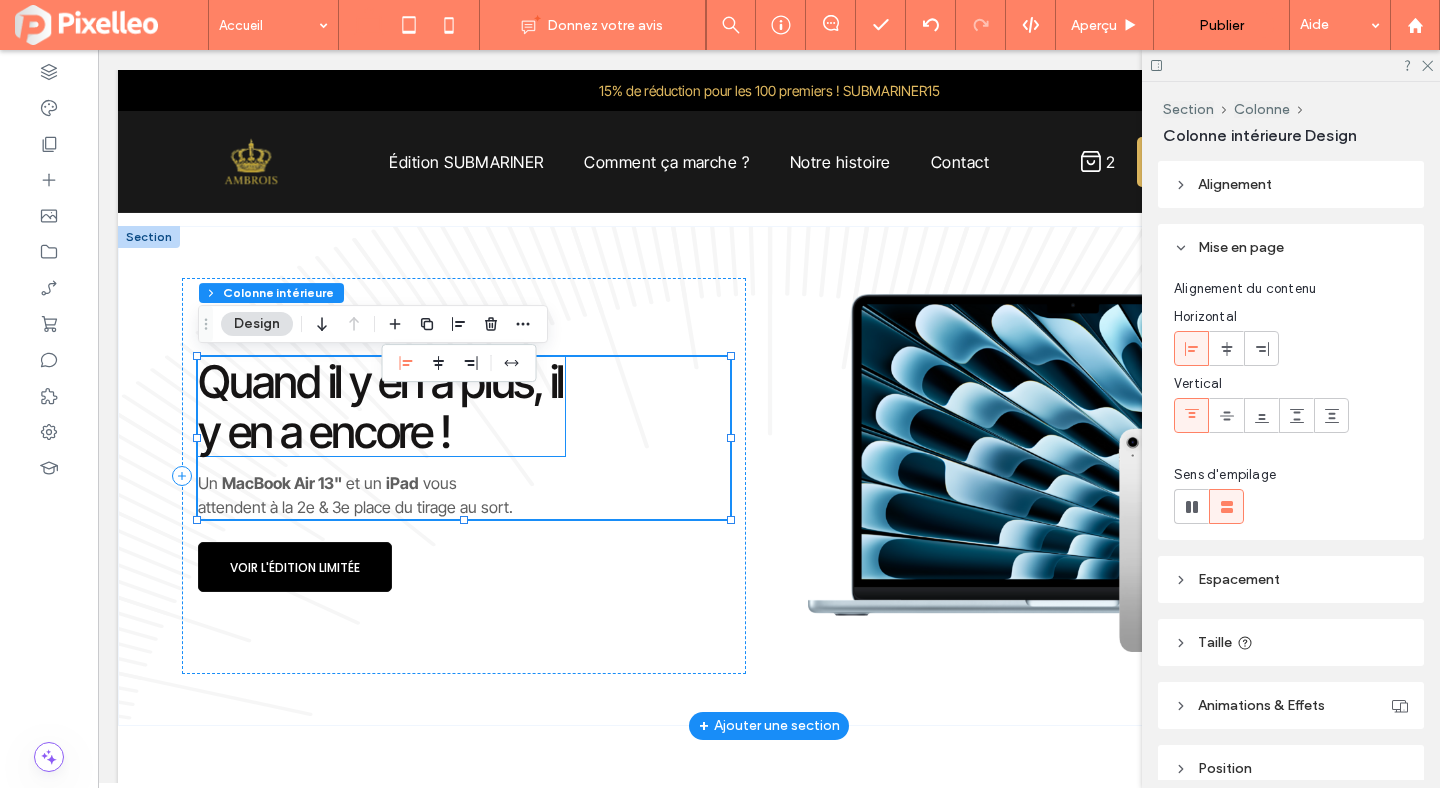 click on "Quand il y en a plus, il y en a encore !" at bounding box center (380, 406) 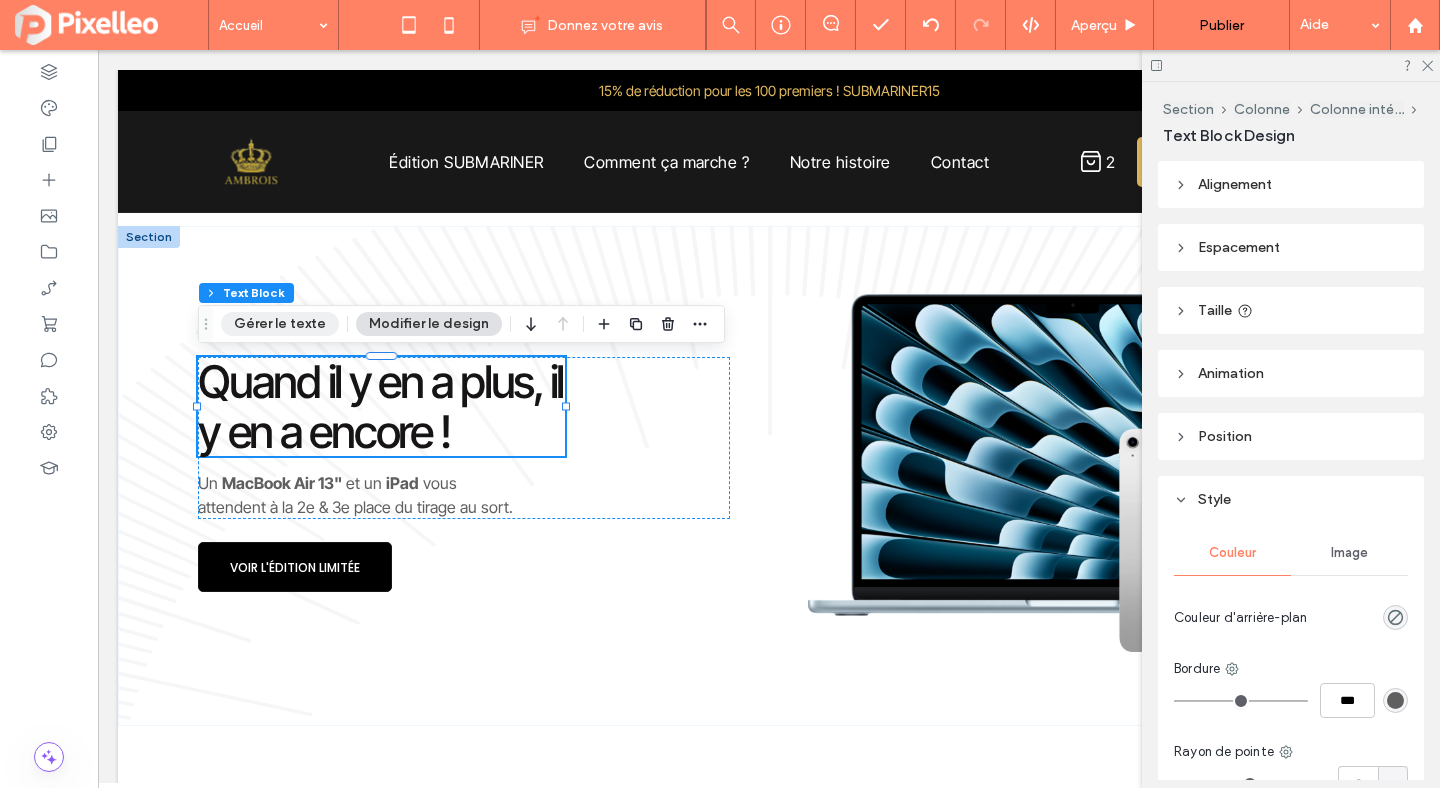 click on "Gérer le texte" at bounding box center (280, 324) 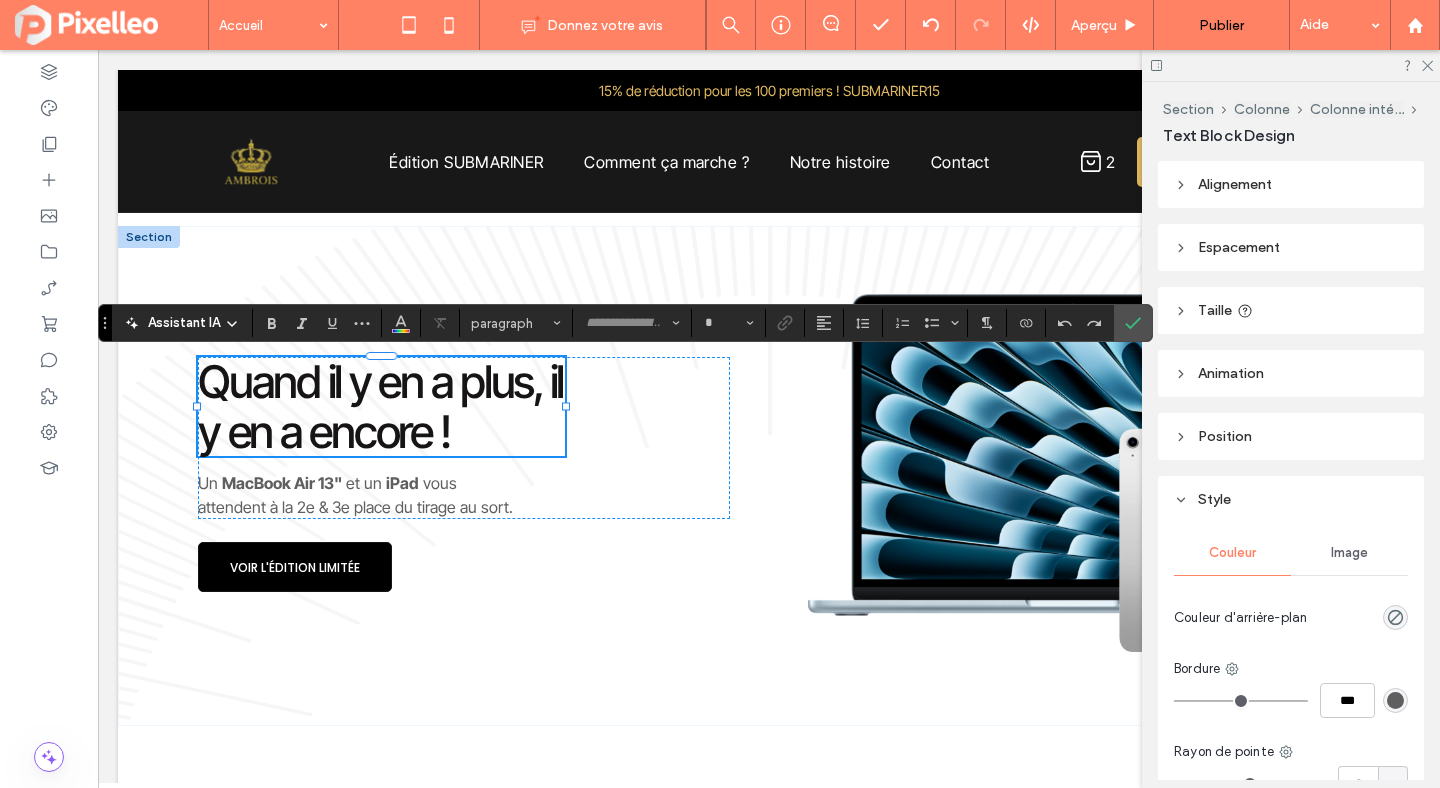 type on "**********" 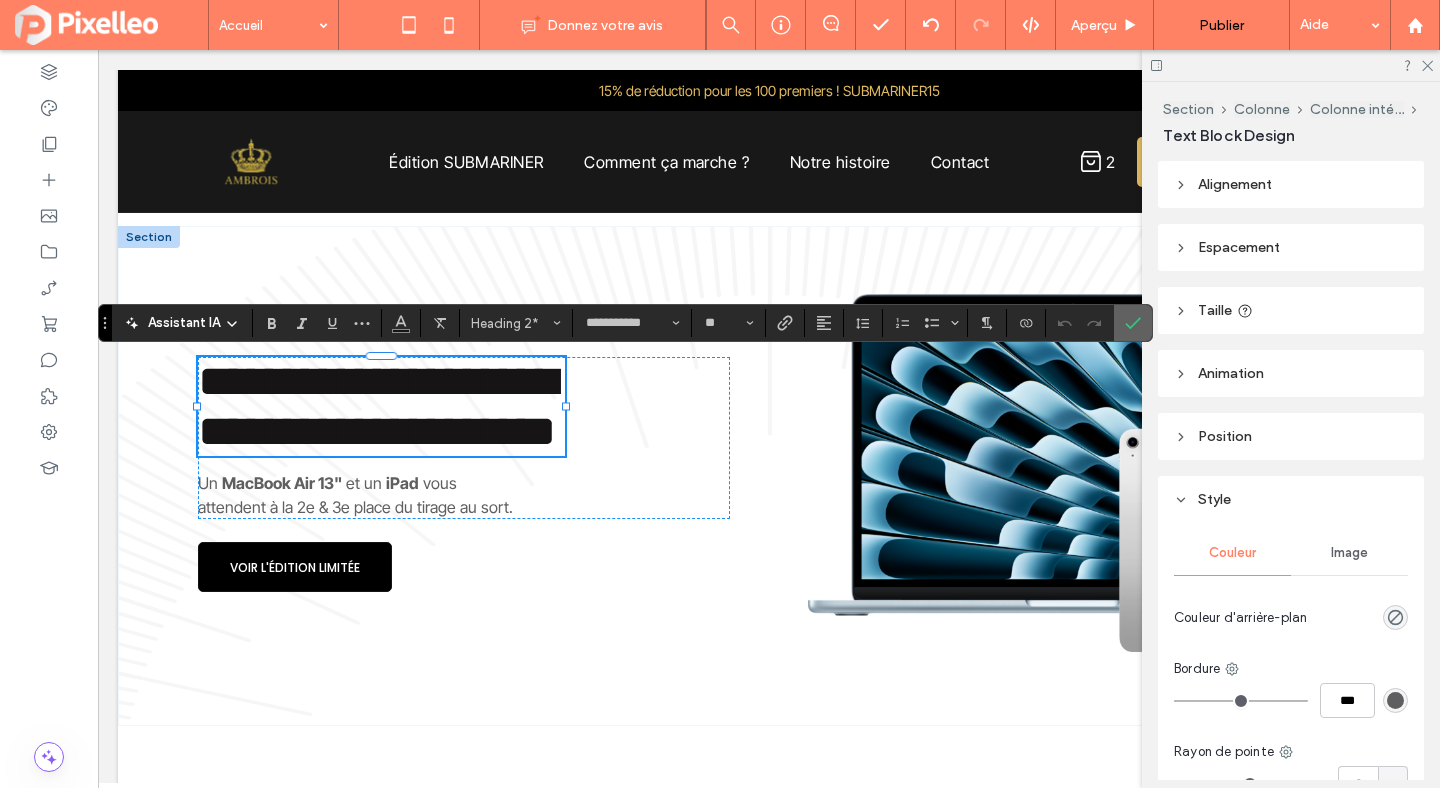 click at bounding box center (1133, 323) 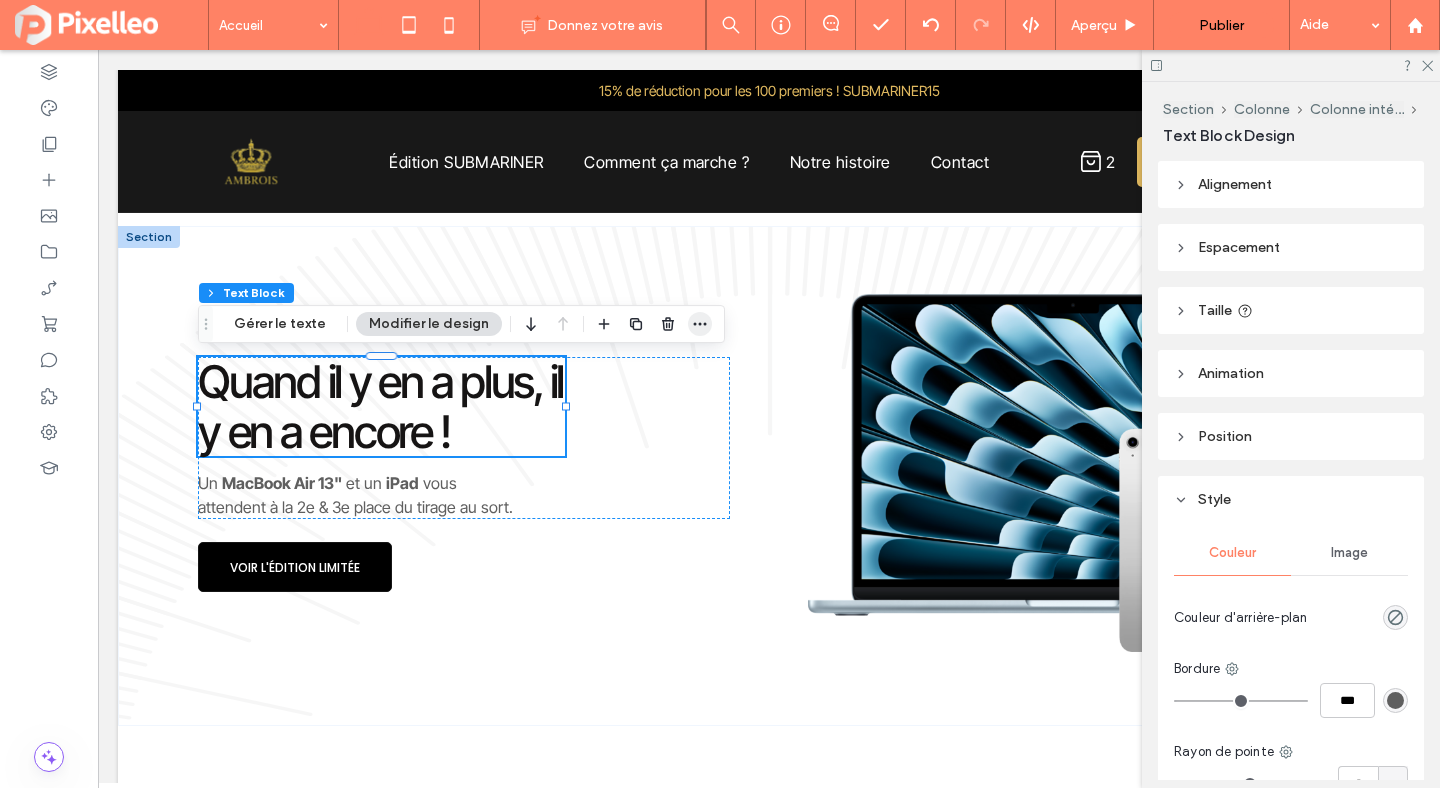 click 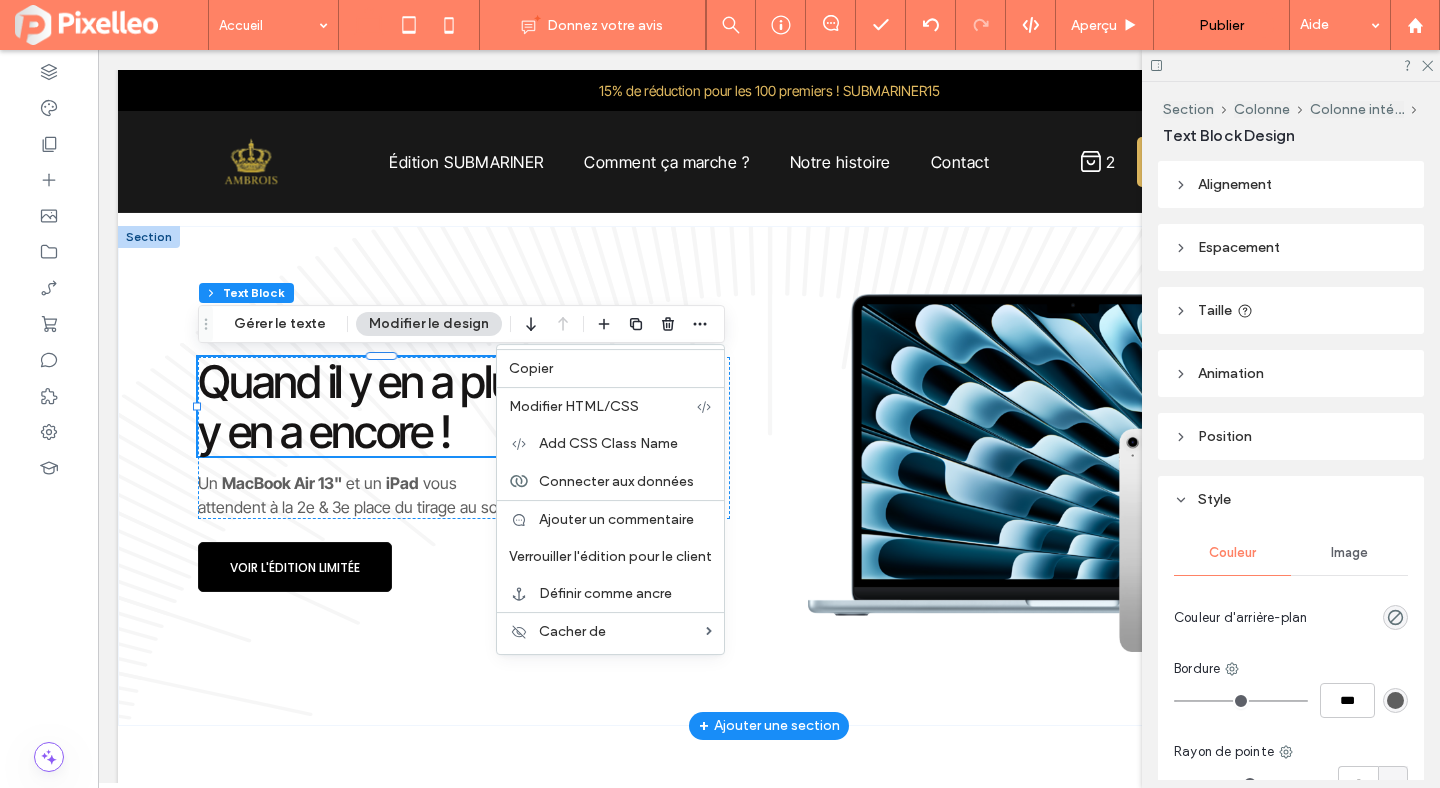 click on "Quand il y en a plus, il y en a encore !" at bounding box center [380, 406] 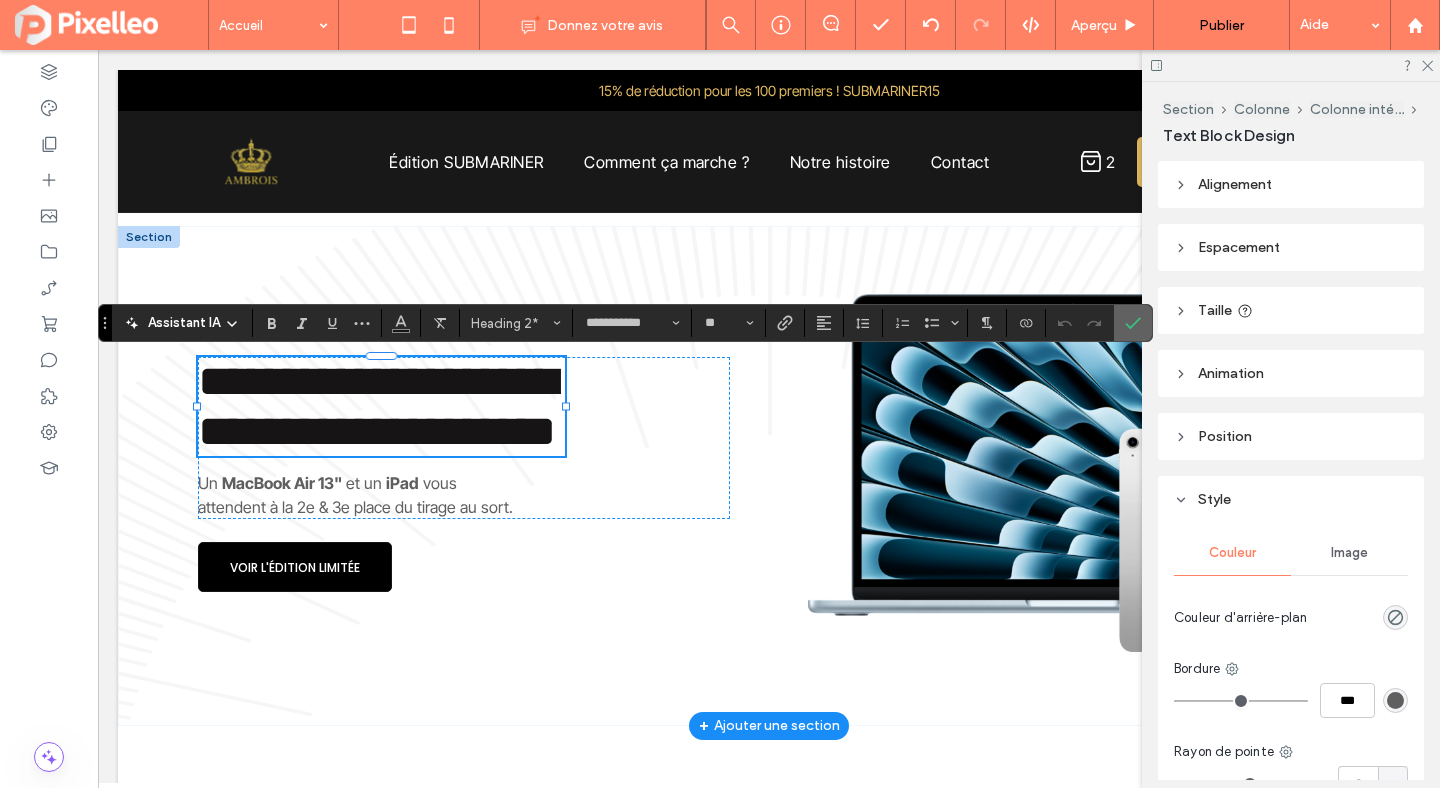 click 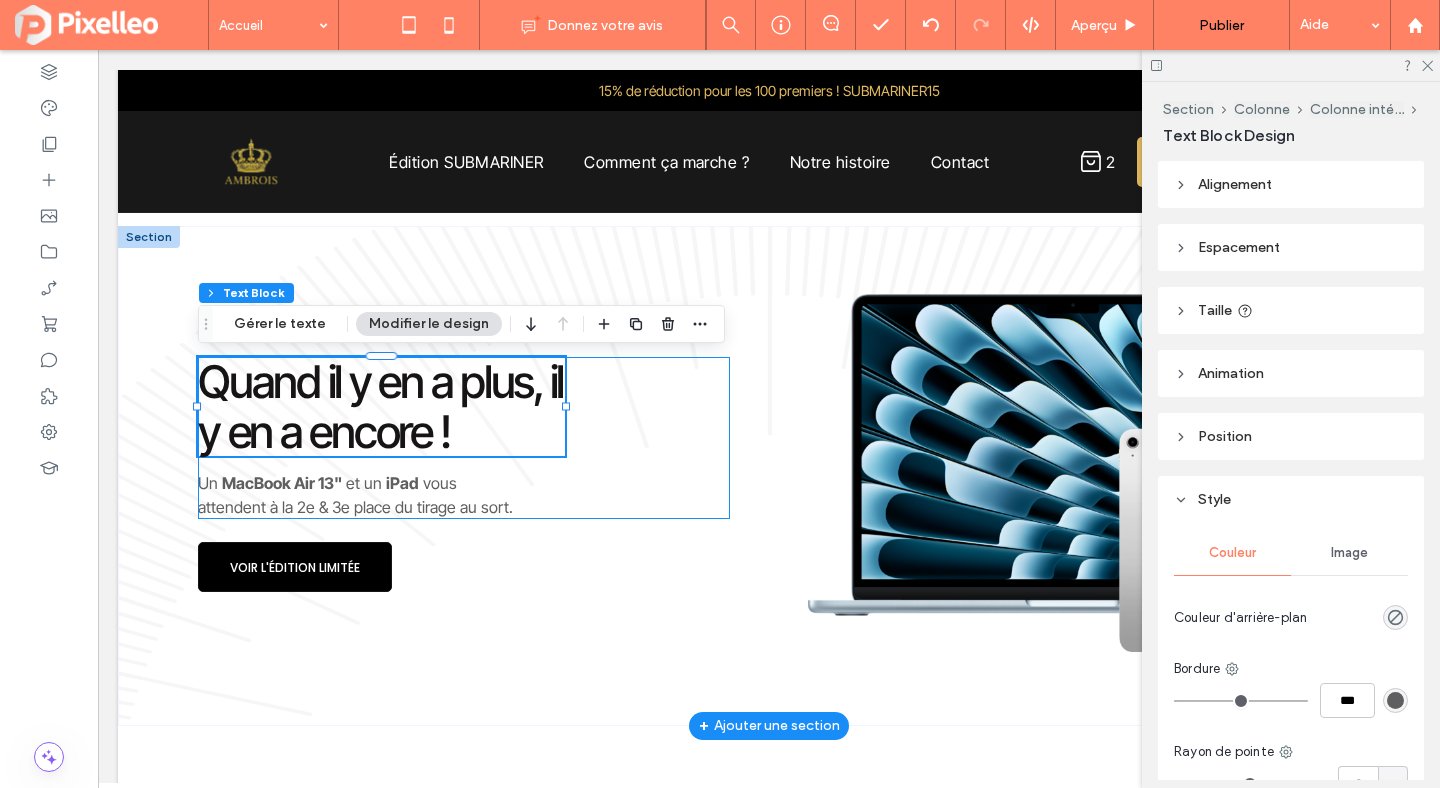 click on "Quand il y en a plus, il y en a encore !
Un
MacBook Air 13"   et un
iPad   vous attendent à la 2e & 3e place du tirage au sort." at bounding box center (464, 438) 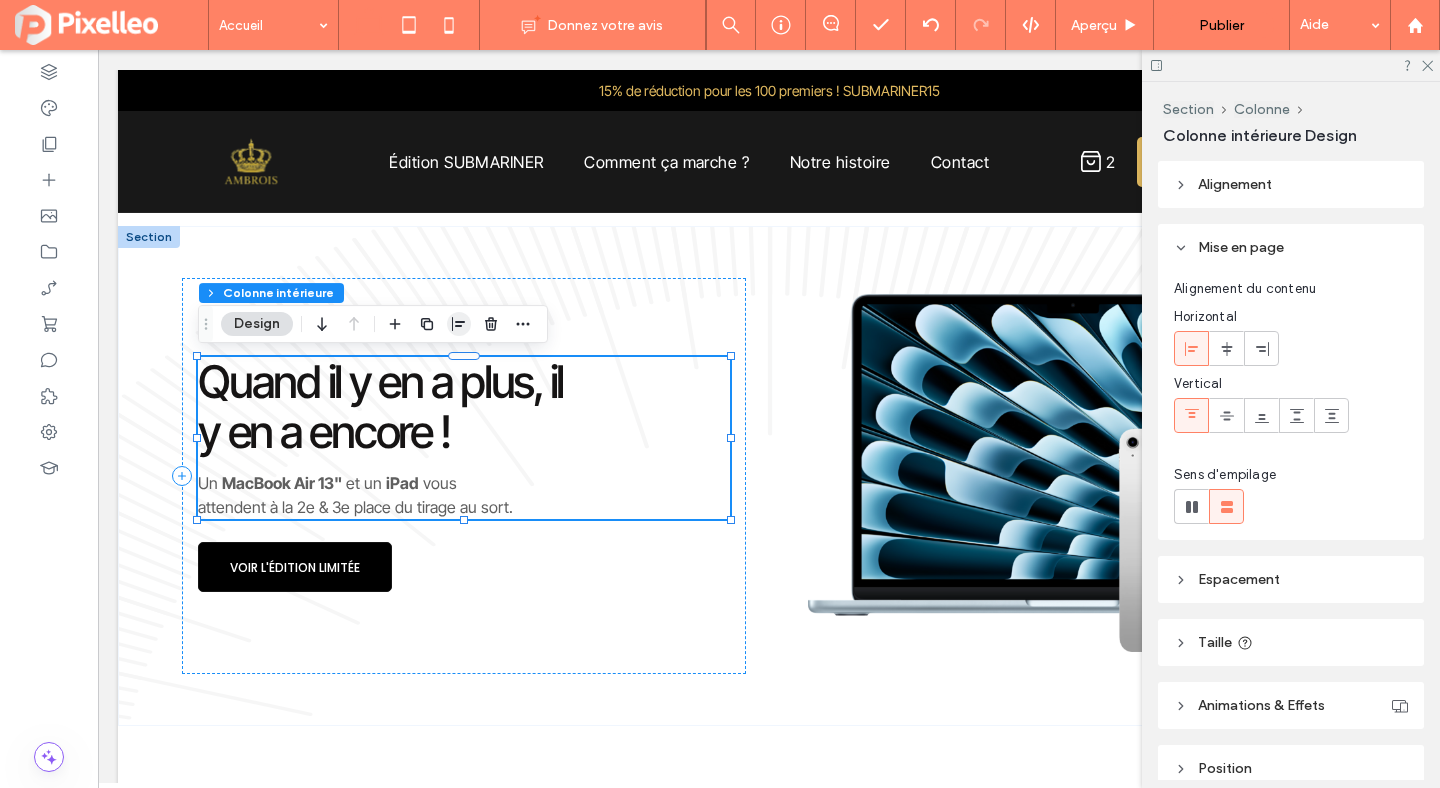 click 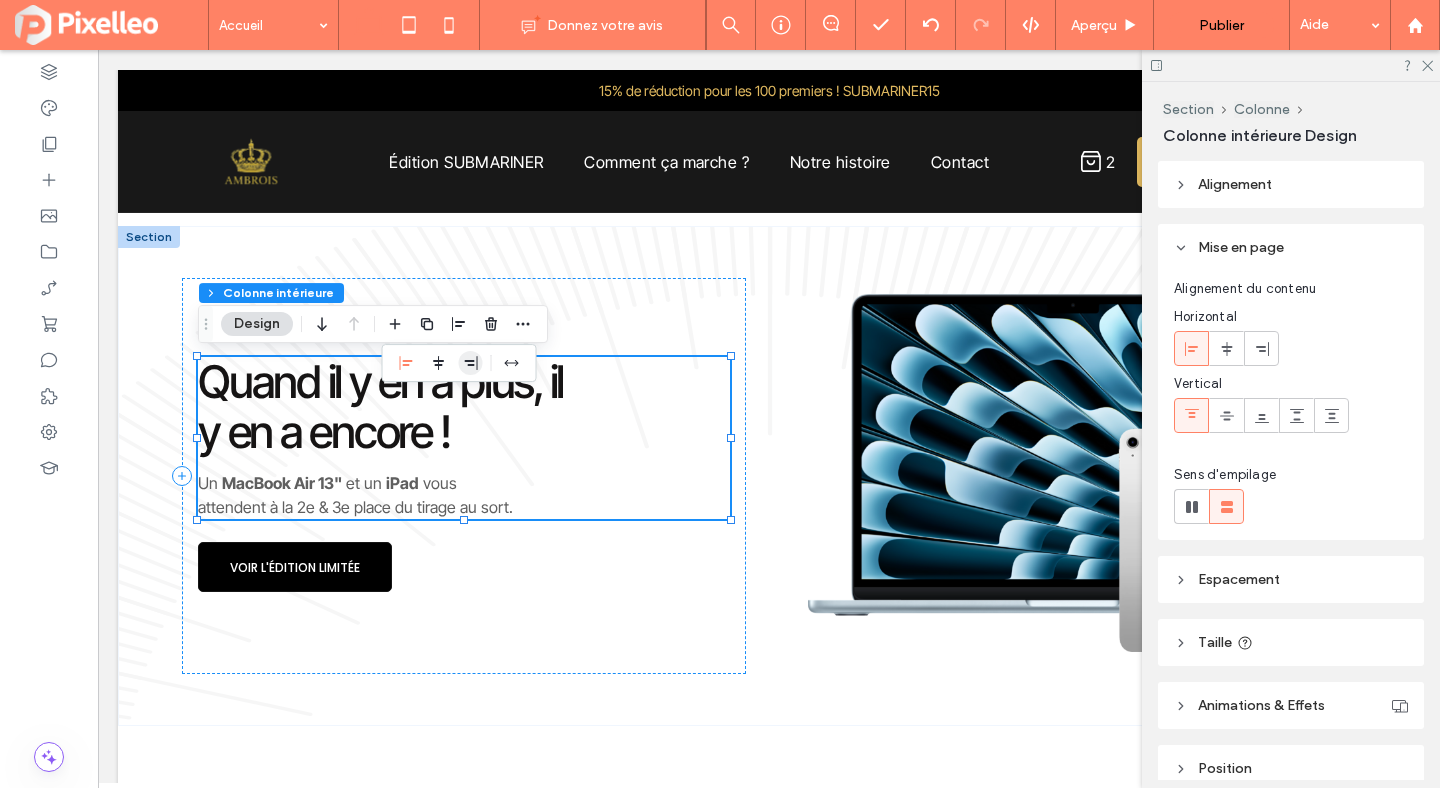 click 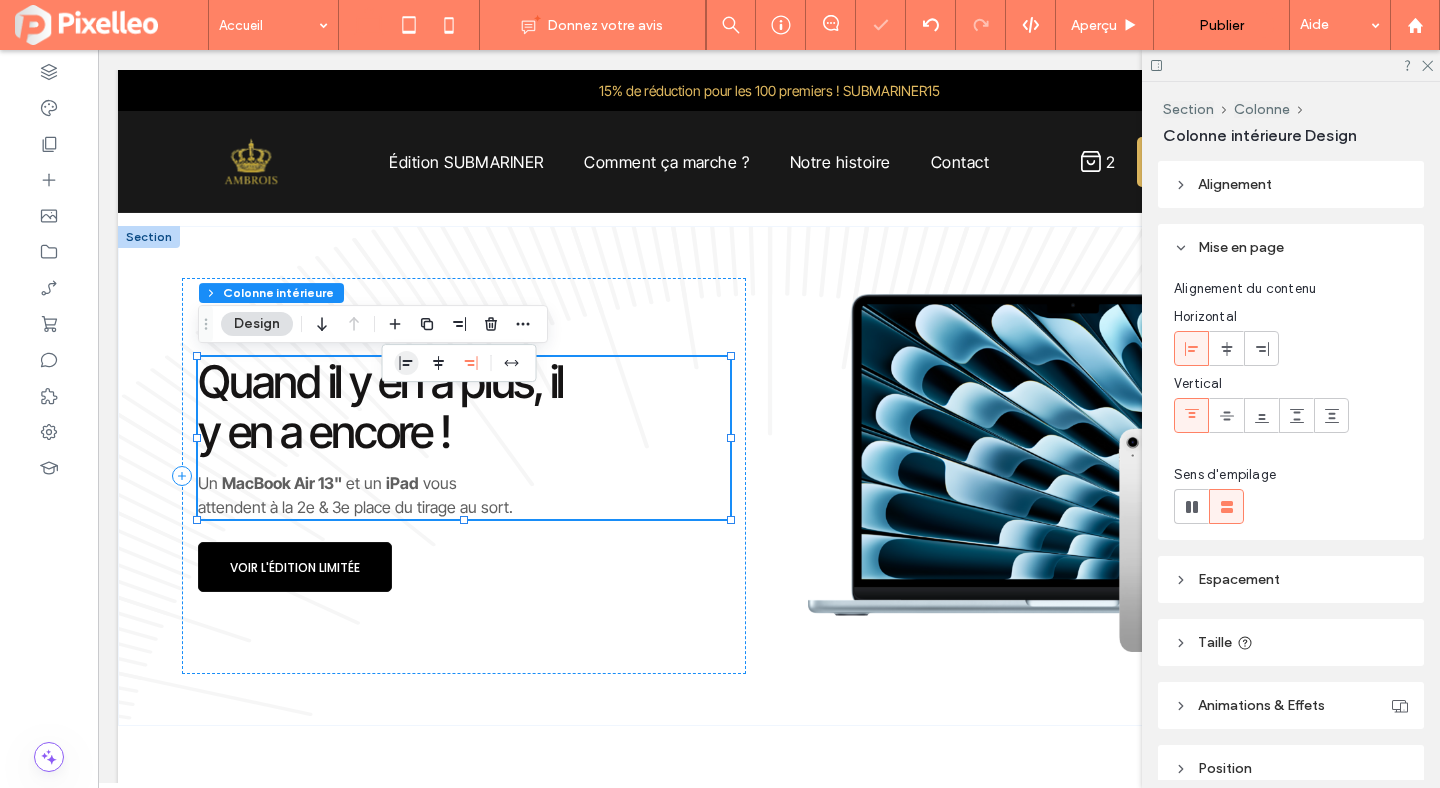 click 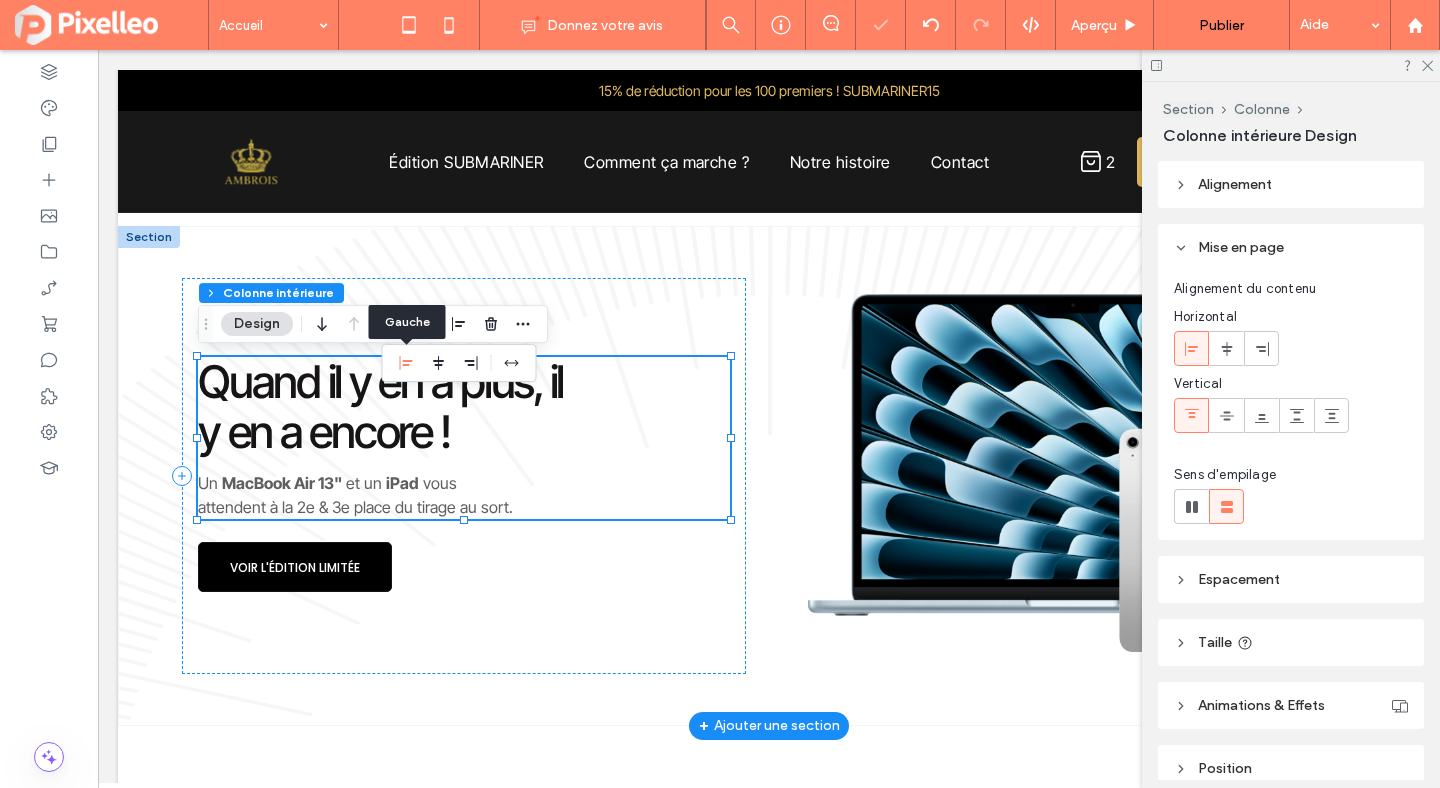 click on "Quand il y en a plus, il y en a encore !
Un
MacBook Air 13"   et un
iPad   vous attendent à la 2e & 3e place du tirage au sort." at bounding box center [464, 438] 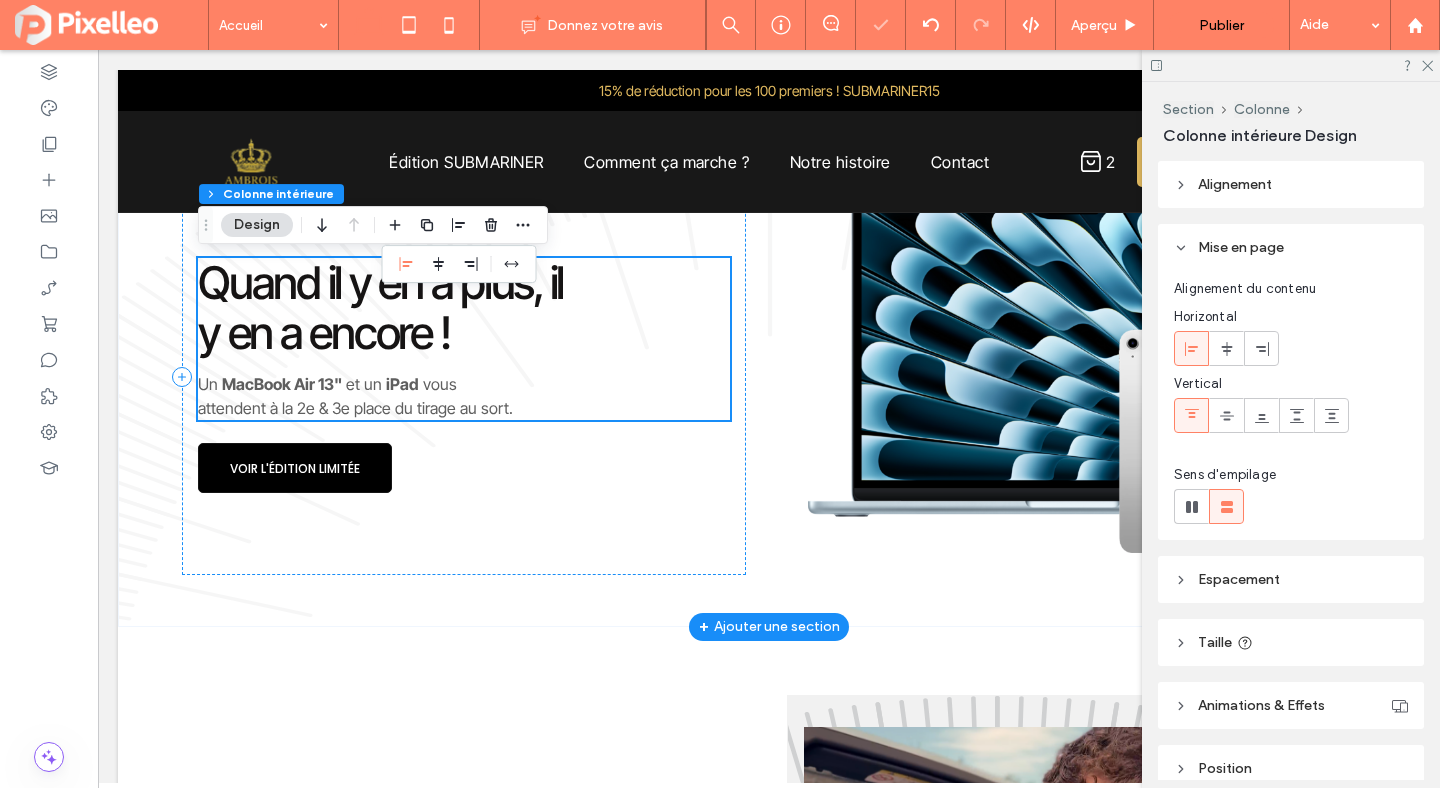 scroll, scrollTop: 1792, scrollLeft: 0, axis: vertical 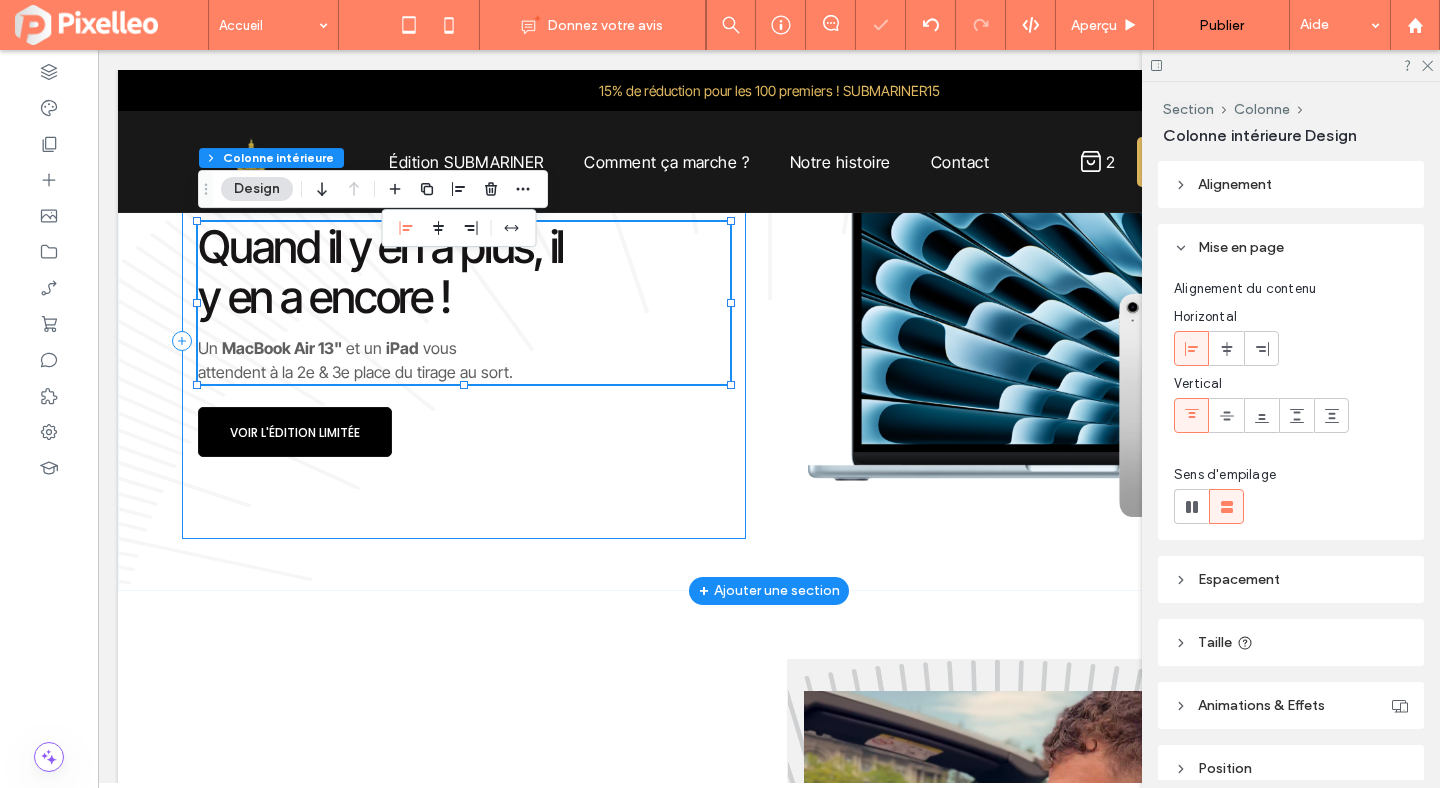 click on "Quand il y en a plus, il y en a encore !
Un
MacBook Air 13"   et un
iPad   vous attendent à la 2e & 3e place du tirage au sort.
VOIR L'ÉDITION LIMITÉE" at bounding box center (464, 340) 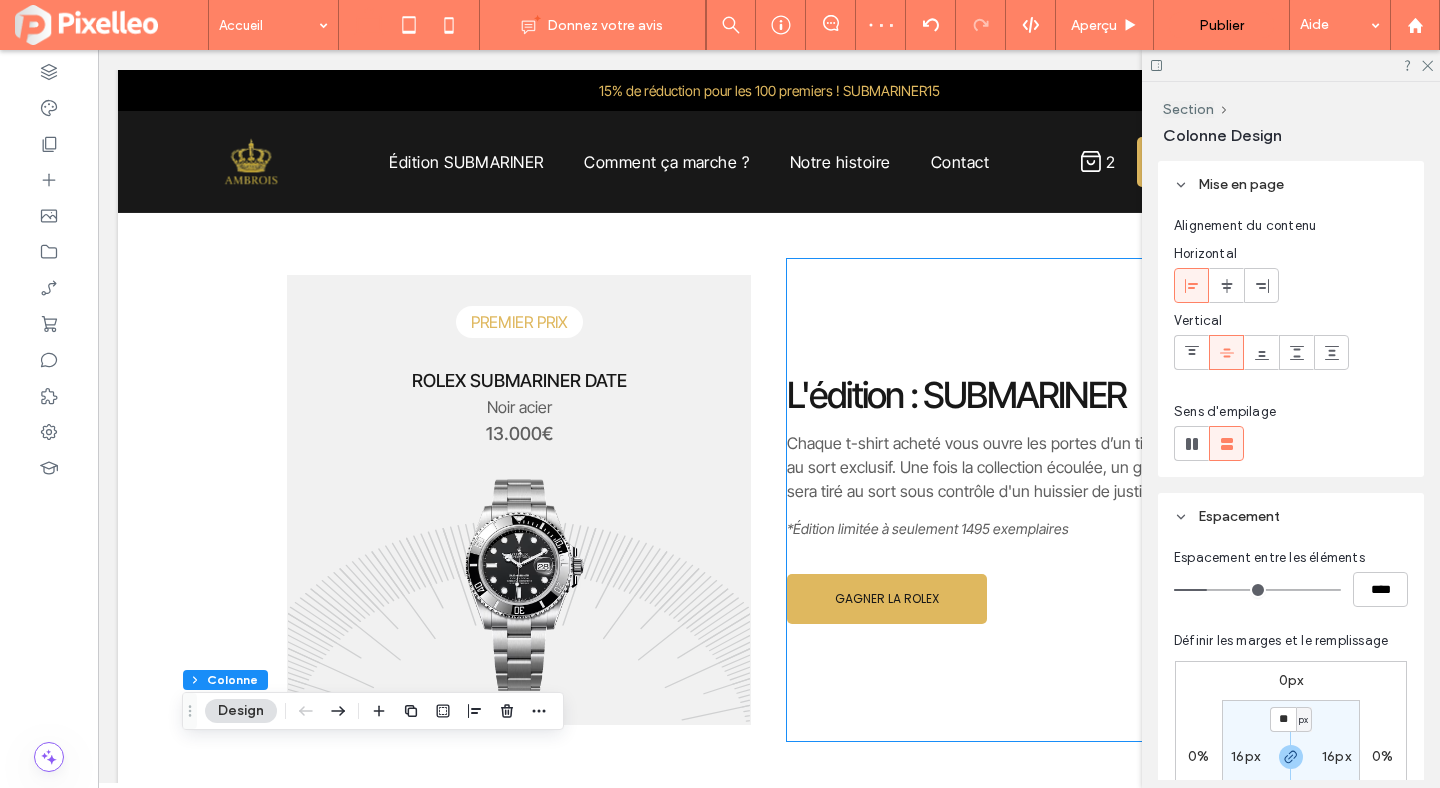 scroll, scrollTop: 1088, scrollLeft: 0, axis: vertical 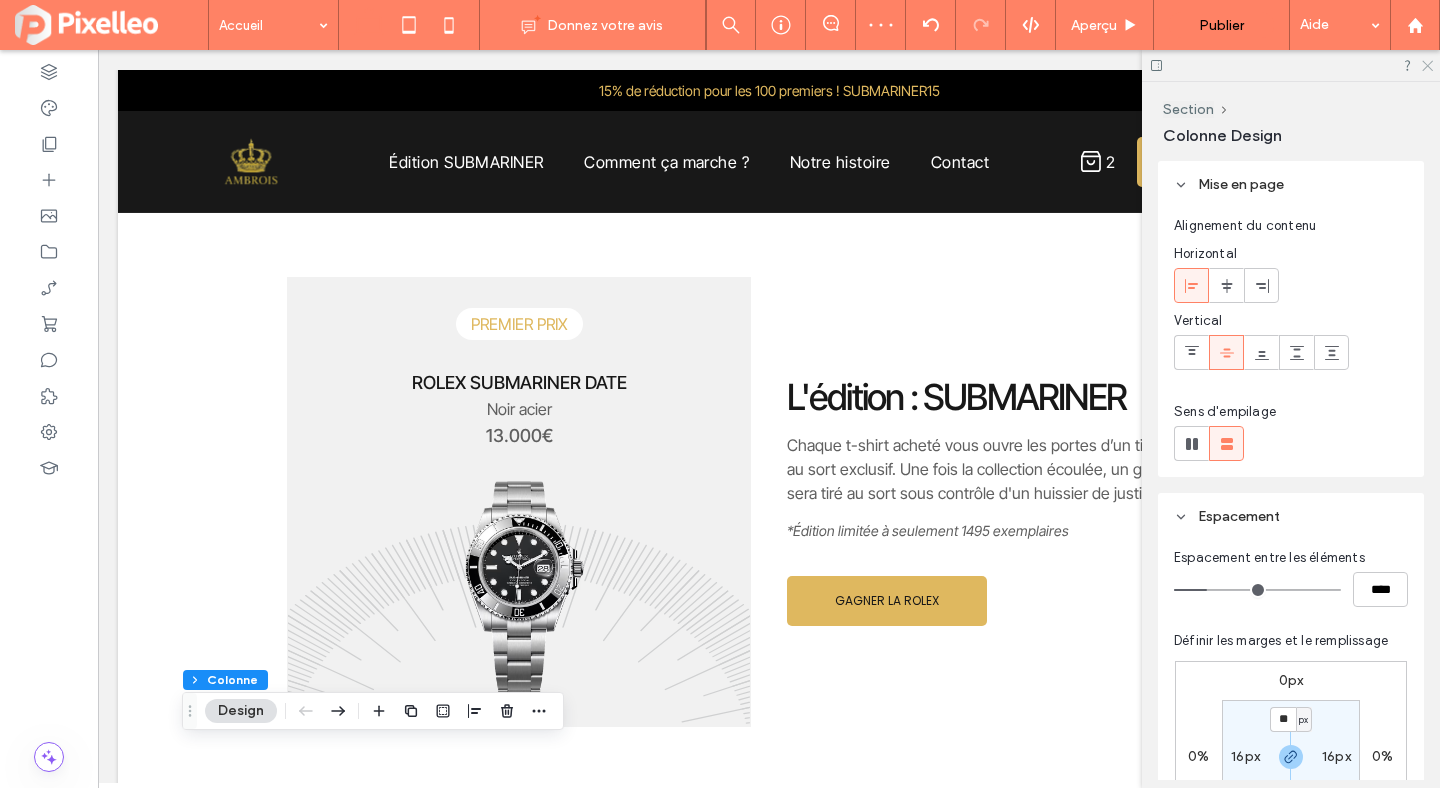 click 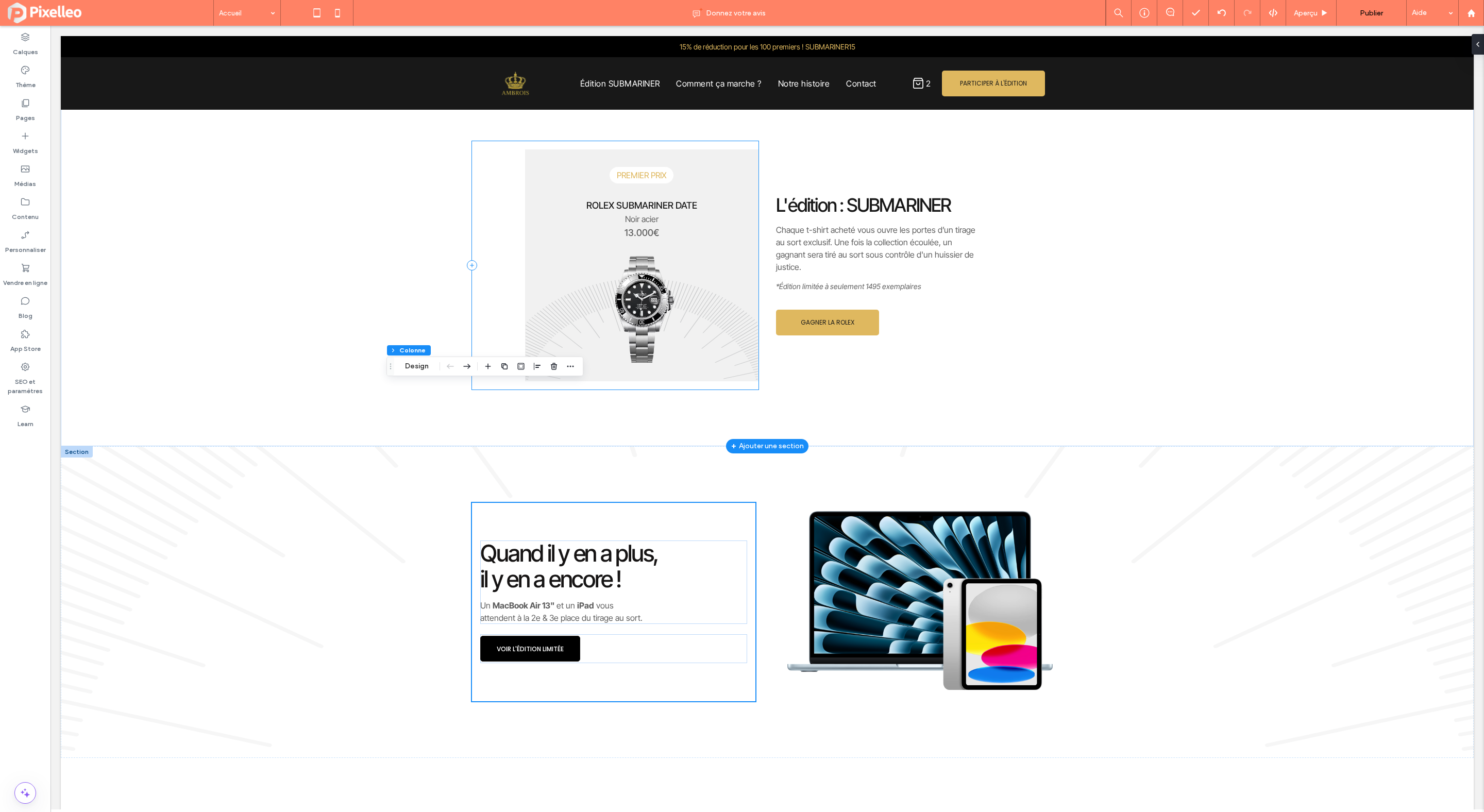scroll, scrollTop: 1037, scrollLeft: 0, axis: vertical 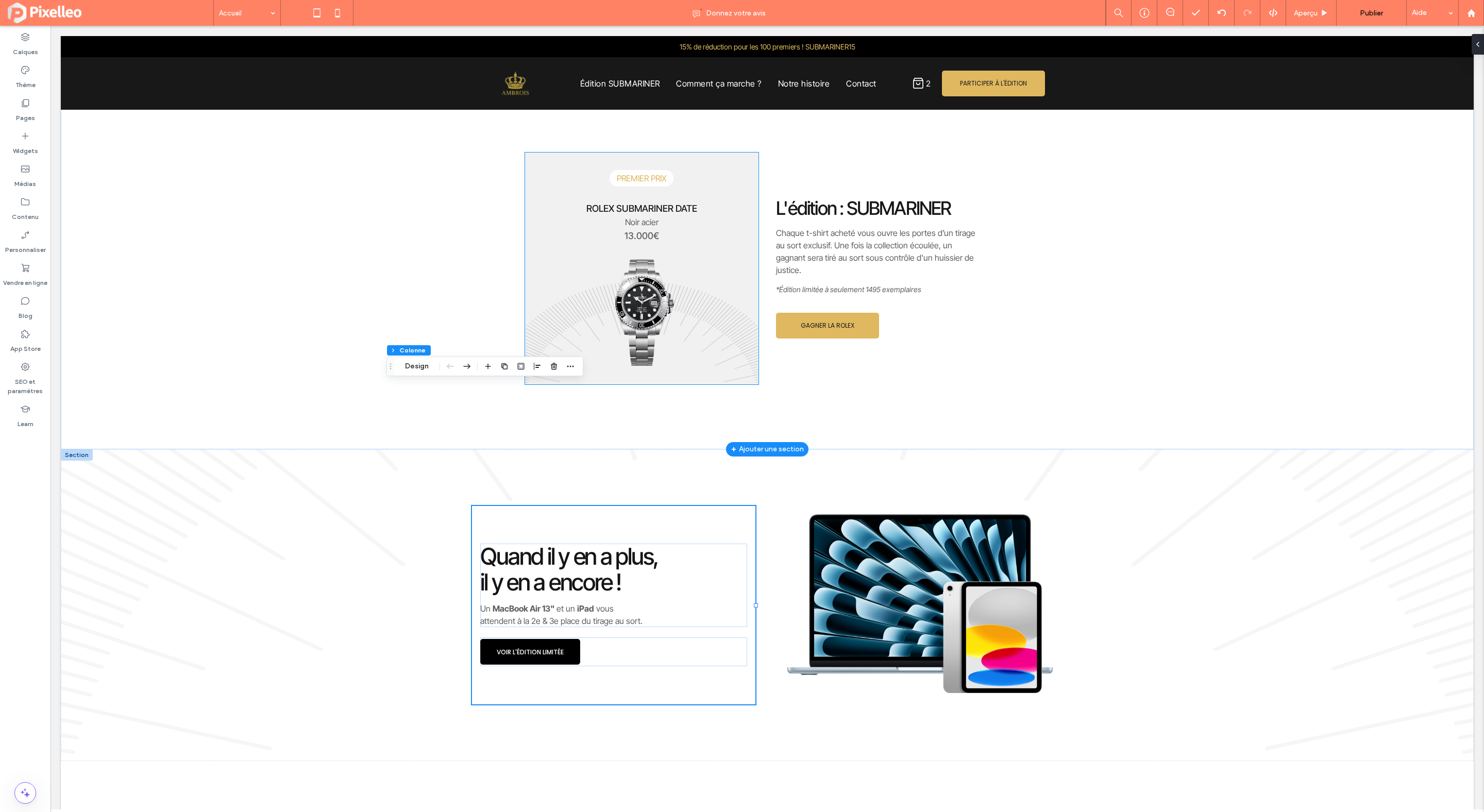click at bounding box center (642, 312) 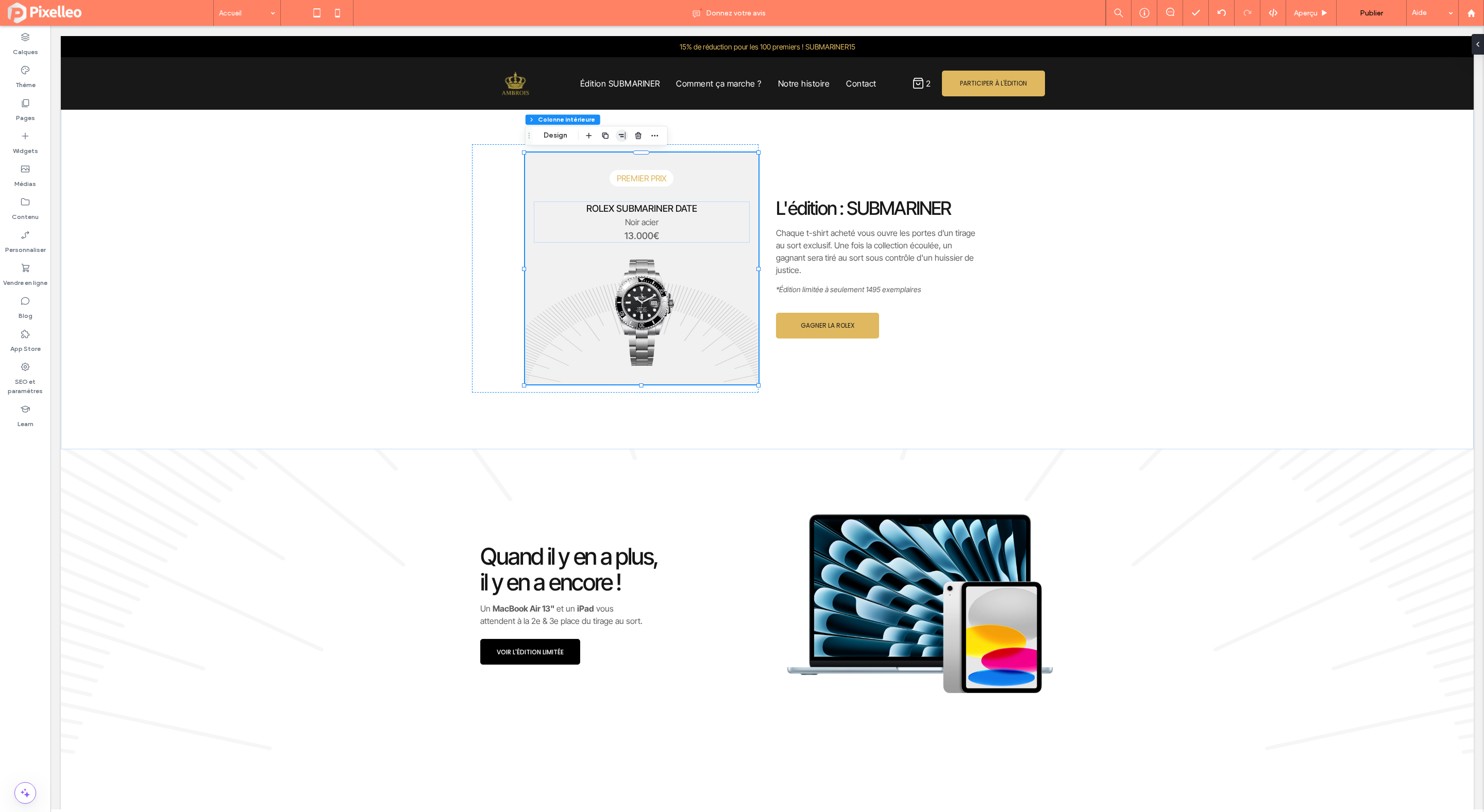 click at bounding box center (622, 136) 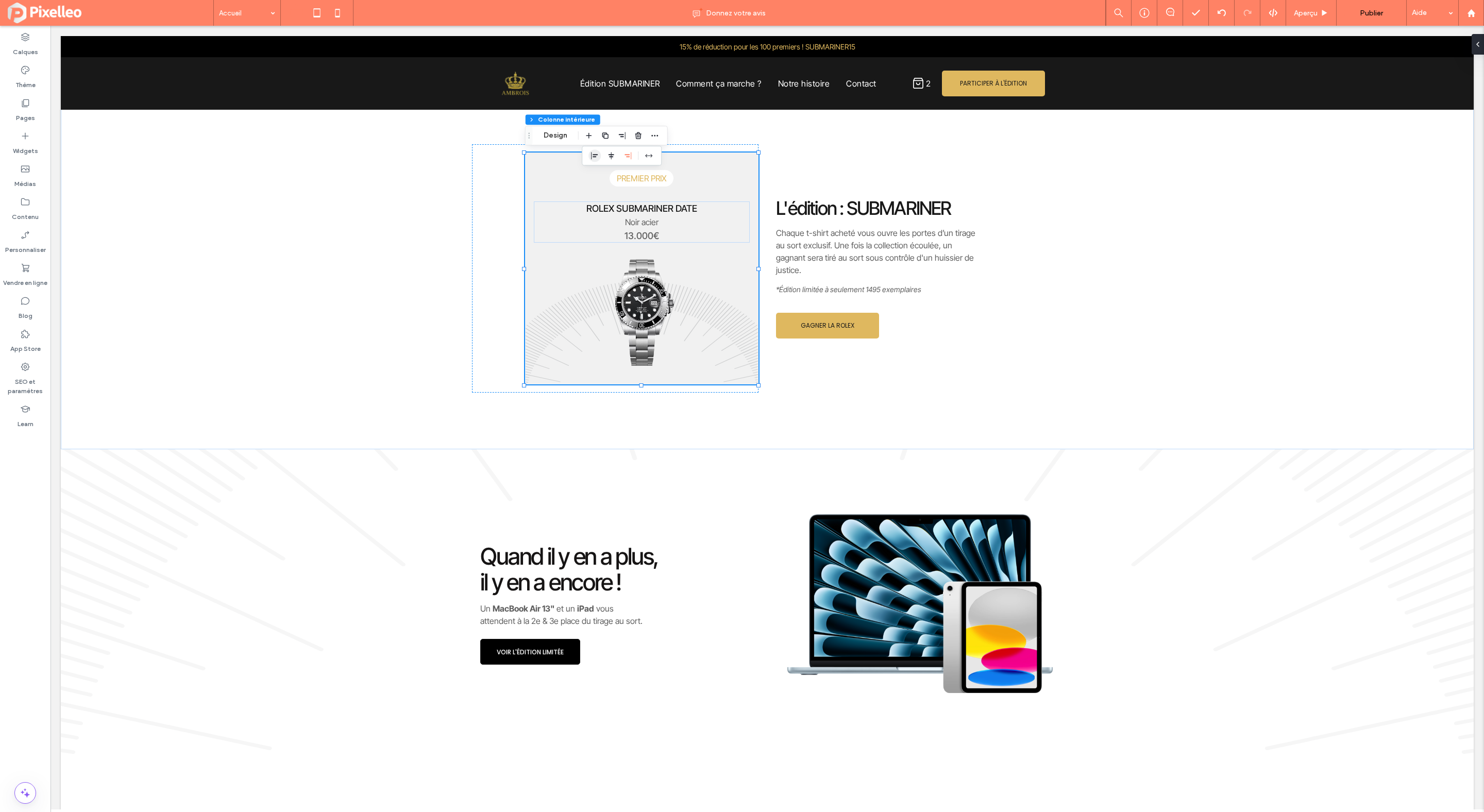 click 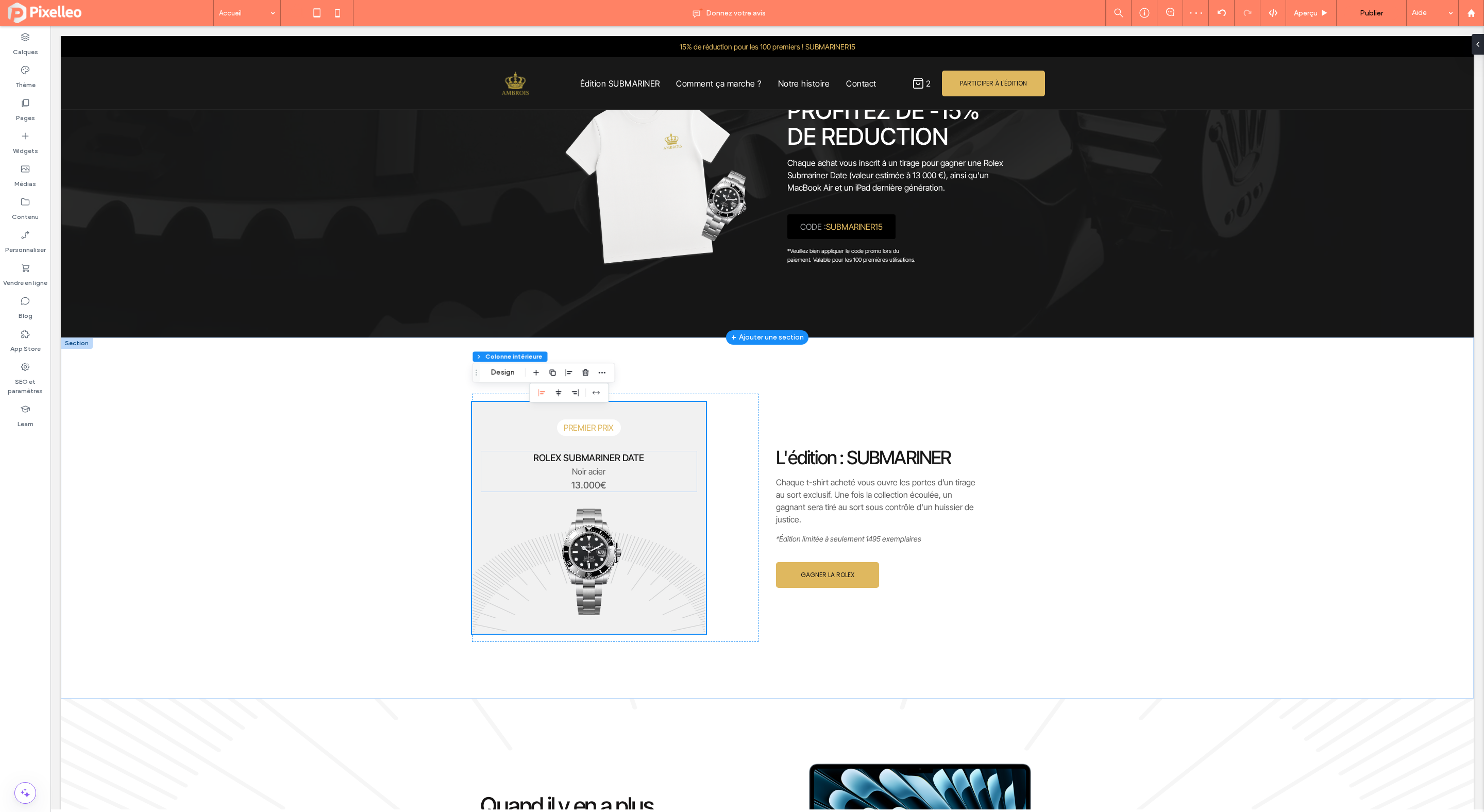 scroll, scrollTop: 847, scrollLeft: 0, axis: vertical 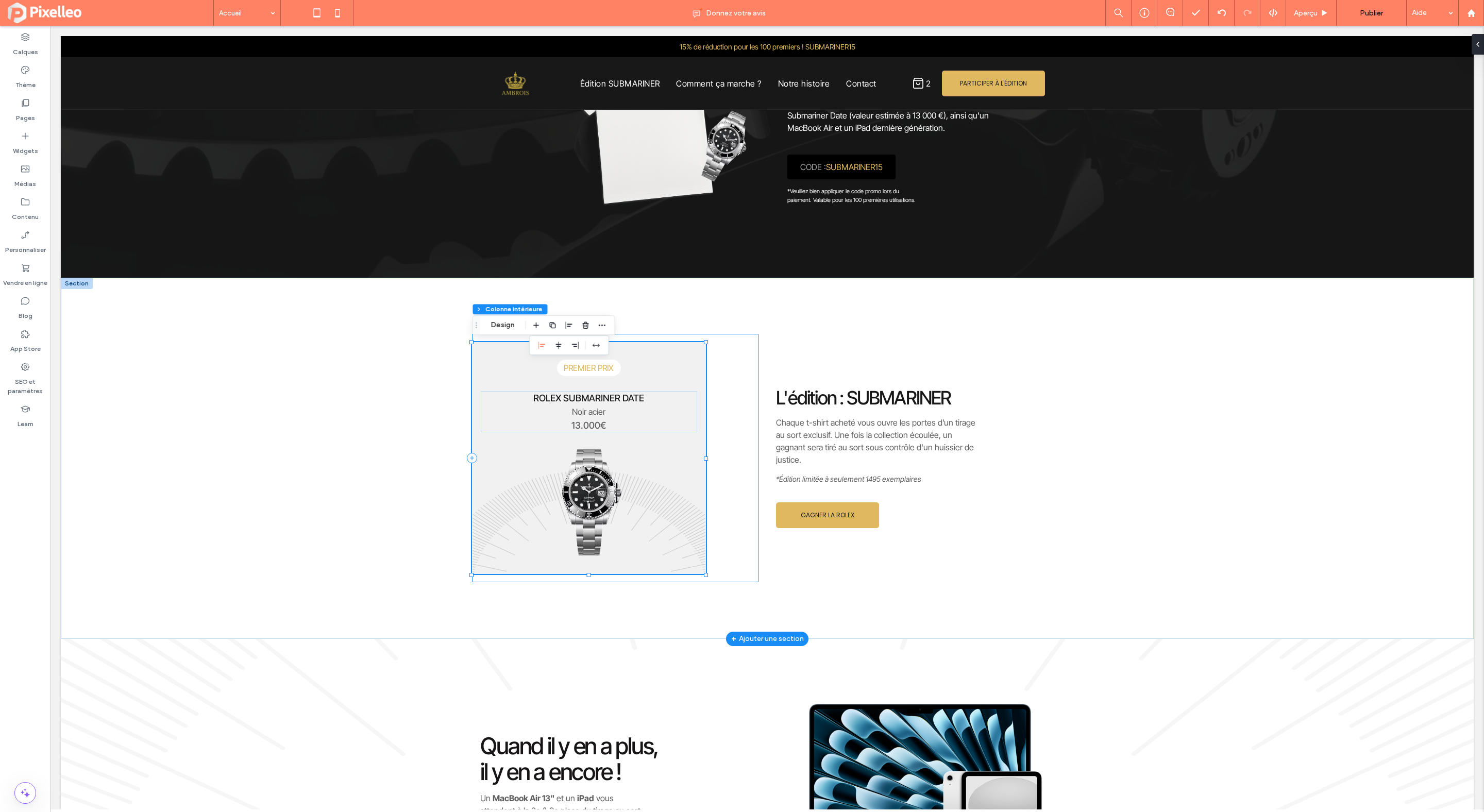 click on "PREMIER PRIX
Noir acier
13.000€
ROLEX SUBMARINER DATE" at bounding box center [615, 458] 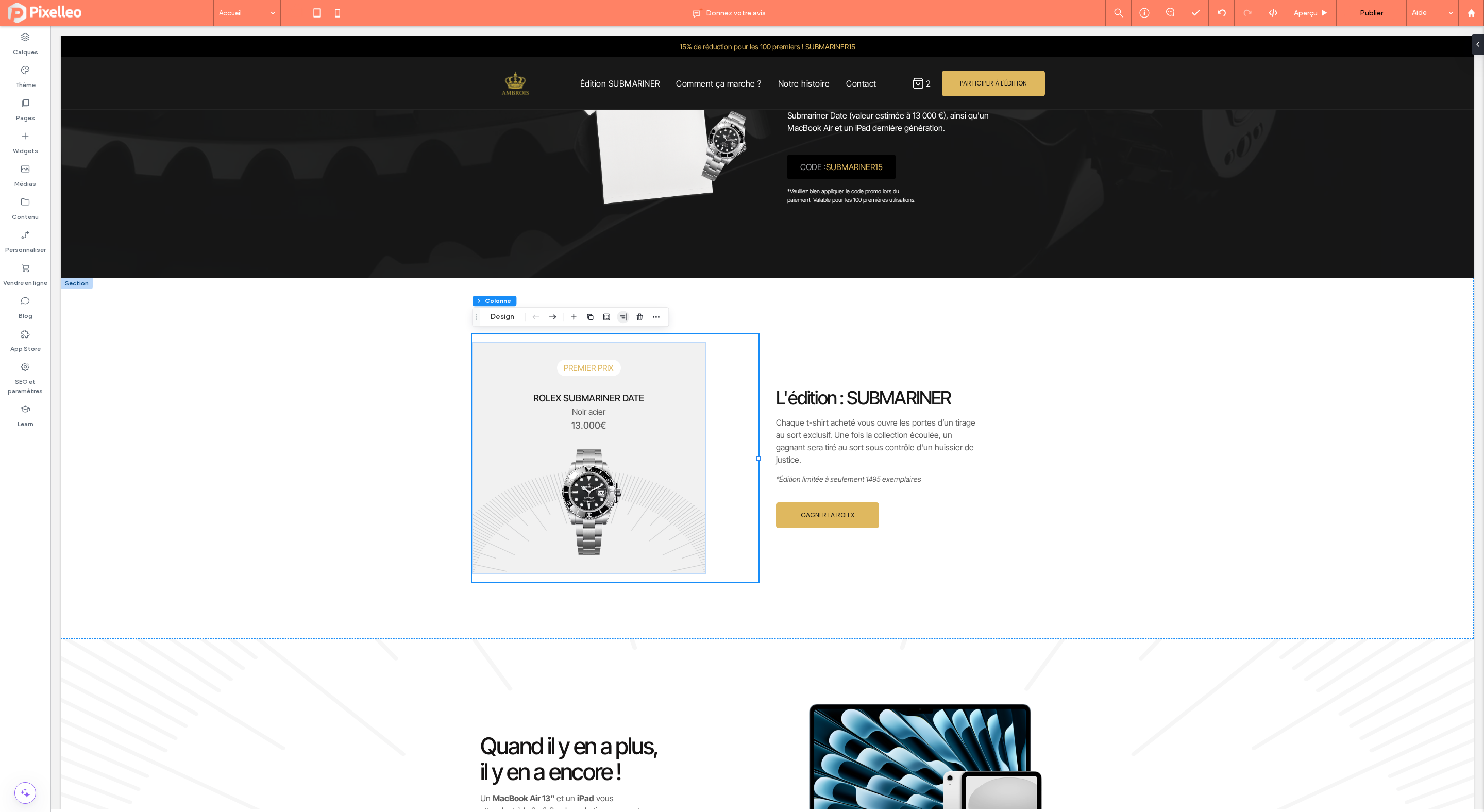 click 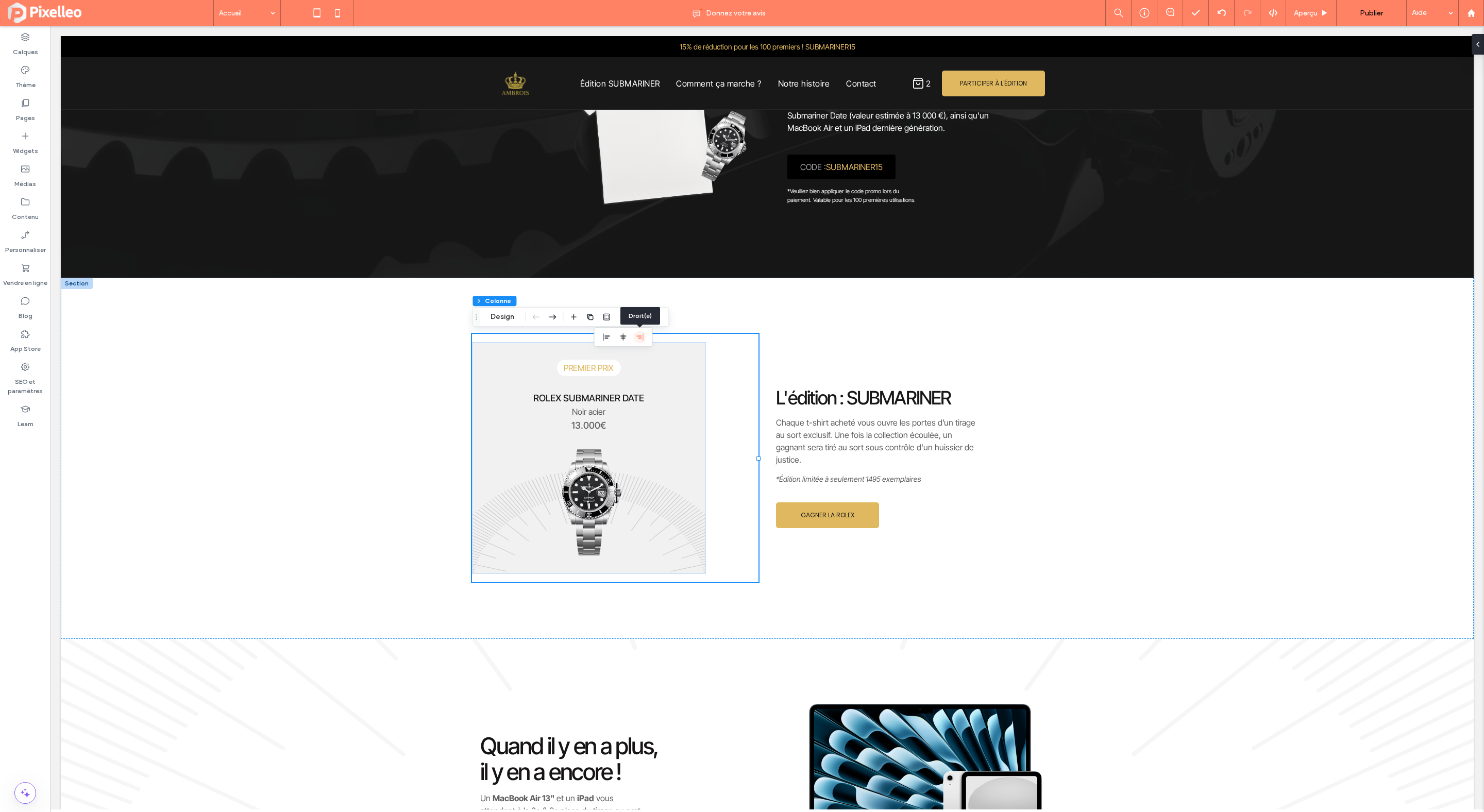 click 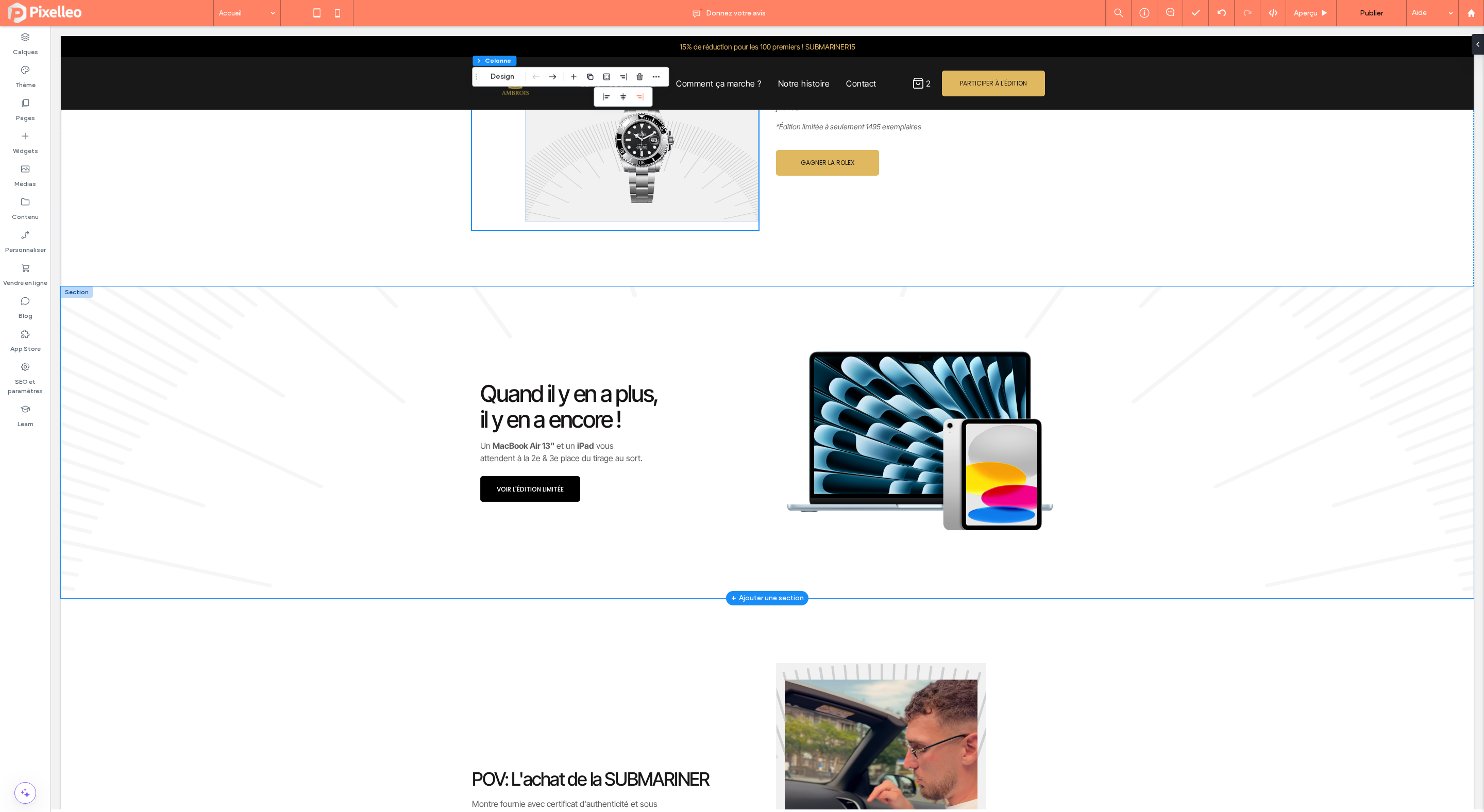 scroll, scrollTop: 1227, scrollLeft: 0, axis: vertical 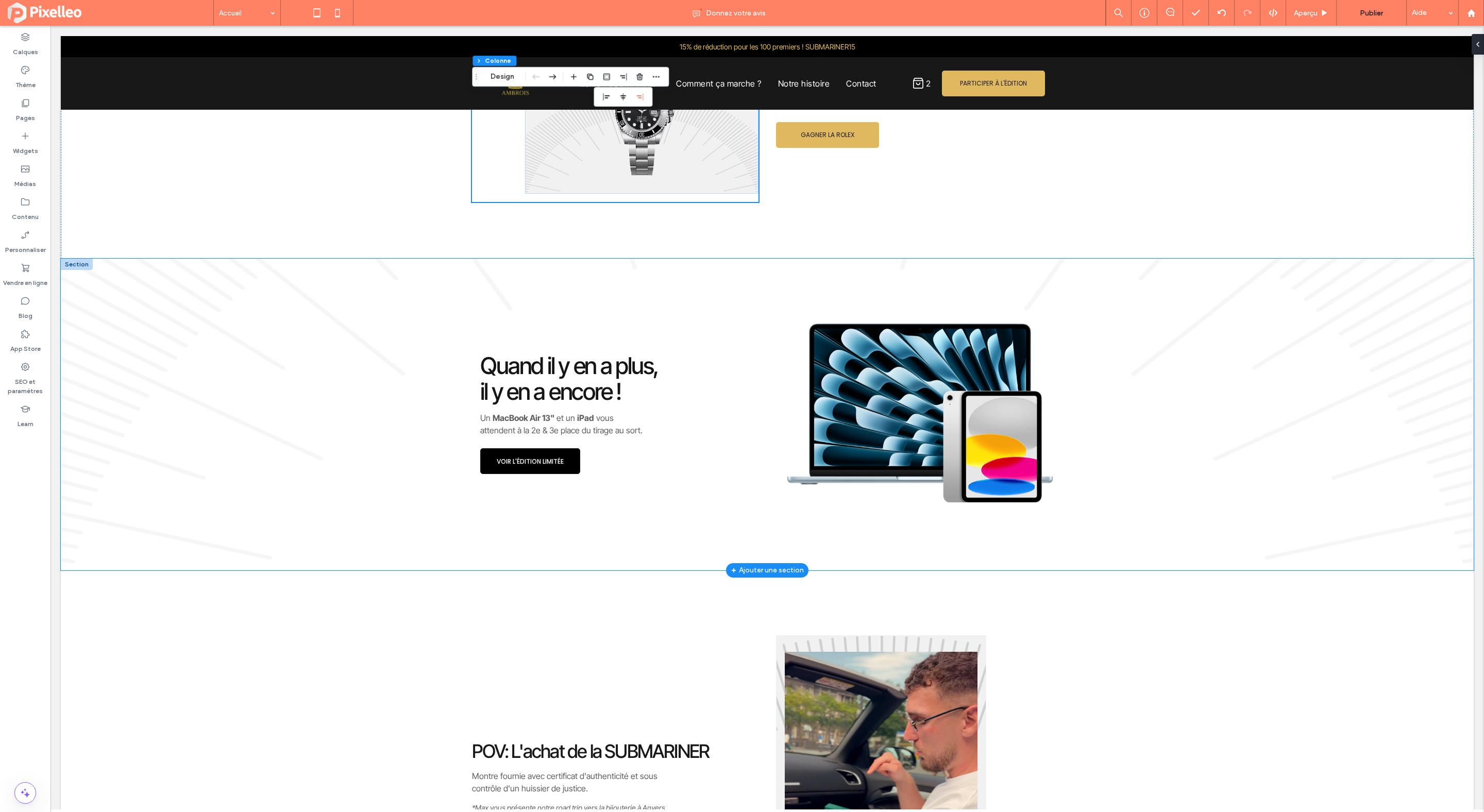 click on "Quand il y en a plus, il y en a encore !
Un
MacBook Air 13"   et un
iPad   vous attendent à la 2e & 3e place du tirage au sort.
VOIR L'ÉDITION LIMITÉE" at bounding box center (767, 414) 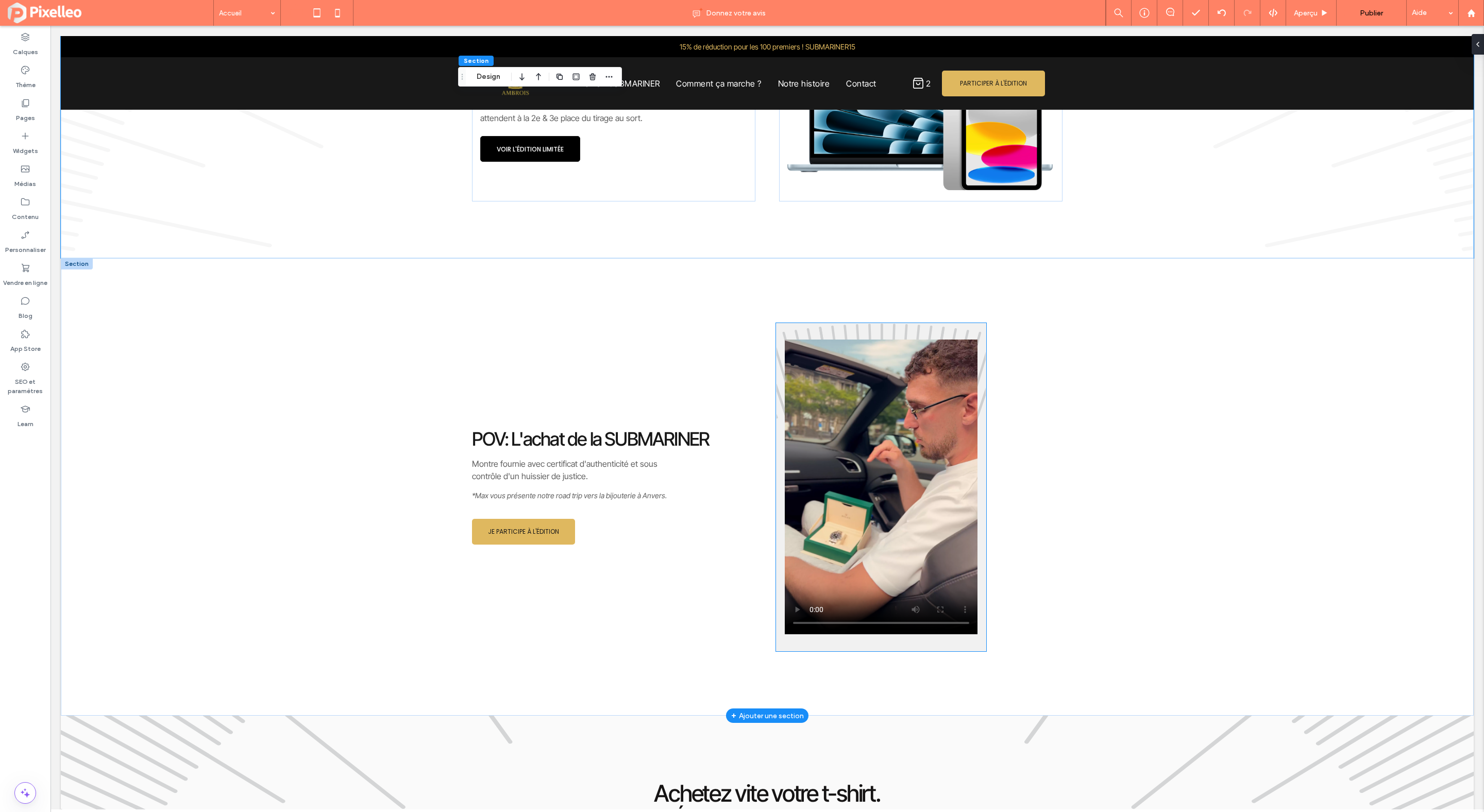 scroll, scrollTop: 1537, scrollLeft: 0, axis: vertical 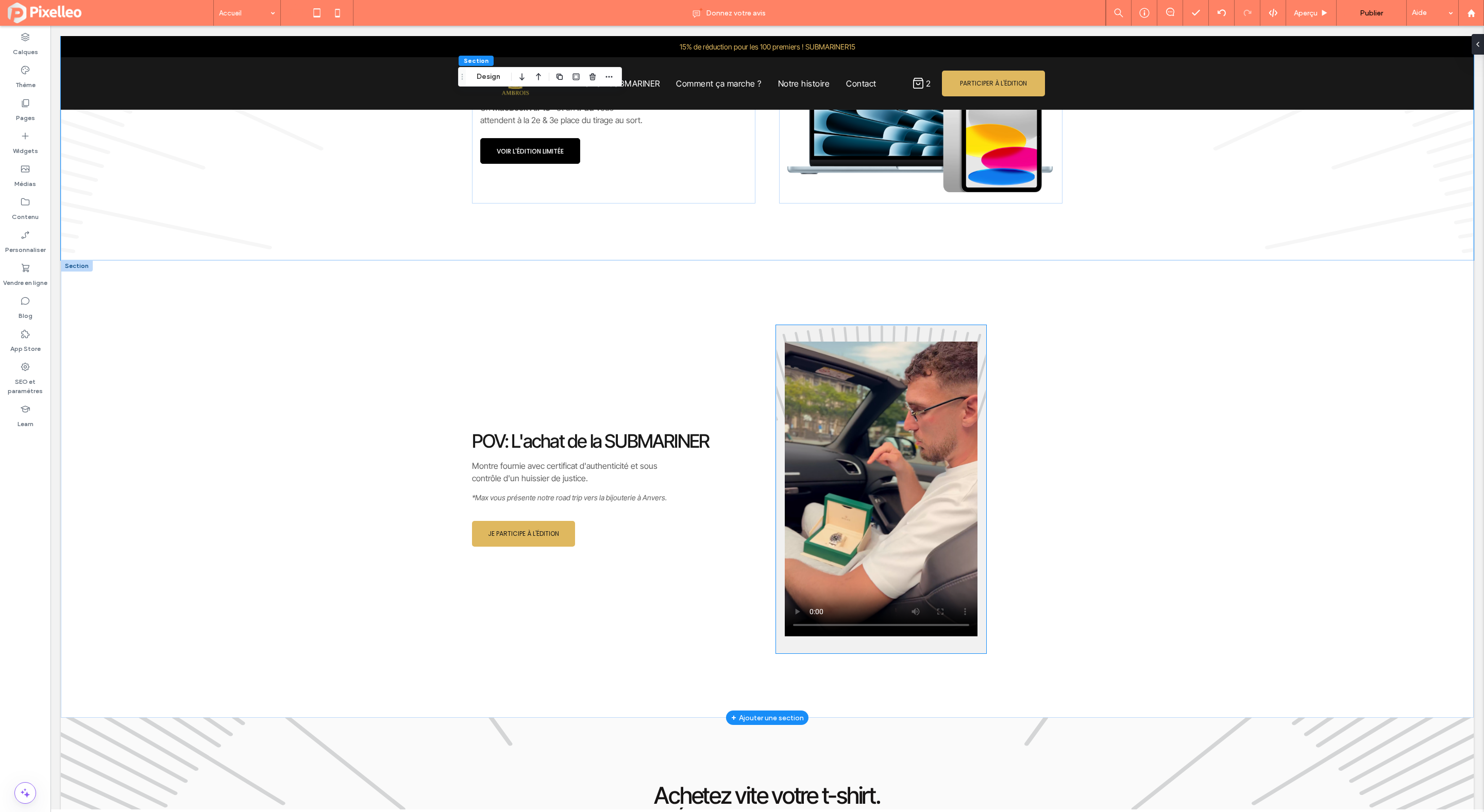 click at bounding box center [881, 489] 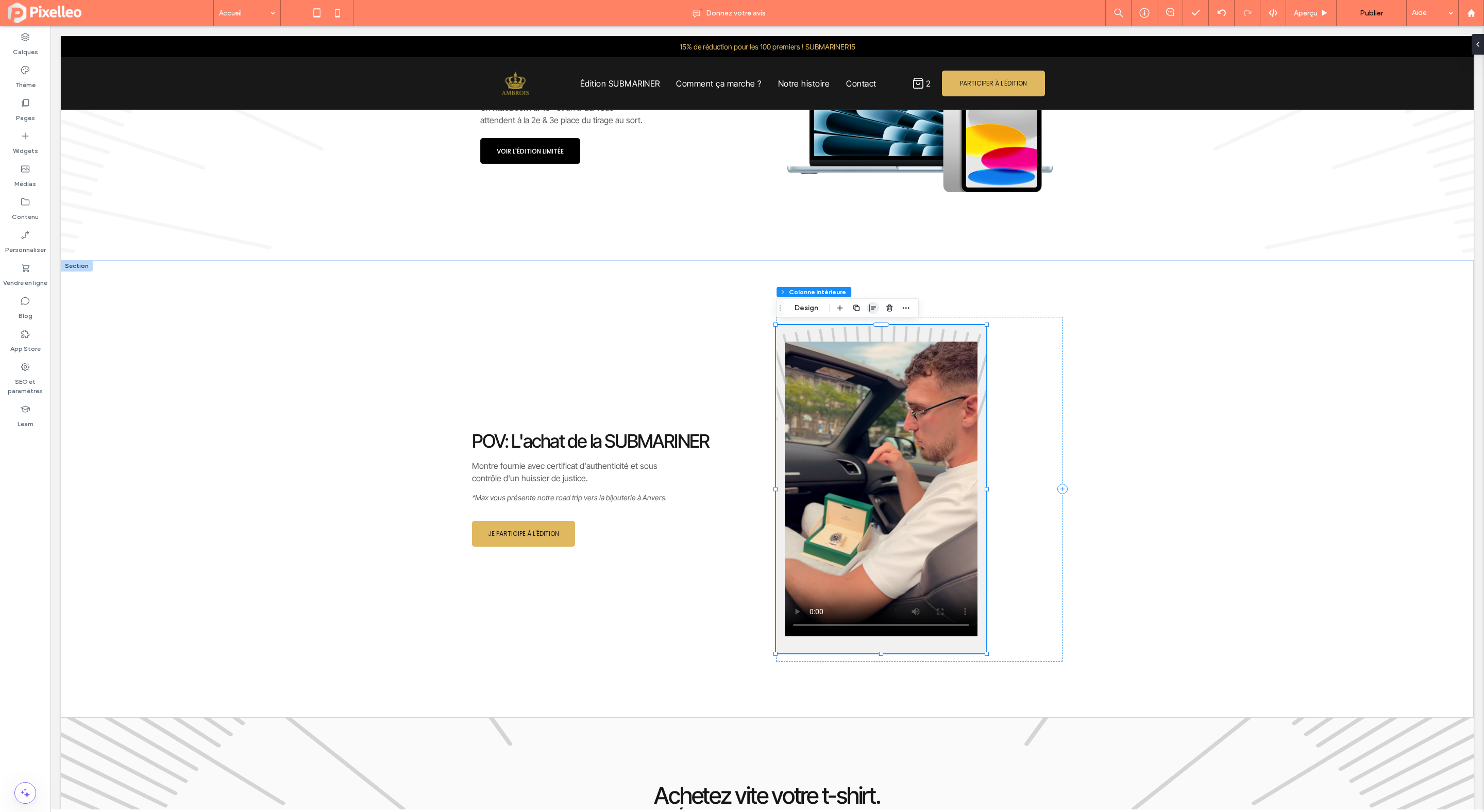 click 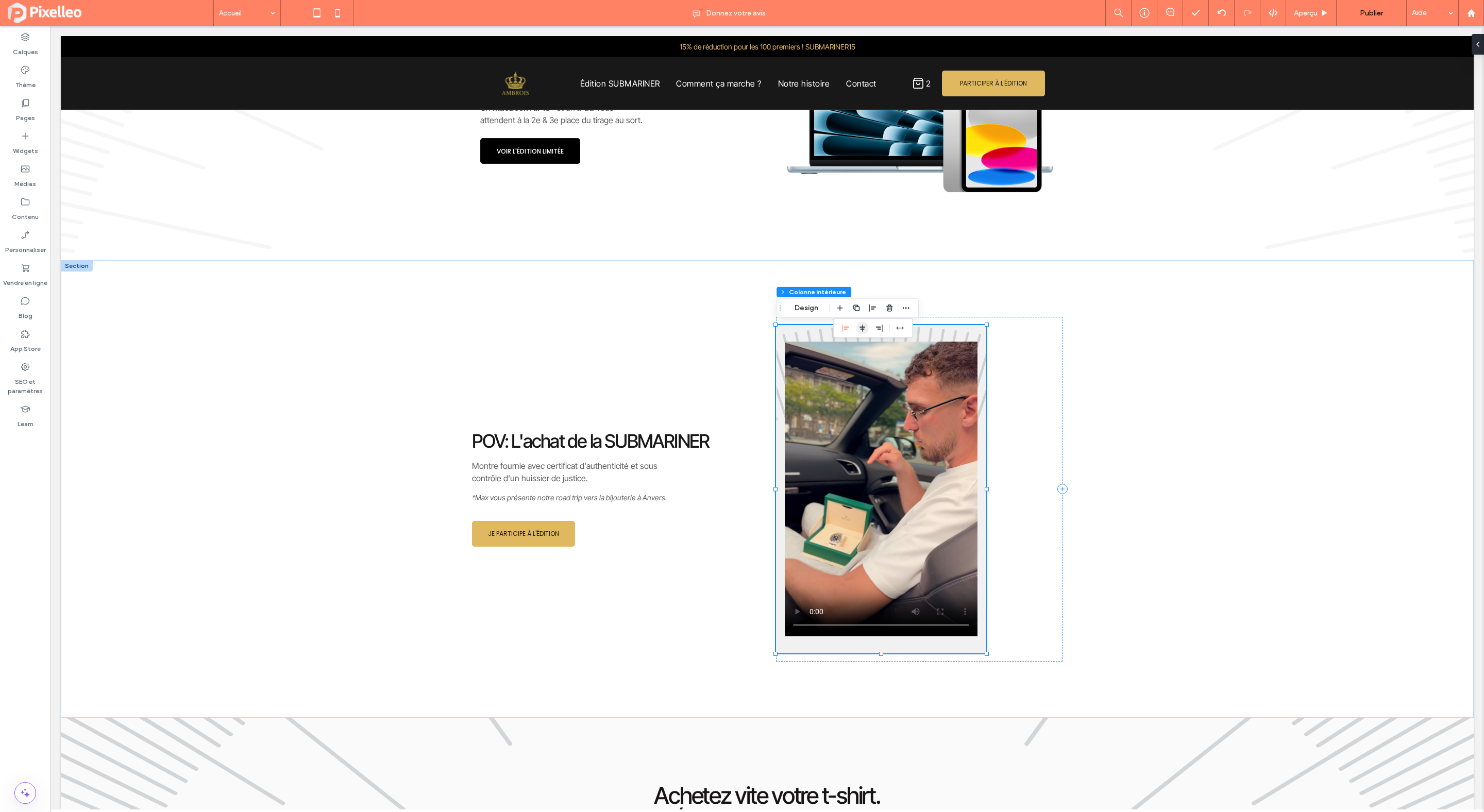 click 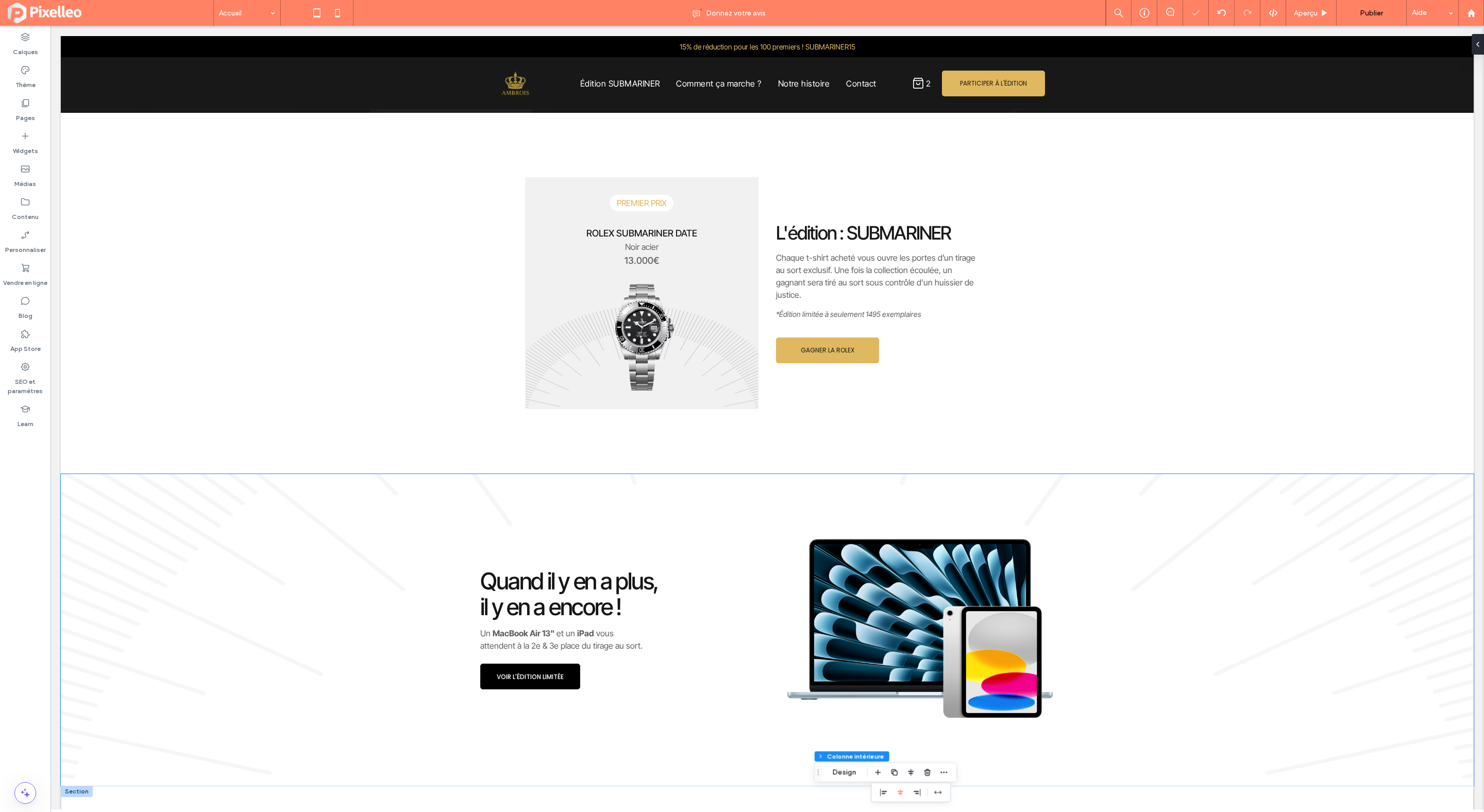 scroll, scrollTop: 1010, scrollLeft: 0, axis: vertical 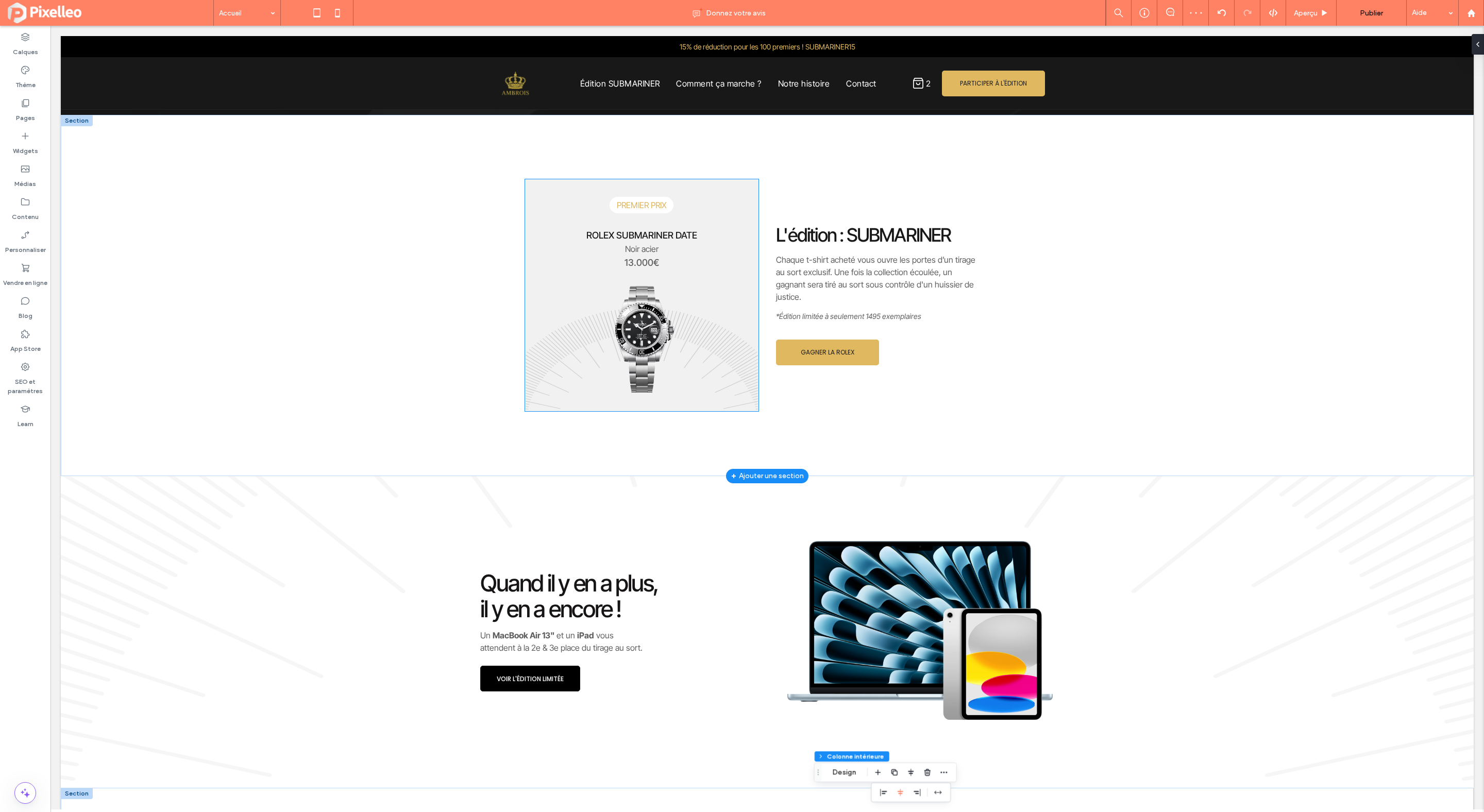 click on "PREMIER PRIX
Noir acier
13.000€
ROLEX SUBMARINER DATE" at bounding box center [642, 295] 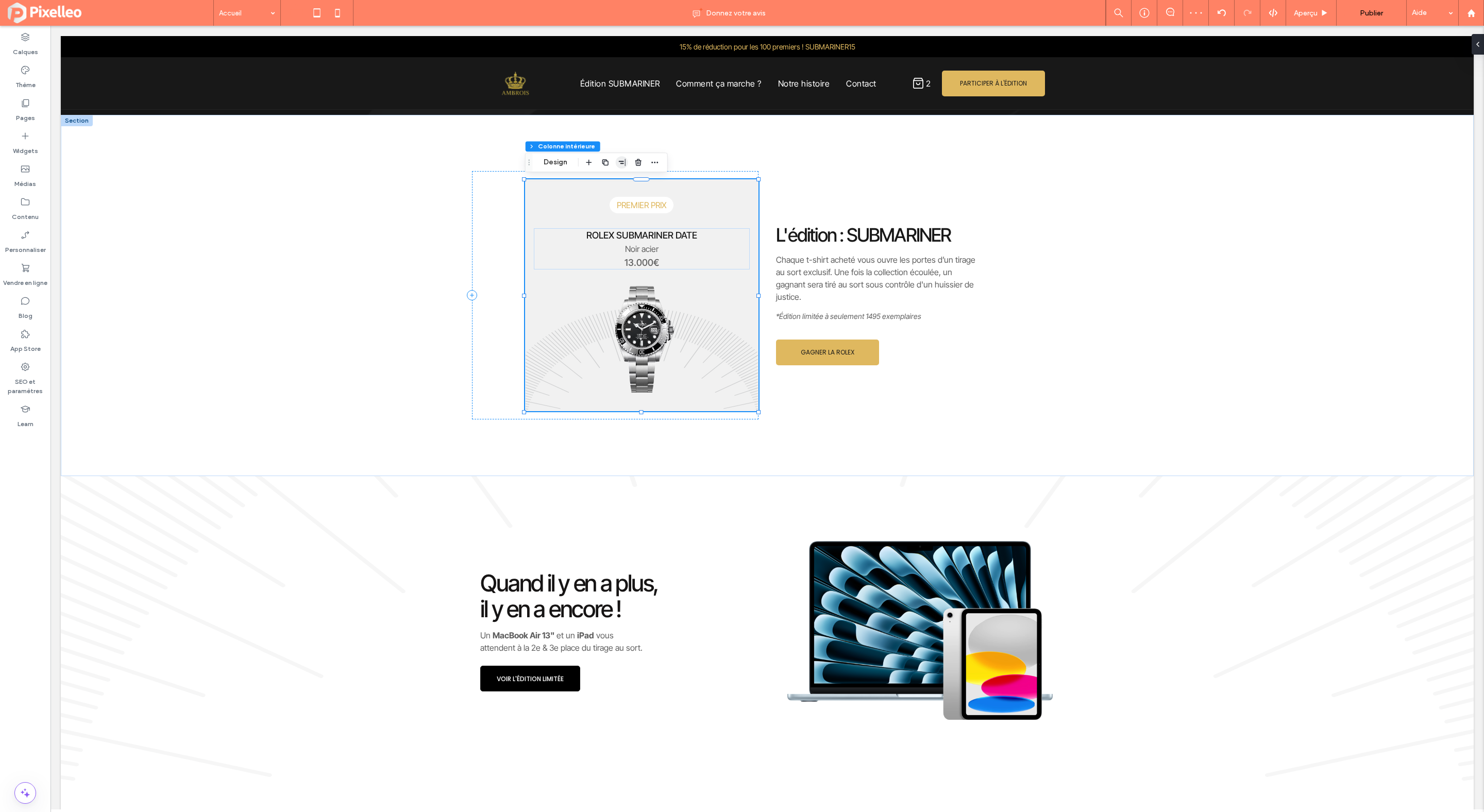 click at bounding box center [622, 162] 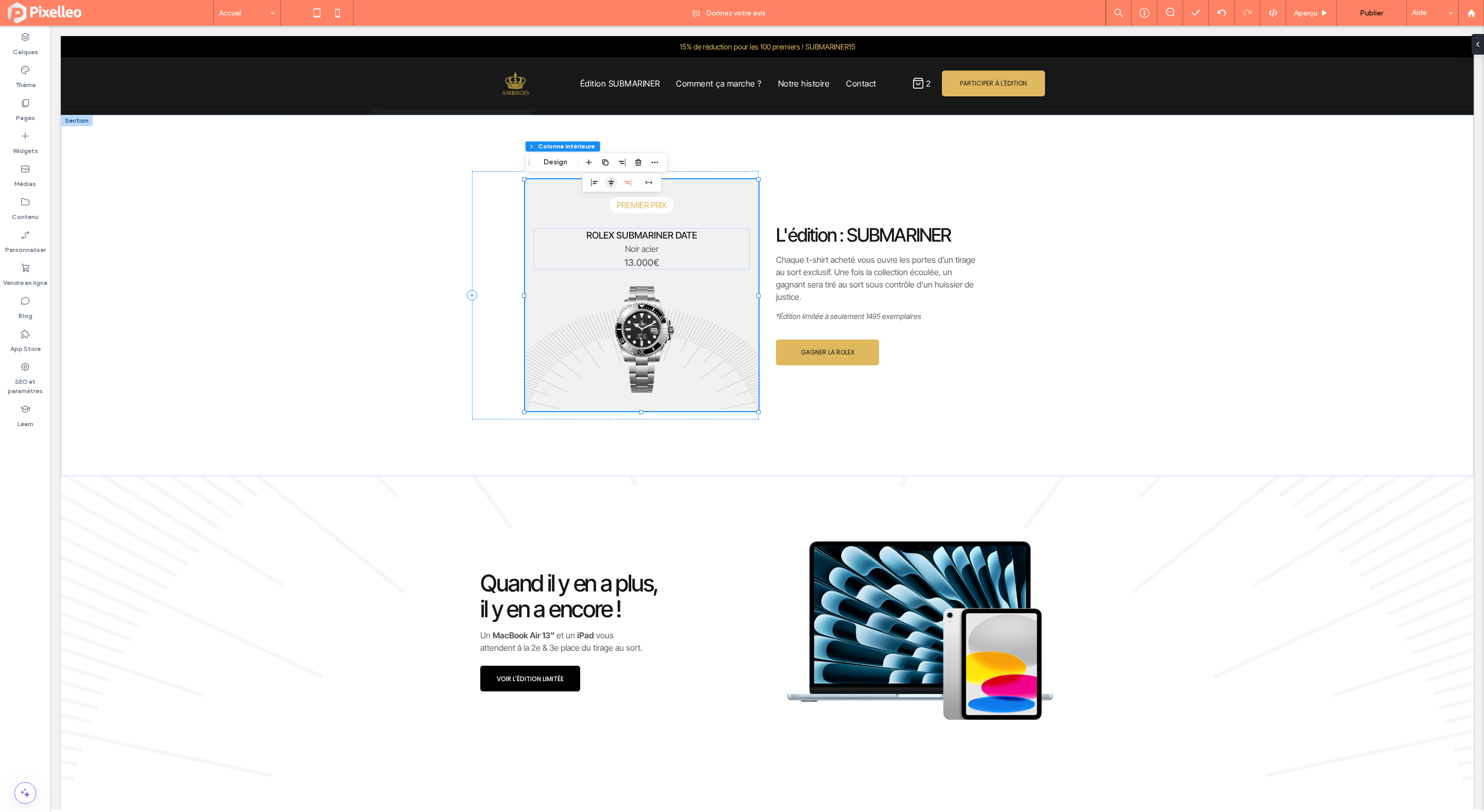 click 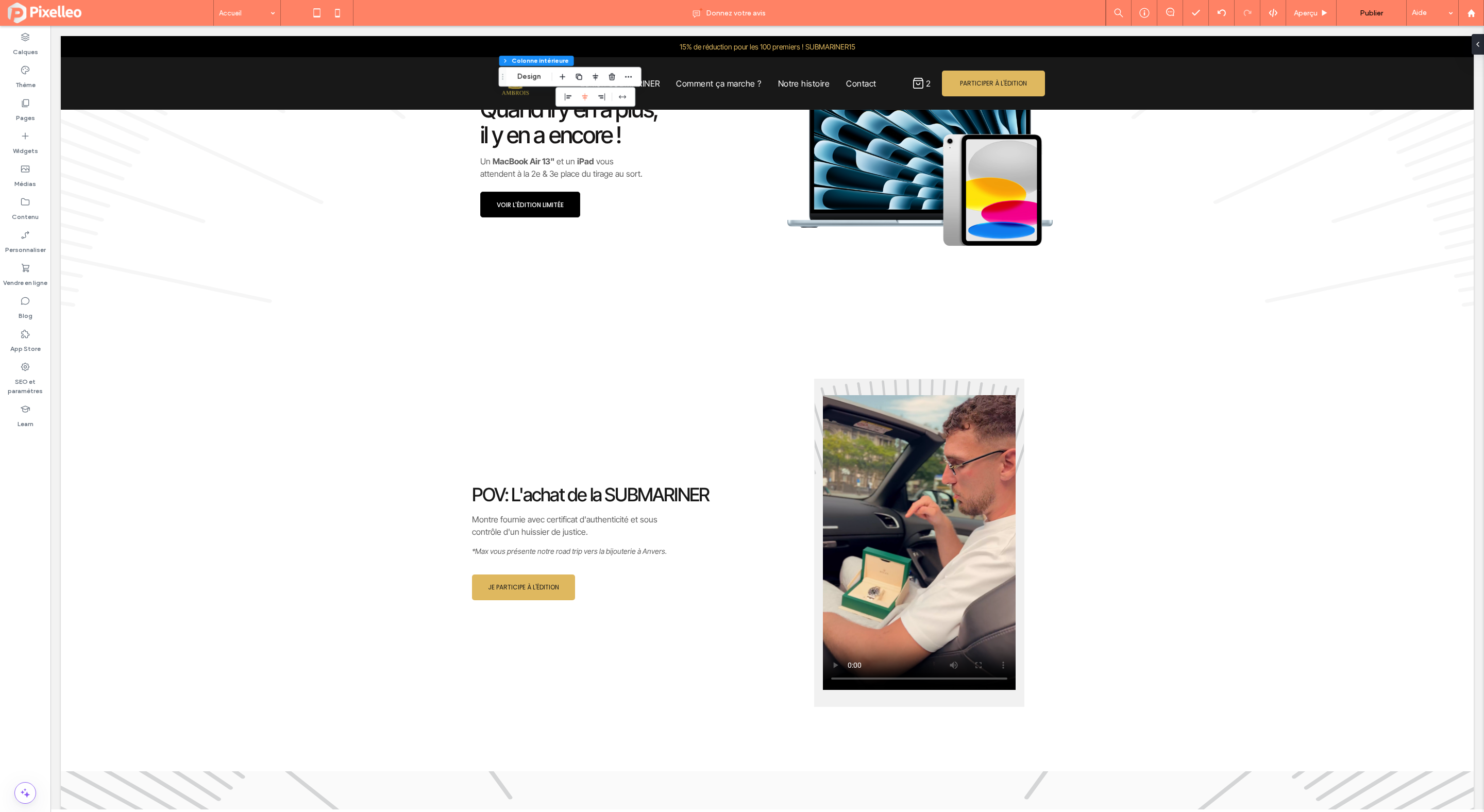scroll, scrollTop: 1487, scrollLeft: 0, axis: vertical 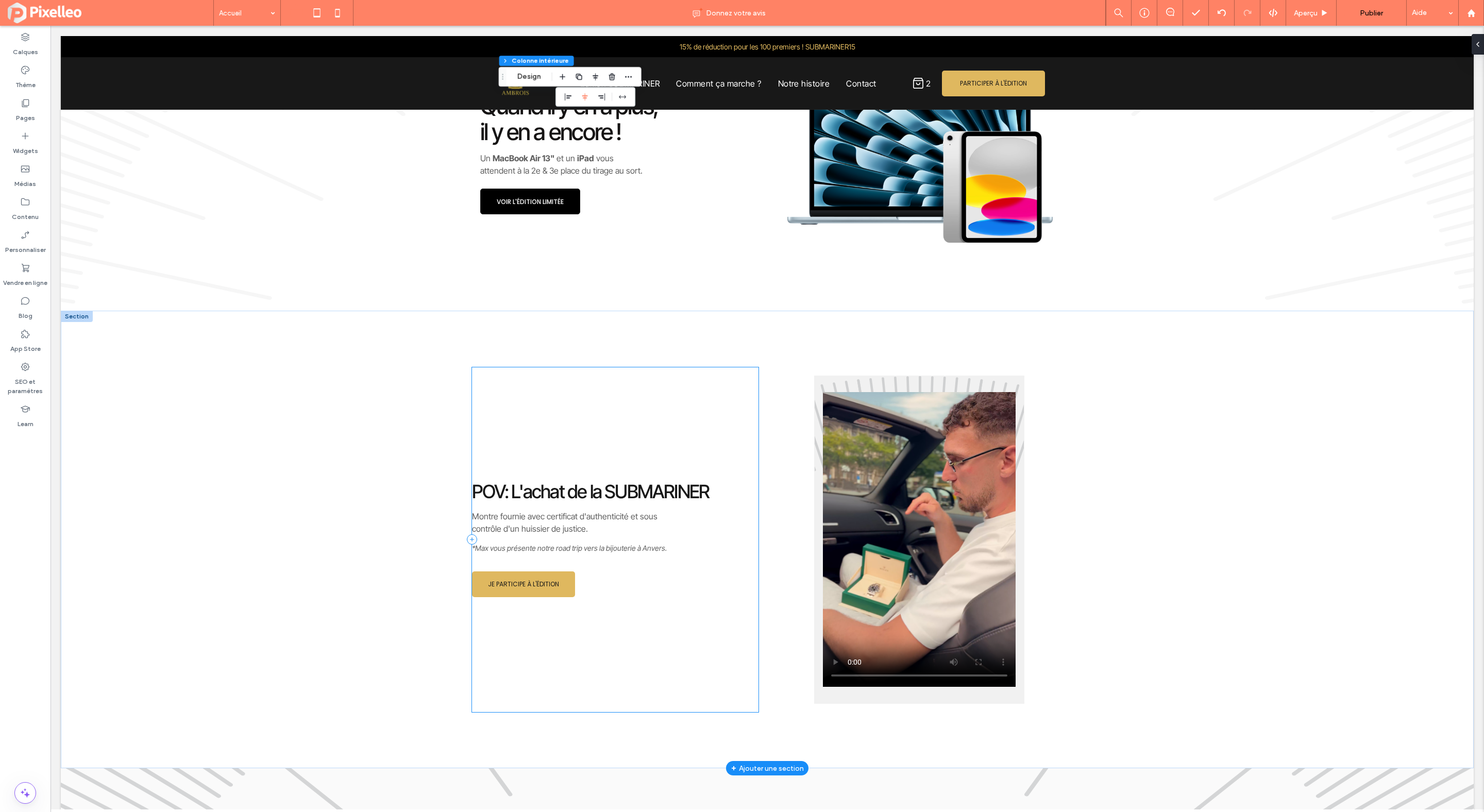 click on "Montre fournie avec certificat d'authenticité et sous contrôle d'un huissier de justice.
*Max vous présente notre road trip vers la bijouterie à Anvers.
POV: L'achat de la SUBMARINER
JE PARTICIPE À L'ÉDITION" at bounding box center (615, 539) 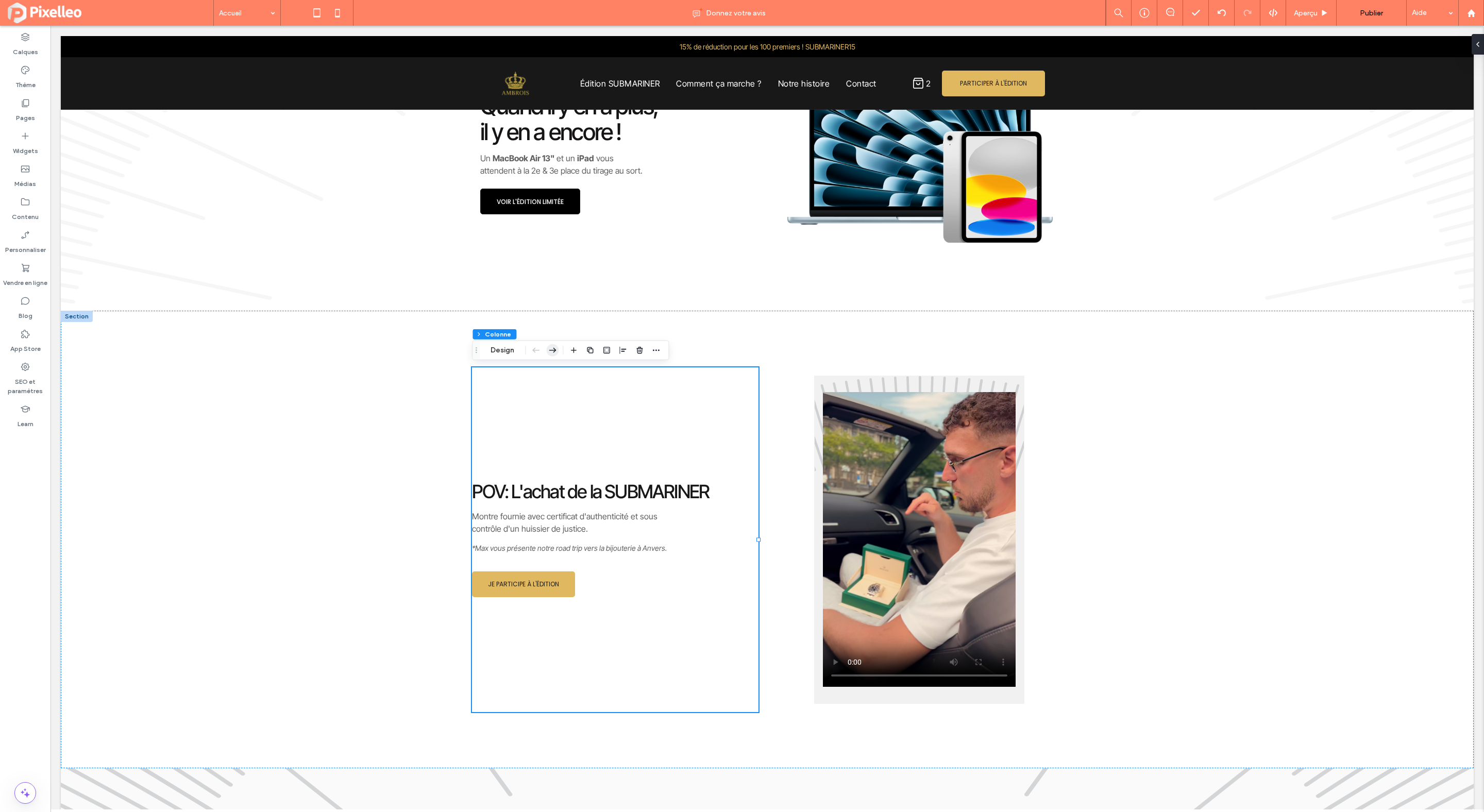 click 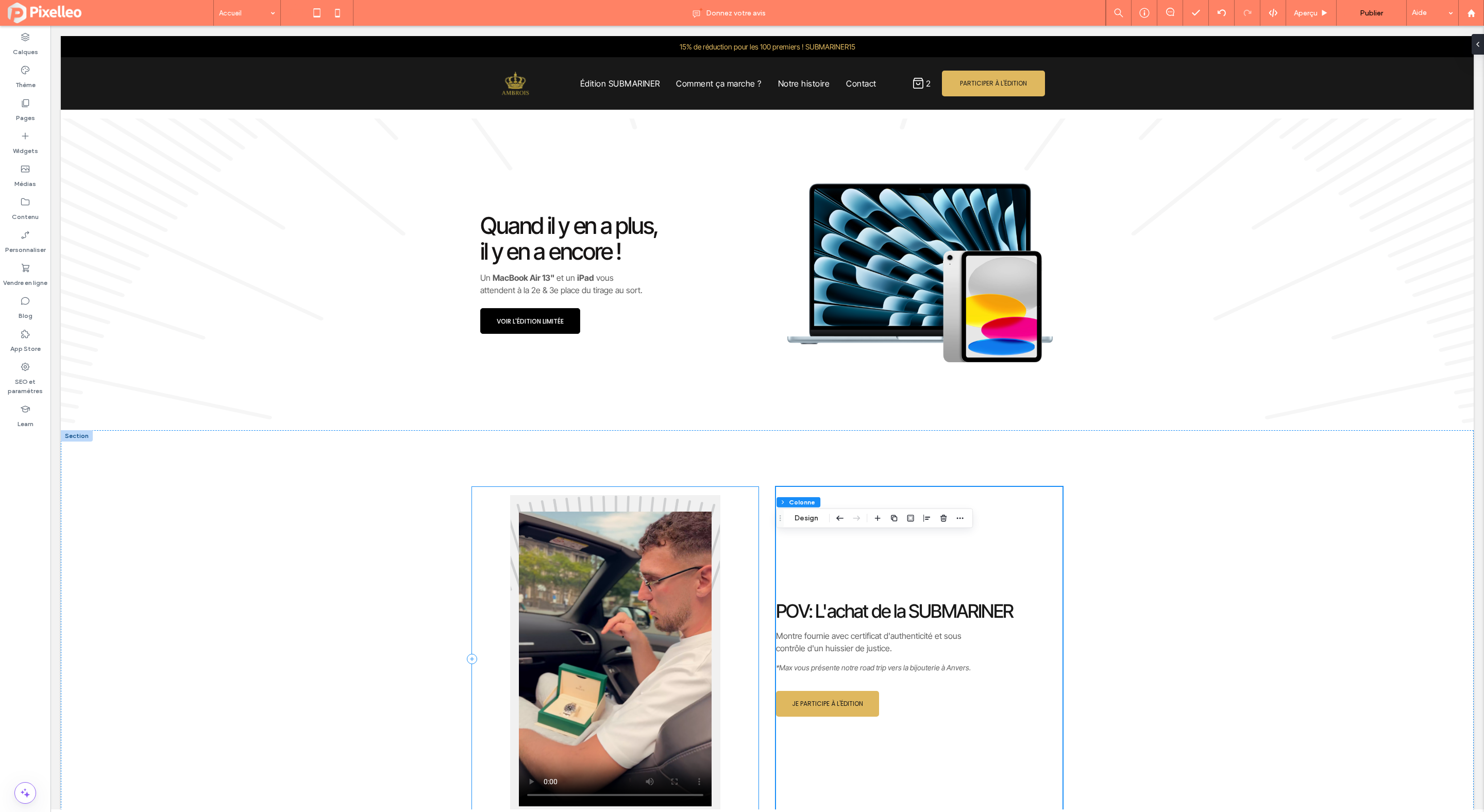 scroll, scrollTop: 1386, scrollLeft: 0, axis: vertical 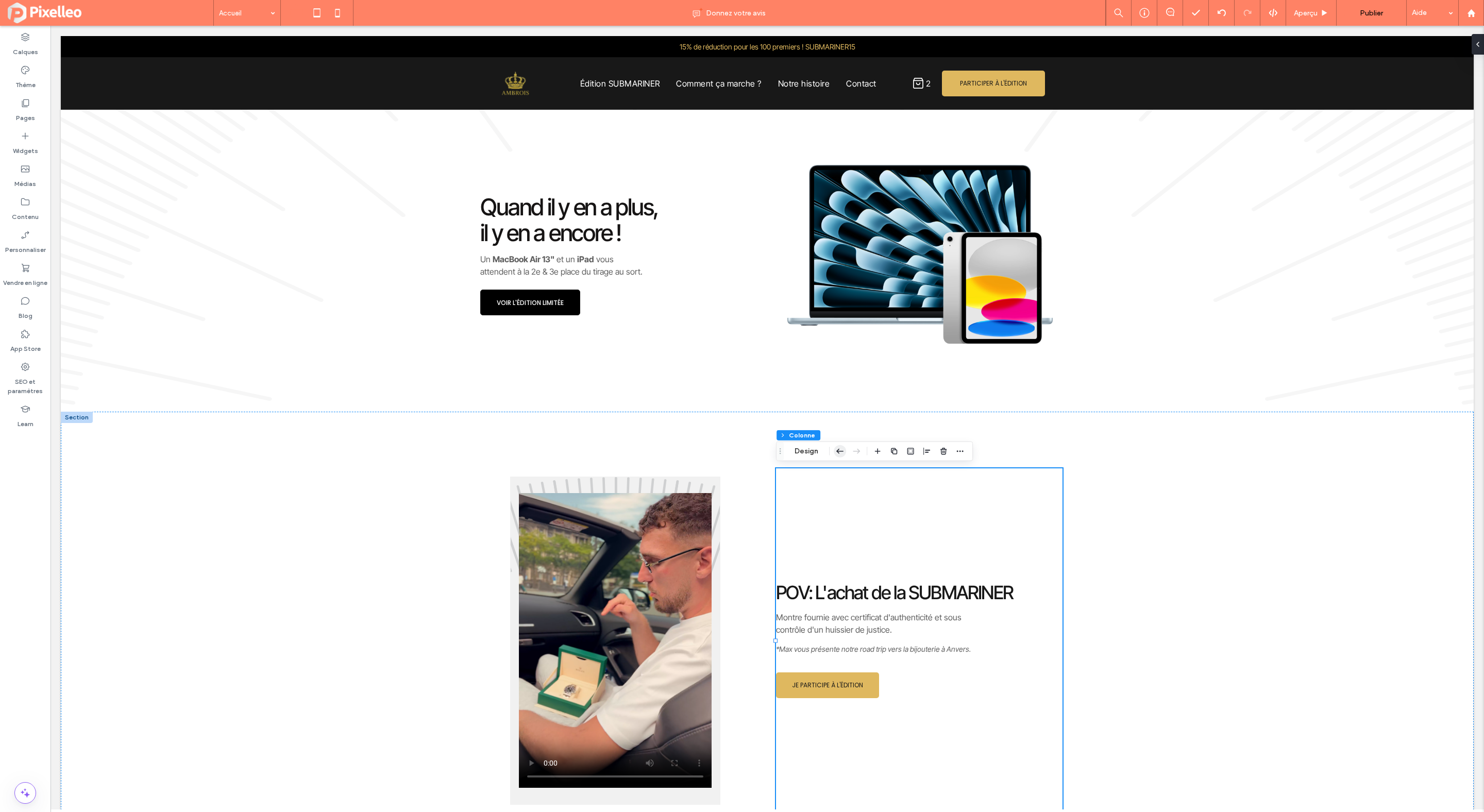 click 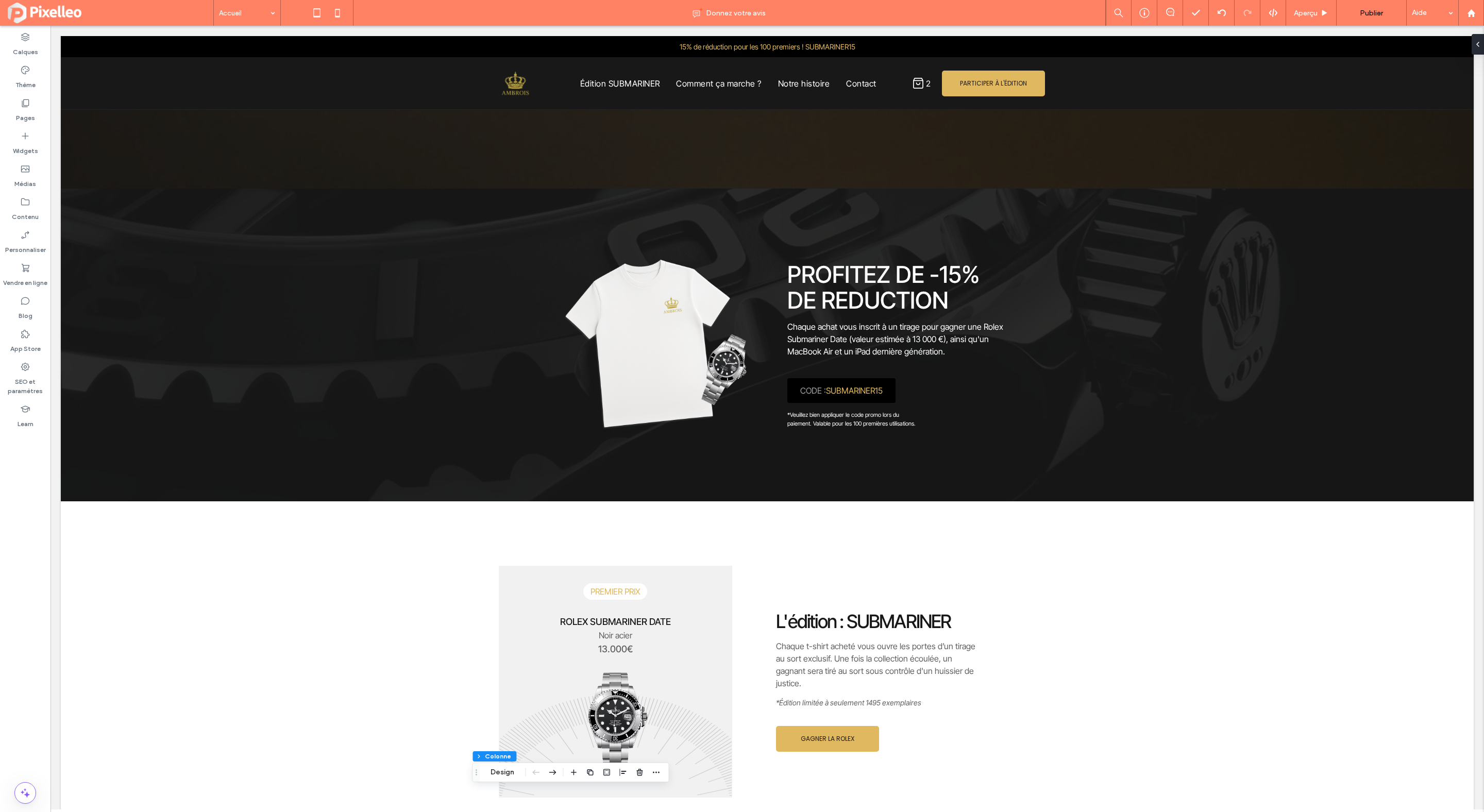 scroll, scrollTop: 506, scrollLeft: 0, axis: vertical 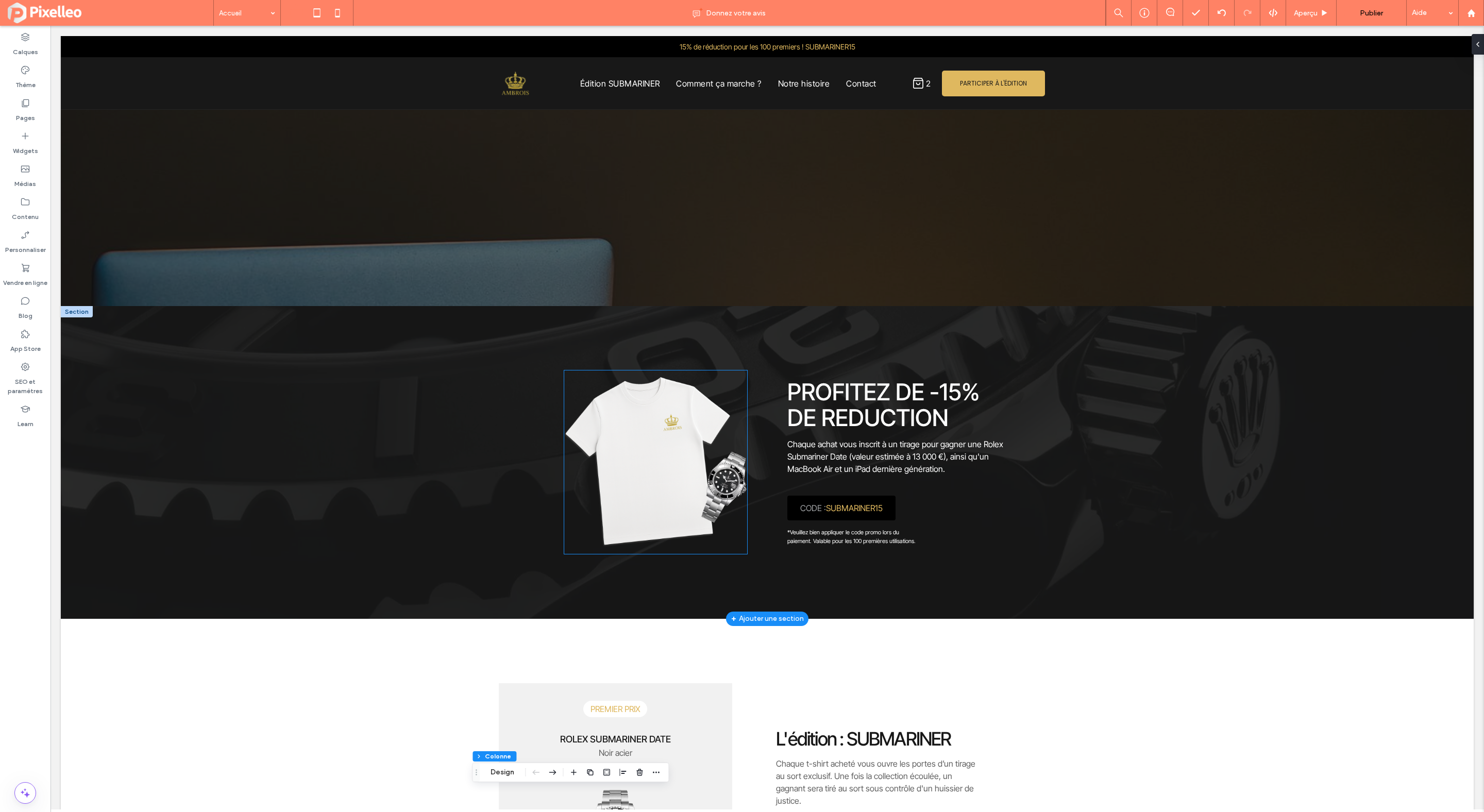 click at bounding box center [655, 462] 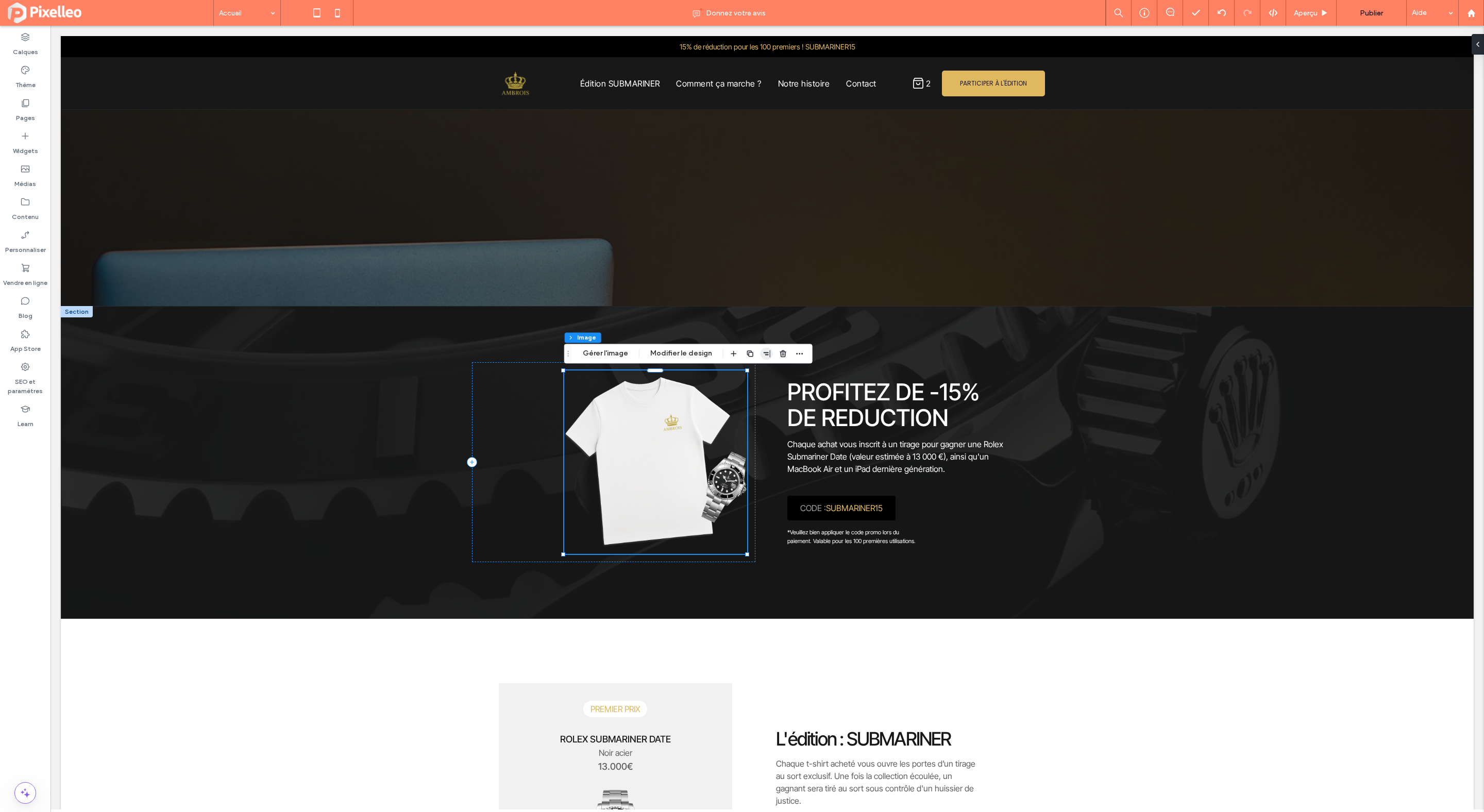 click 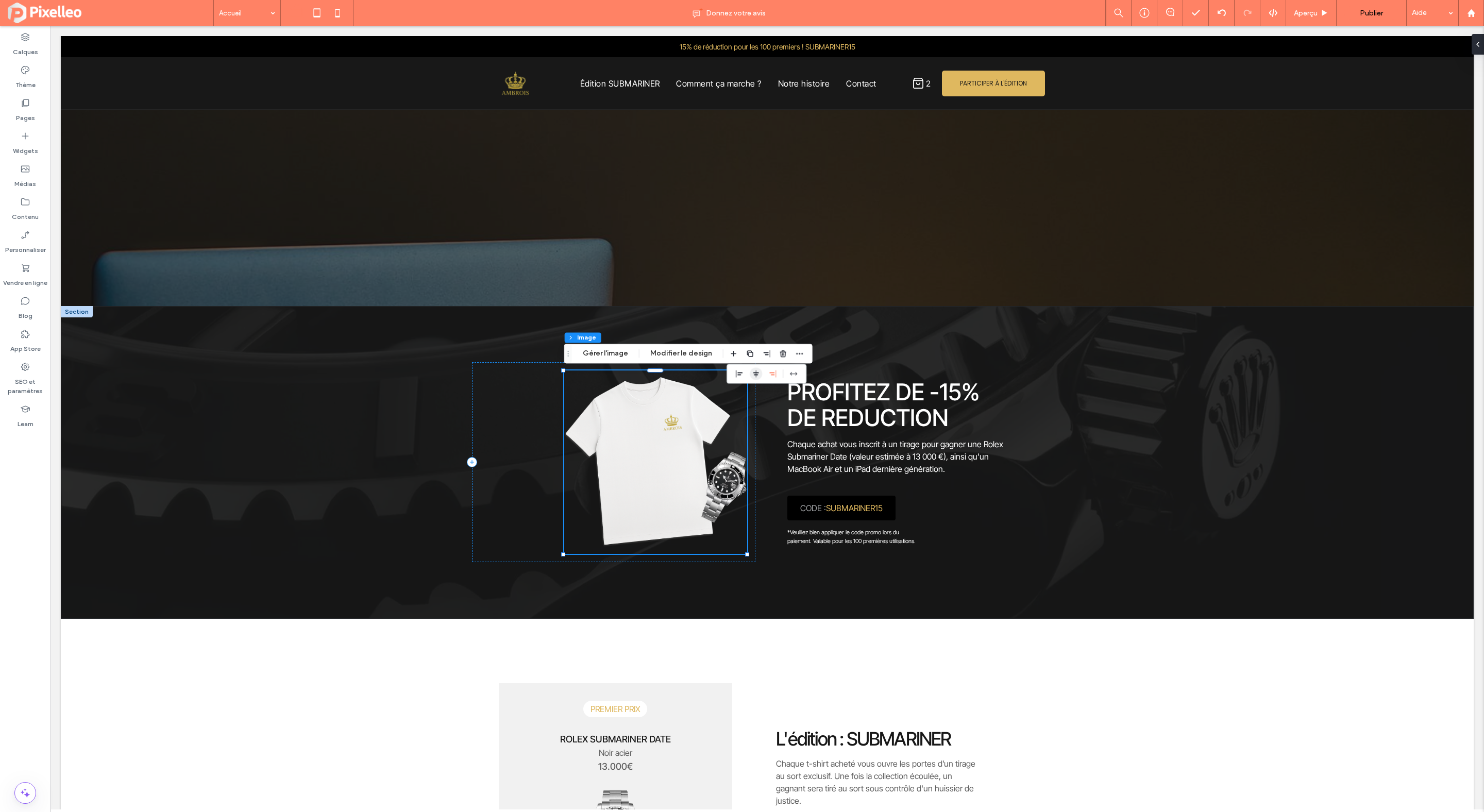 click 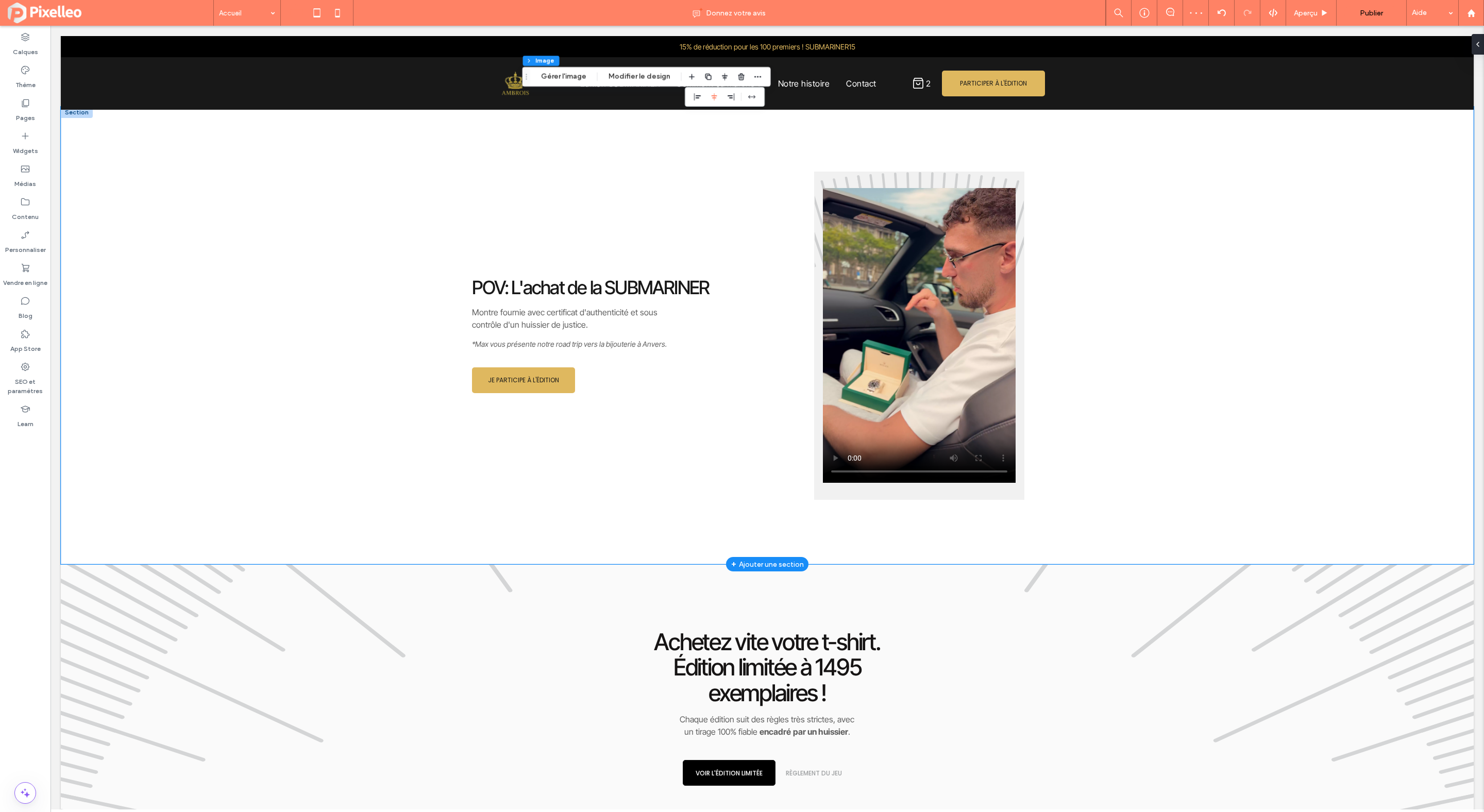 scroll, scrollTop: 1646, scrollLeft: 0, axis: vertical 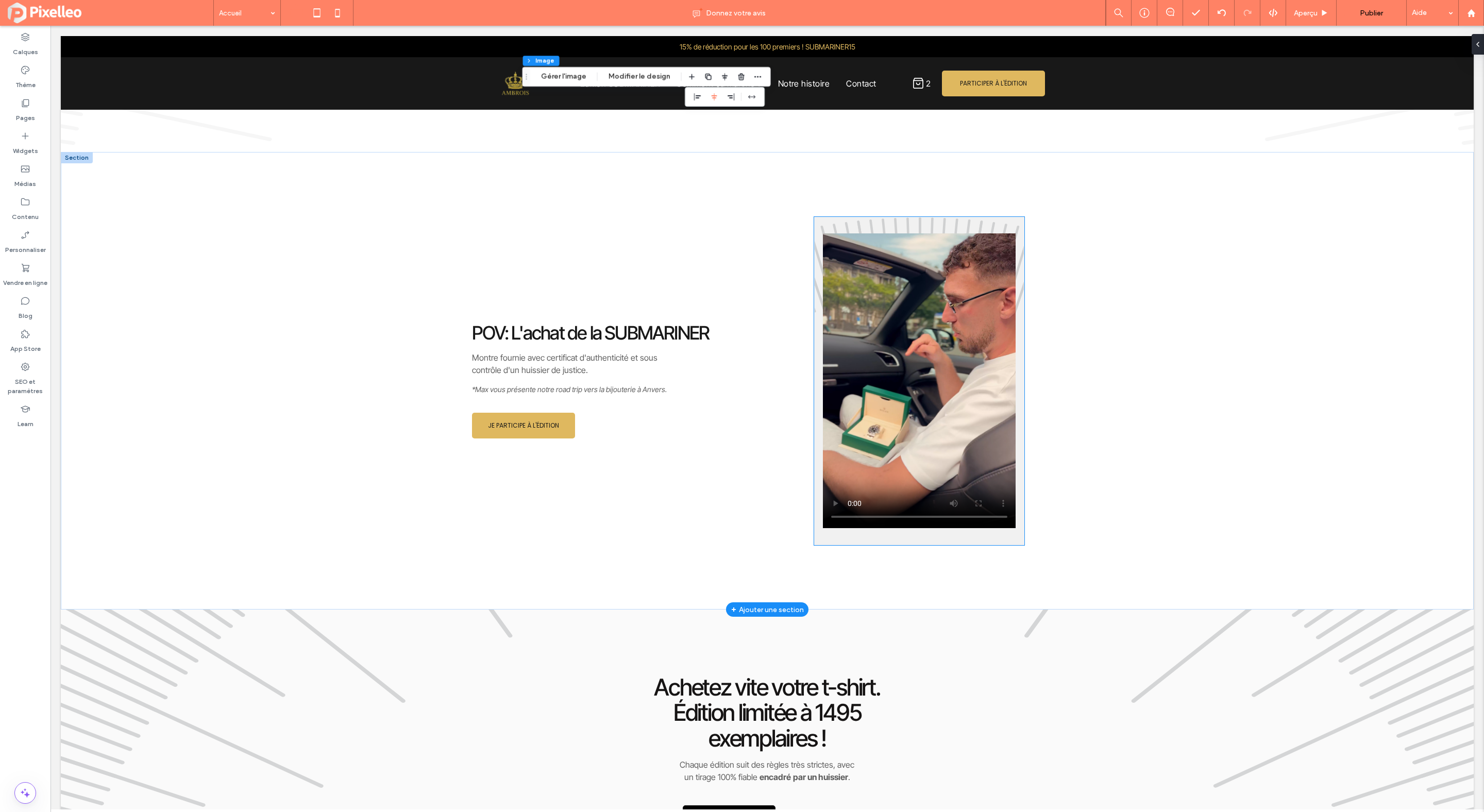 click at bounding box center [919, 381] 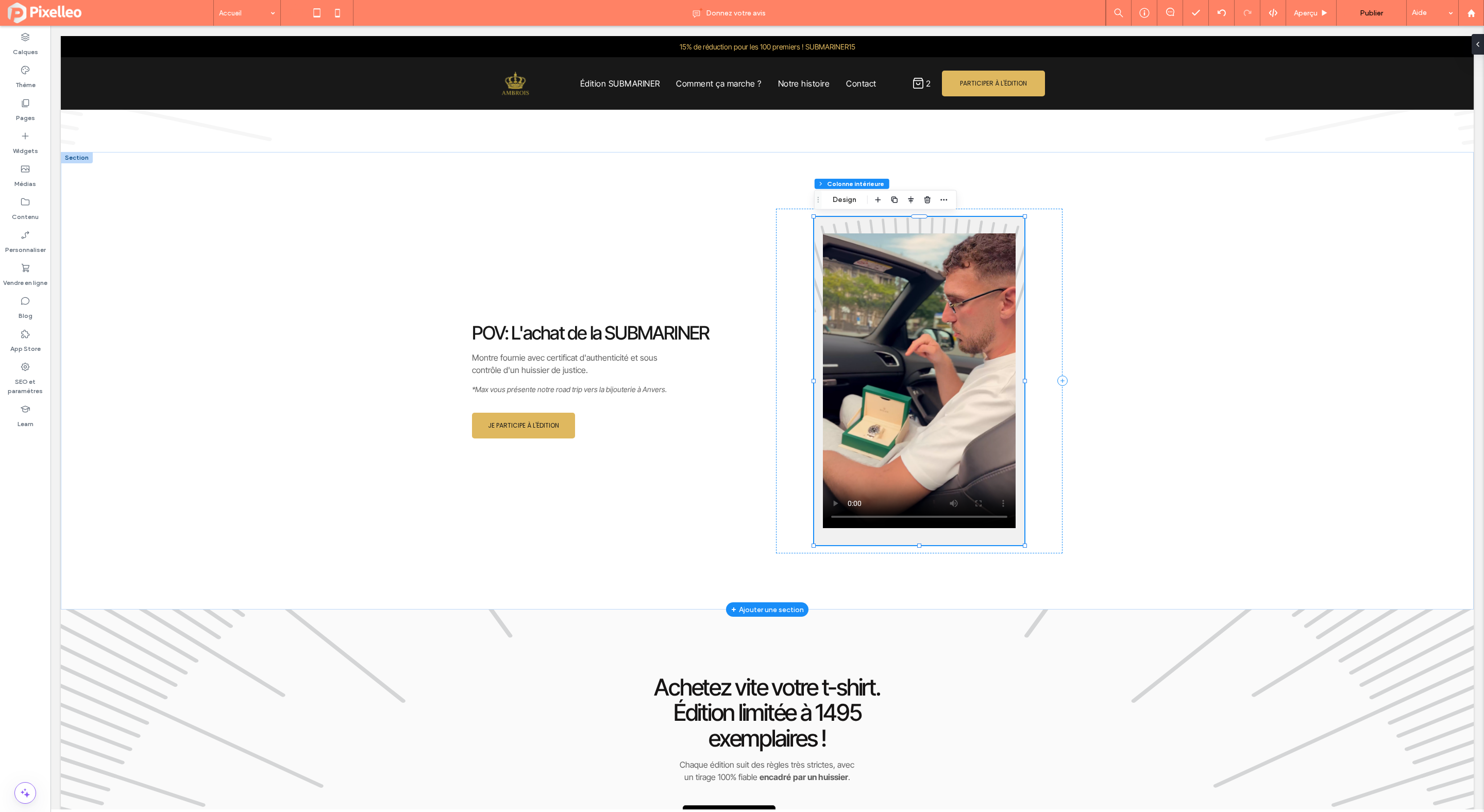 click at bounding box center [919, 381] 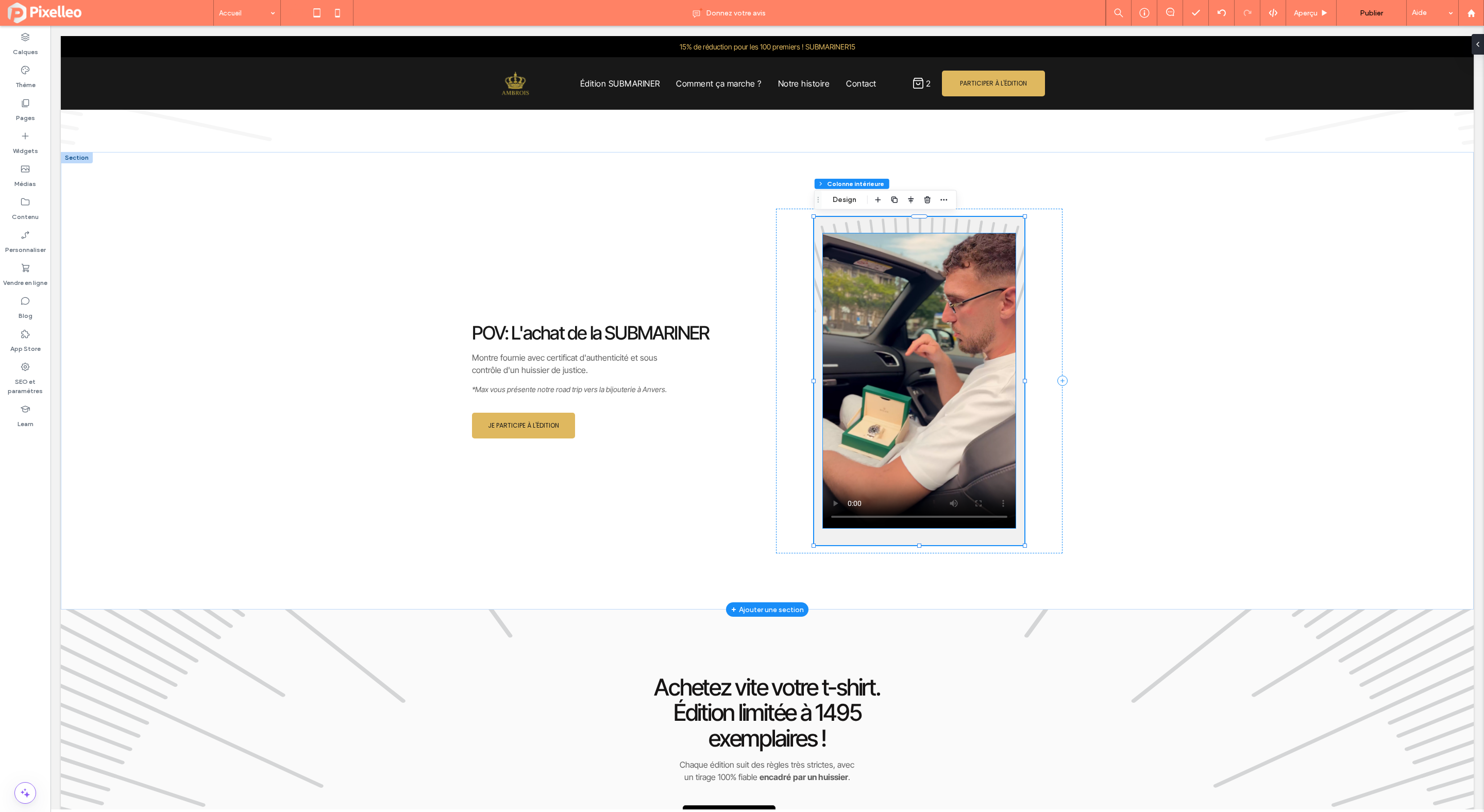 click at bounding box center (919, 381) 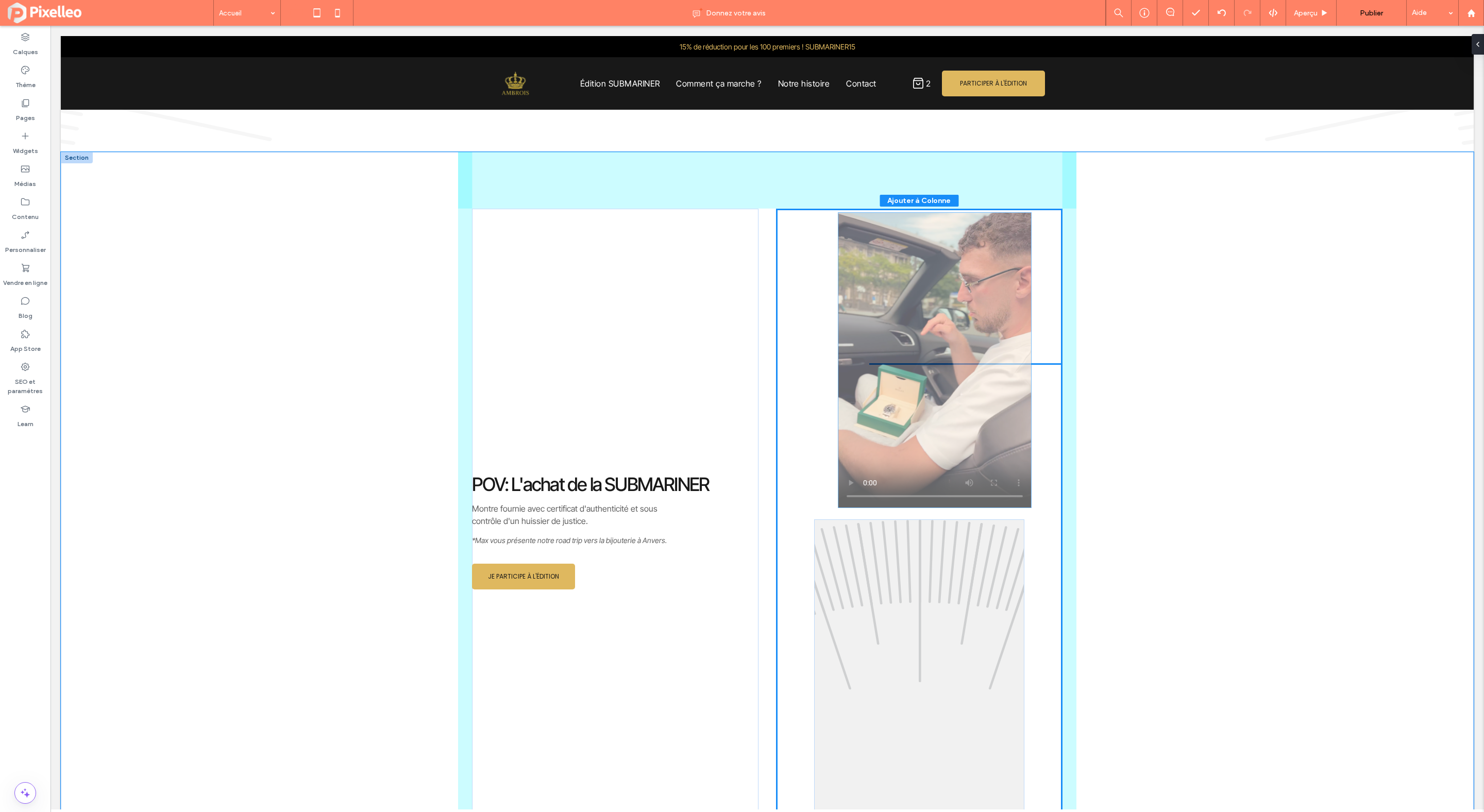 drag, startPoint x: 908, startPoint y: 277, endPoint x: 922, endPoint y: 256, distance: 25.23886 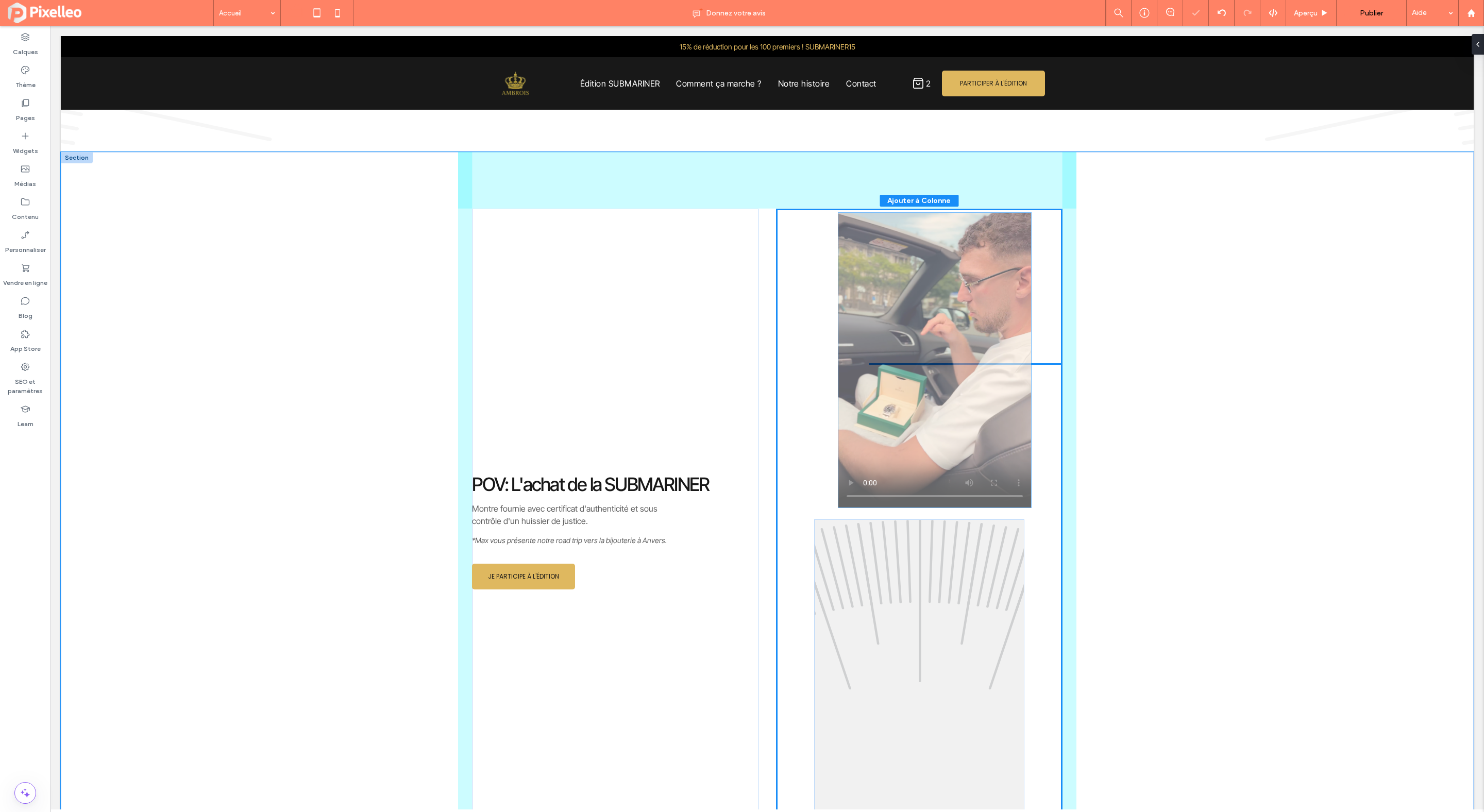 type on "****" 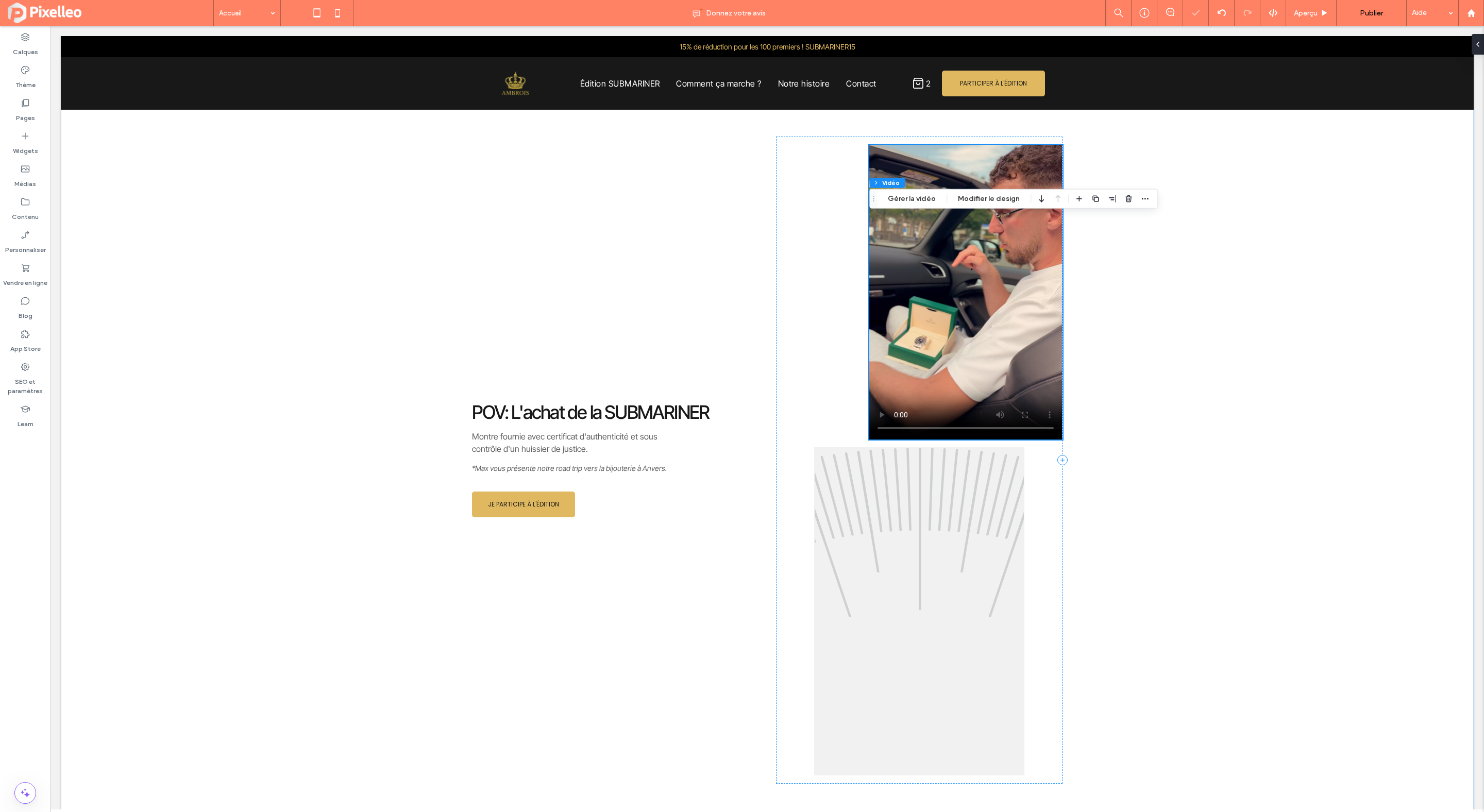scroll, scrollTop: 1809, scrollLeft: 0, axis: vertical 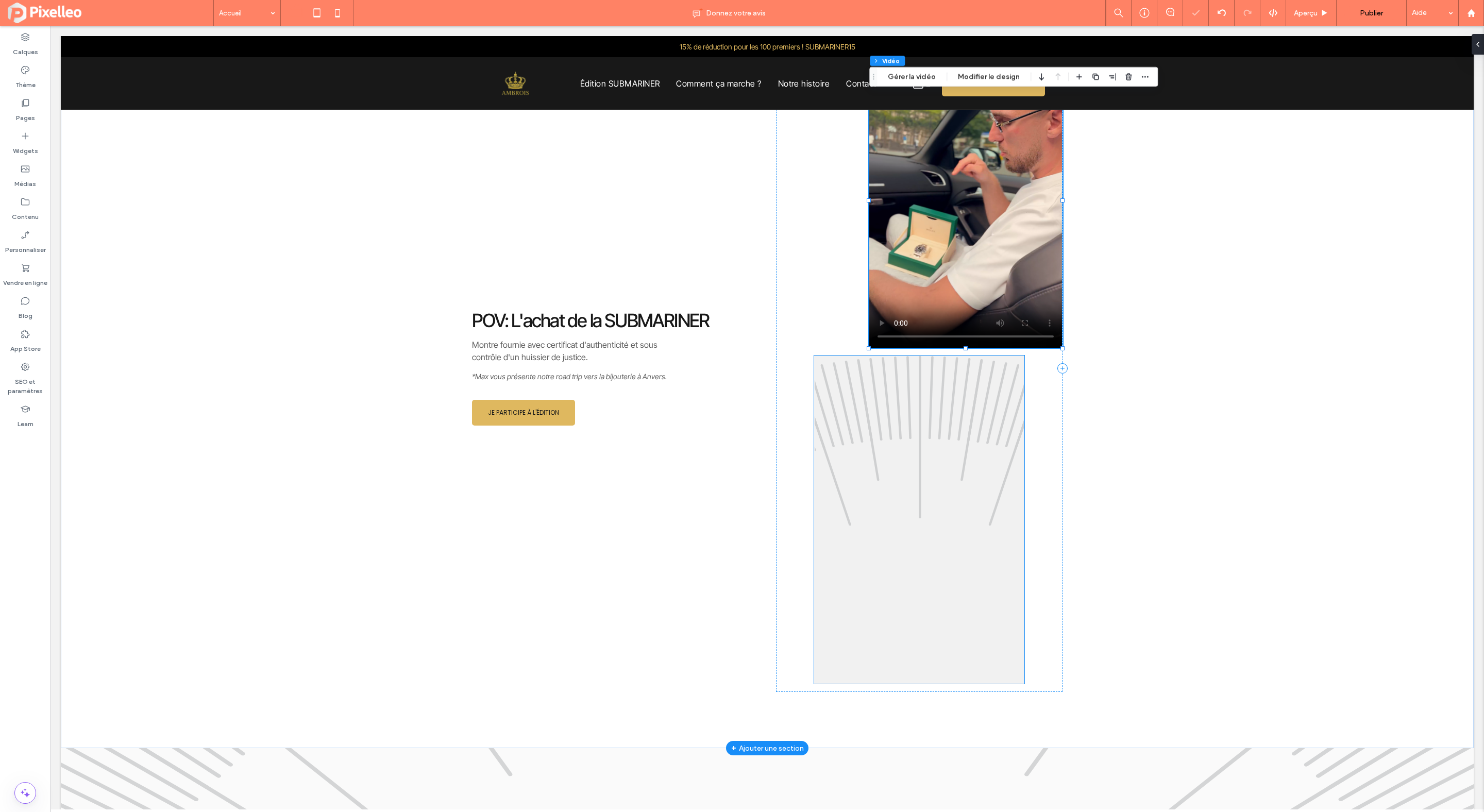 click at bounding box center [919, 519] 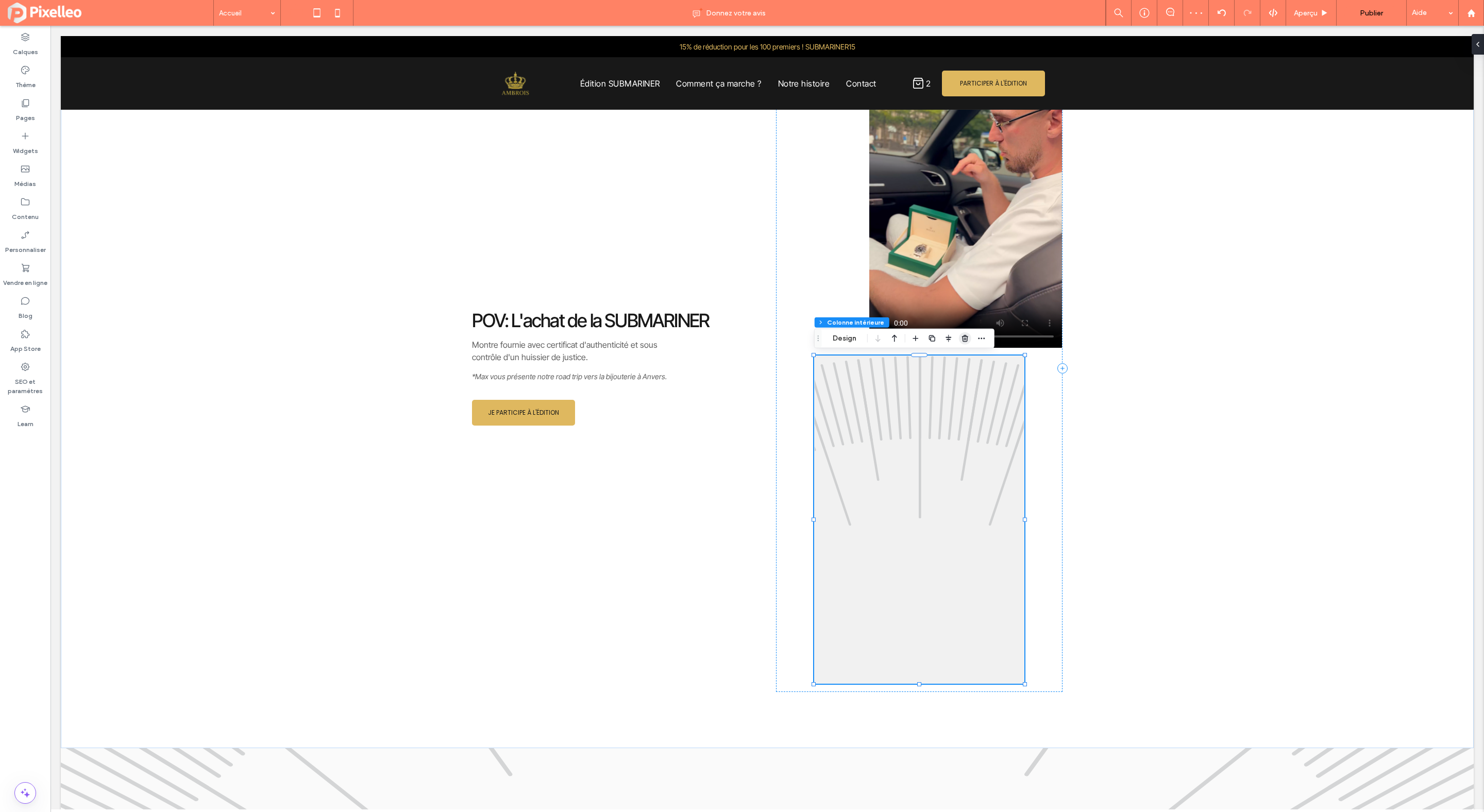 click at bounding box center (965, 339) 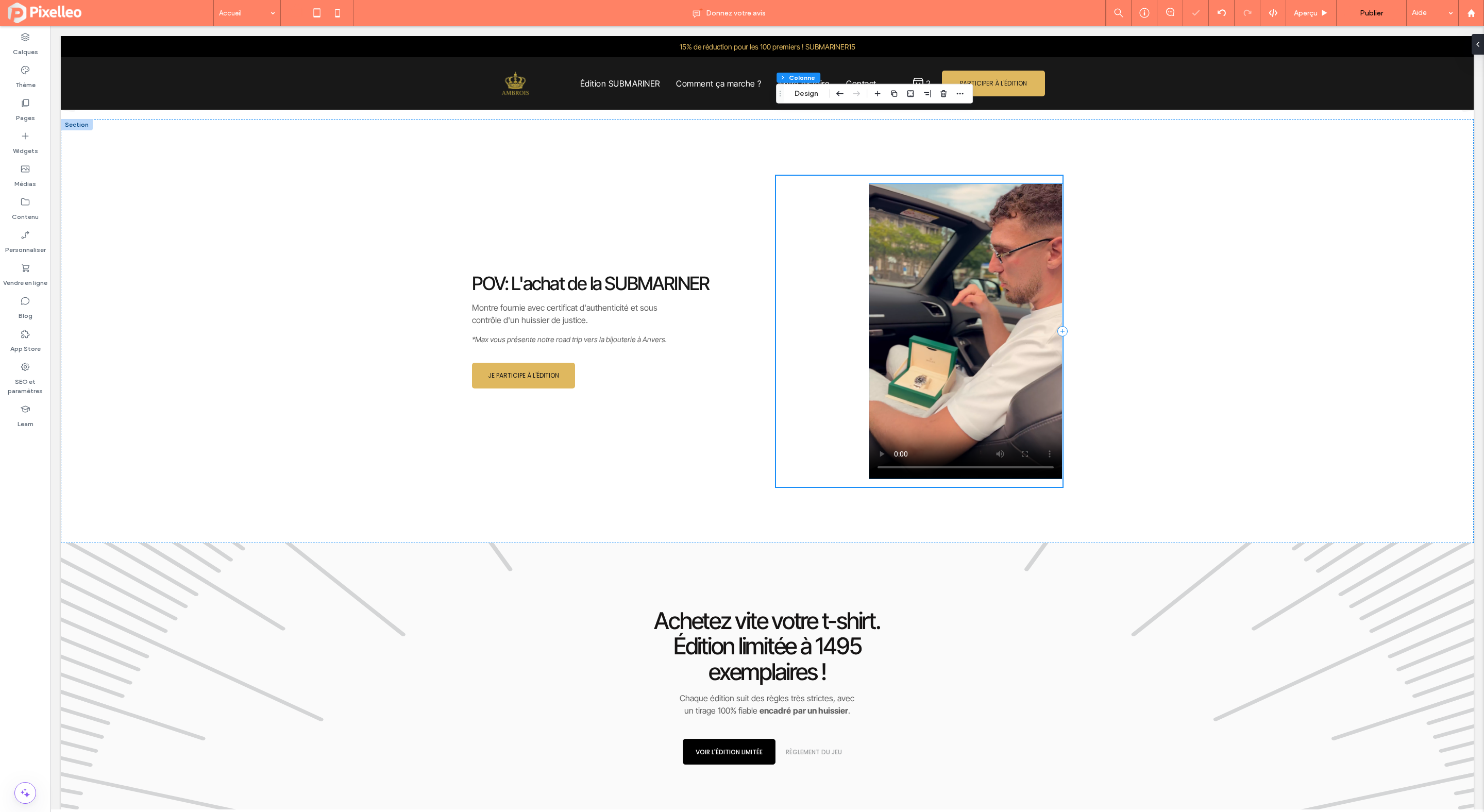 scroll, scrollTop: 1677, scrollLeft: 0, axis: vertical 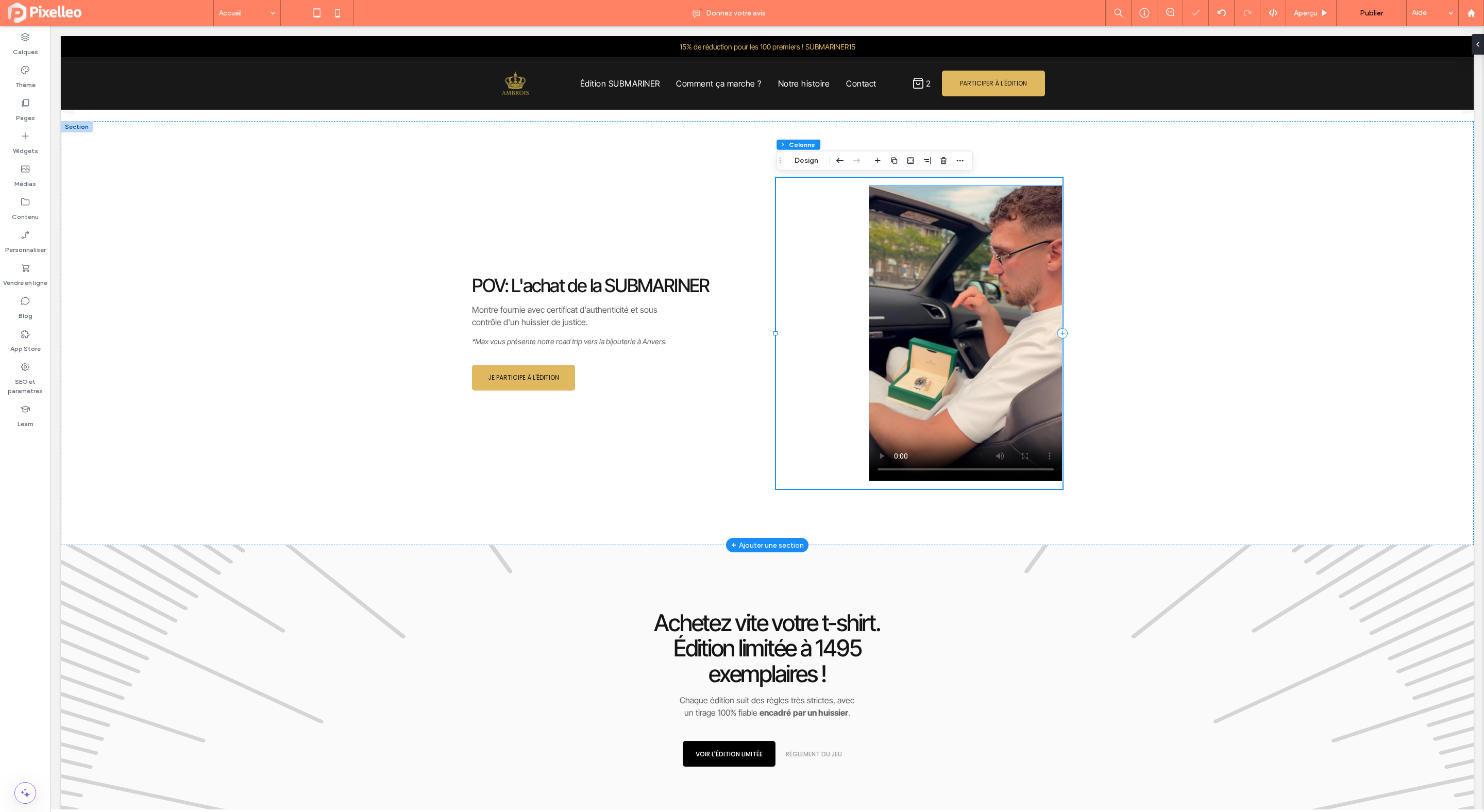 click at bounding box center (966, 333) 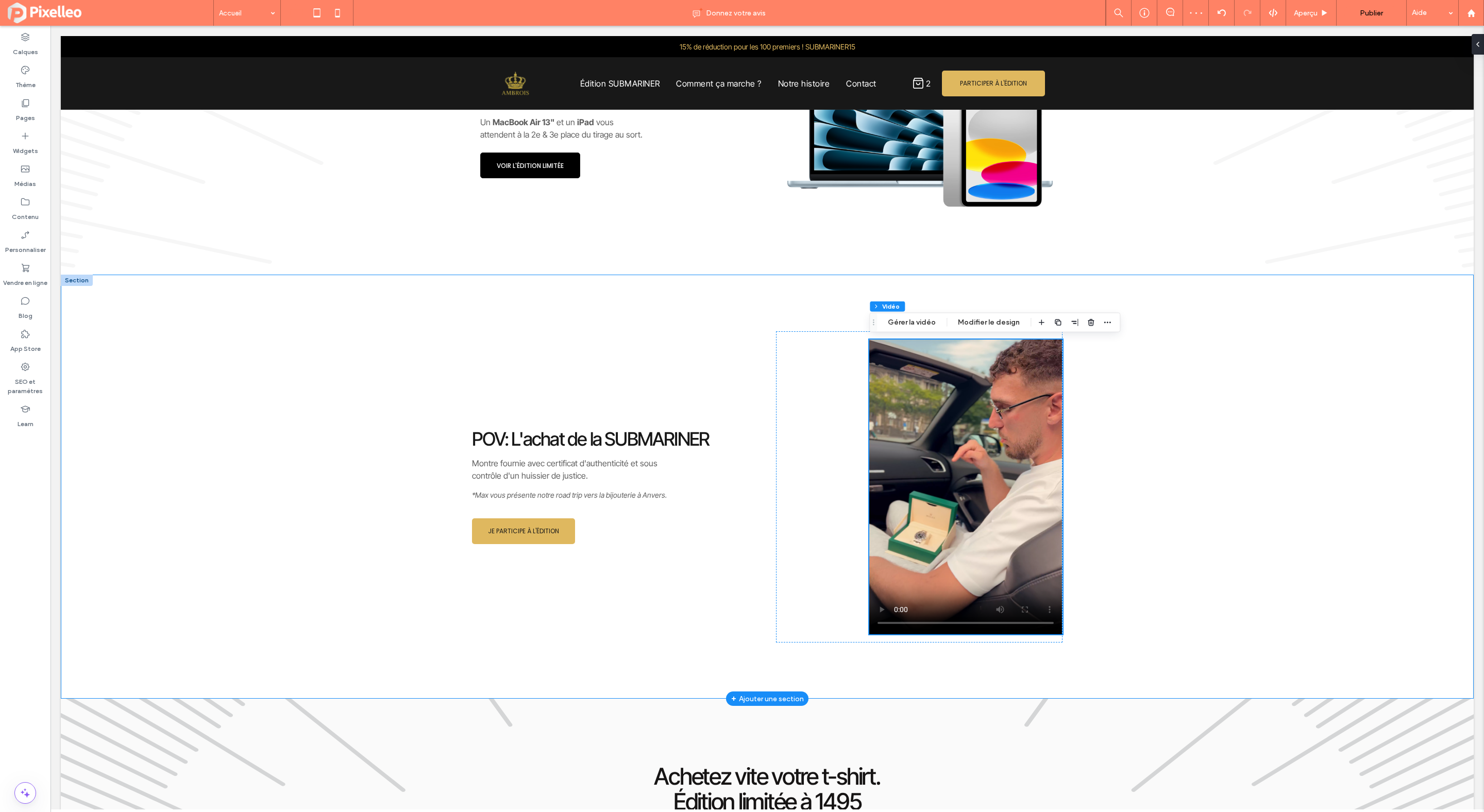 scroll, scrollTop: 1599, scrollLeft: 0, axis: vertical 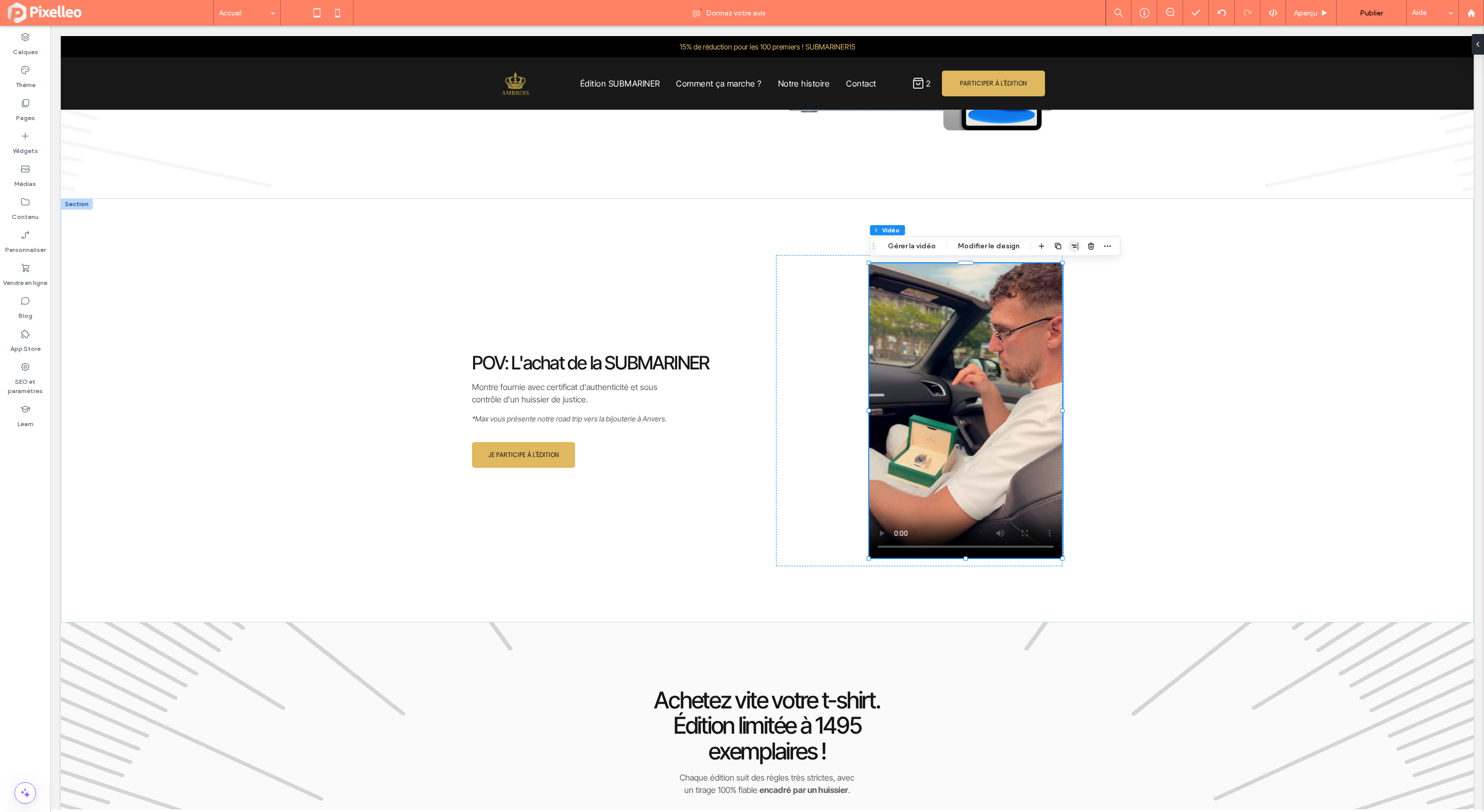 click 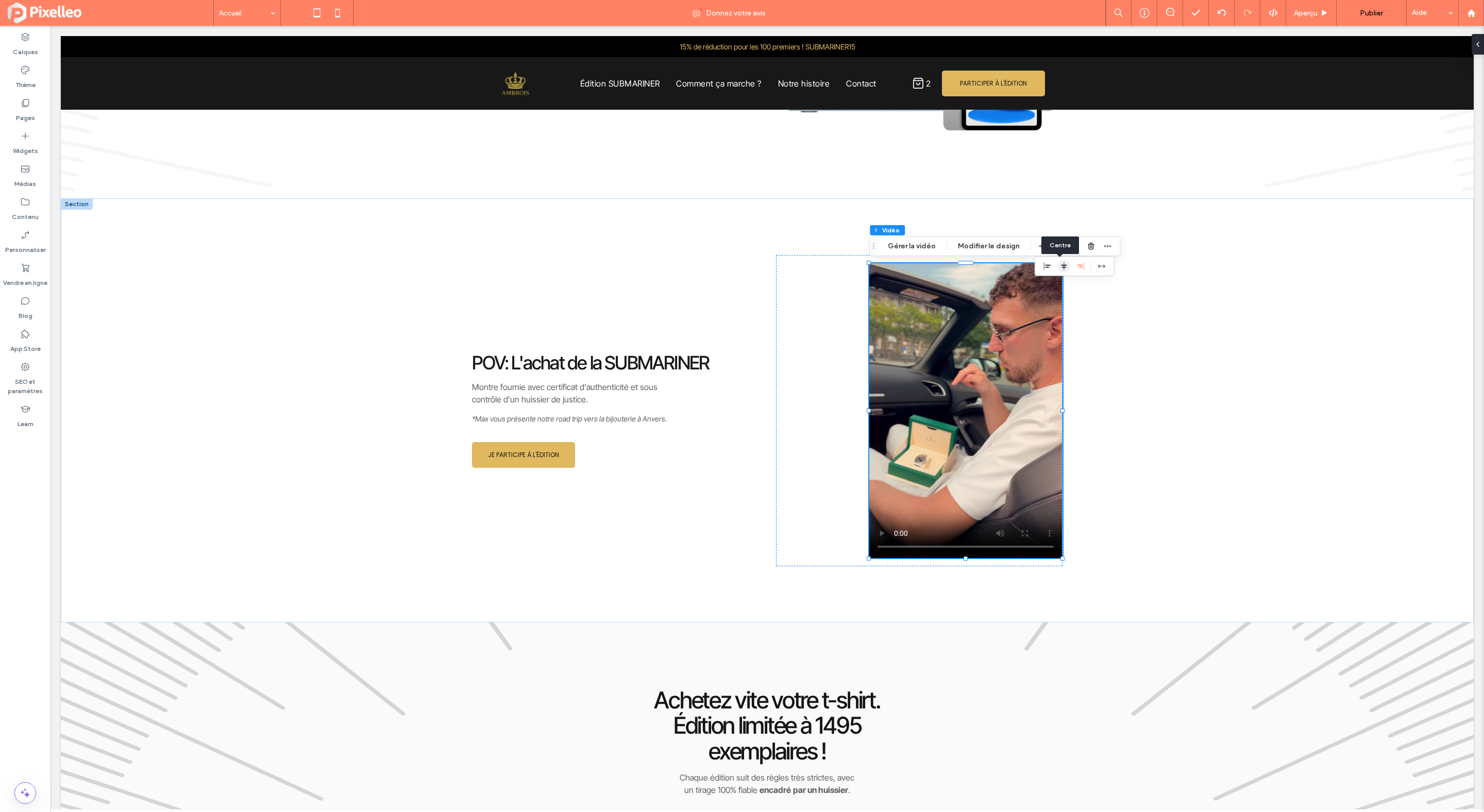 click 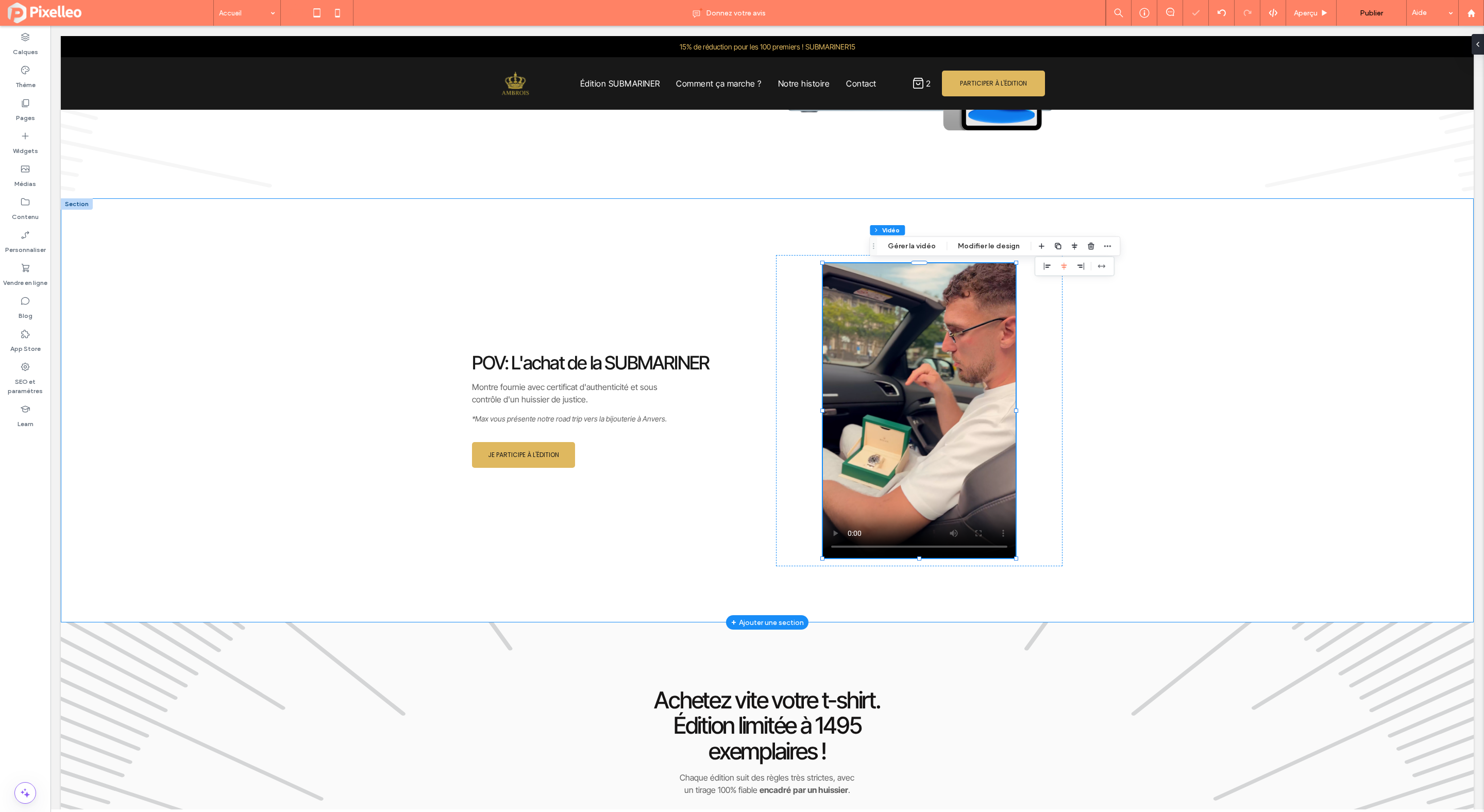click on "Montre fournie avec certificat d'authenticité et sous contrôle d'un huissier de justice.
*Max vous présente notre road trip vers la bijouterie à Anvers.
POV: L'achat de la SUBMARINER
JE PARTICIPE À L'ÉDITION" at bounding box center (767, 410) 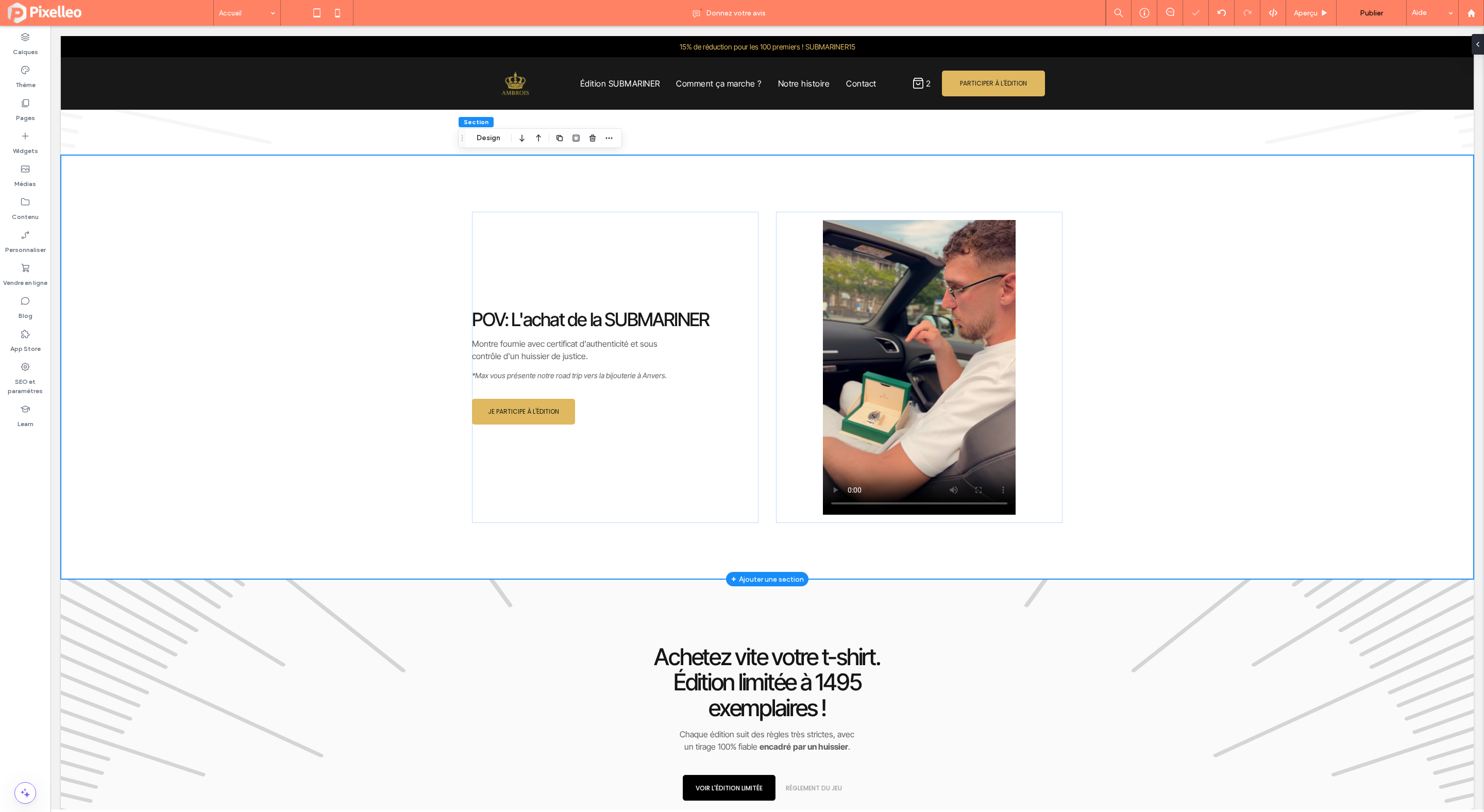 scroll, scrollTop: 1670, scrollLeft: 0, axis: vertical 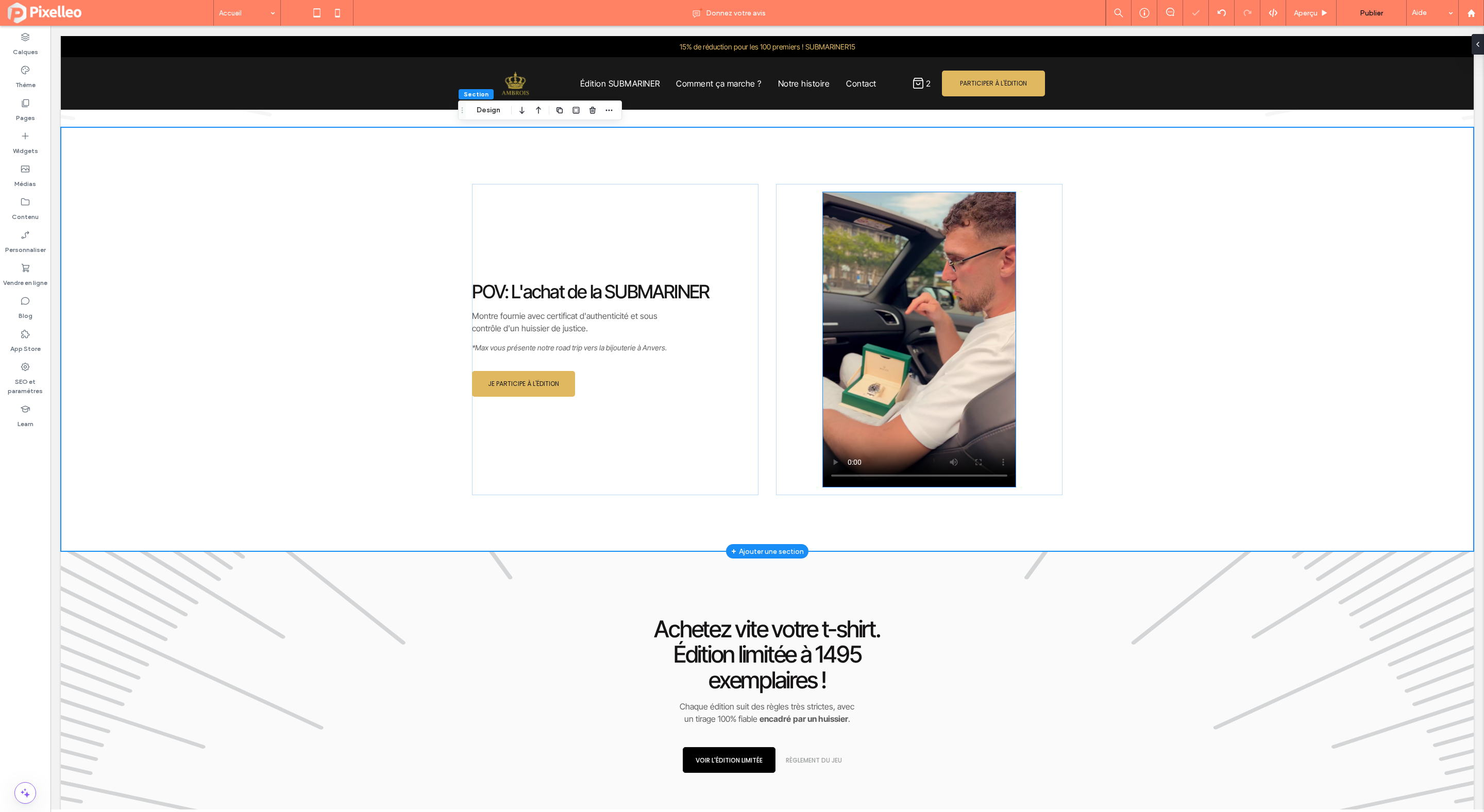 click at bounding box center [919, 340] 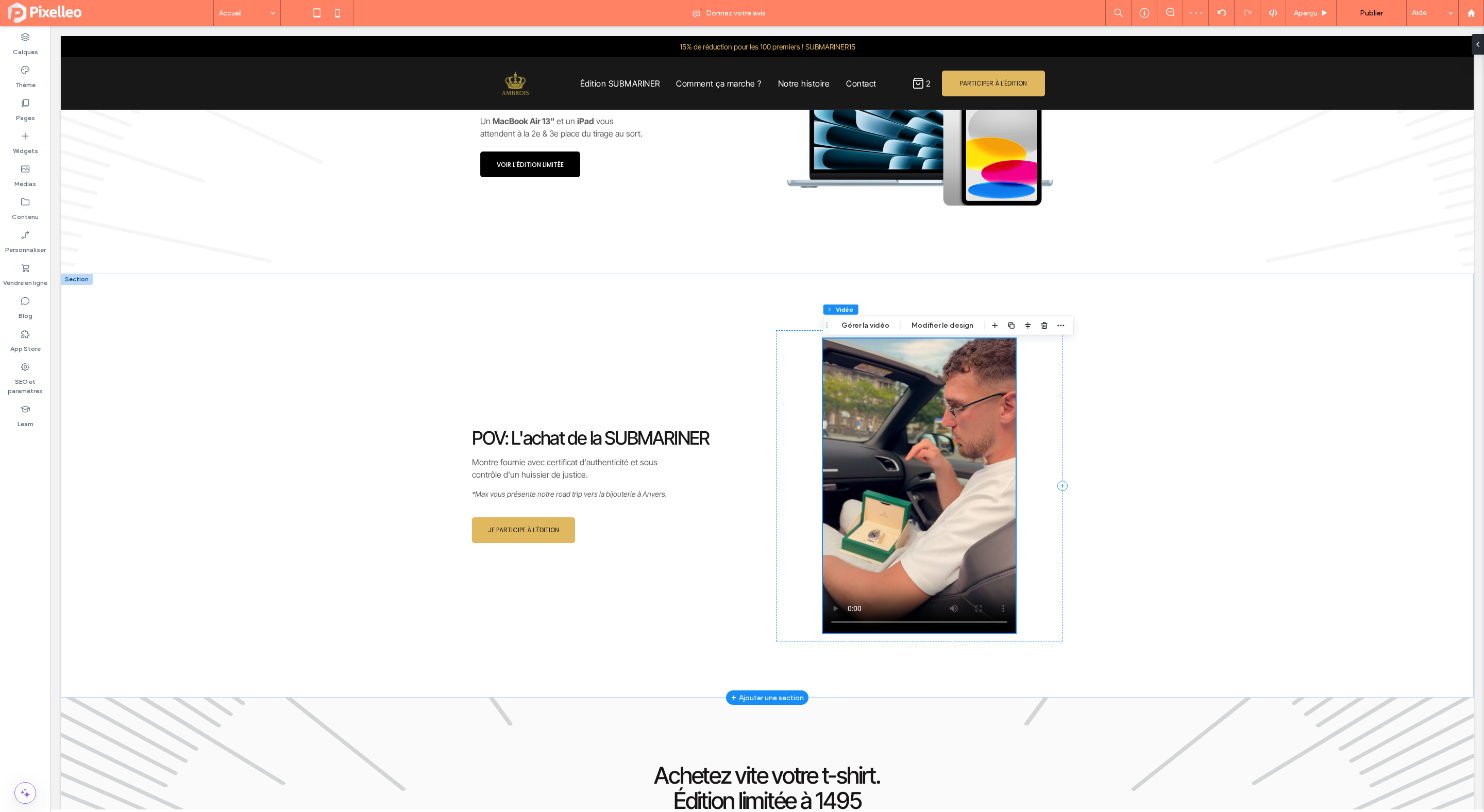 scroll, scrollTop: 1520, scrollLeft: 0, axis: vertical 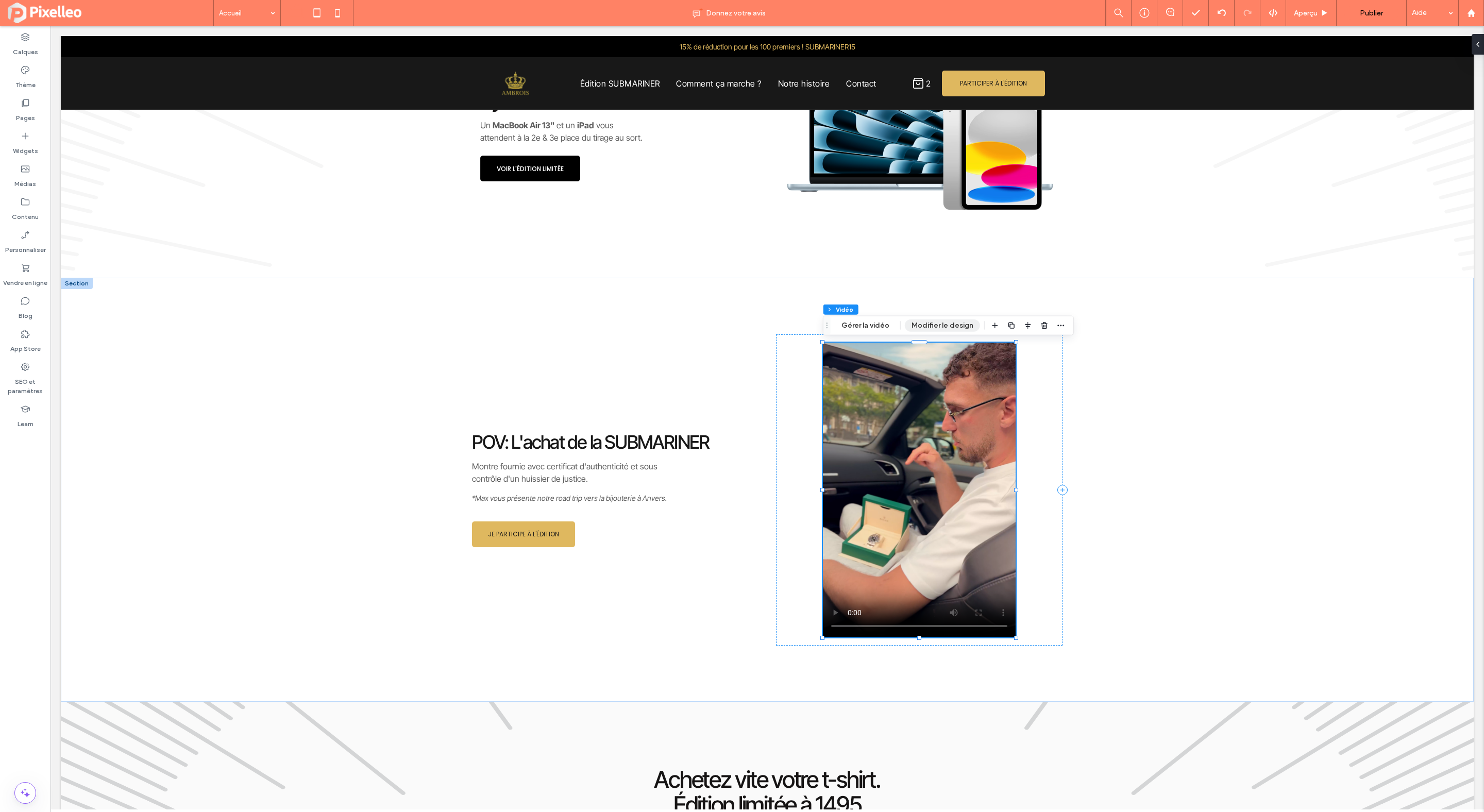 click on "Modifier le design" at bounding box center [942, 326] 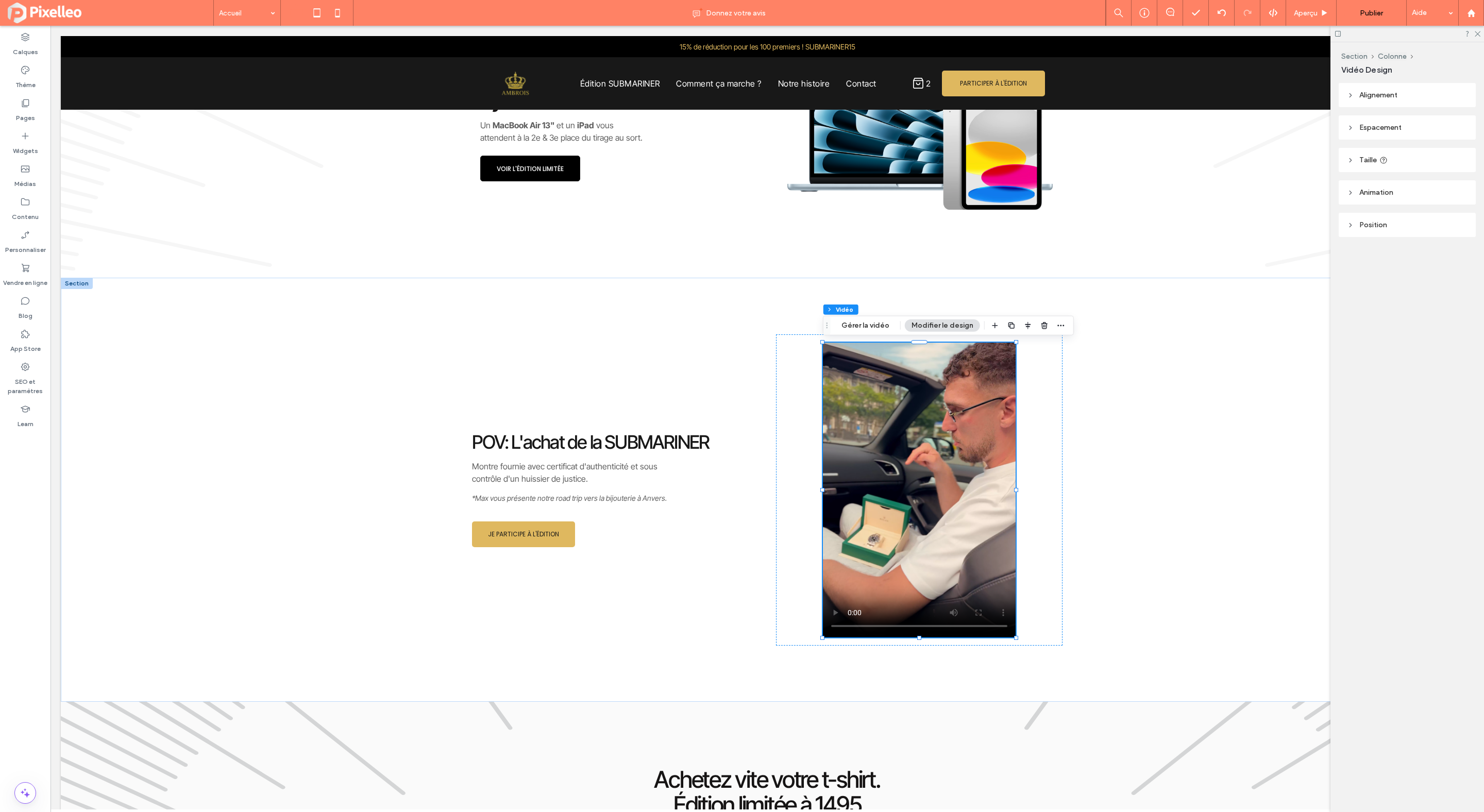 click on "Position" at bounding box center (1373, 225) 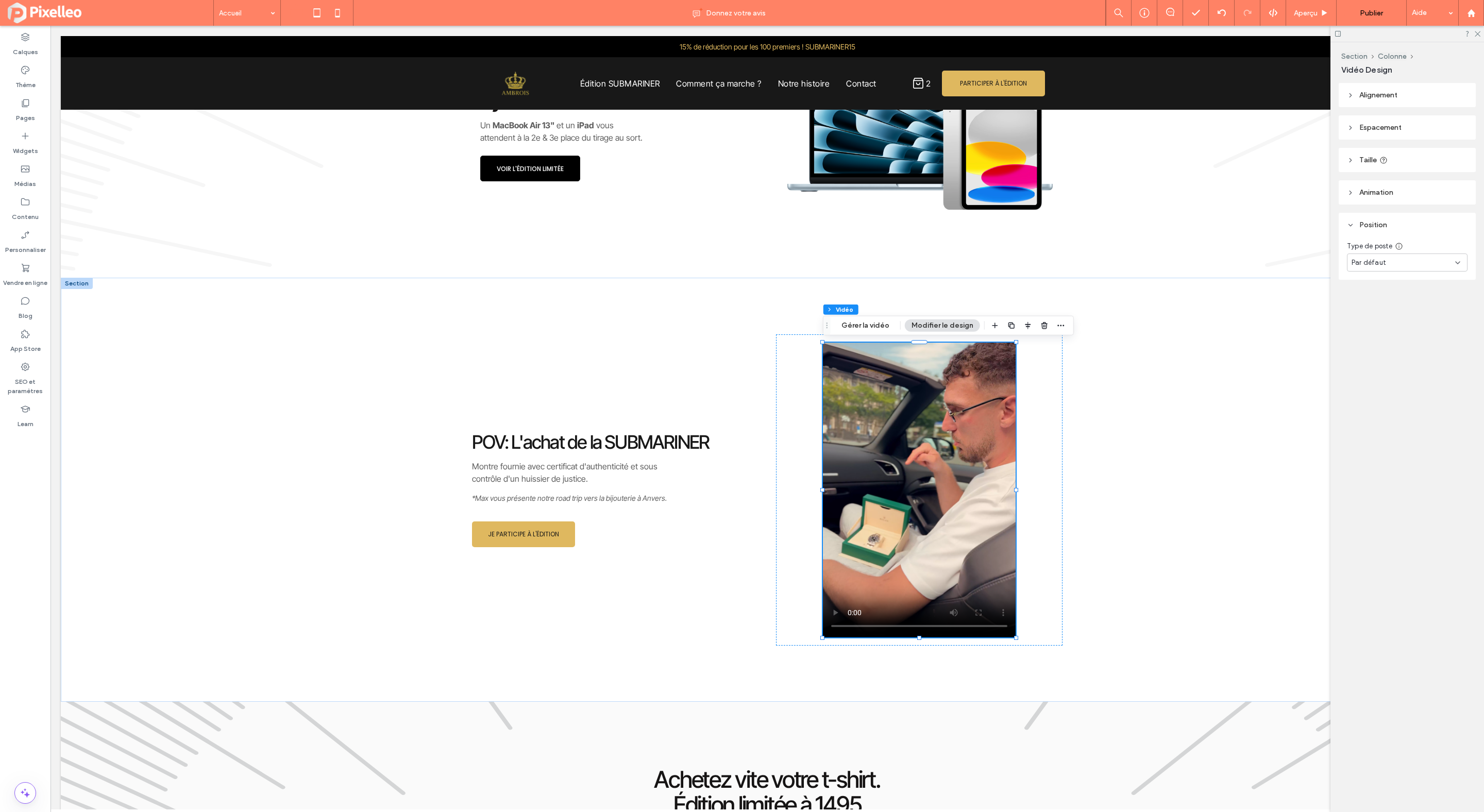 click on "Animation" at bounding box center (1407, 192) 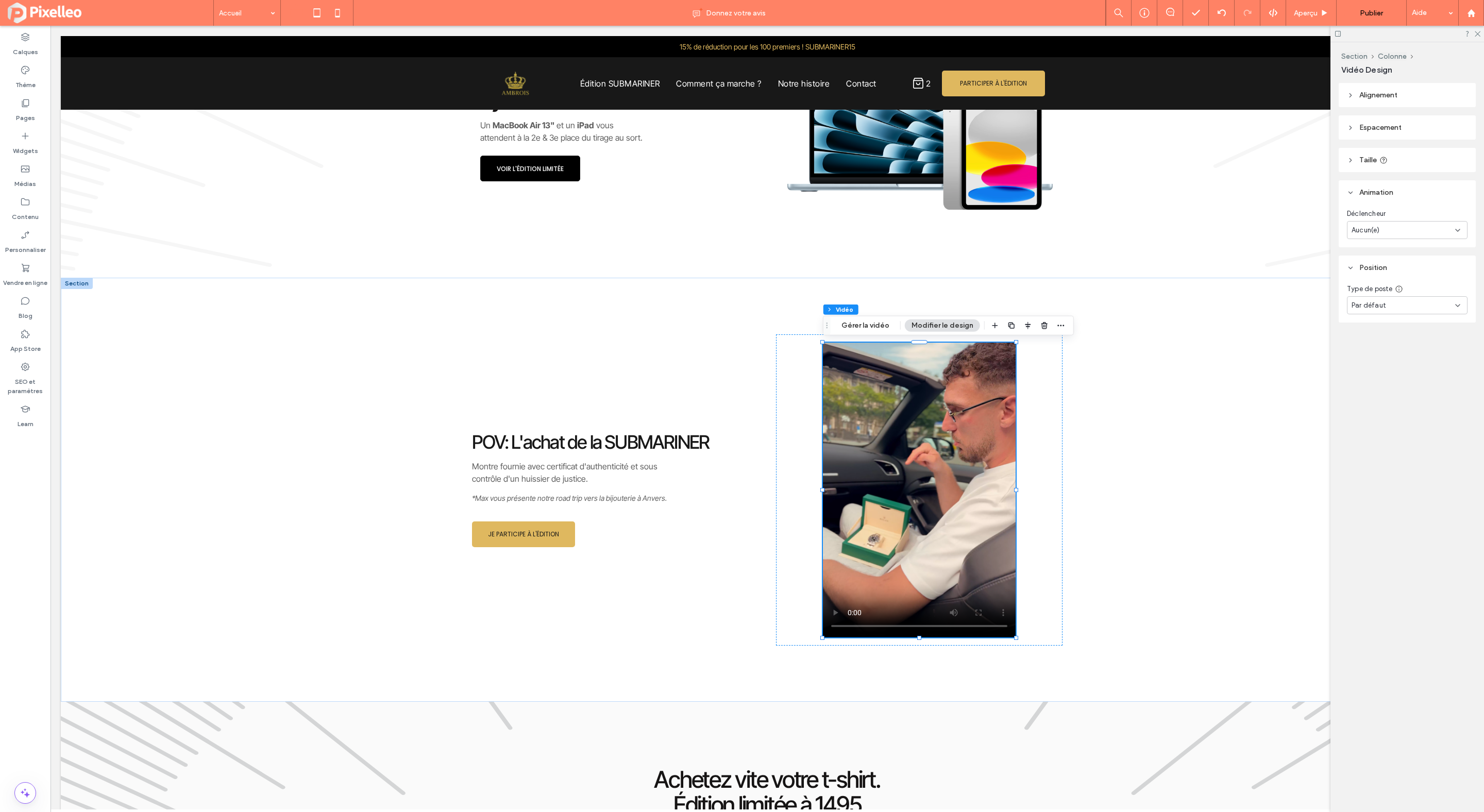 click on "Taille" at bounding box center (1368, 160) 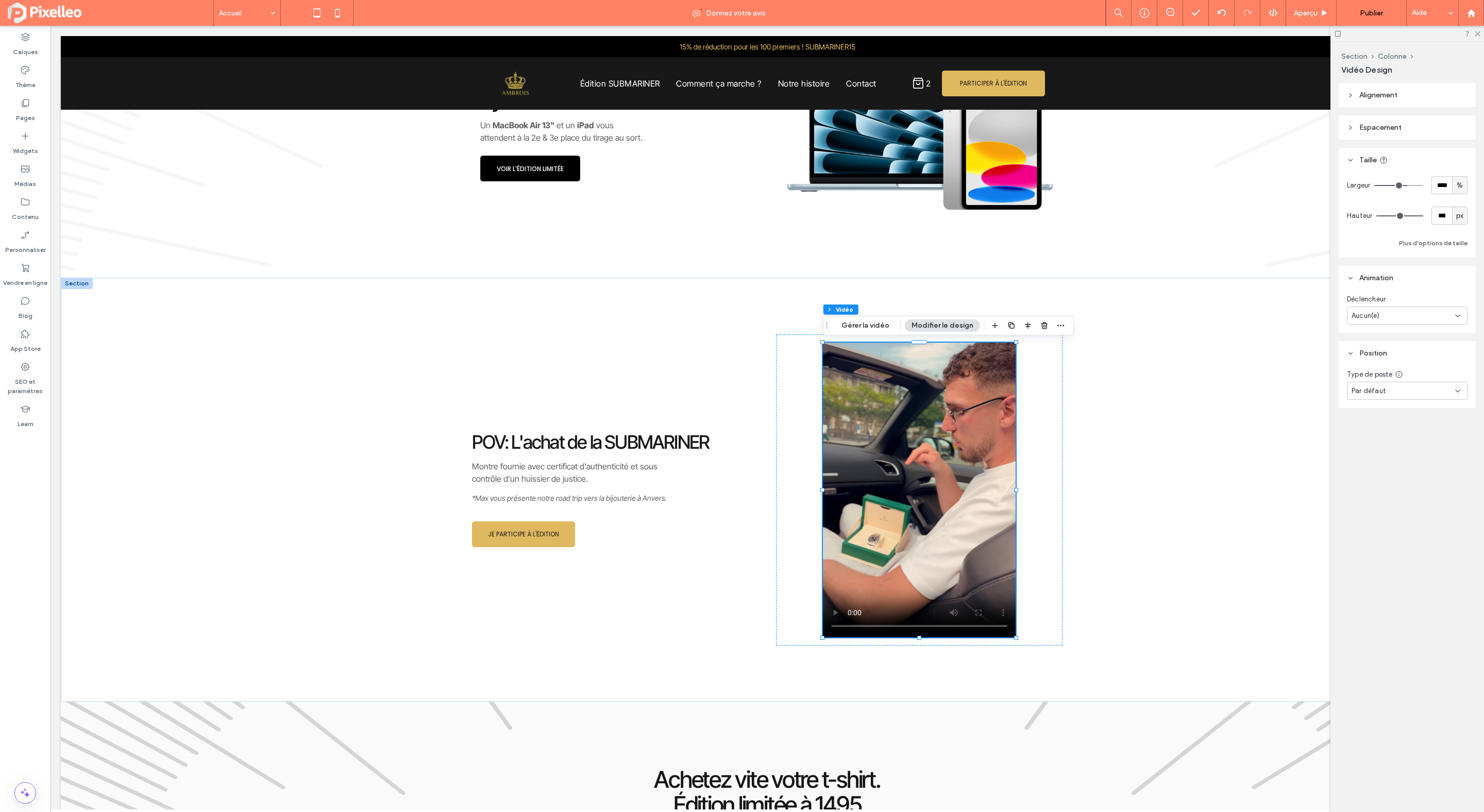 click on "Espacement" at bounding box center (1407, 127) 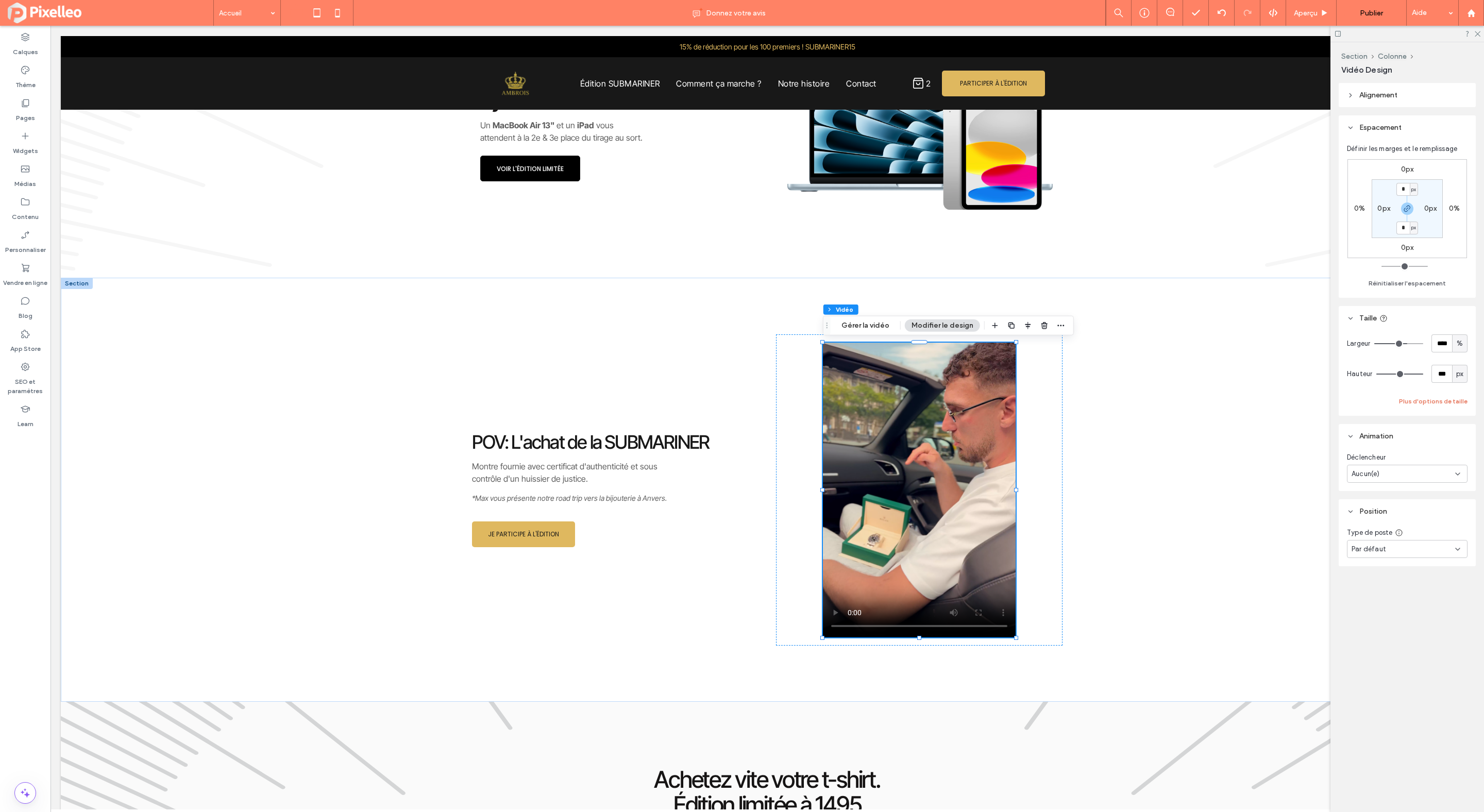 click on "Plus d'options de taille" at bounding box center [1433, 401] 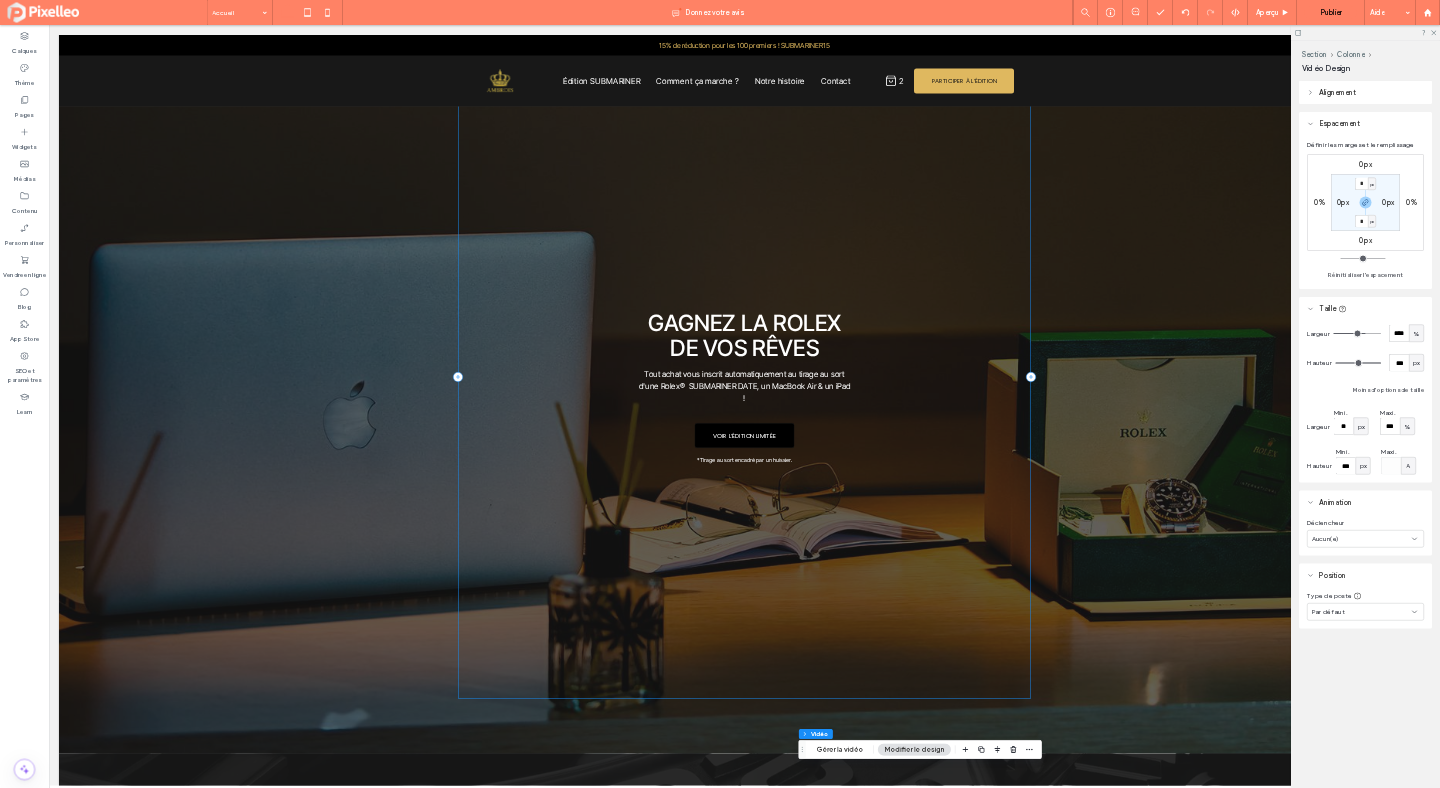 scroll, scrollTop: 0, scrollLeft: 0, axis: both 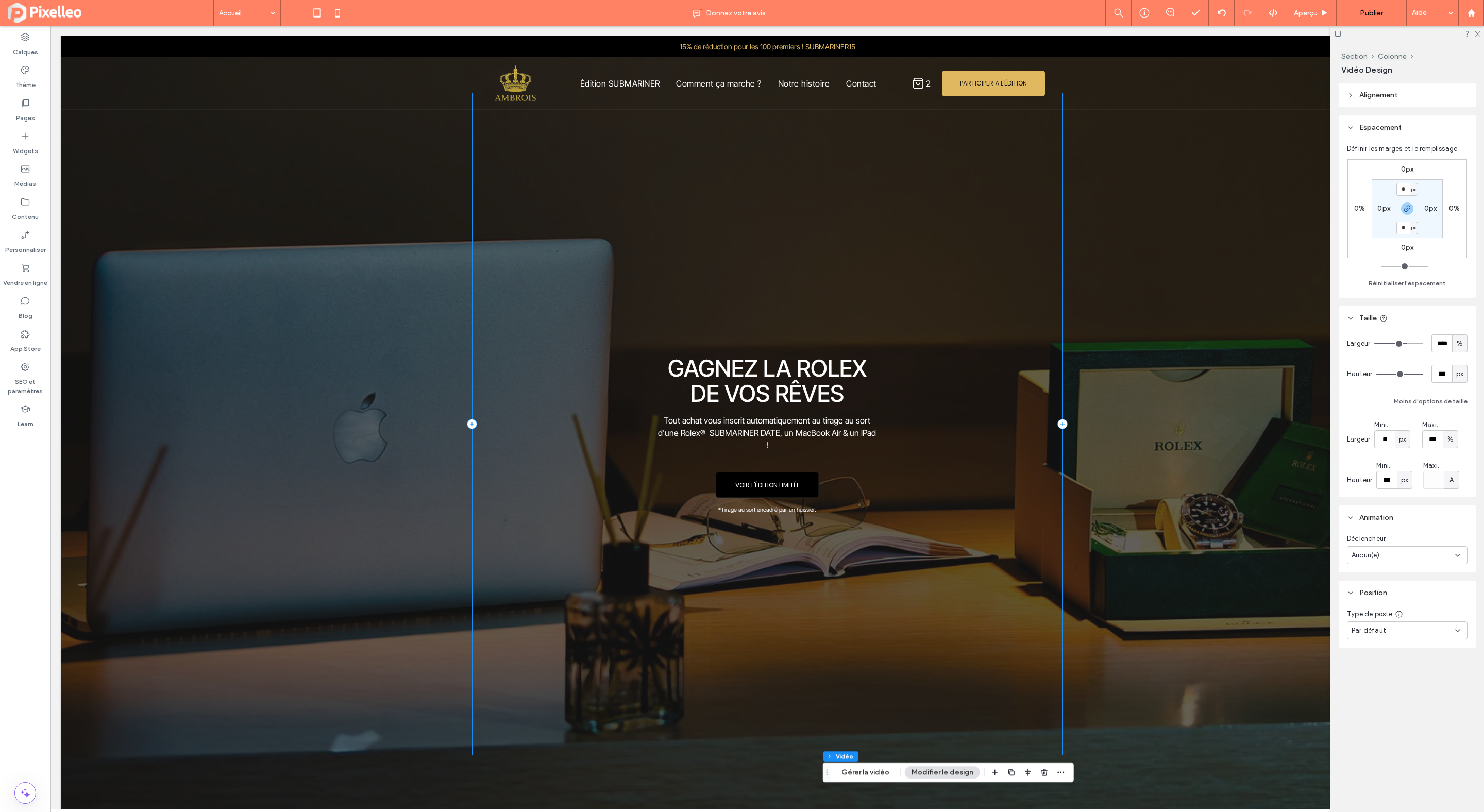 type 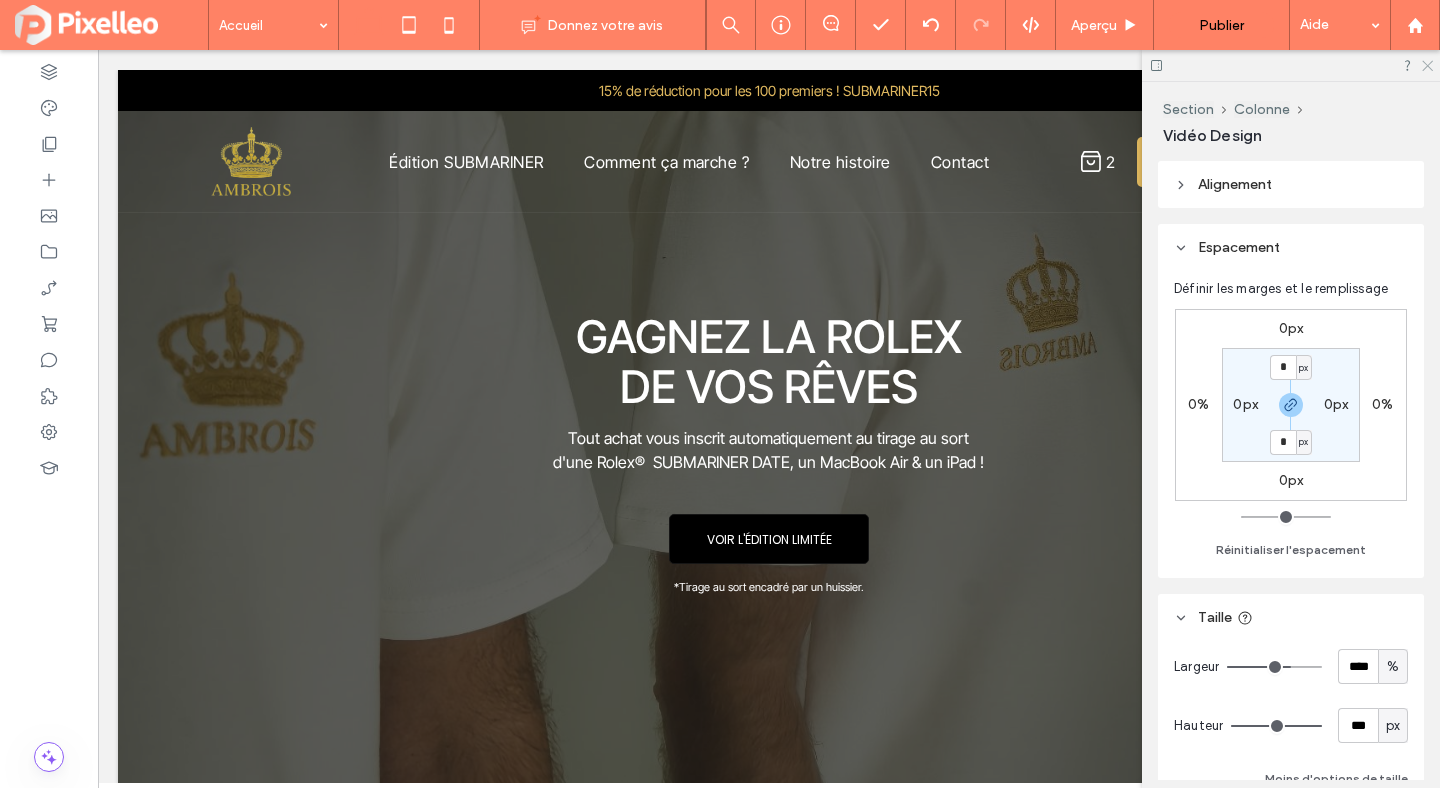 click 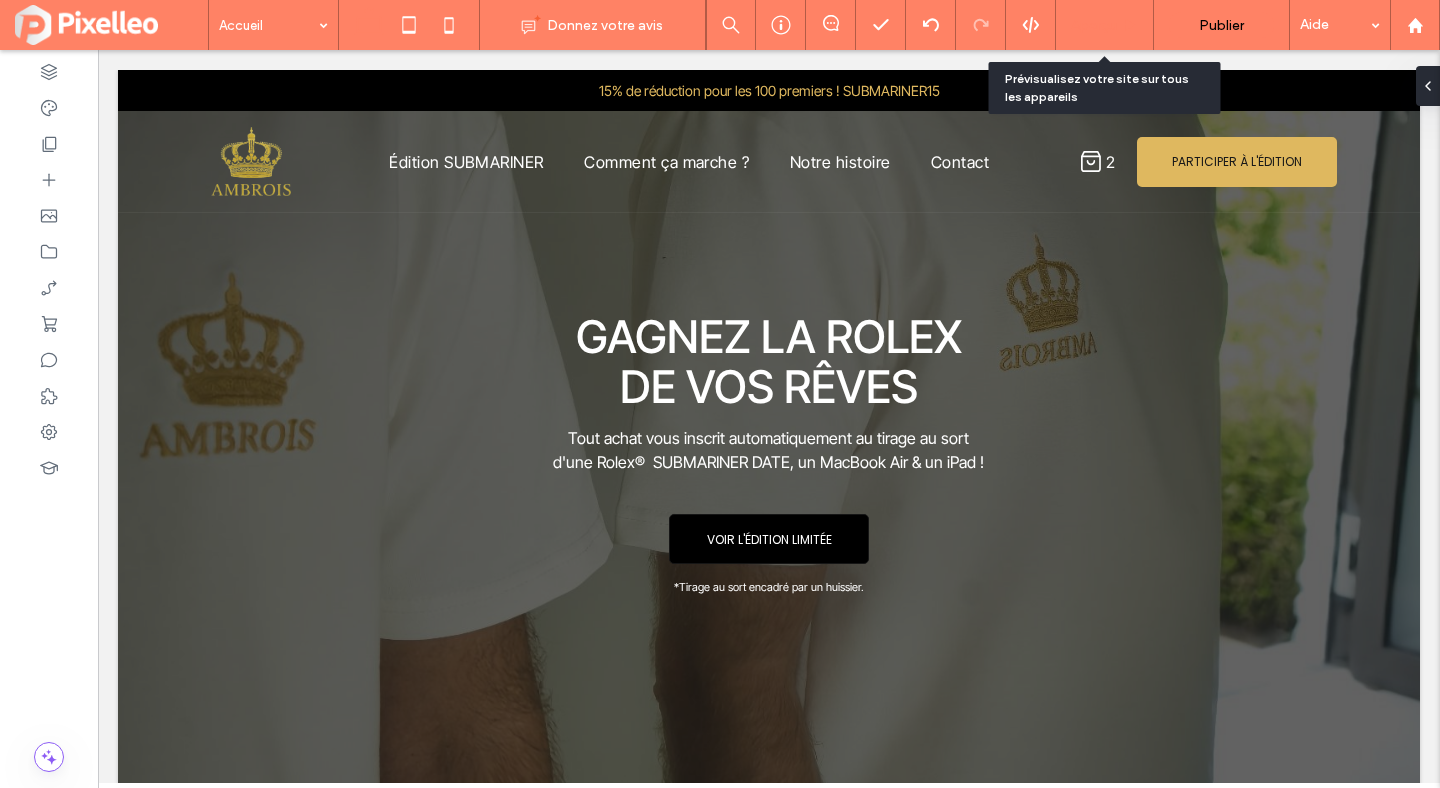 click on "Aperçu" at bounding box center (1094, 25) 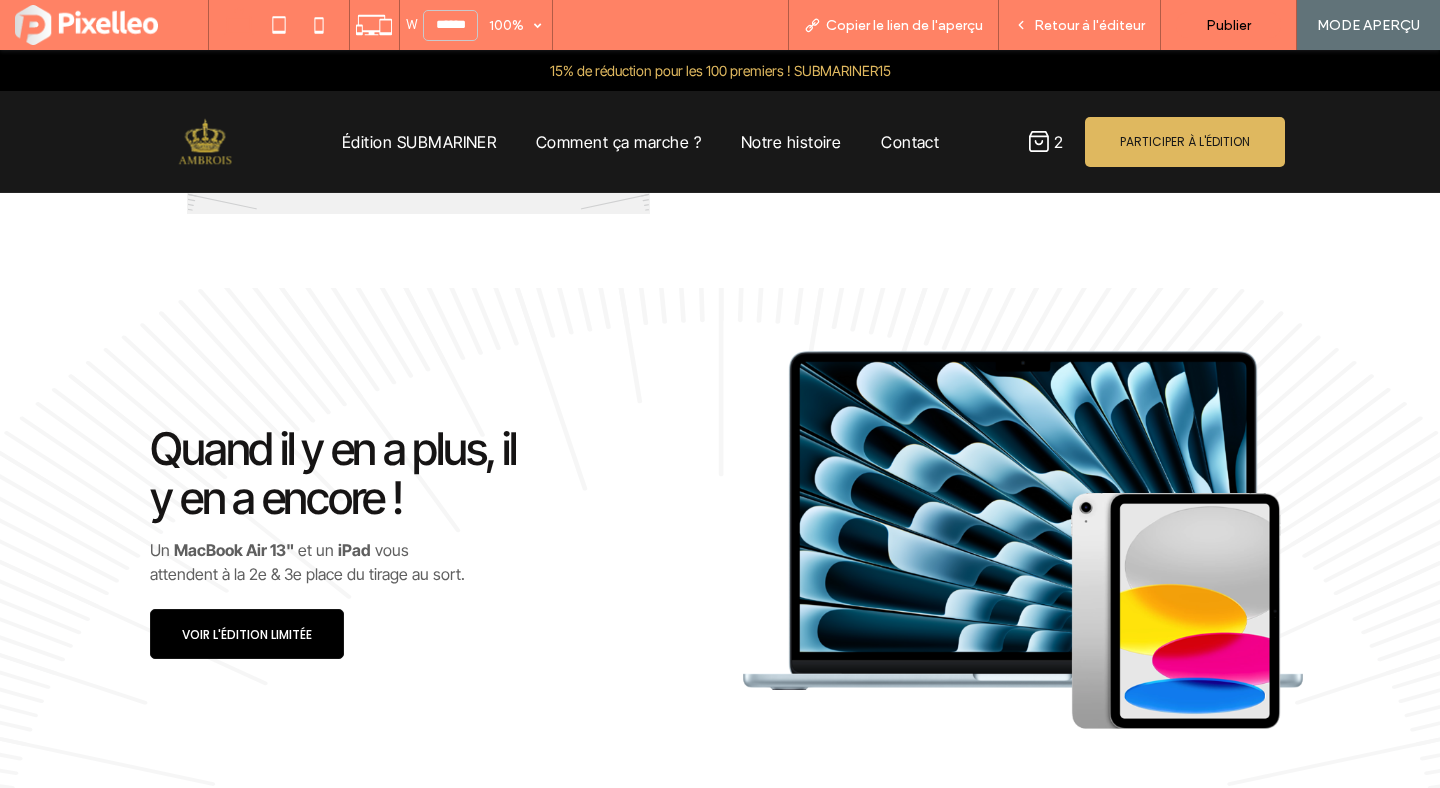 scroll, scrollTop: 1571, scrollLeft: 0, axis: vertical 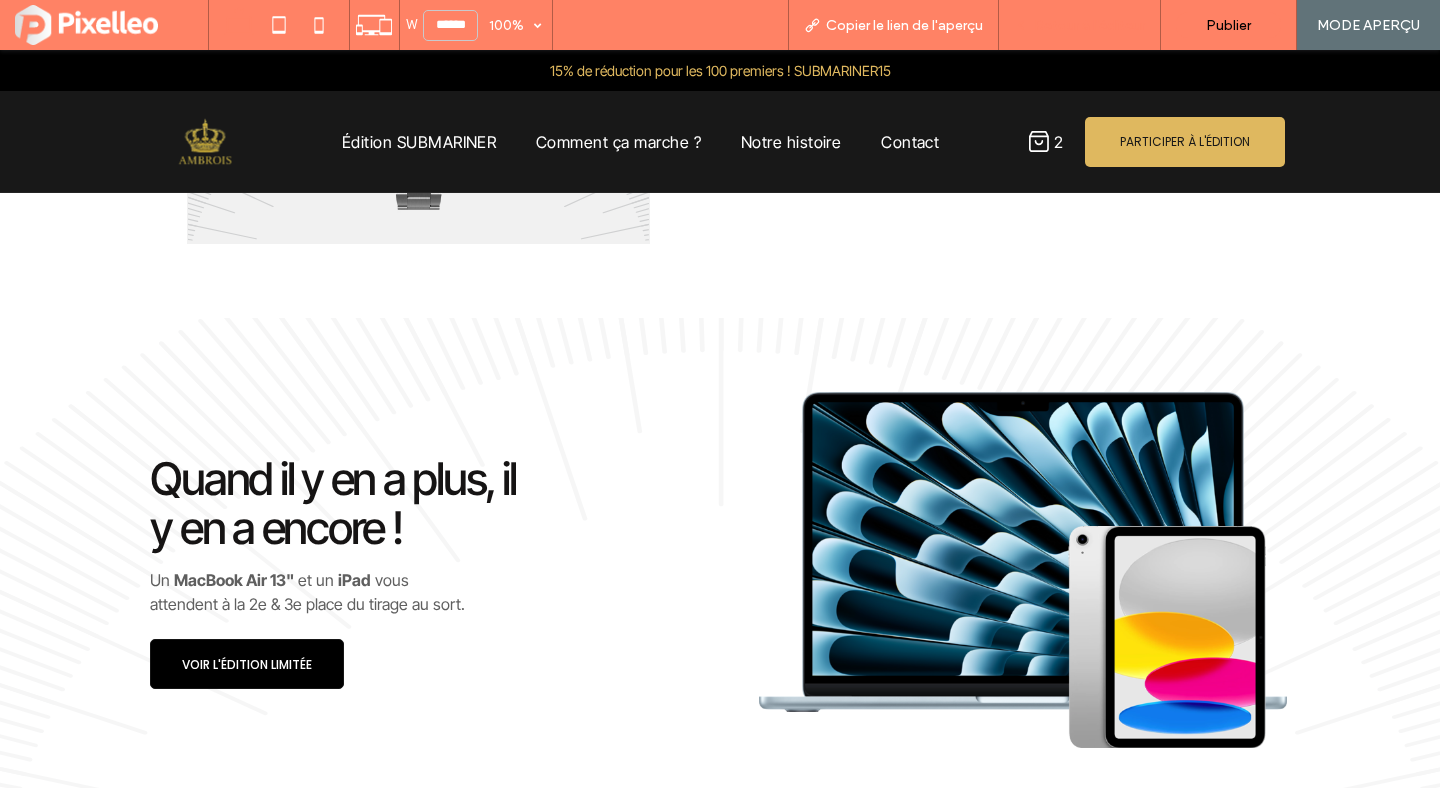 click on "Retour à l'éditeur" at bounding box center [1089, 25] 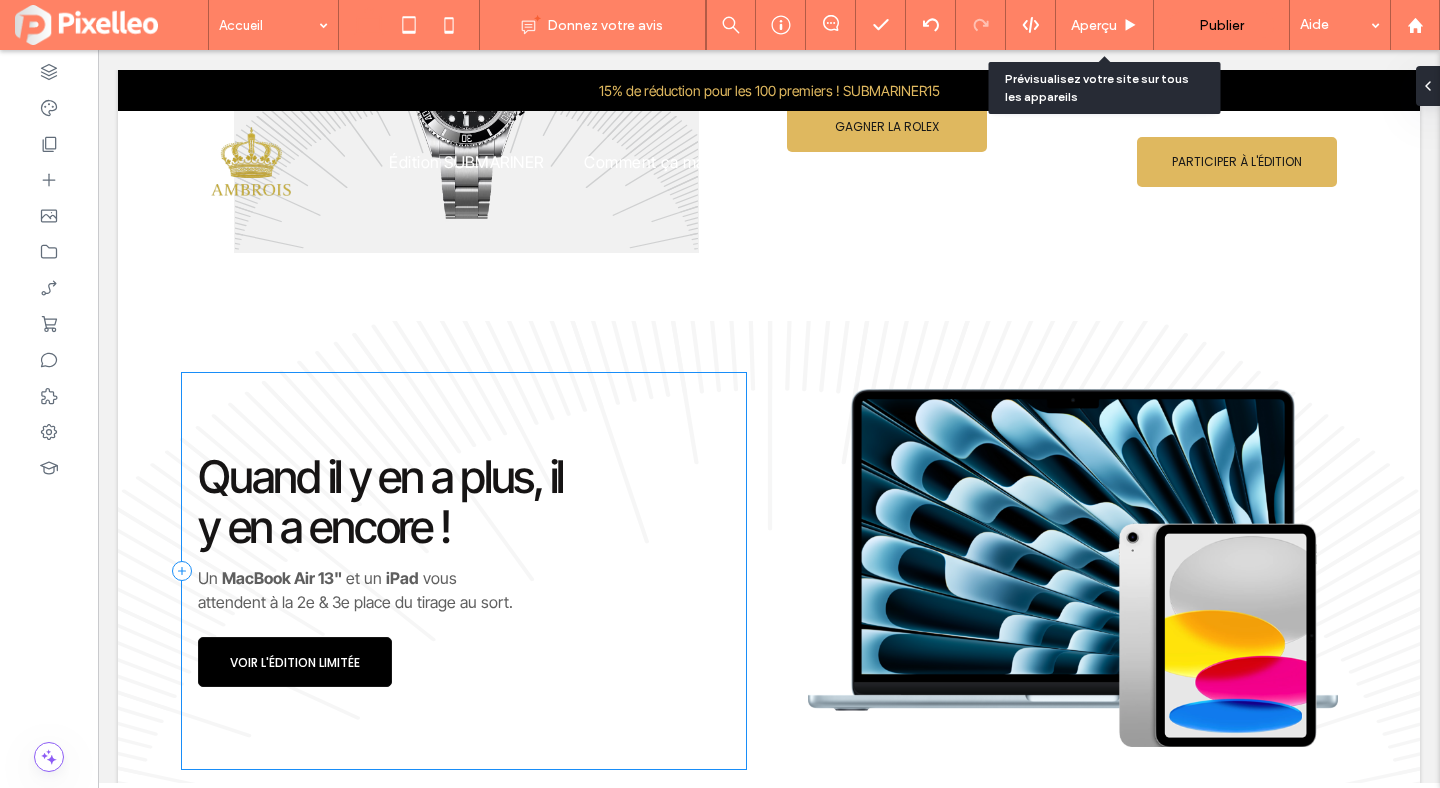 scroll, scrollTop: 1560, scrollLeft: 0, axis: vertical 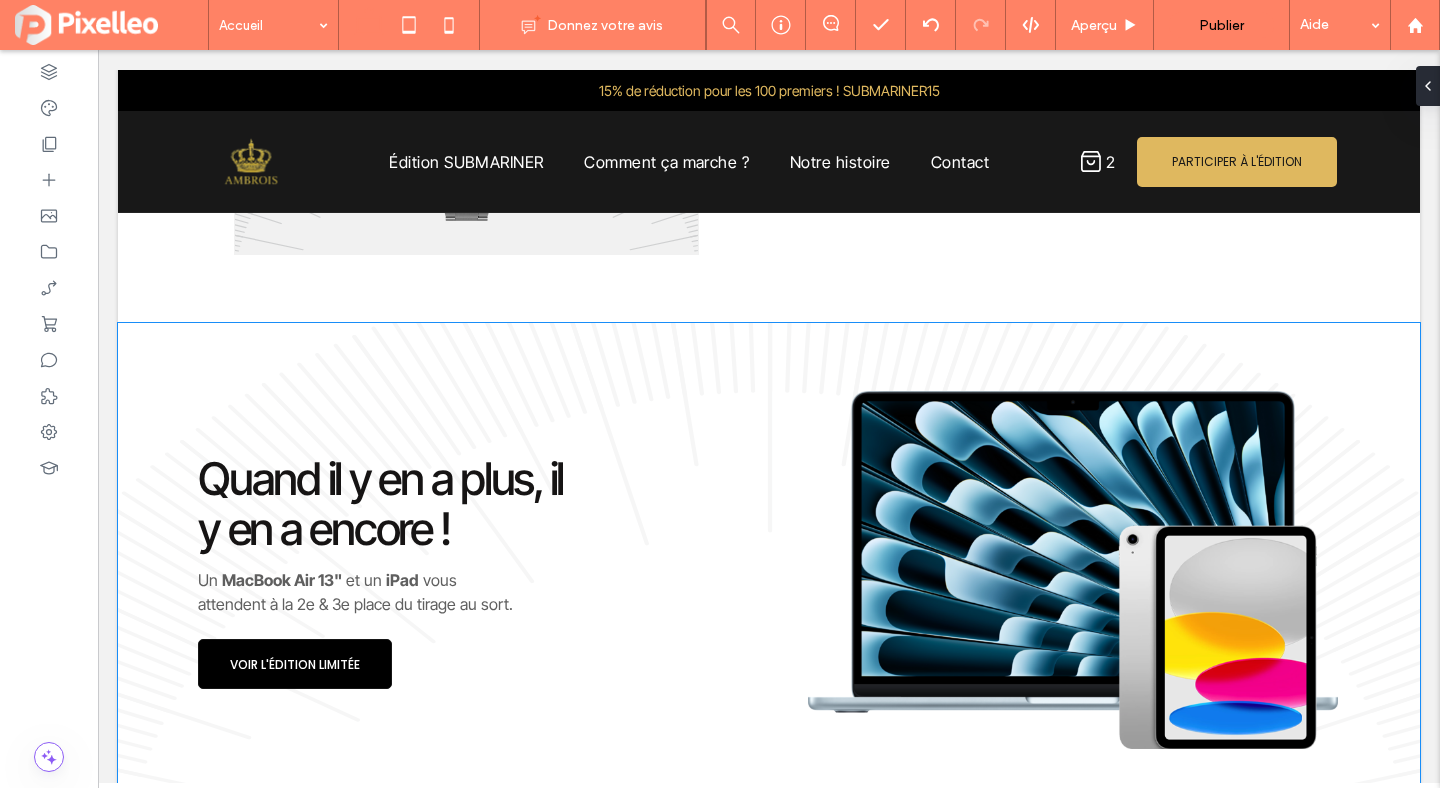 click on "Quand il y en a plus, il y en a encore !
Un
MacBook Air 13"   et un
iPad   vous attendent à la 2e & 3e place du tirage au sort.
VOIR L'ÉDITION LIMITÉE" at bounding box center [769, 572] 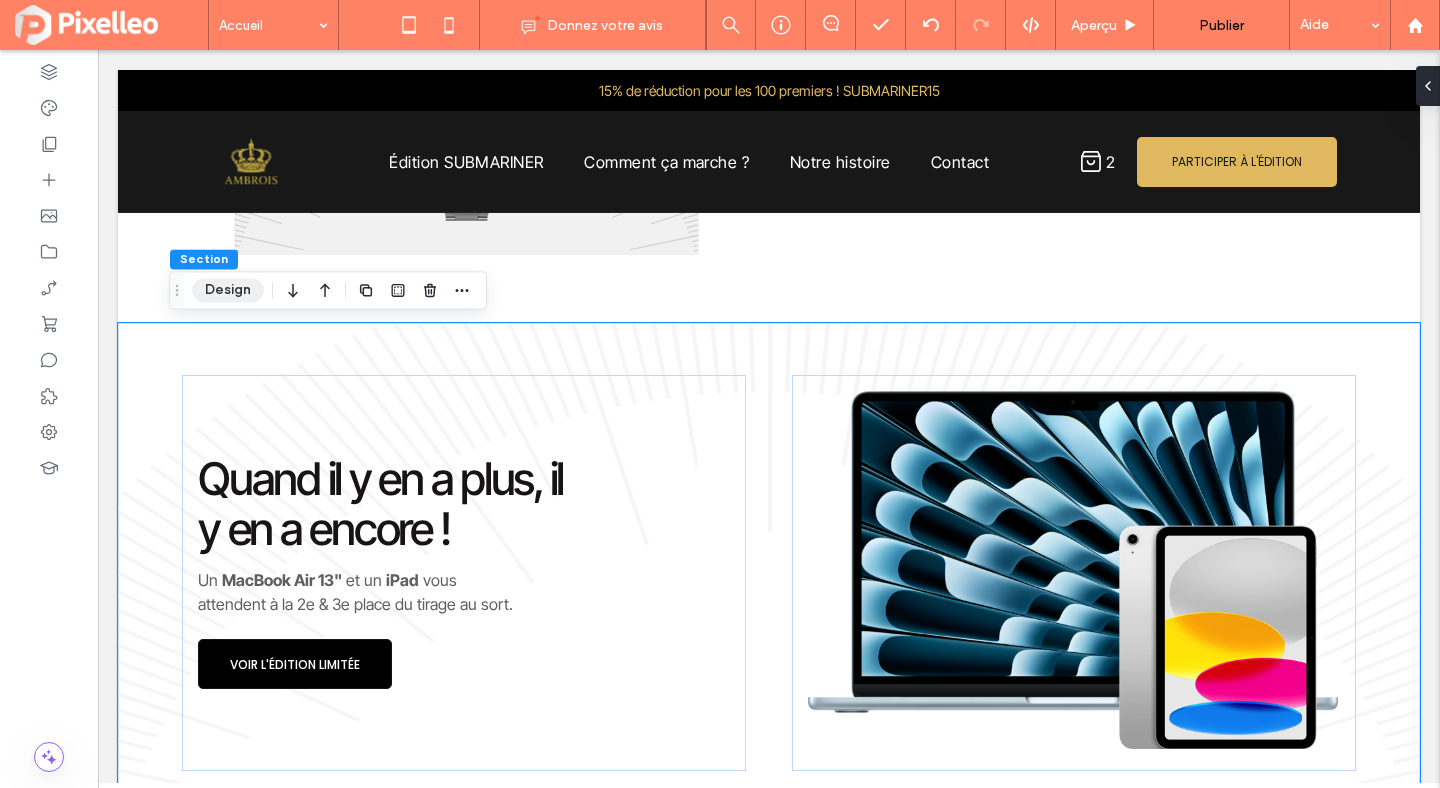 click on "Design" at bounding box center (228, 290) 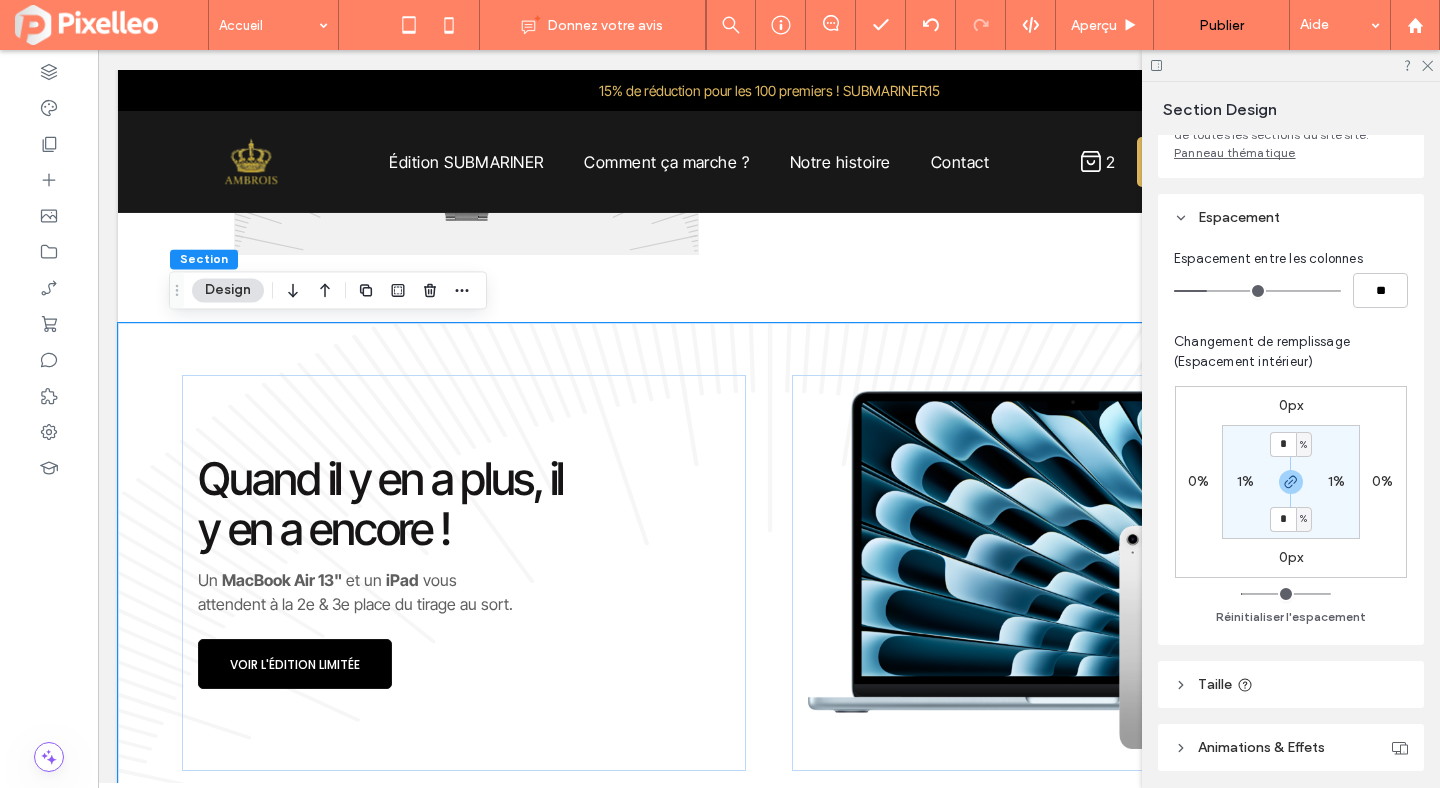 scroll, scrollTop: 194, scrollLeft: 0, axis: vertical 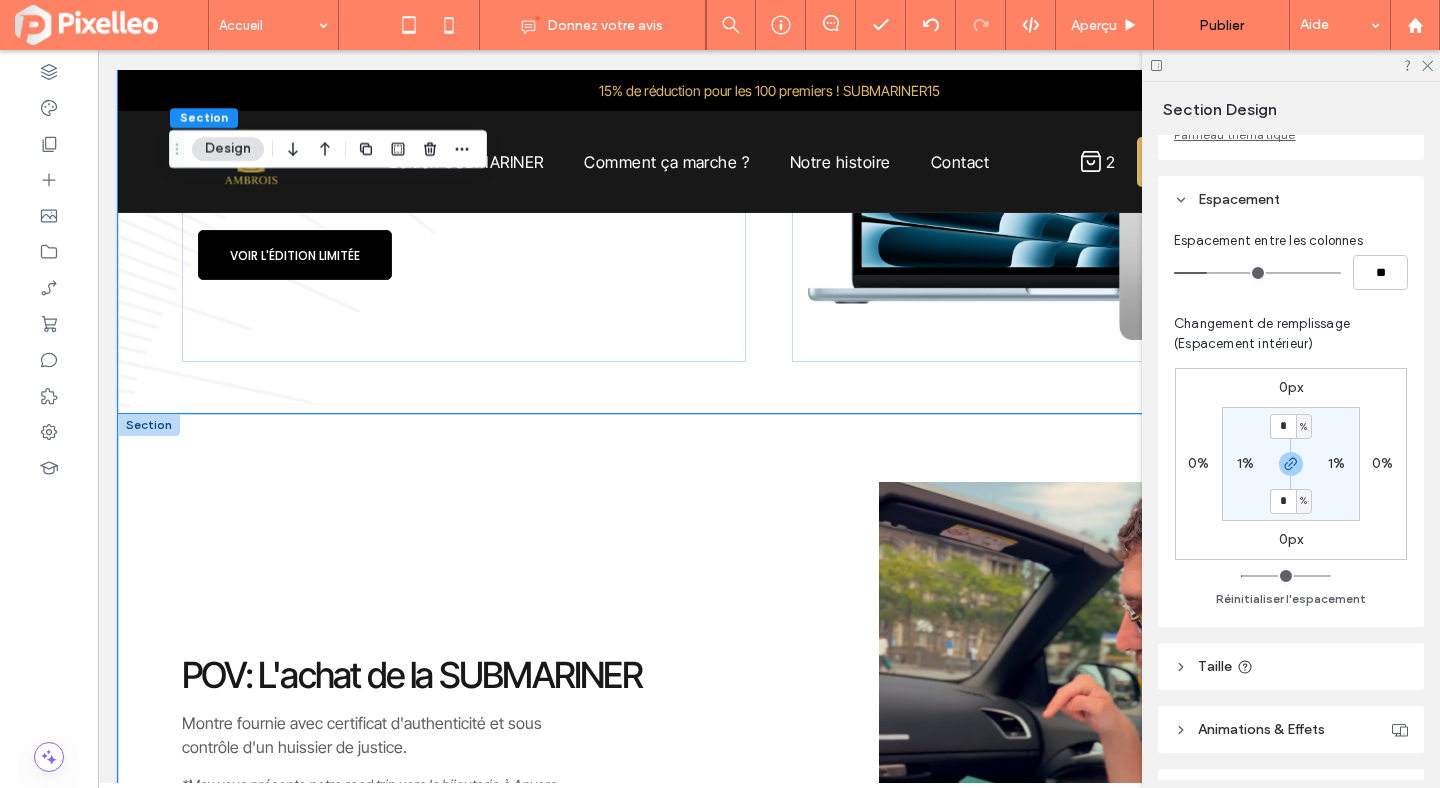 click on "Montre fournie avec certificat d'authenticité et sous contrôle d'un huissier de justice.
*Max vous présente notre road trip vers la bijouterie à Anvers.
POV: L'achat de la SUBMARINER
JE PARTICIPE À L'ÉDITION" at bounding box center [769, 768] 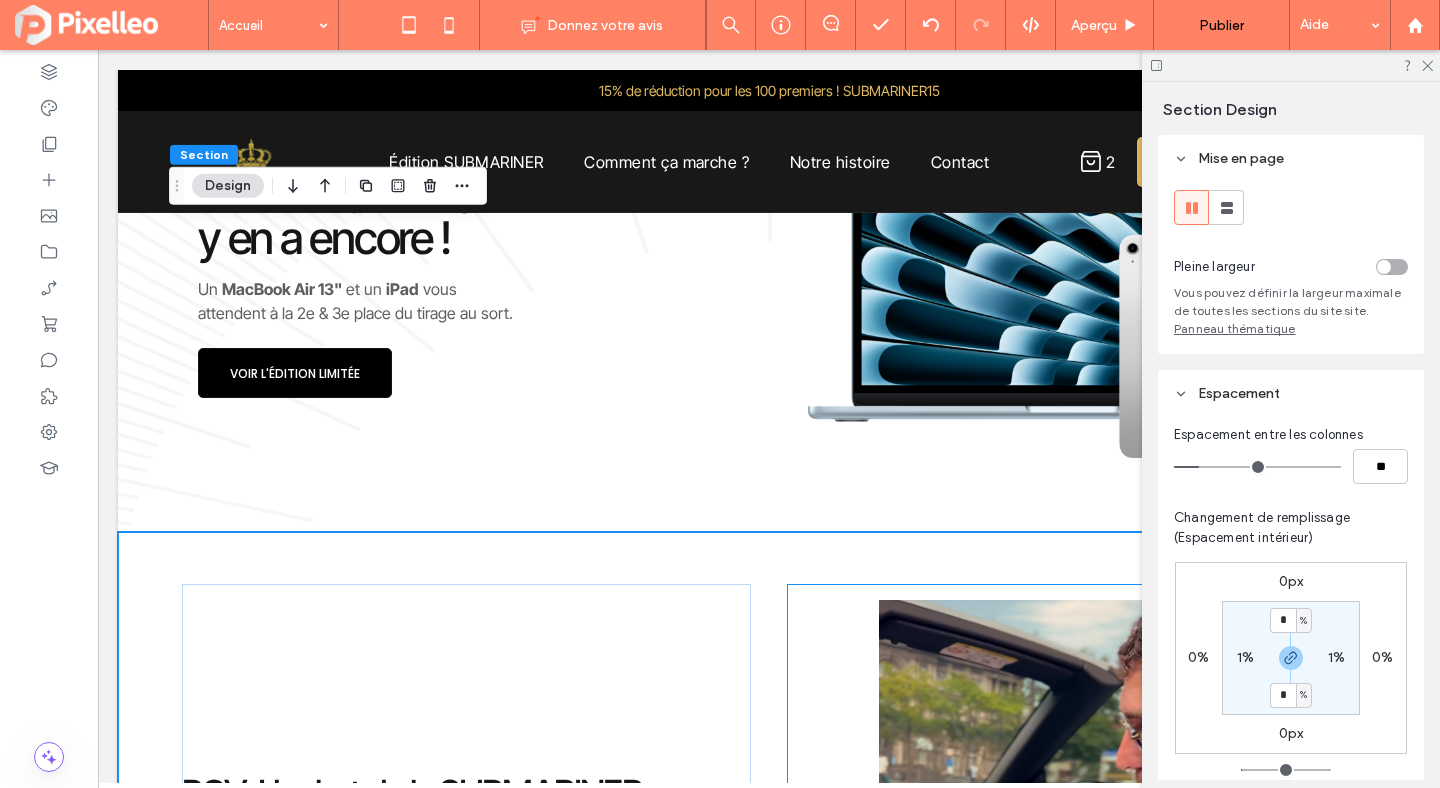 scroll, scrollTop: 1686, scrollLeft: 0, axis: vertical 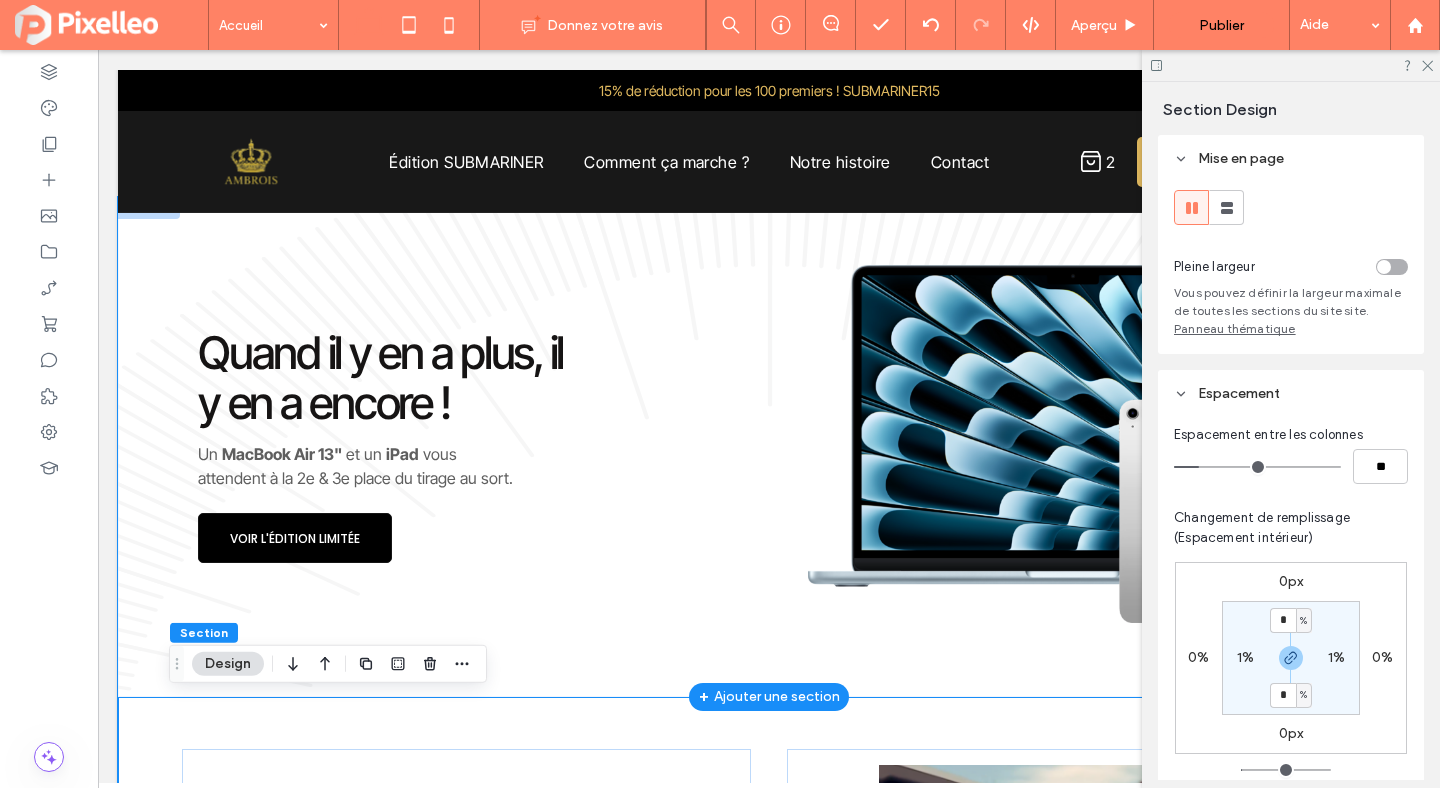 click on "Quand il y en a plus, il y en a encore !
Un
MacBook Air 13"   et un
iPad   vous attendent à la 2e & 3e place du tirage au sort.
VOIR L'ÉDITION LIMITÉE" at bounding box center (769, 446) 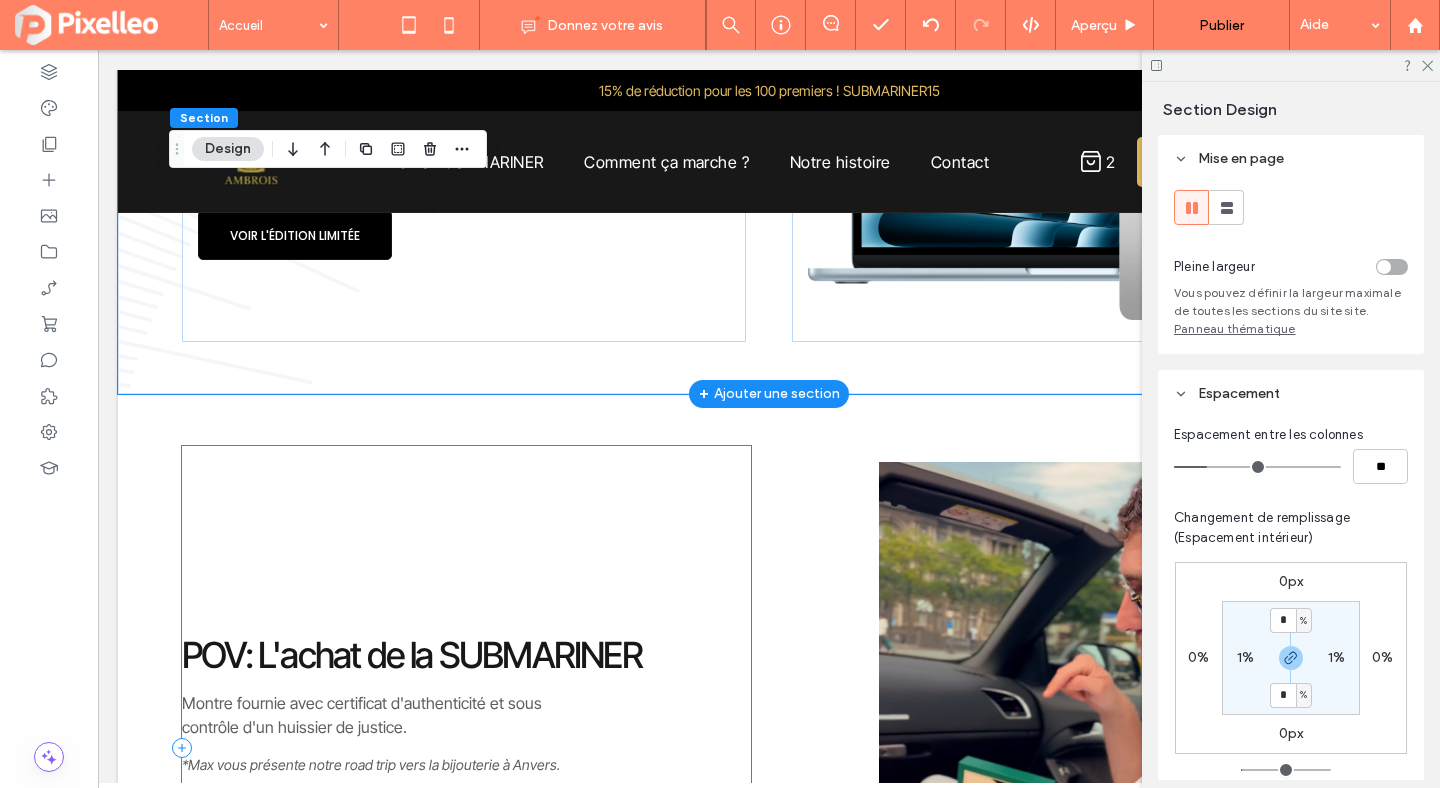 scroll, scrollTop: 2051, scrollLeft: 0, axis: vertical 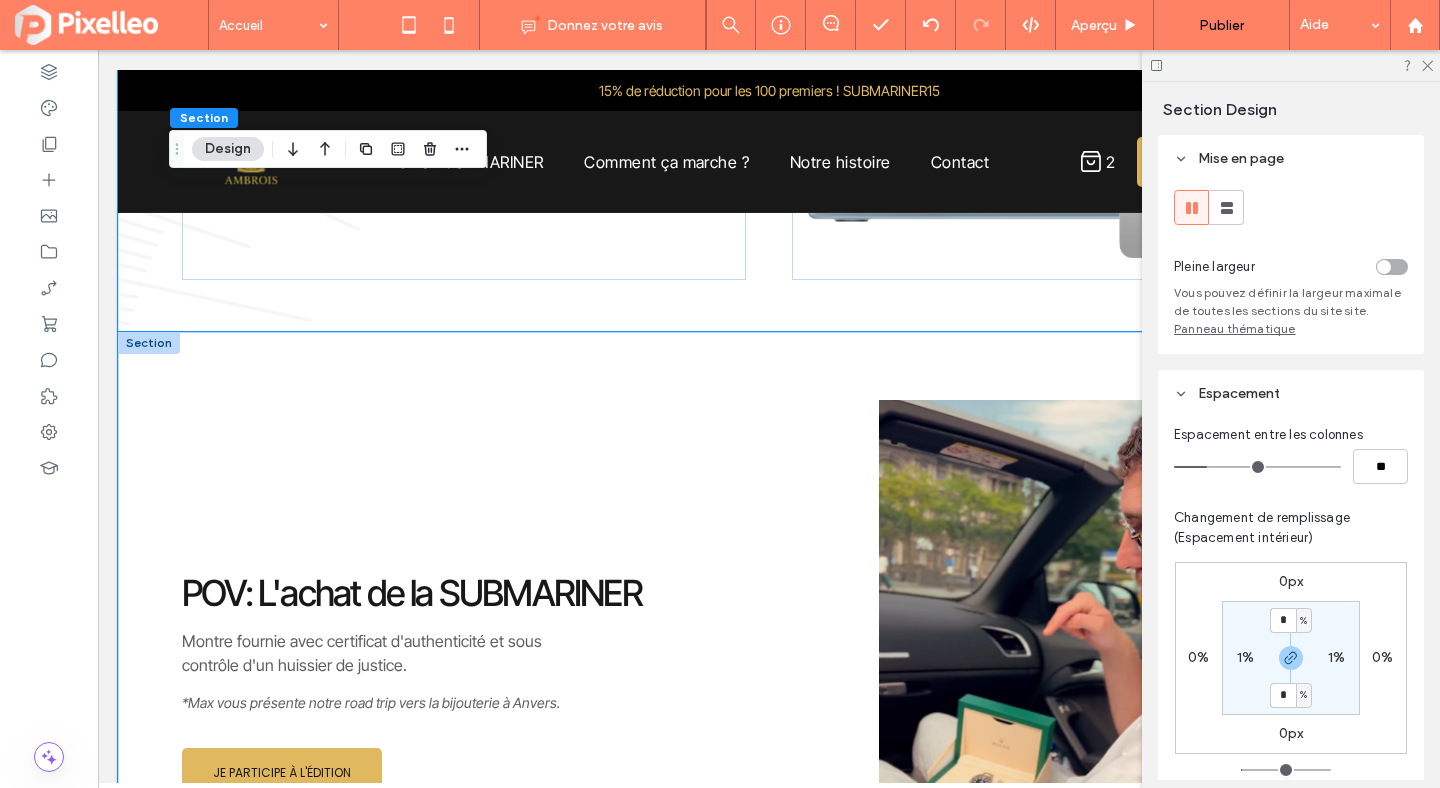 click on "Montre fournie avec certificat d'authenticité et sous contrôle d'un huissier de justice.
*Max vous présente notre road trip vers la bijouterie à Anvers.
POV: L'achat de la SUBMARINER
JE PARTICIPE À L'ÉDITION" at bounding box center (769, 686) 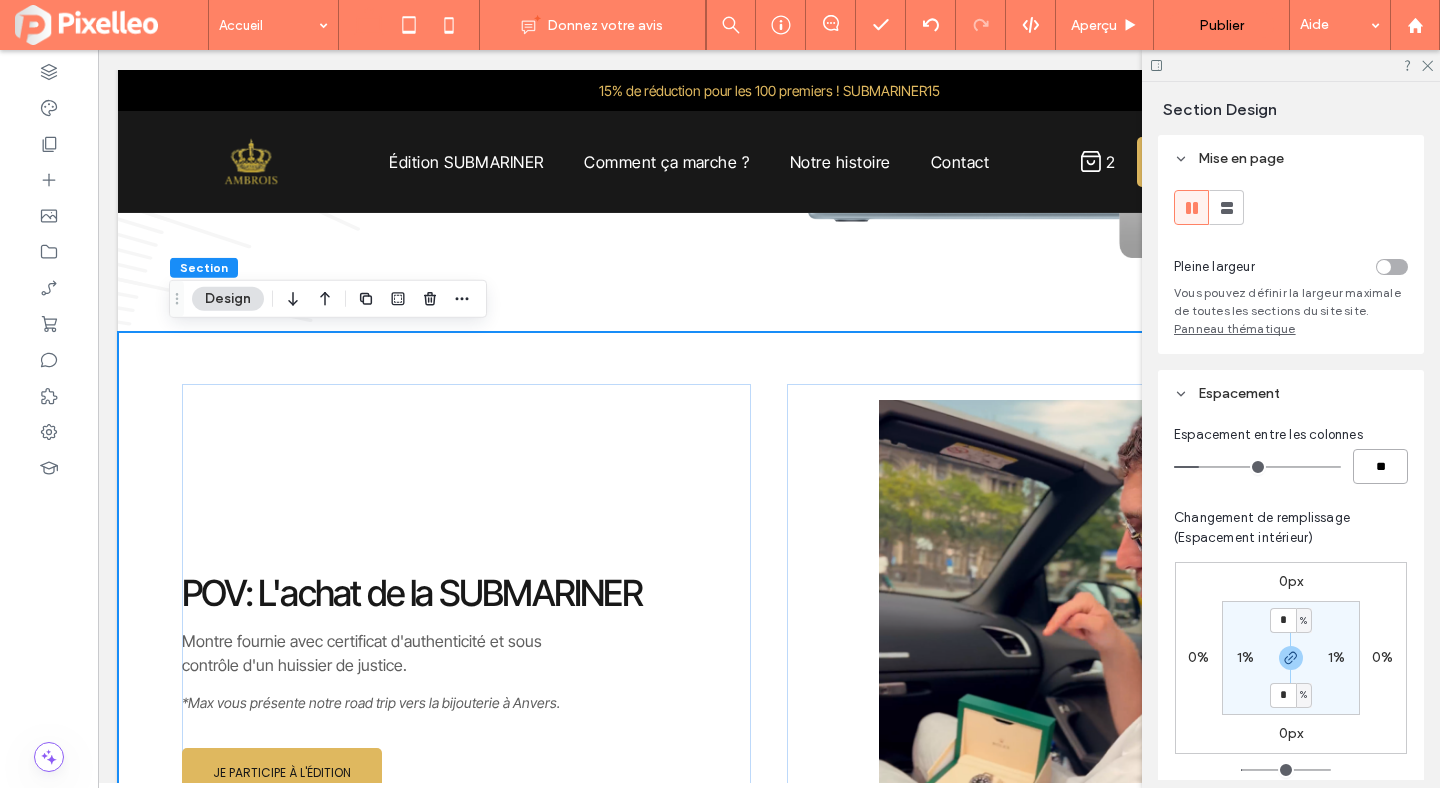 click on "**" at bounding box center [1380, 466] 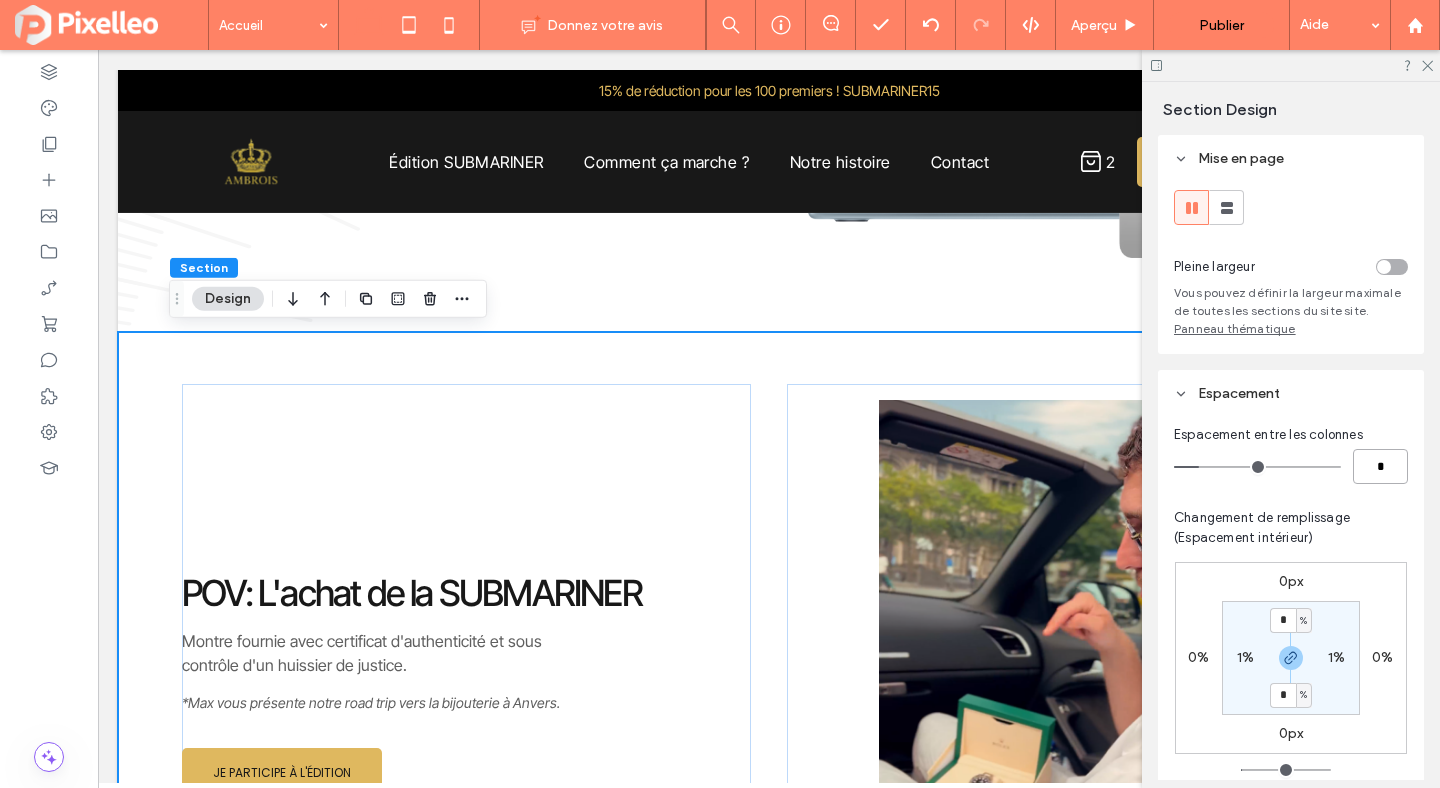 type on "*" 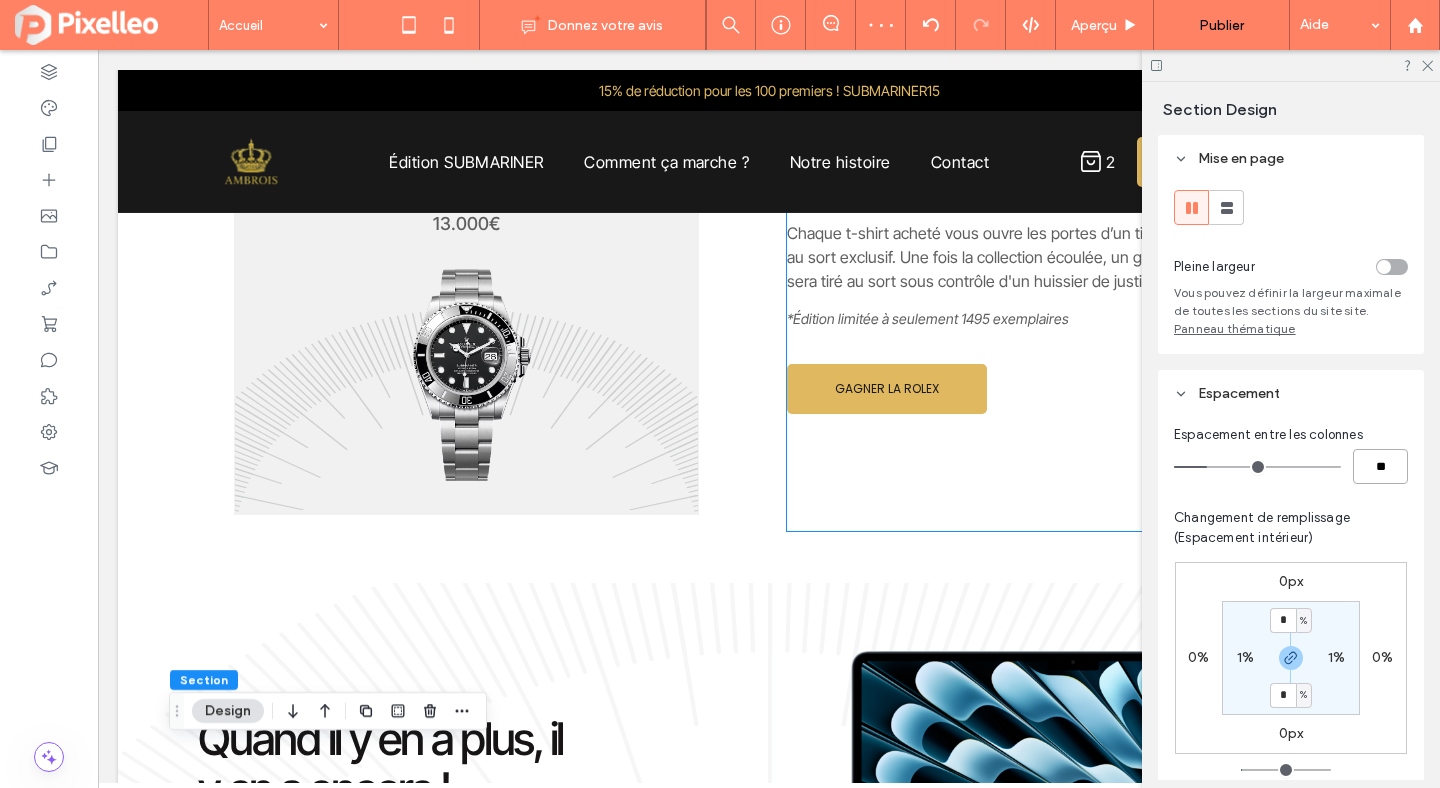 scroll, scrollTop: 1264, scrollLeft: 0, axis: vertical 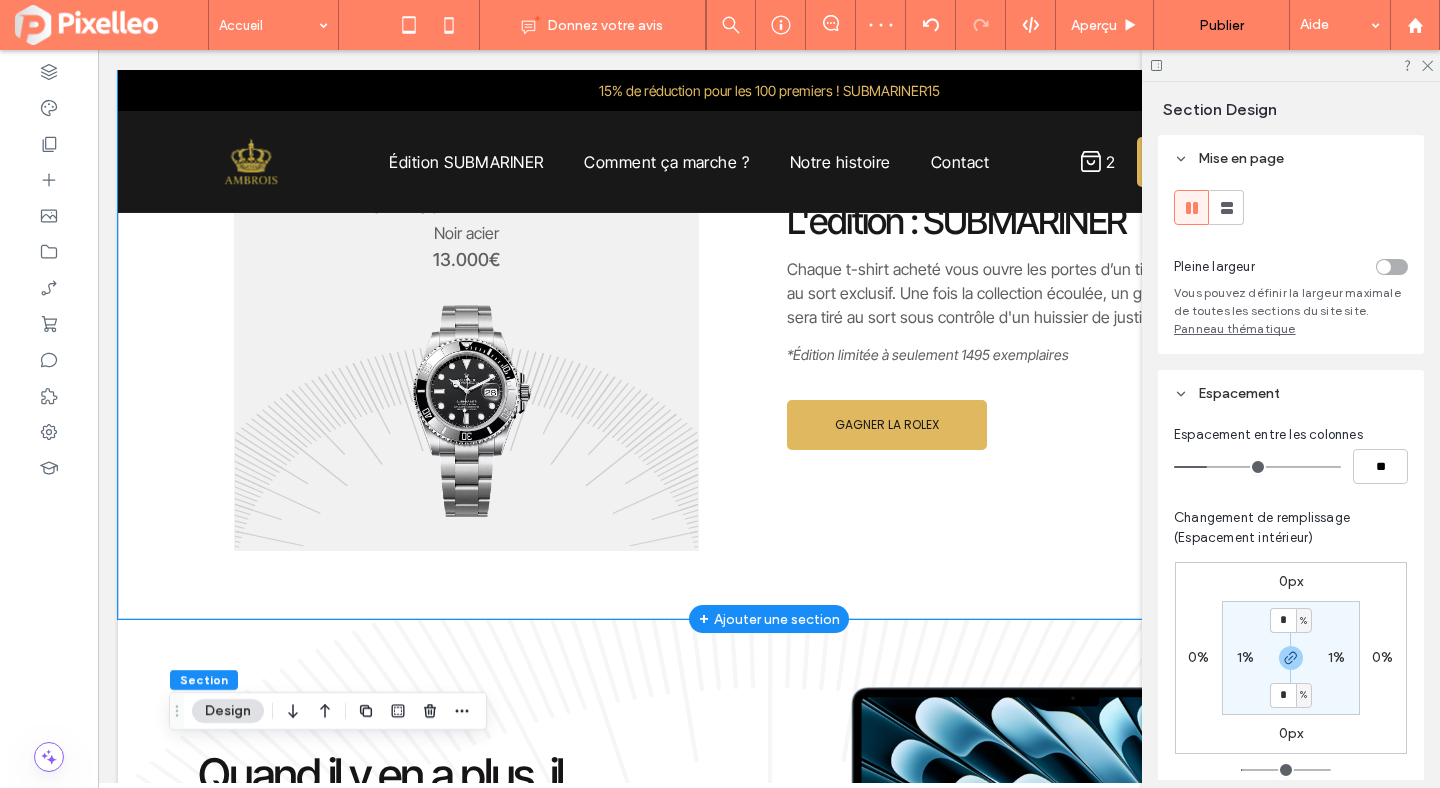 click on "PREMIER PRIX
Noir acier
13.000€
ROLEX SUBMARINER DATE
Chaque t-shirt acheté vous ouvre les portes d’un tirage au sort exclusif. Une fois la collection écoulée, un gagnant sera tiré au sort sous contrôle d'un huissier de justice.
*Édition limitée à seulement 1495 exemplaires
L'édition : SUBMARINER
GAGNER LA ROLEX" at bounding box center [769, 326] 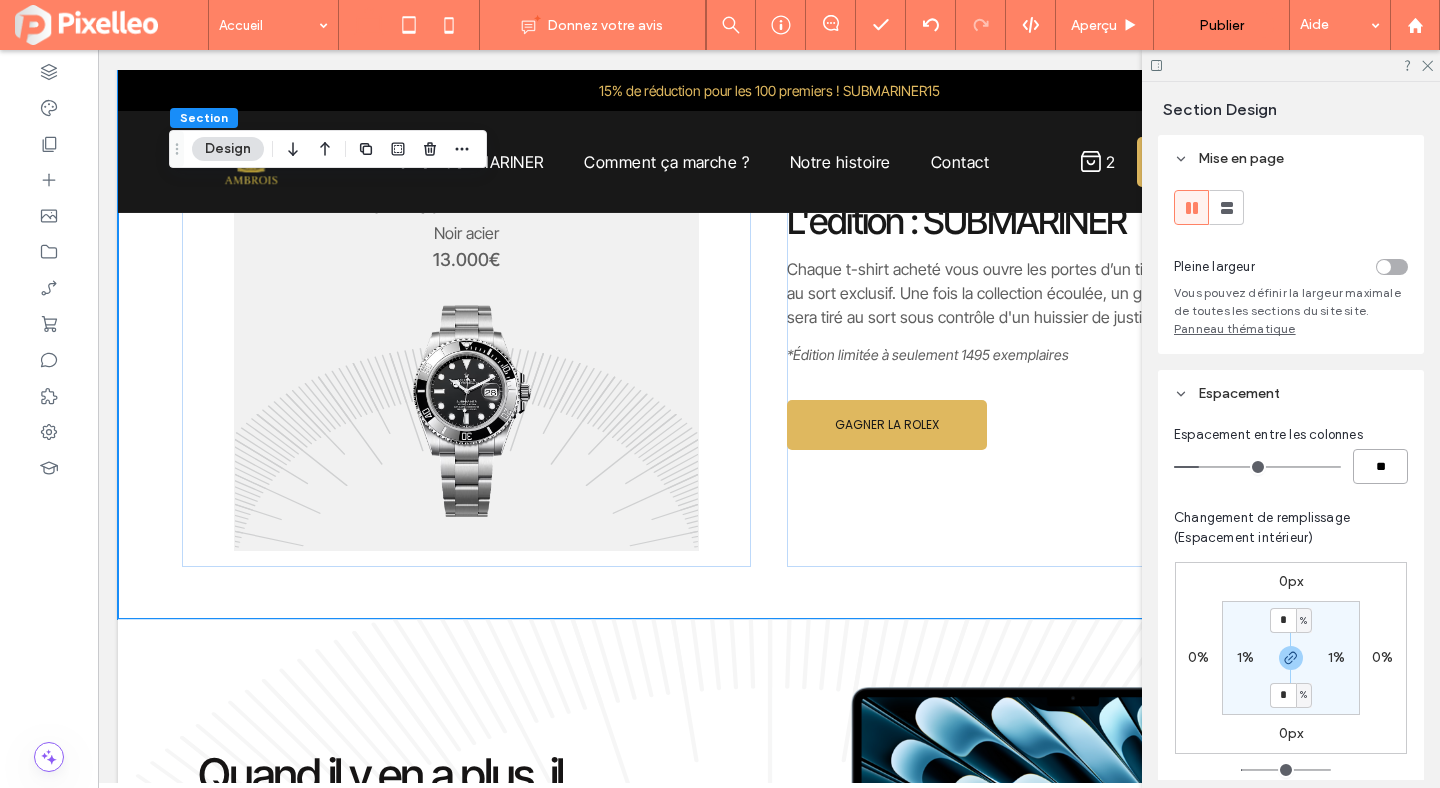 click on "**" at bounding box center [1380, 466] 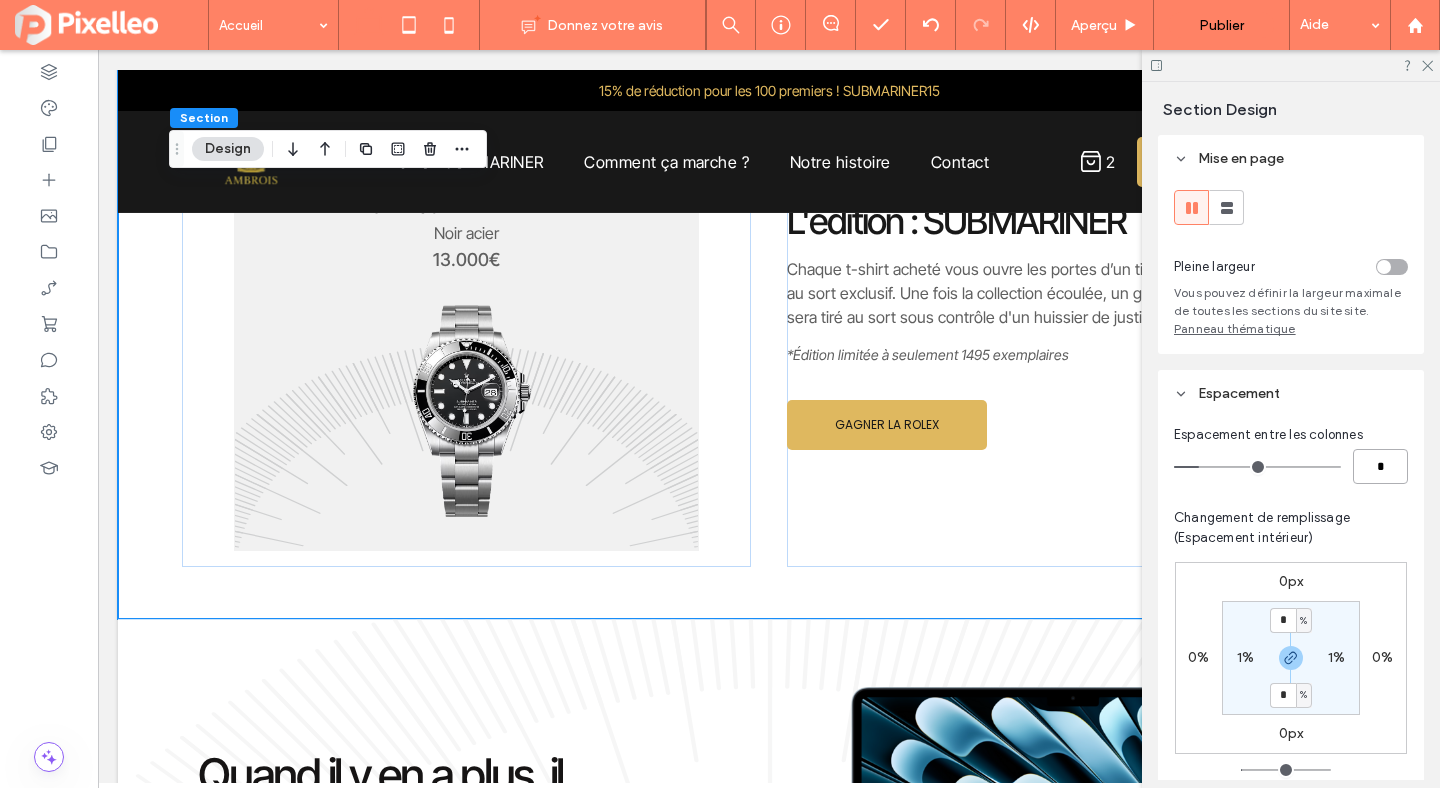 type on "*" 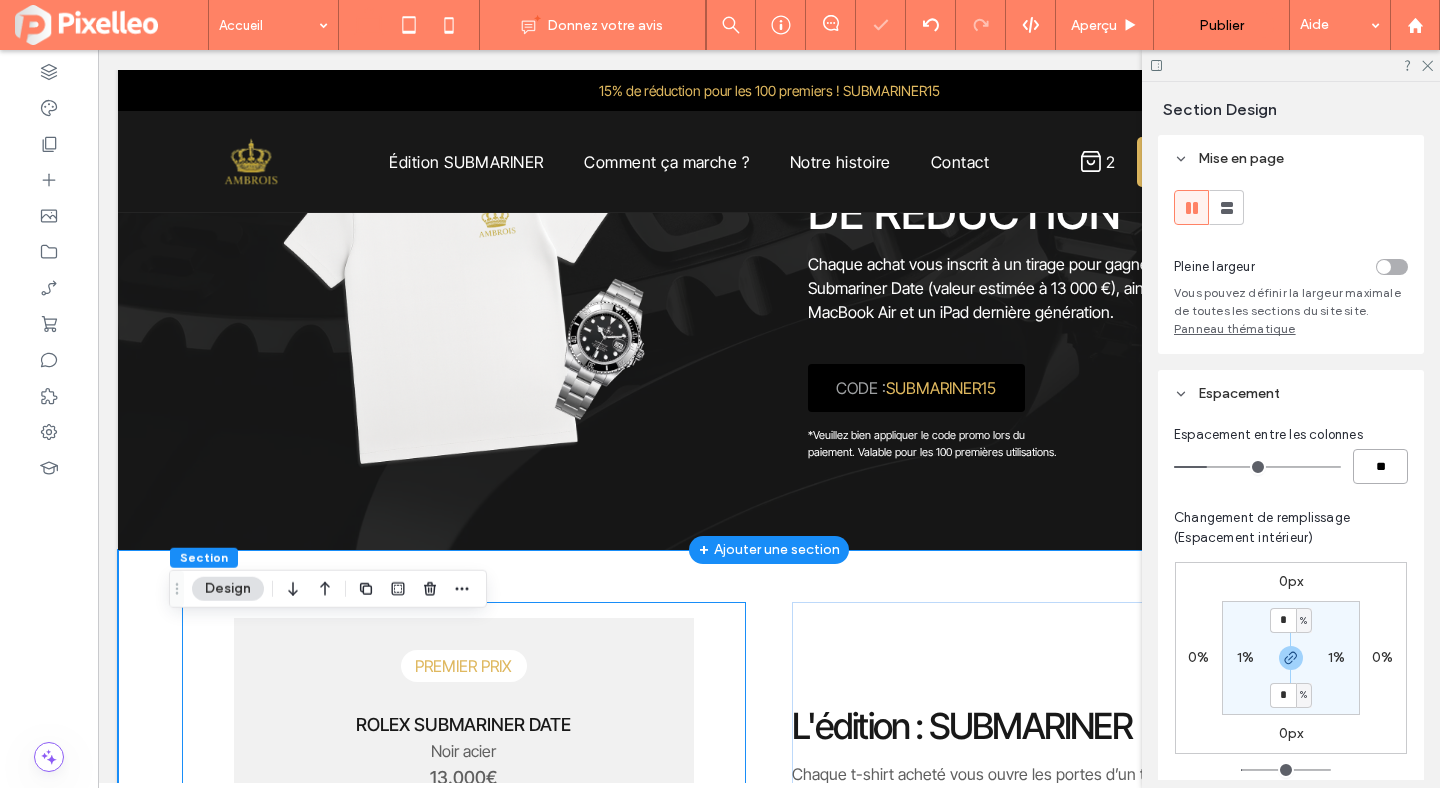 scroll, scrollTop: 675, scrollLeft: 0, axis: vertical 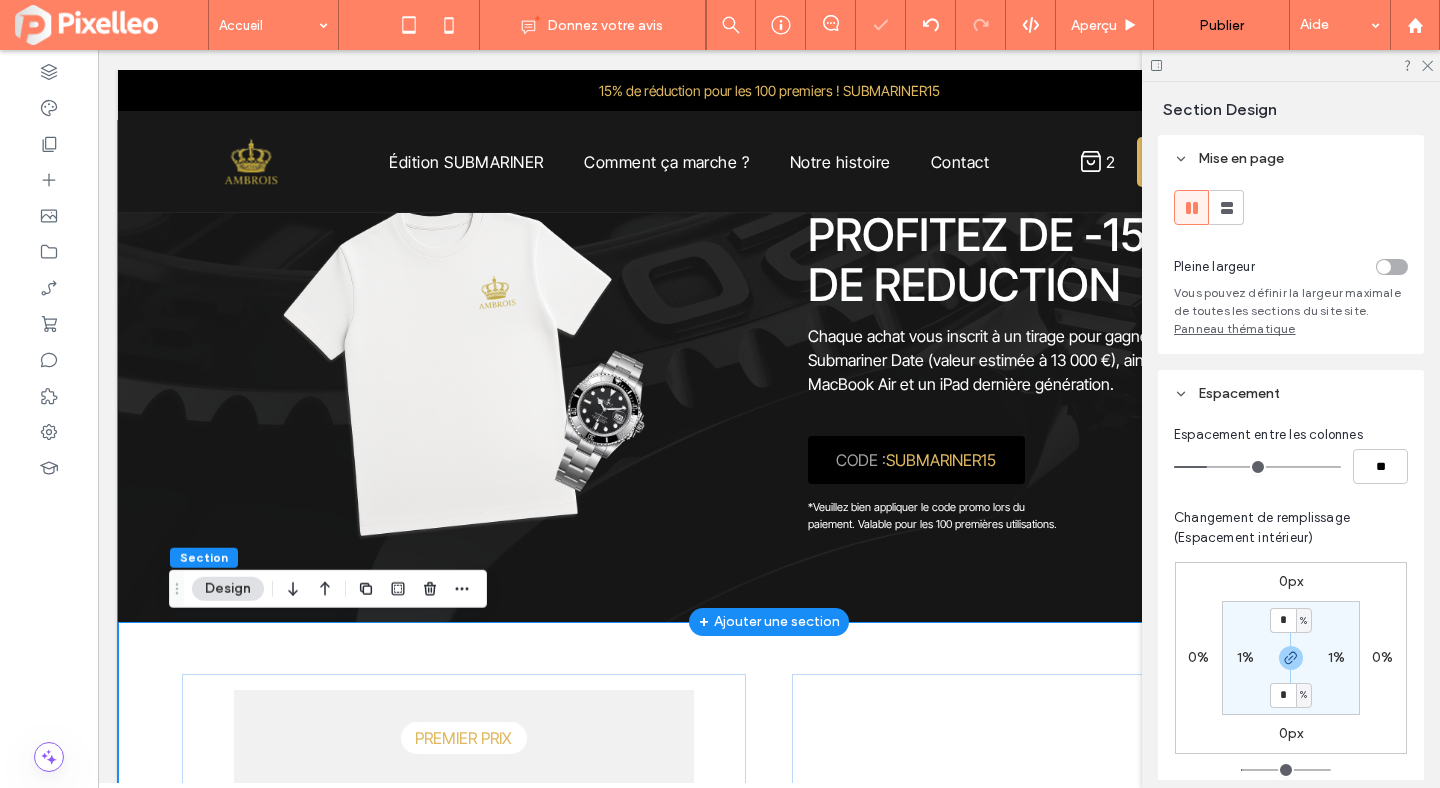 click on "PROFITEZ DE -15% DE REDUCTION
Chaque achat vous inscrit à un tirage pour gagner une Rolex Submariner Date (valeur estimée à 13 000 €), ainsi qu'un MacBook Air et un iPad dernière génération.
CODE : SUBMARINER 15
*Veuillez bien appliquer le code promo lors du paiement. Valable pour les 100 premières utilisations." at bounding box center (769, 371) 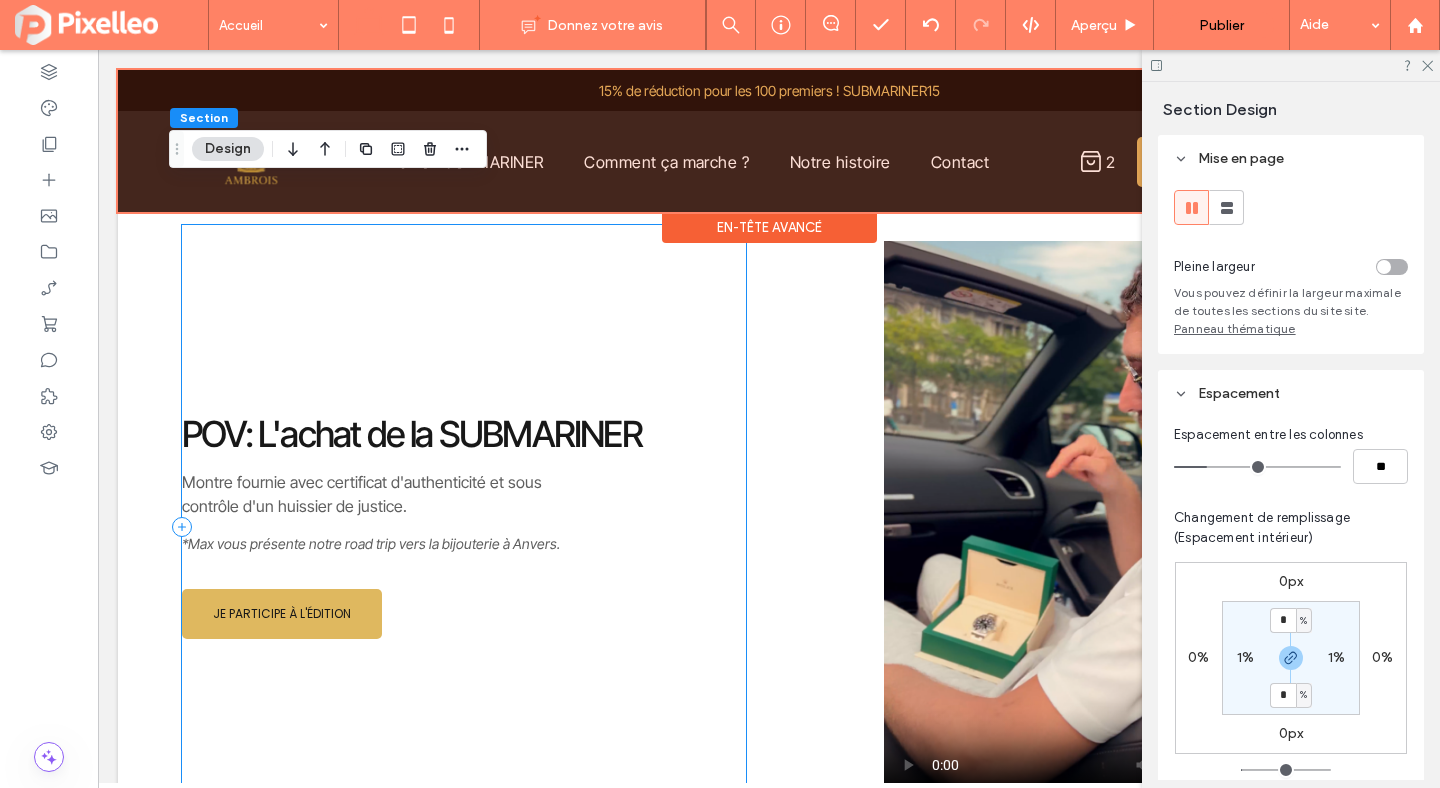 scroll, scrollTop: 2199, scrollLeft: 0, axis: vertical 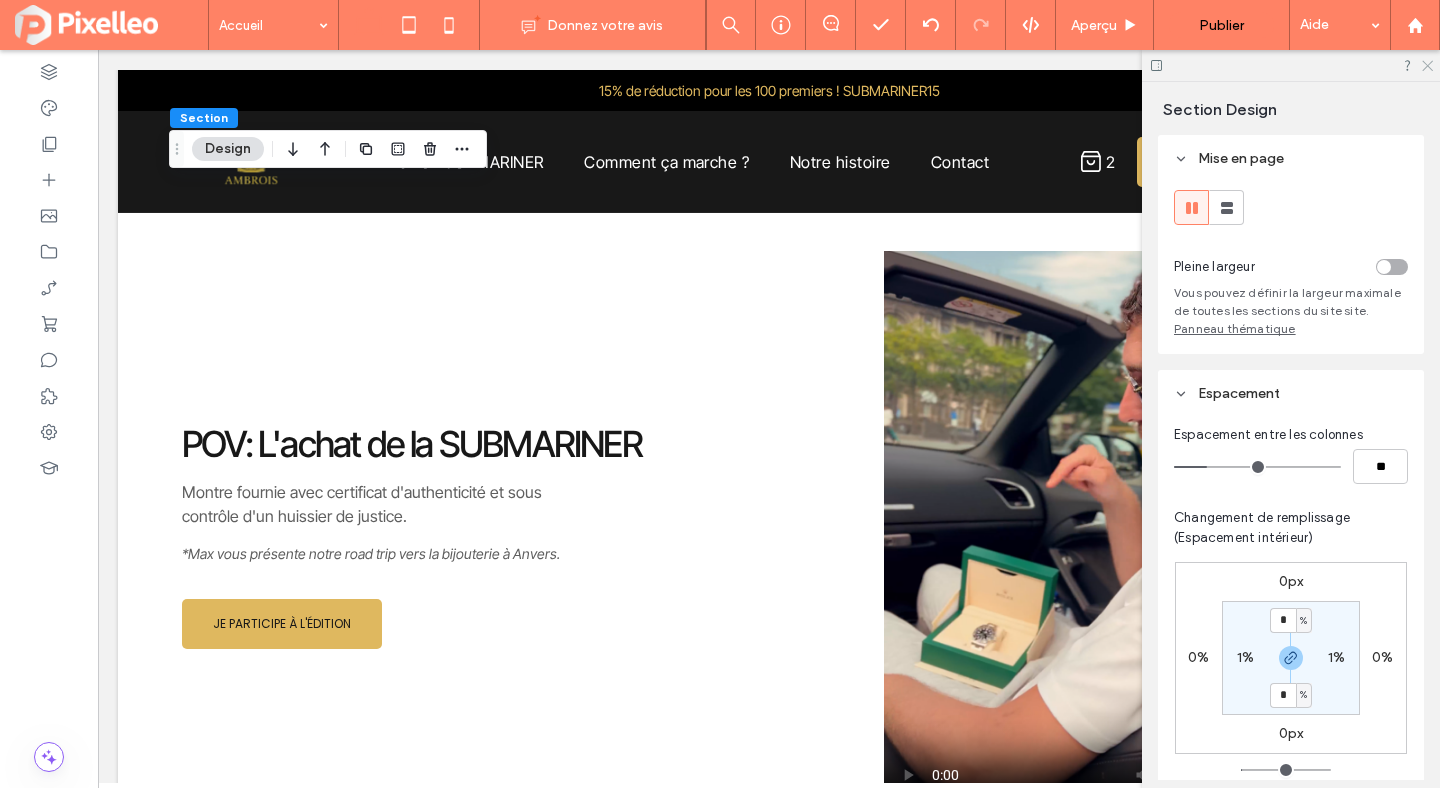 click 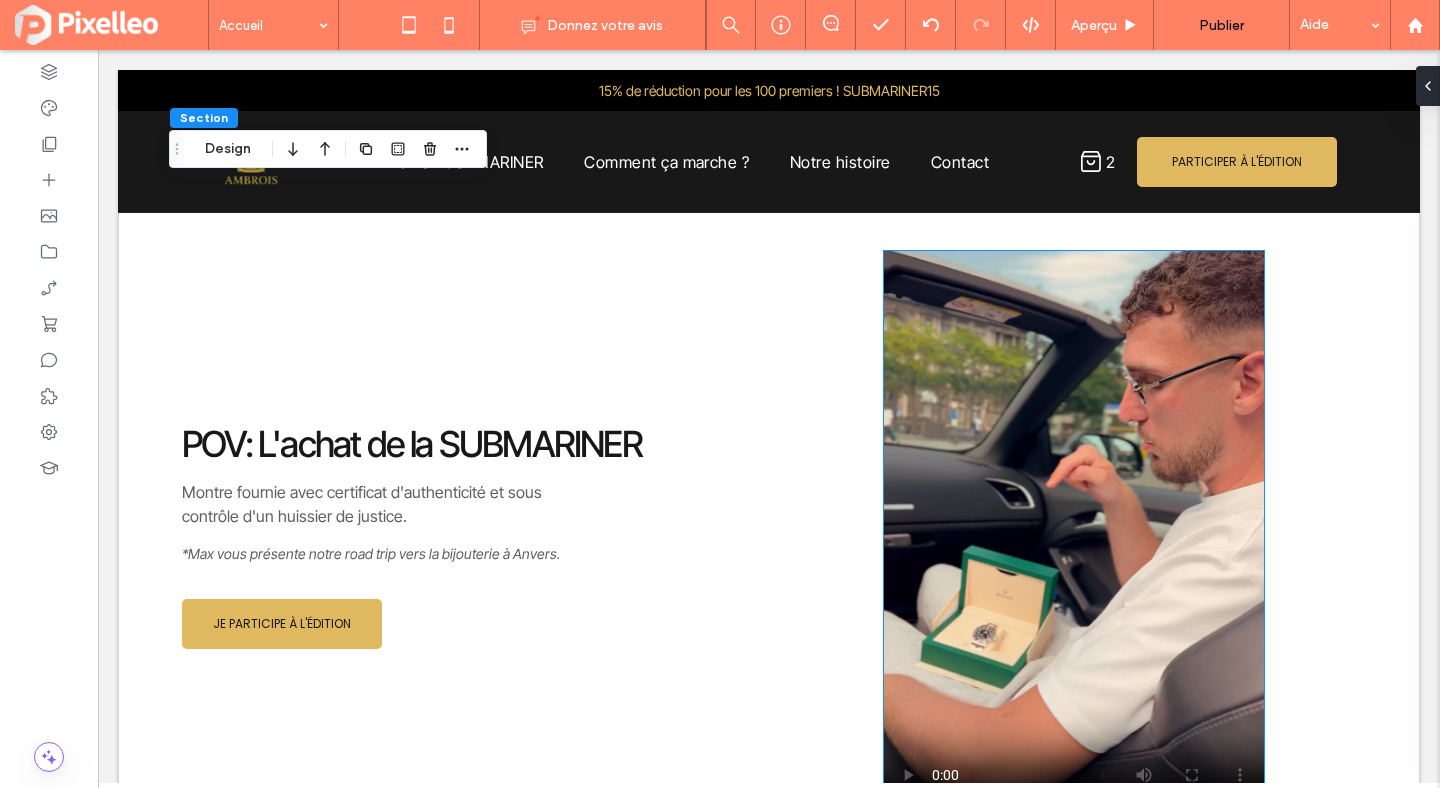 click at bounding box center (1074, 537) 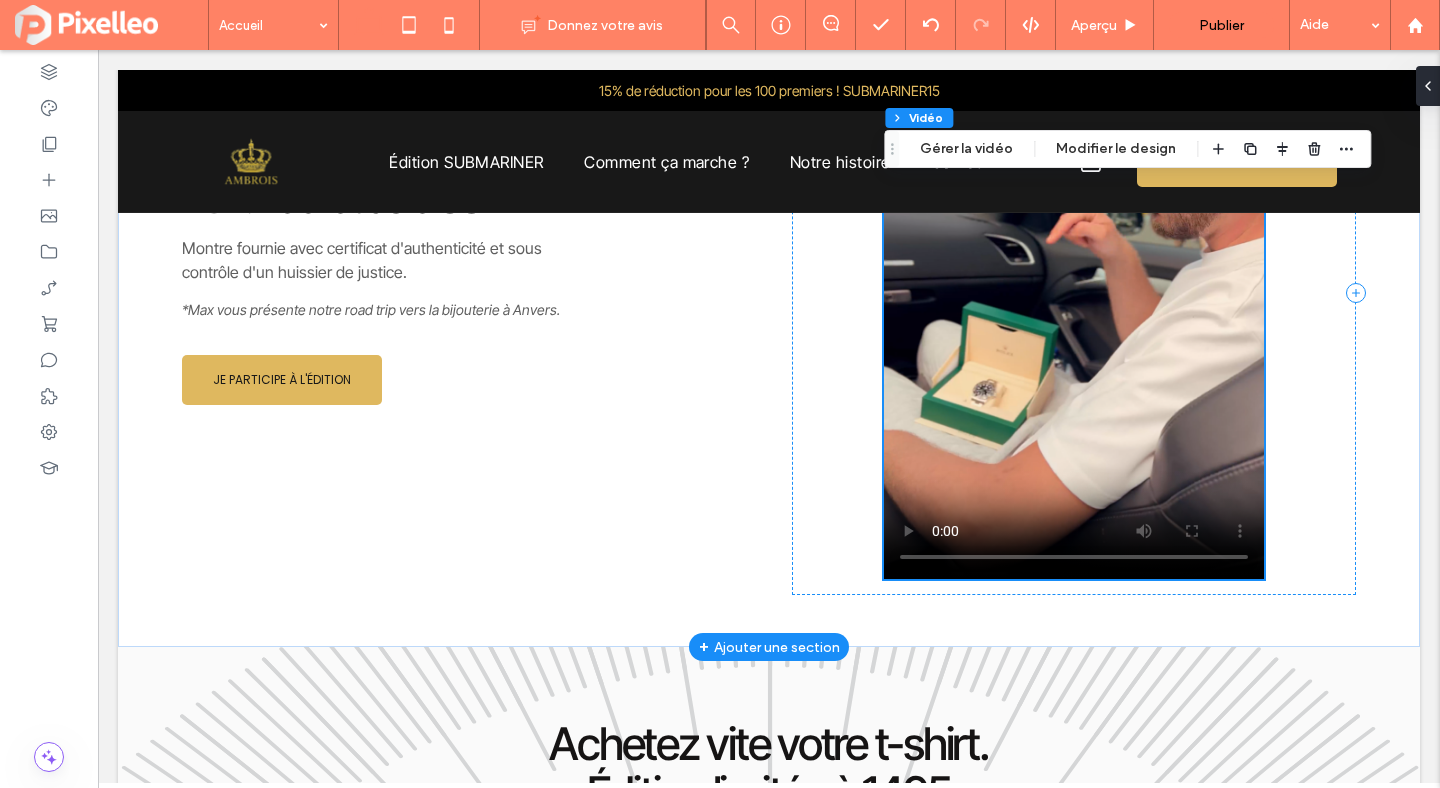 scroll, scrollTop: 2396, scrollLeft: 0, axis: vertical 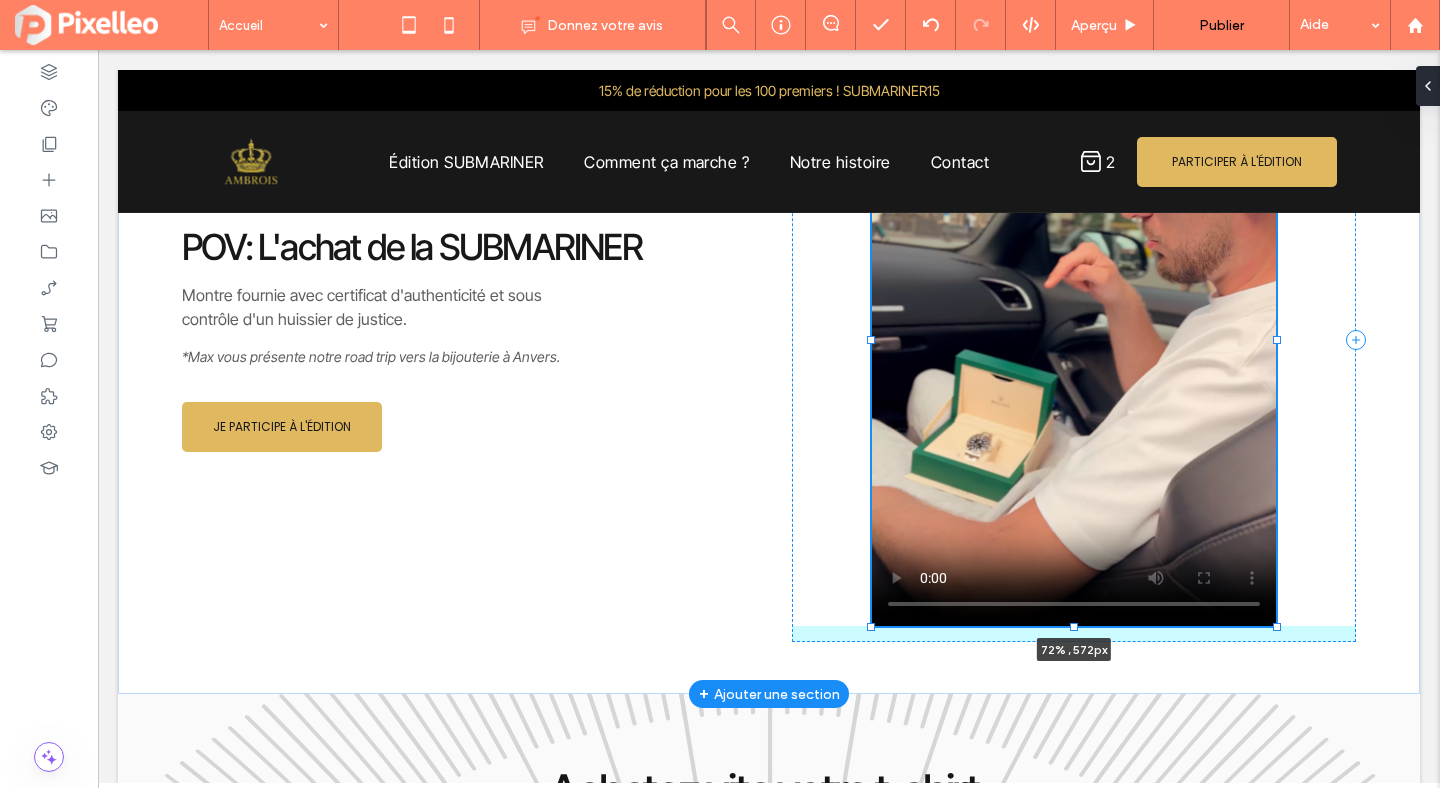 drag, startPoint x: 886, startPoint y: 339, endPoint x: 874, endPoint y: 337, distance: 12.165525 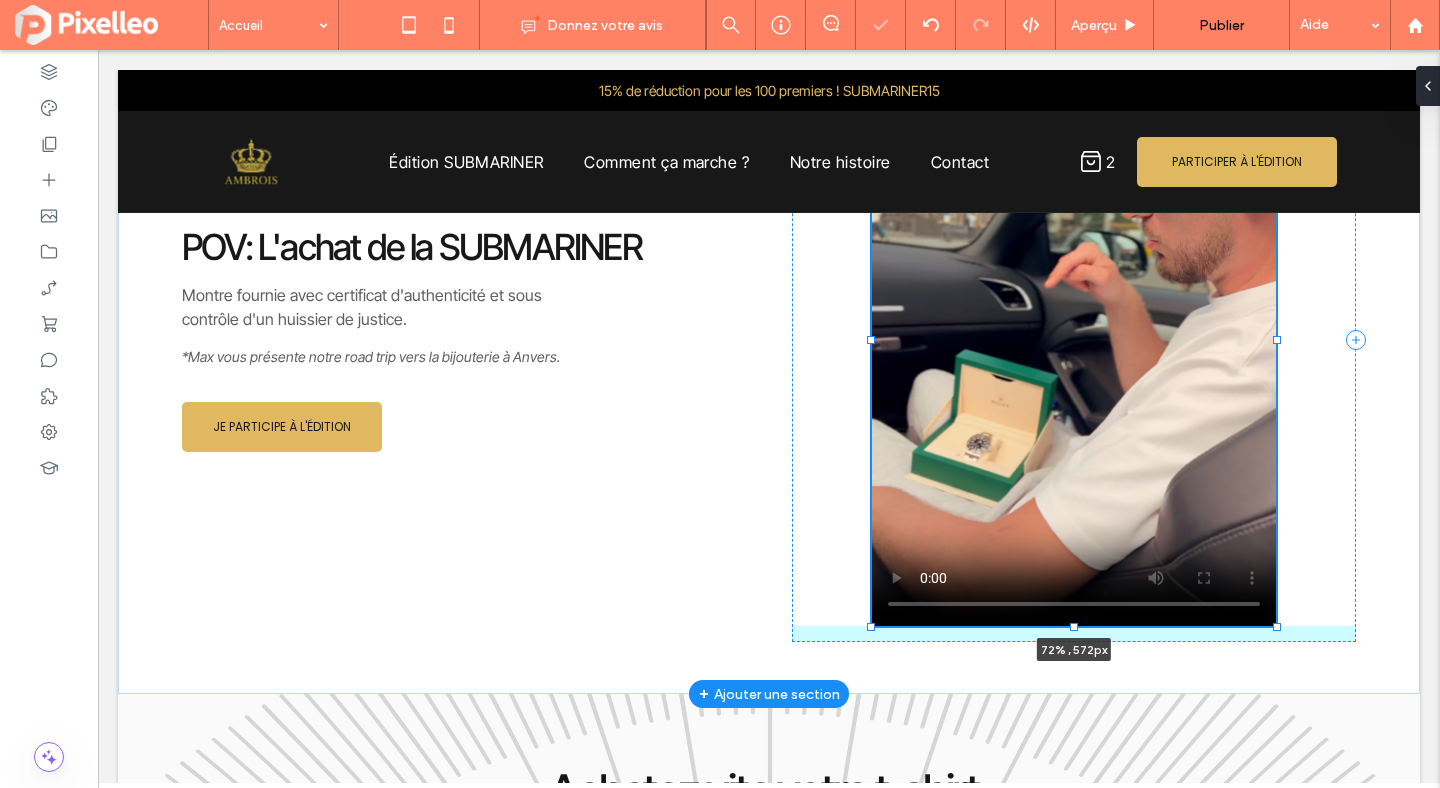 type on "**" 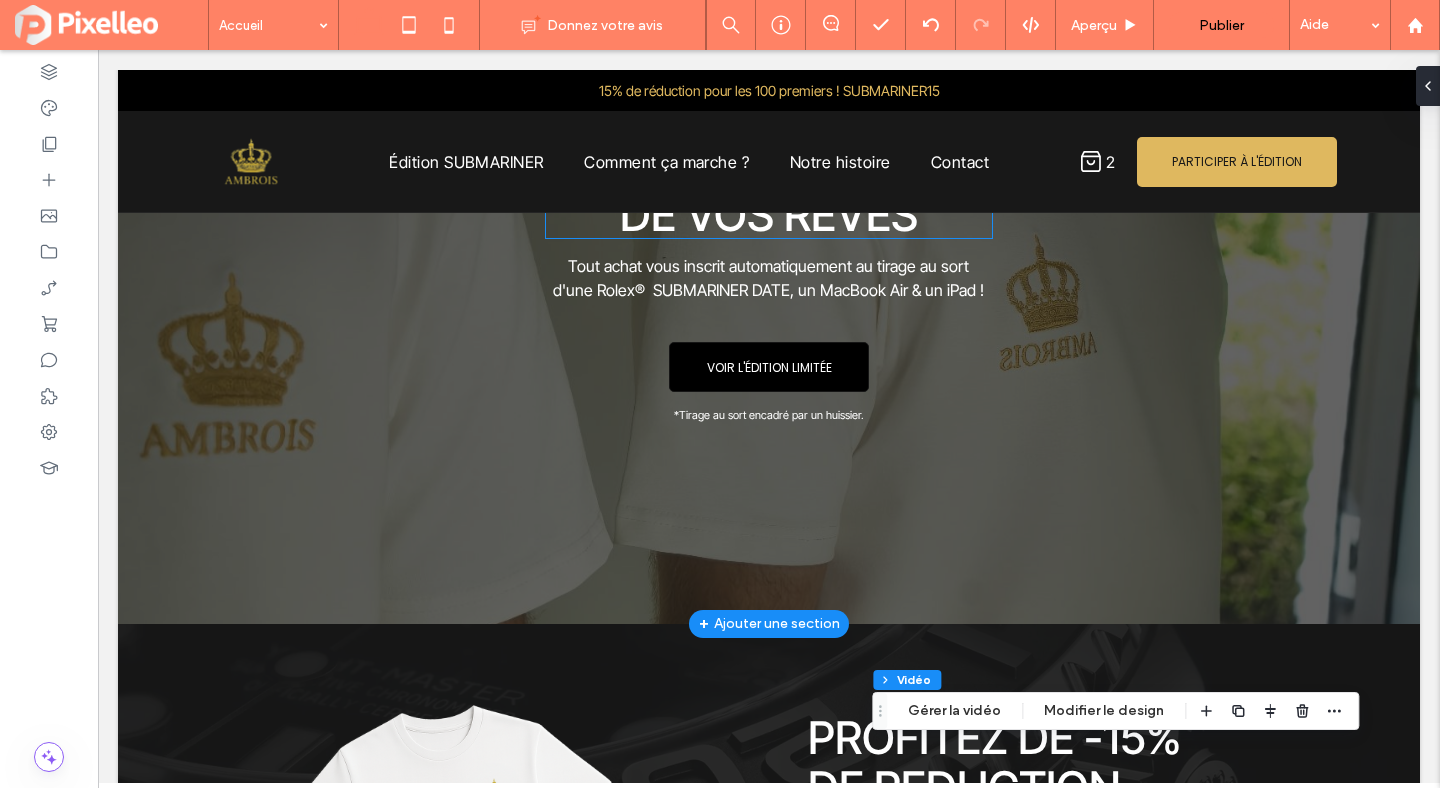scroll, scrollTop: 195, scrollLeft: 0, axis: vertical 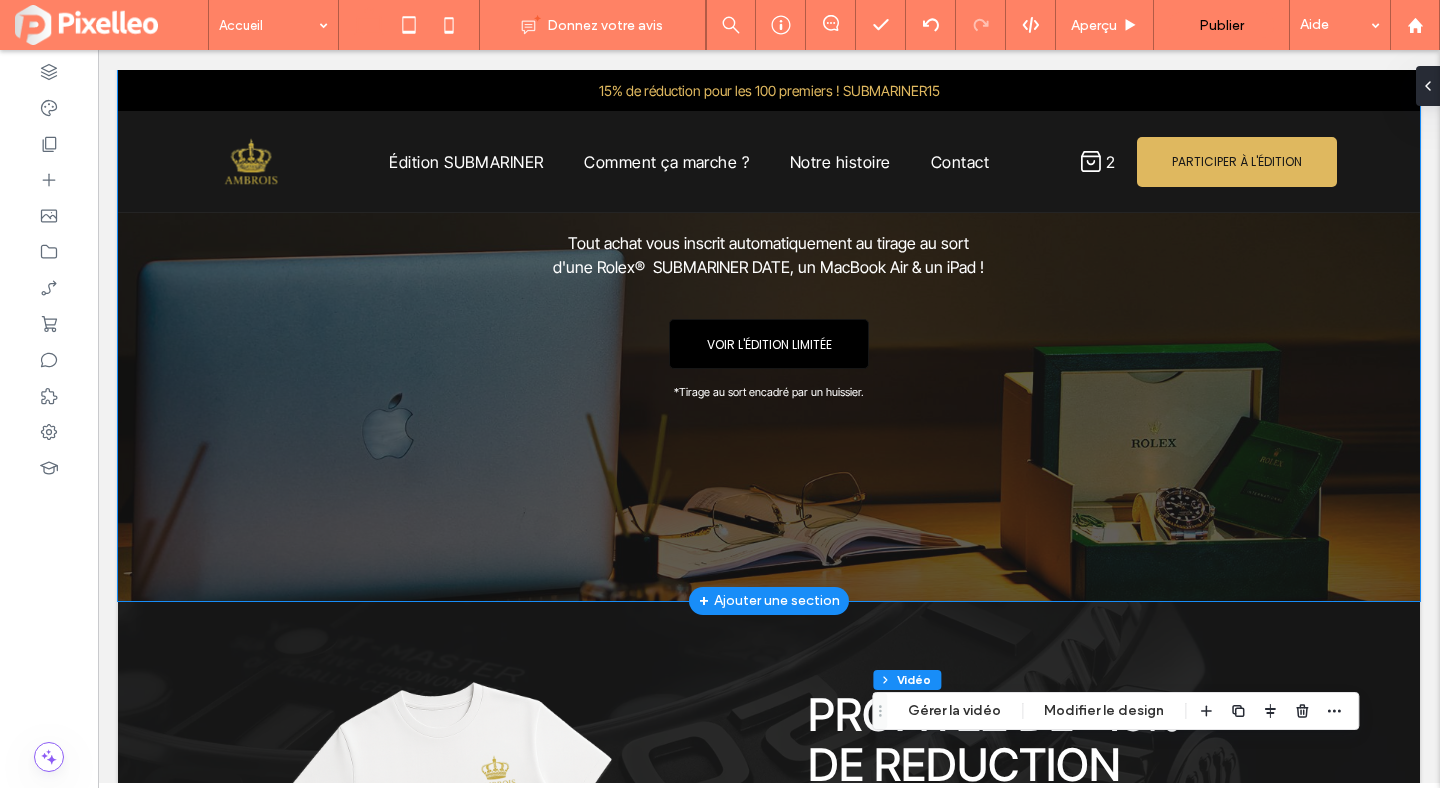 click at bounding box center (769, 238) 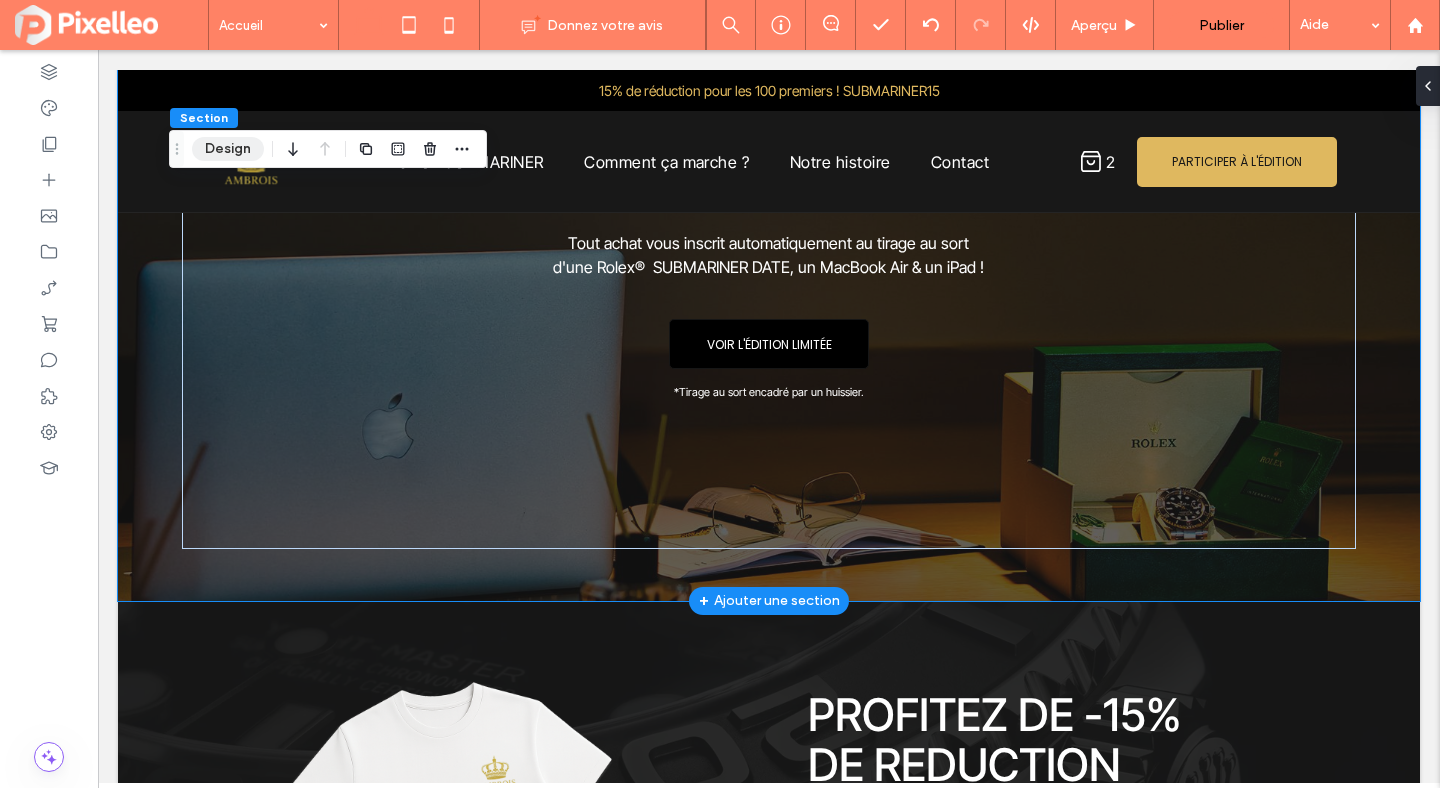click on "Design" at bounding box center (228, 149) 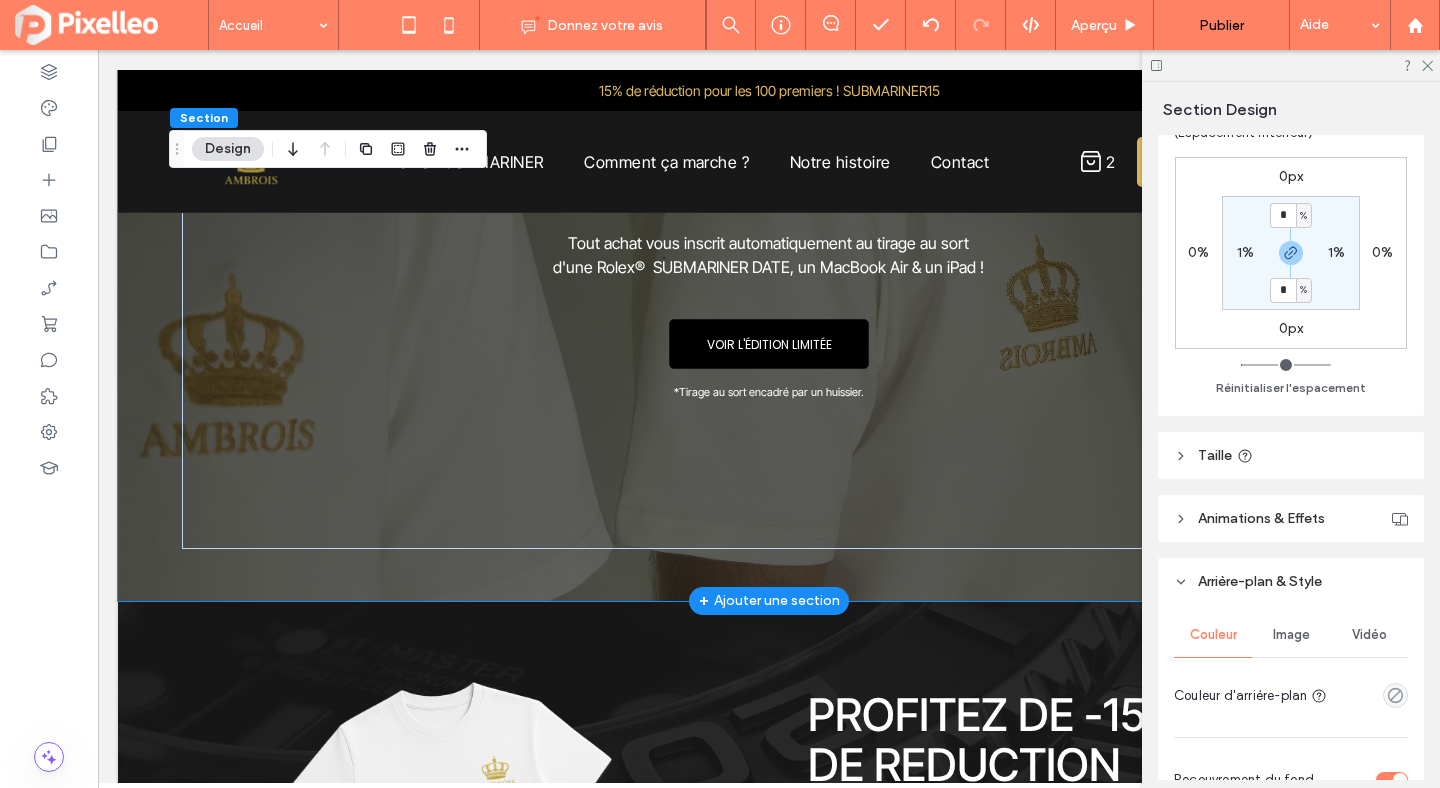 scroll, scrollTop: 546, scrollLeft: 0, axis: vertical 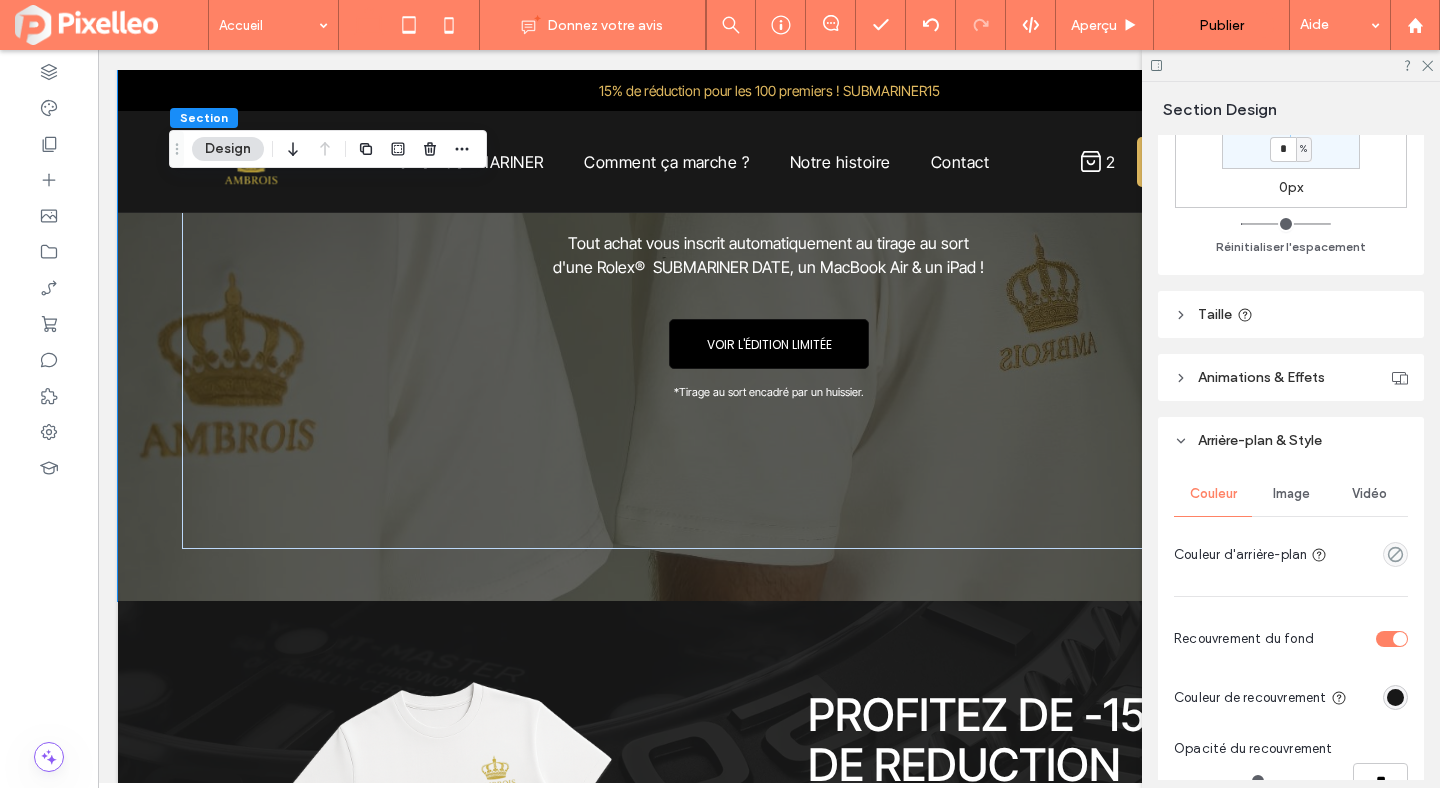 click on "Image" at bounding box center [1291, 494] 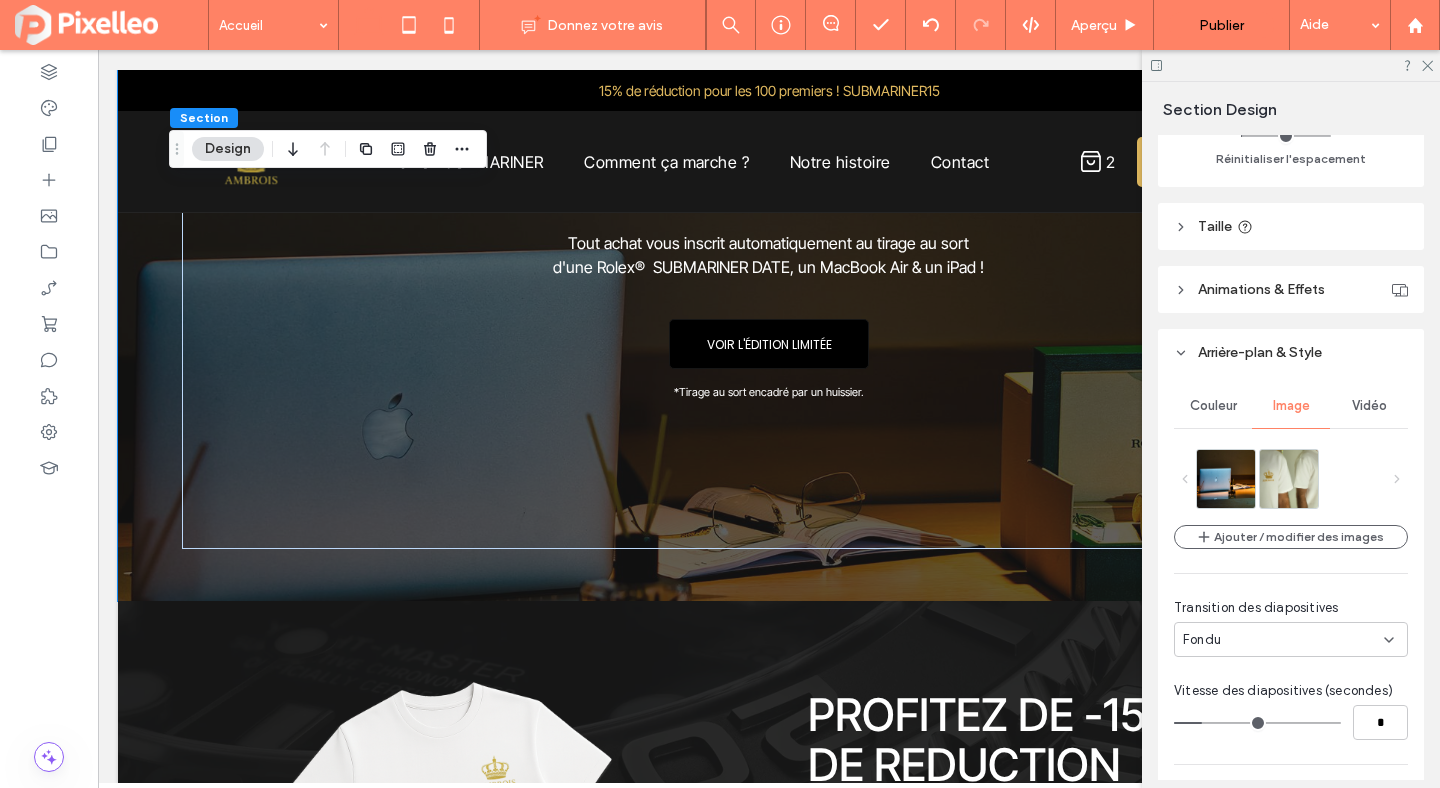 scroll, scrollTop: 642, scrollLeft: 0, axis: vertical 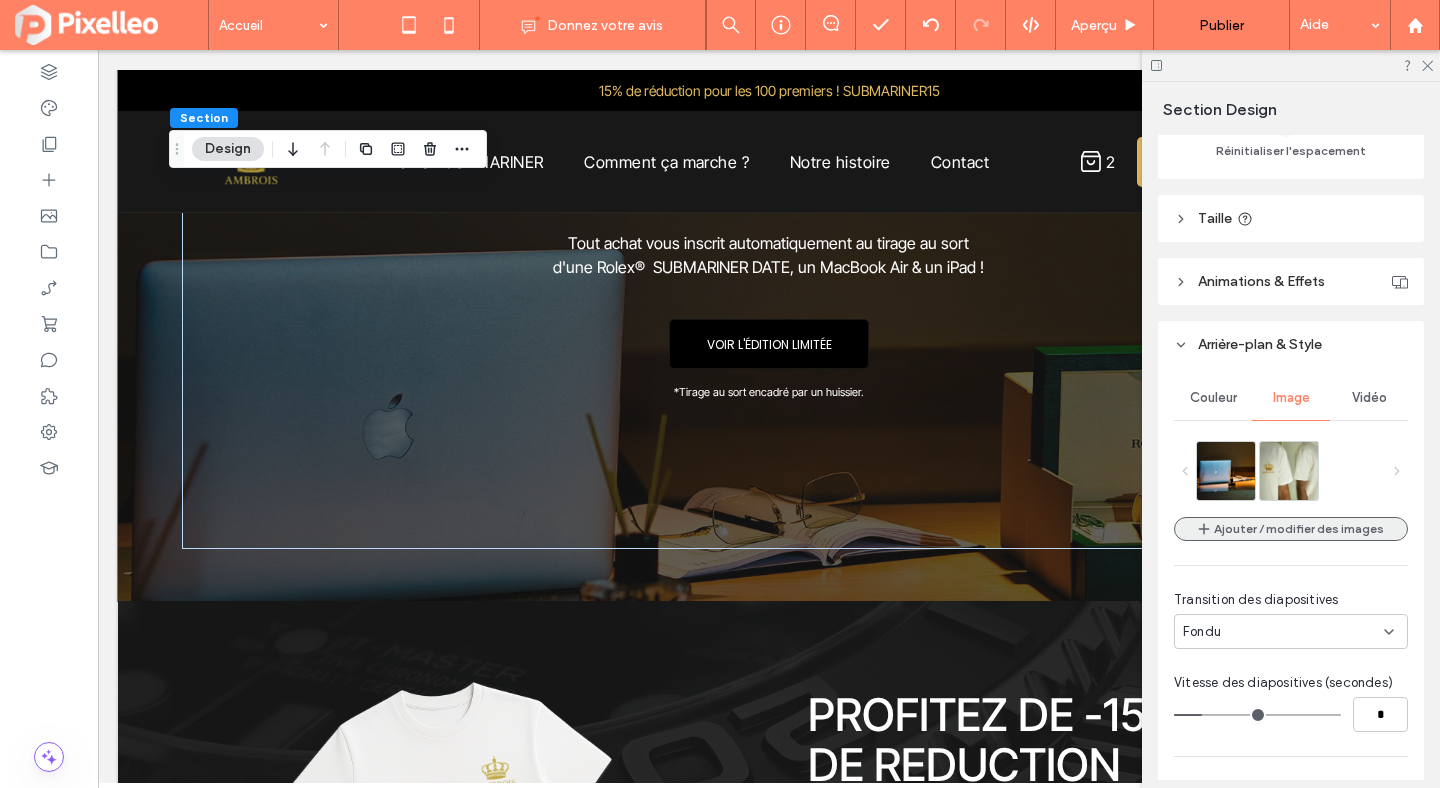 click on "Ajouter / modifier des images" at bounding box center [1291, 529] 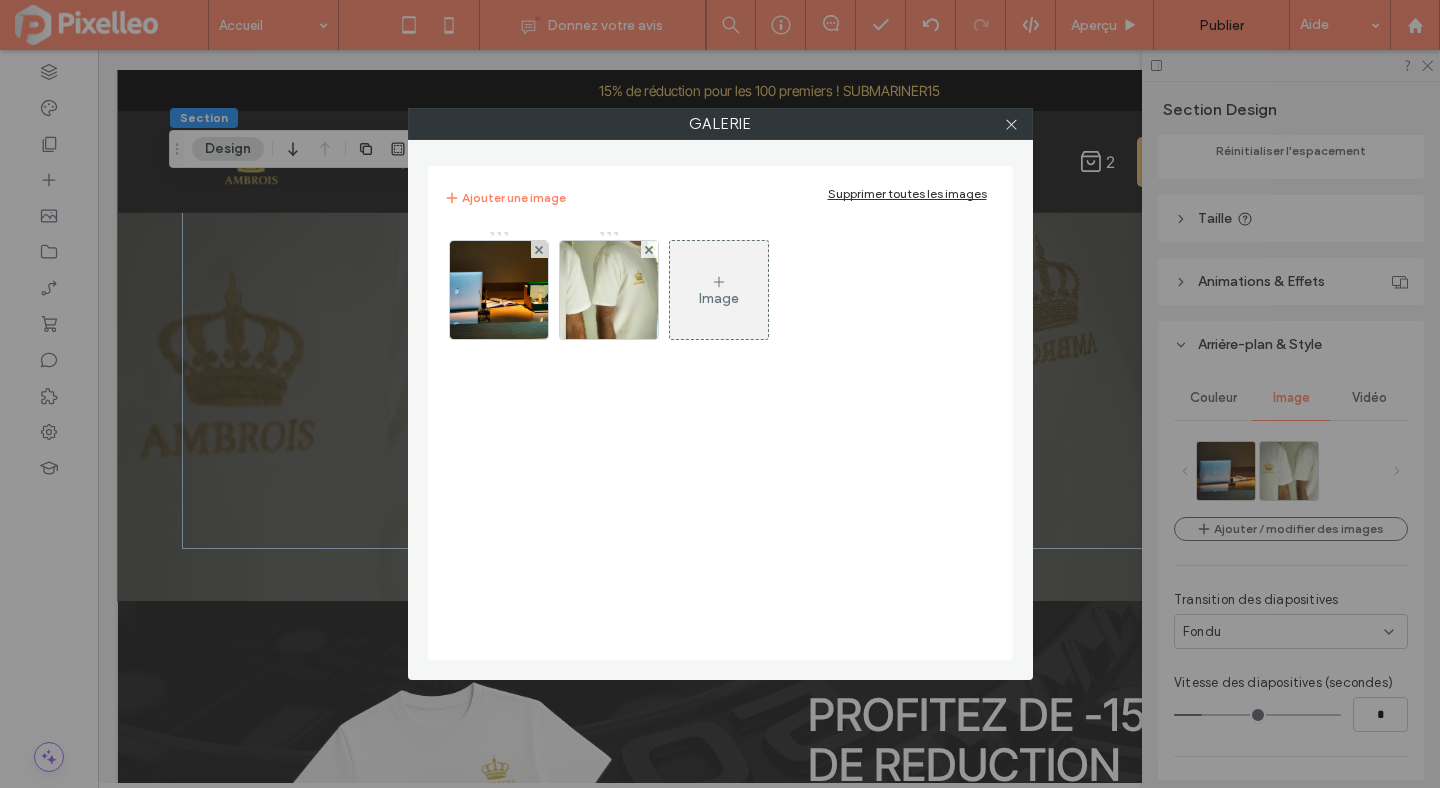 click 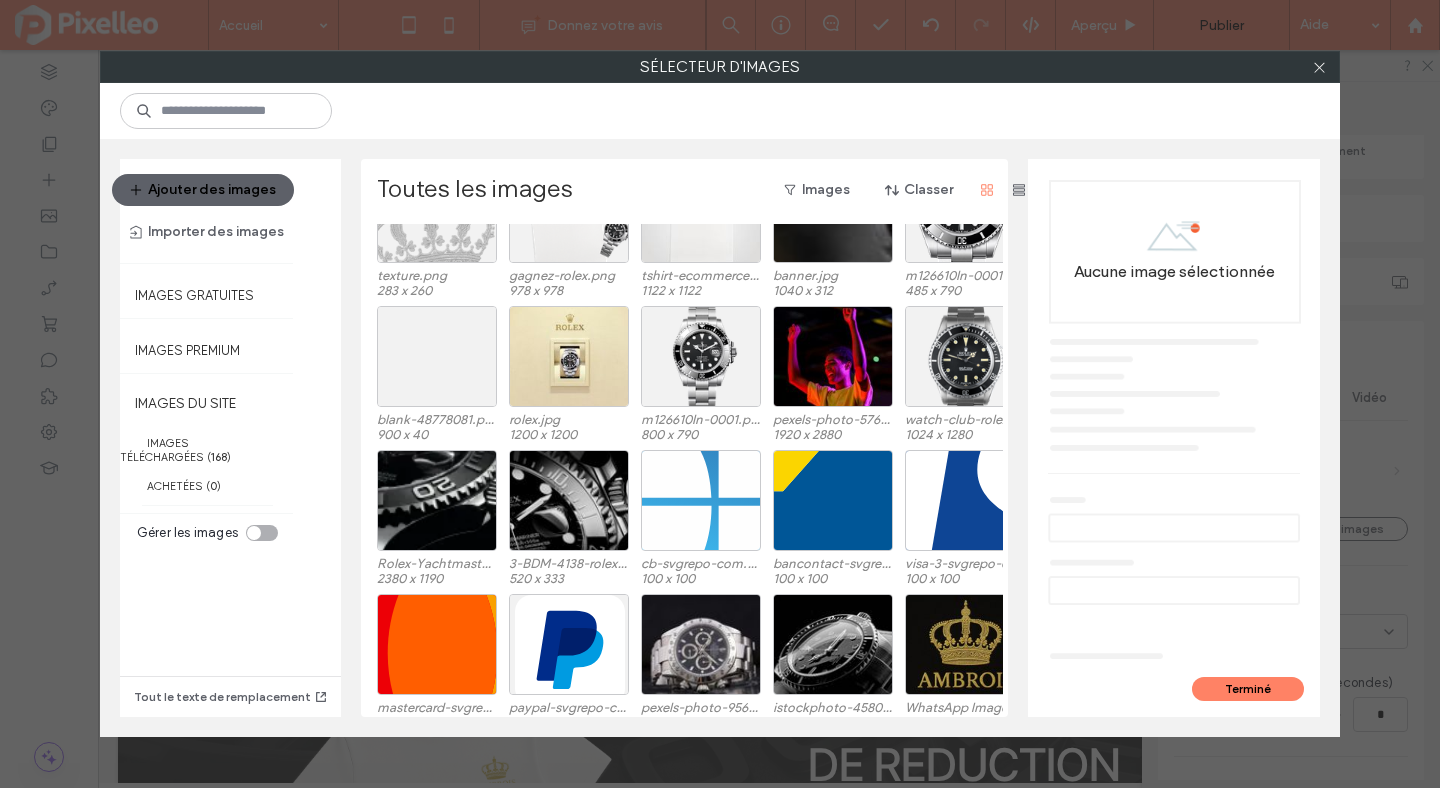 scroll, scrollTop: 830, scrollLeft: 0, axis: vertical 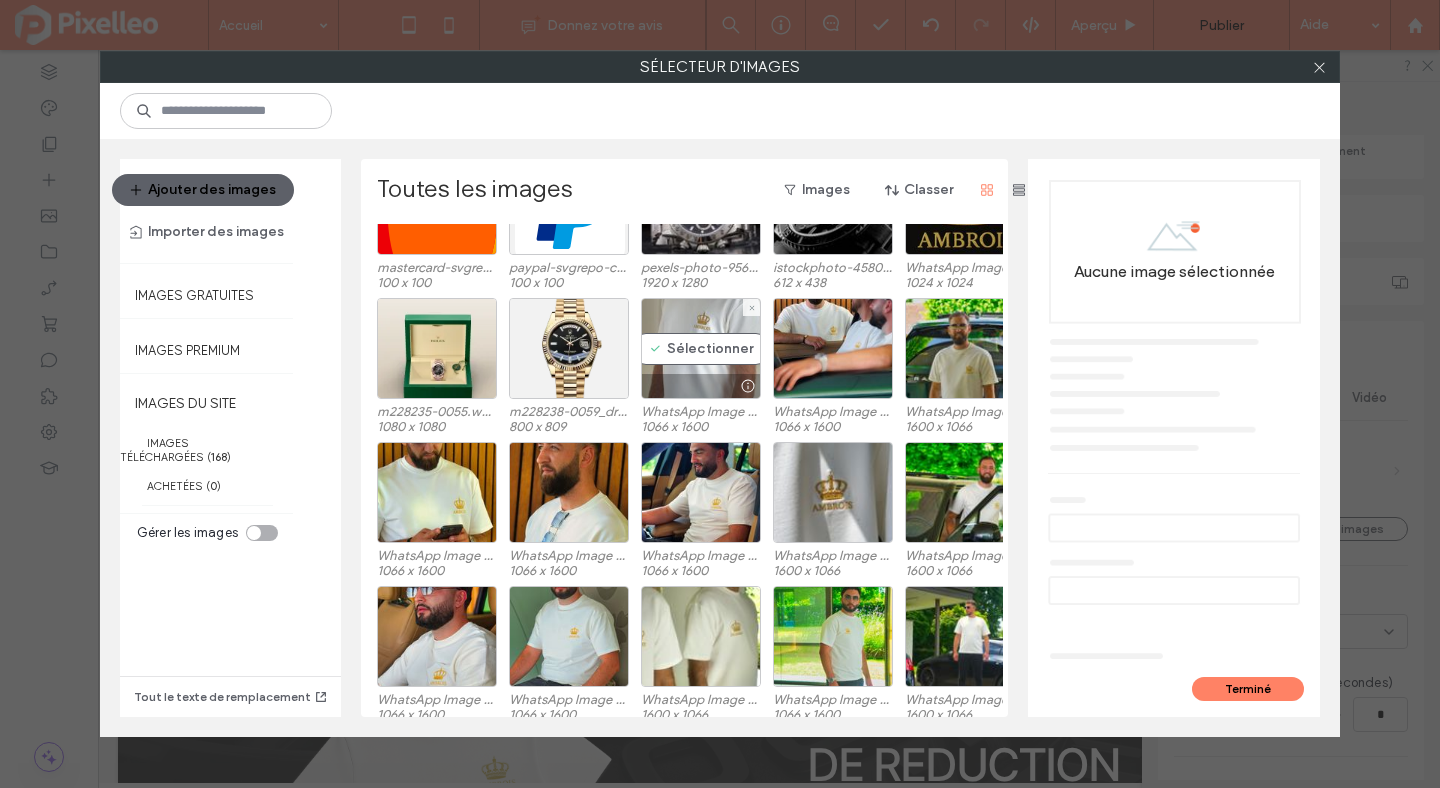 click on "Sélectionner" at bounding box center [701, 348] 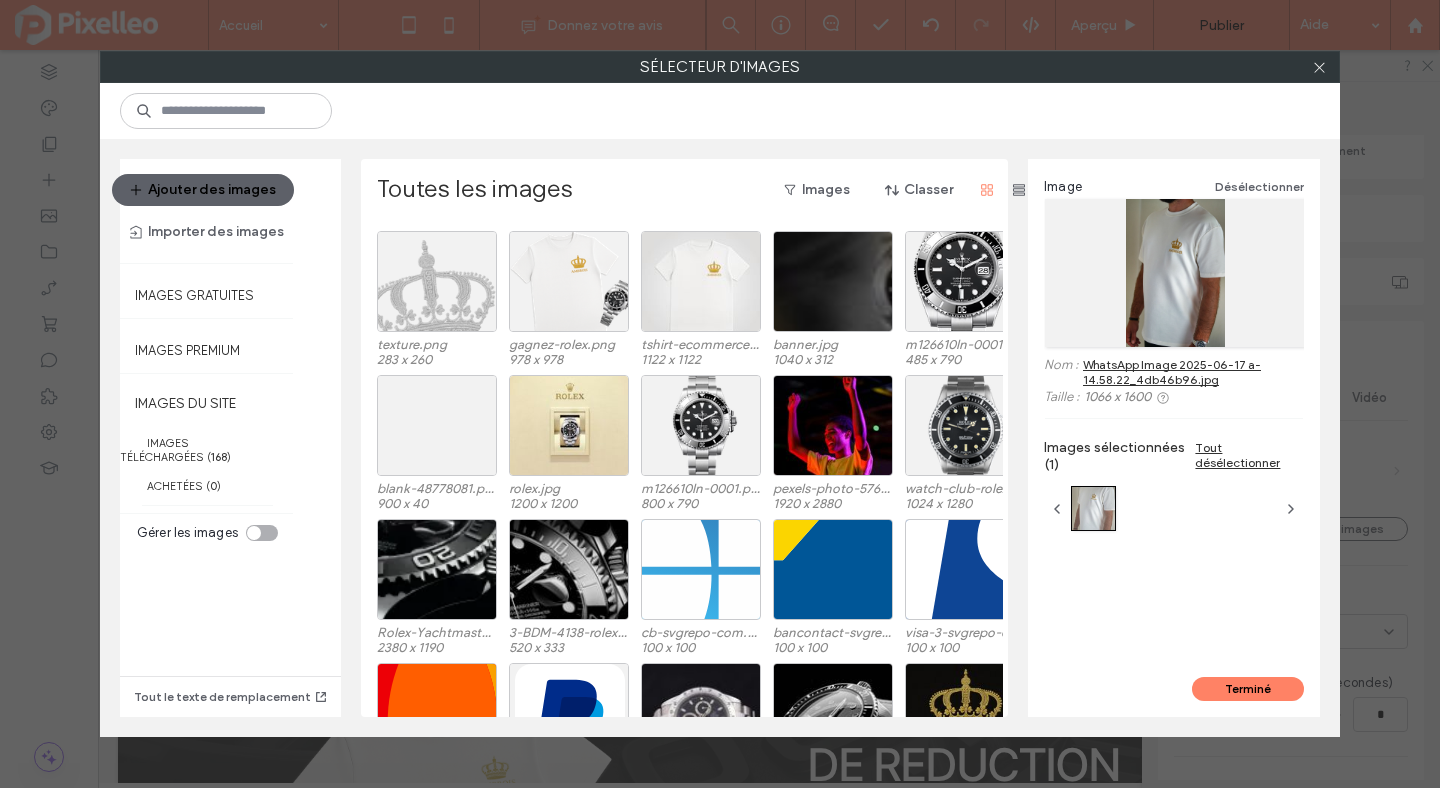 scroll, scrollTop: 157, scrollLeft: 0, axis: vertical 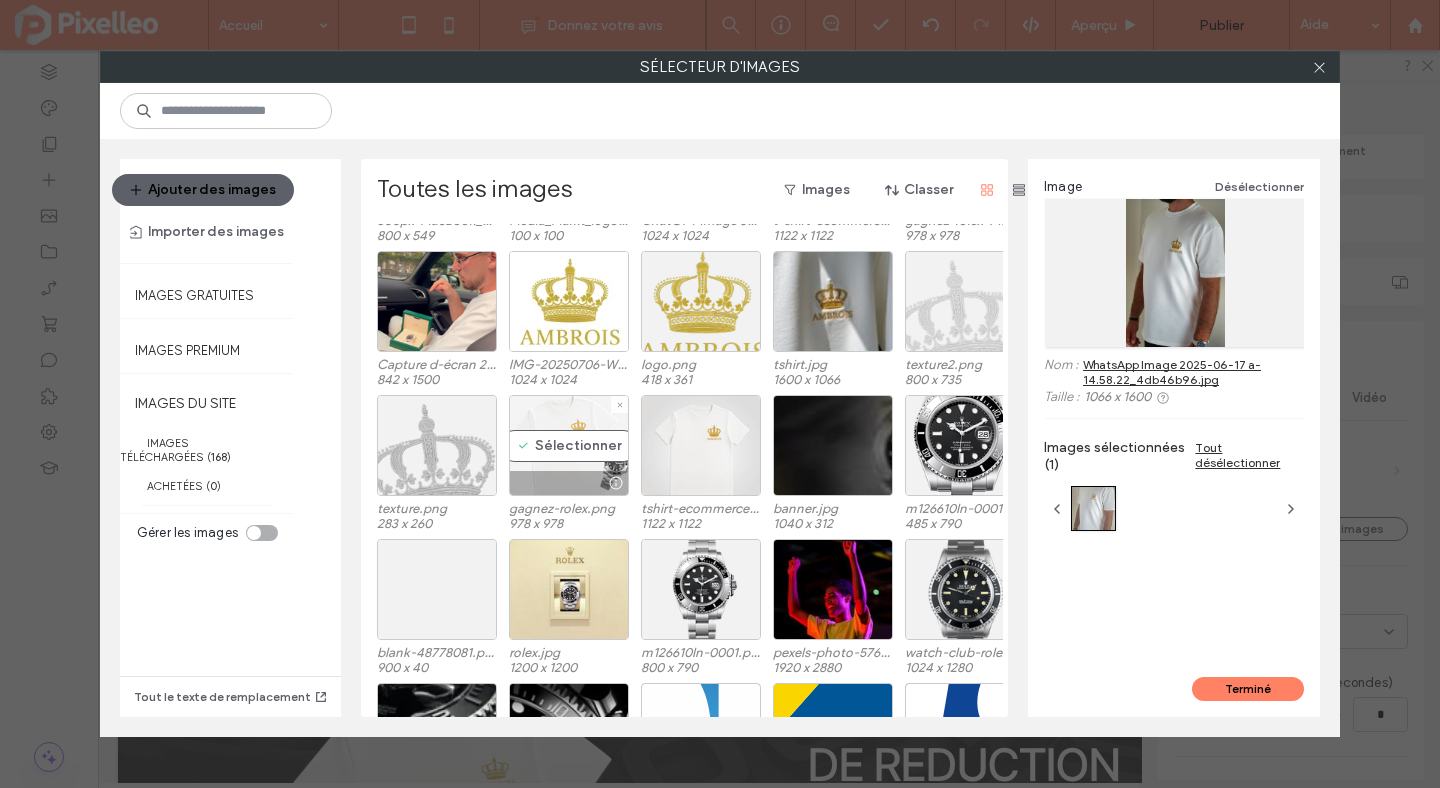 click on "Sélectionner" at bounding box center (569, 445) 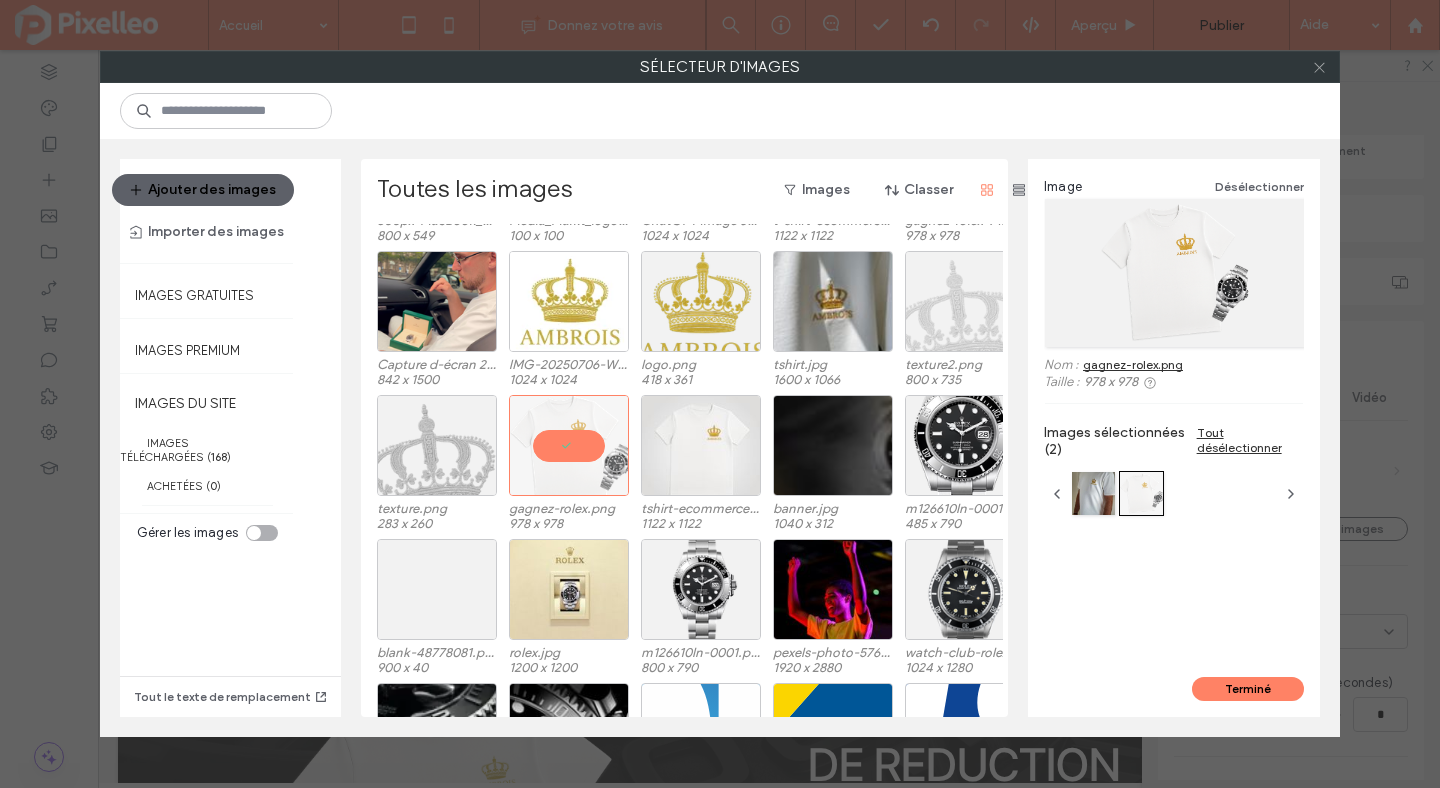 click 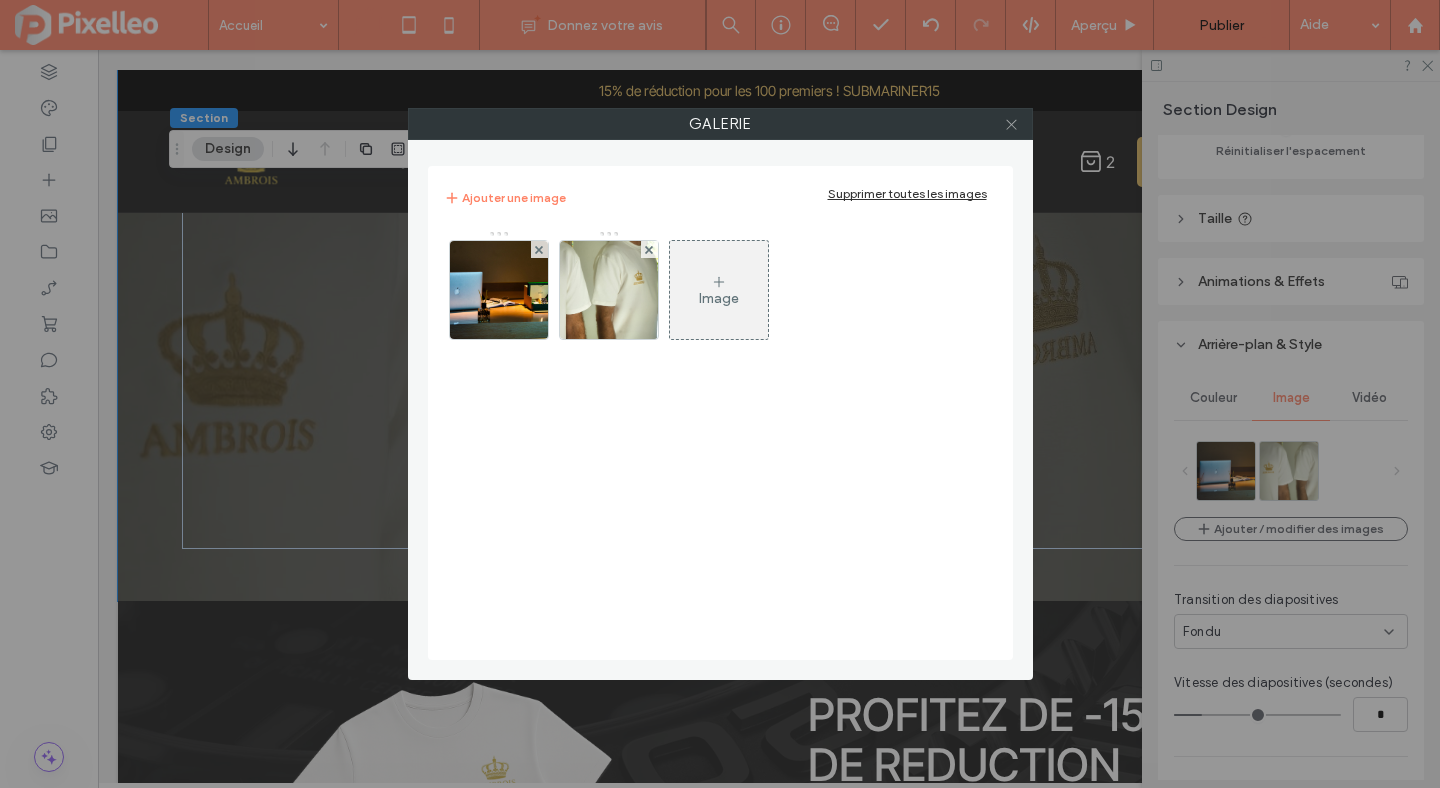 click 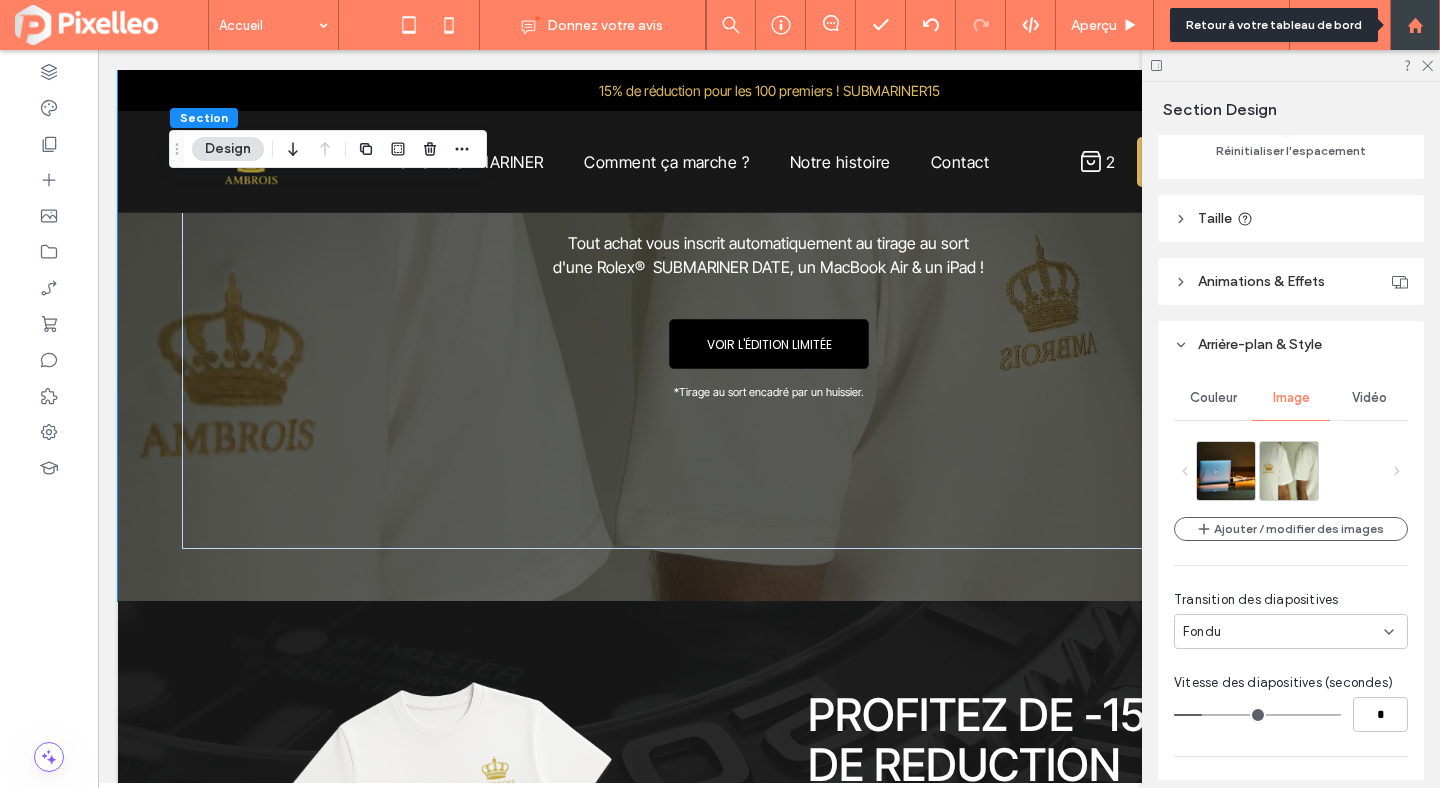 click 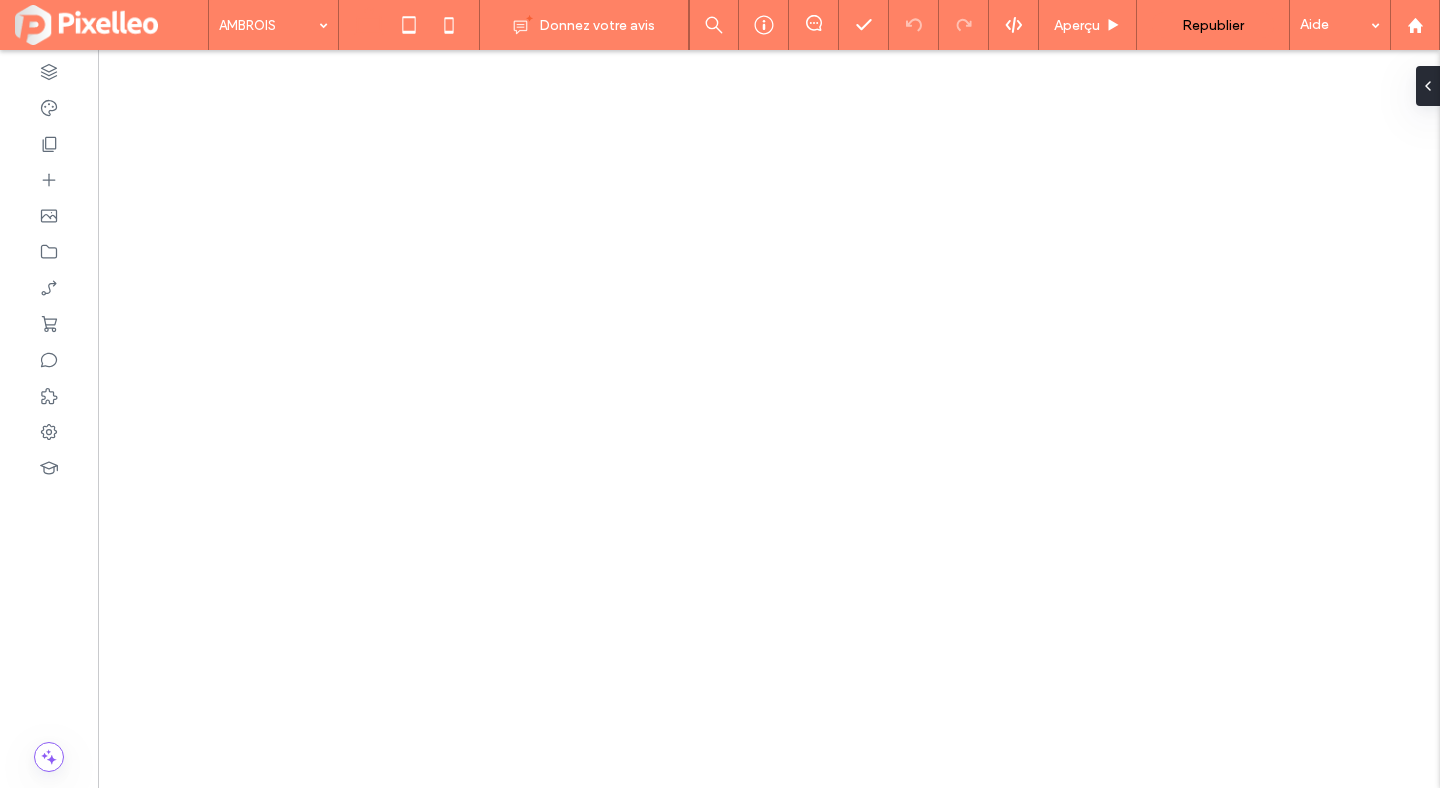 scroll, scrollTop: 0, scrollLeft: 0, axis: both 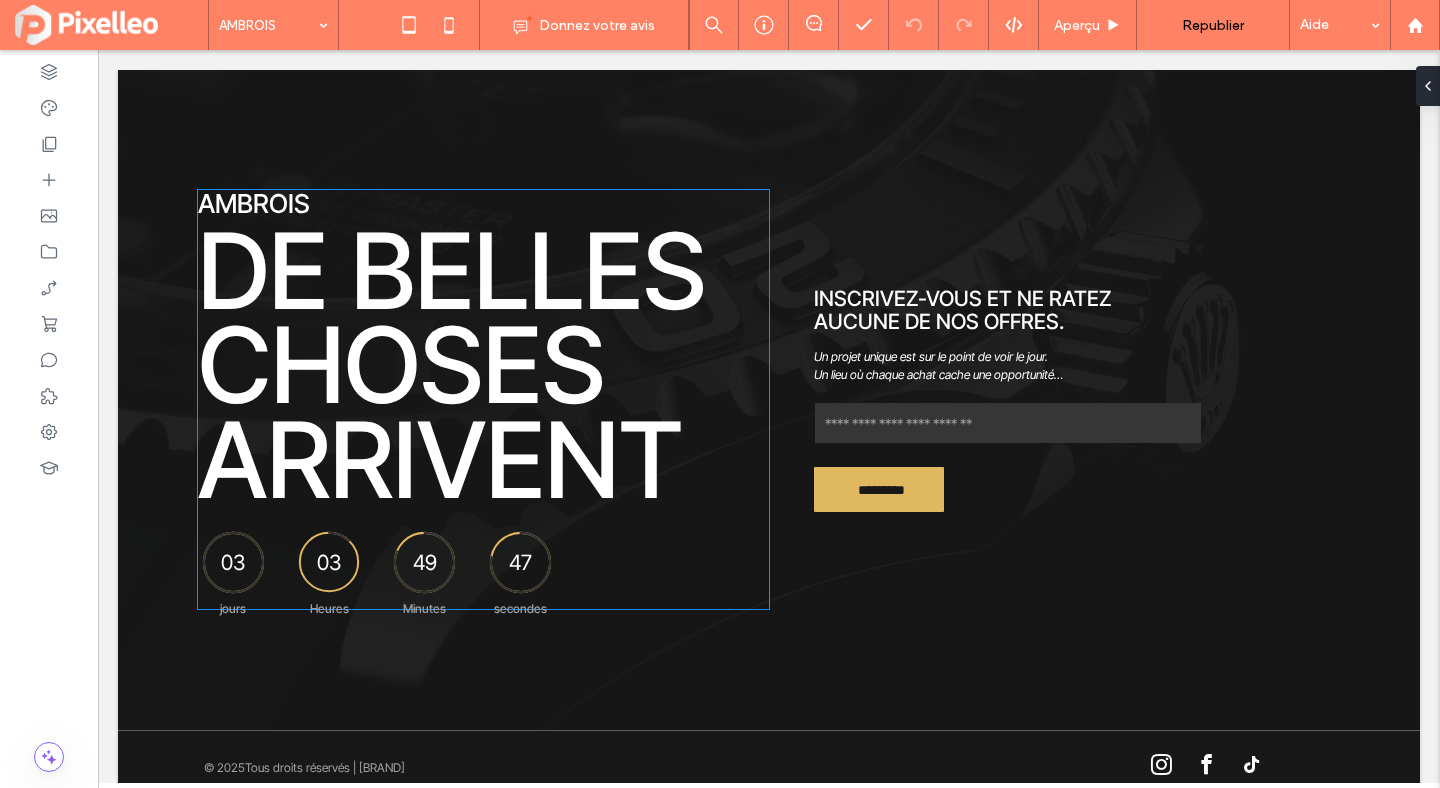 click on "Heures" at bounding box center [329, 606] 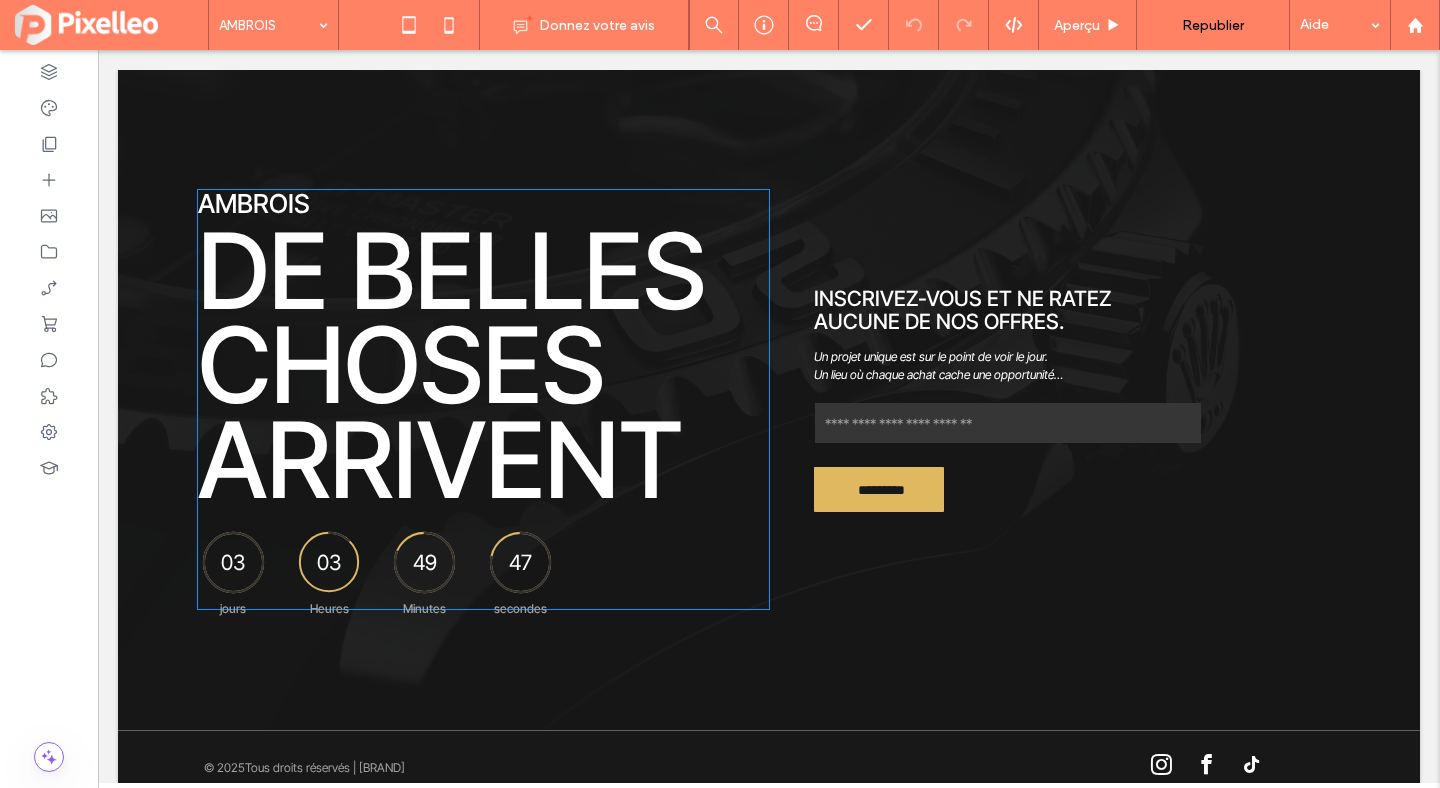 scroll, scrollTop: 0, scrollLeft: 0, axis: both 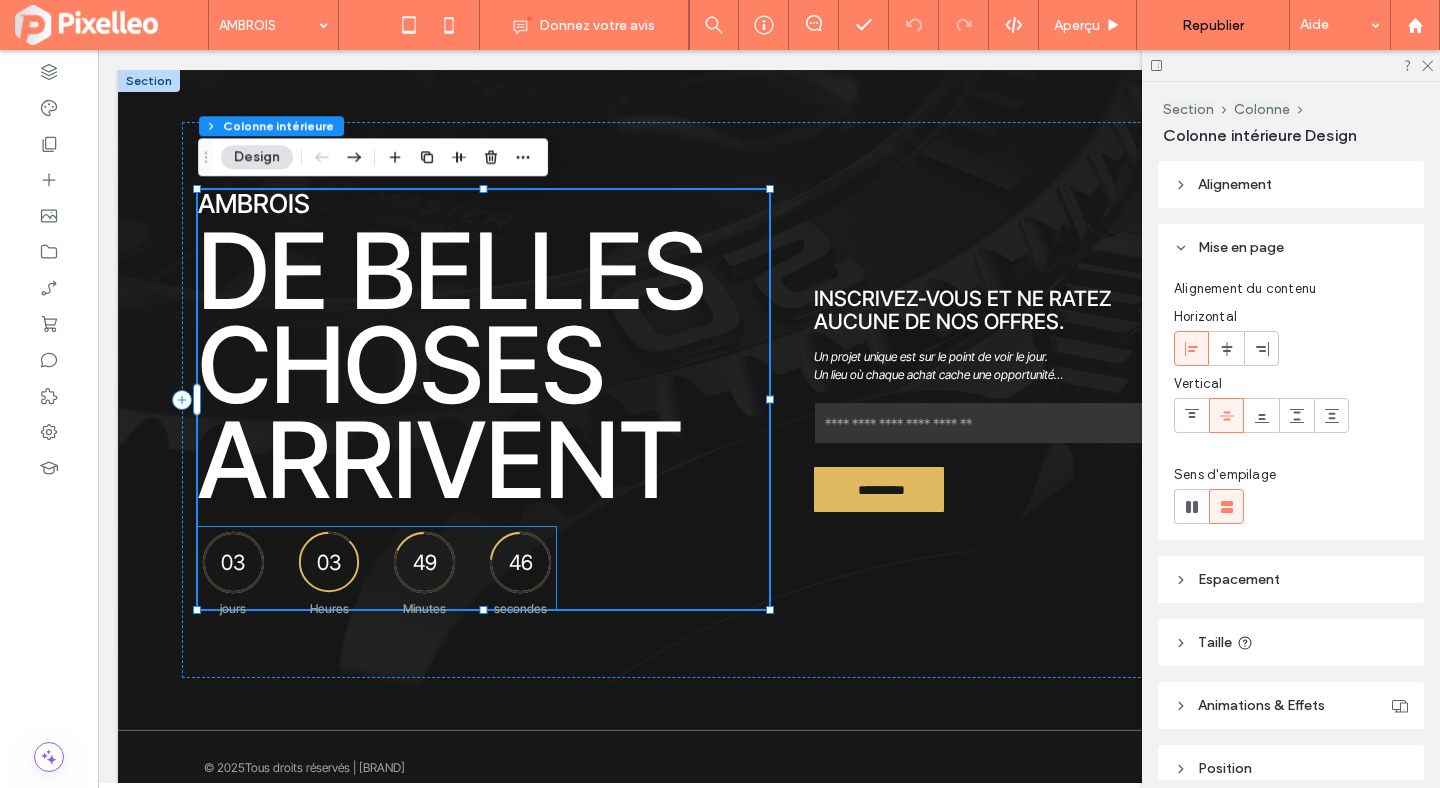 click on "[NUMBER]
[NUMBER]
[NUMBER]
[NUMBER]" at bounding box center [377, 562] 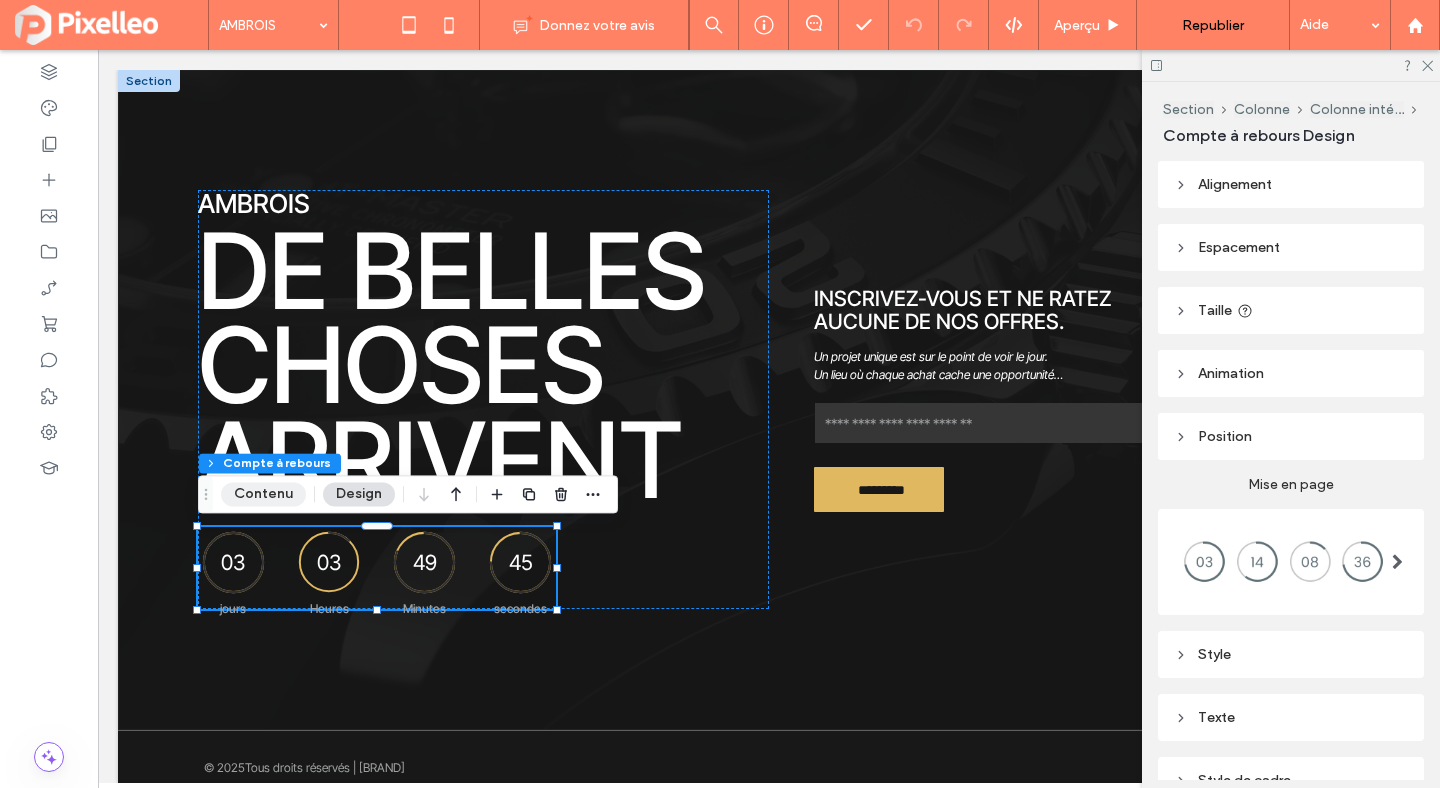click on "Contenu" at bounding box center [263, 494] 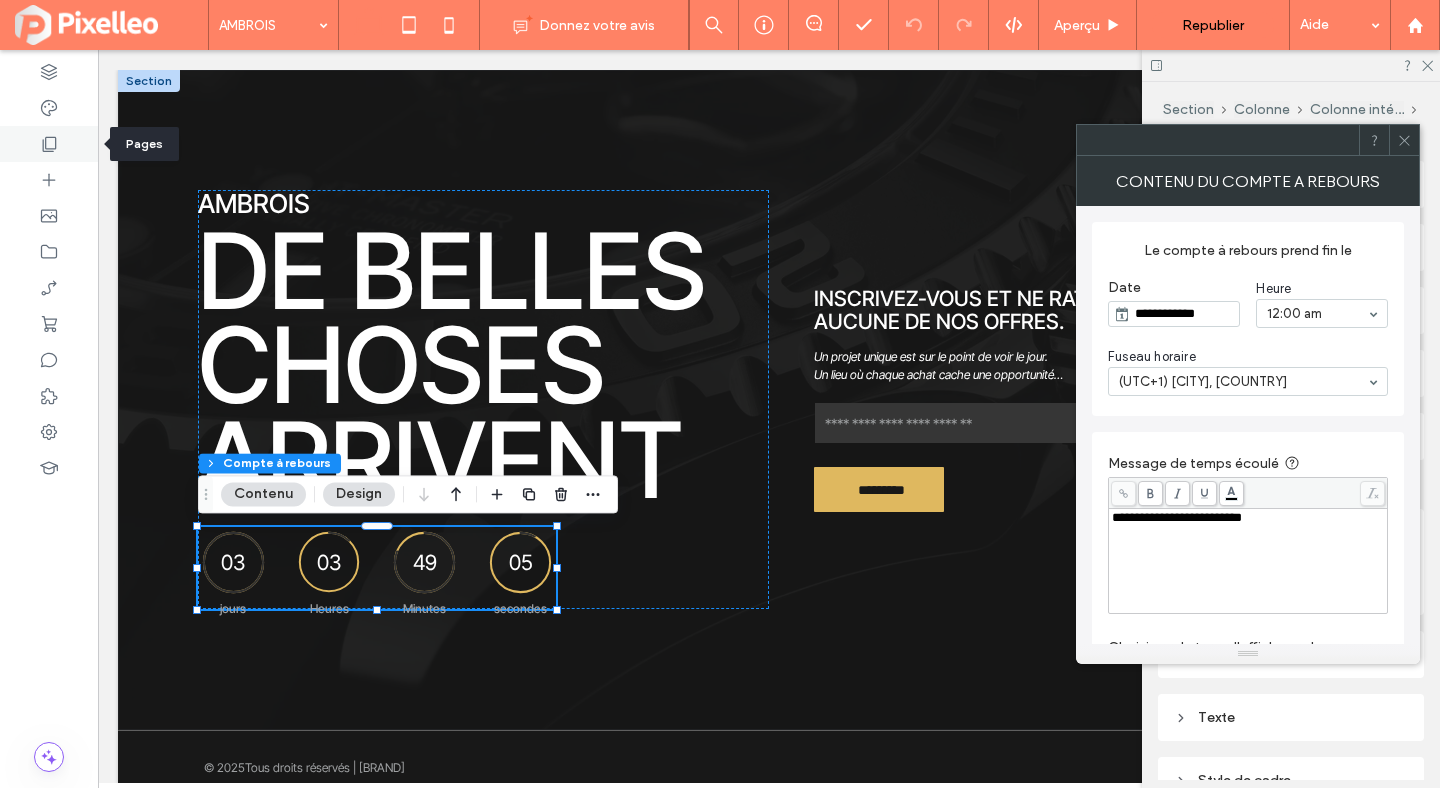 click at bounding box center [49, 144] 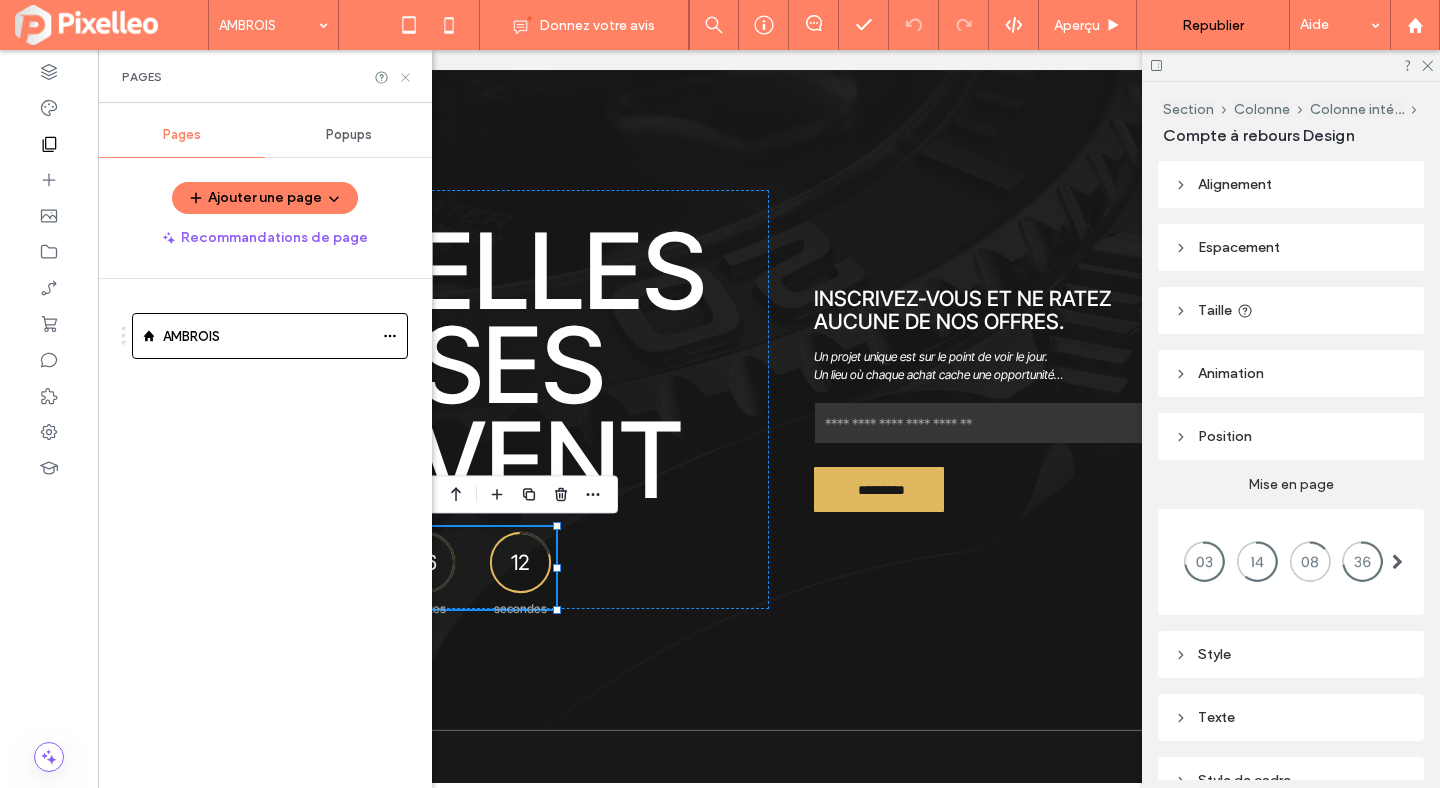 click 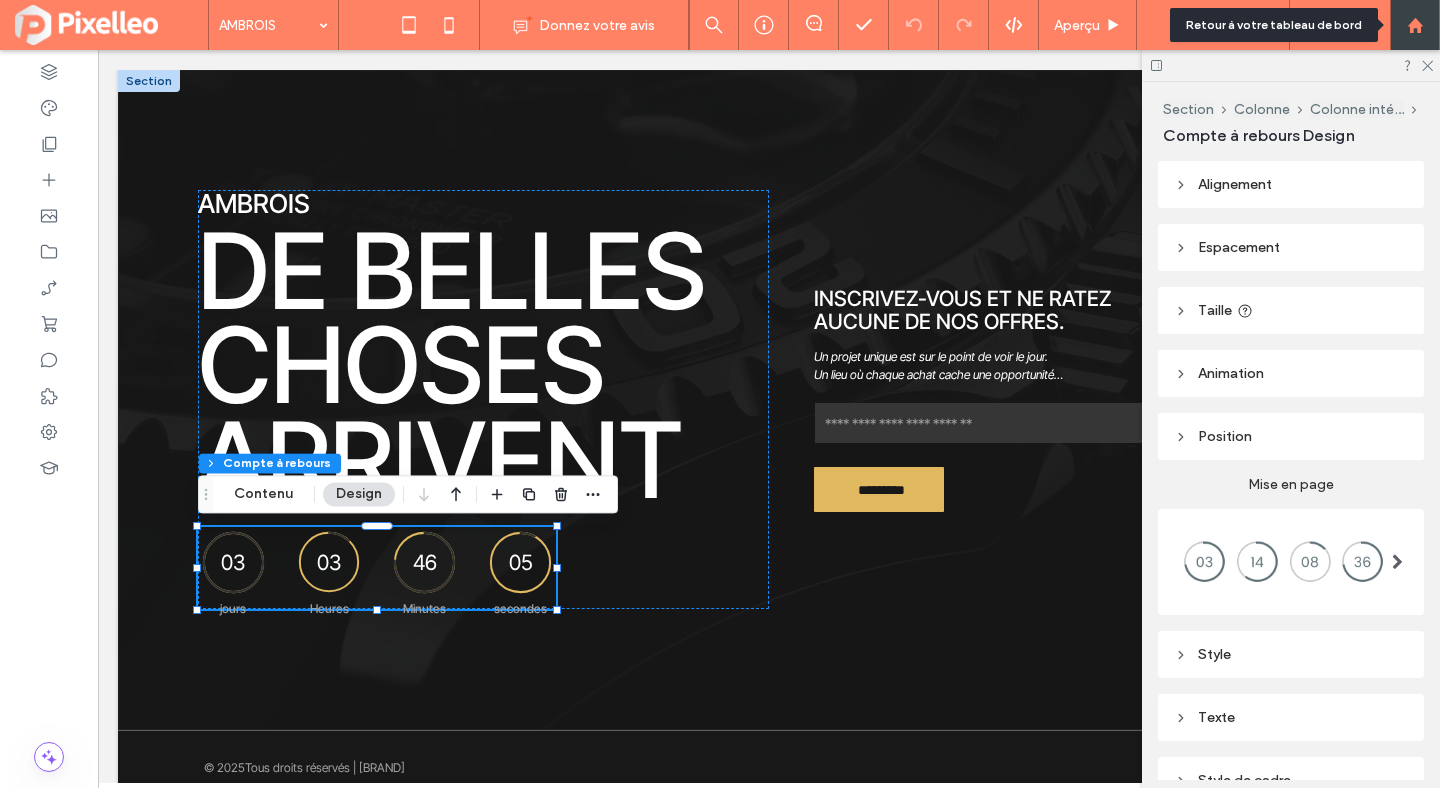 click at bounding box center [1415, 25] 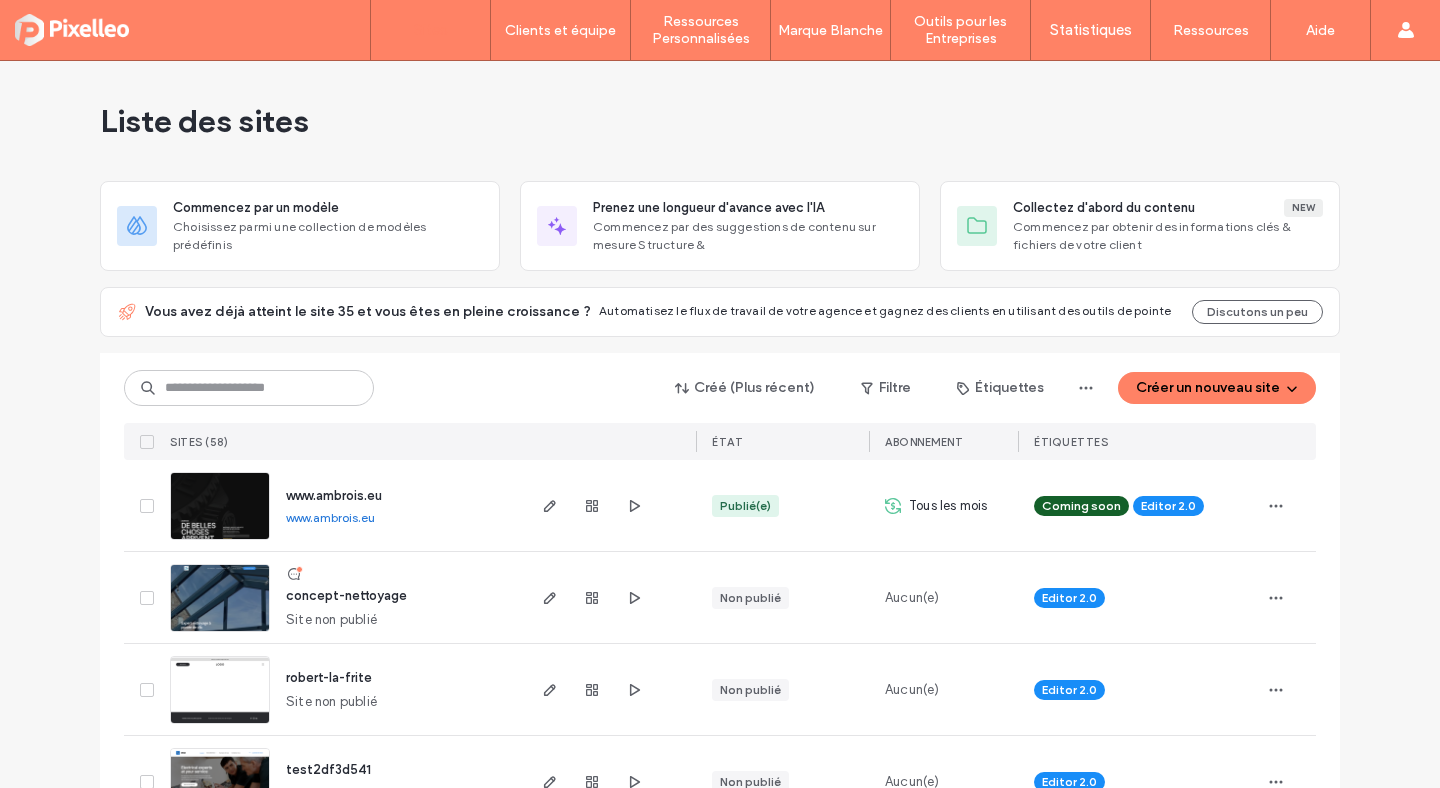 scroll, scrollTop: 0, scrollLeft: 0, axis: both 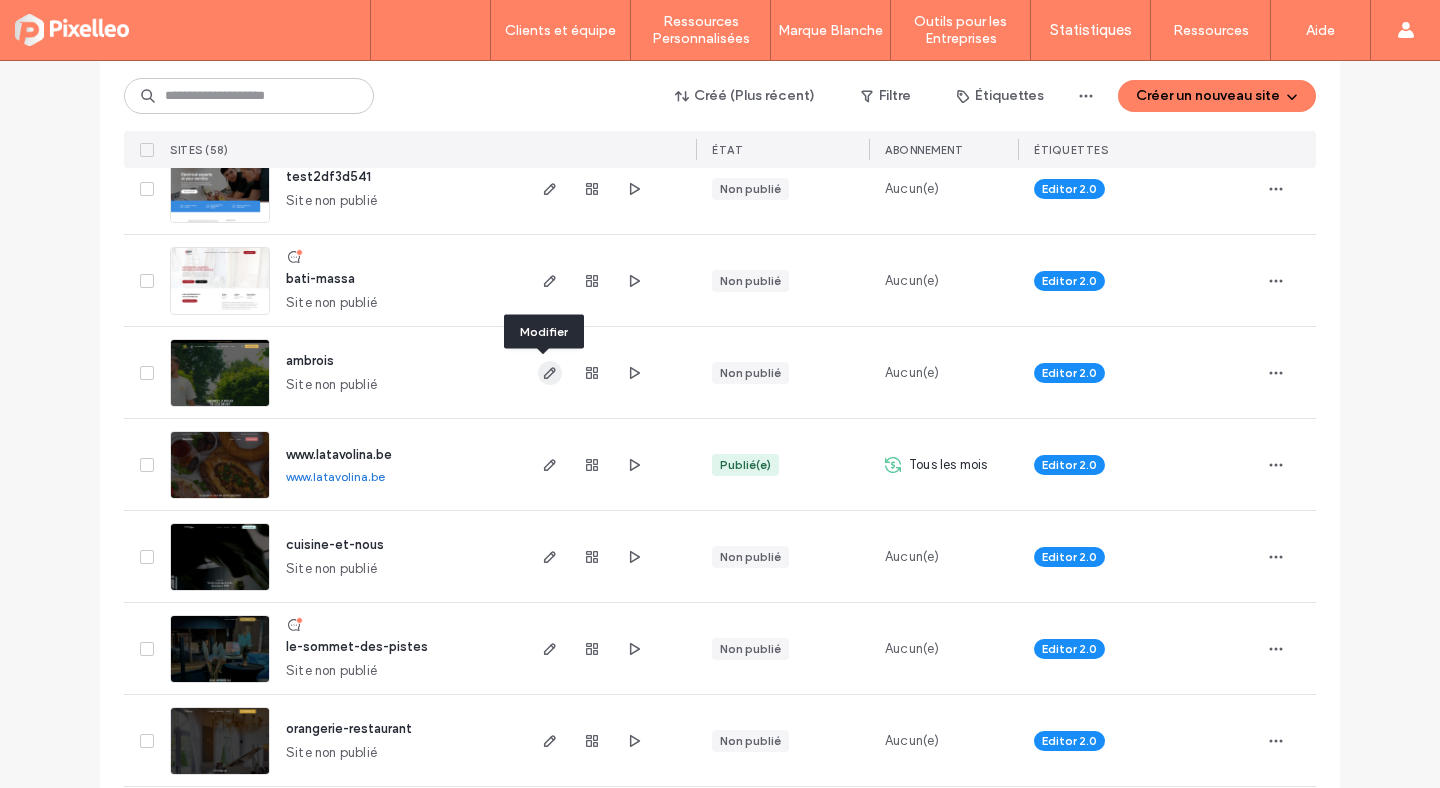 click 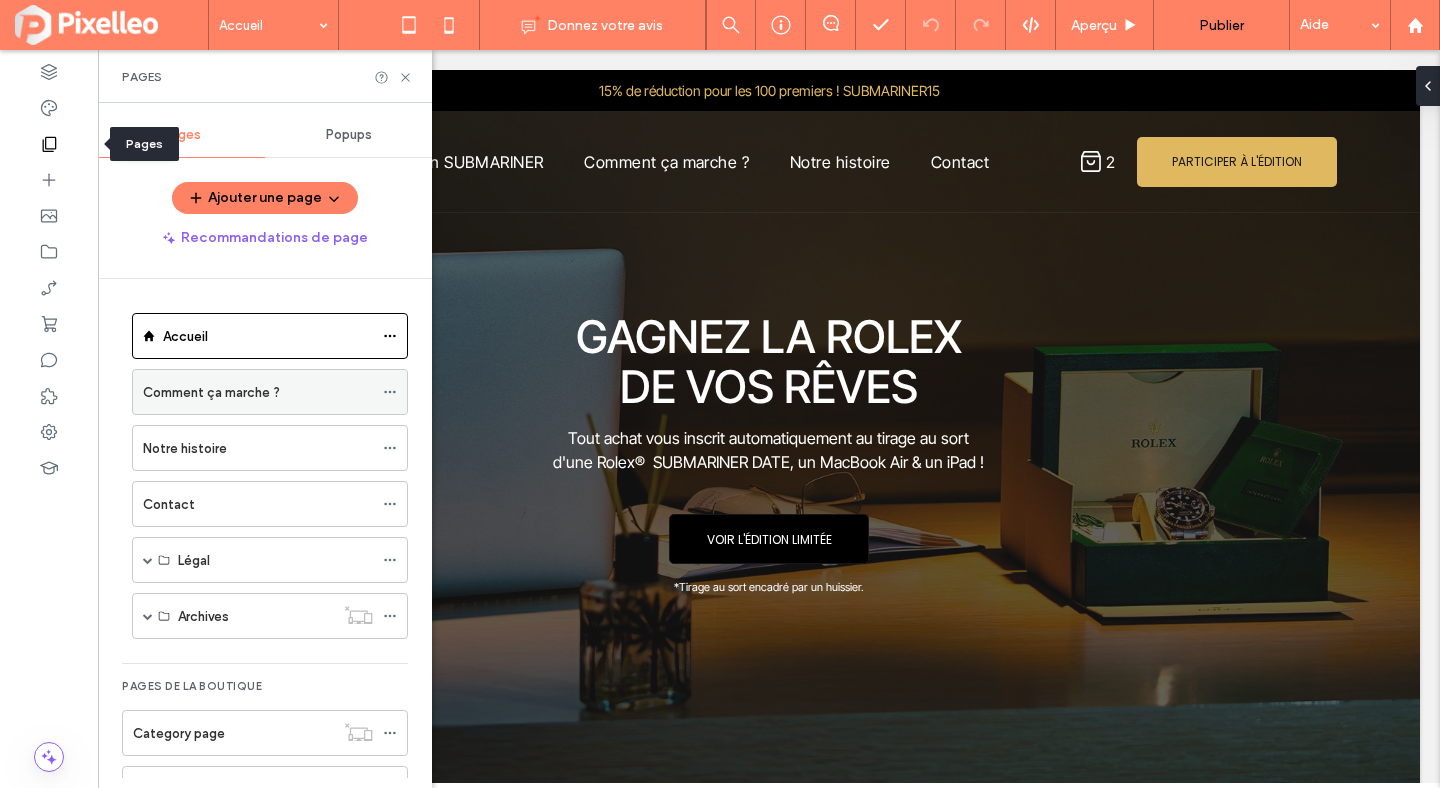 scroll, scrollTop: 0, scrollLeft: 0, axis: both 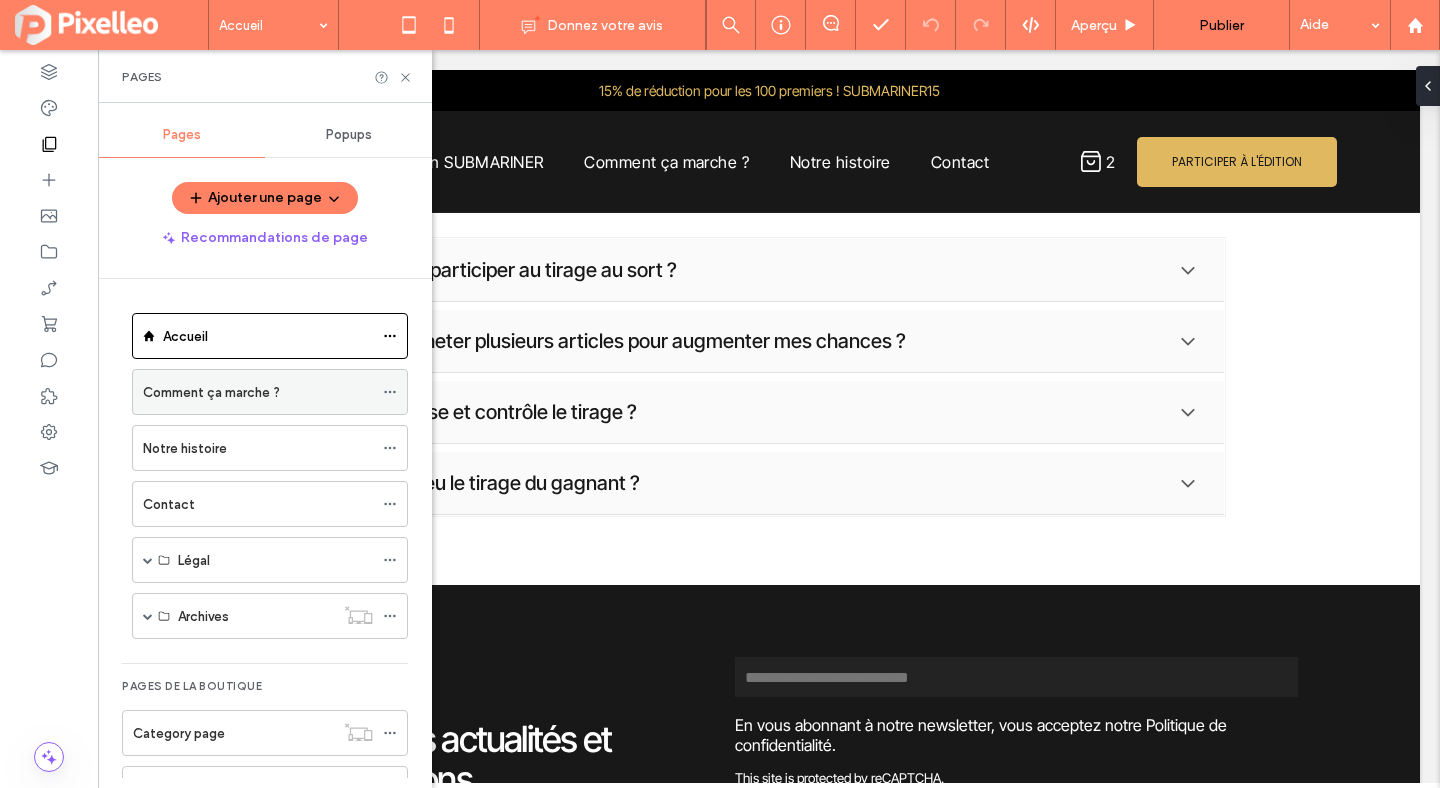 click on "Comment ça marche ?" at bounding box center [211, 392] 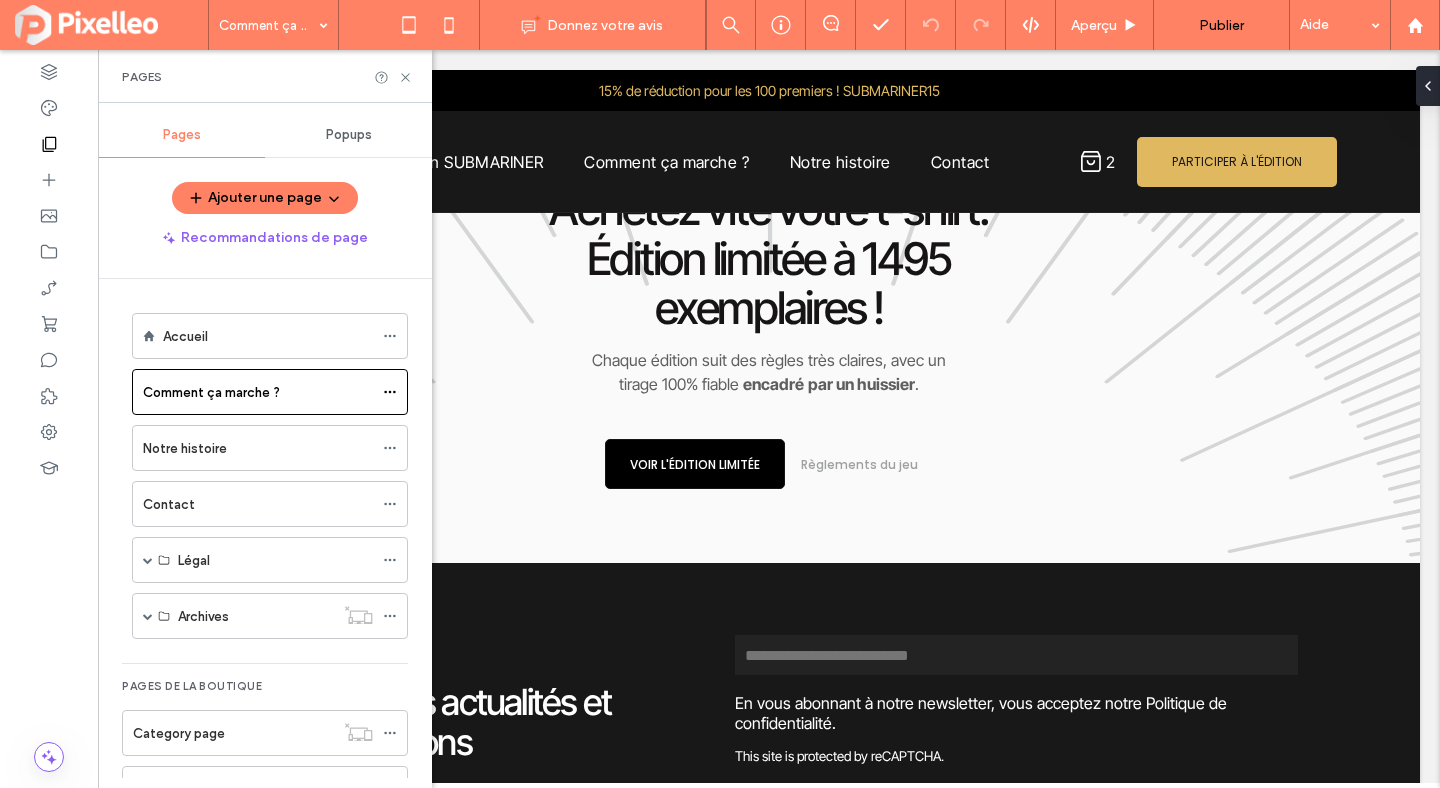 scroll, scrollTop: 1146, scrollLeft: 0, axis: vertical 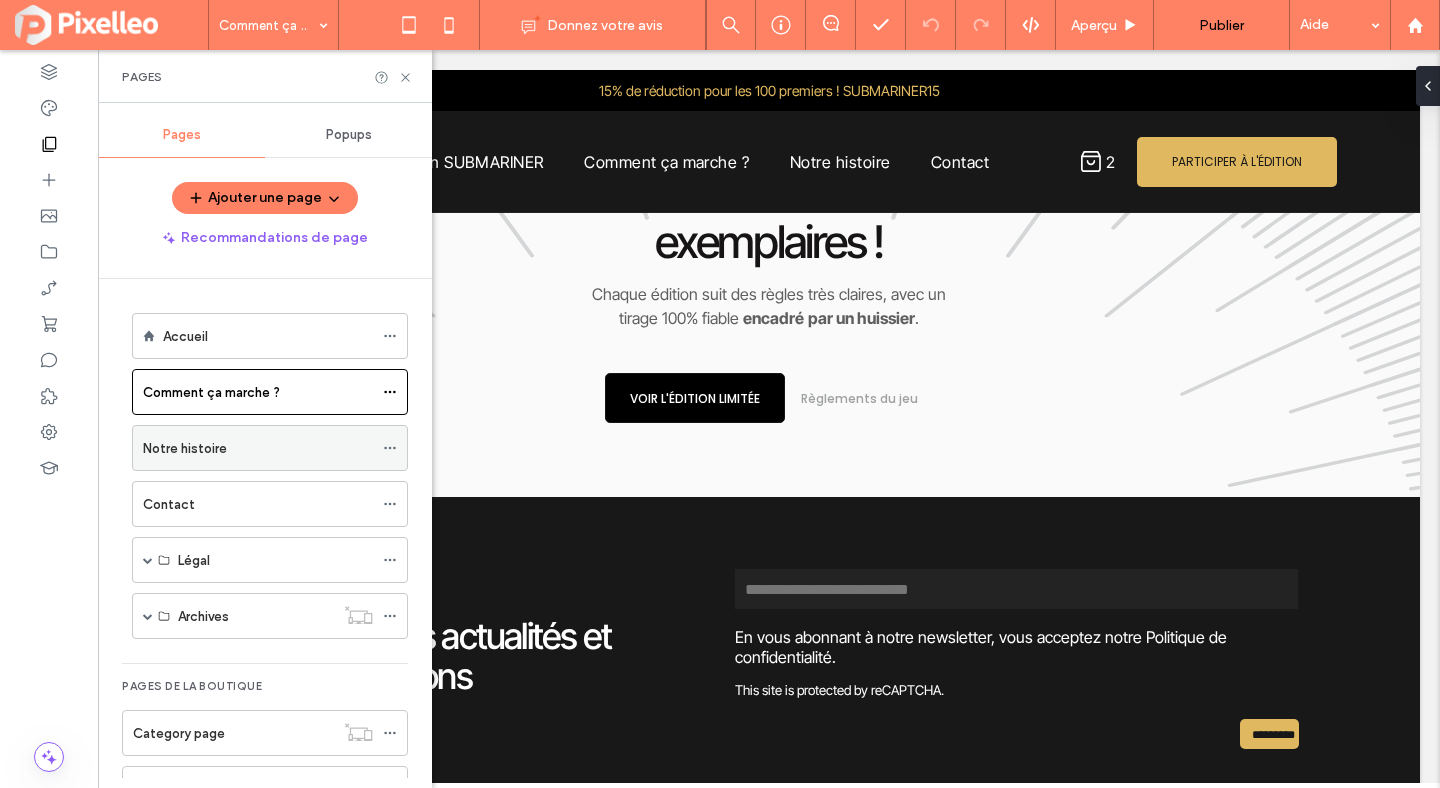 click on "Notre histoire" at bounding box center [258, 448] 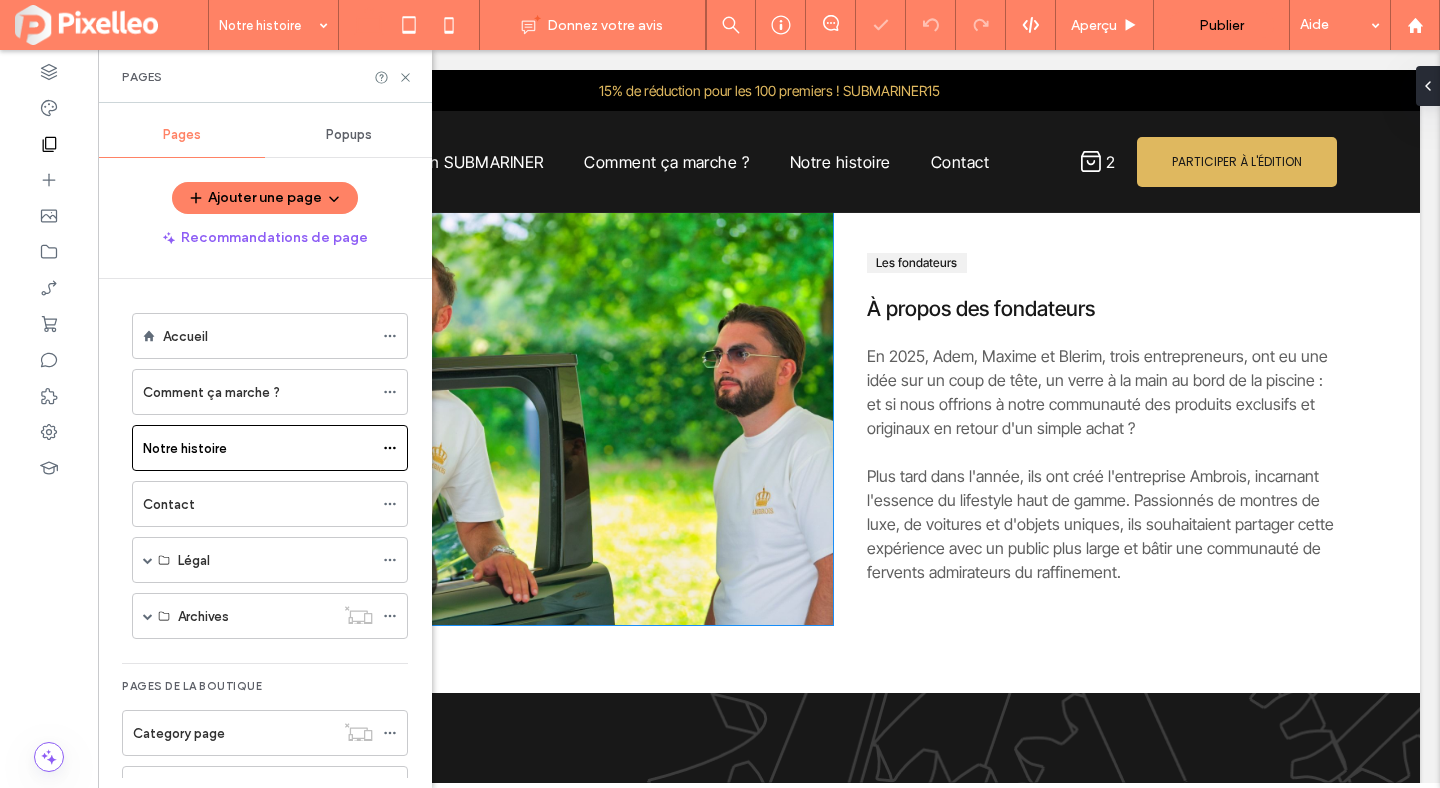 scroll, scrollTop: 402, scrollLeft: 0, axis: vertical 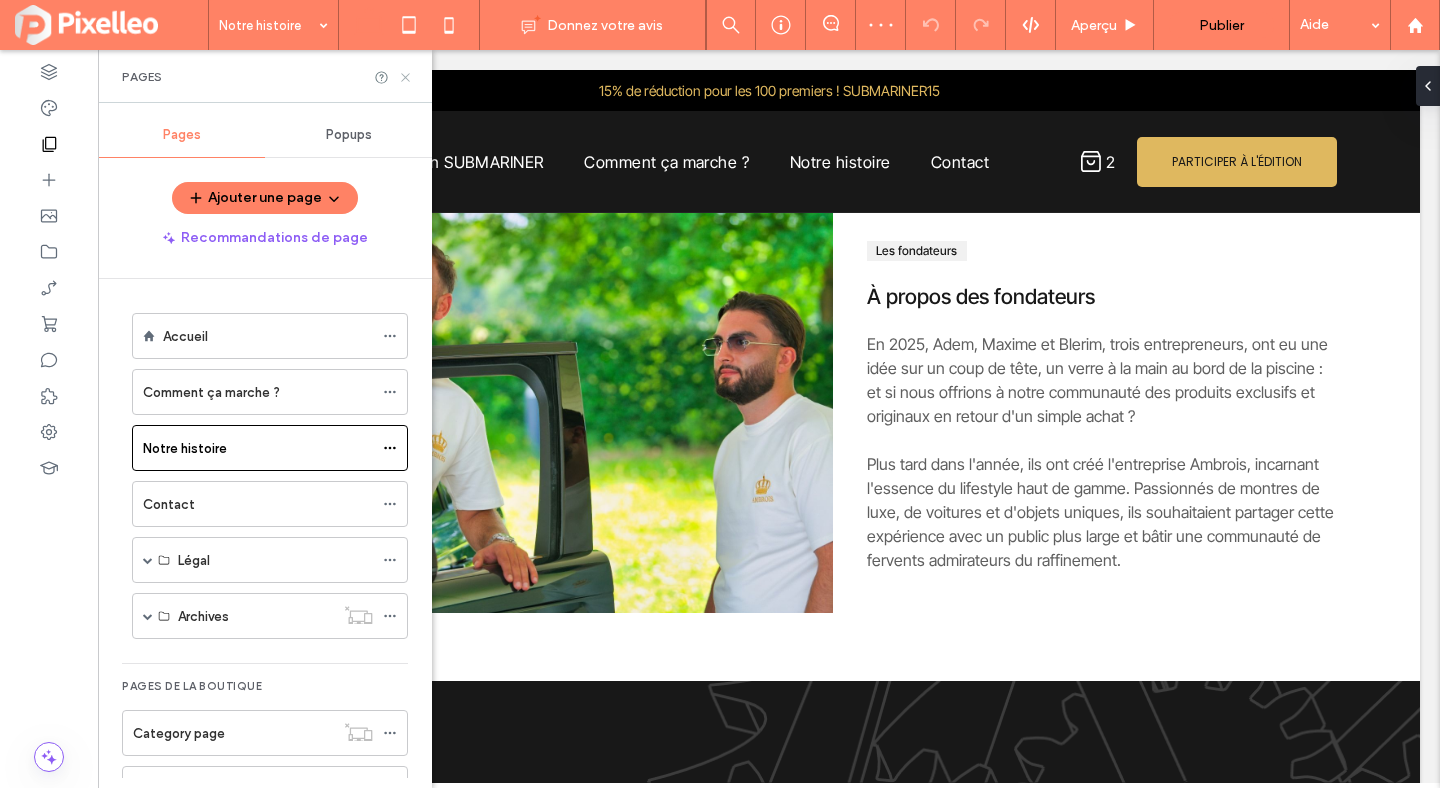 click 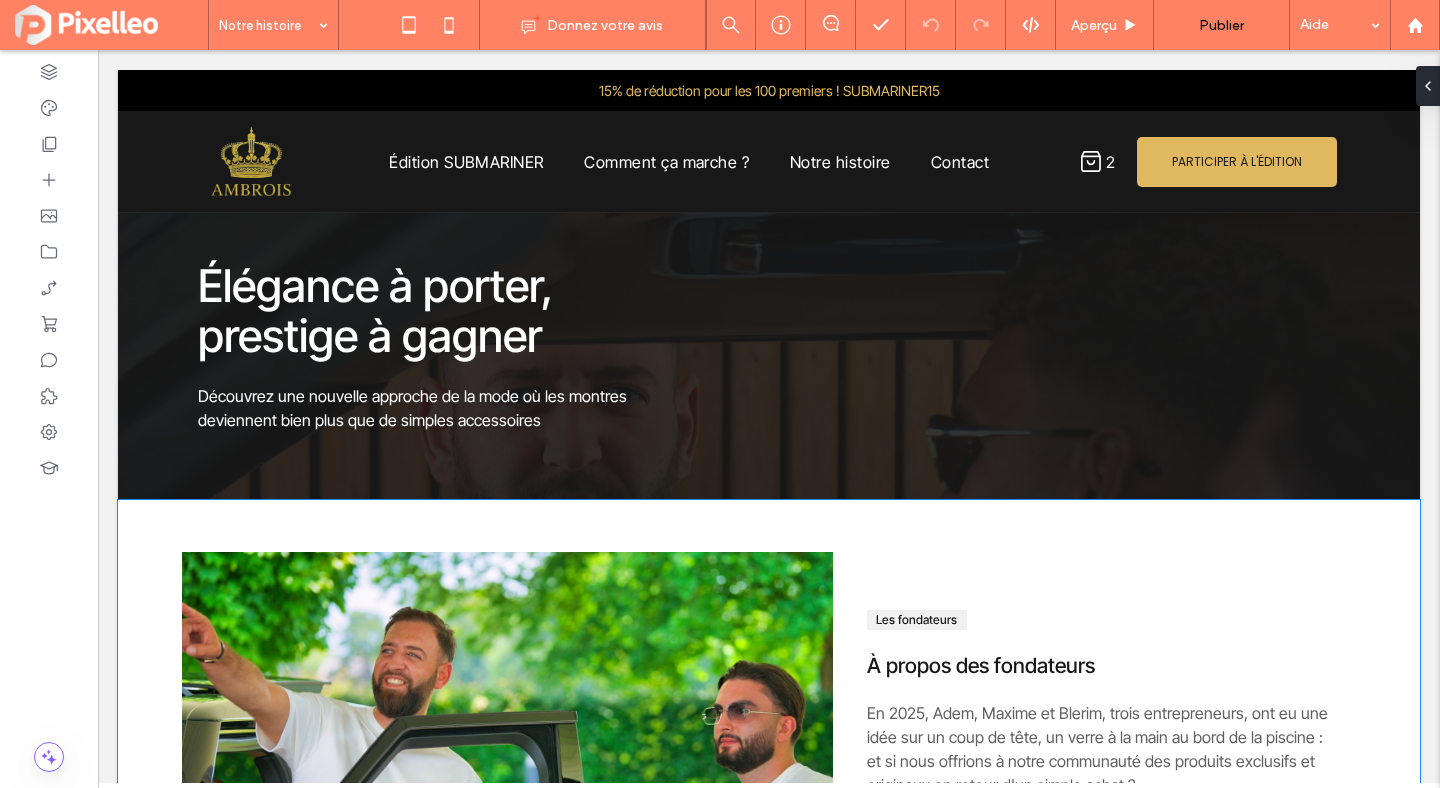 scroll, scrollTop: 0, scrollLeft: 0, axis: both 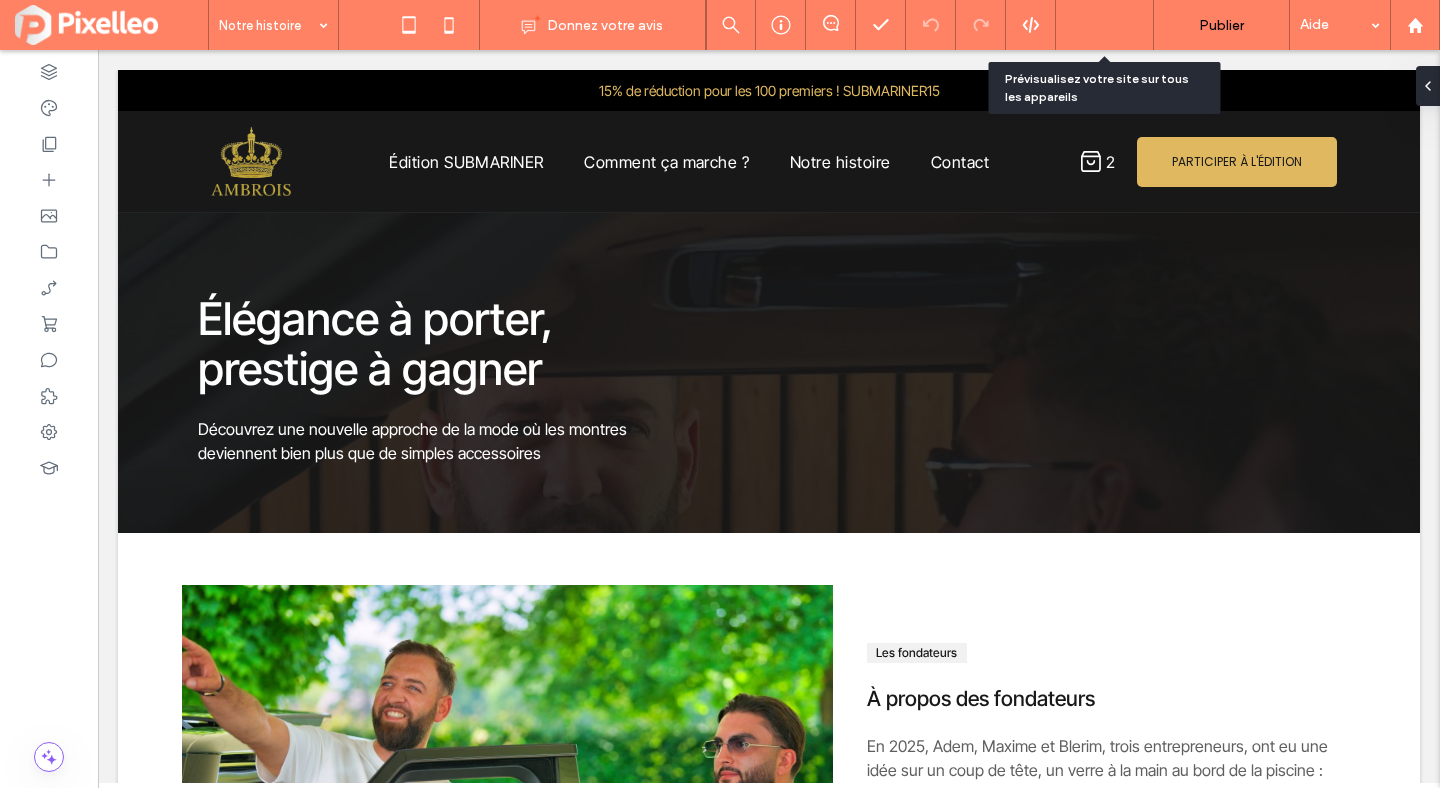 click on "Aperçu" at bounding box center [1105, 25] 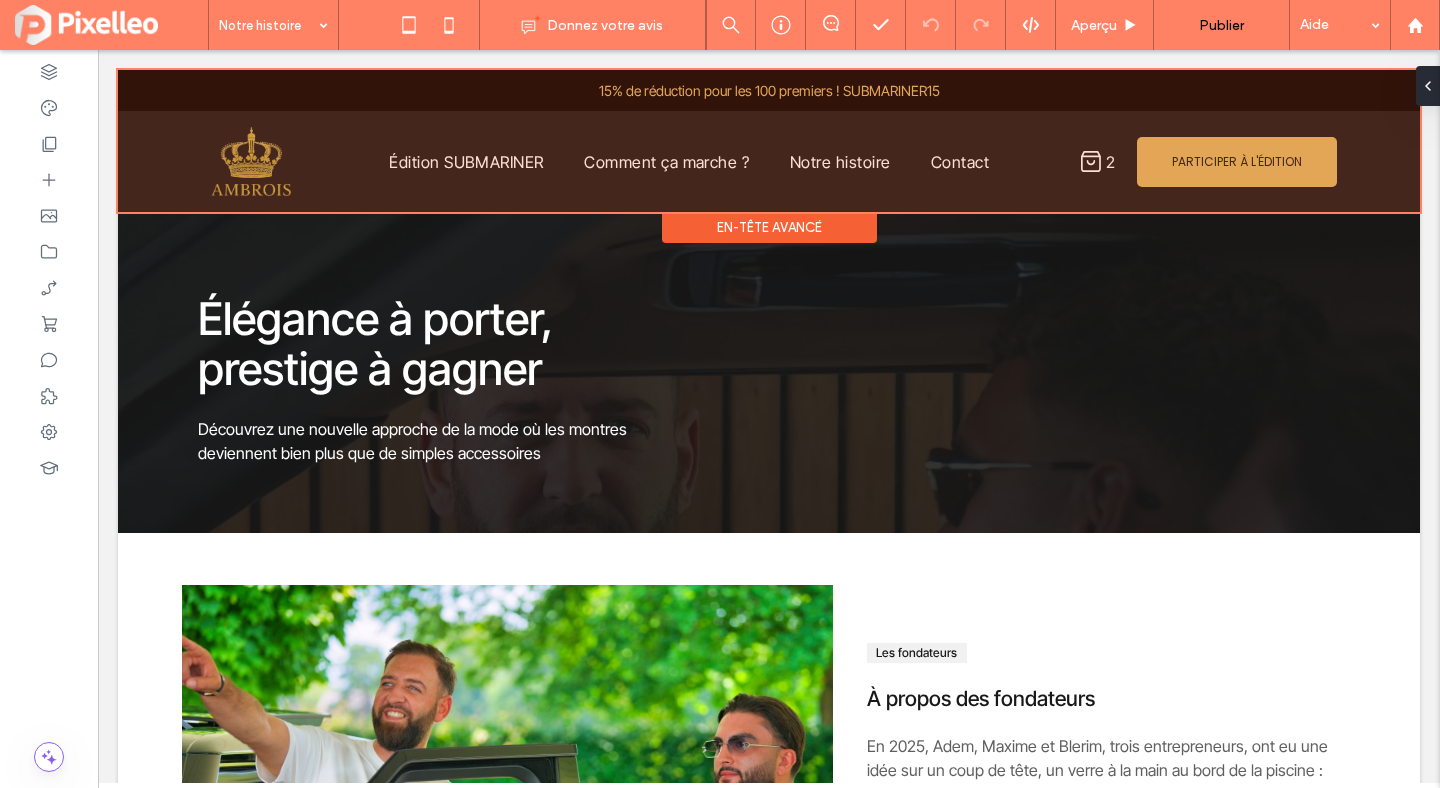 click at bounding box center (769, 141) 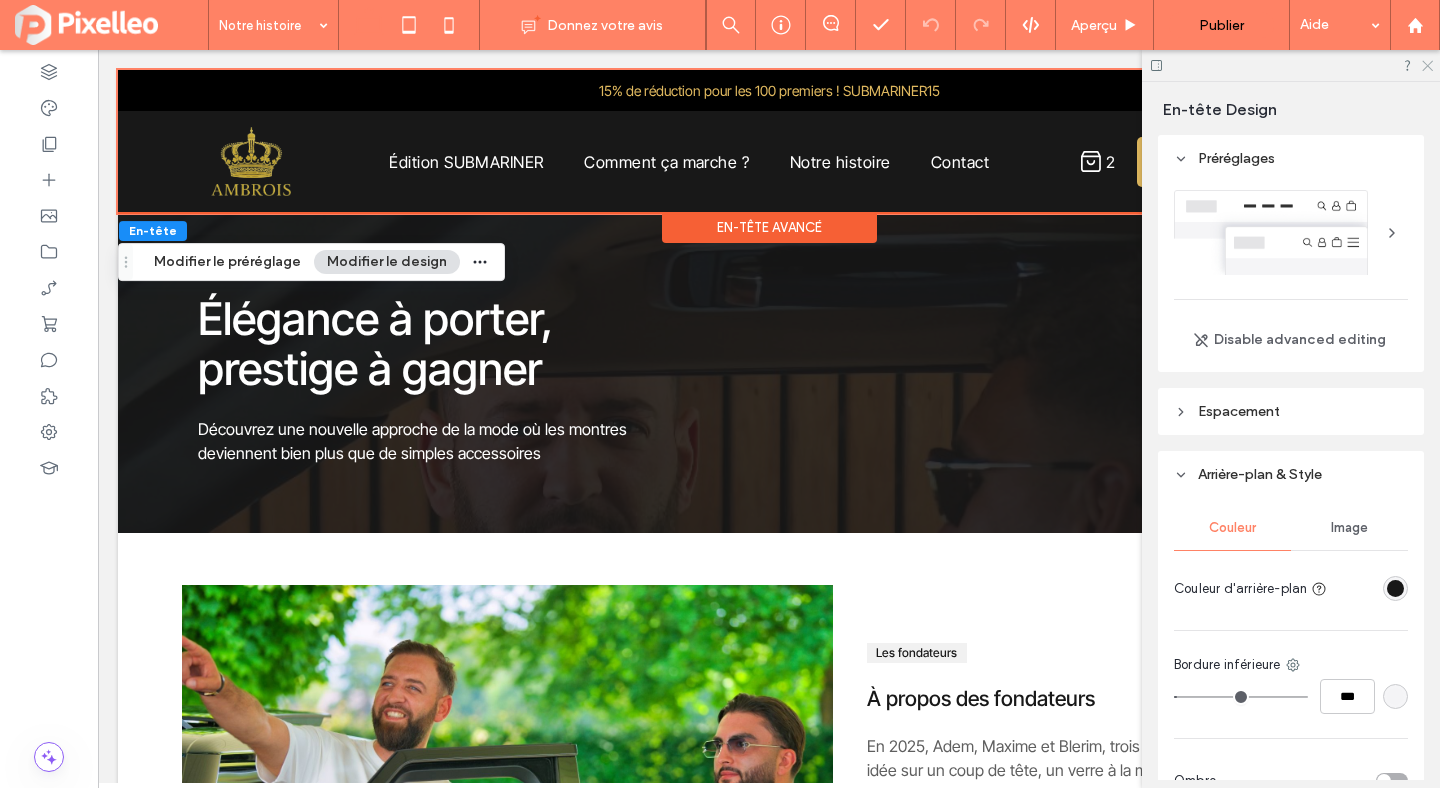 click 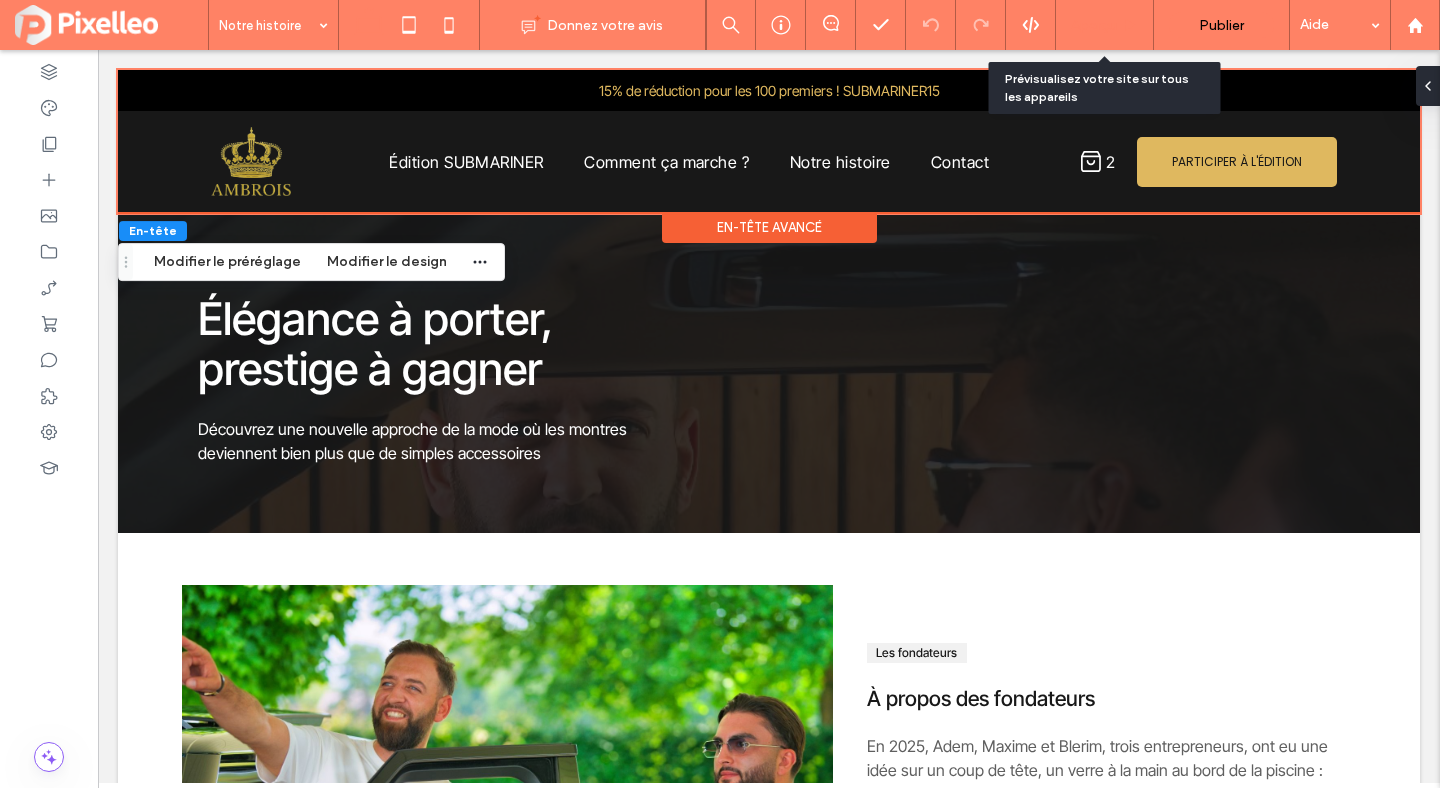 click on "Aperçu" at bounding box center [1094, 25] 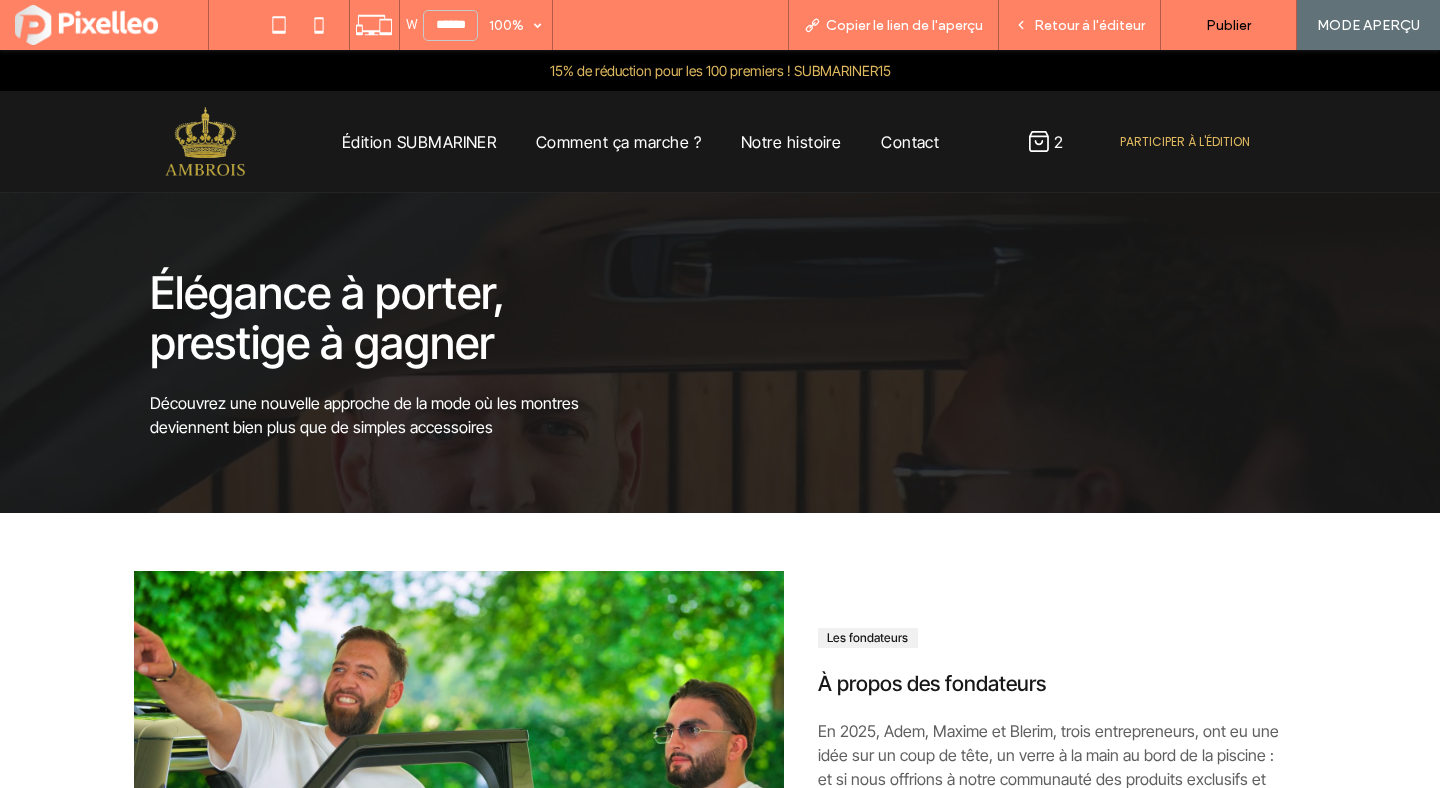 click on "PARTICIPER À L'ÉDITION" at bounding box center [1185, 142] 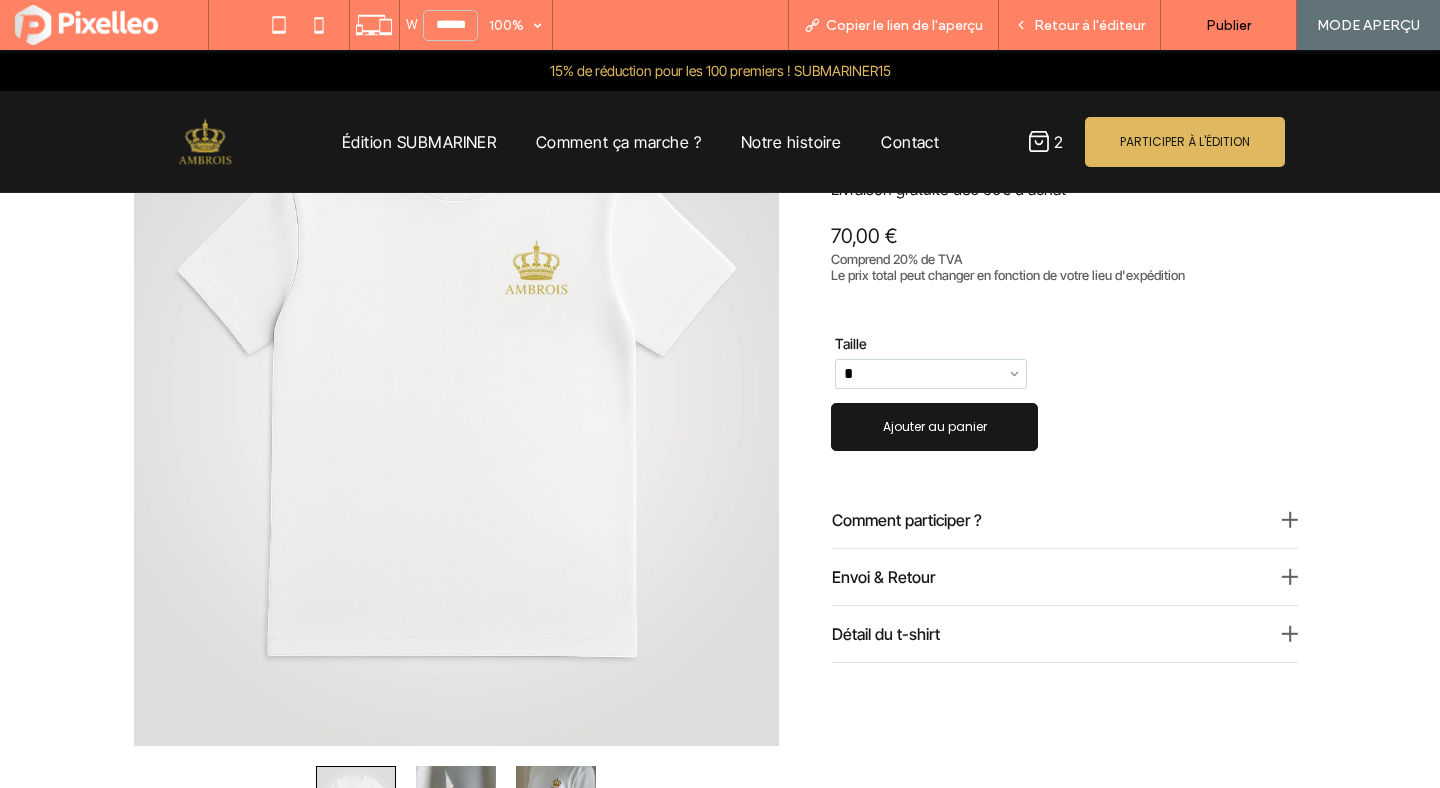 scroll, scrollTop: 462, scrollLeft: 0, axis: vertical 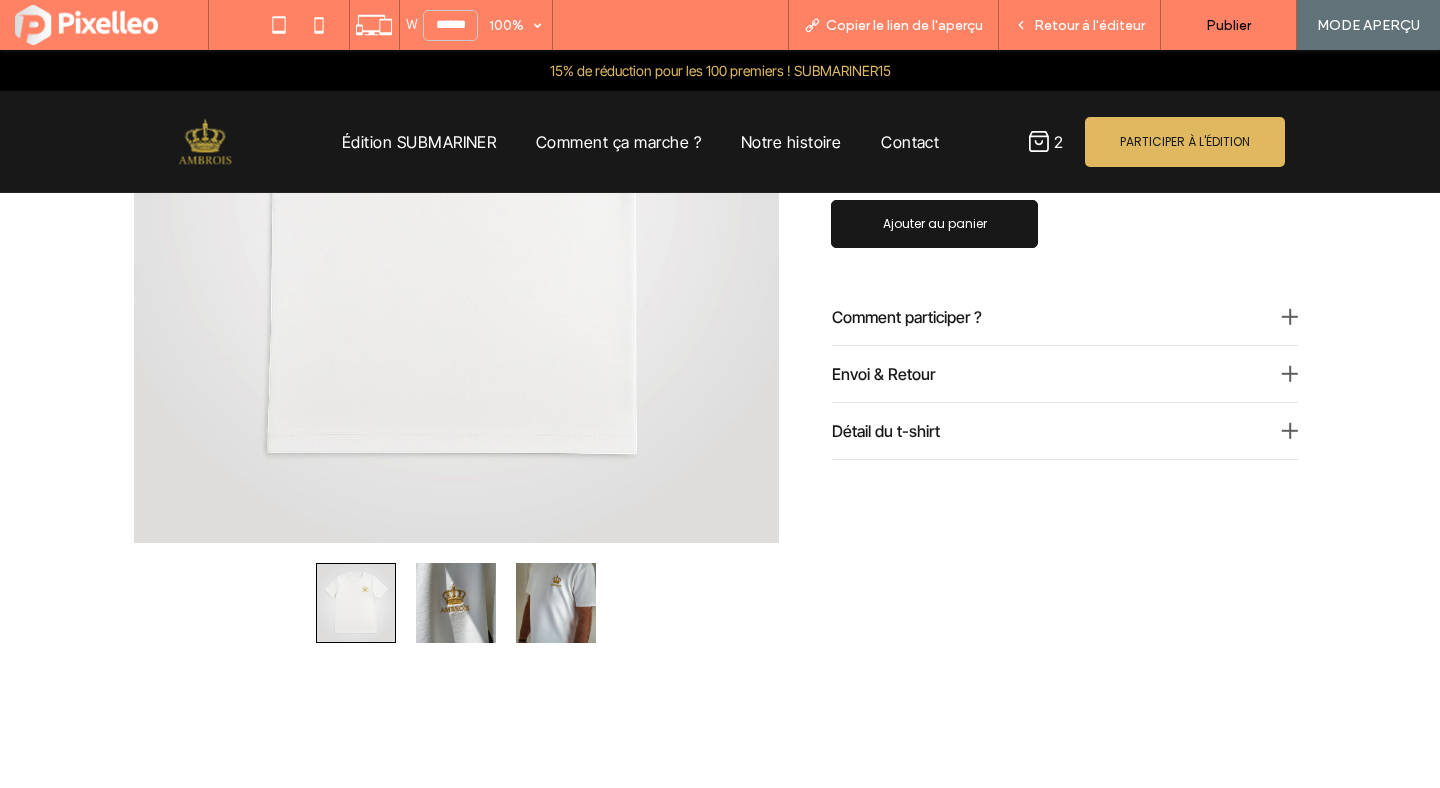 click at bounding box center (556, 603) 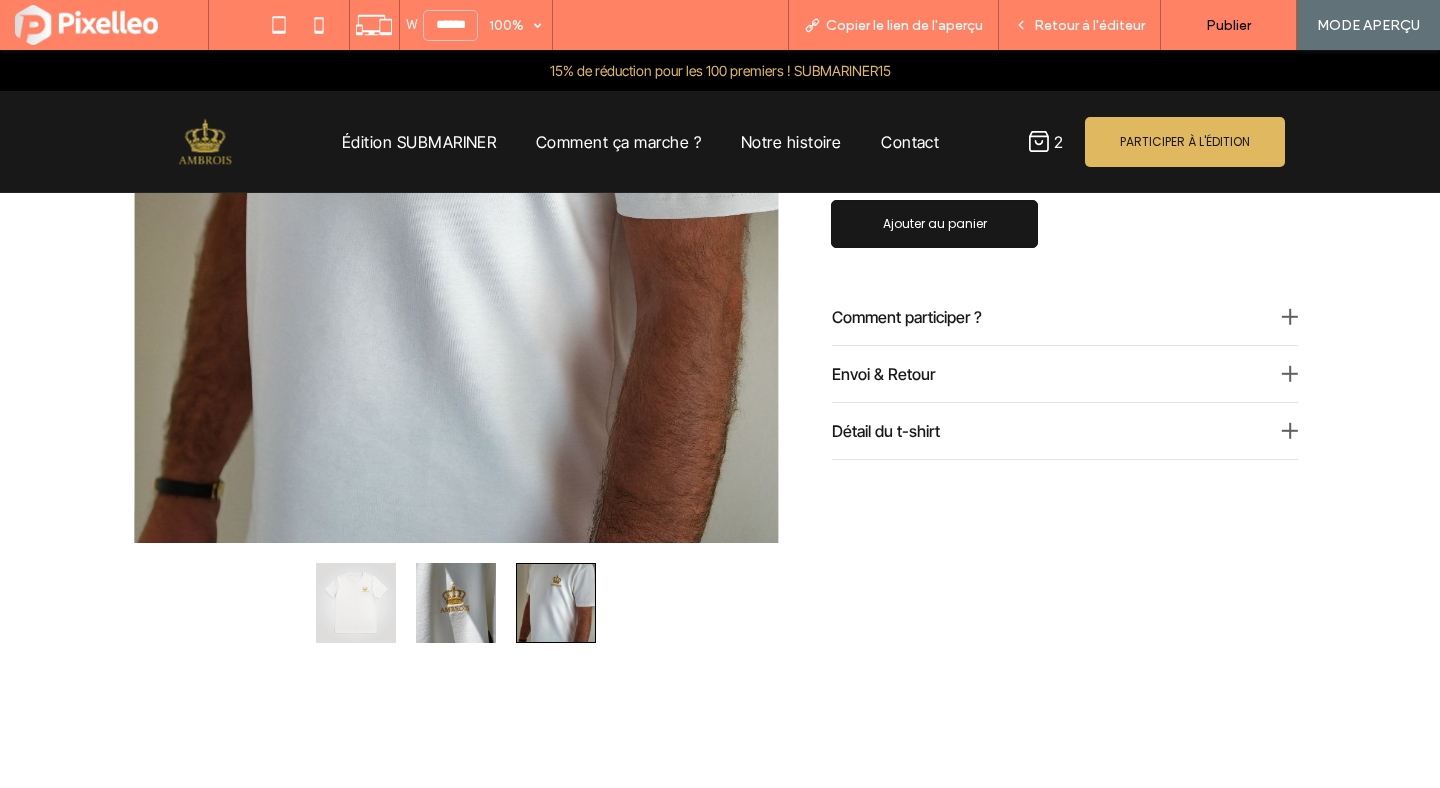 click at bounding box center (456, 603) 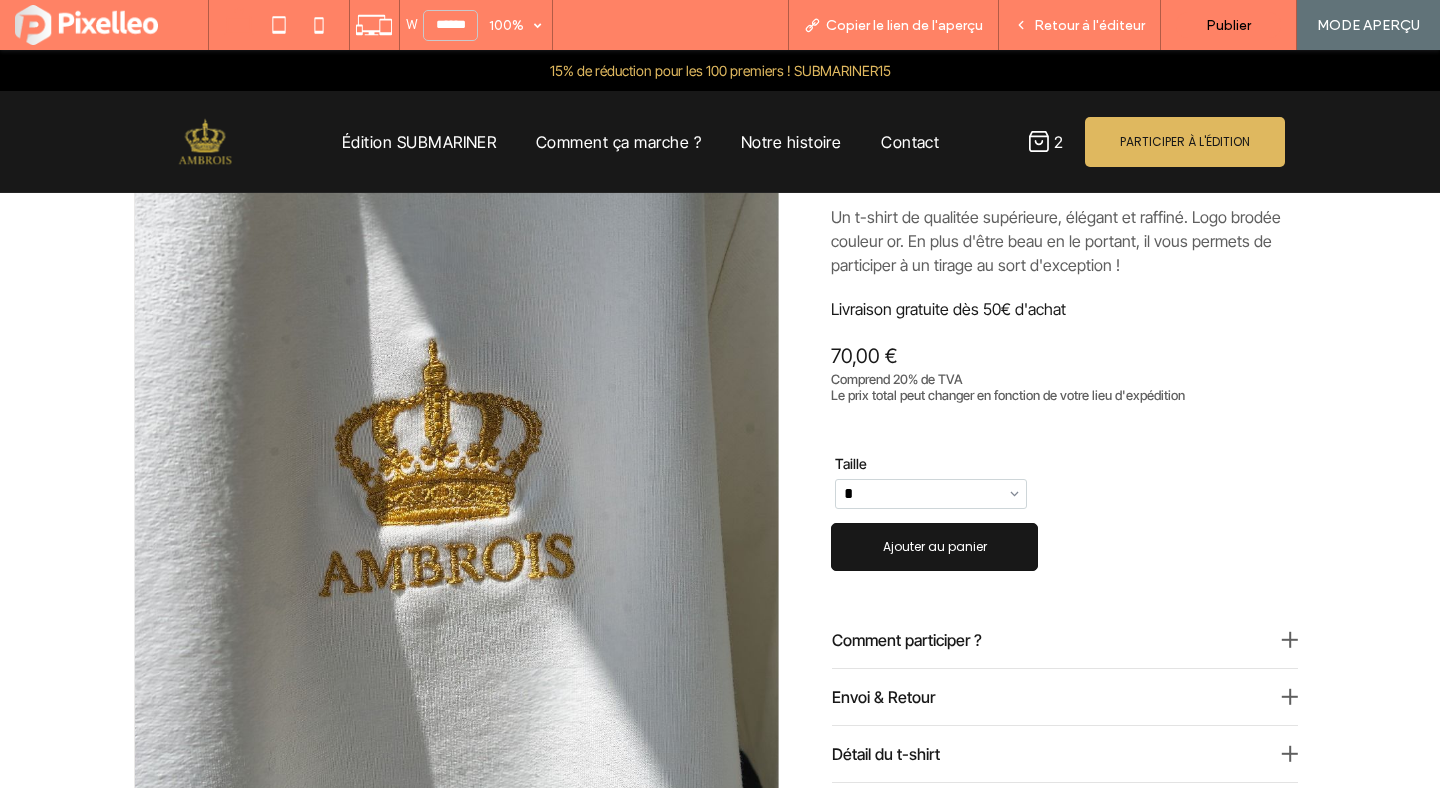 scroll, scrollTop: 138, scrollLeft: 0, axis: vertical 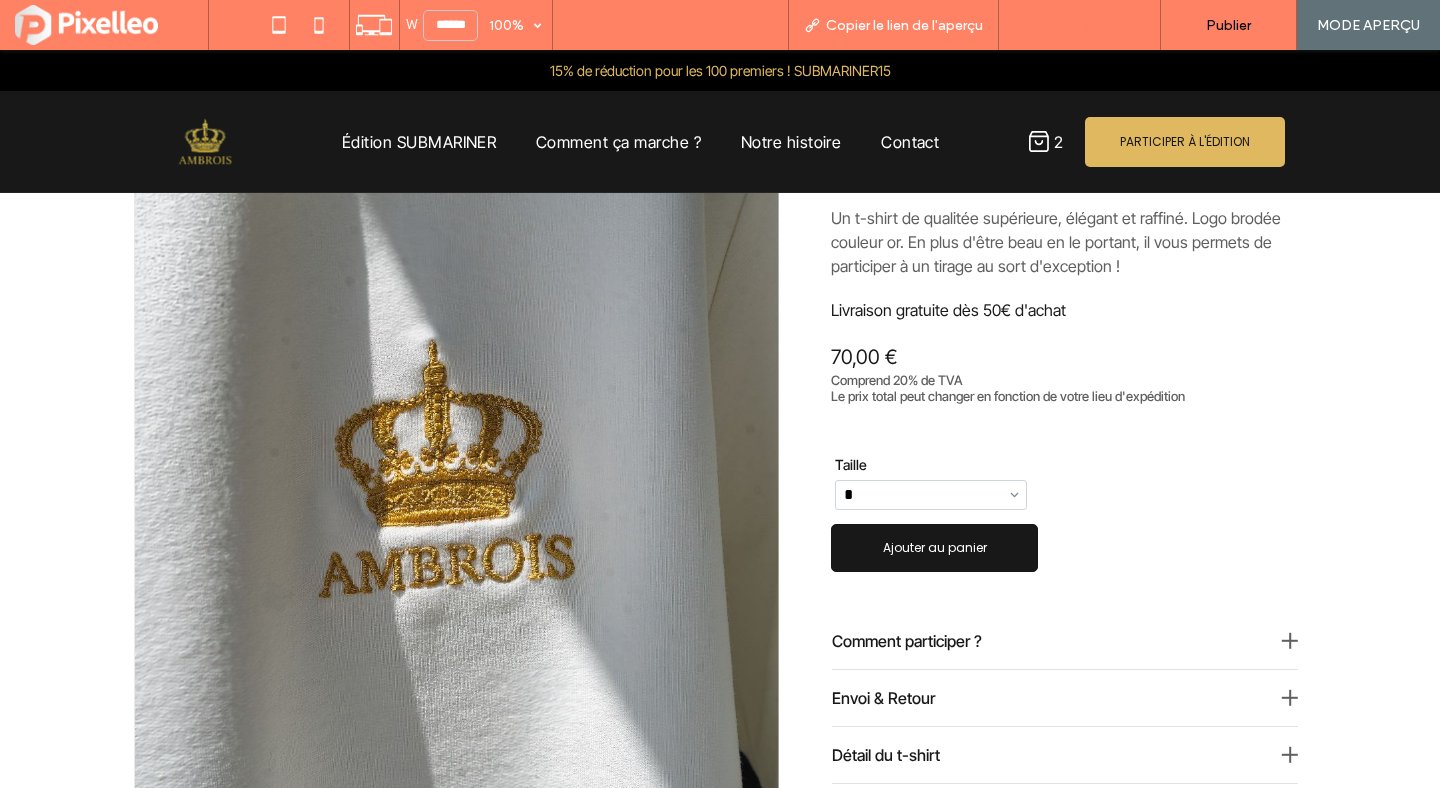 click on "Retour à l'éditeur" at bounding box center [1089, 25] 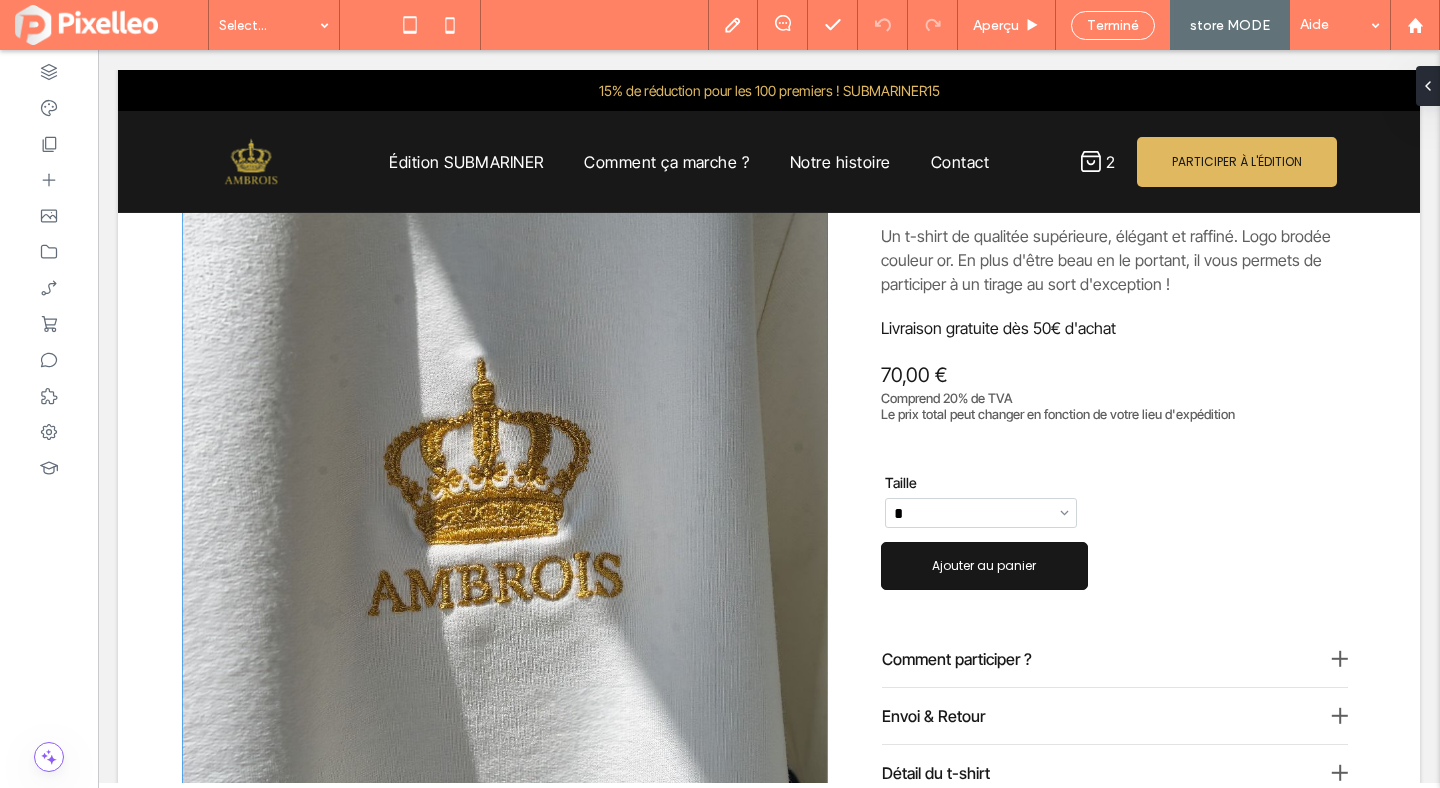 scroll, scrollTop: 134, scrollLeft: 0, axis: vertical 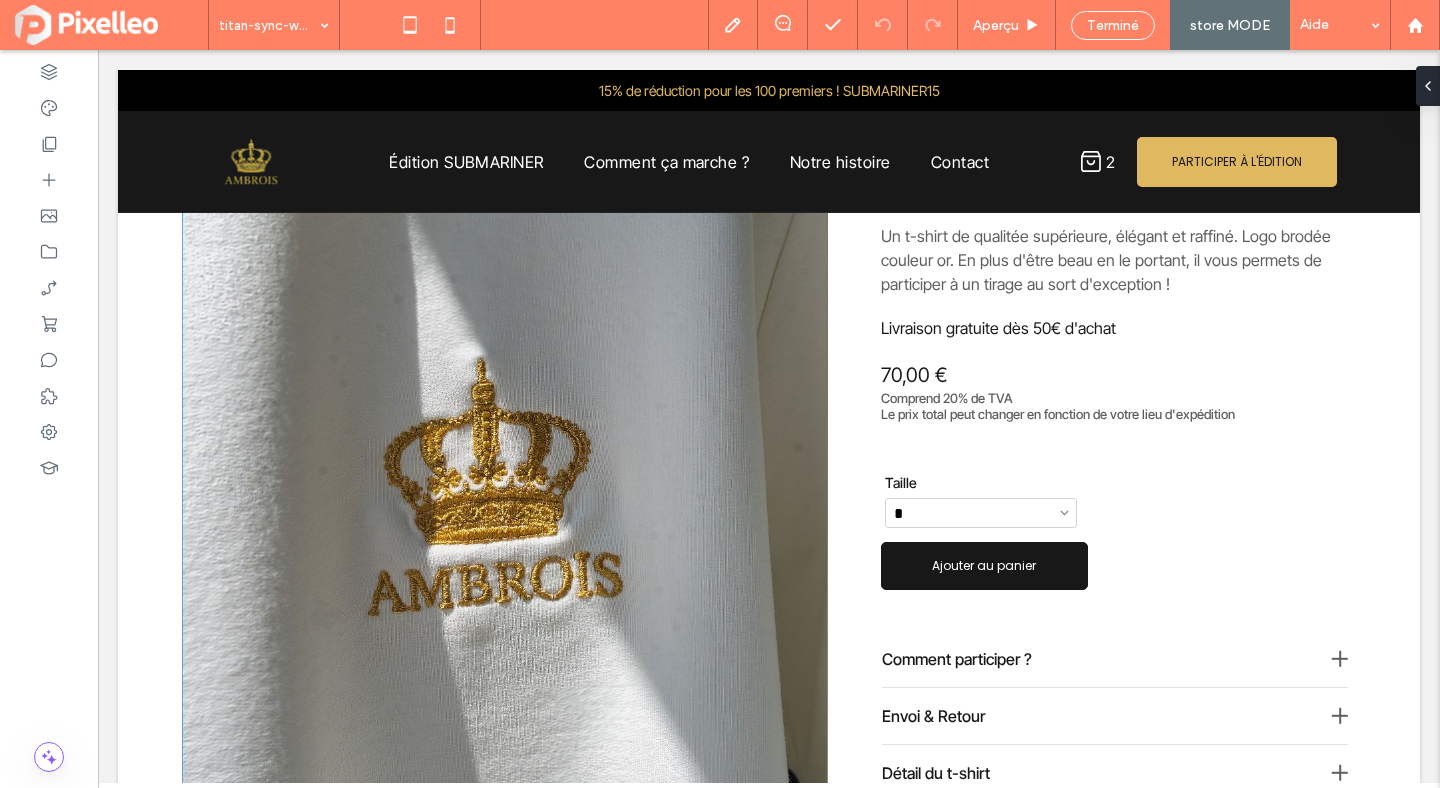 click at bounding box center [505, 530] 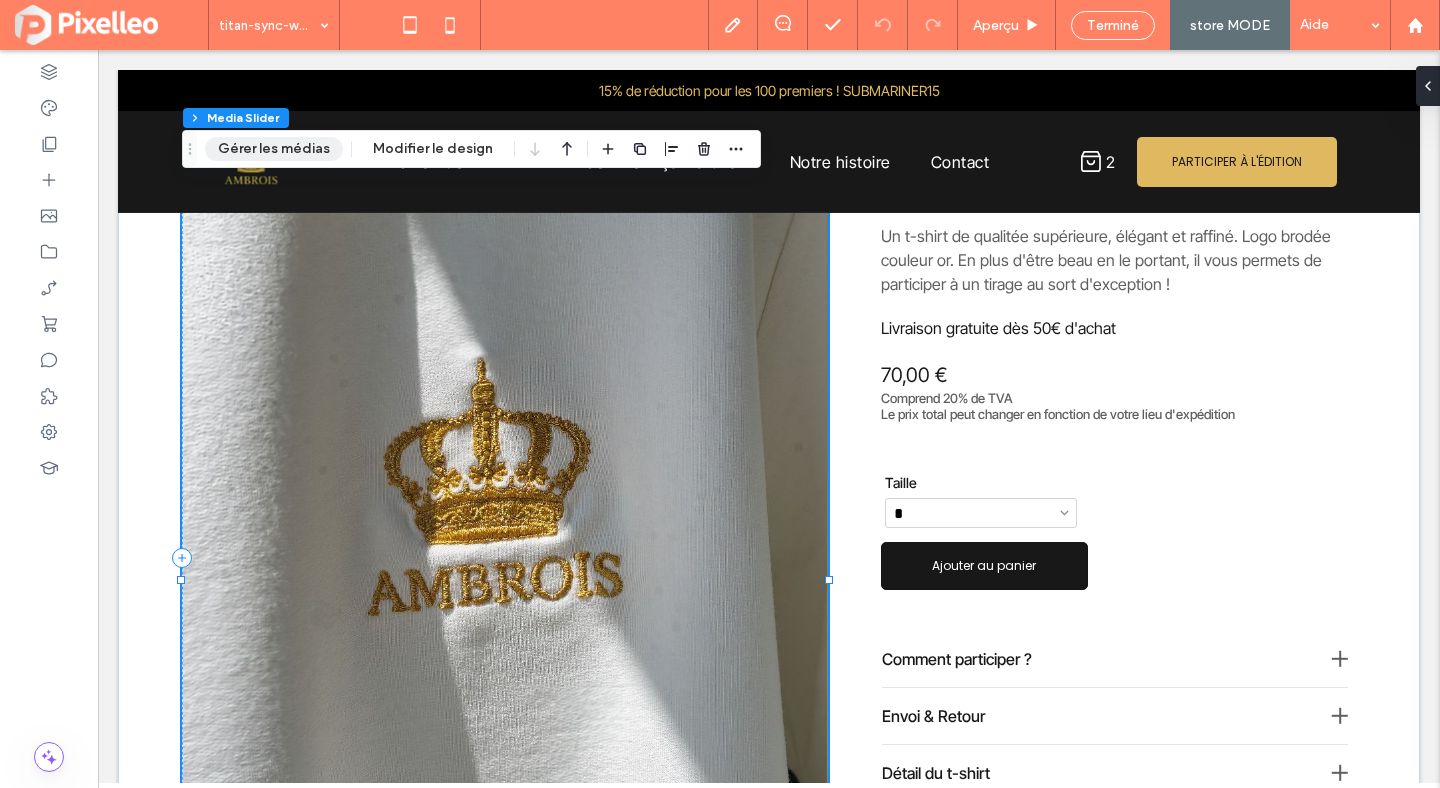 click on "Gérer les médias" at bounding box center (274, 149) 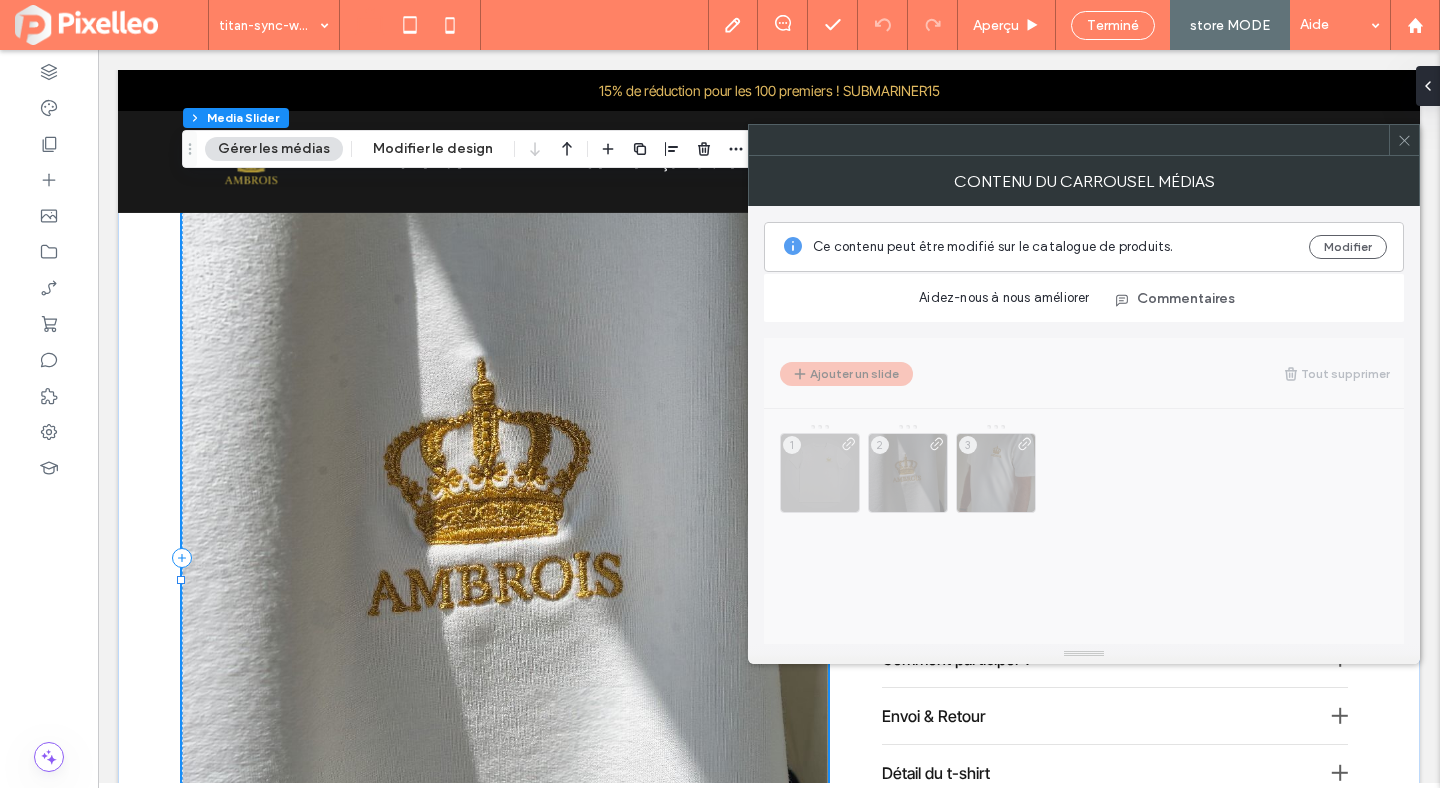 click 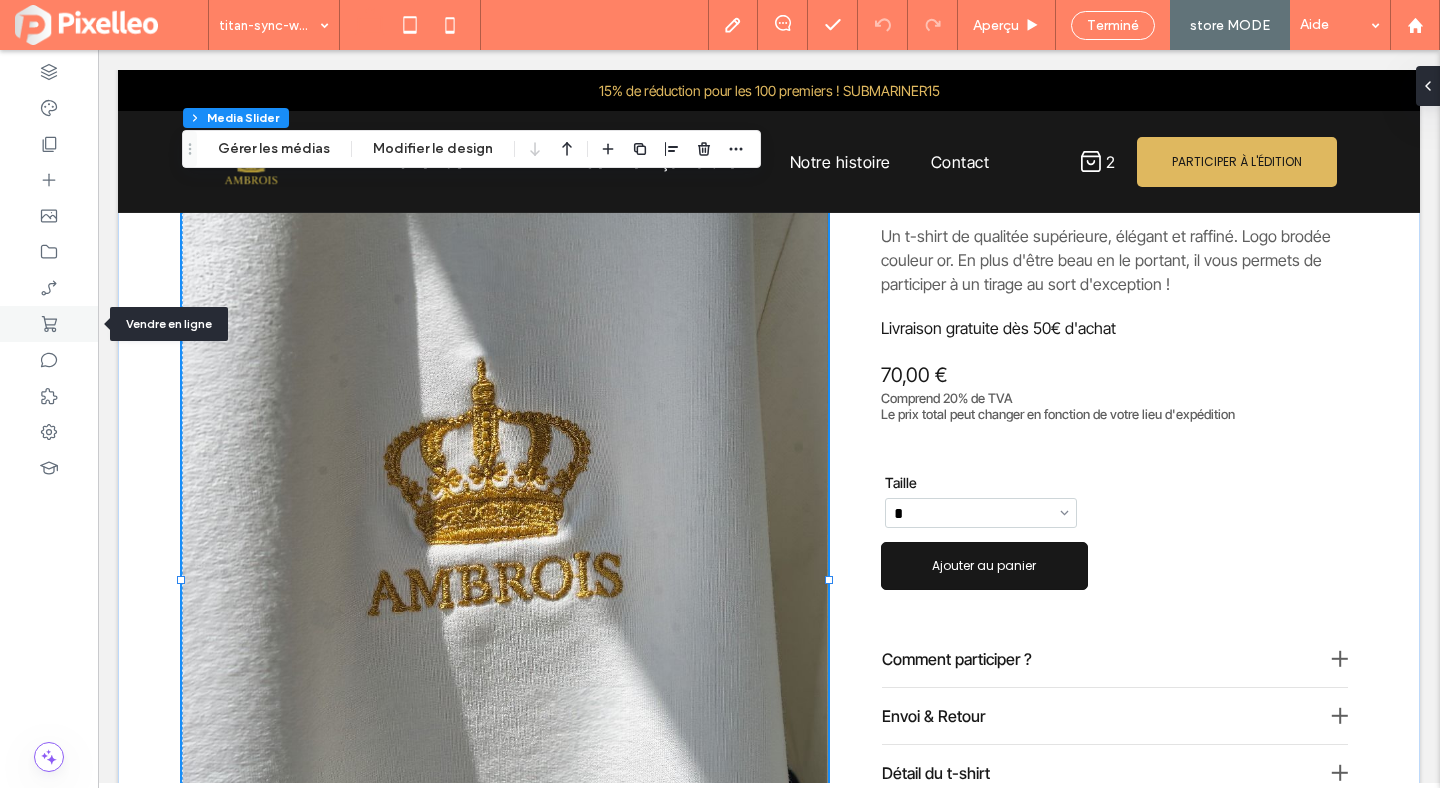 click 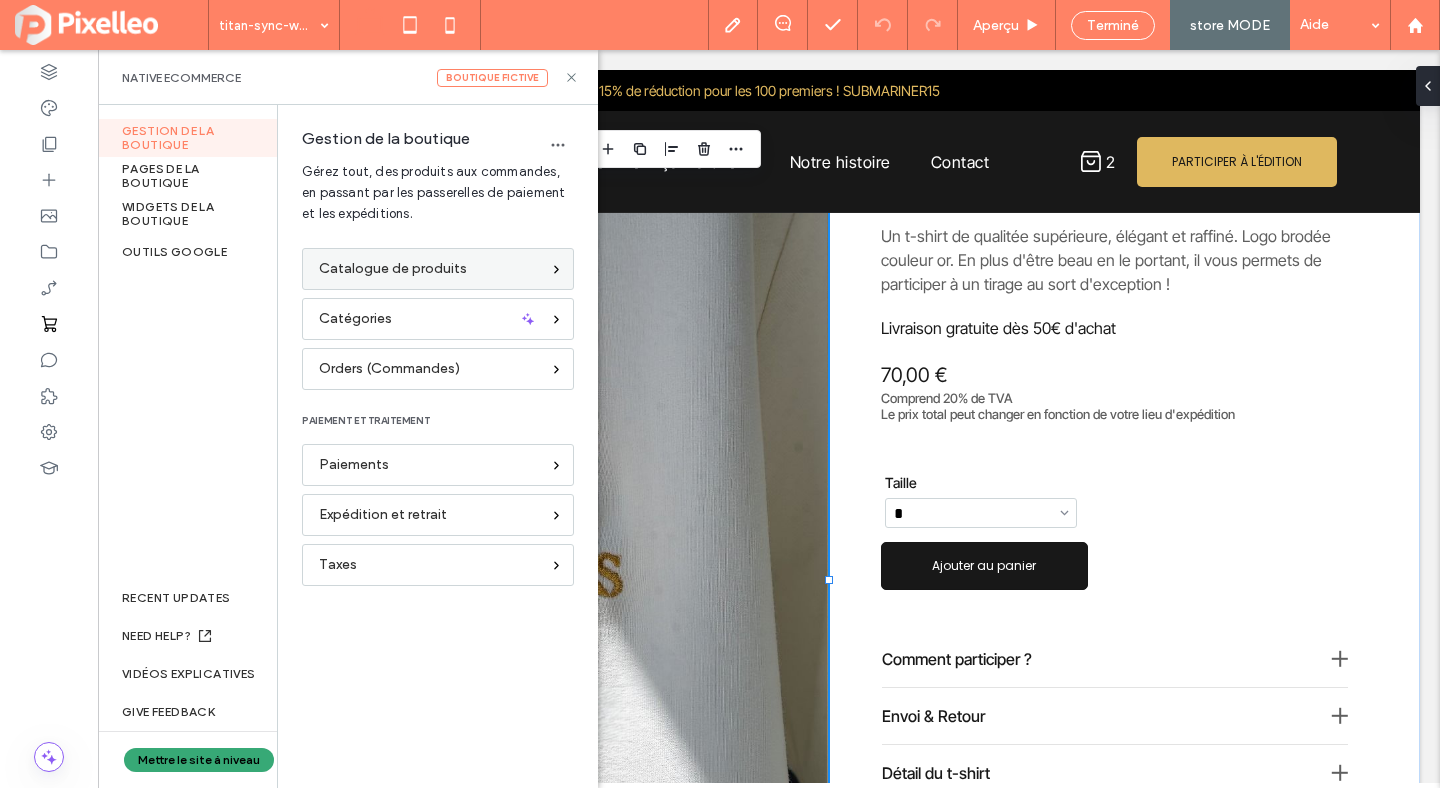 click on "Catalogue de produits" at bounding box center [393, 269] 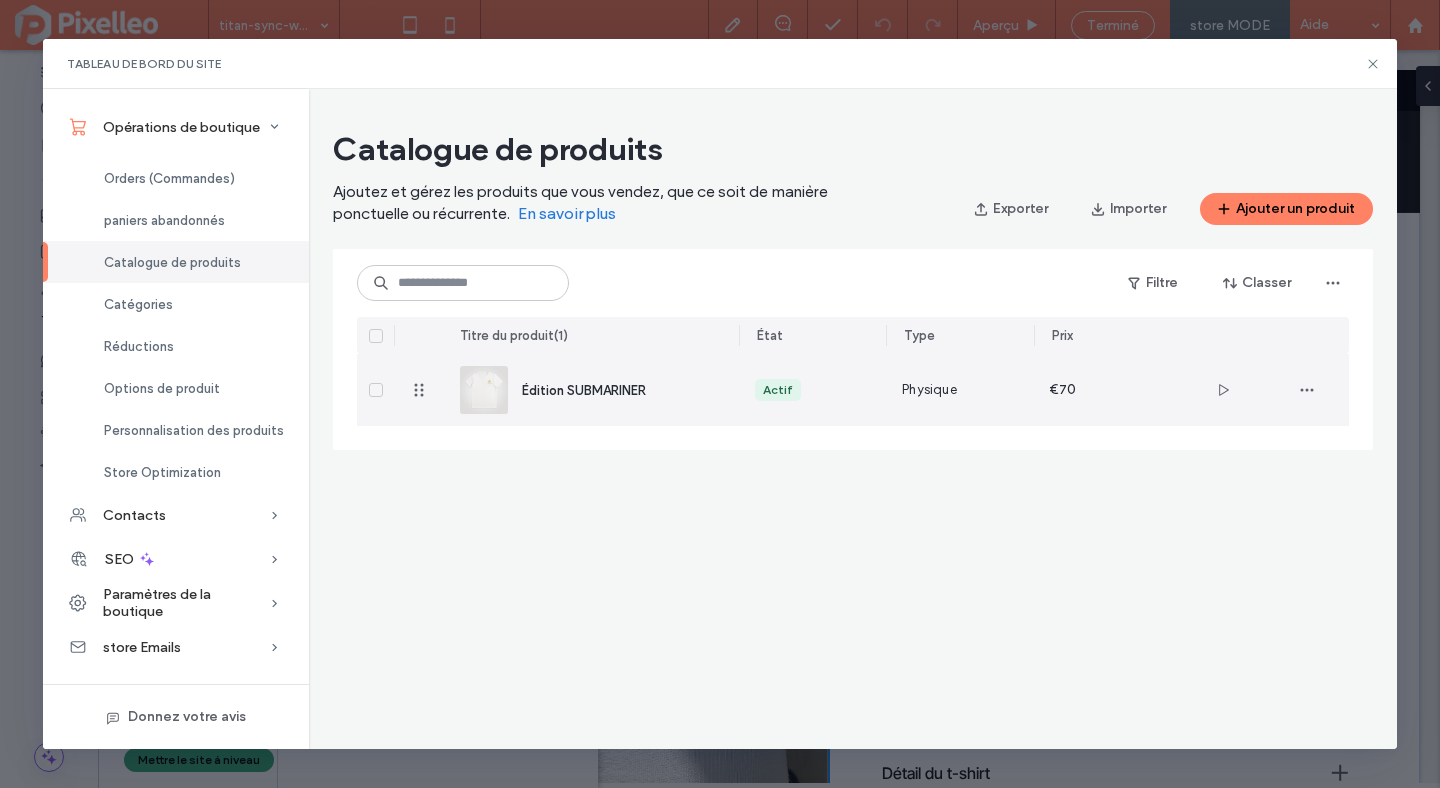 click on "Édition SUBMARINER" at bounding box center (584, 390) 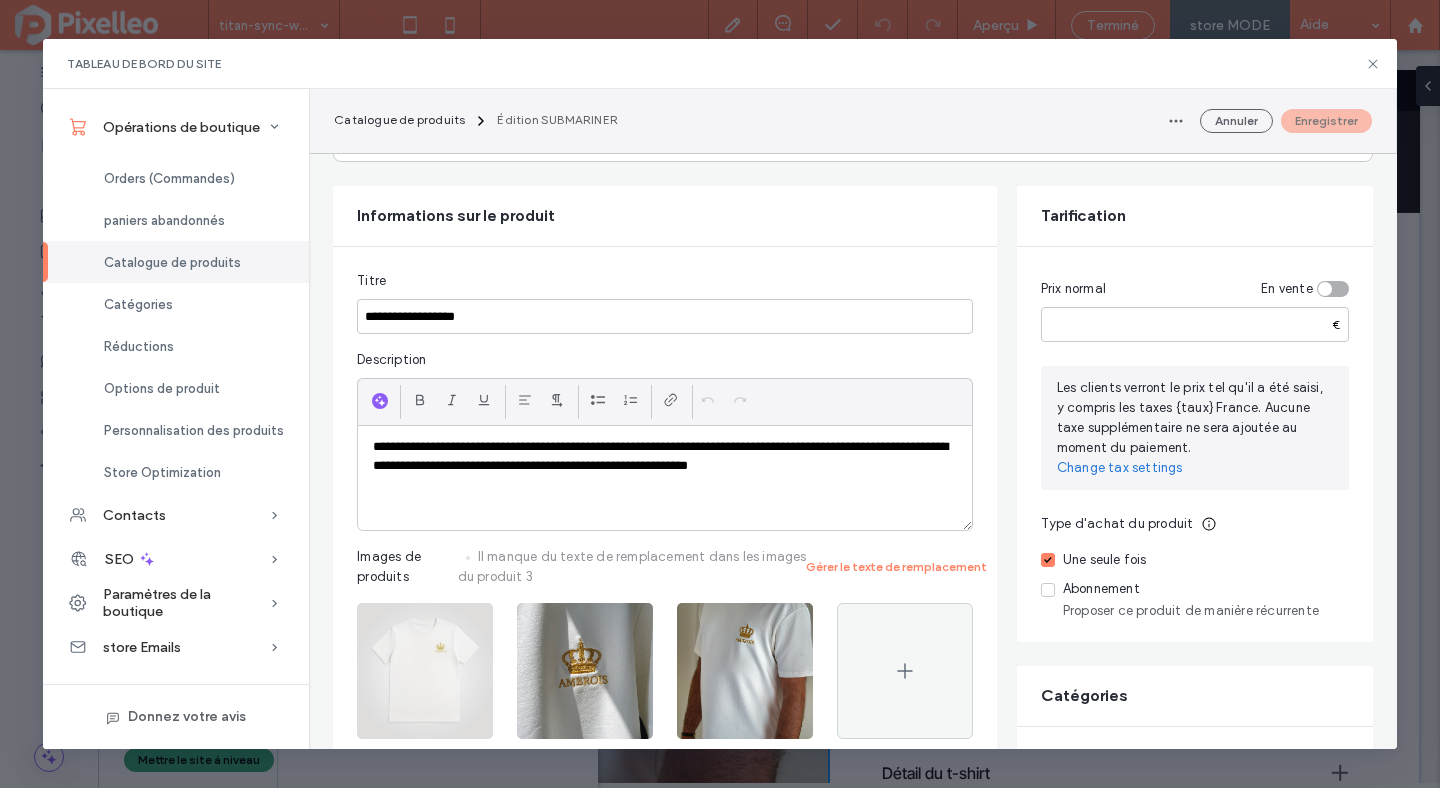 scroll, scrollTop: 452, scrollLeft: 0, axis: vertical 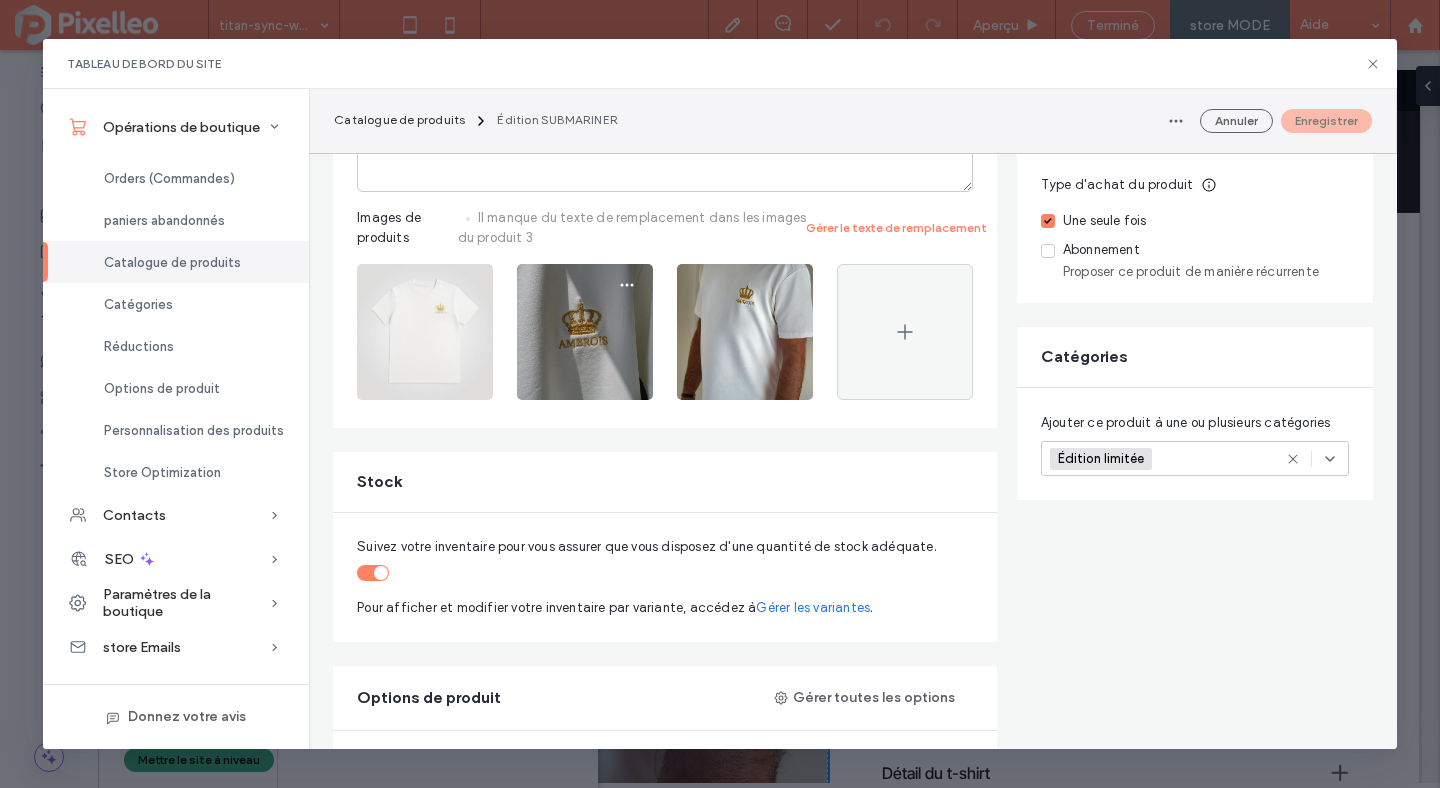 click at bounding box center (585, 332) 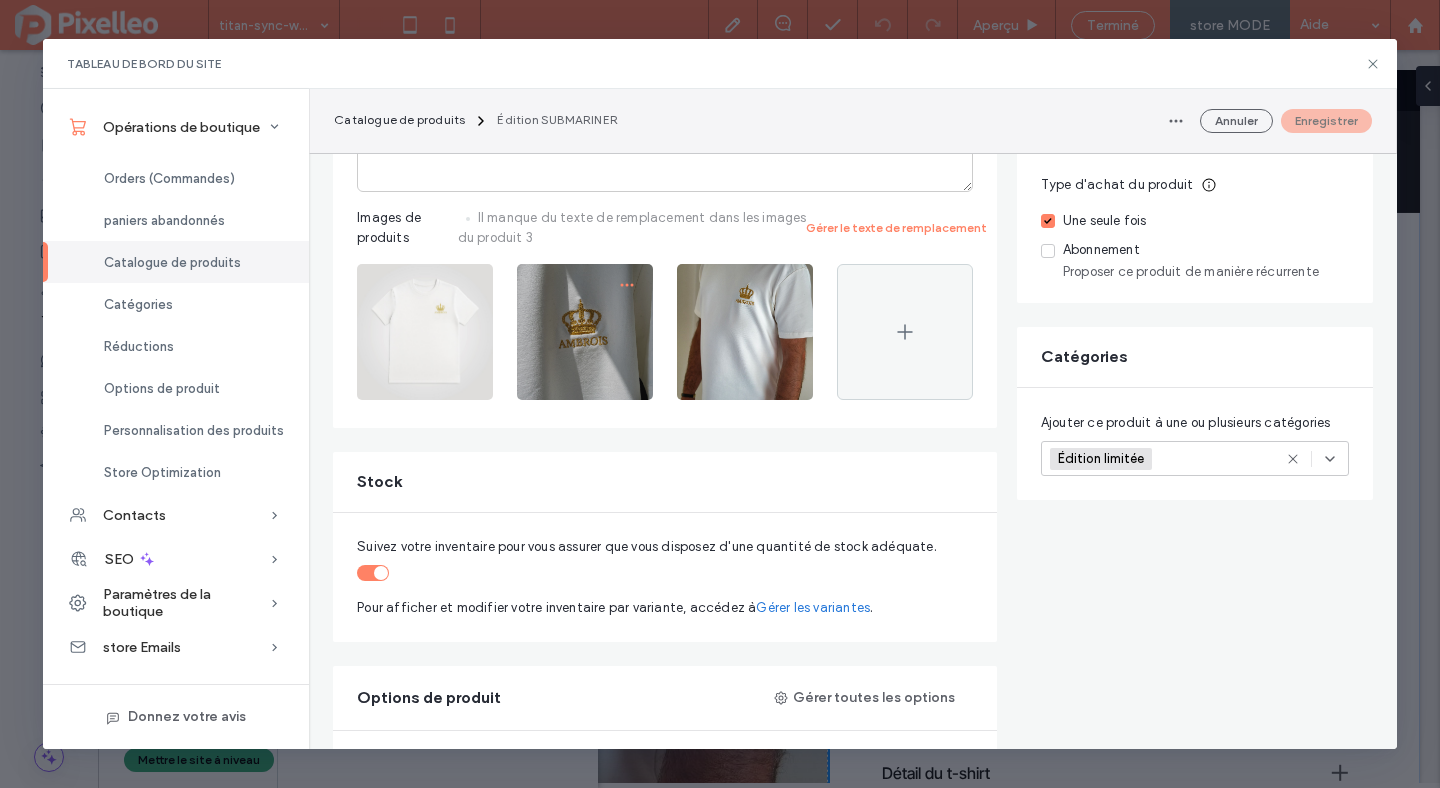 click 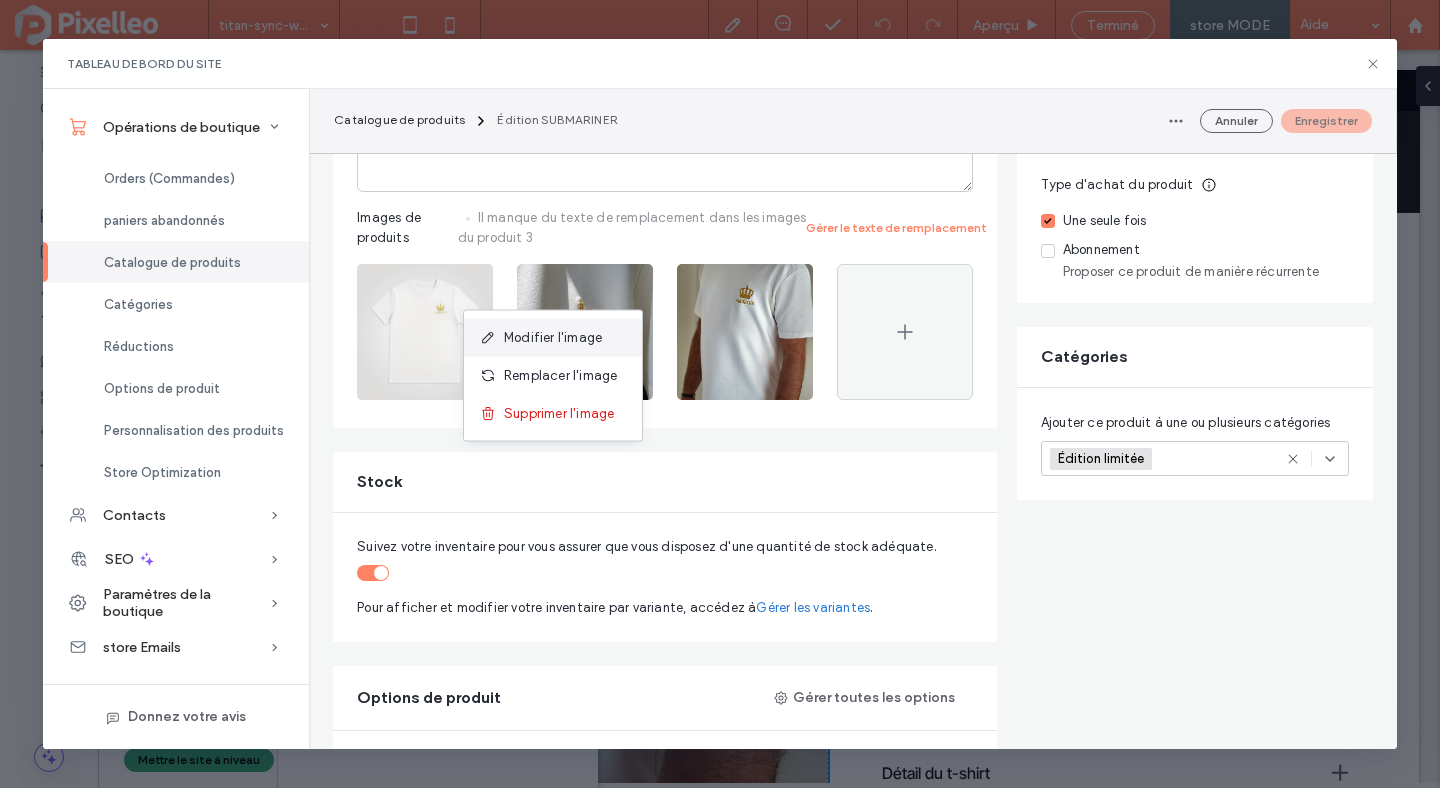 click on "Modifier l'image" at bounding box center (553, 338) 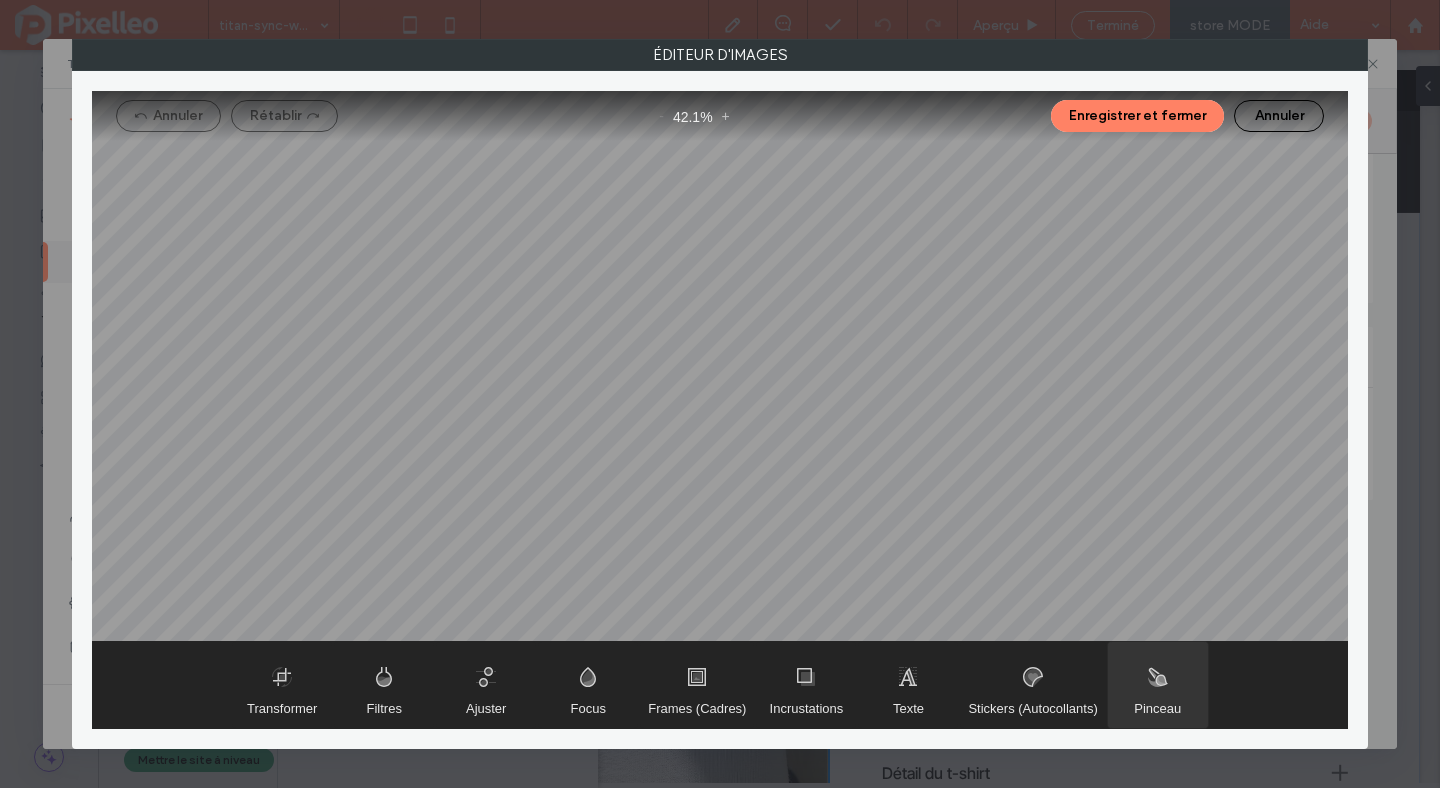 click at bounding box center (1158, 685) 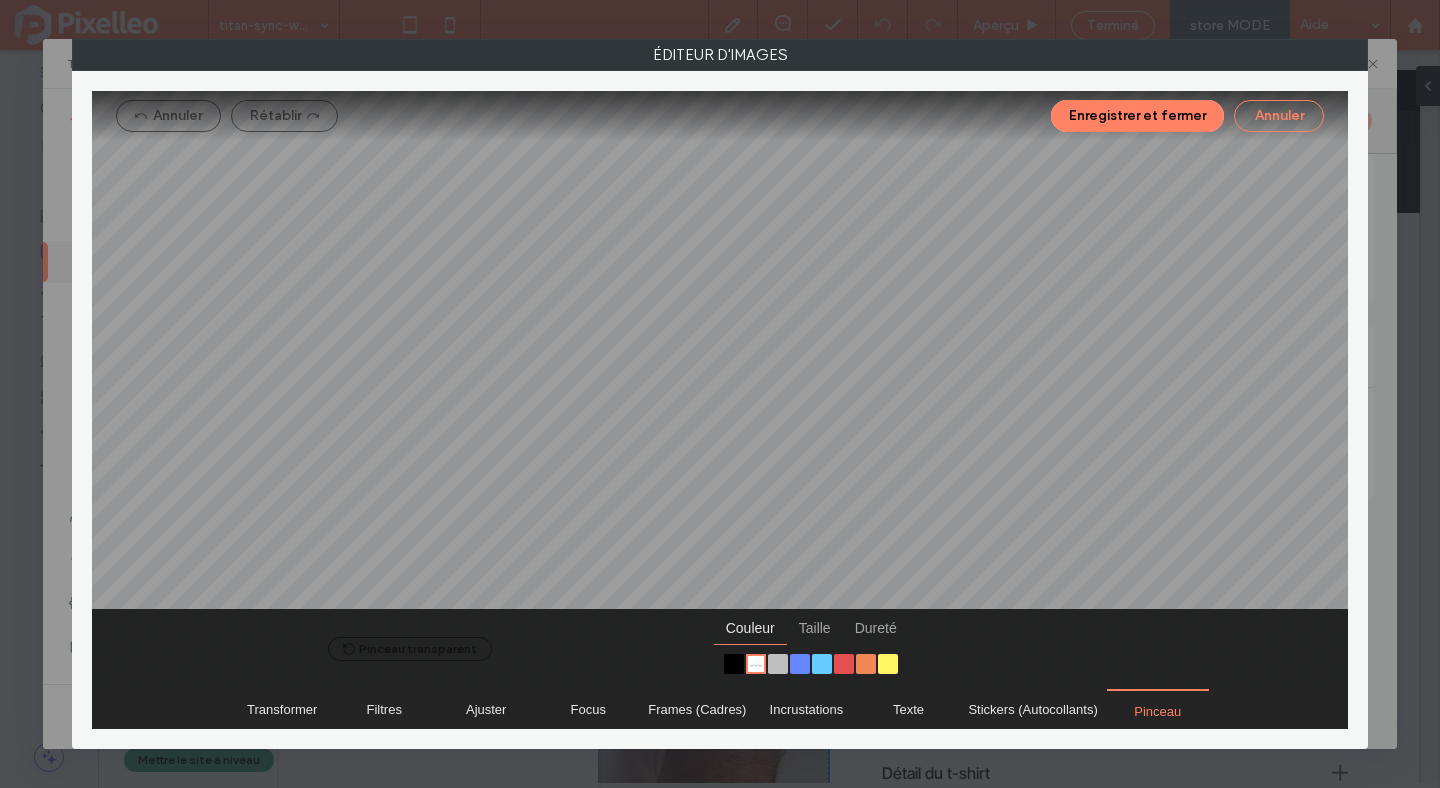 click on "Annuler" at bounding box center (1279, 116) 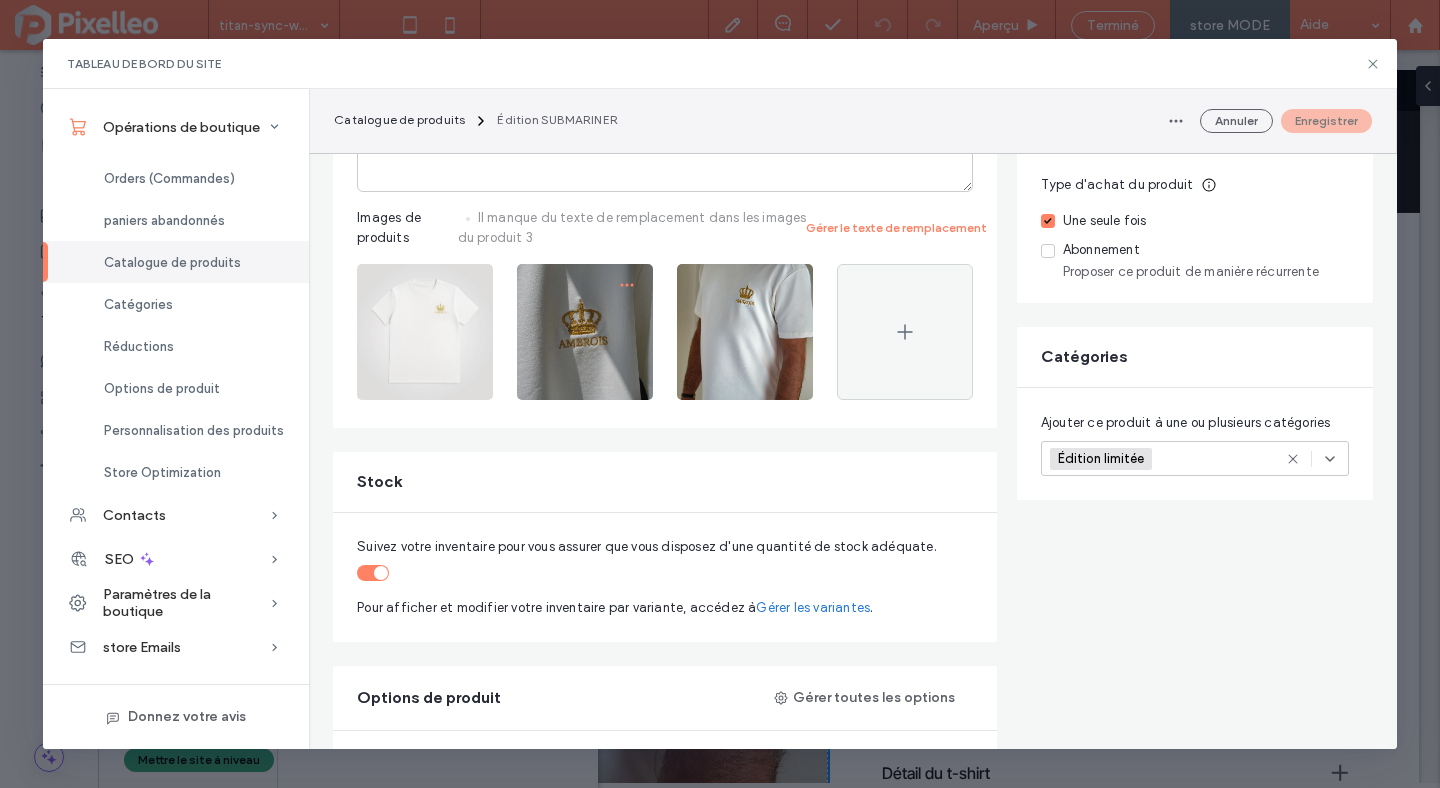 click 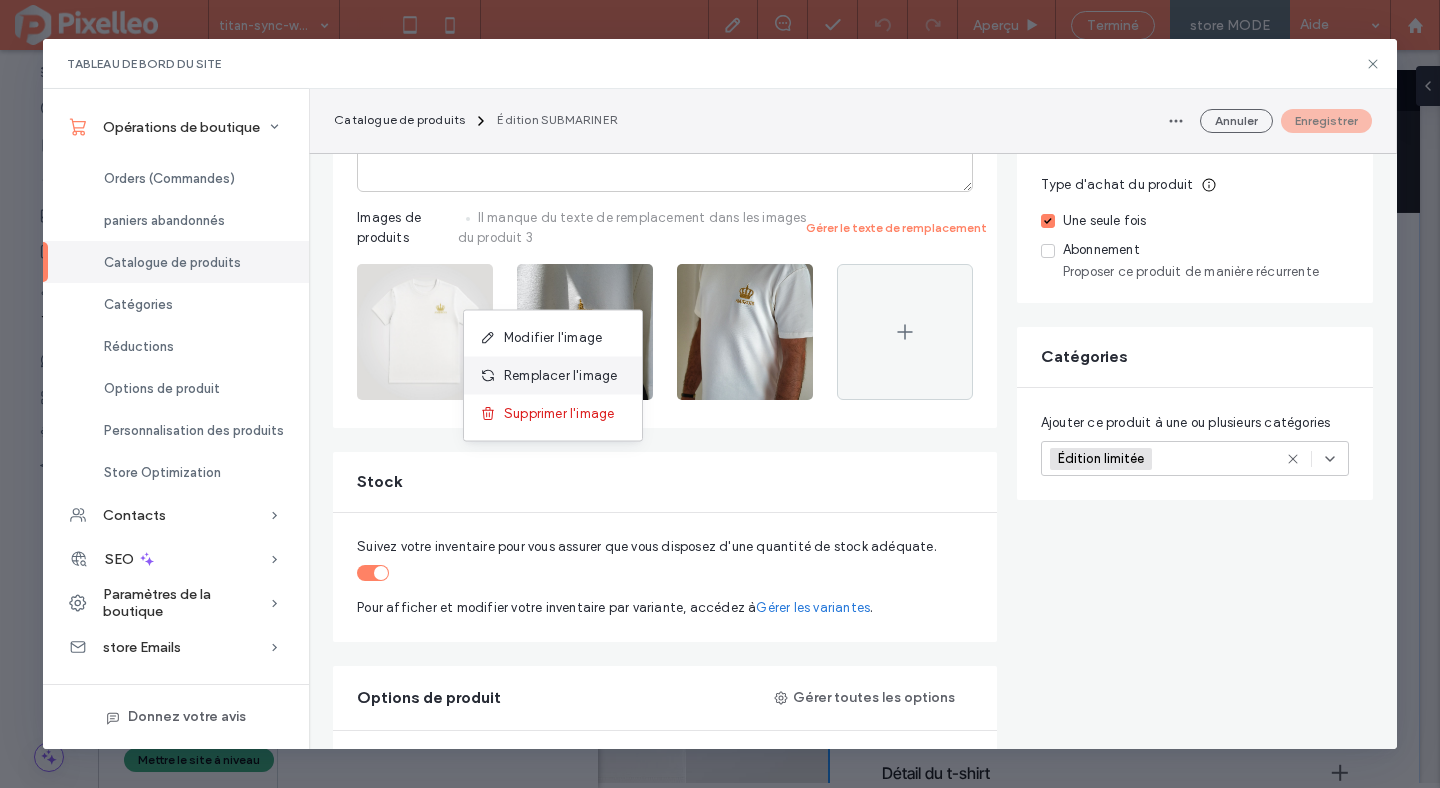 click on "Remplacer l'image" at bounding box center (560, 376) 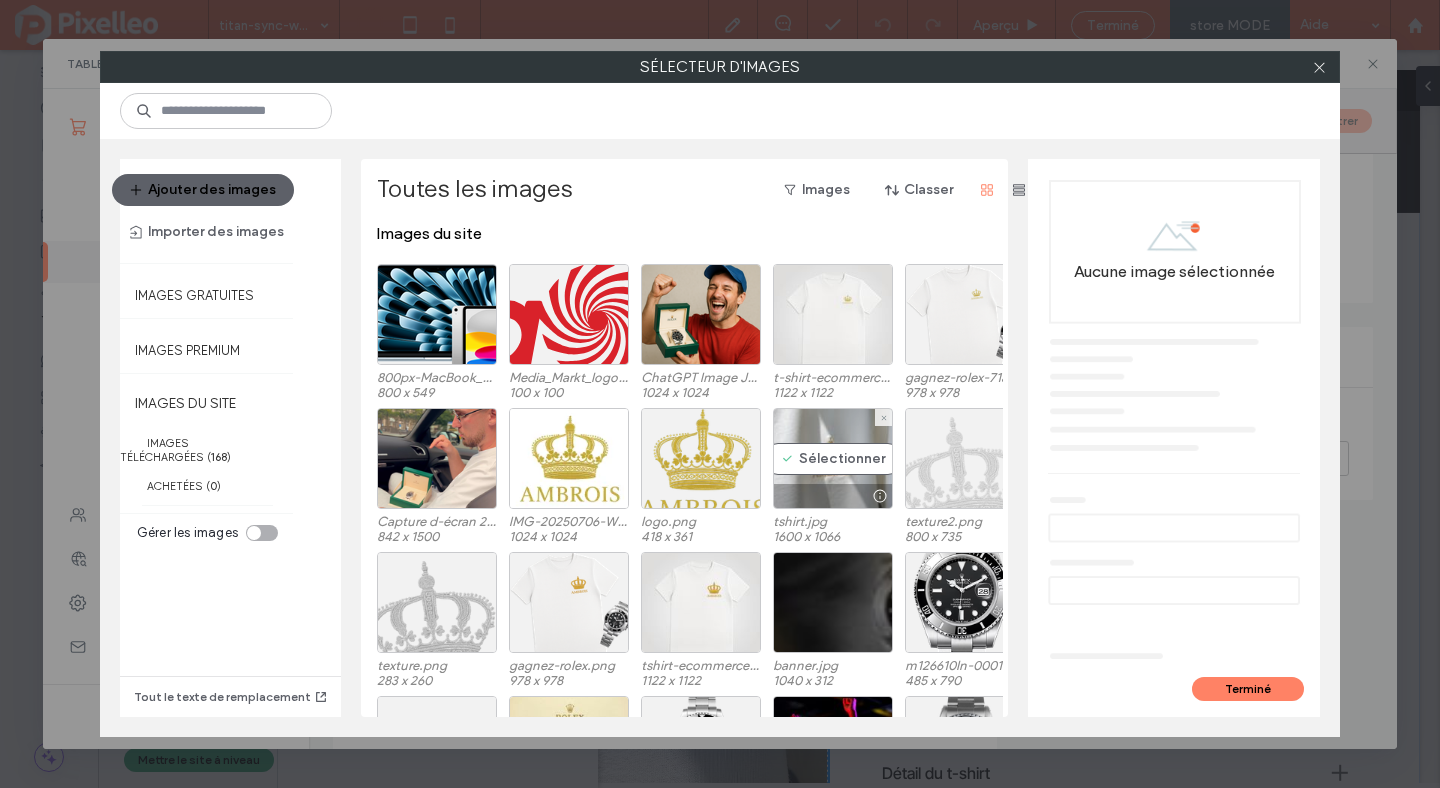 click on "Sélectionner" at bounding box center (833, 458) 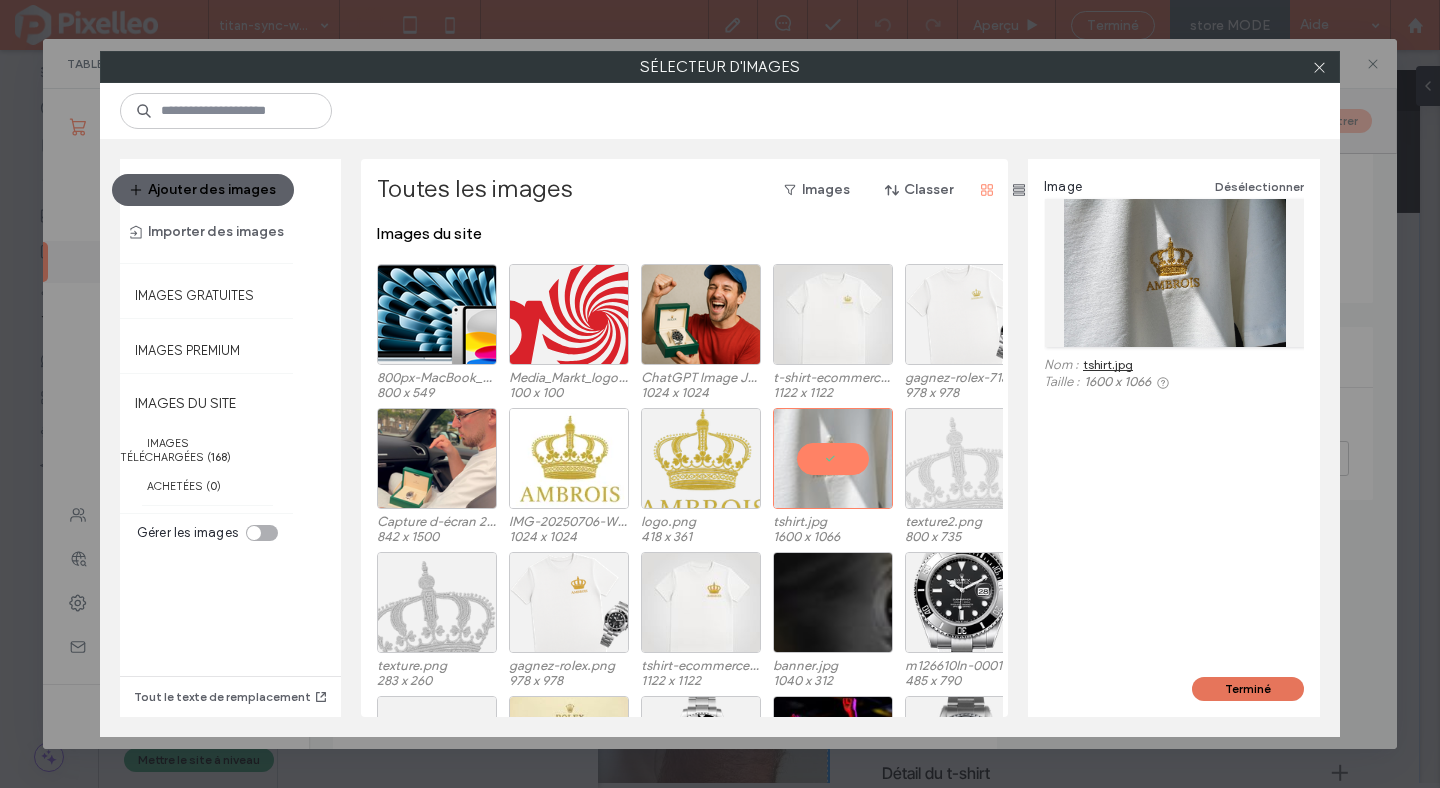 click on "Terminé" at bounding box center (1248, 689) 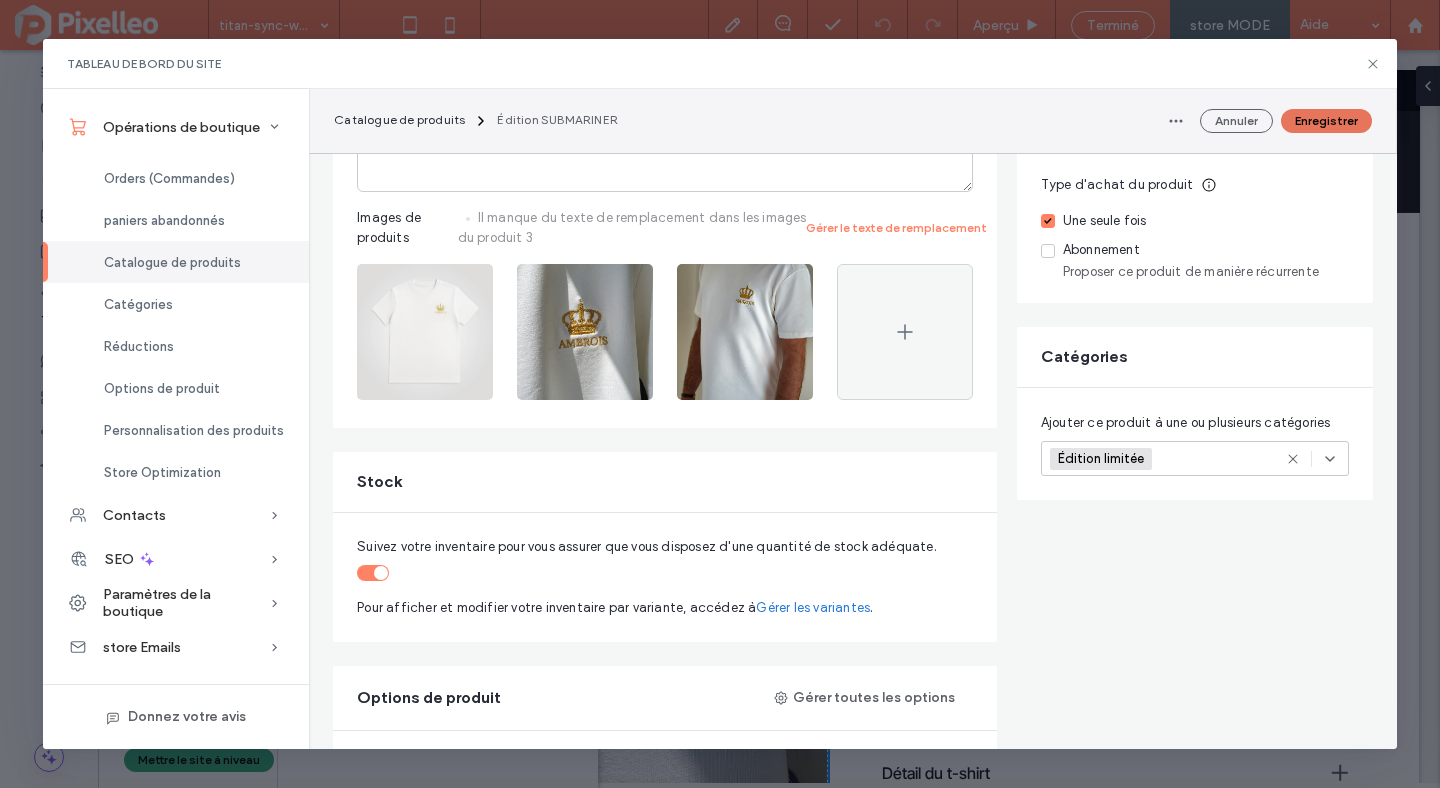 click on "Enregistrer" at bounding box center (1326, 121) 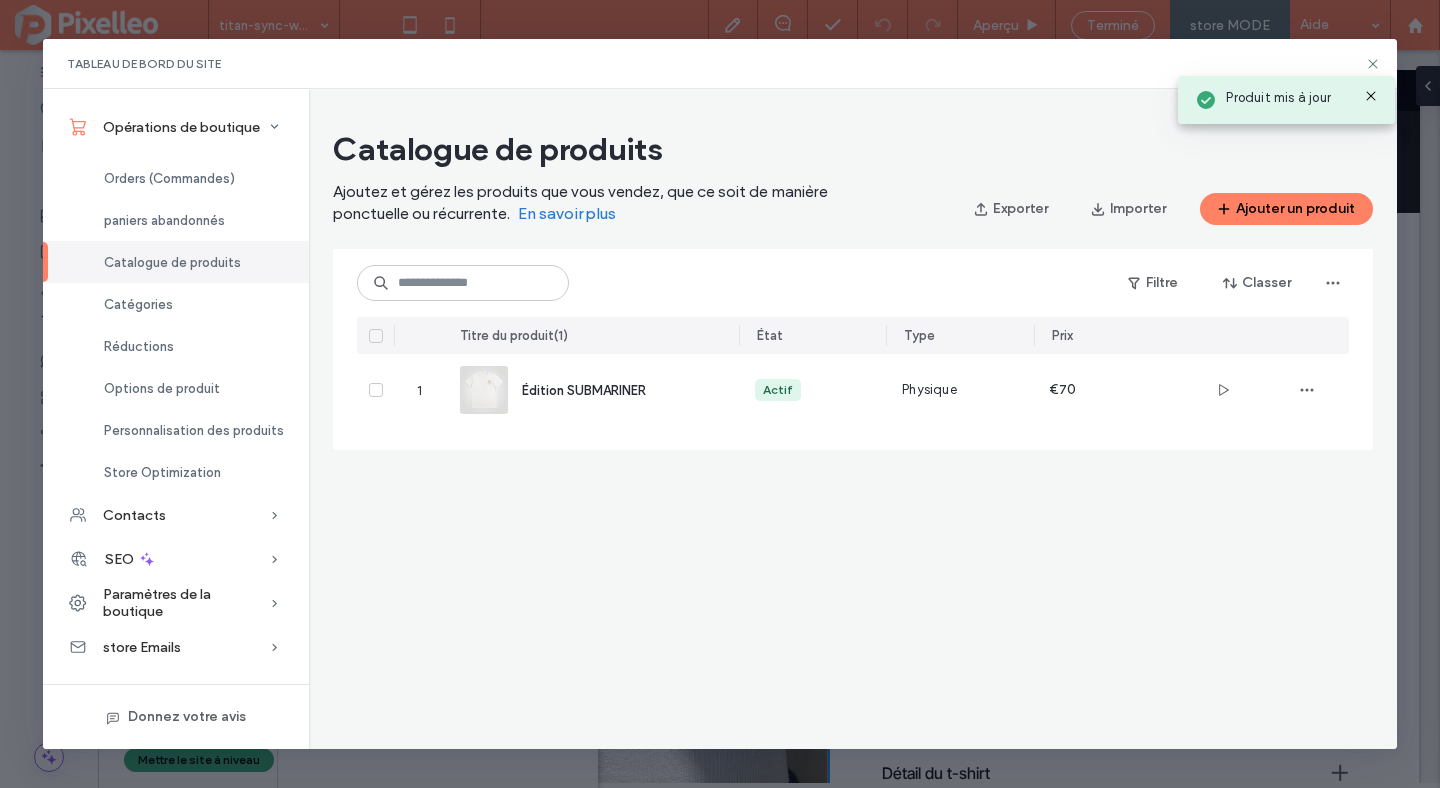 scroll, scrollTop: 0, scrollLeft: 0, axis: both 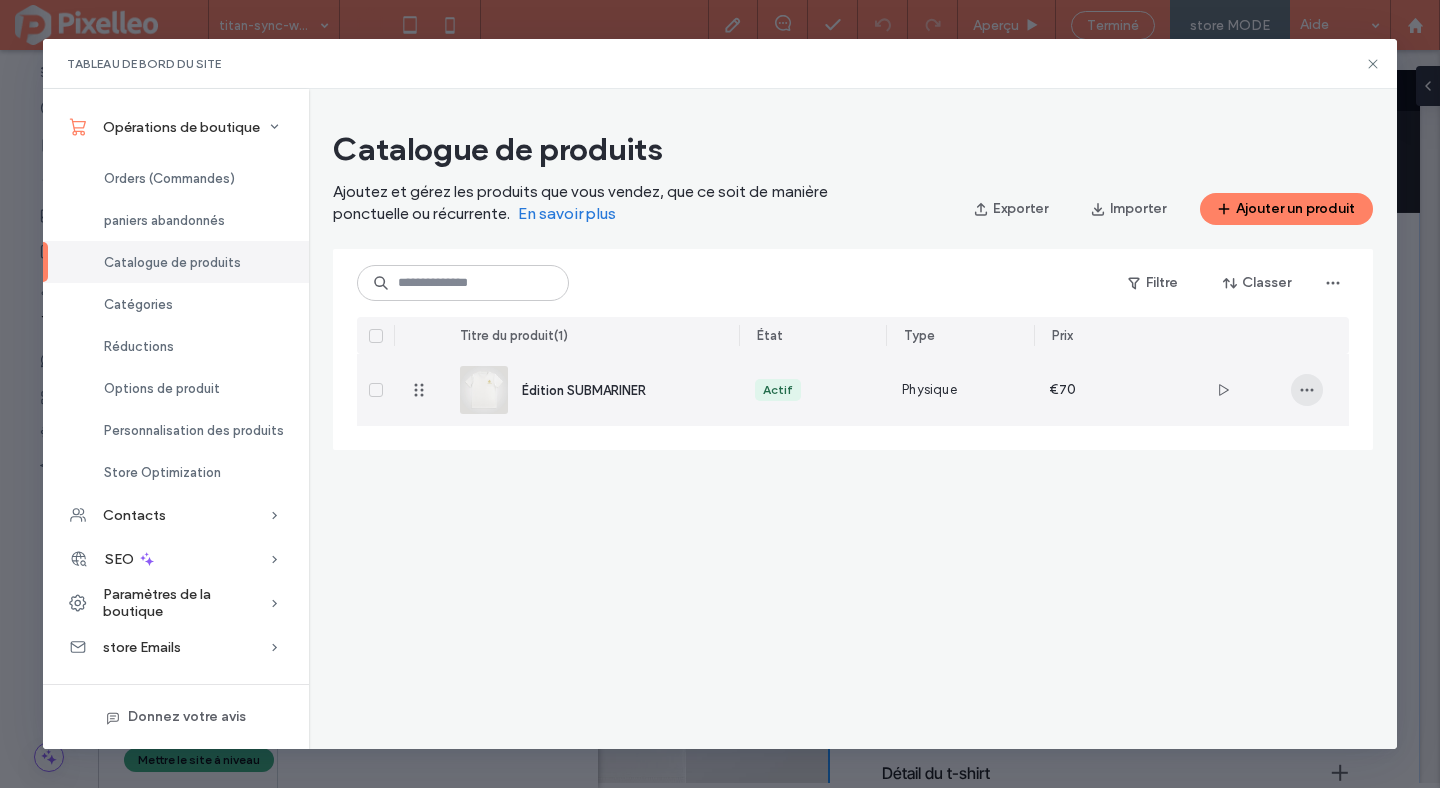 click 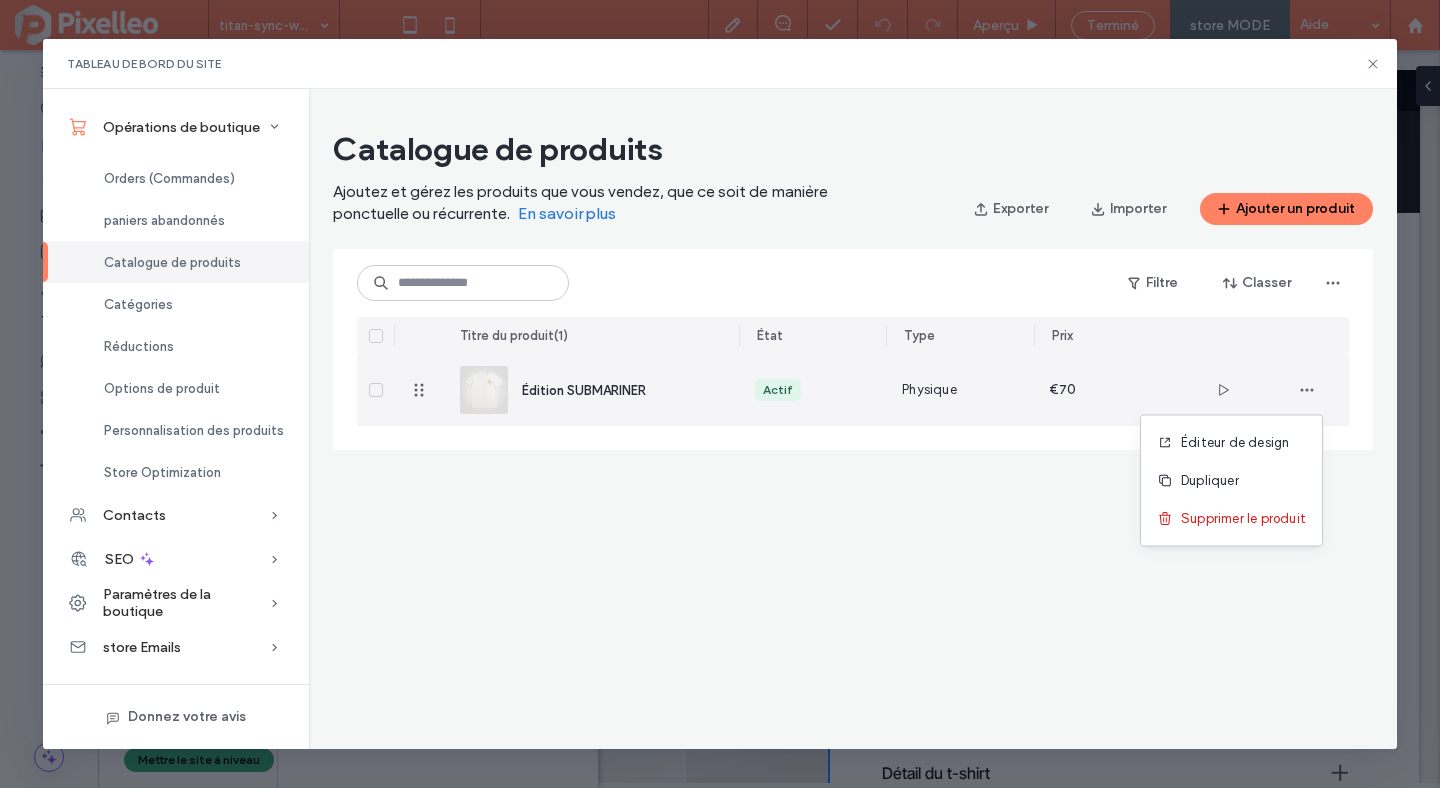 click on "Édition SUBMARINER" at bounding box center (584, 390) 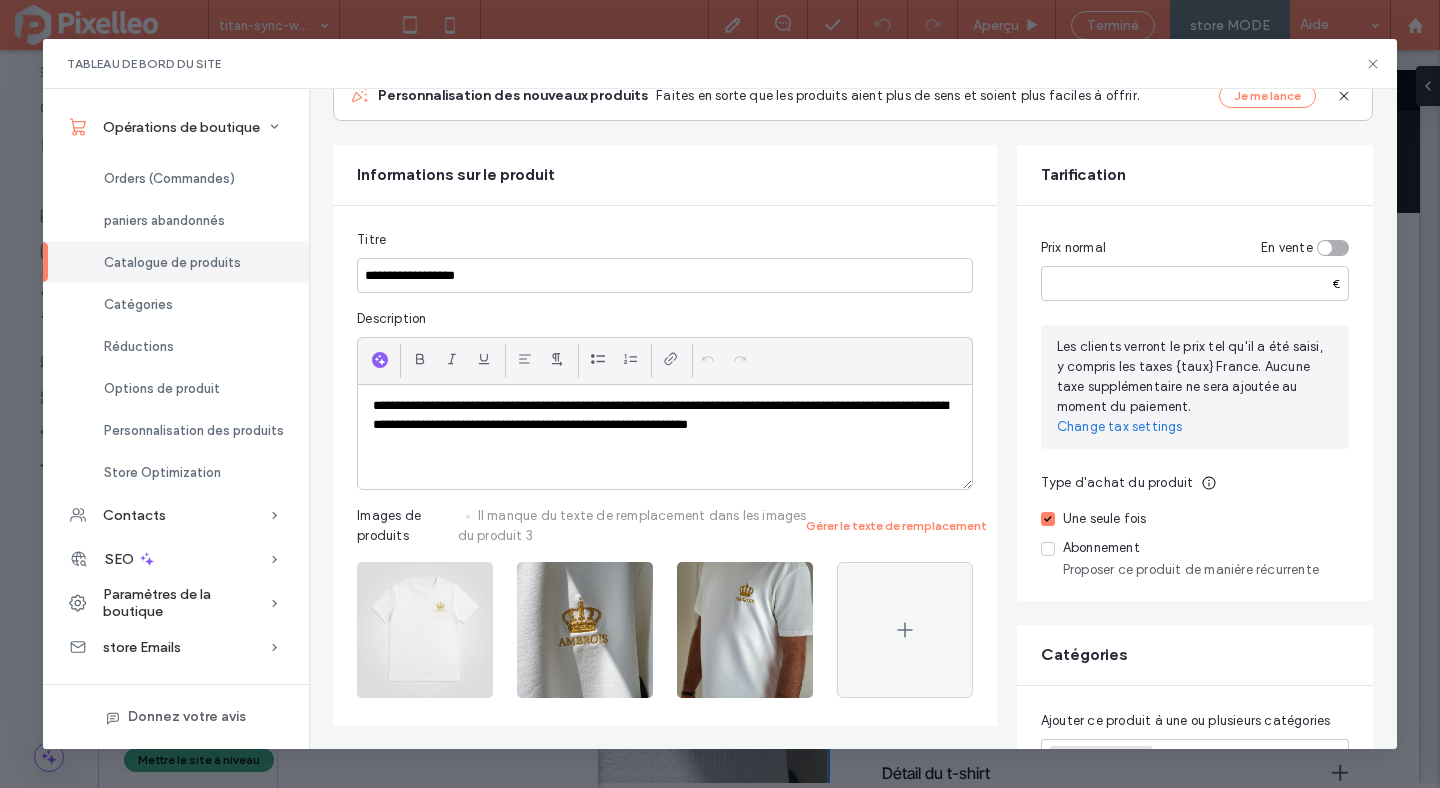 scroll, scrollTop: 175, scrollLeft: 0, axis: vertical 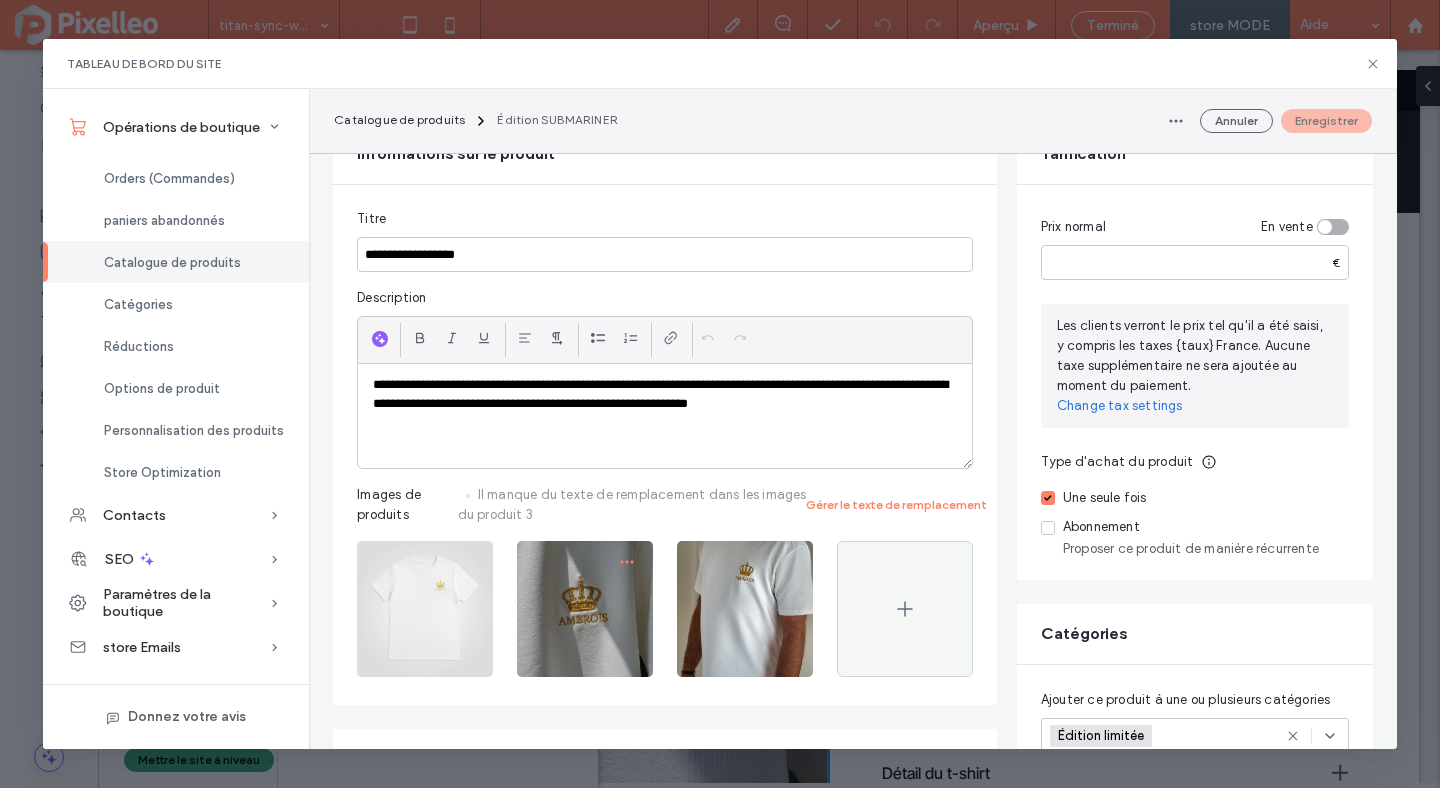 click 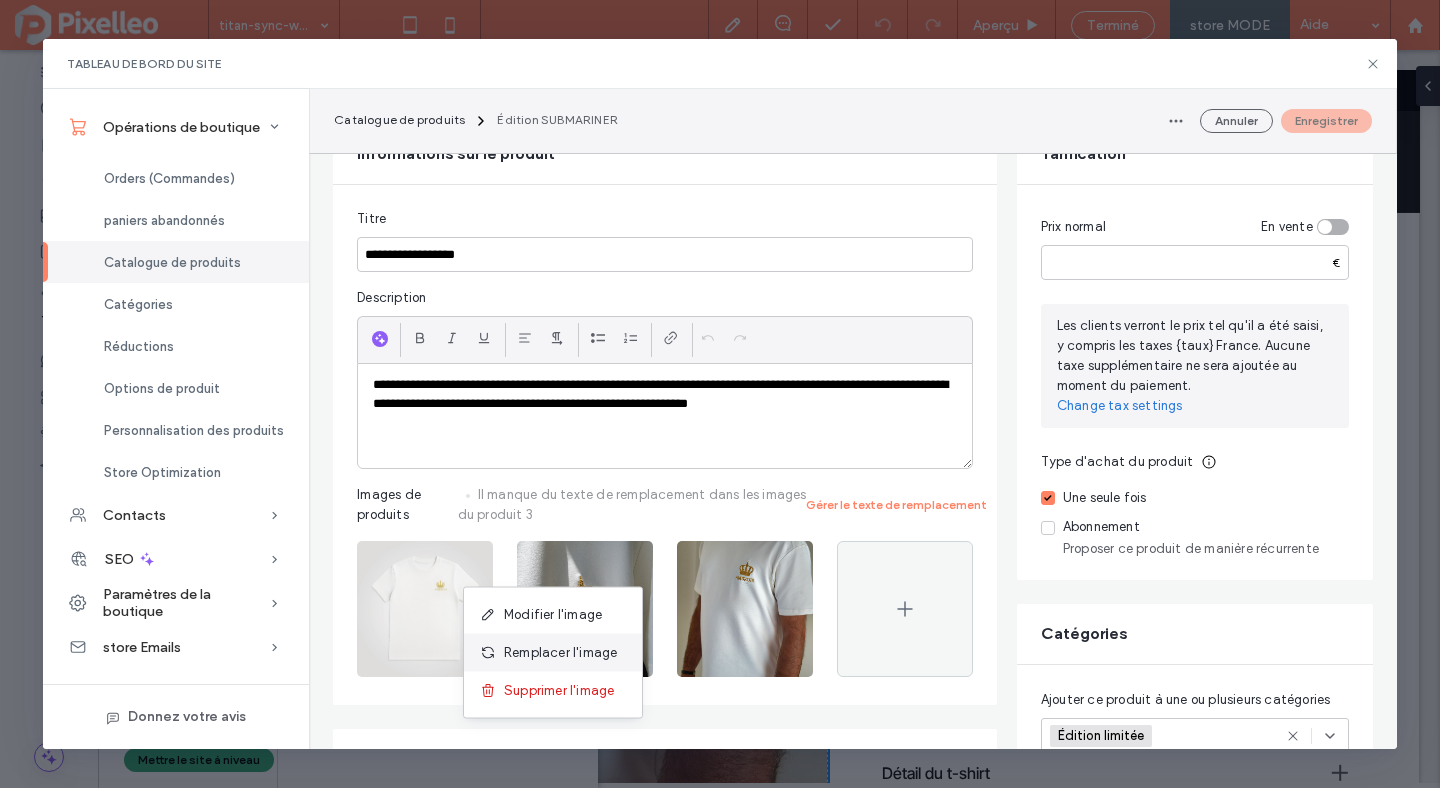 click on "Remplacer l'image" at bounding box center (560, 653) 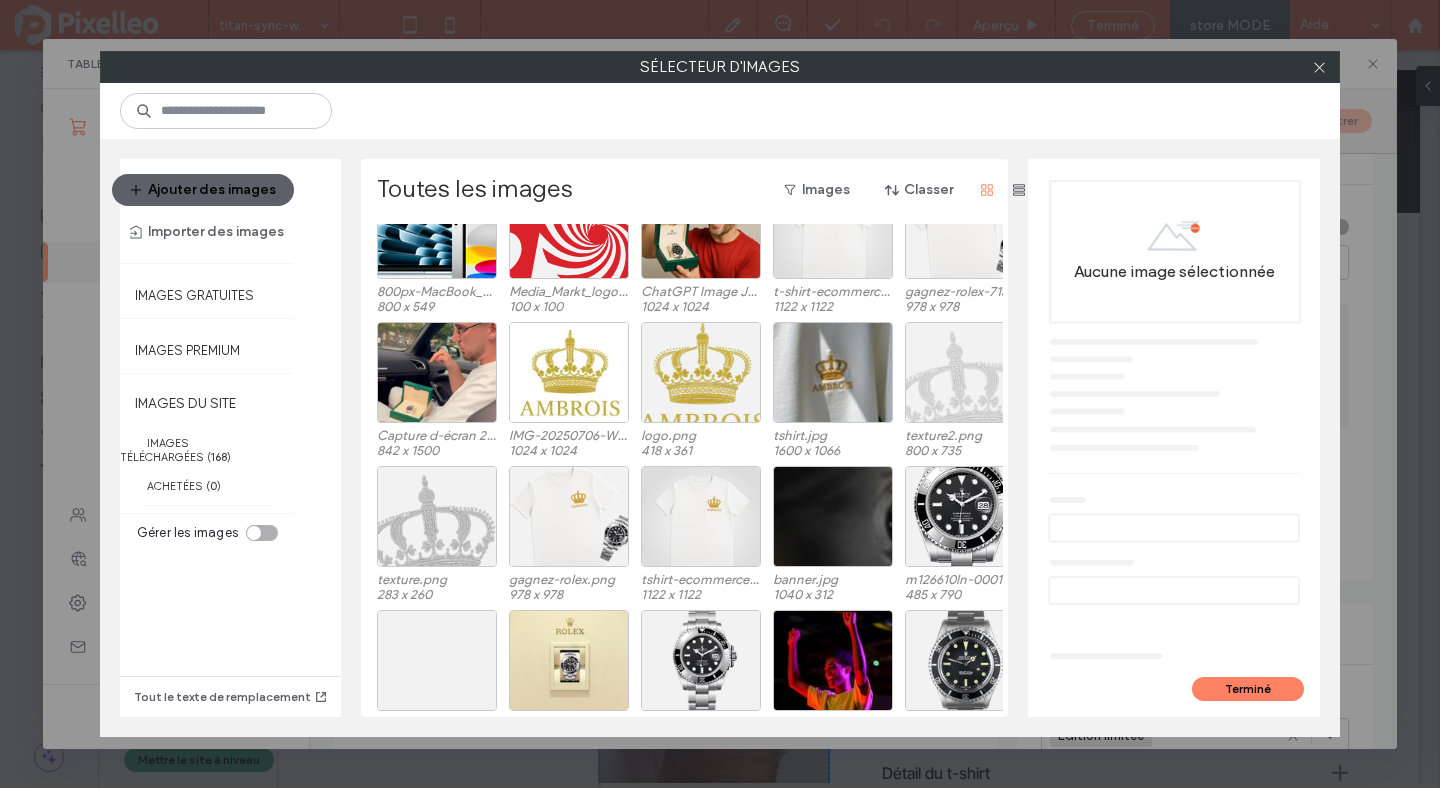 scroll, scrollTop: 0, scrollLeft: 0, axis: both 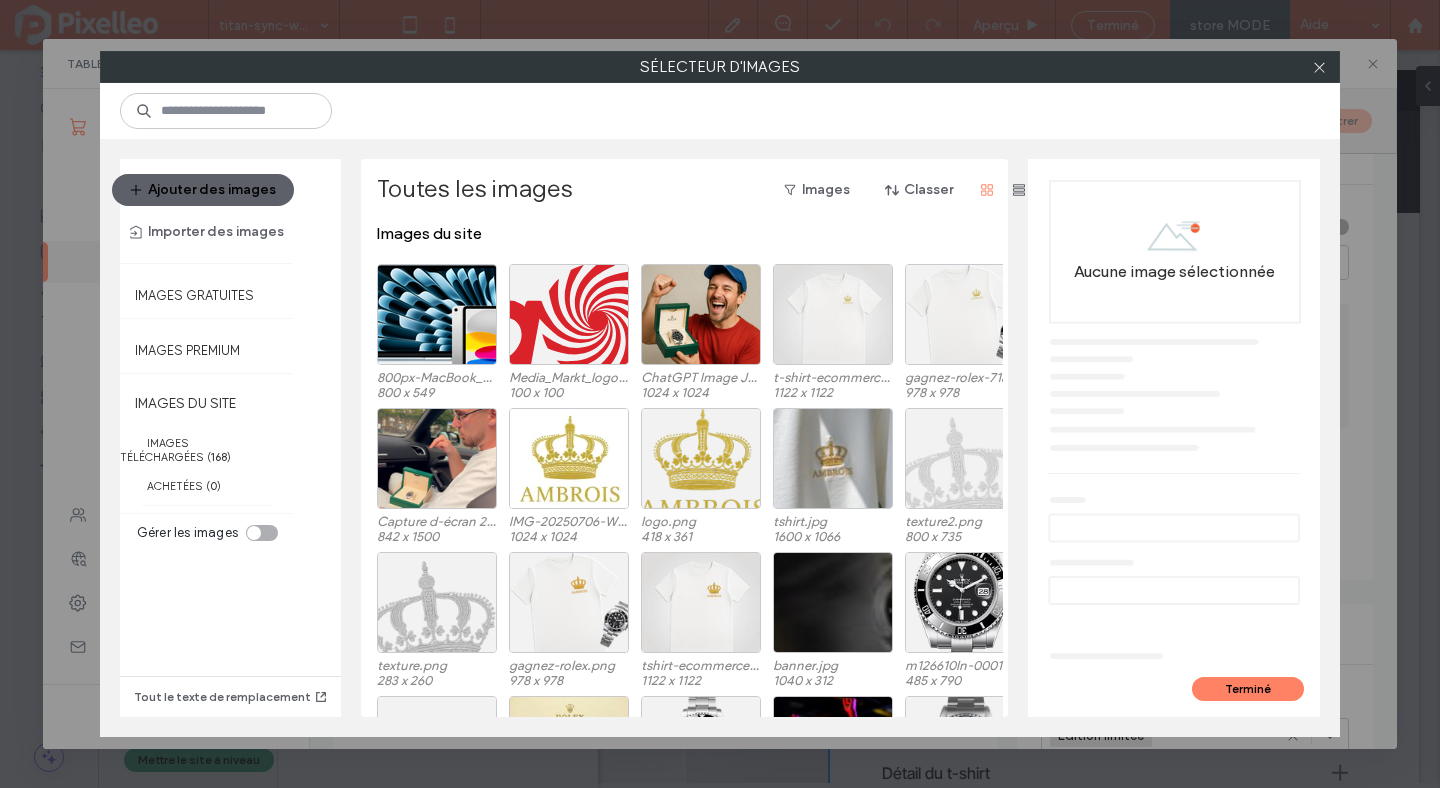 click at bounding box center (833, 458) 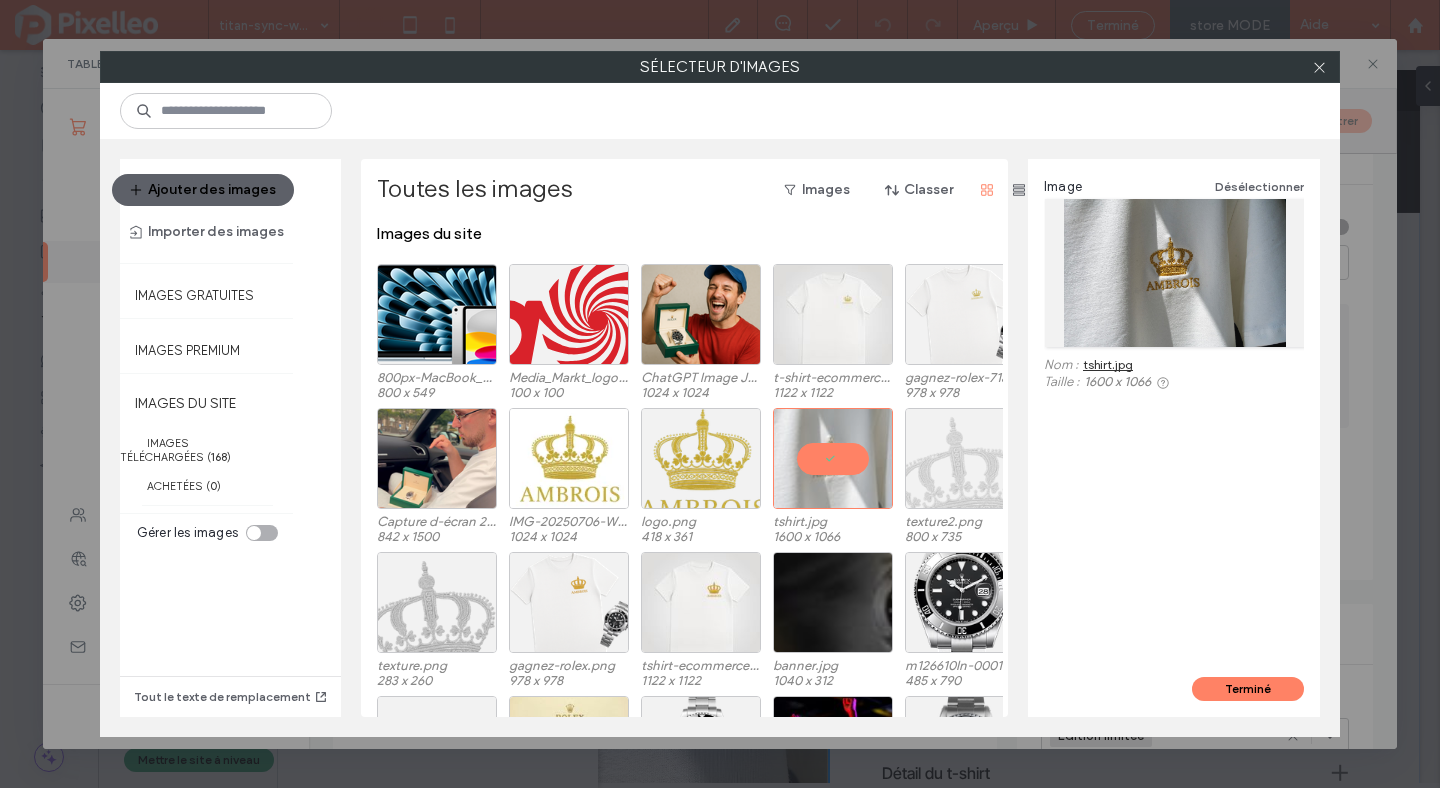 click on "tshirt.jpg" at bounding box center [1108, 364] 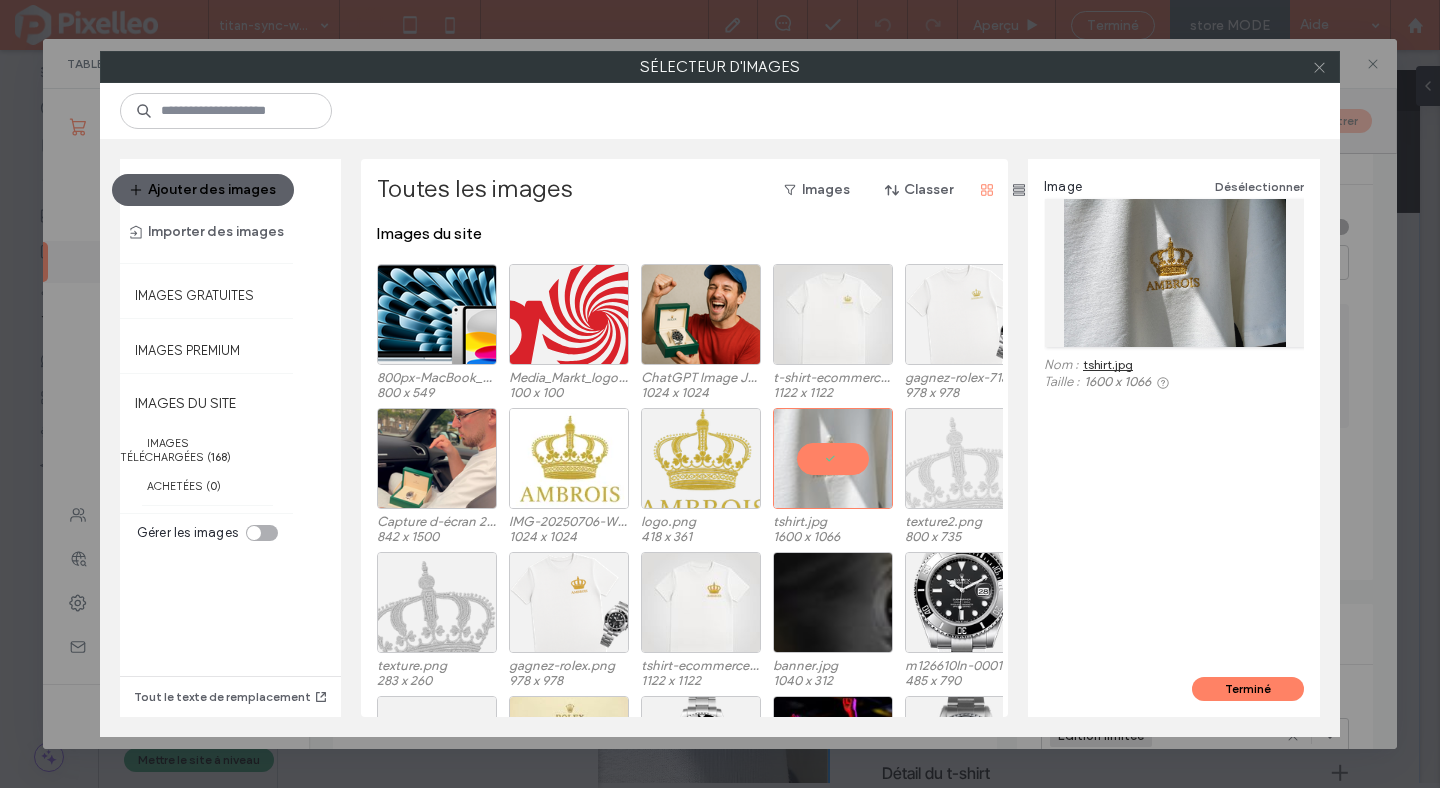 click 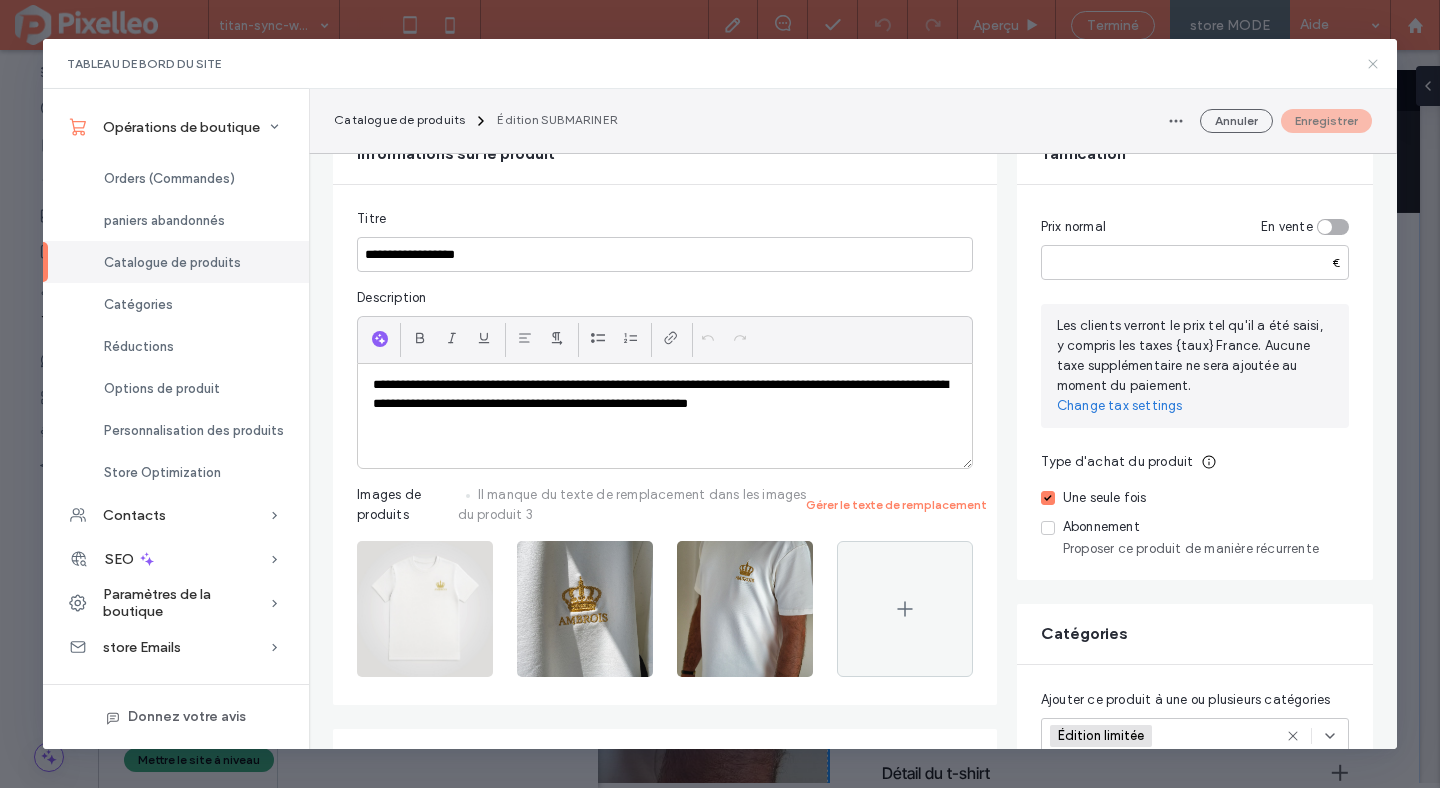 click 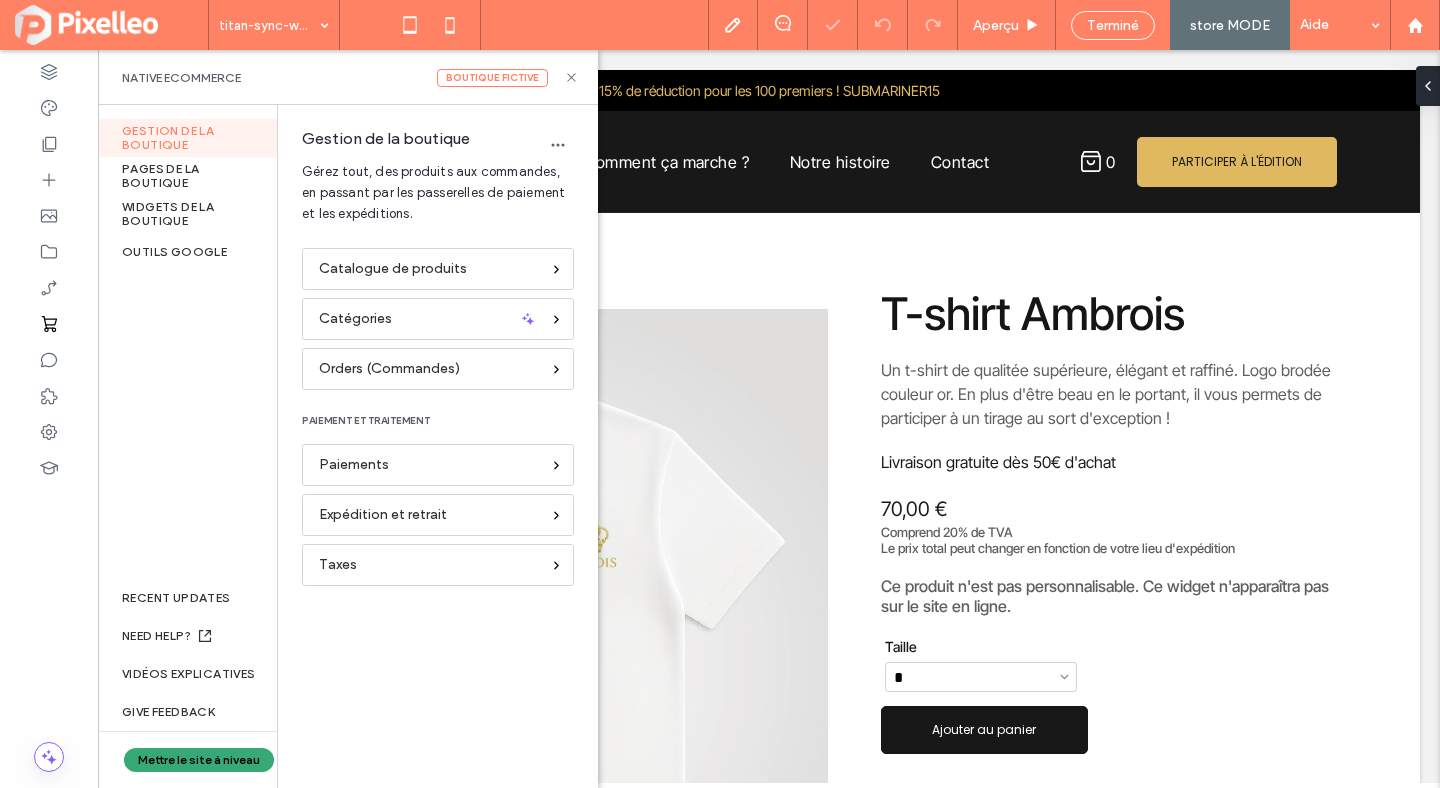 scroll, scrollTop: 0, scrollLeft: 0, axis: both 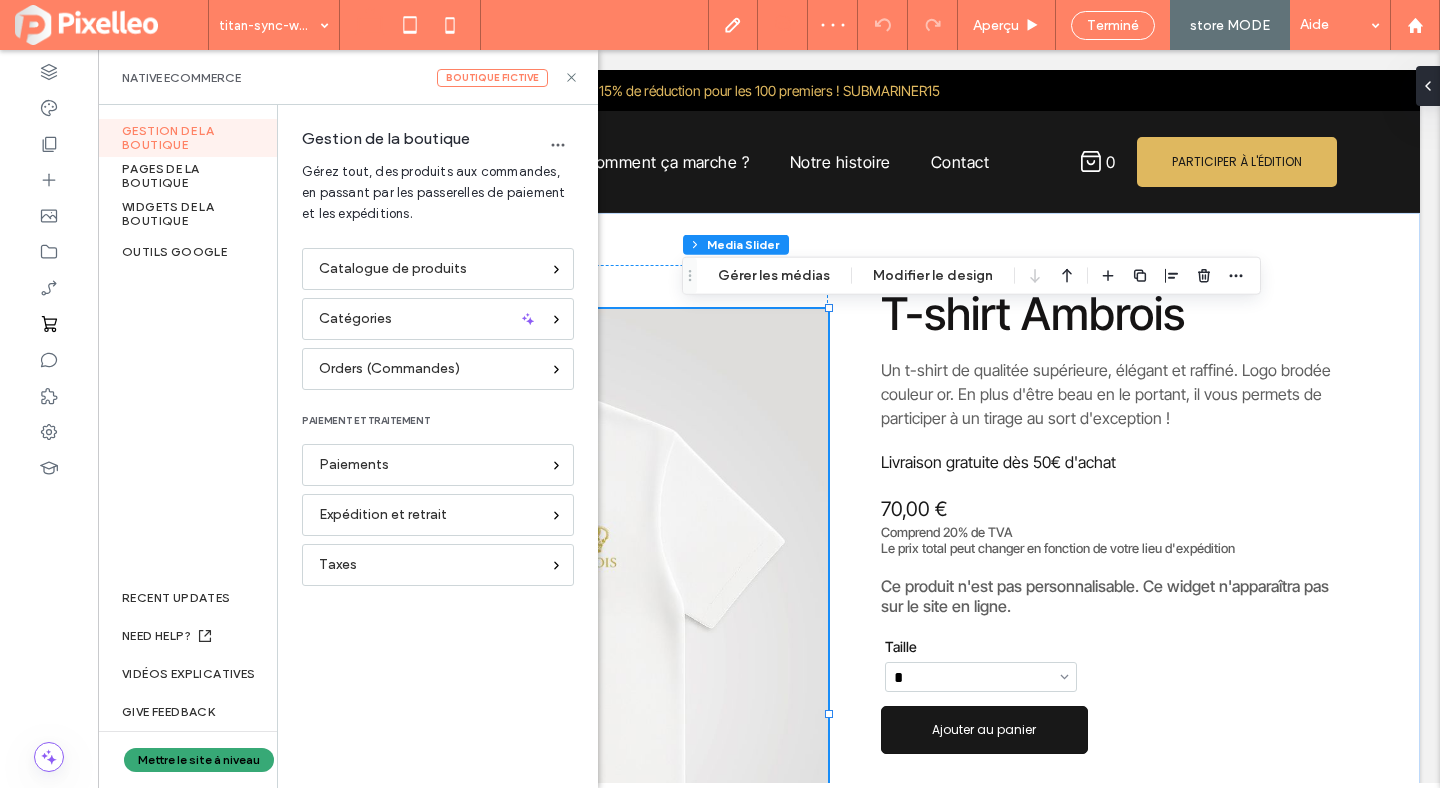 click 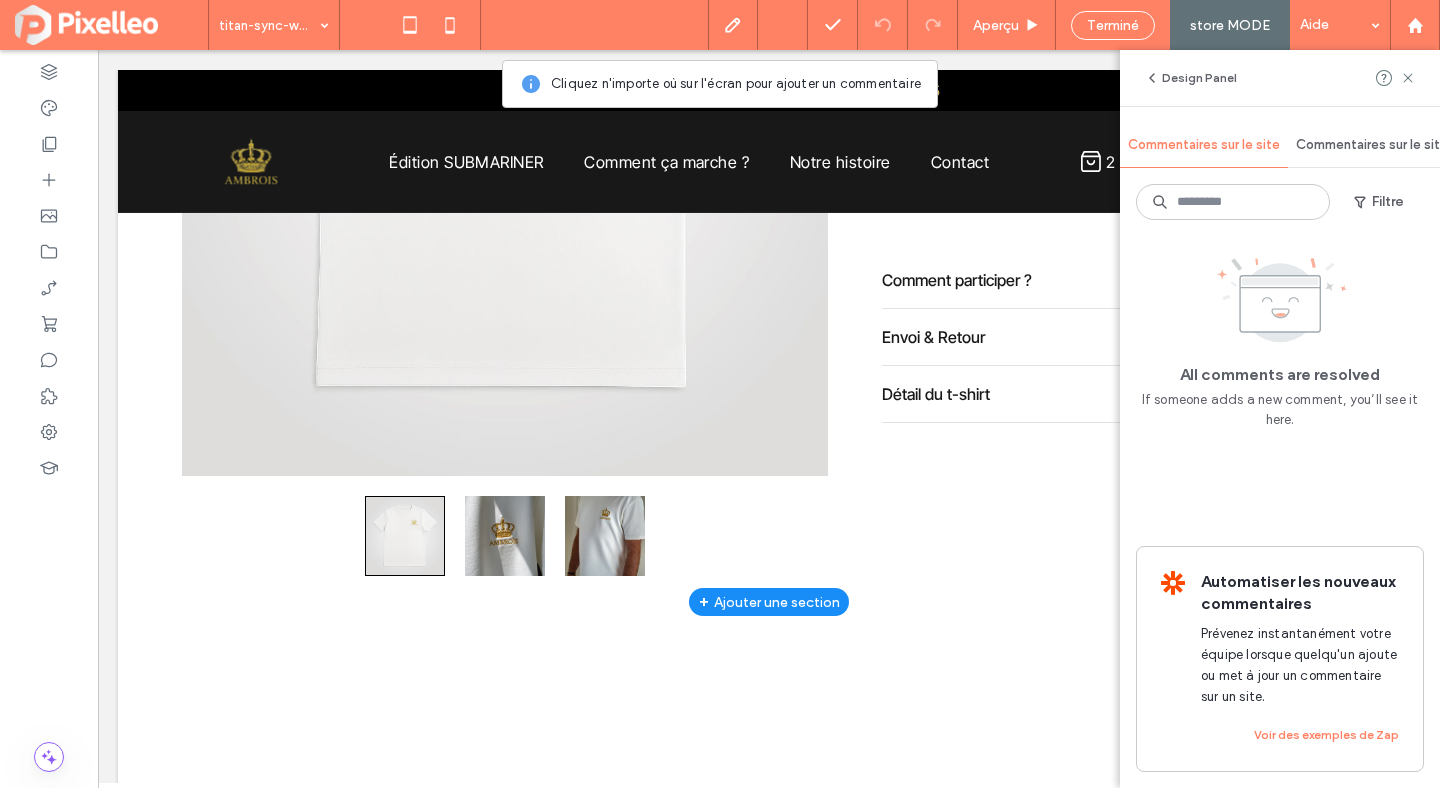 scroll, scrollTop: 636, scrollLeft: 0, axis: vertical 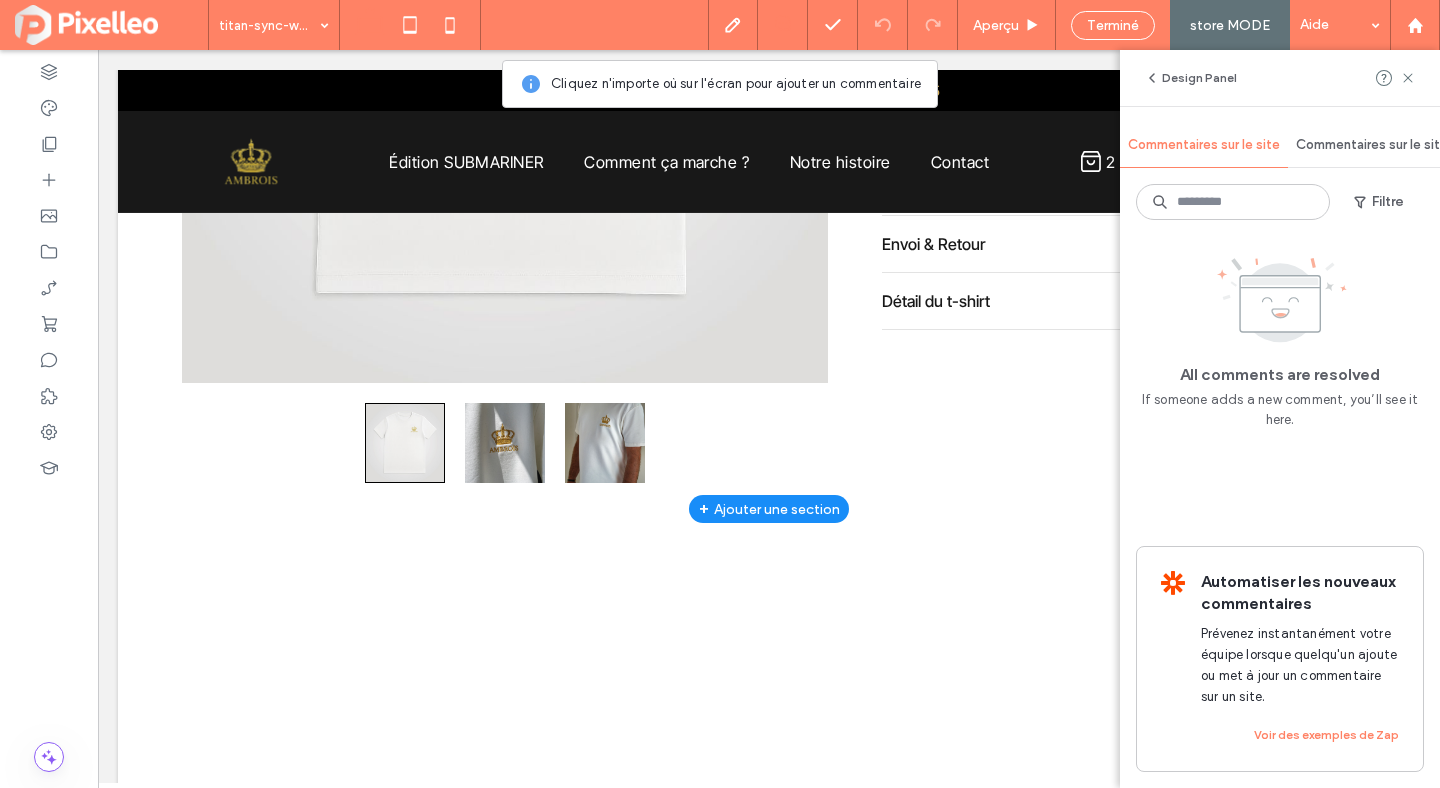 click at bounding box center [505, 443] 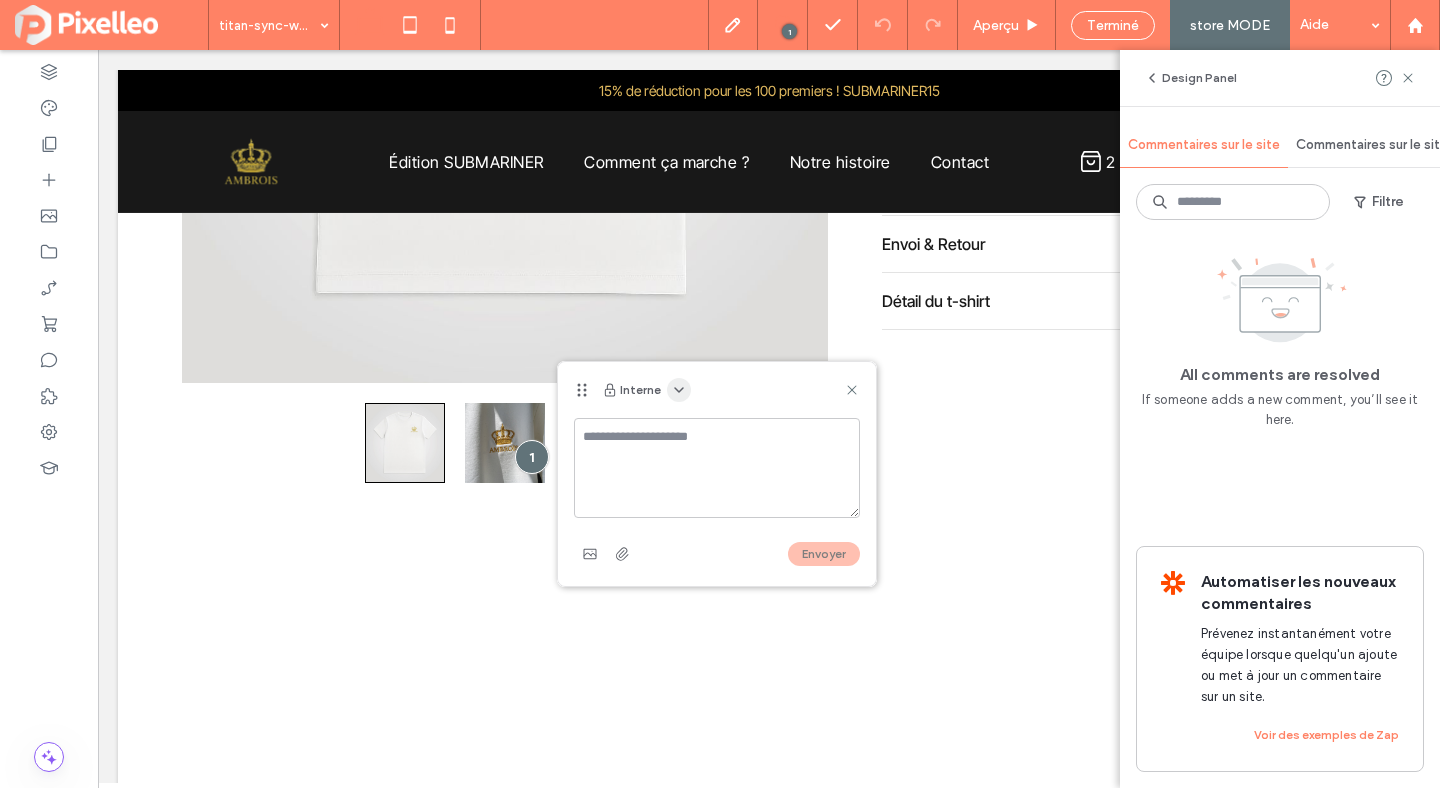 click 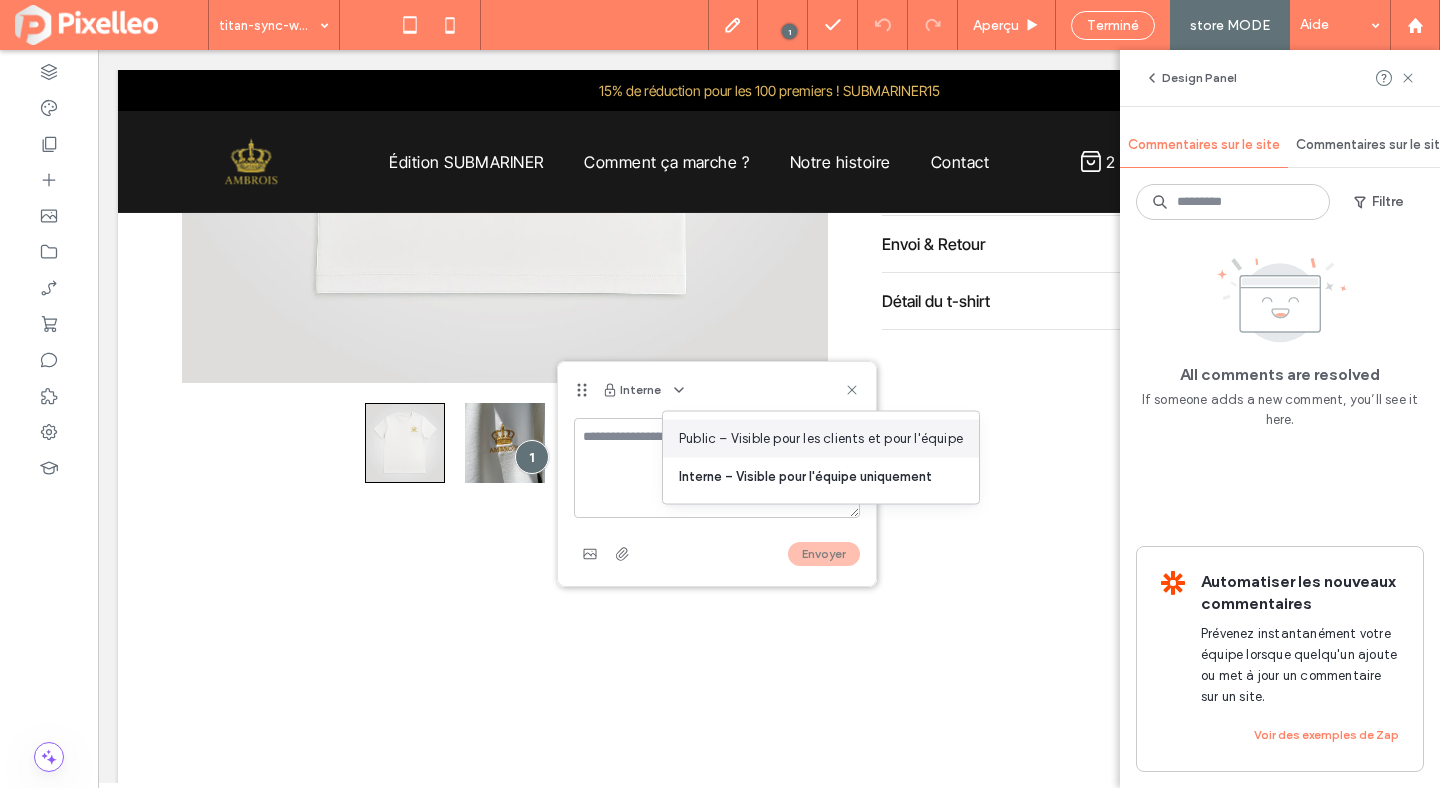 click on "Public – Visible pour les clients et pour l'équipe" at bounding box center (821, 439) 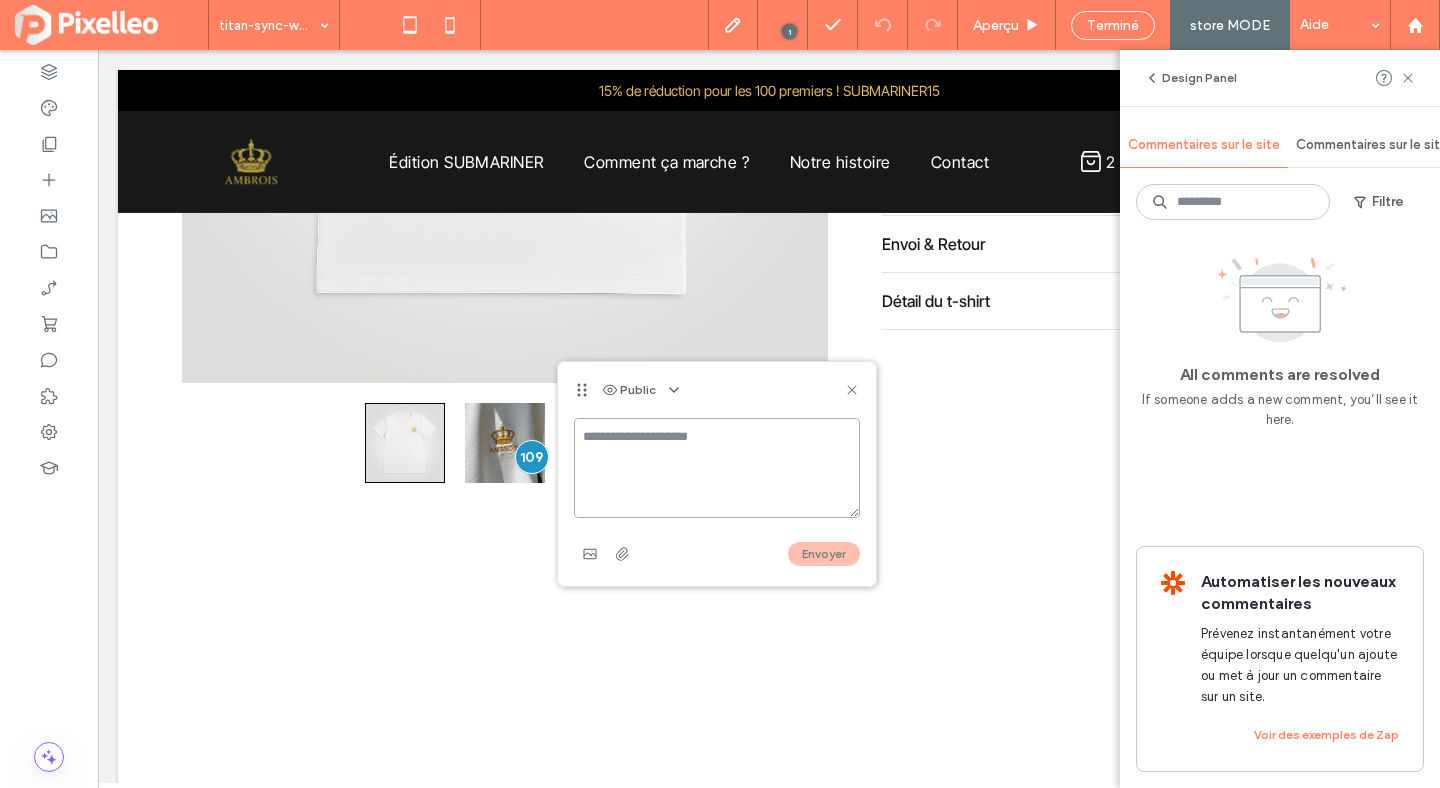click at bounding box center (717, 468) 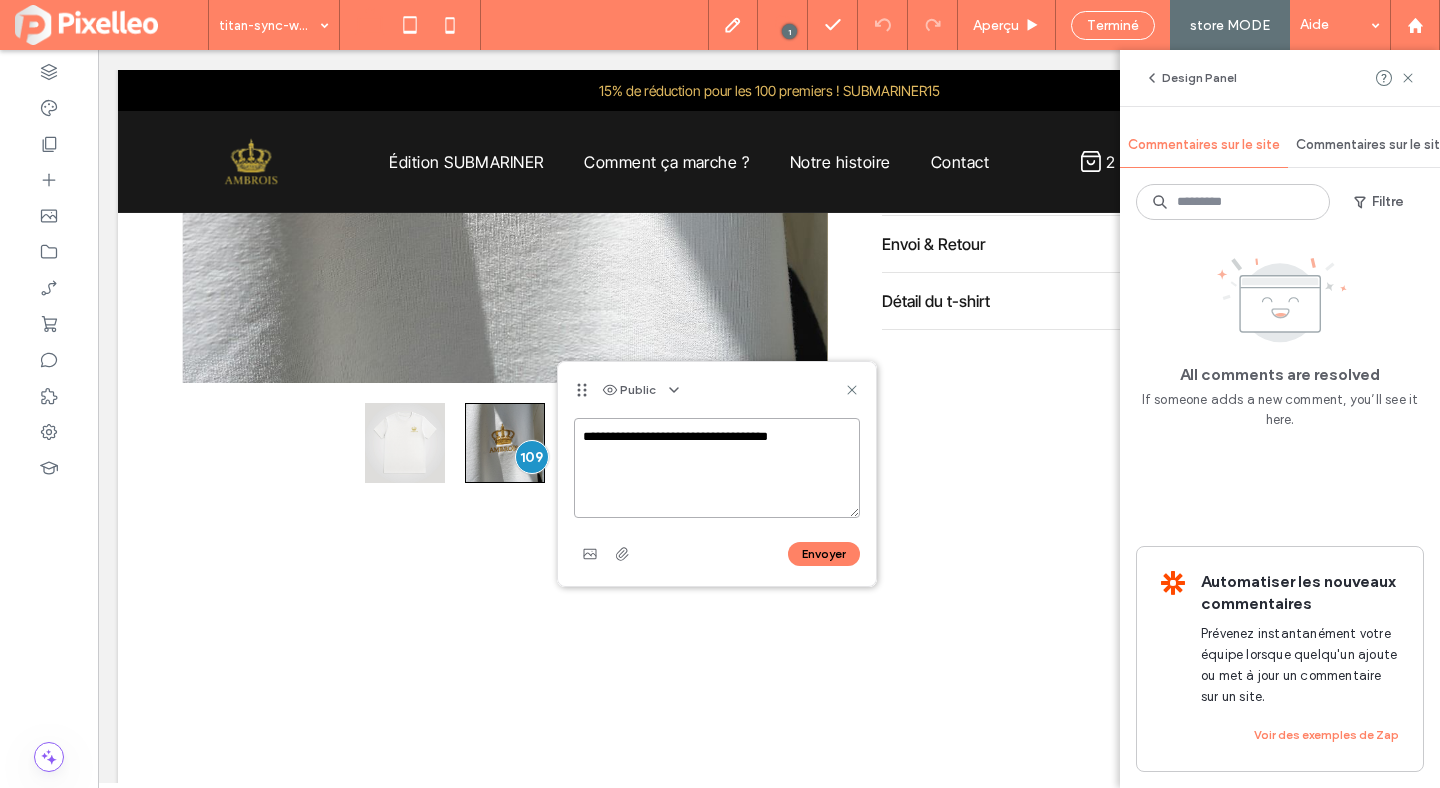 click on "**********" at bounding box center [717, 468] 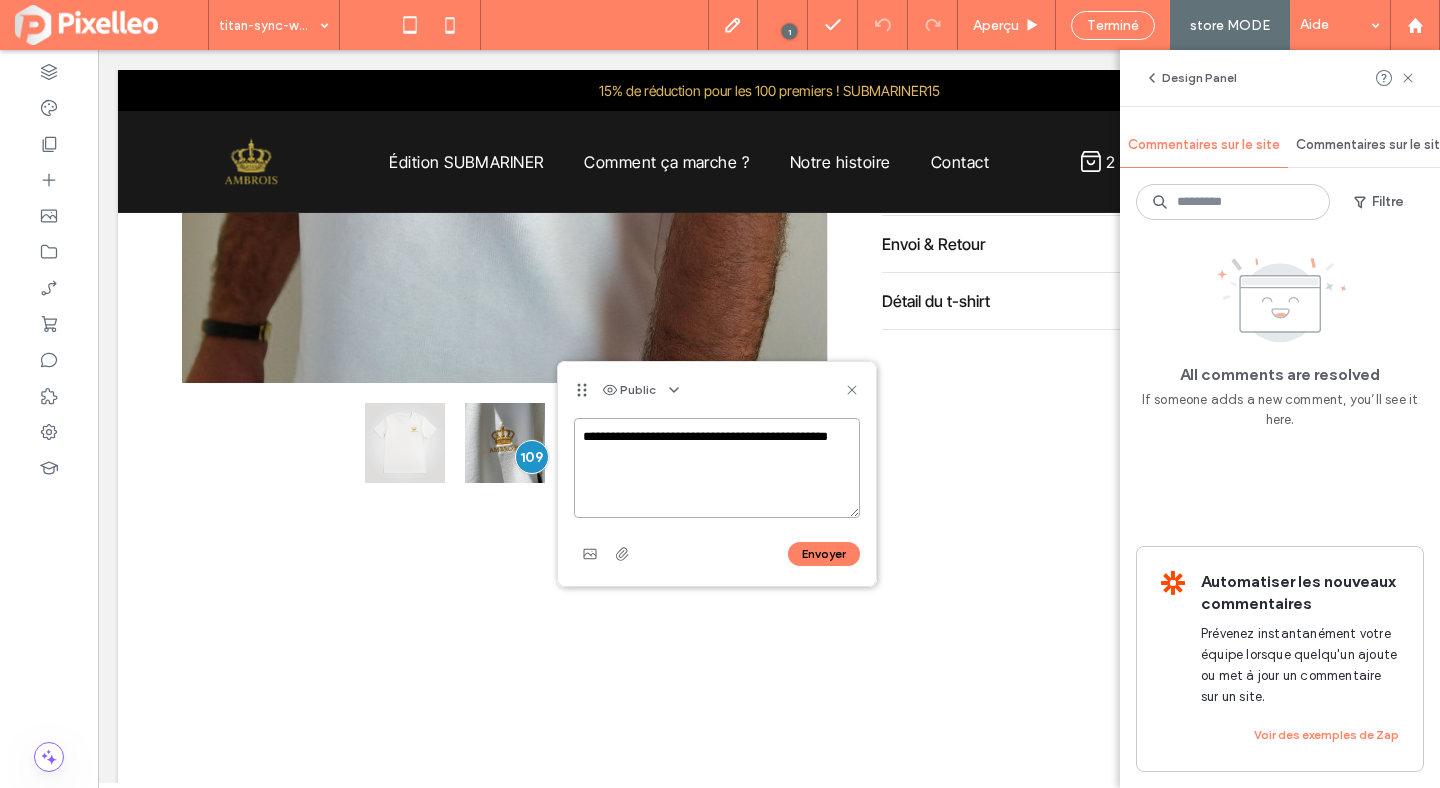 click on "**********" at bounding box center (717, 468) 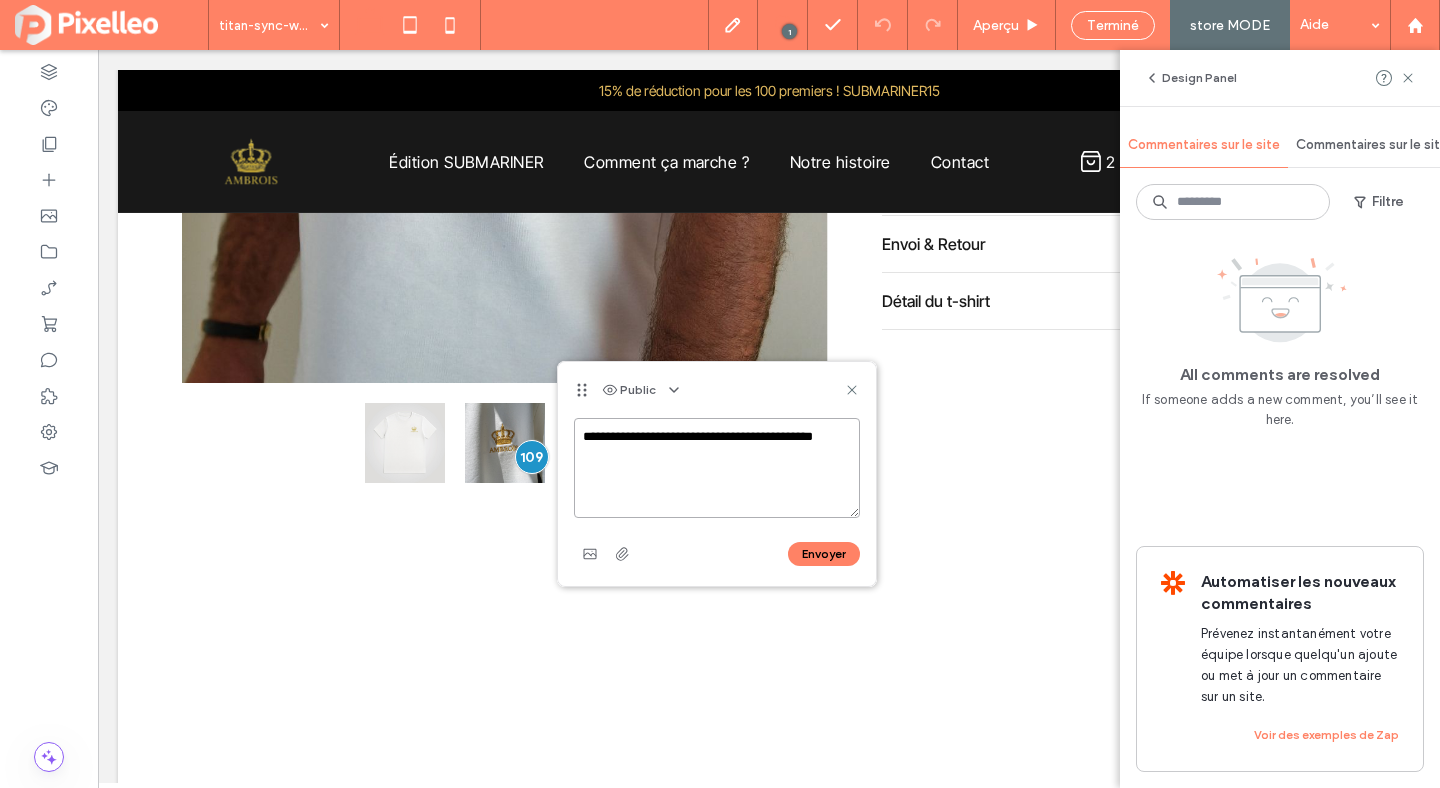 click on "**********" at bounding box center (717, 468) 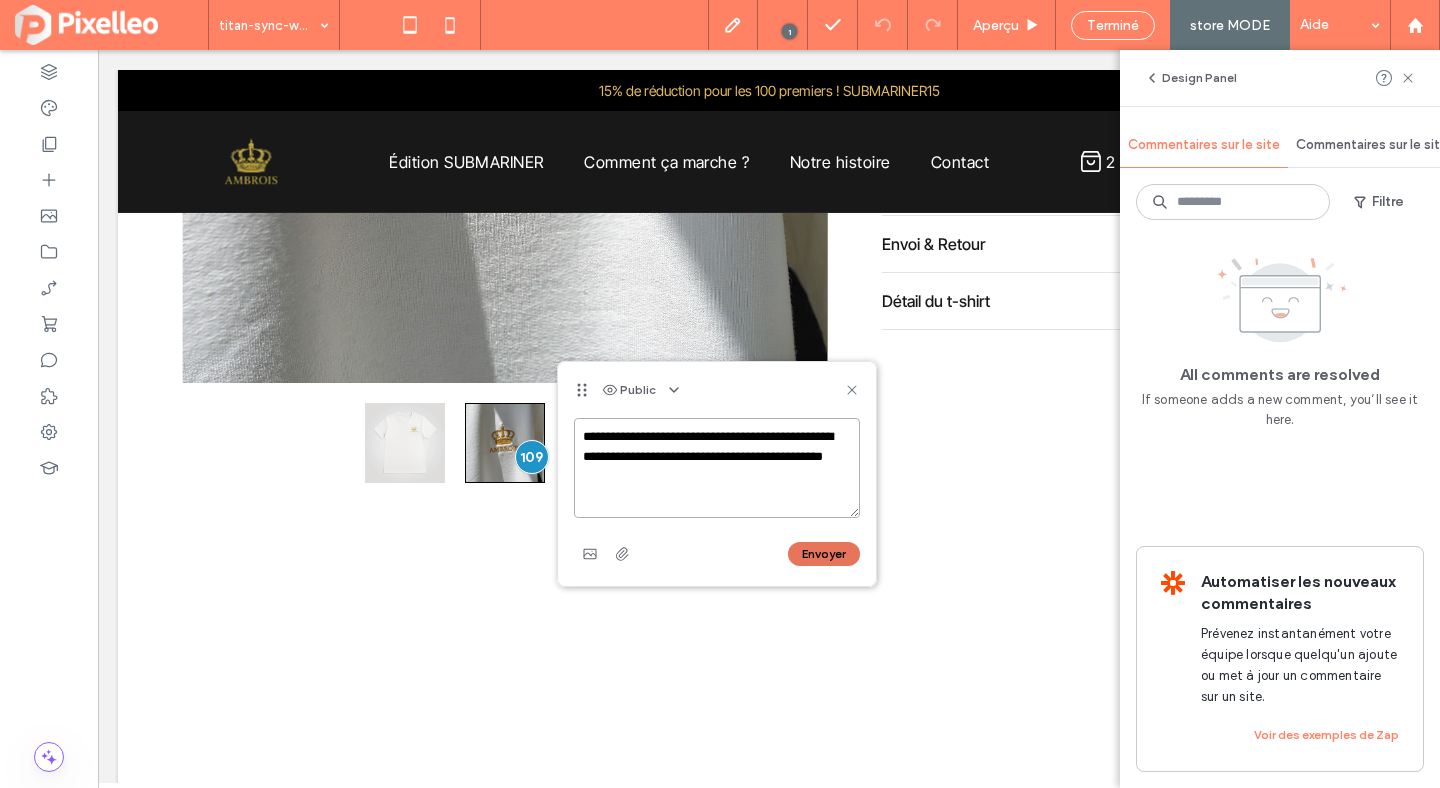 type on "**********" 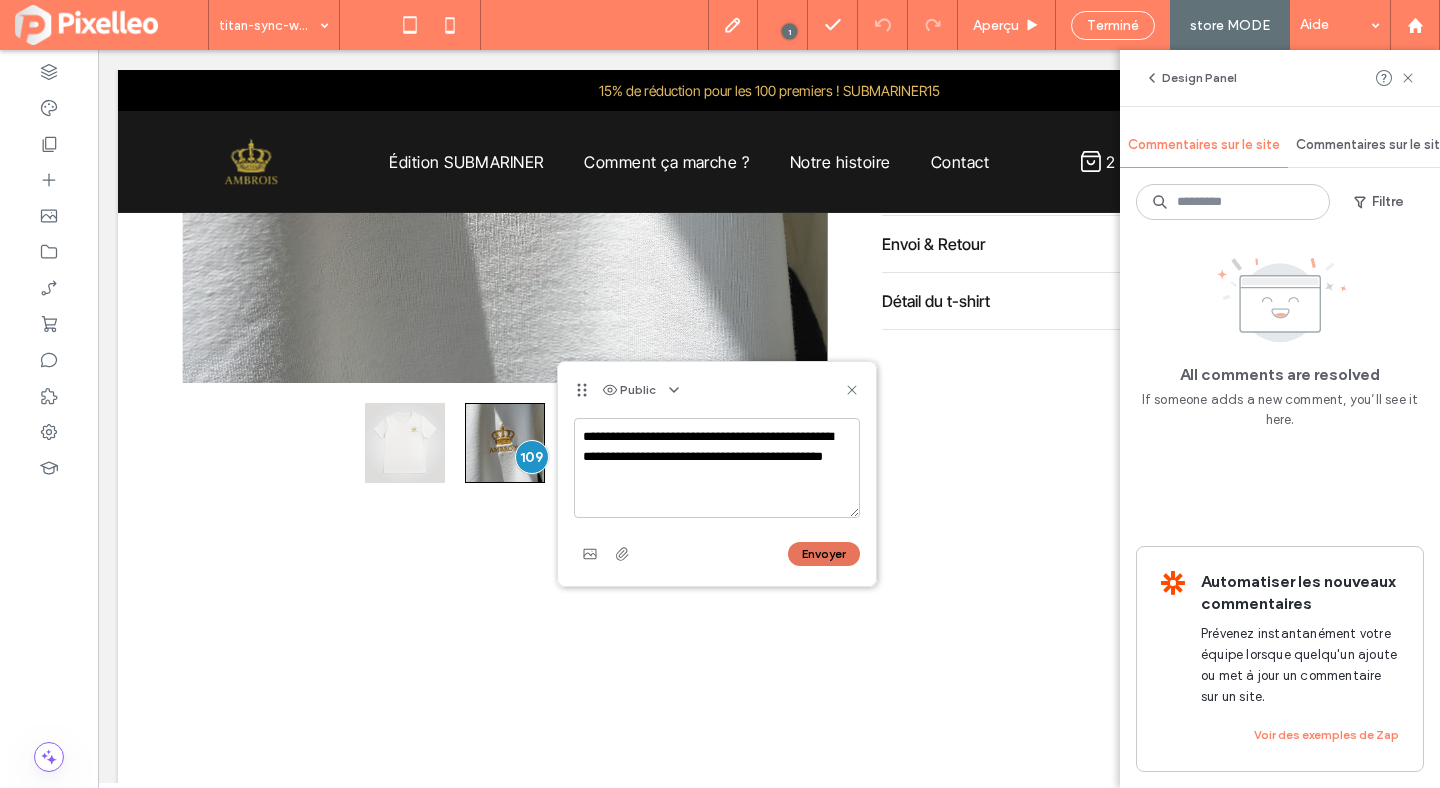click on "Envoyer" at bounding box center [824, 554] 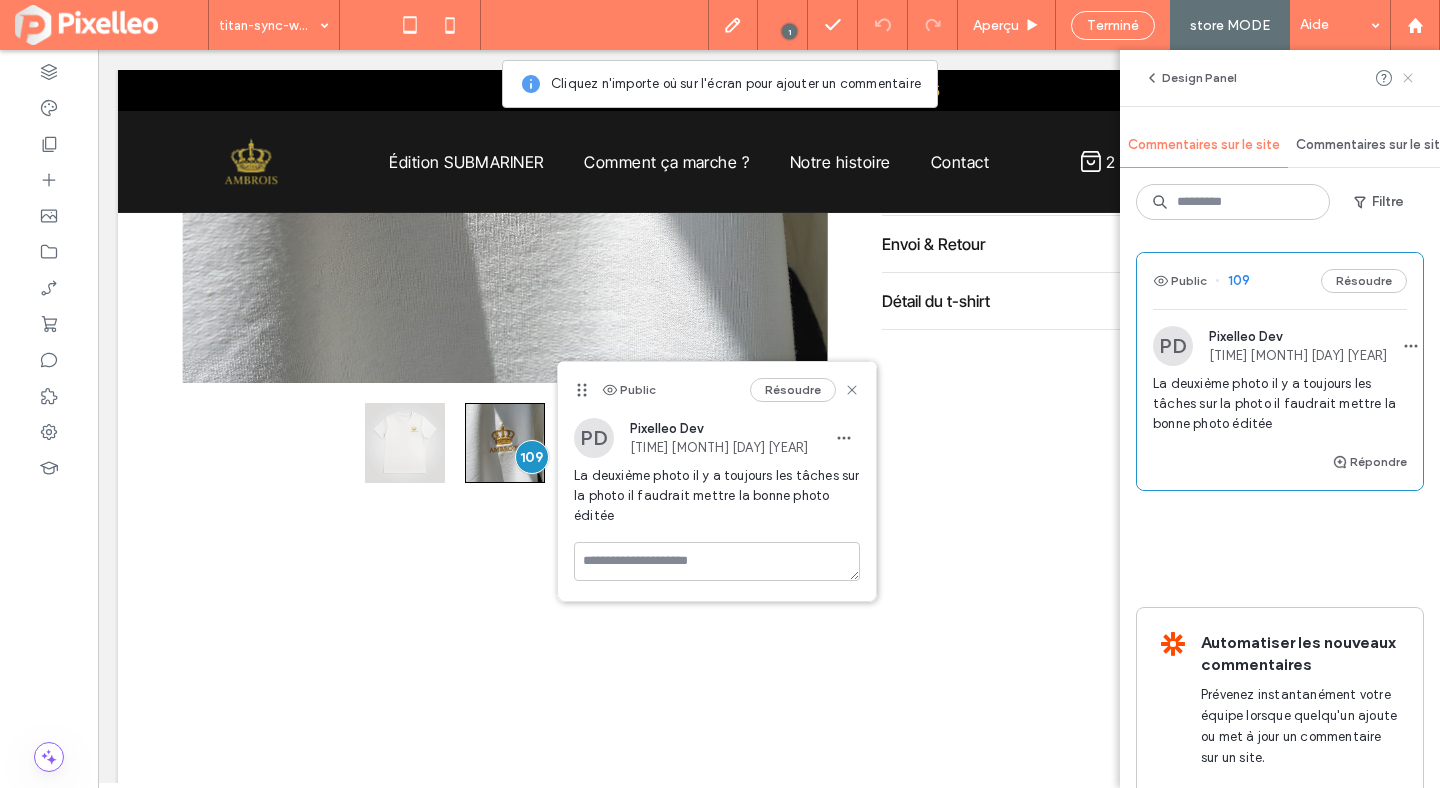 click 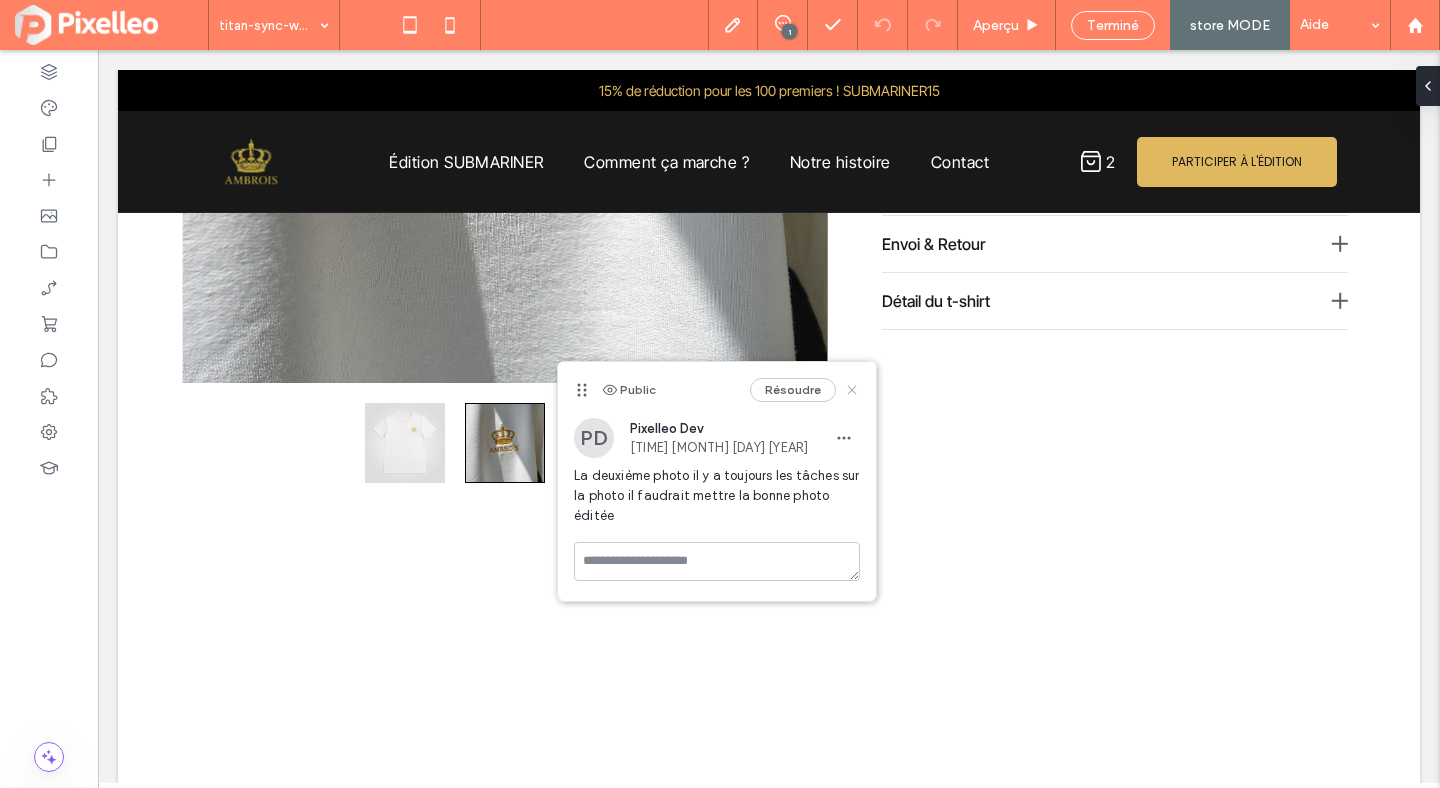 click 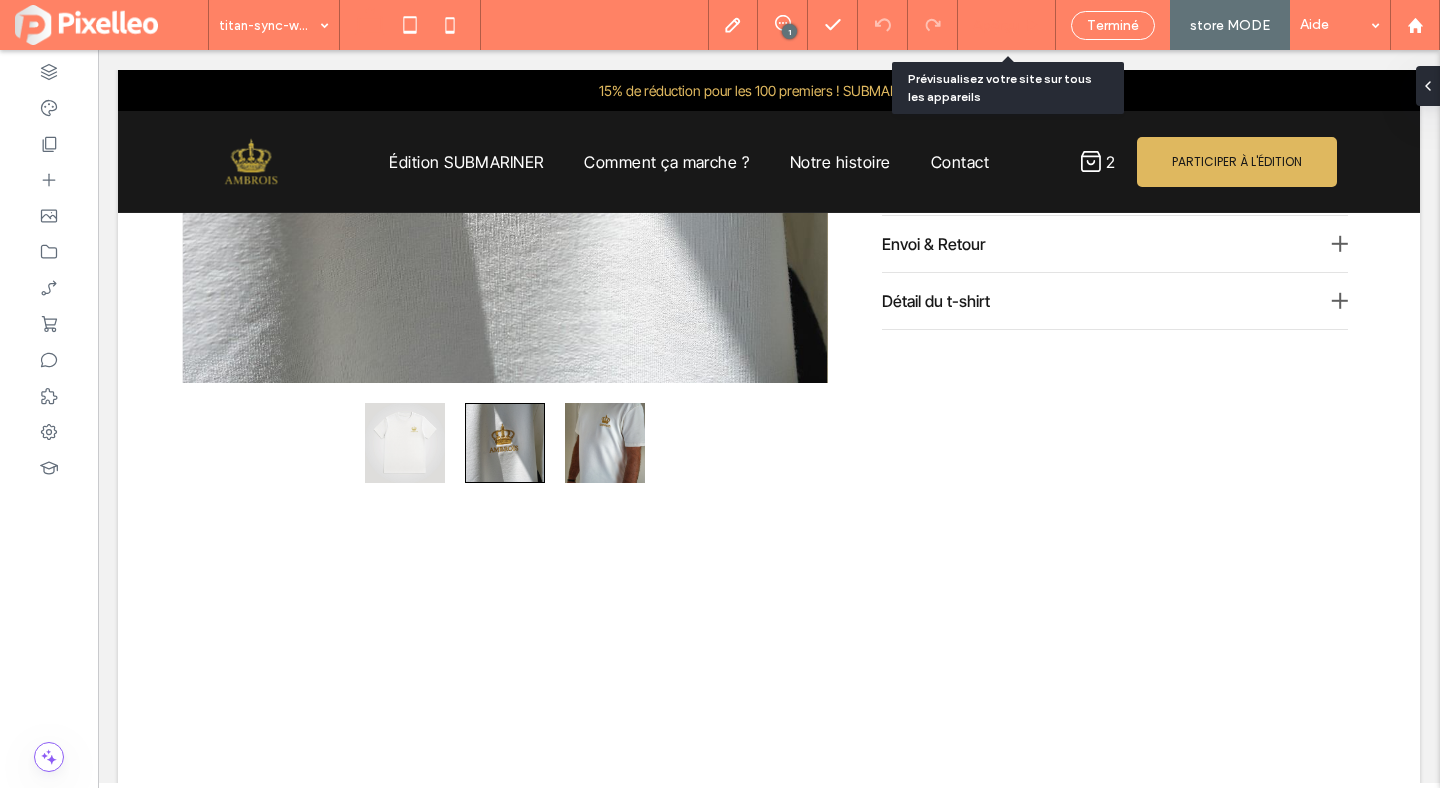 drag, startPoint x: 1009, startPoint y: 23, endPoint x: 734, endPoint y: 159, distance: 306.79147 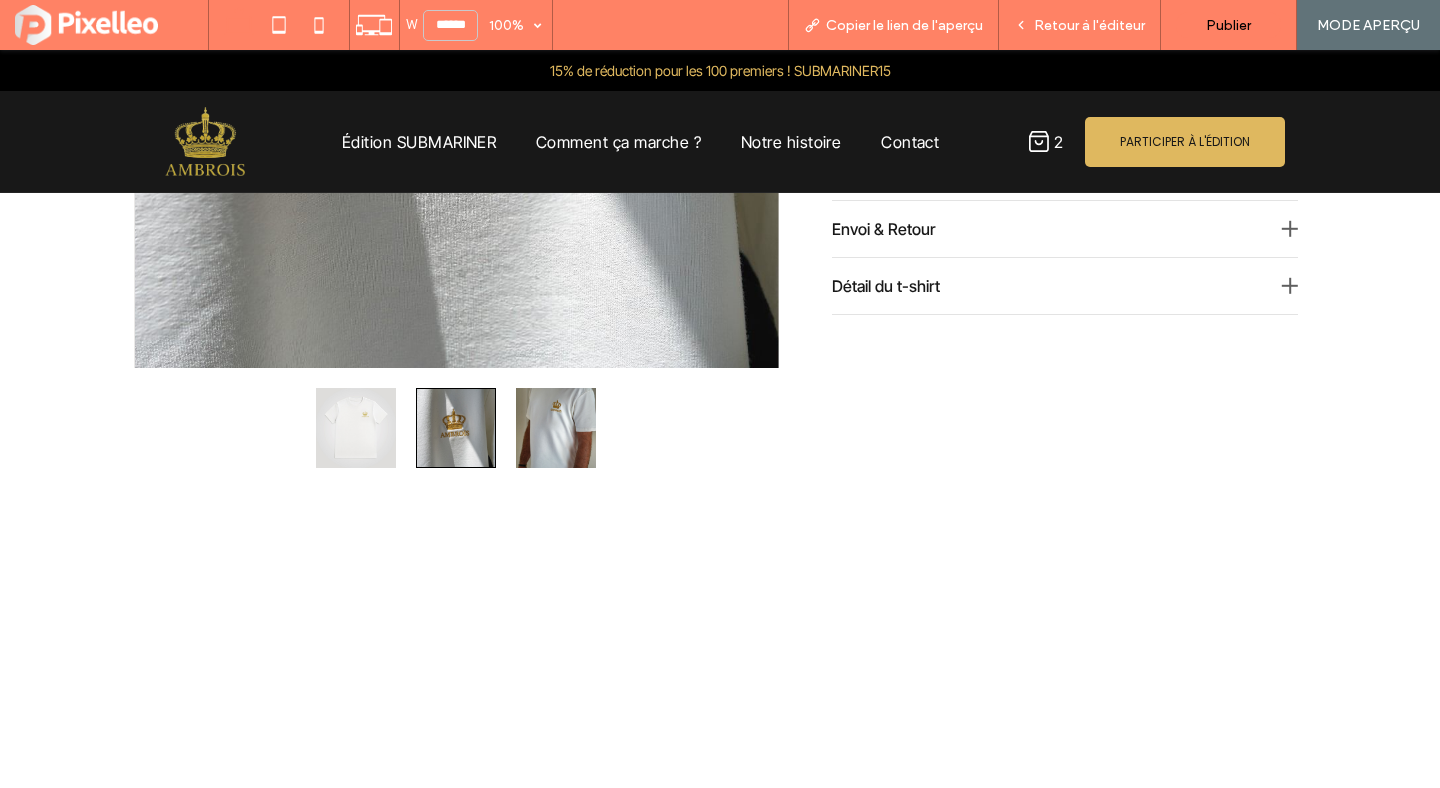 scroll, scrollTop: 640, scrollLeft: 0, axis: vertical 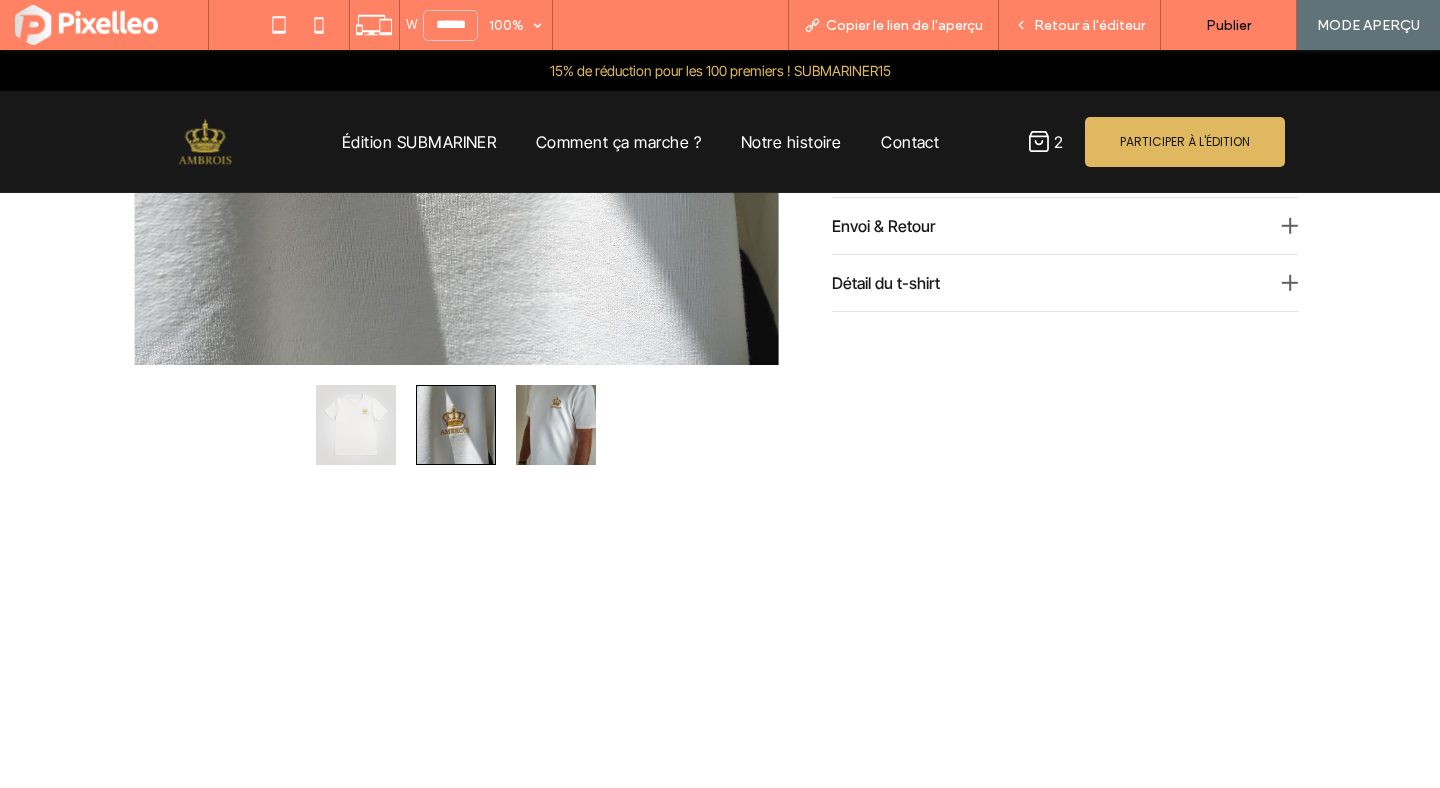 click at bounding box center [556, 425] 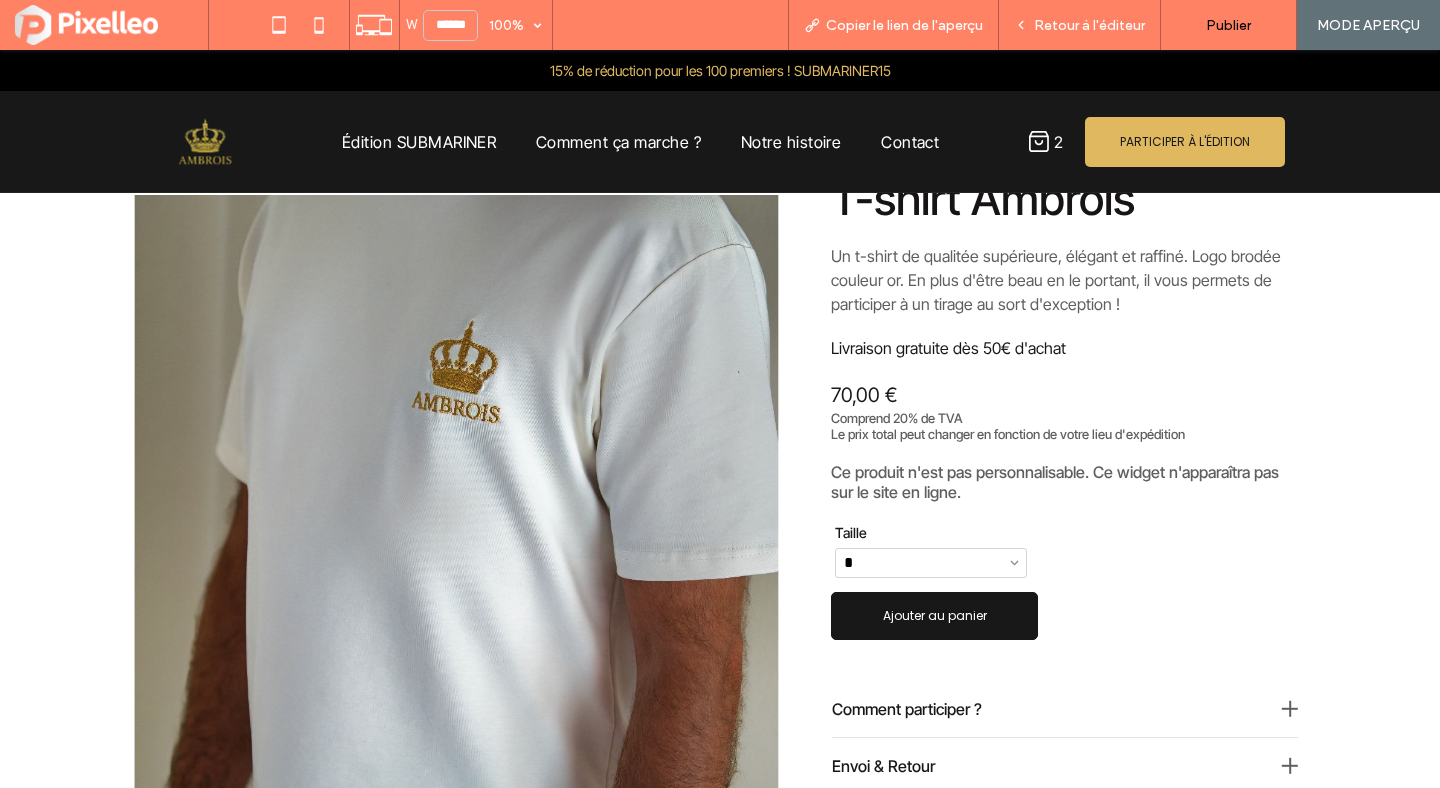 scroll, scrollTop: 106, scrollLeft: 0, axis: vertical 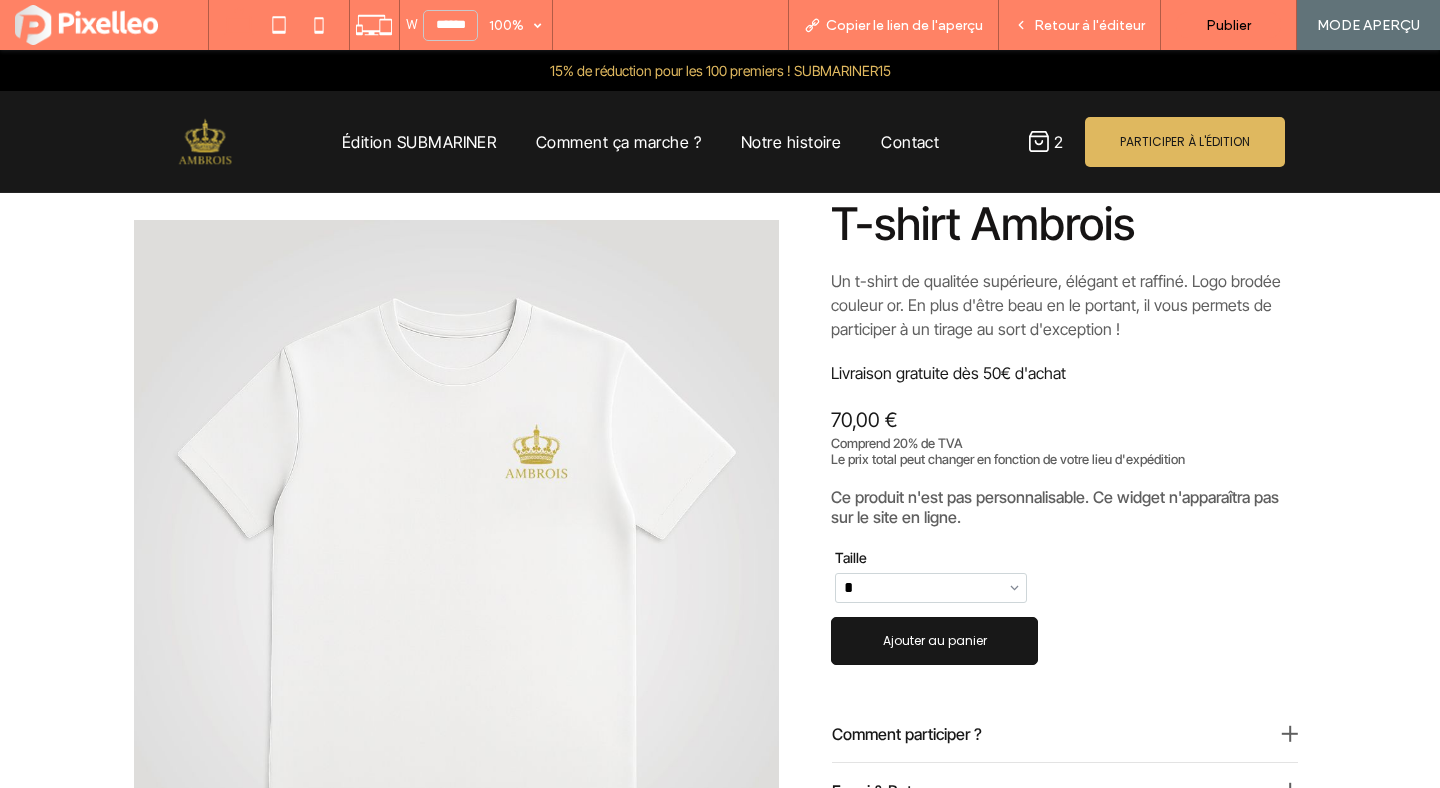 click on "Un t-shirt de qualitée supérieure, élégant et raffiné. Logo brodée couleur or. En plus d'être beau en le portant, il vous permets de participer à un tirage au sort d'exception !" at bounding box center [1065, 305] 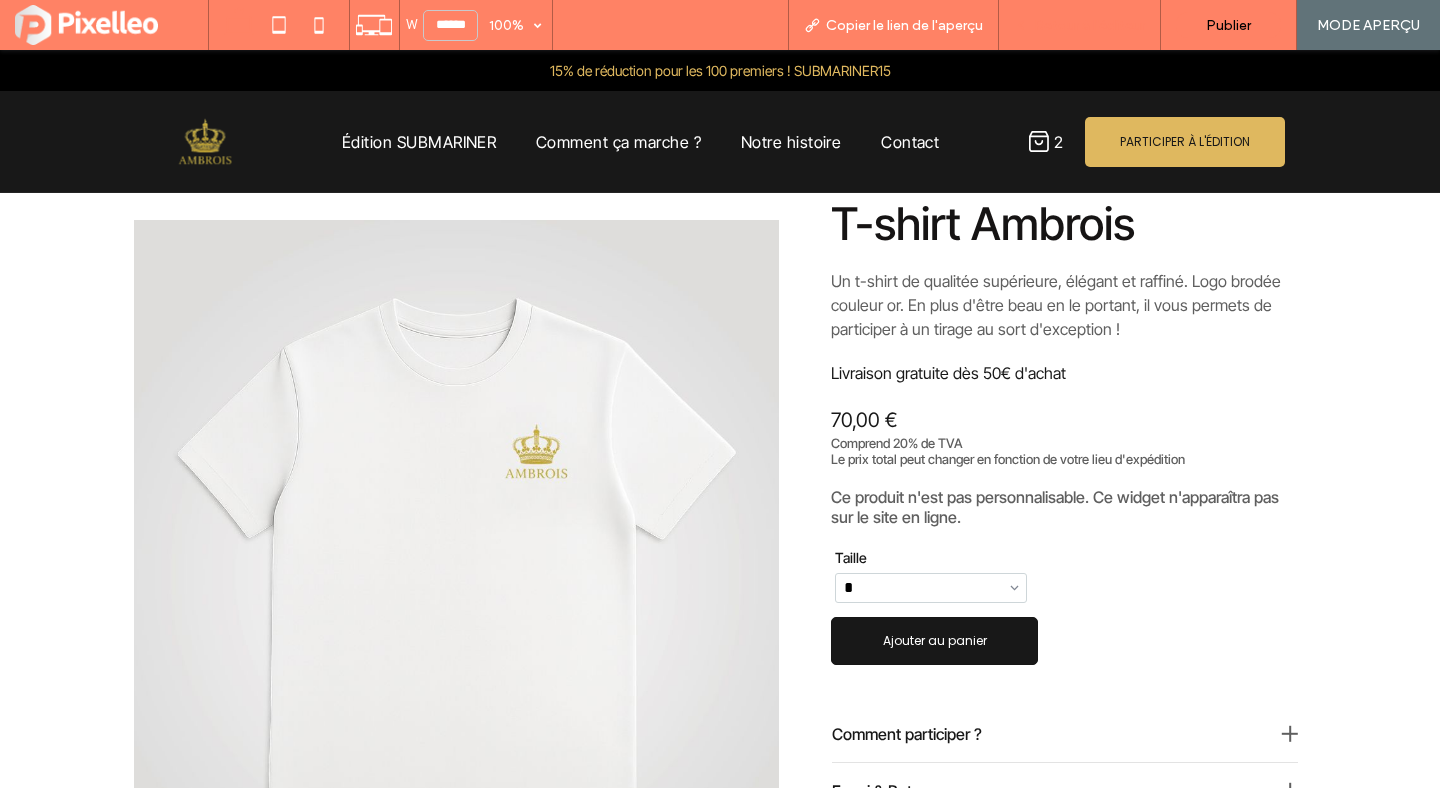 click on "Retour à l'éditeur" at bounding box center [1089, 25] 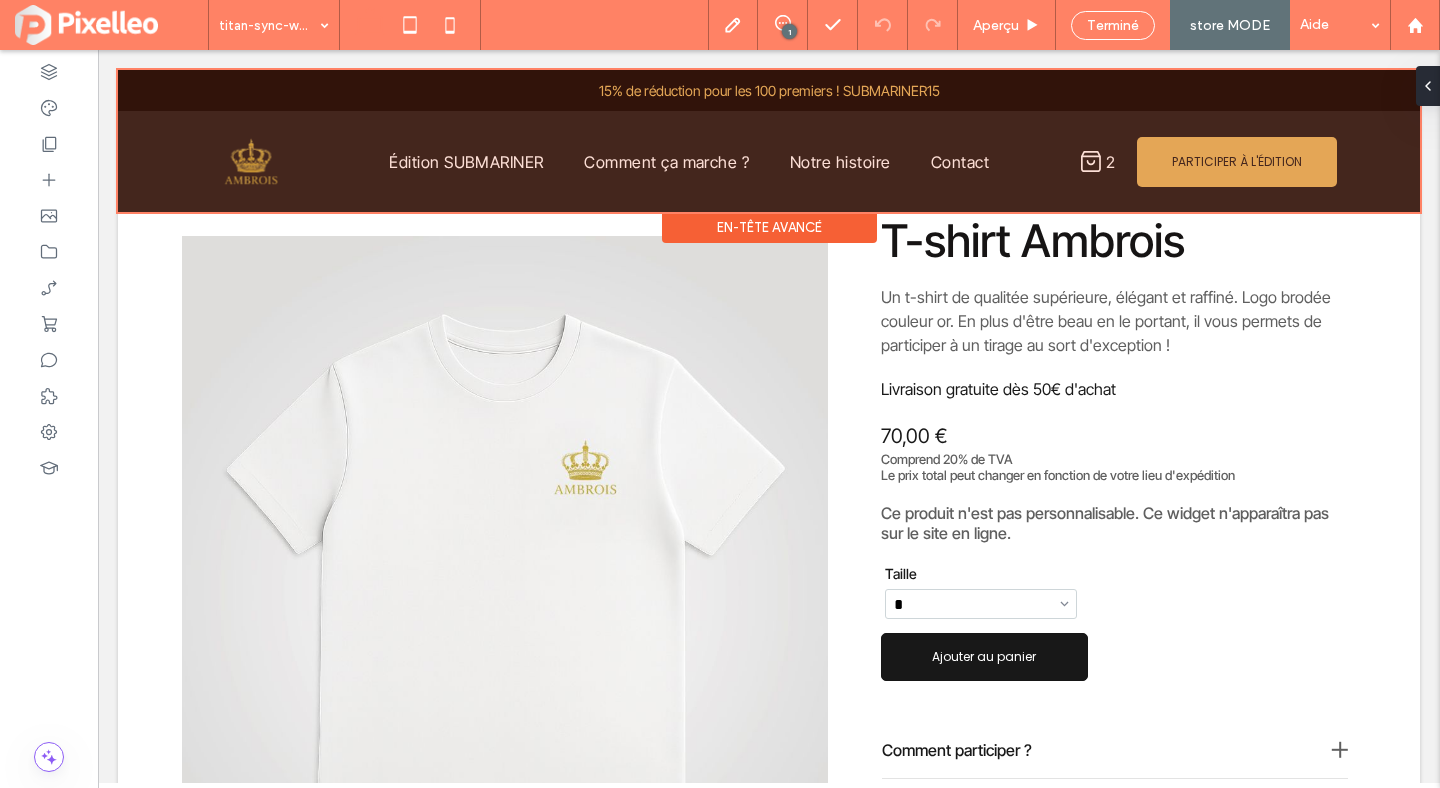 scroll, scrollTop: 71, scrollLeft: 0, axis: vertical 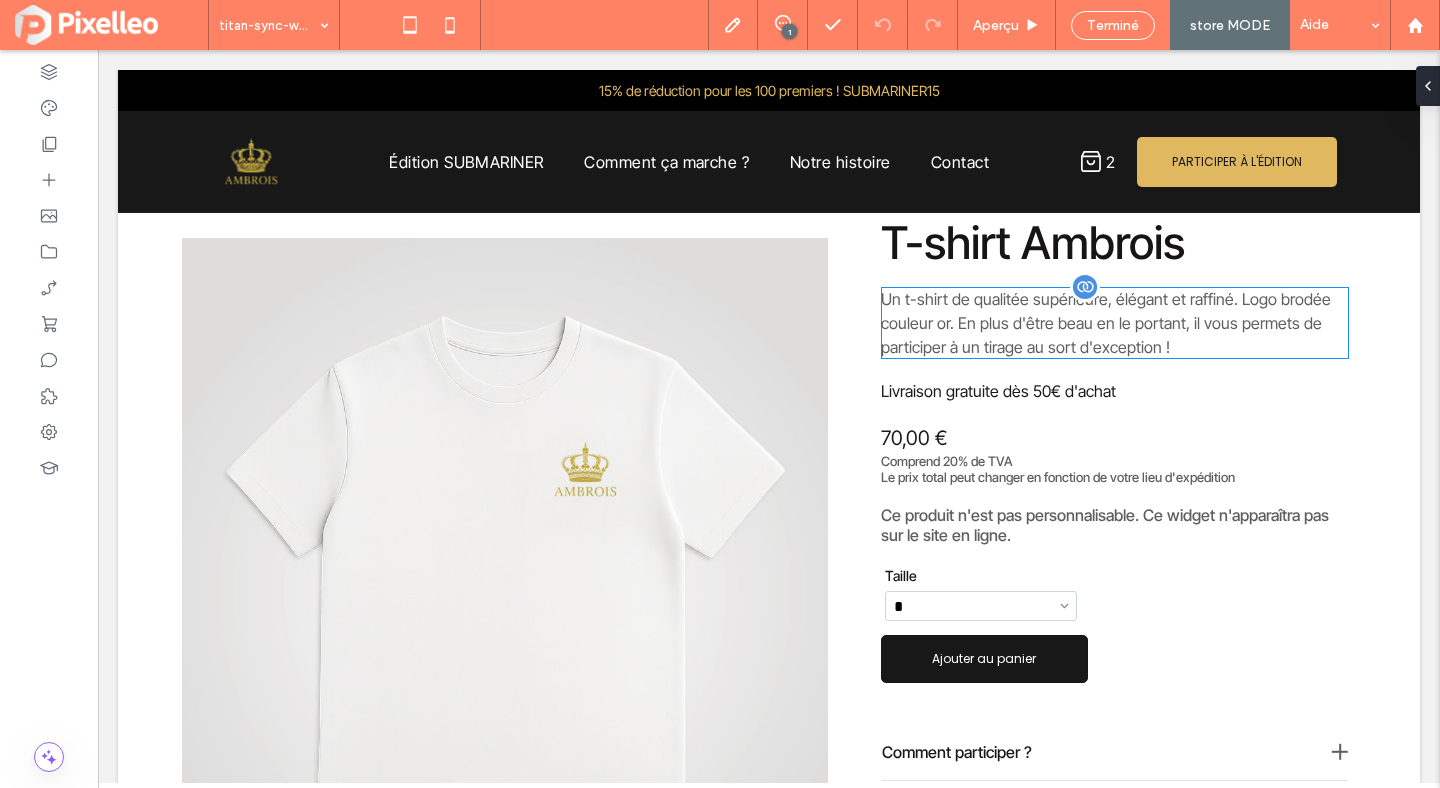 click on "Un t-shirt de qualitée supérieure, élégant et raffiné. Logo brodée couleur or. En plus d'être beau en le portant, il vous permets de participer à un tirage au sort d'exception !" at bounding box center [1115, 323] 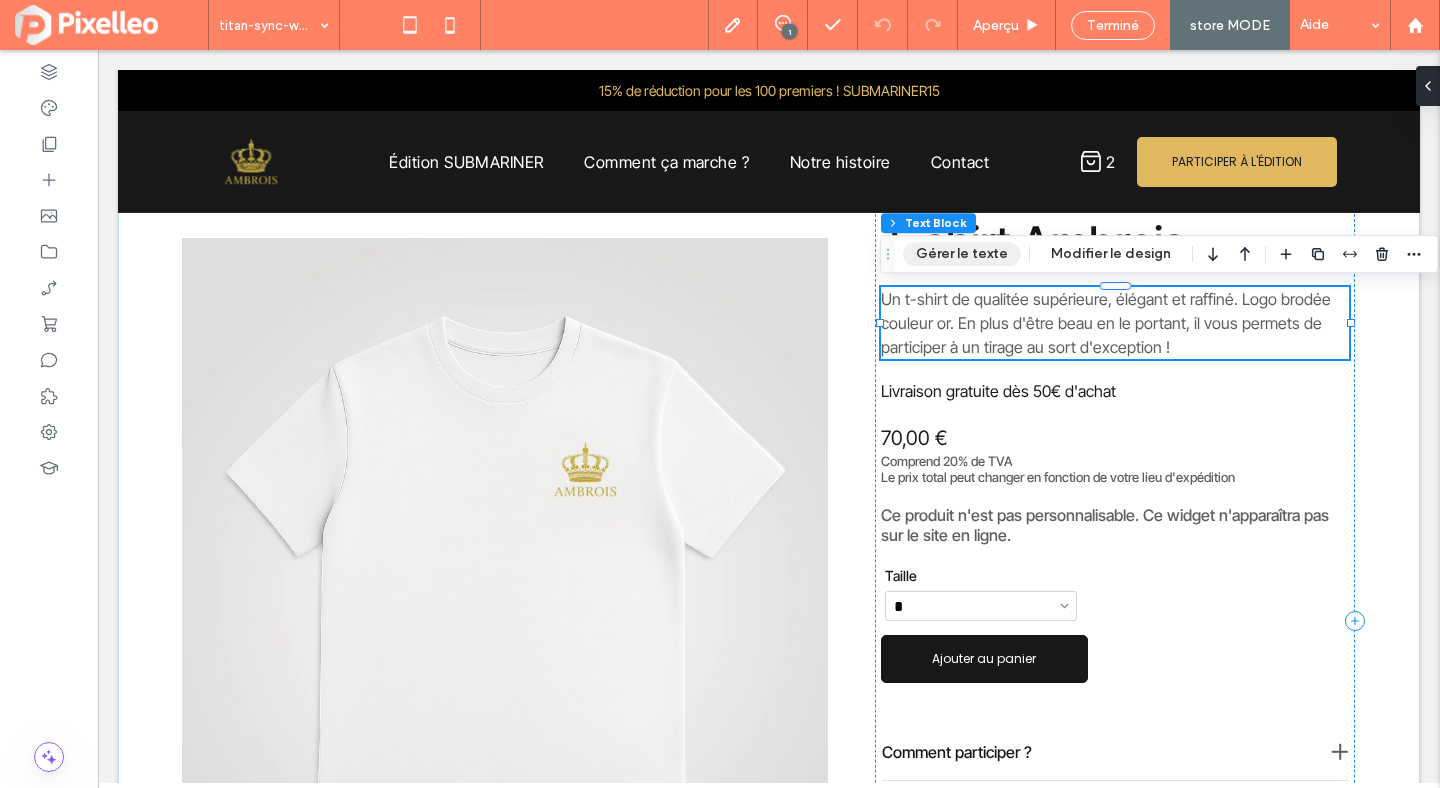 click on "Gérer le texte" at bounding box center (962, 254) 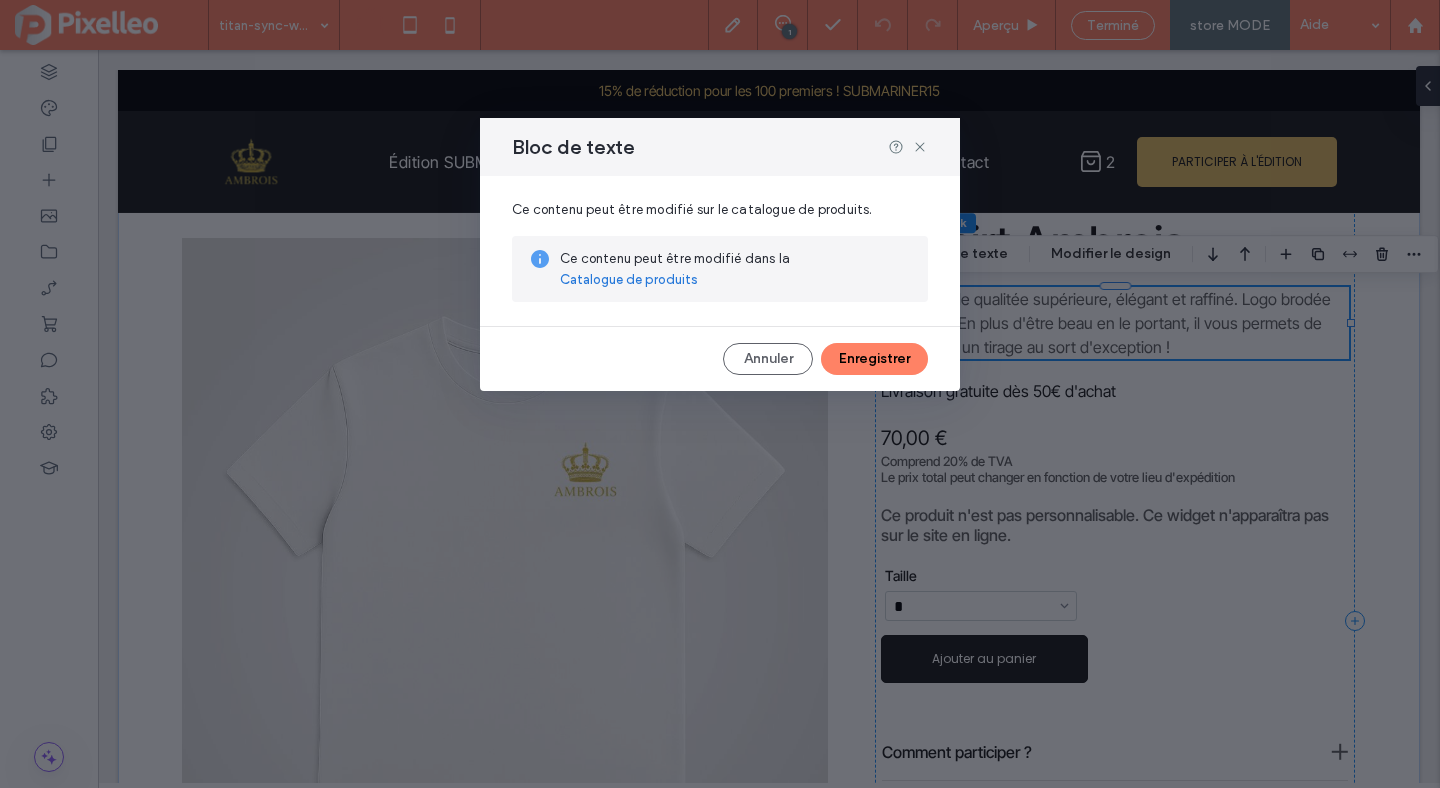 click on "Catalogue de produits" at bounding box center (629, 280) 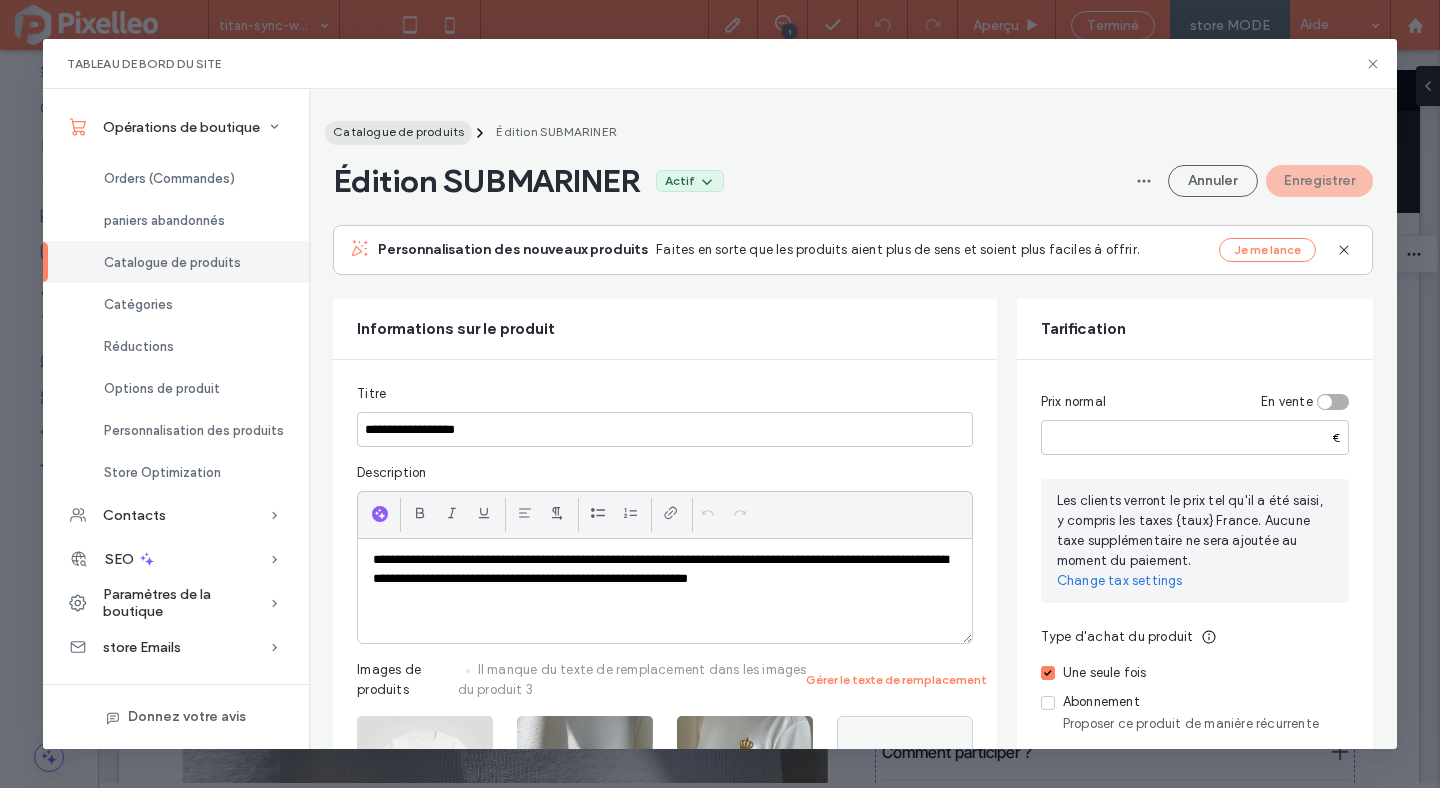 scroll, scrollTop: 337, scrollLeft: 0, axis: vertical 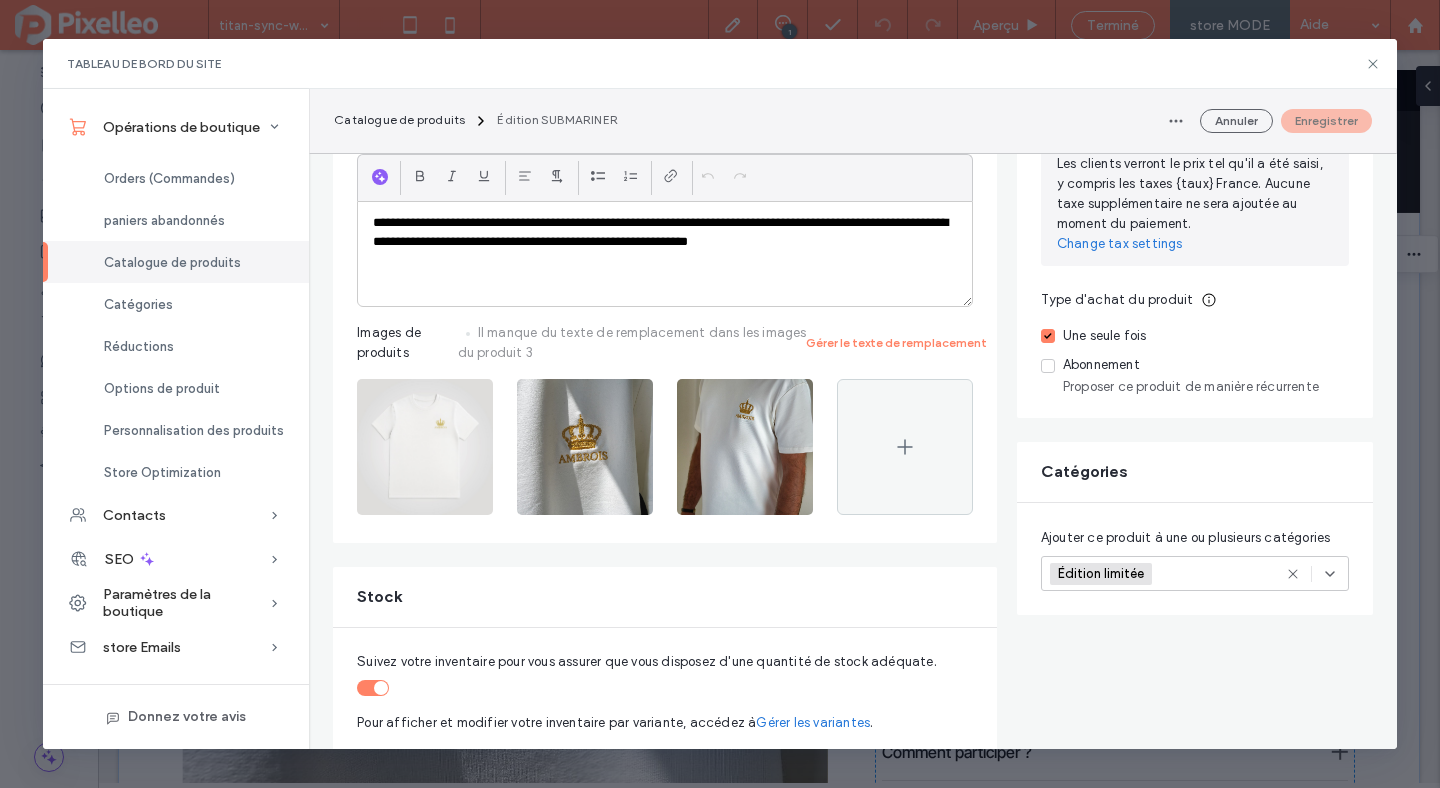 click on "**********" at bounding box center (665, 232) 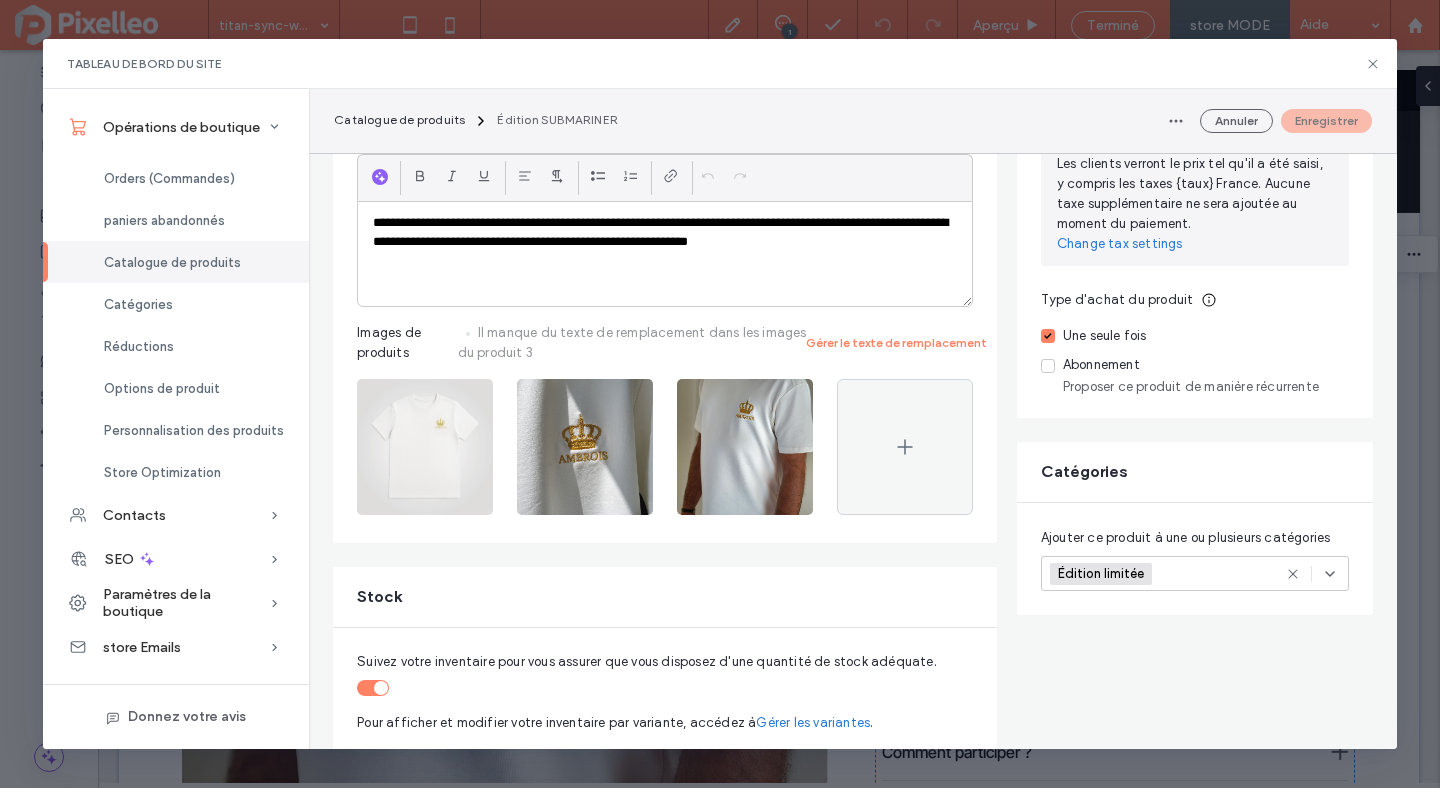 click on "**********" at bounding box center (665, 232) 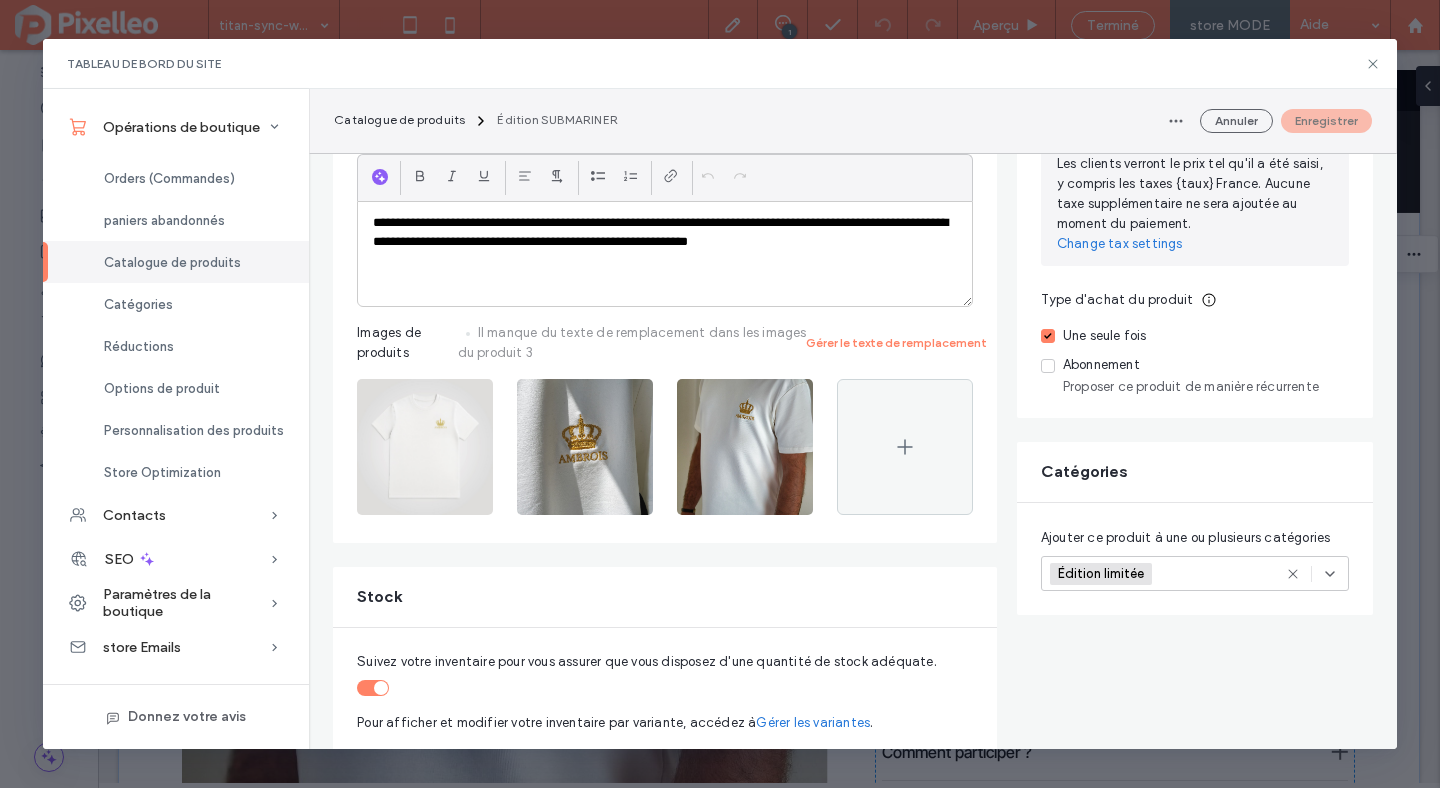 type 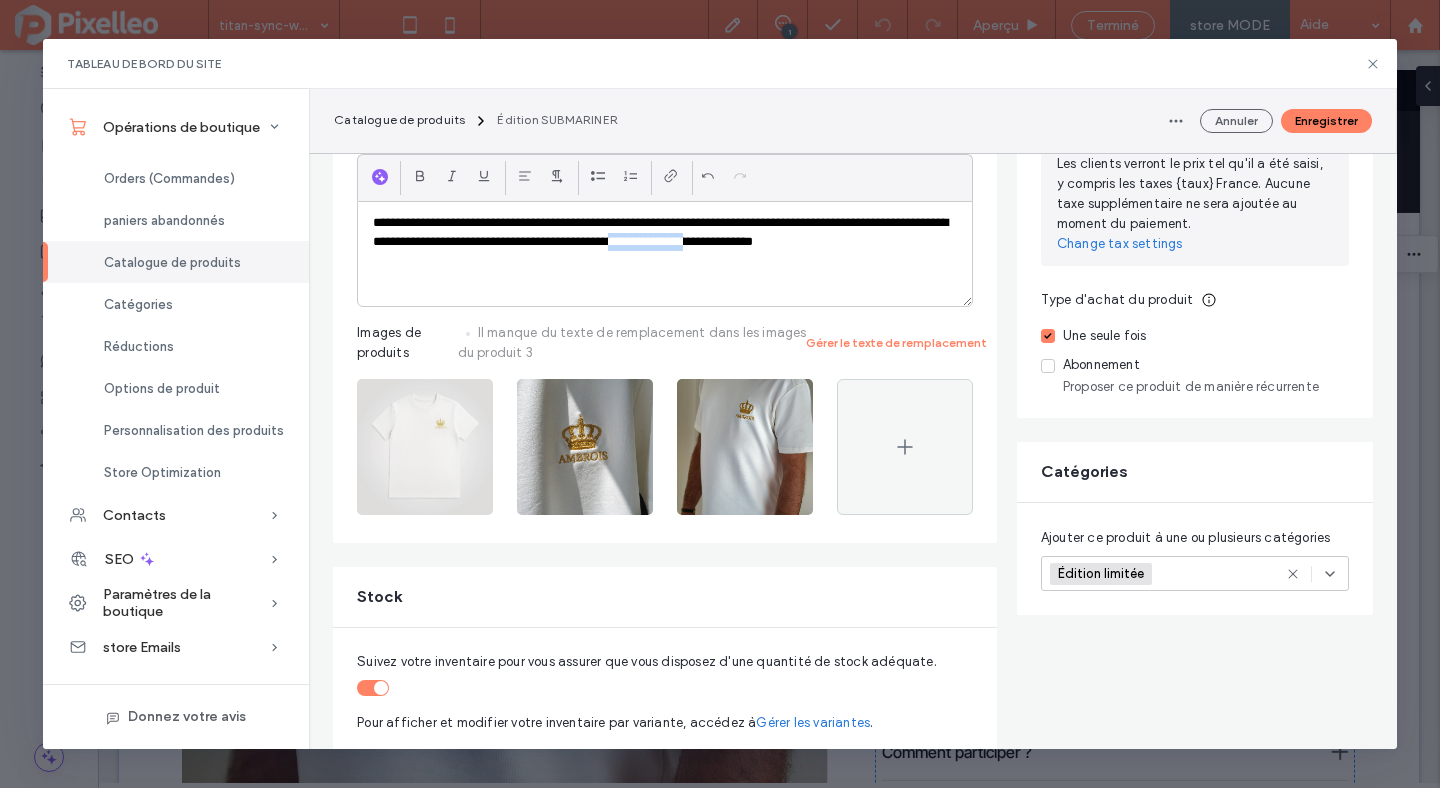 drag, startPoint x: 797, startPoint y: 241, endPoint x: 715, endPoint y: 239, distance: 82.02438 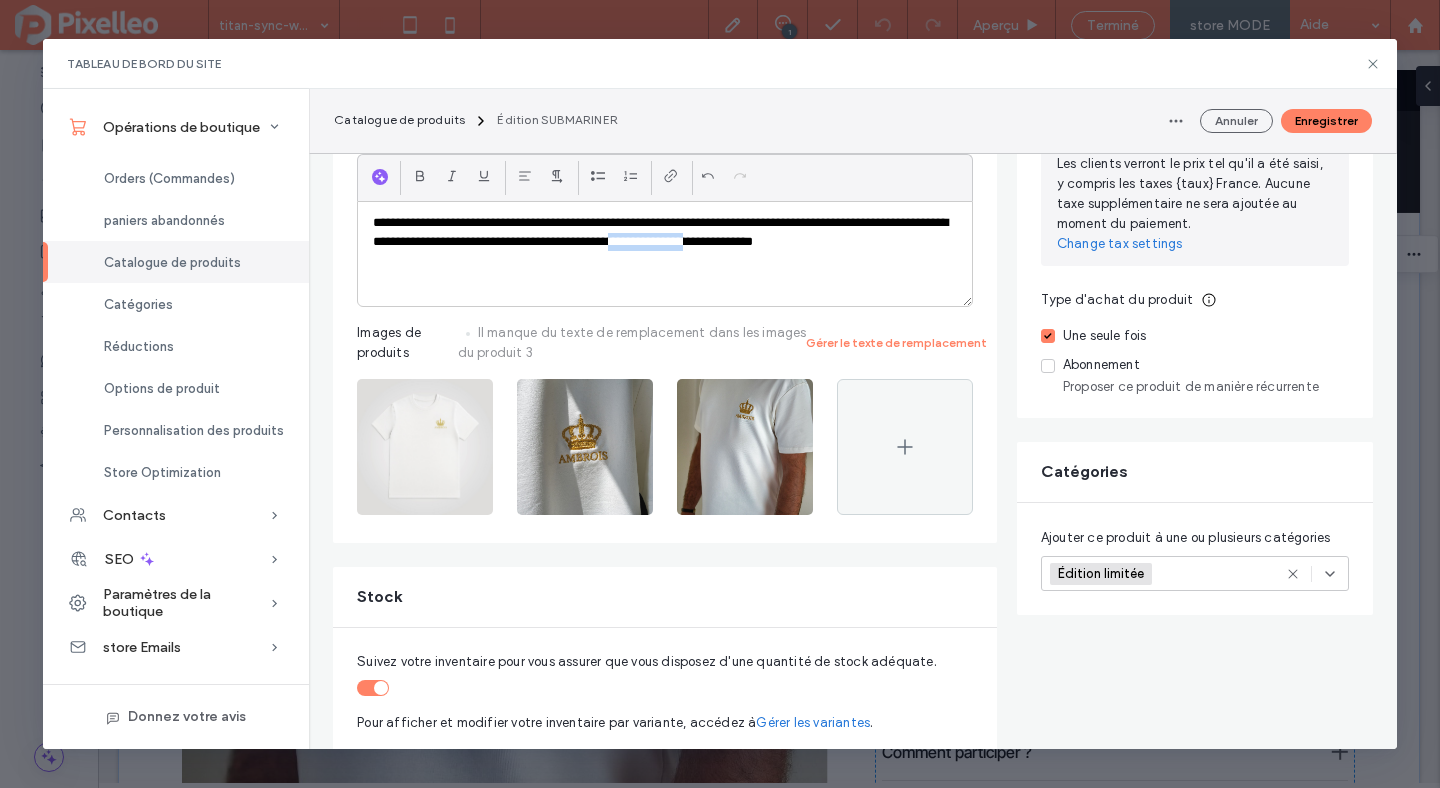 click on "**********" at bounding box center (665, 232) 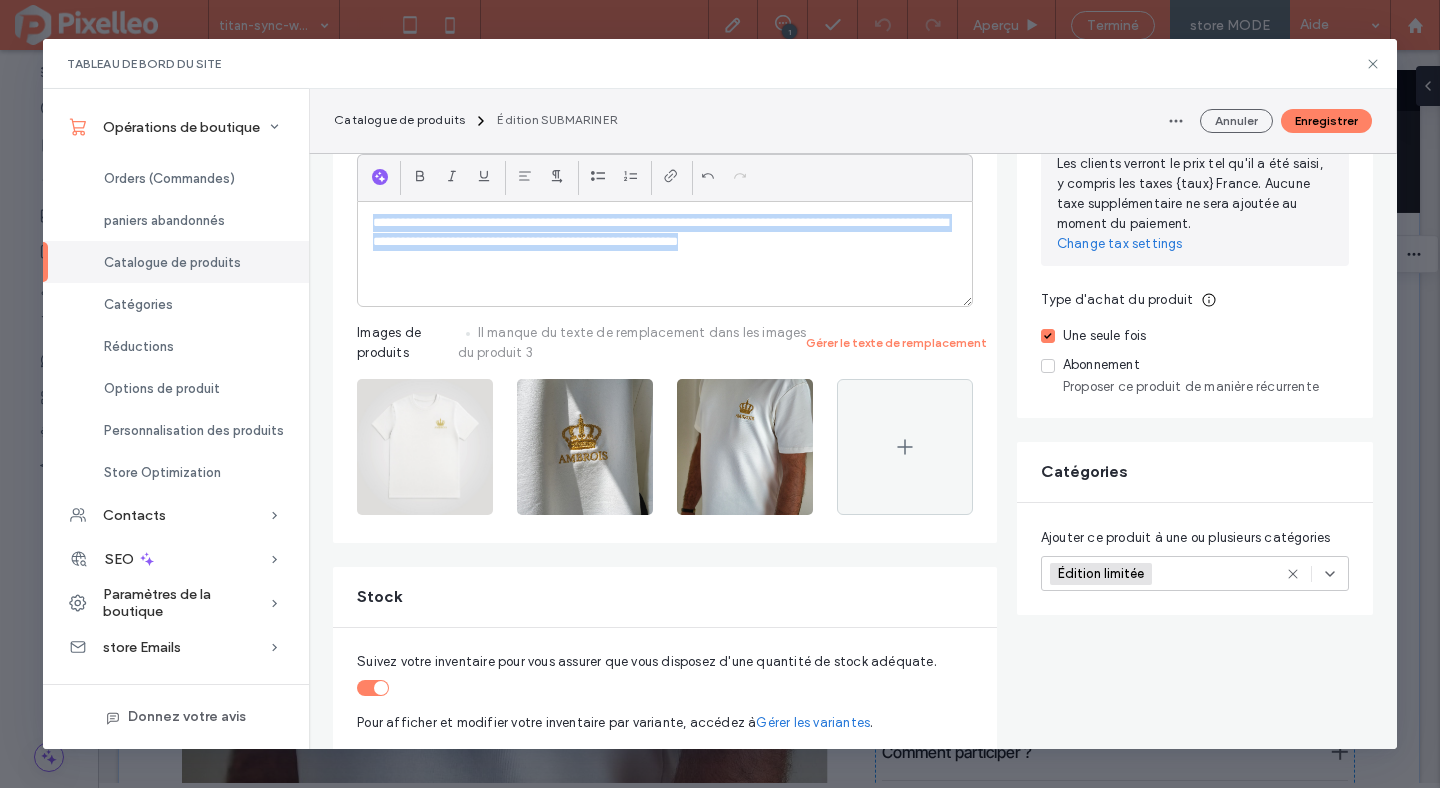 drag, startPoint x: 813, startPoint y: 244, endPoint x: 370, endPoint y: 216, distance: 443.884 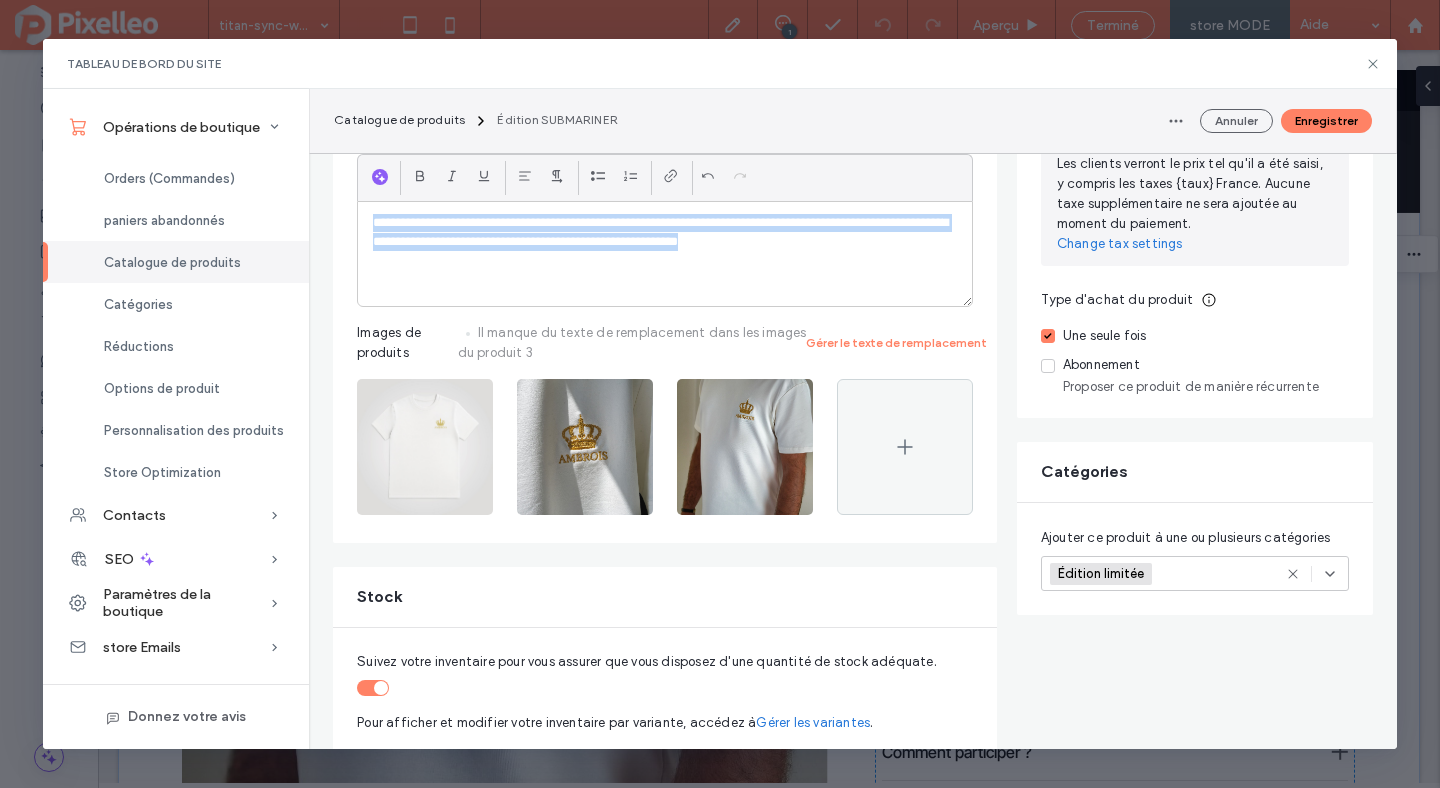 click on "**********" at bounding box center [665, 254] 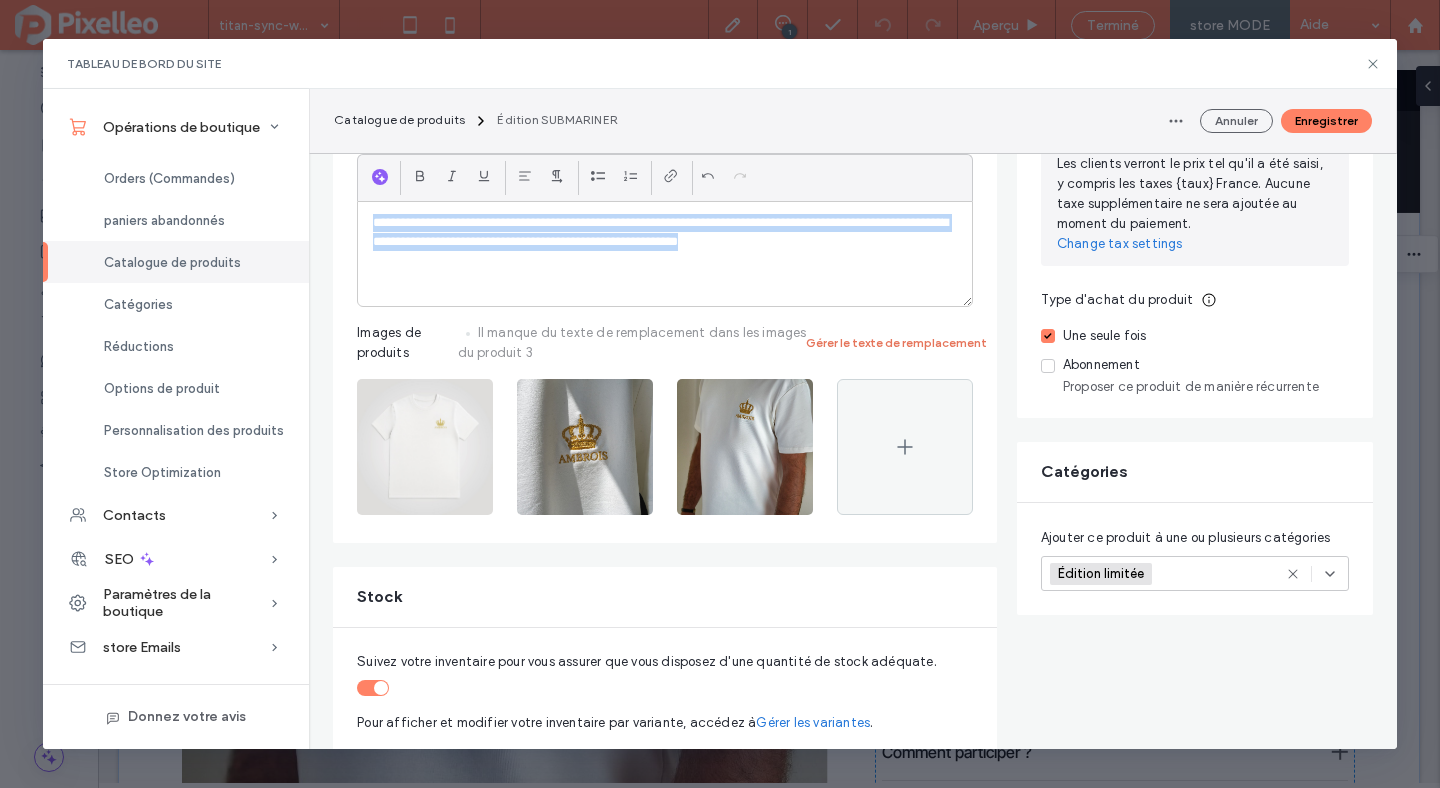 type 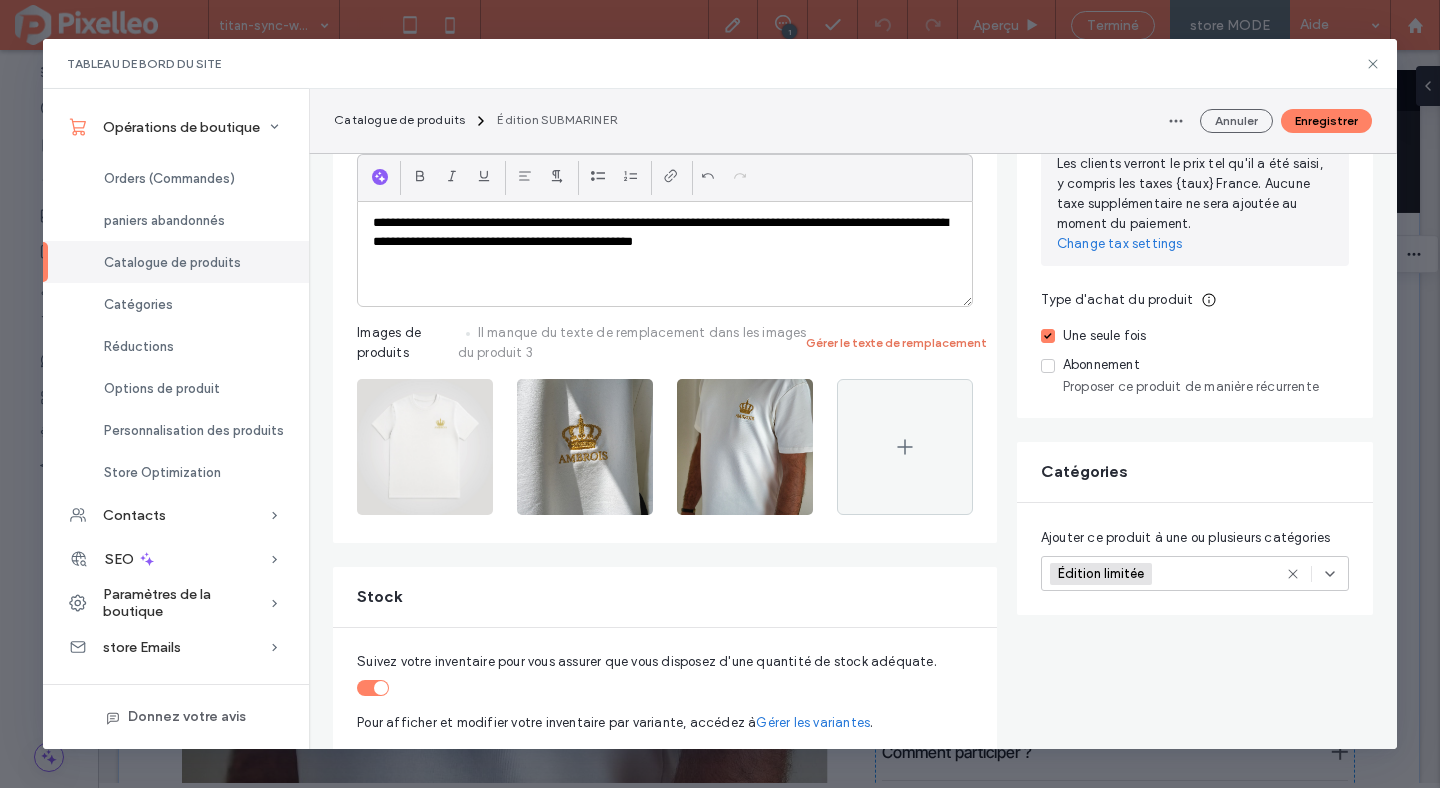 scroll, scrollTop: 0, scrollLeft: 0, axis: both 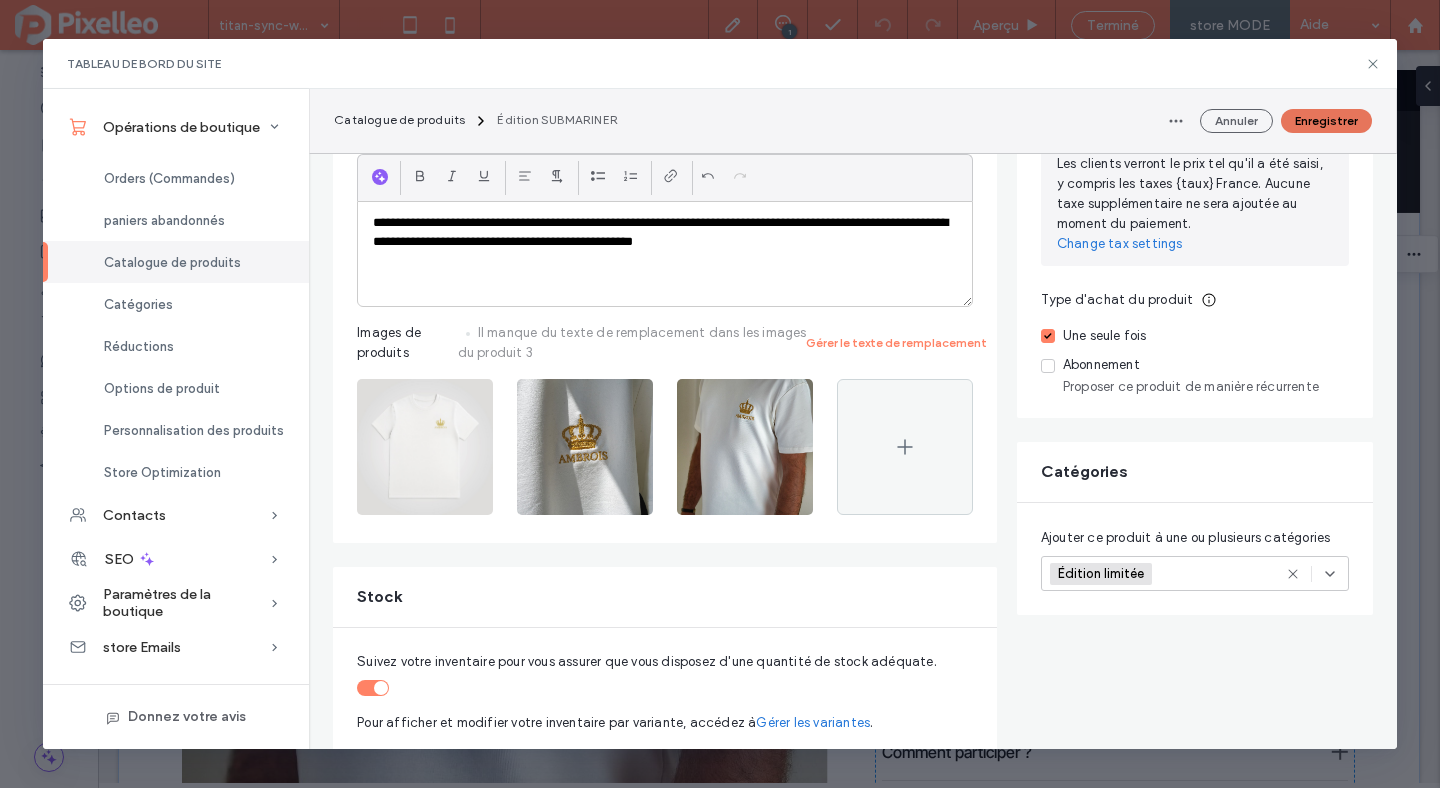 click on "Enregistrer" at bounding box center (1326, 121) 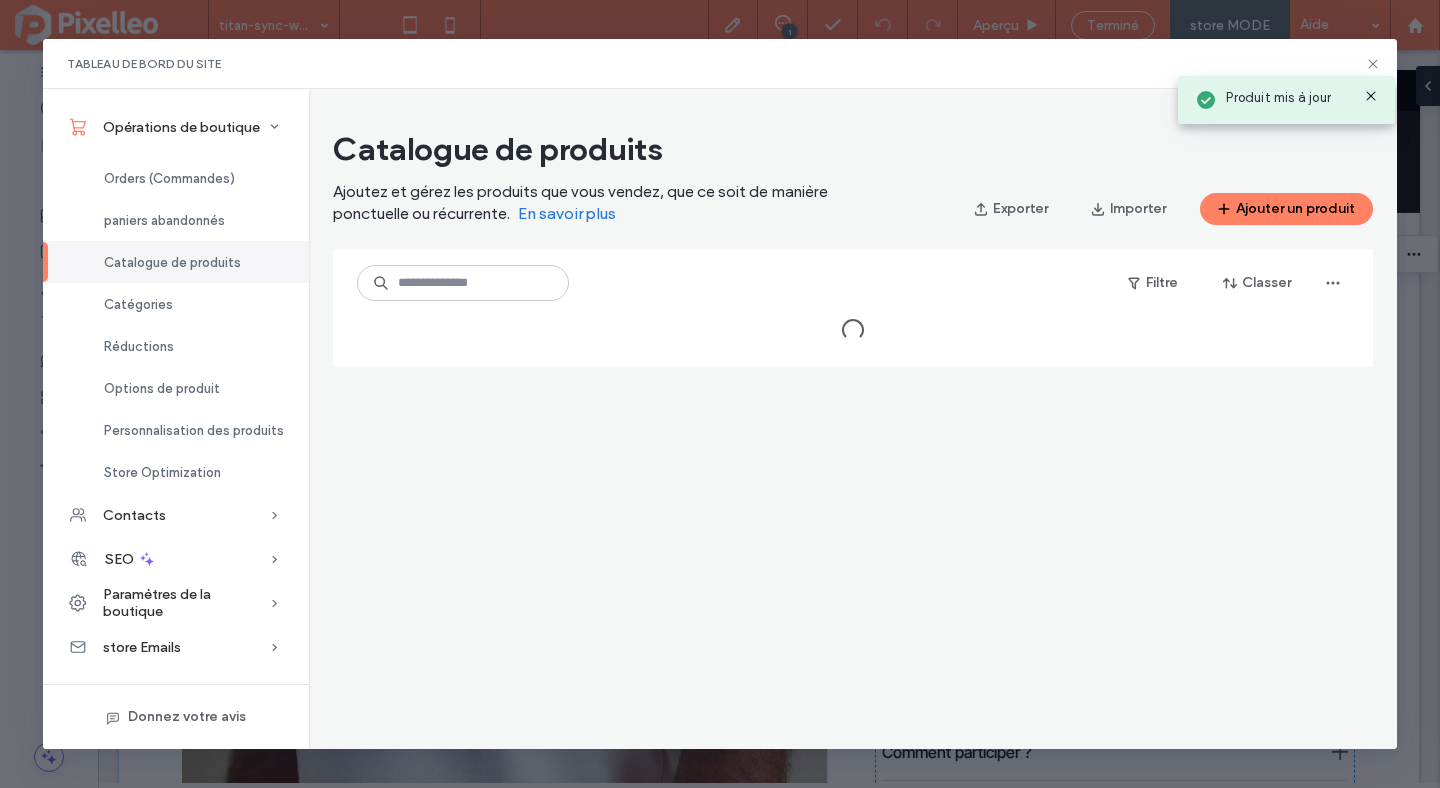 scroll, scrollTop: 0, scrollLeft: 0, axis: both 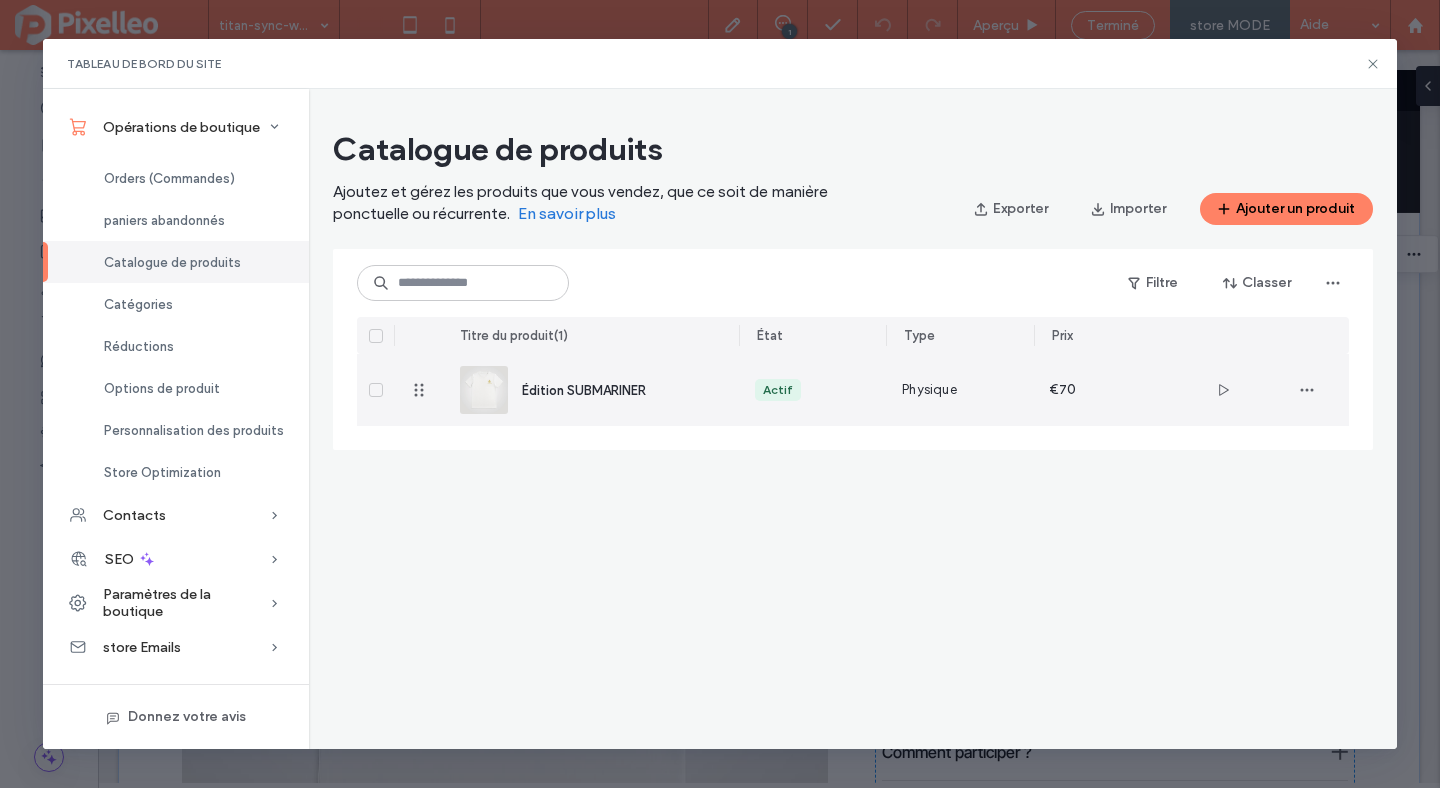 click on "Édition SUBMARINER" at bounding box center [614, 390] 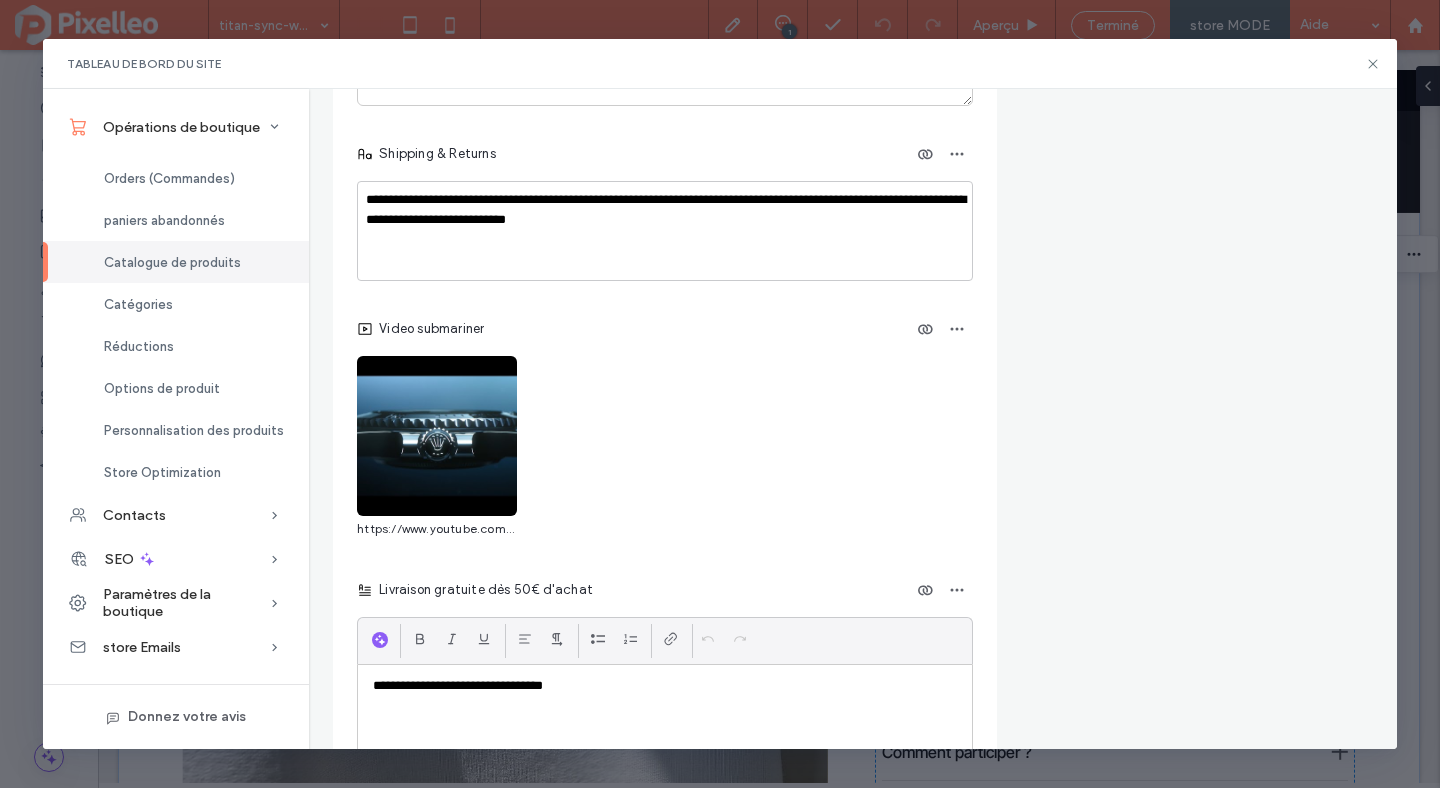 scroll, scrollTop: 3354, scrollLeft: 0, axis: vertical 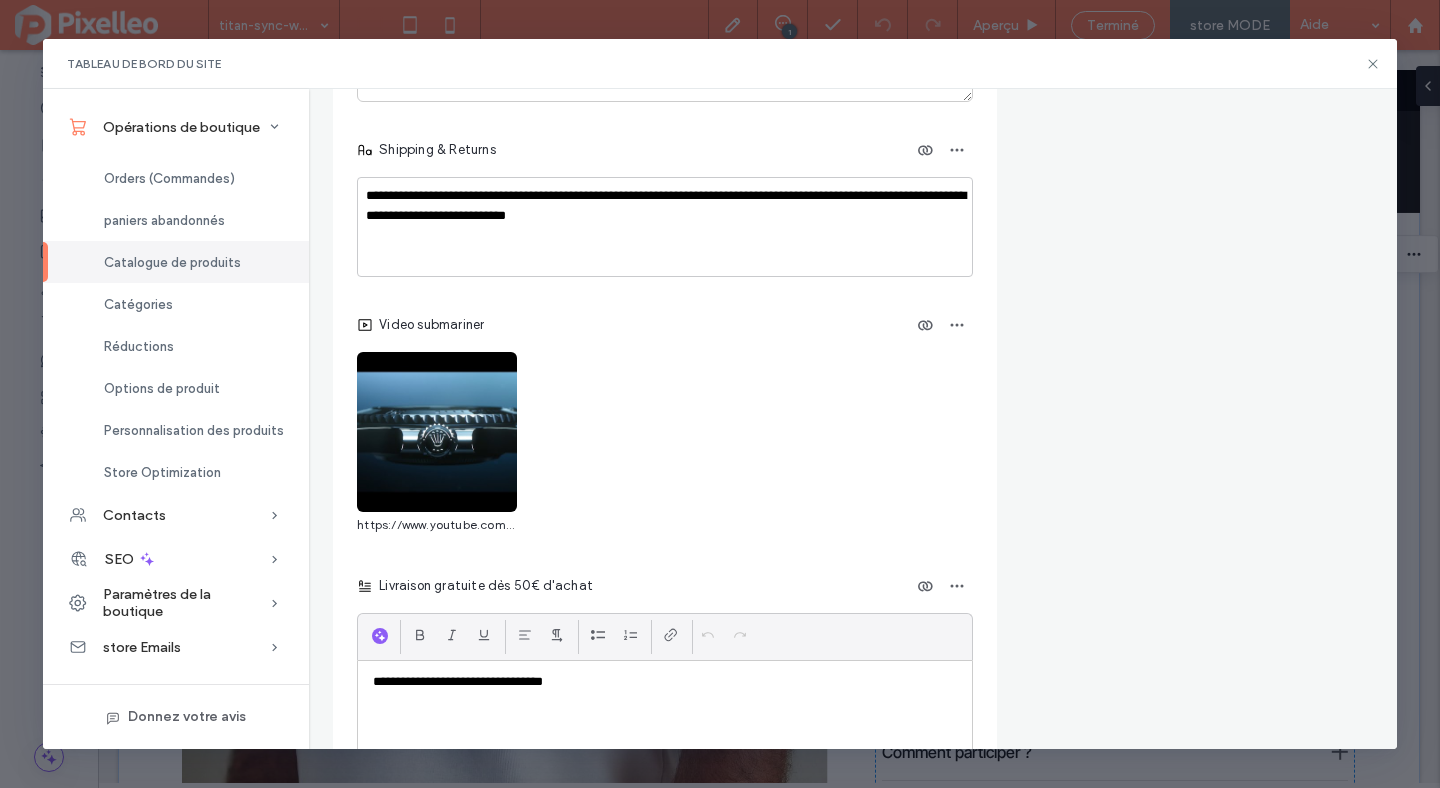 click on "**********" at bounding box center [665, 682] 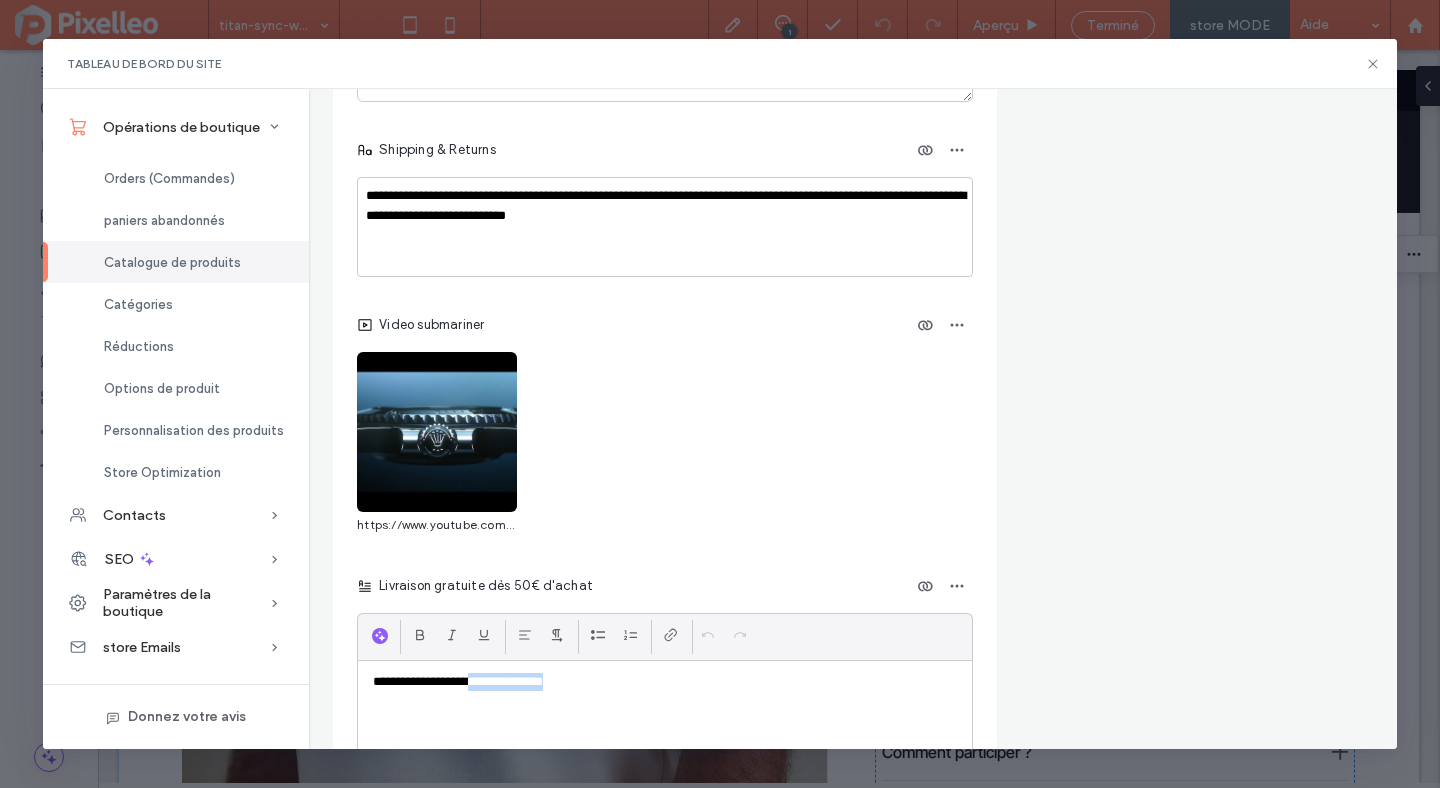 drag, startPoint x: 585, startPoint y: 686, endPoint x: 482, endPoint y: 682, distance: 103.077644 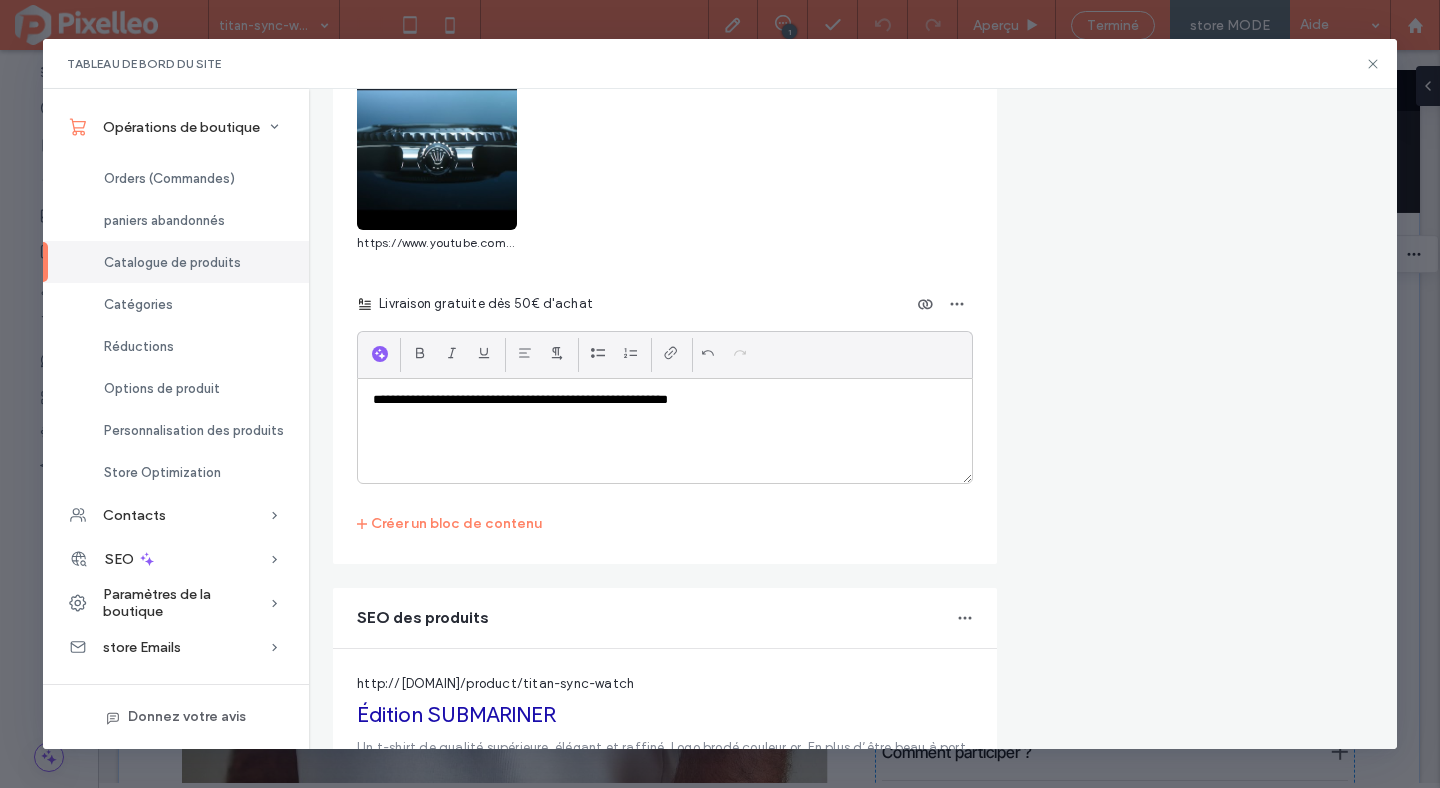 scroll, scrollTop: 3784, scrollLeft: 0, axis: vertical 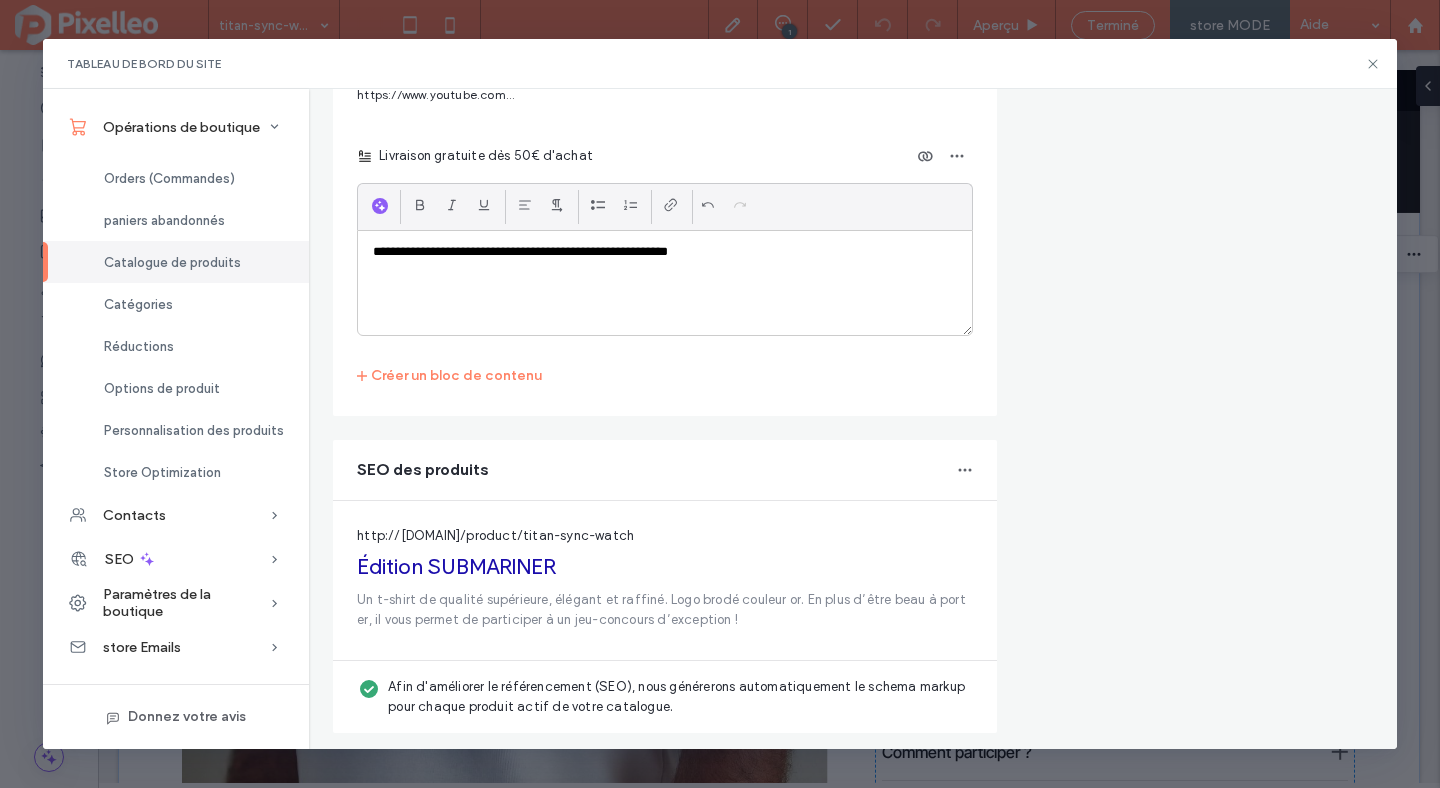 click on "Tarification Prix normal En vente ** € Les clients verront le prix tel qu'il a été saisi, y compris les taxes {taux} France. Aucune taxe supplémentaire ne sera ajoutée au moment du paiement. Change tax settings Type d'achat du produit Une seule fois Abonnement Proposer ce produit de manière récurrente Catégories Ajouter ce produit à une ou plusieurs catégories  Édition limitée +0  Édition limitée +0" at bounding box center [1195, -1388] 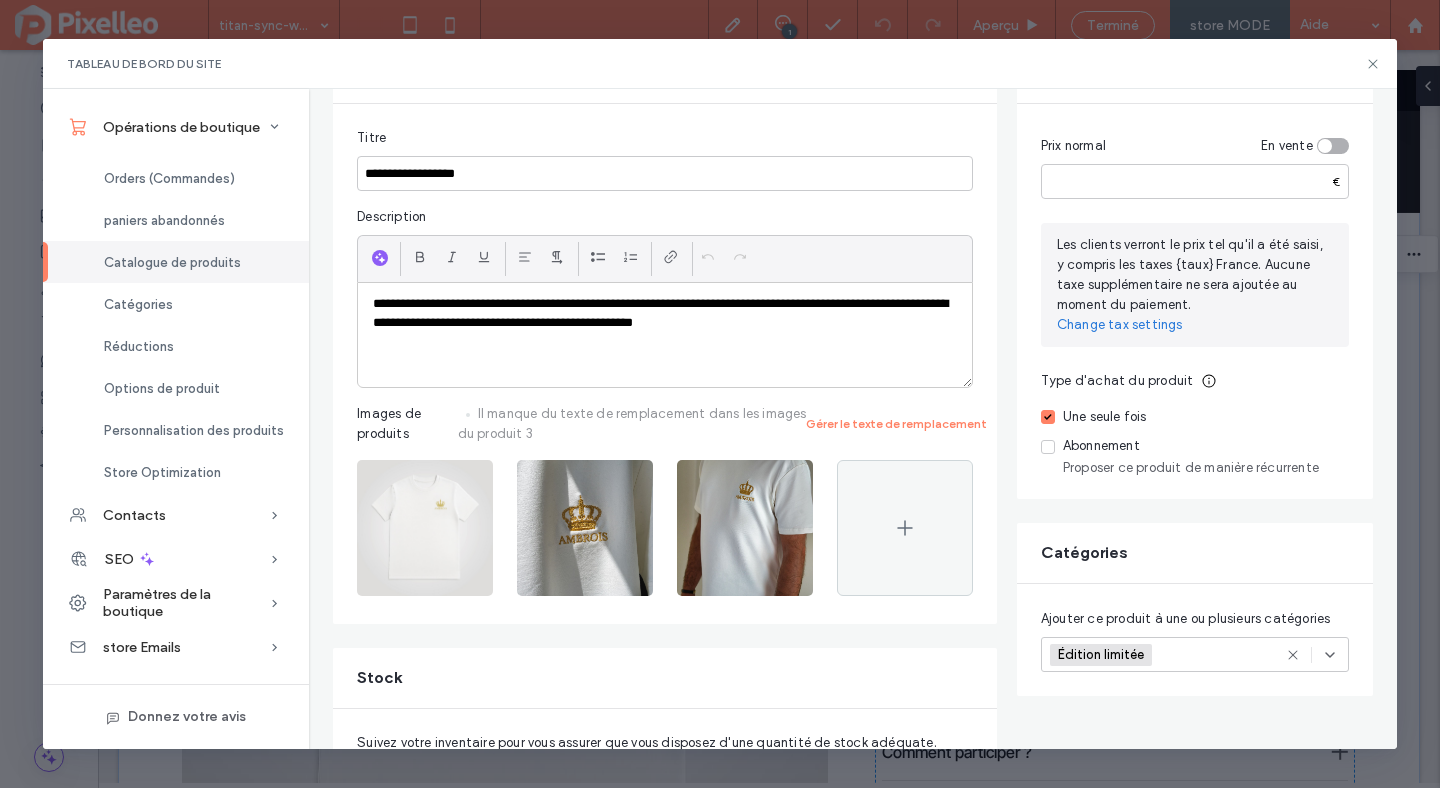 scroll, scrollTop: 0, scrollLeft: 0, axis: both 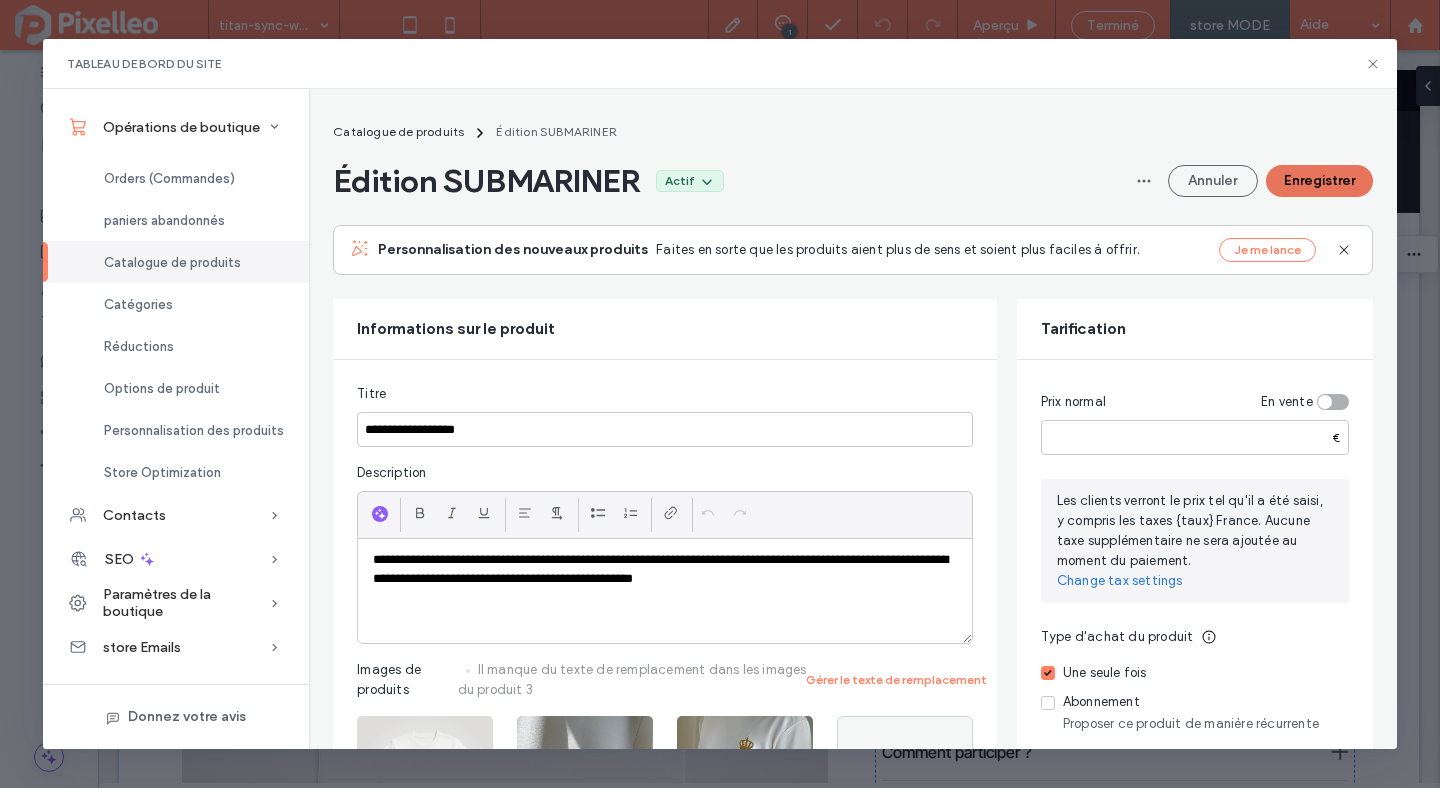 click on "Enregistrer" at bounding box center [1319, 181] 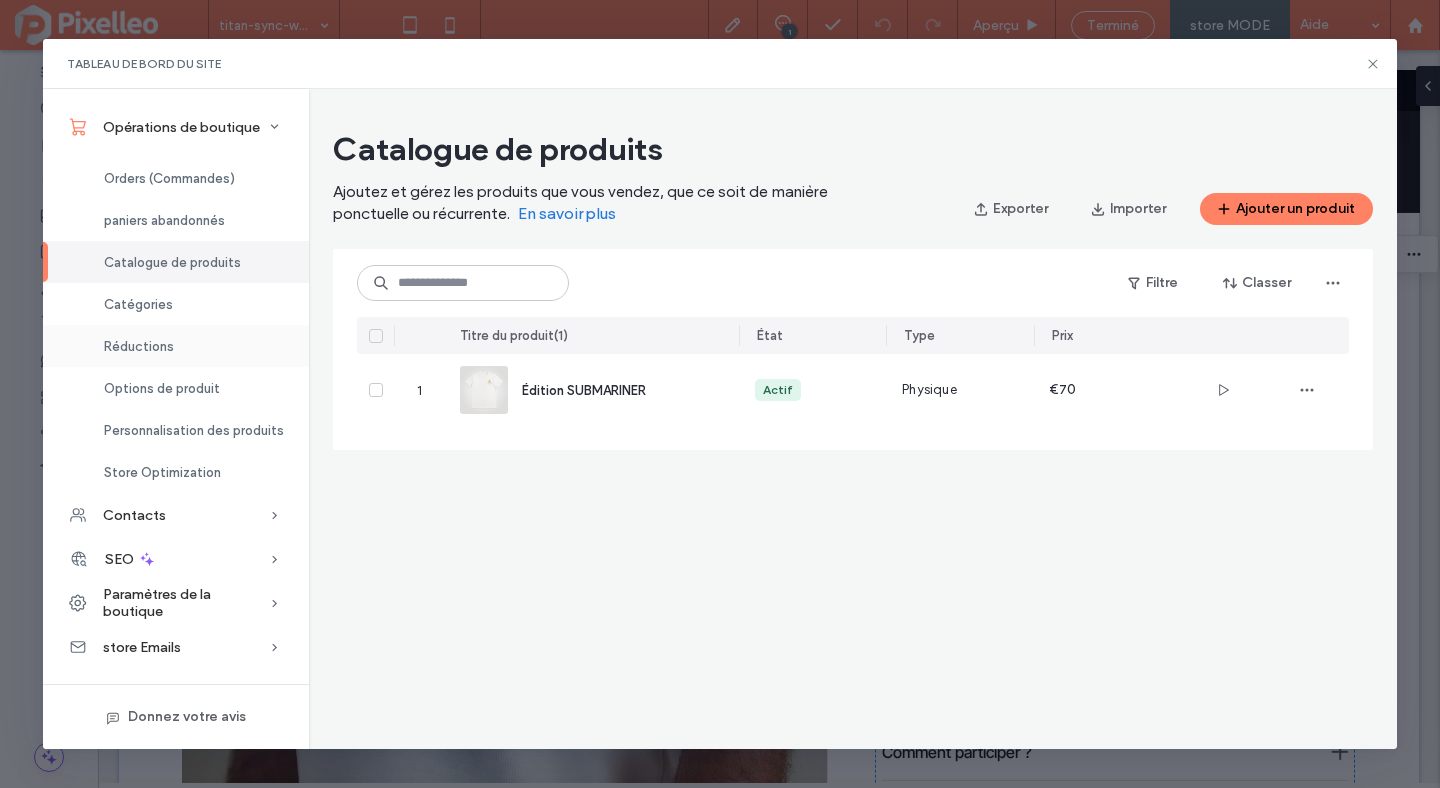 click on "Réductions" at bounding box center (139, 346) 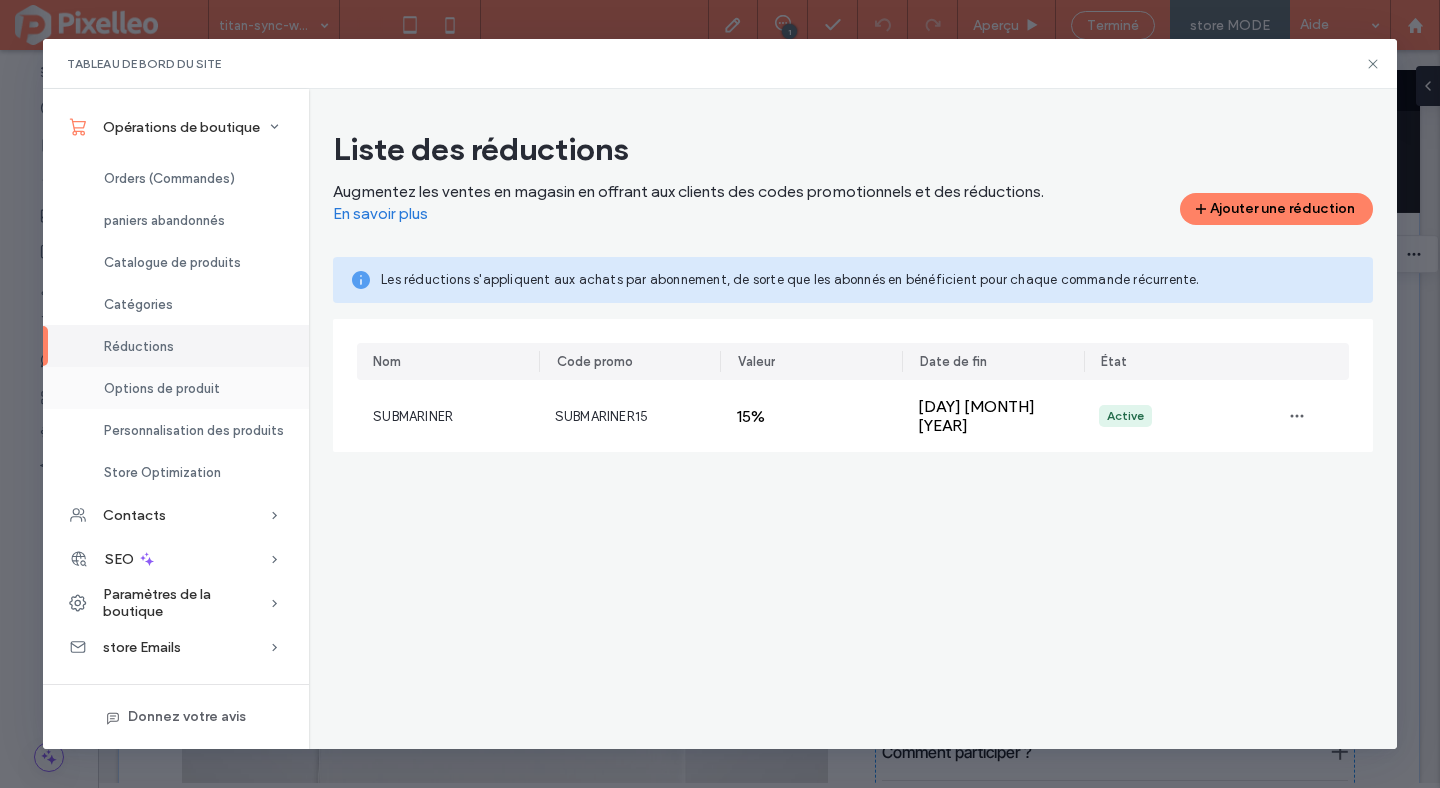 click on "Options de produit" at bounding box center [176, 388] 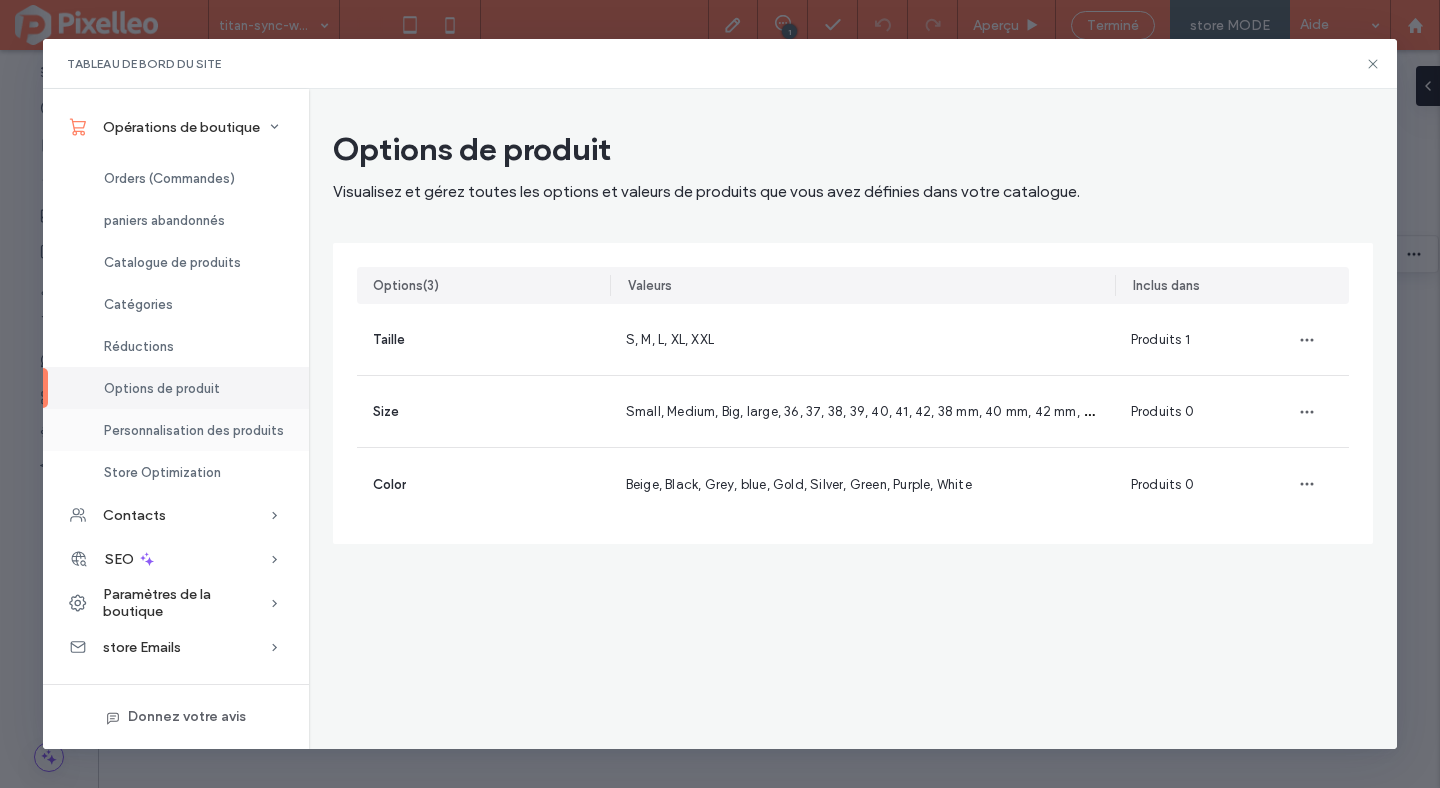 scroll, scrollTop: 0, scrollLeft: 0, axis: both 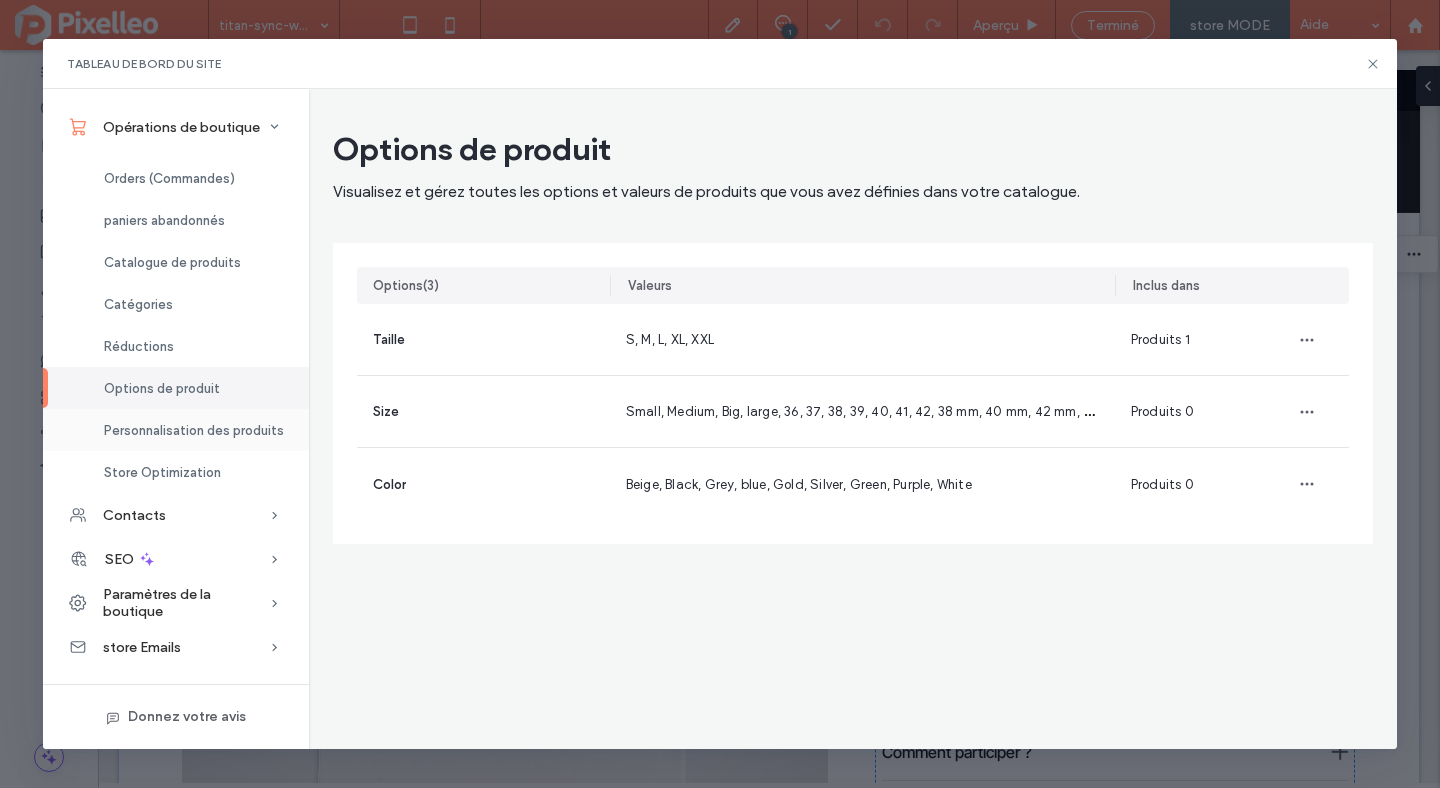 click on "Personnalisation des produits" at bounding box center [176, 430] 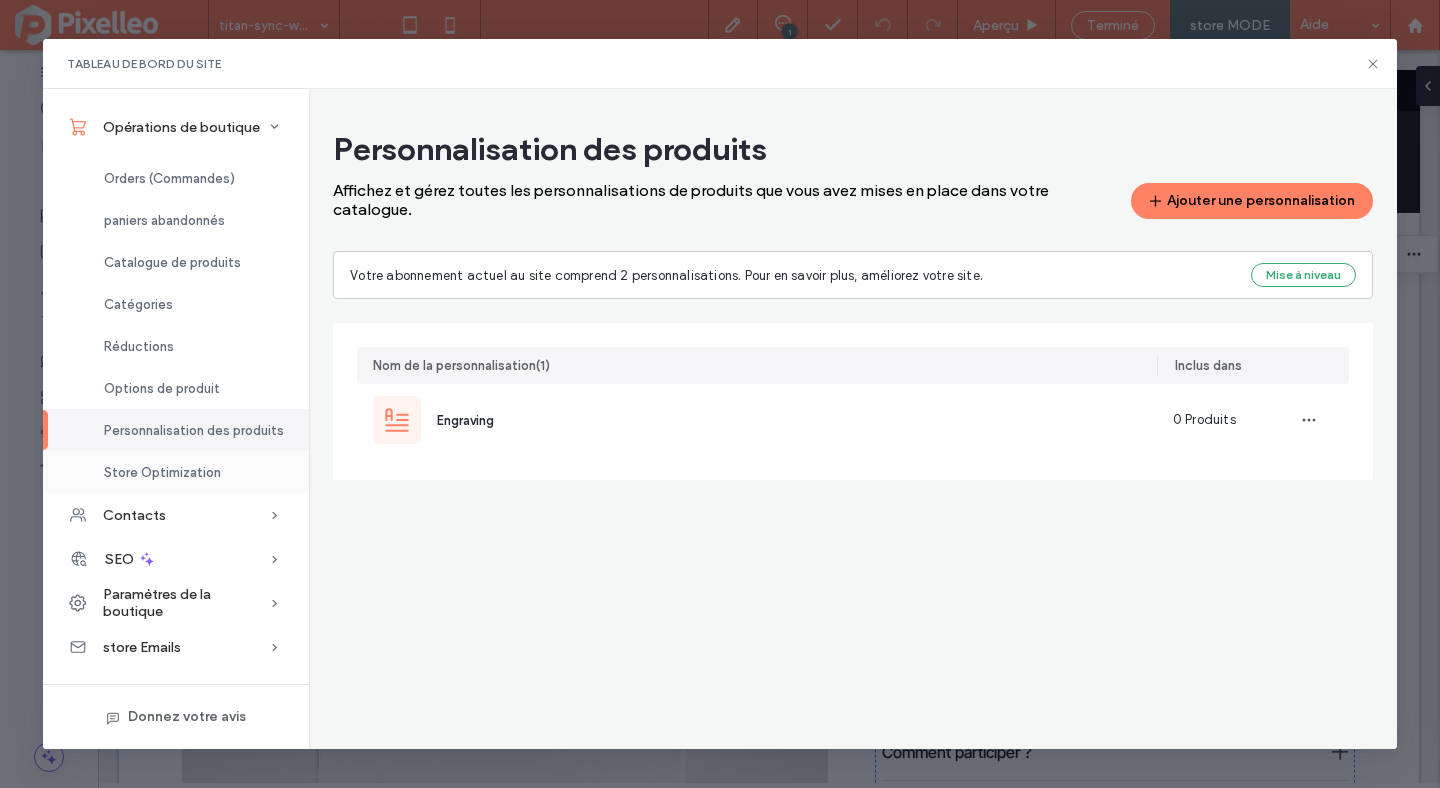 click on "Store Optimization" at bounding box center (162, 472) 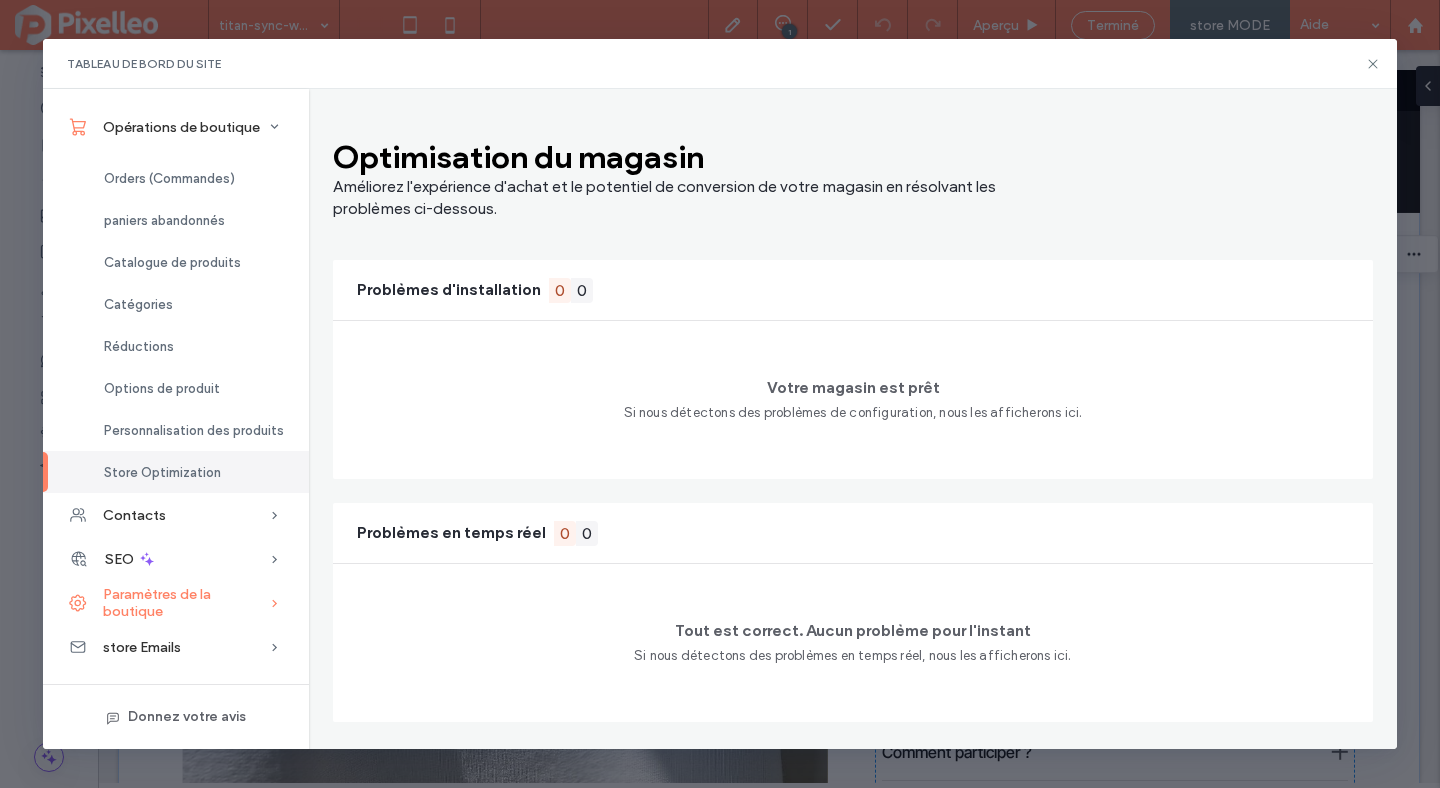 click on "Paramètres de la boutique" at bounding box center [186, 603] 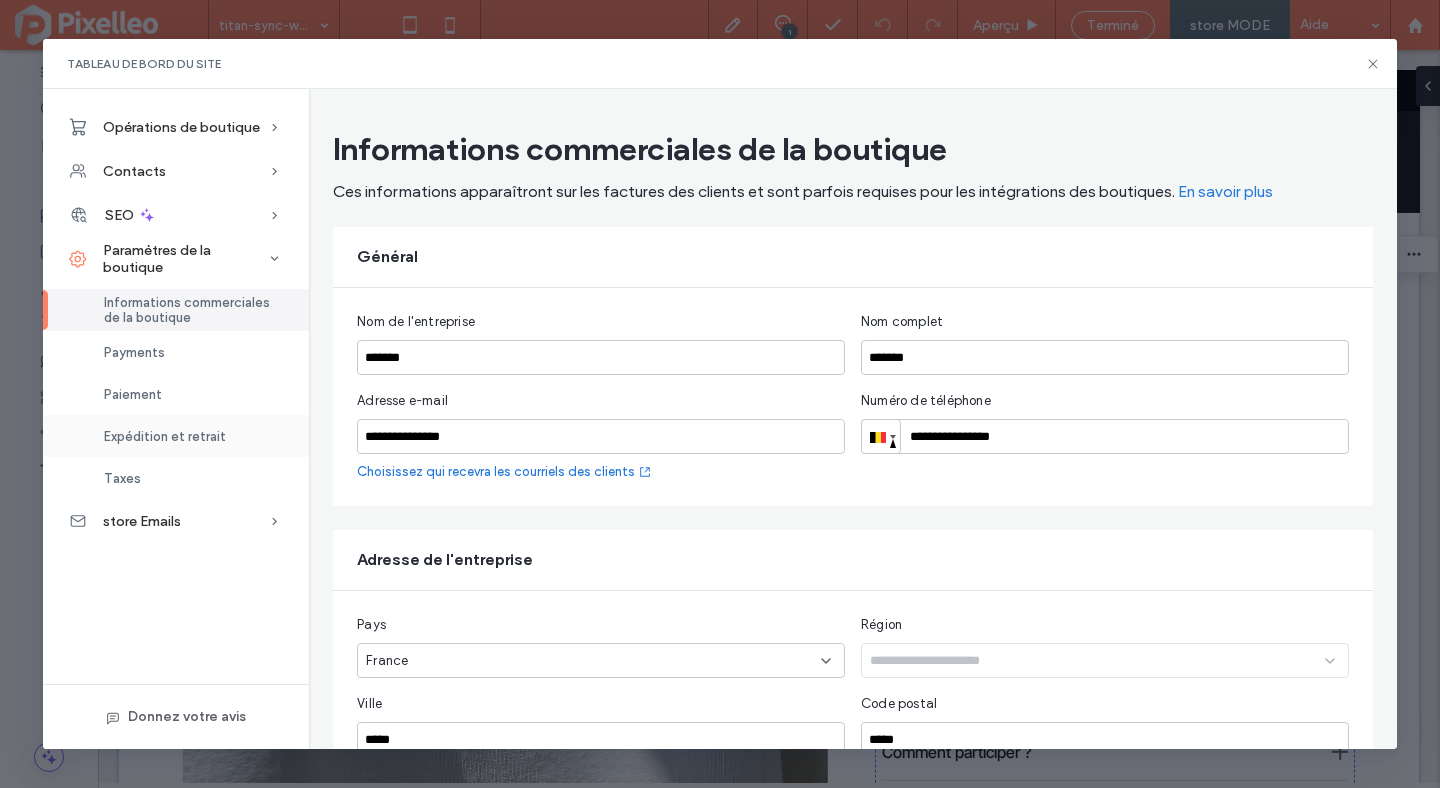 click on "Expédition et retrait" at bounding box center (165, 436) 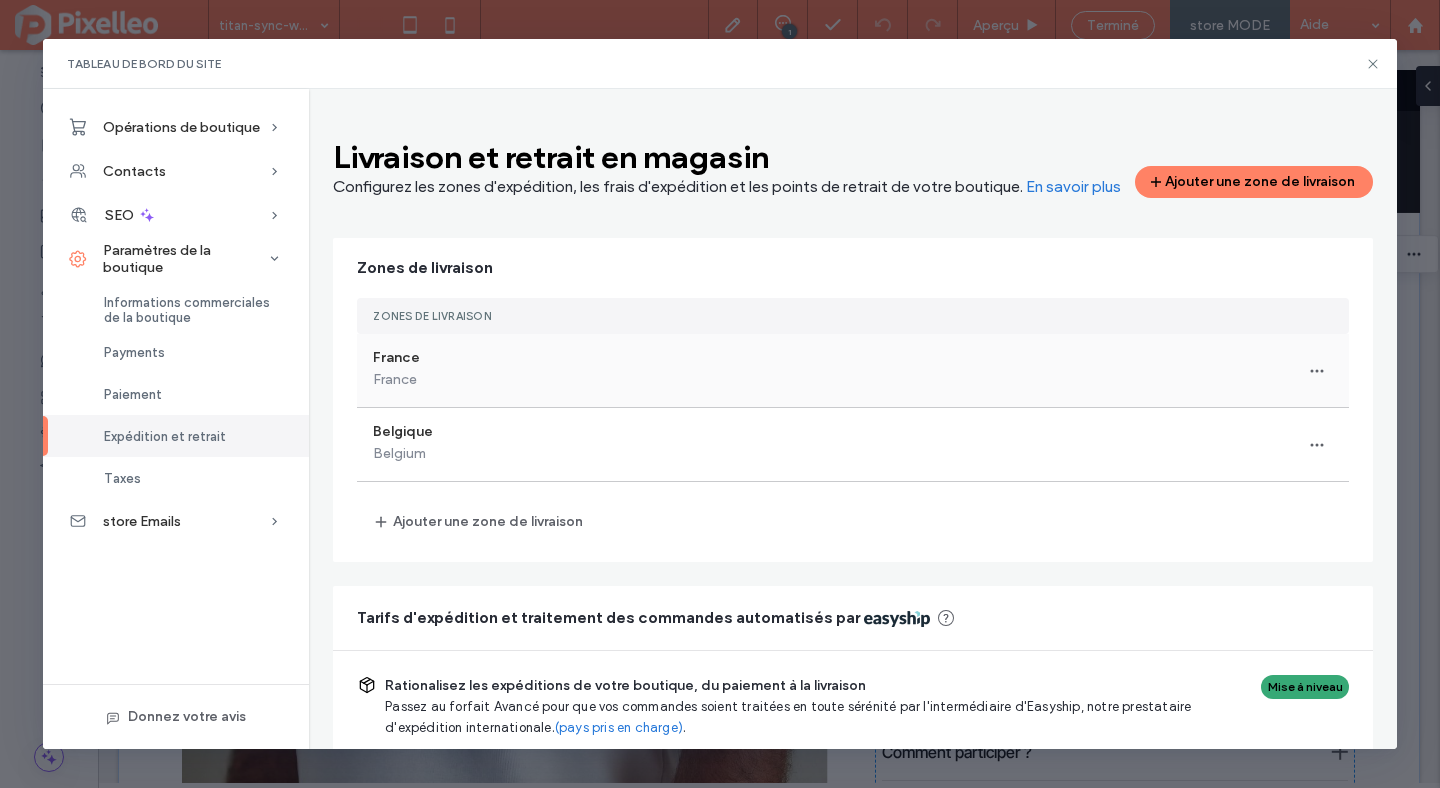 click on "[COUNTRY] [COUNTRY]" at bounding box center [853, 370] 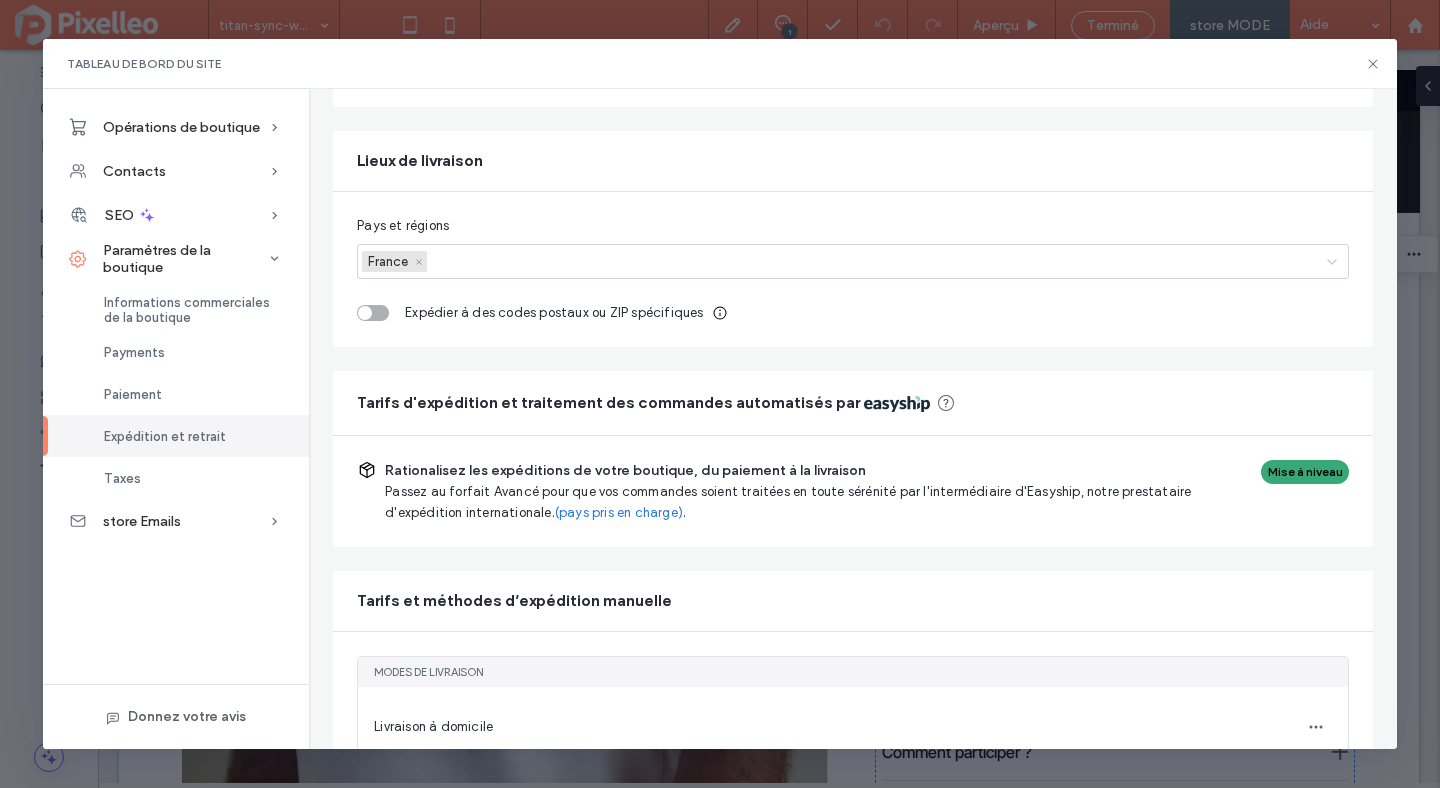 scroll, scrollTop: 389, scrollLeft: 0, axis: vertical 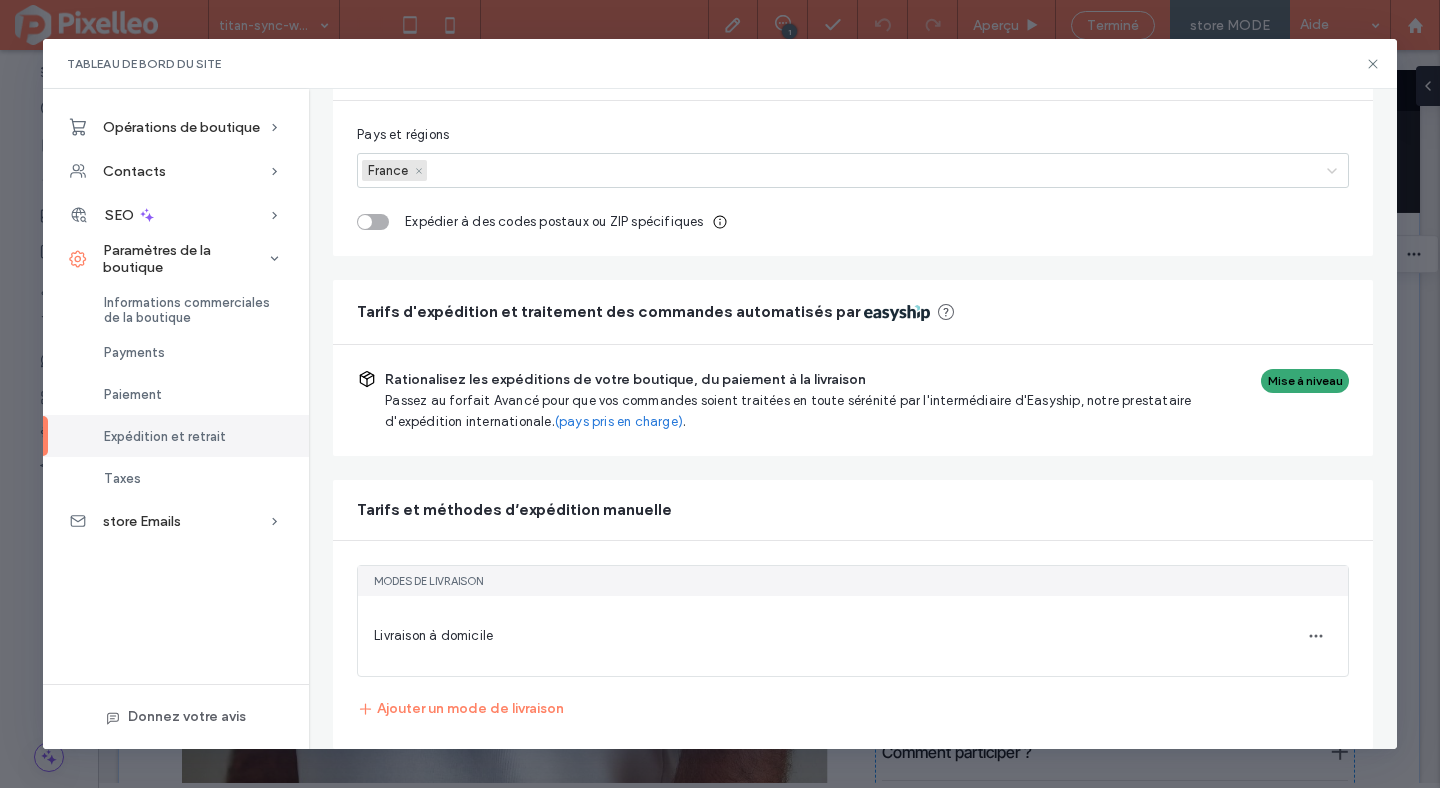 click on "Livraison à domicile" at bounding box center [853, 636] 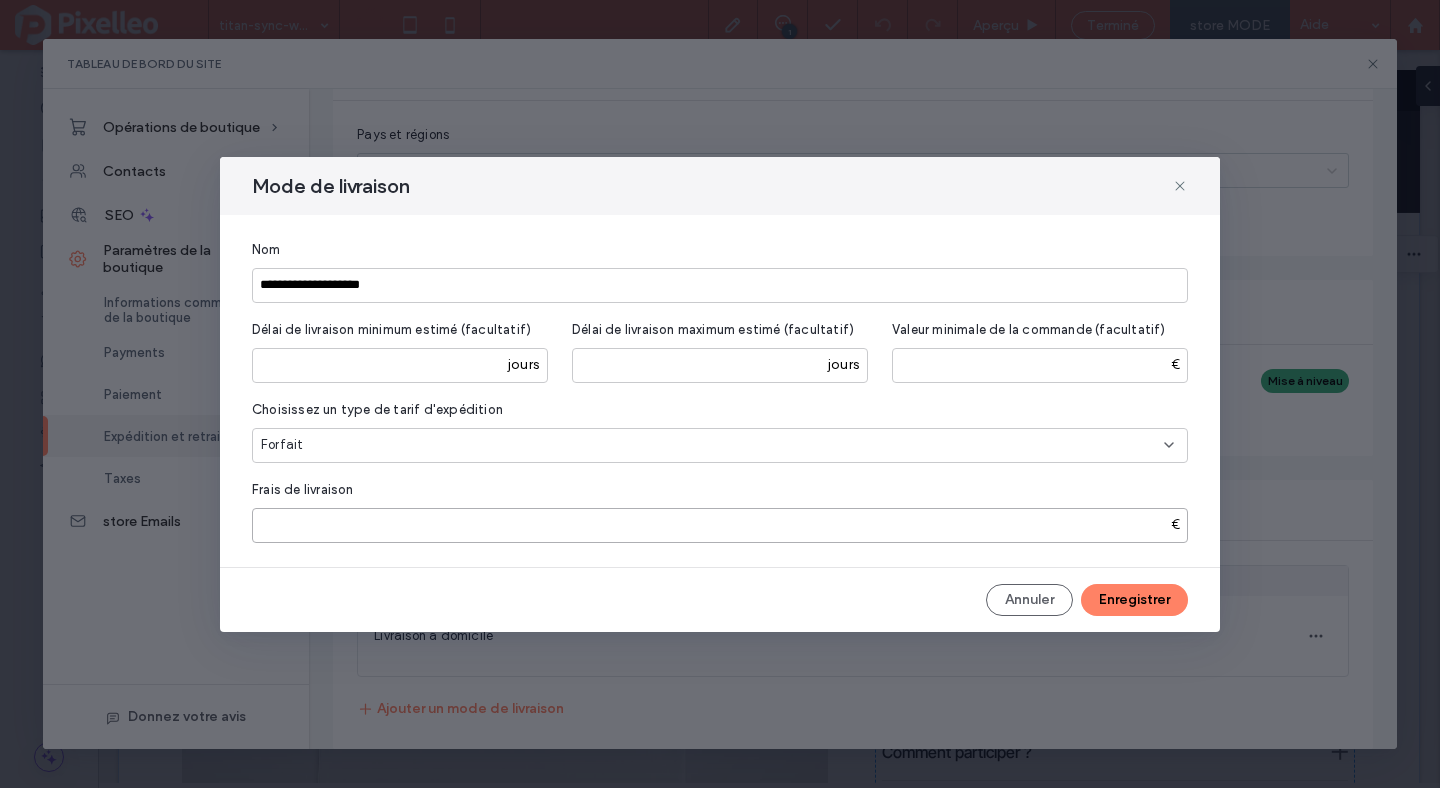 click on "****" at bounding box center (720, 525) 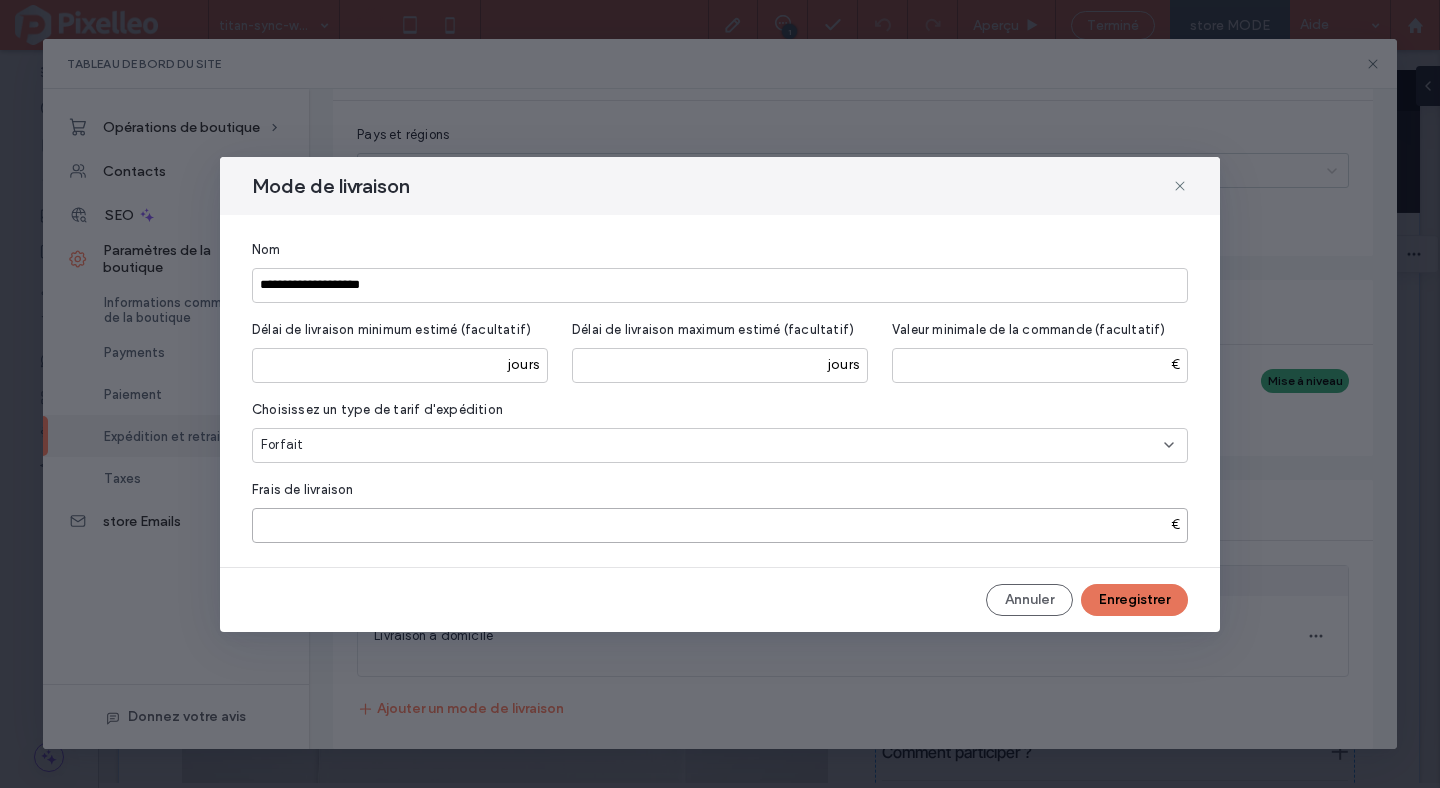 type on "*" 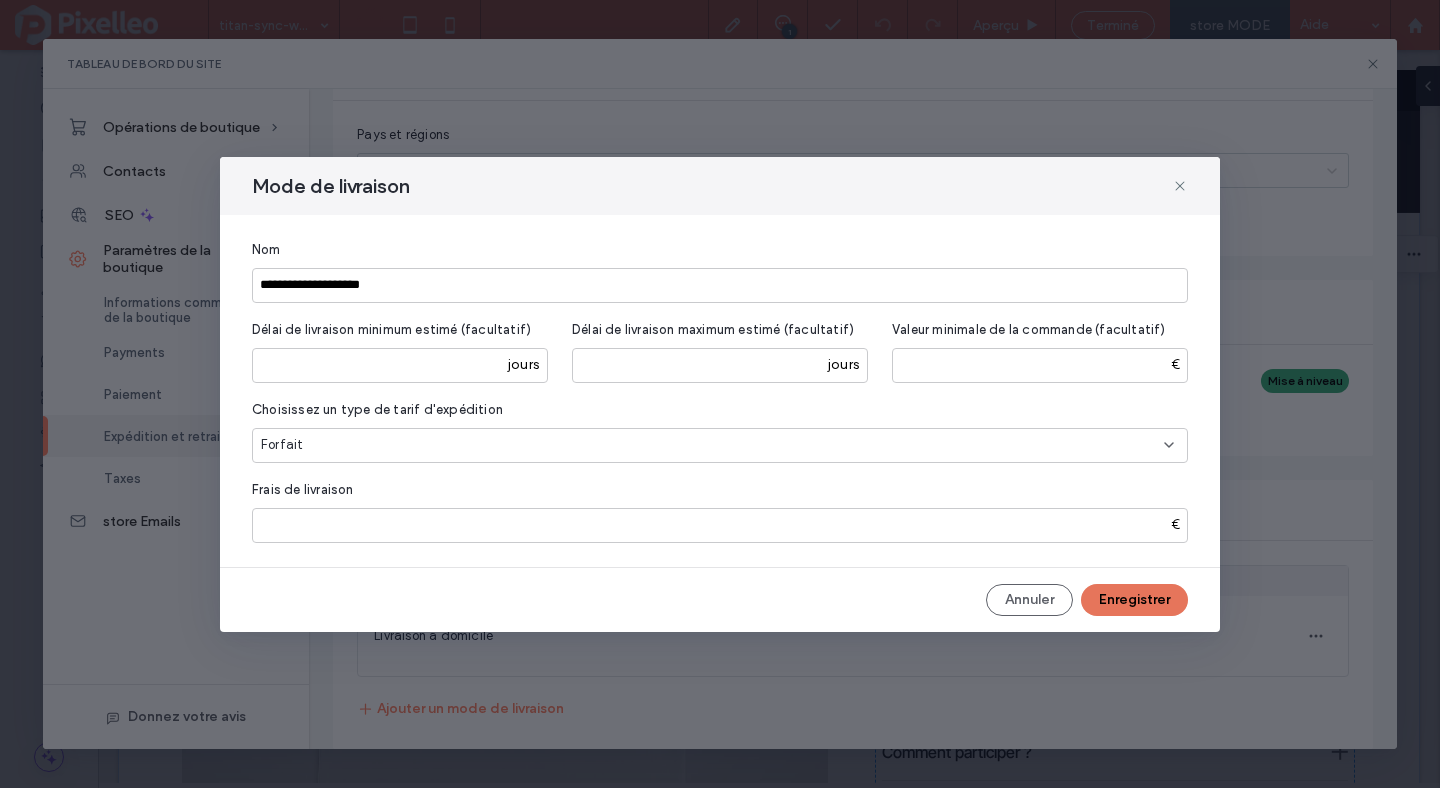 click on "Enregistrer" at bounding box center [1134, 600] 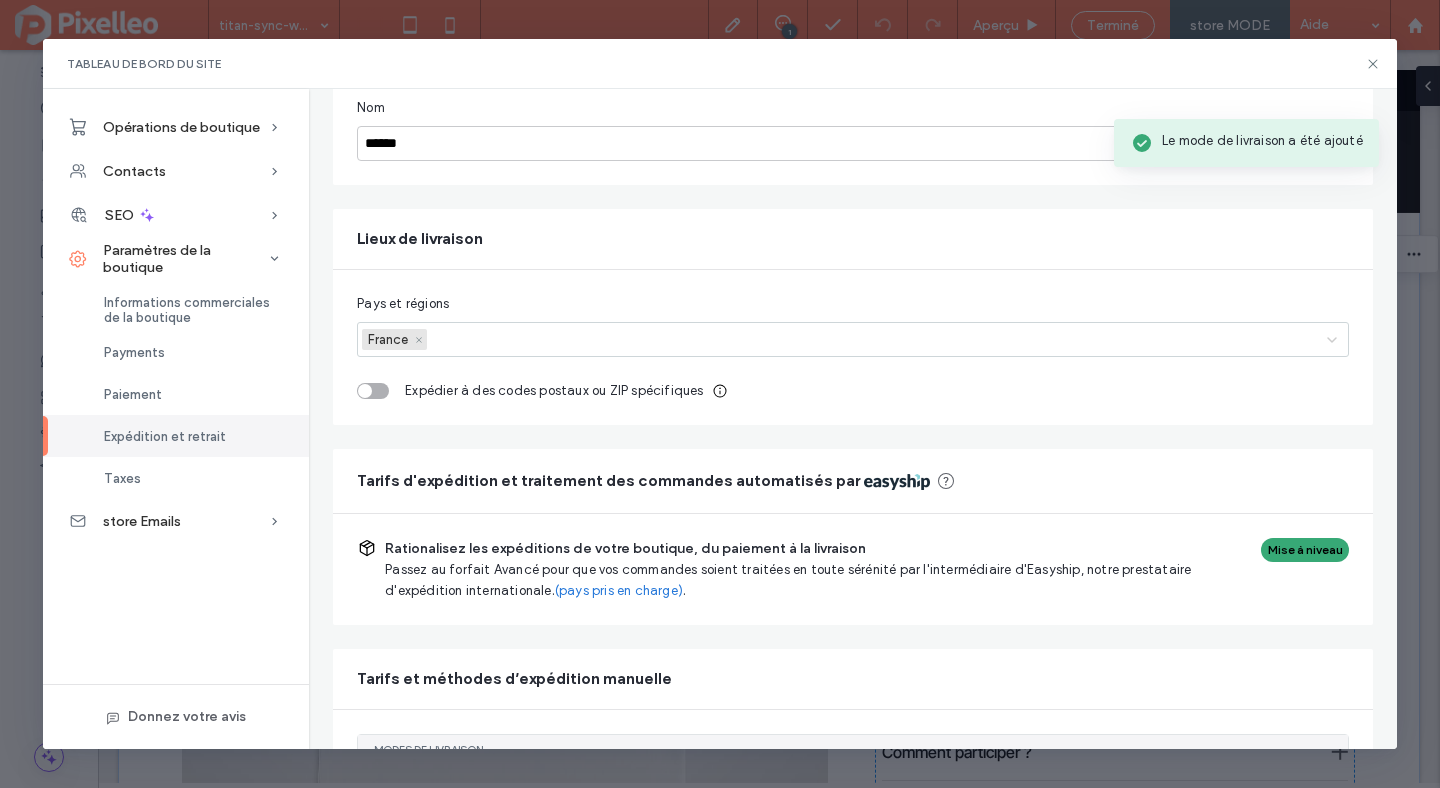 scroll, scrollTop: 0, scrollLeft: 0, axis: both 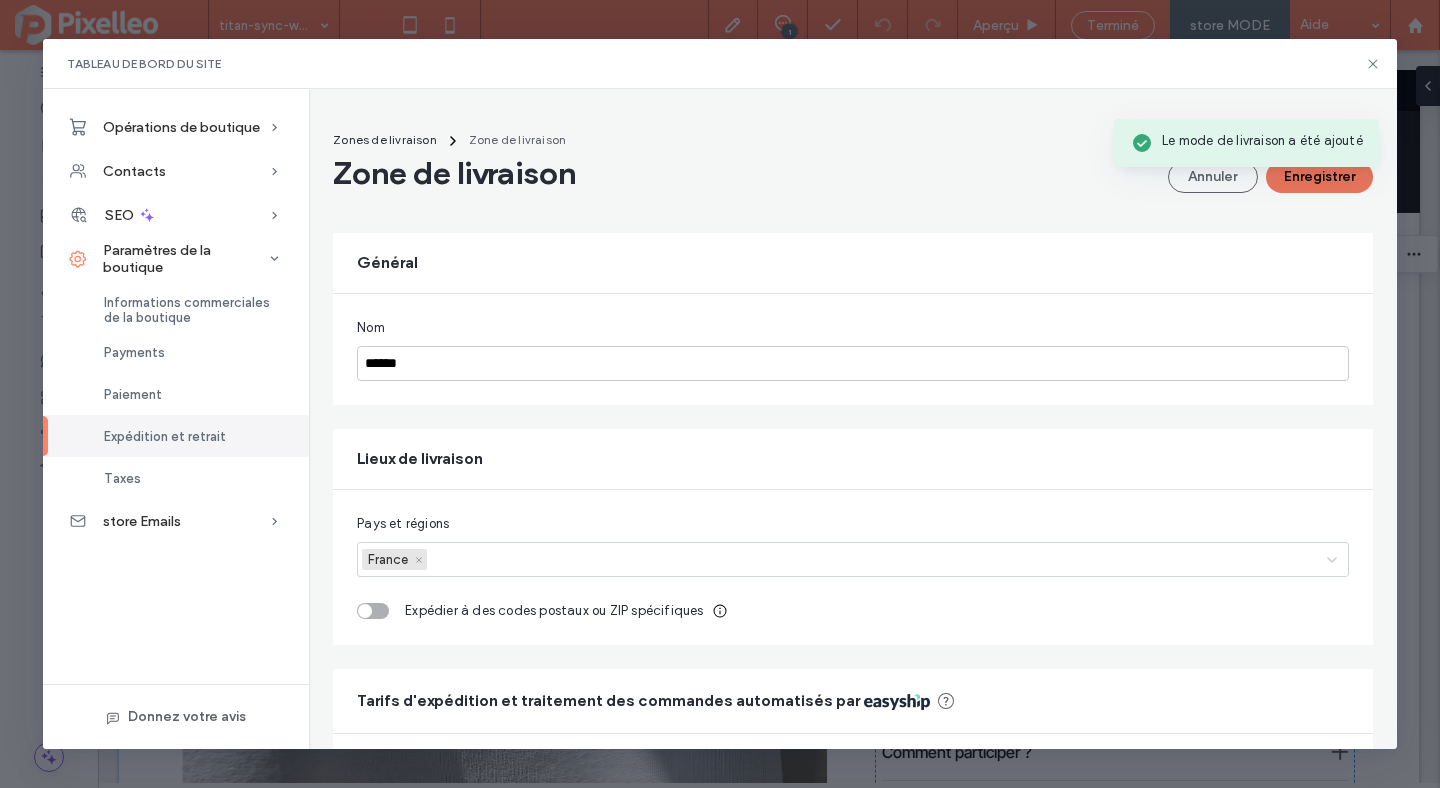 click on "Enregistrer" at bounding box center [1319, 177] 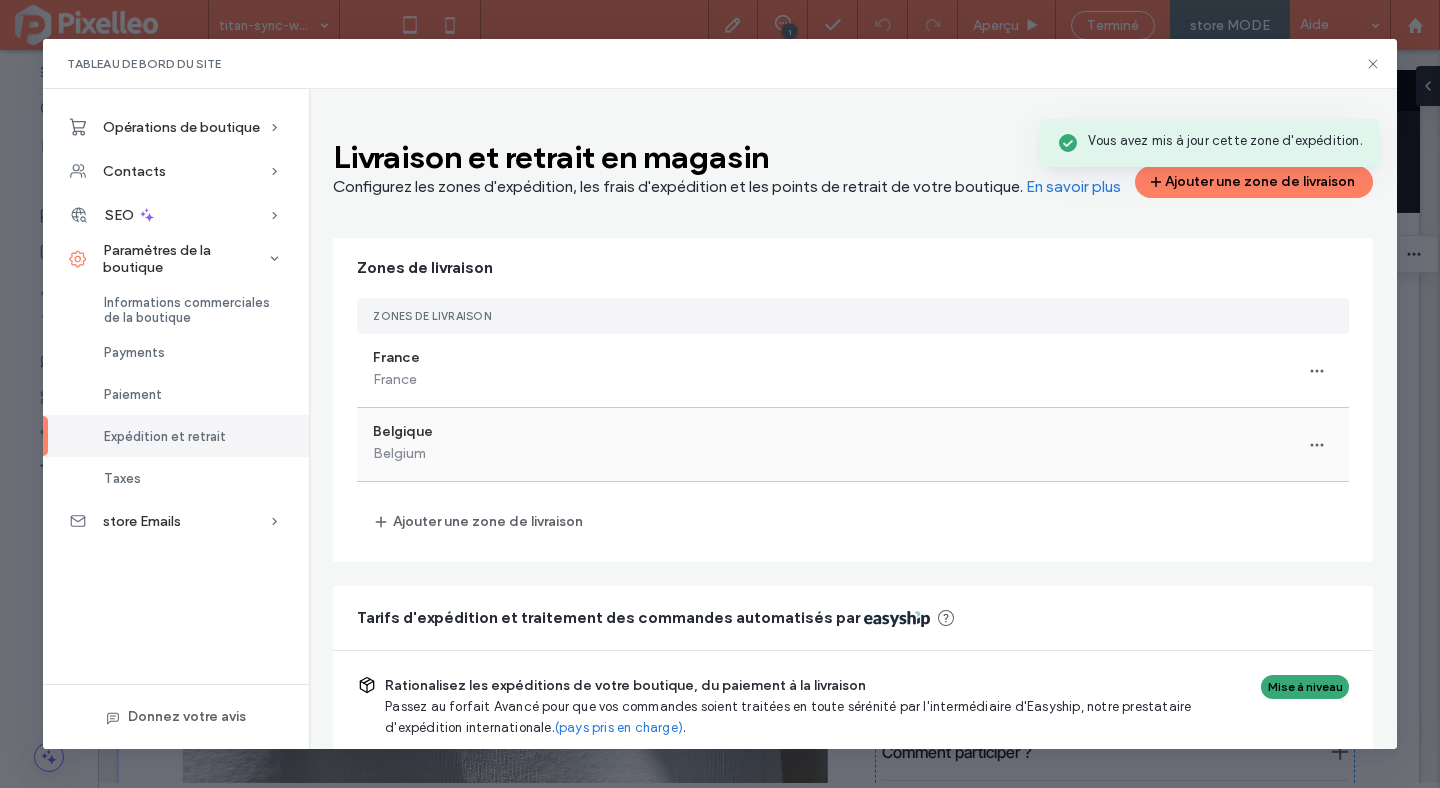 click on "Belgique Belgium" at bounding box center [853, 444] 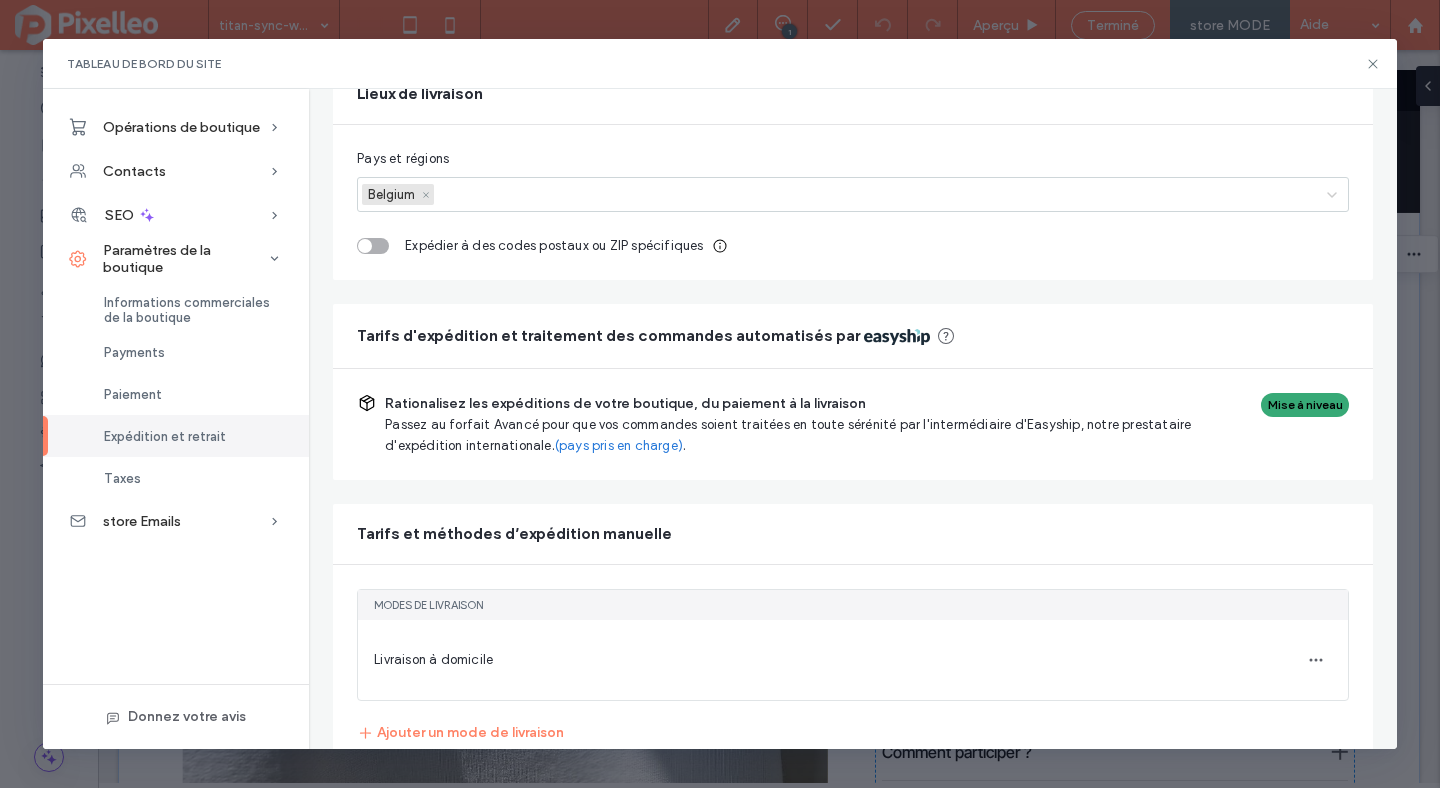 scroll, scrollTop: 389, scrollLeft: 0, axis: vertical 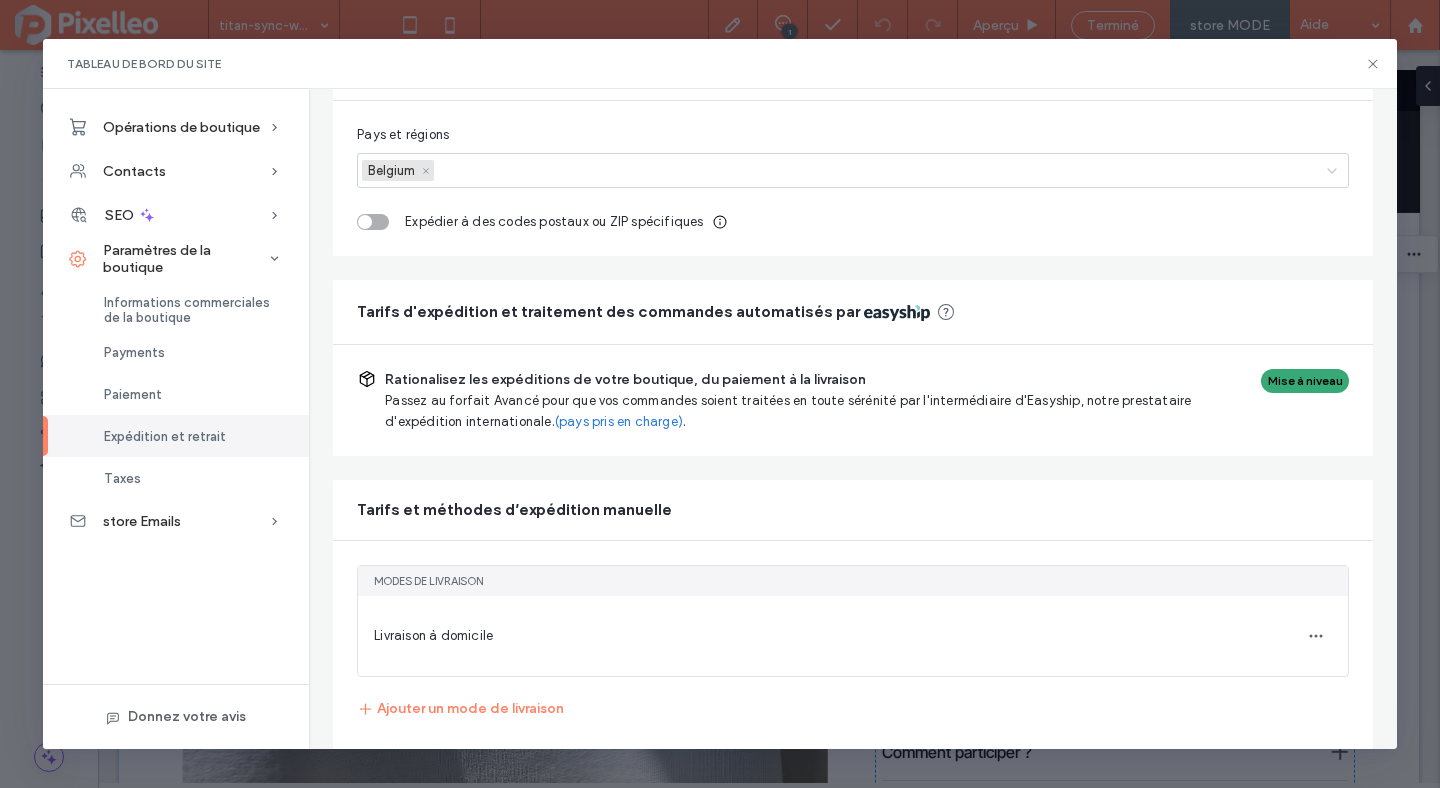 click on "Livraison à domicile" at bounding box center [853, 636] 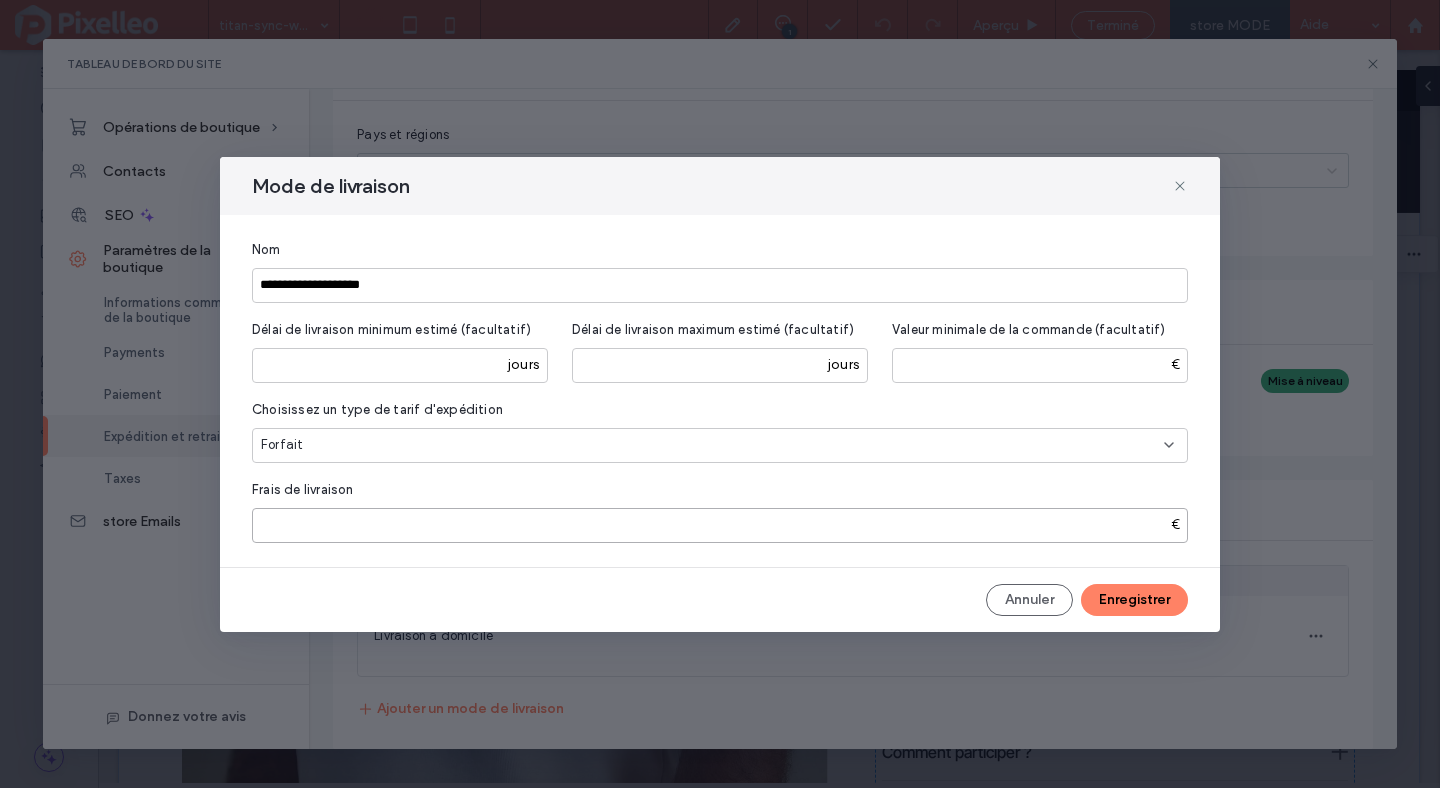 click on "****" at bounding box center (720, 525) 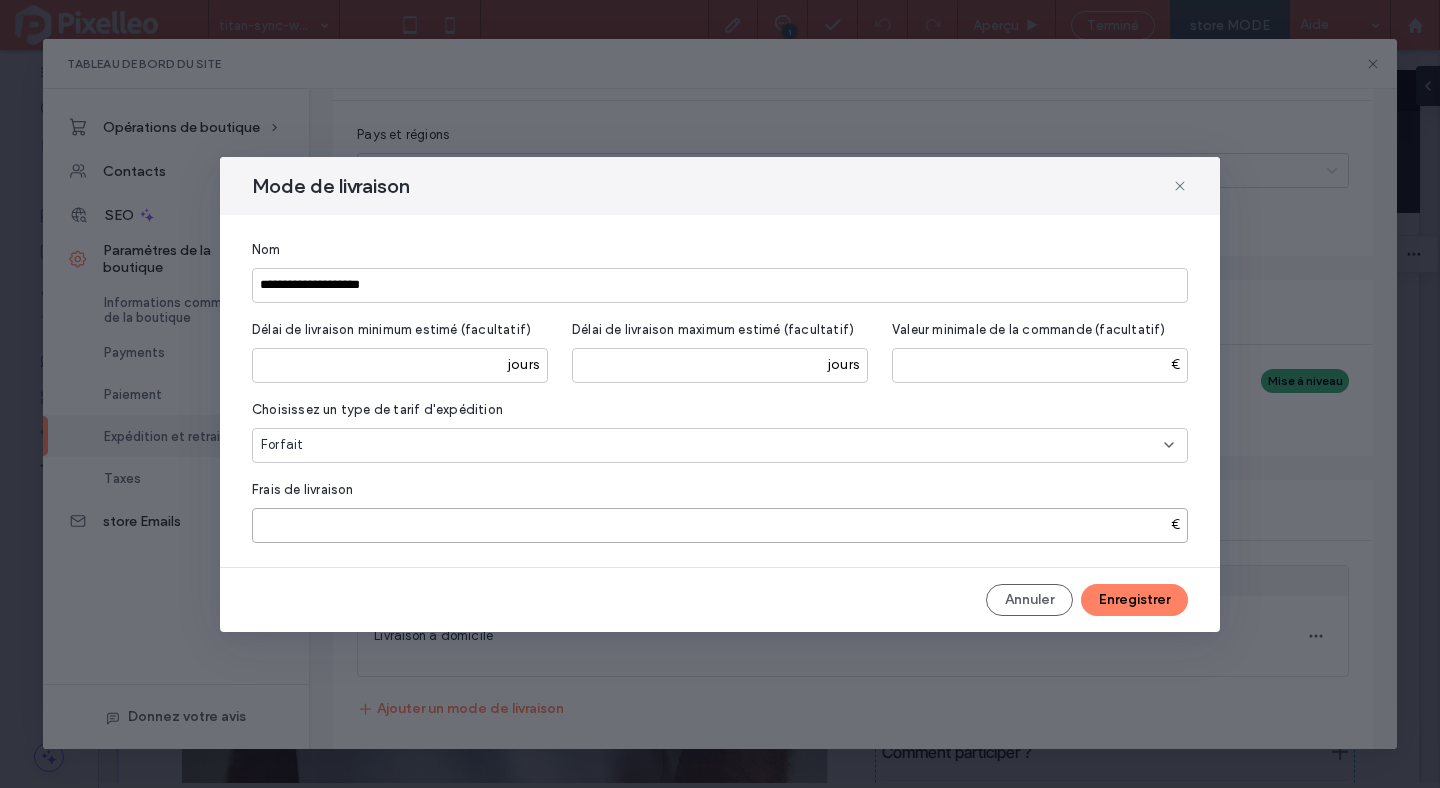 click on "****" at bounding box center [720, 525] 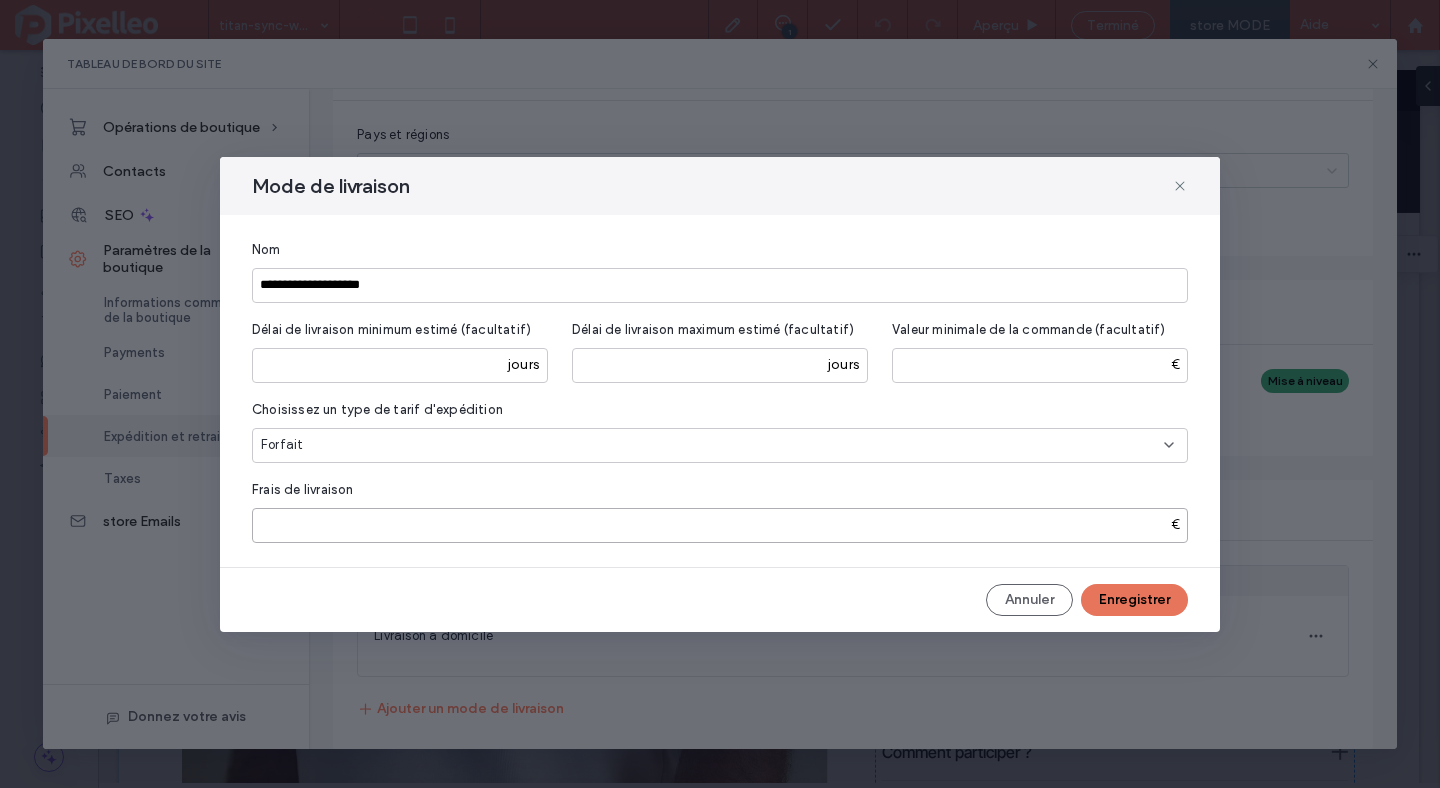 type on "*" 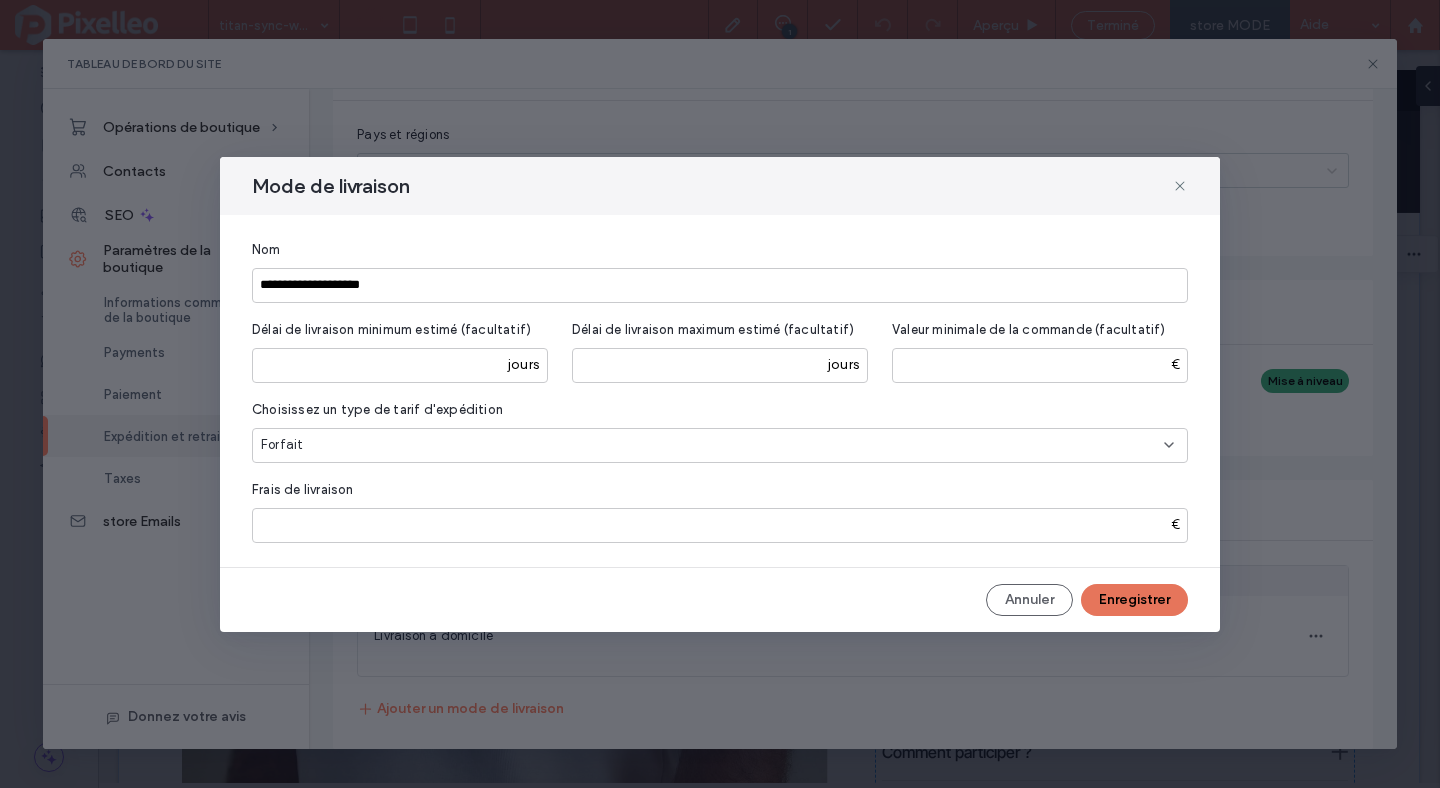 click on "Enregistrer" at bounding box center [1134, 600] 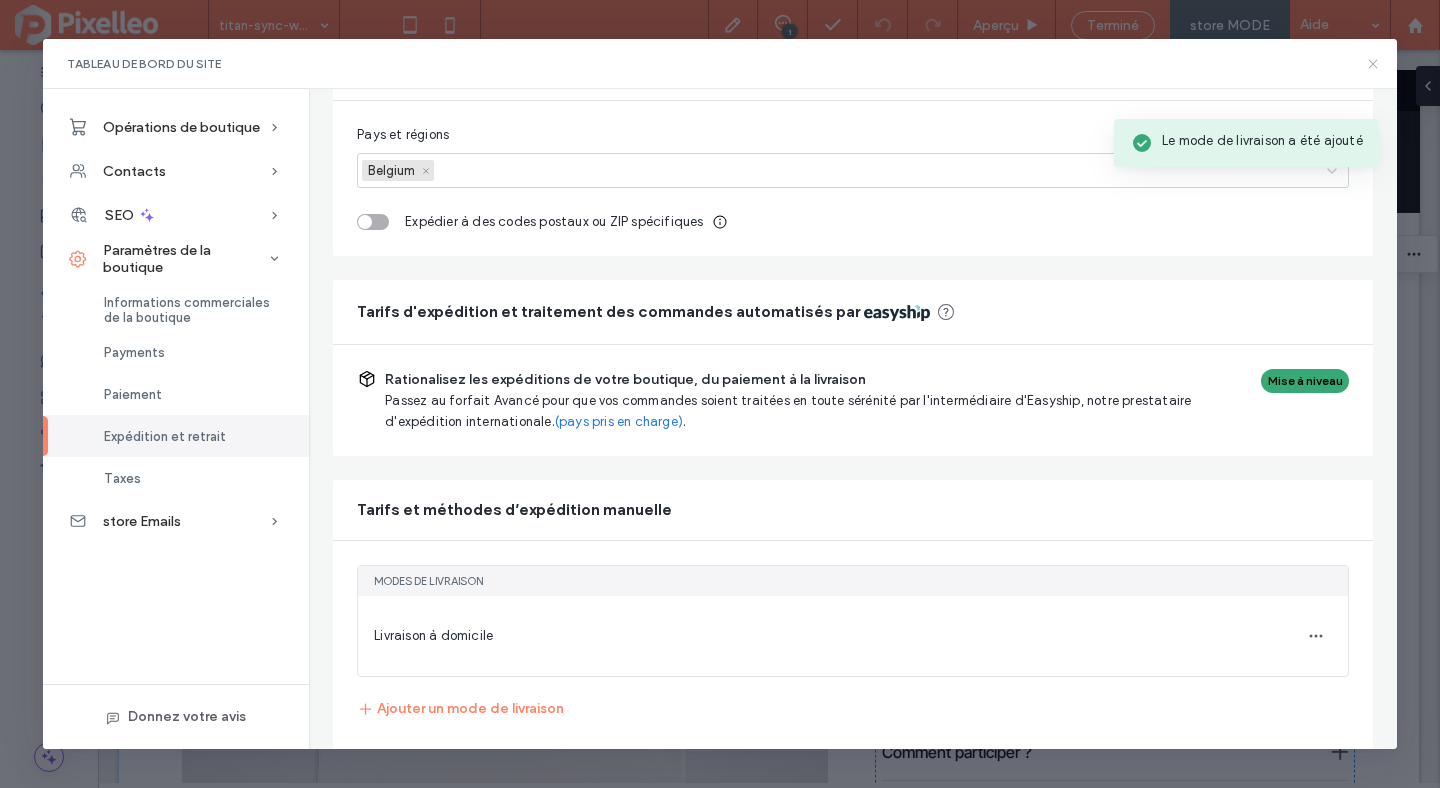 click 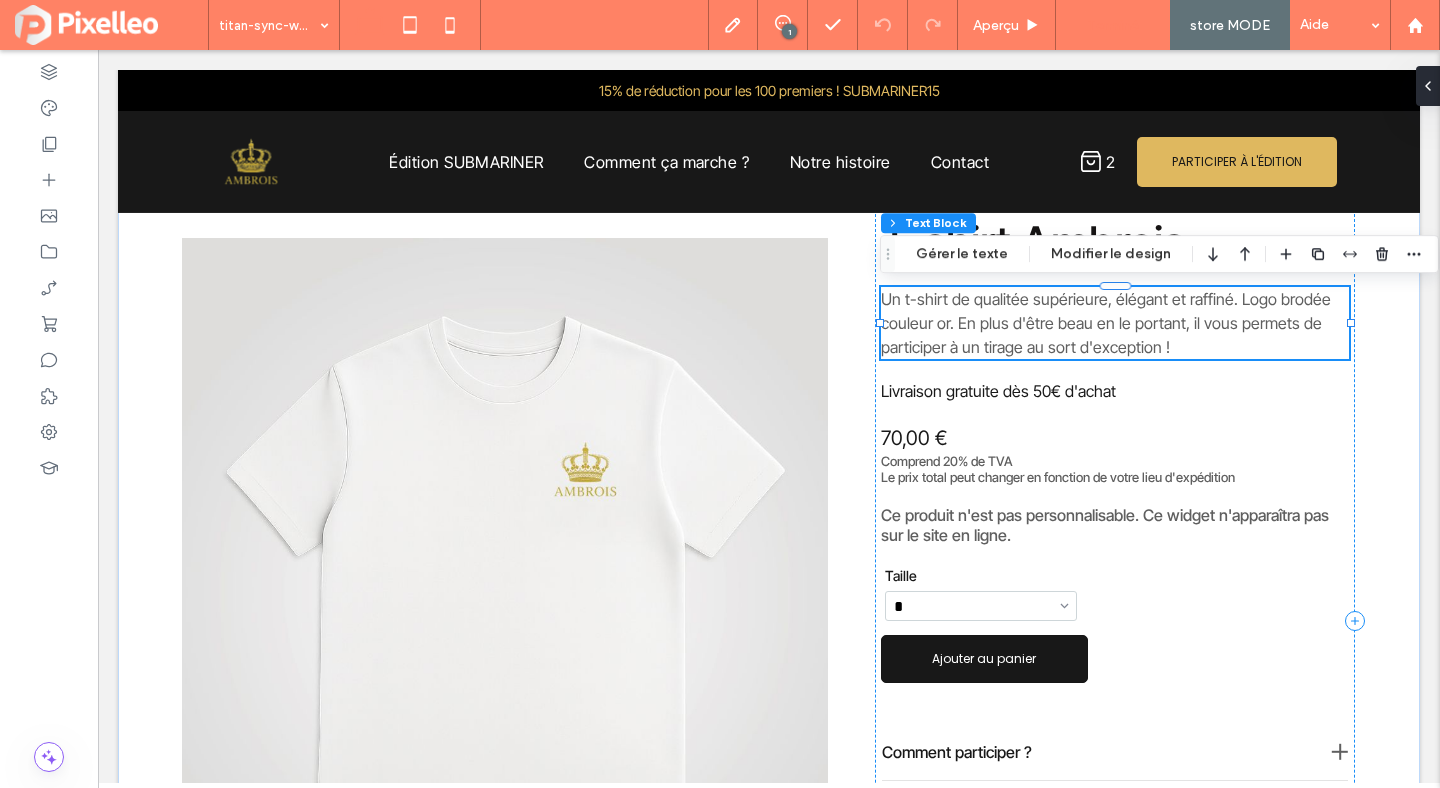 click on "Terminé" at bounding box center [1113, 25] 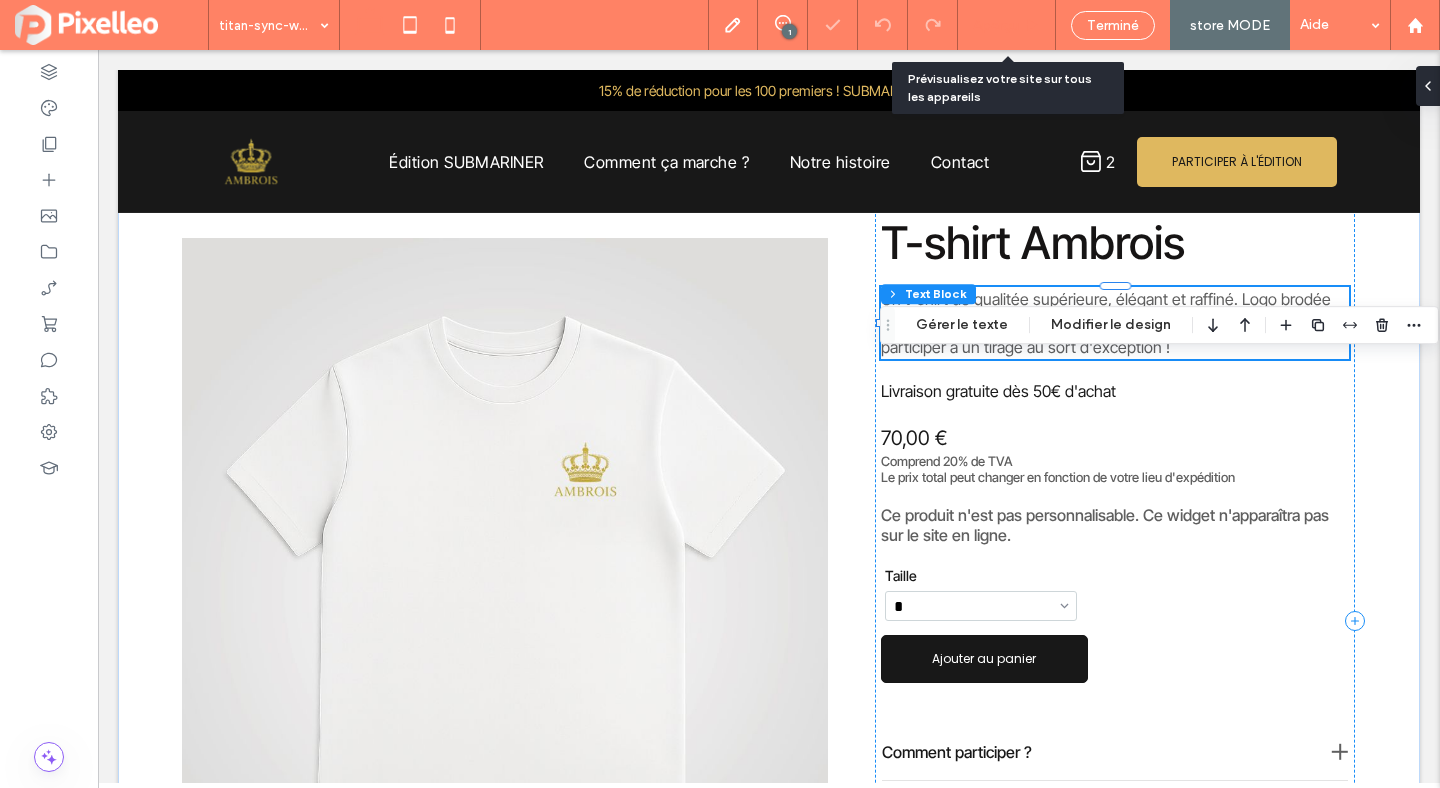 click on "Aperçu" at bounding box center (996, 25) 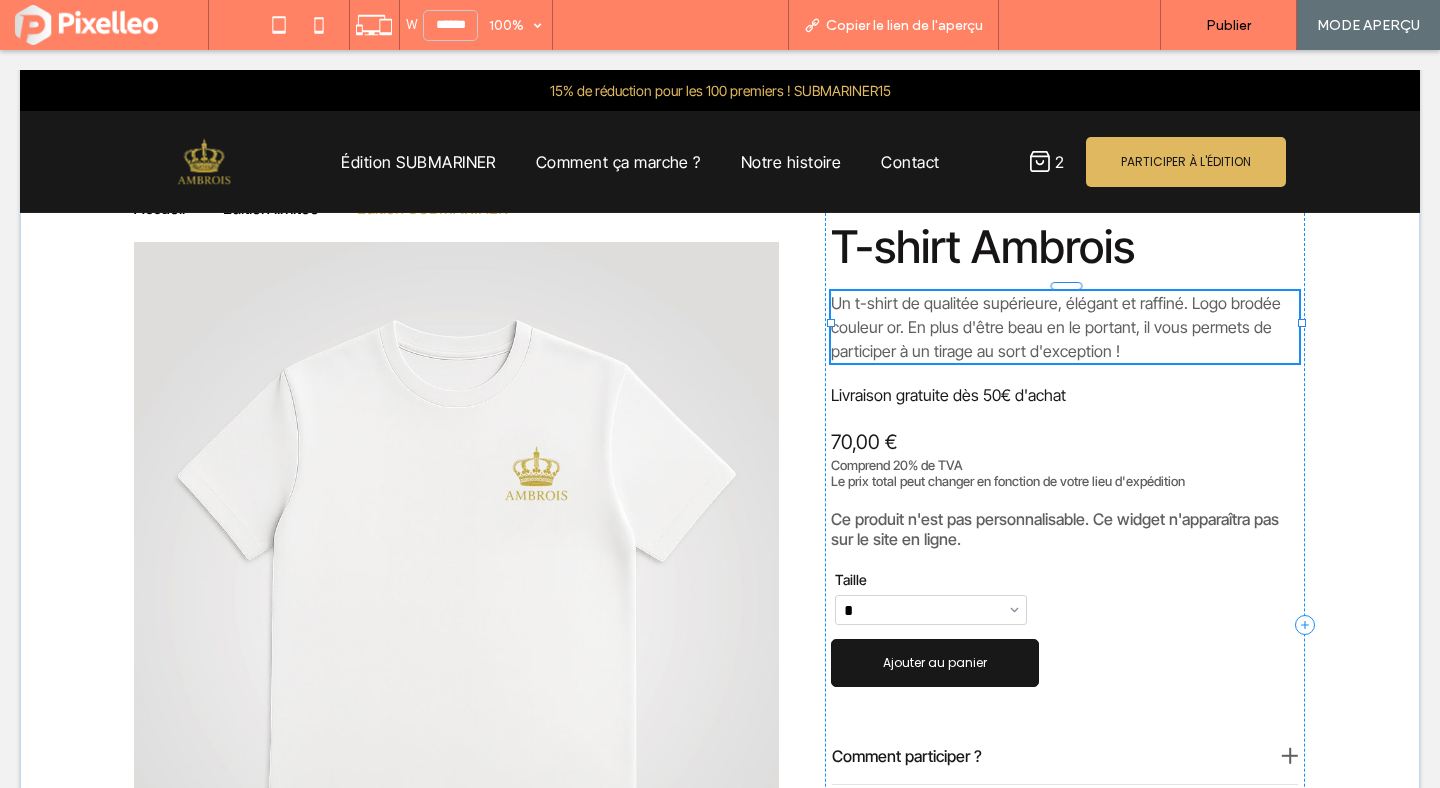 click on "Retour à l'éditeur" at bounding box center [1080, 25] 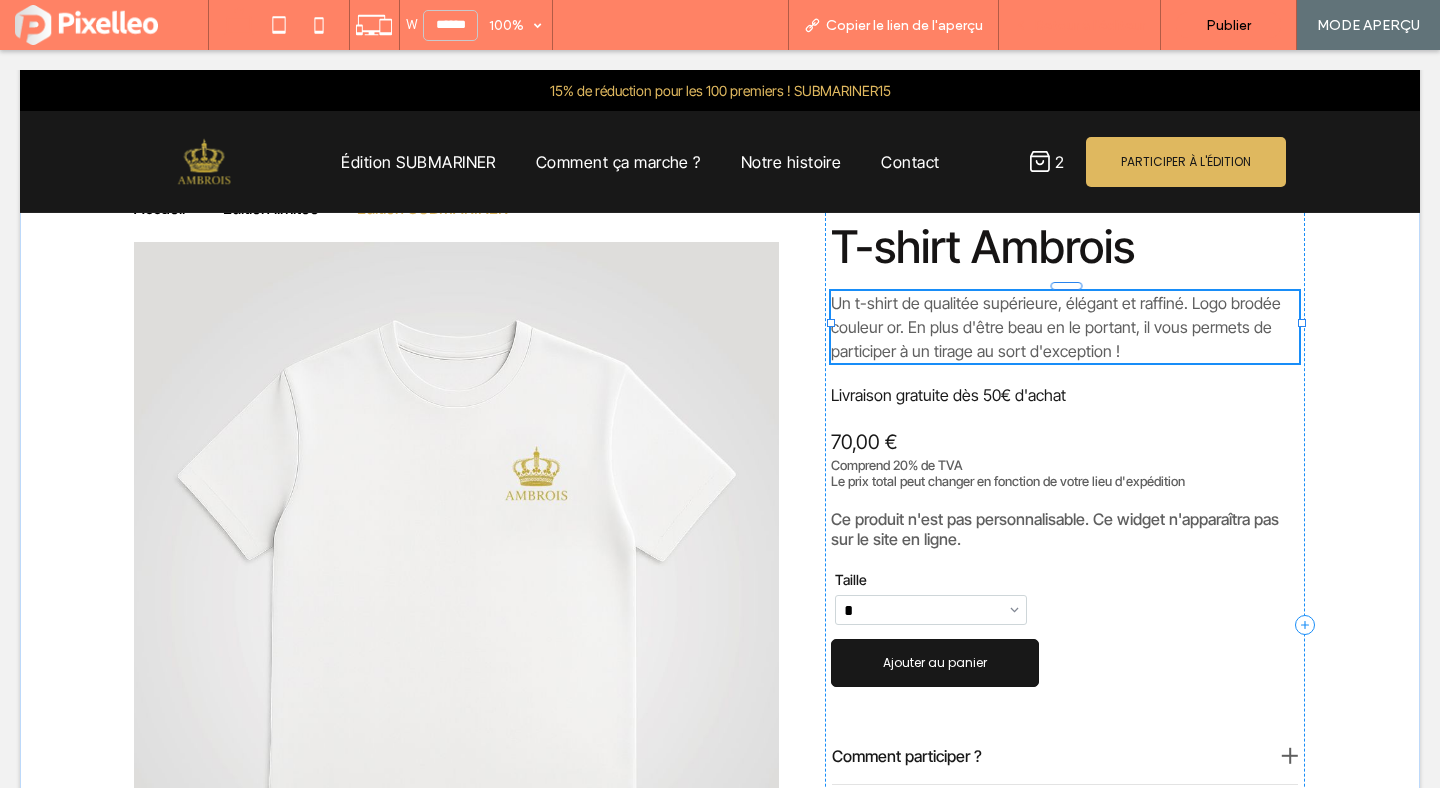 click on "Retour à l'éditeur" at bounding box center (1089, 25) 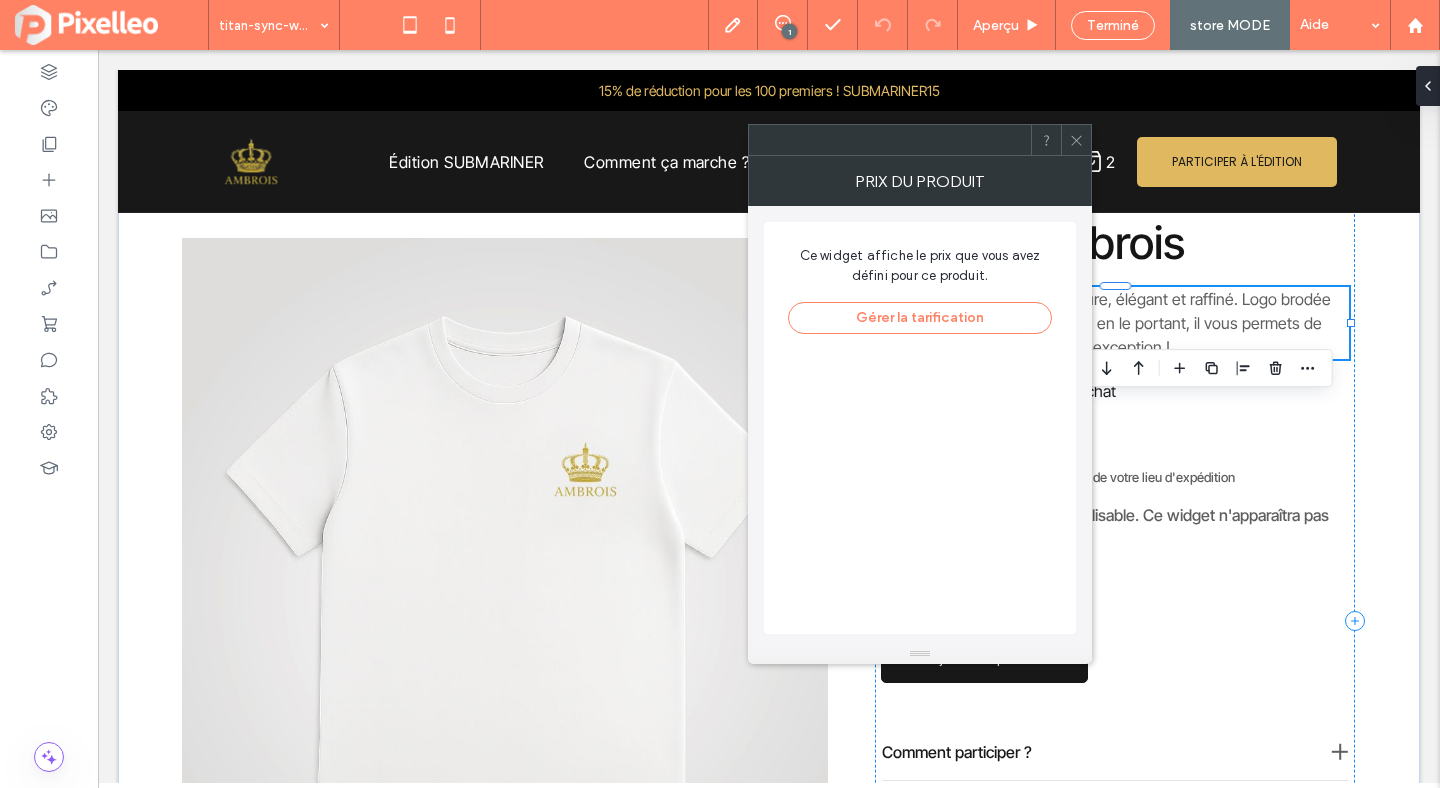 click on "Ce widget affiche le prix que vous avez défini pour ce produit. Gérer la tarification" at bounding box center (920, 428) 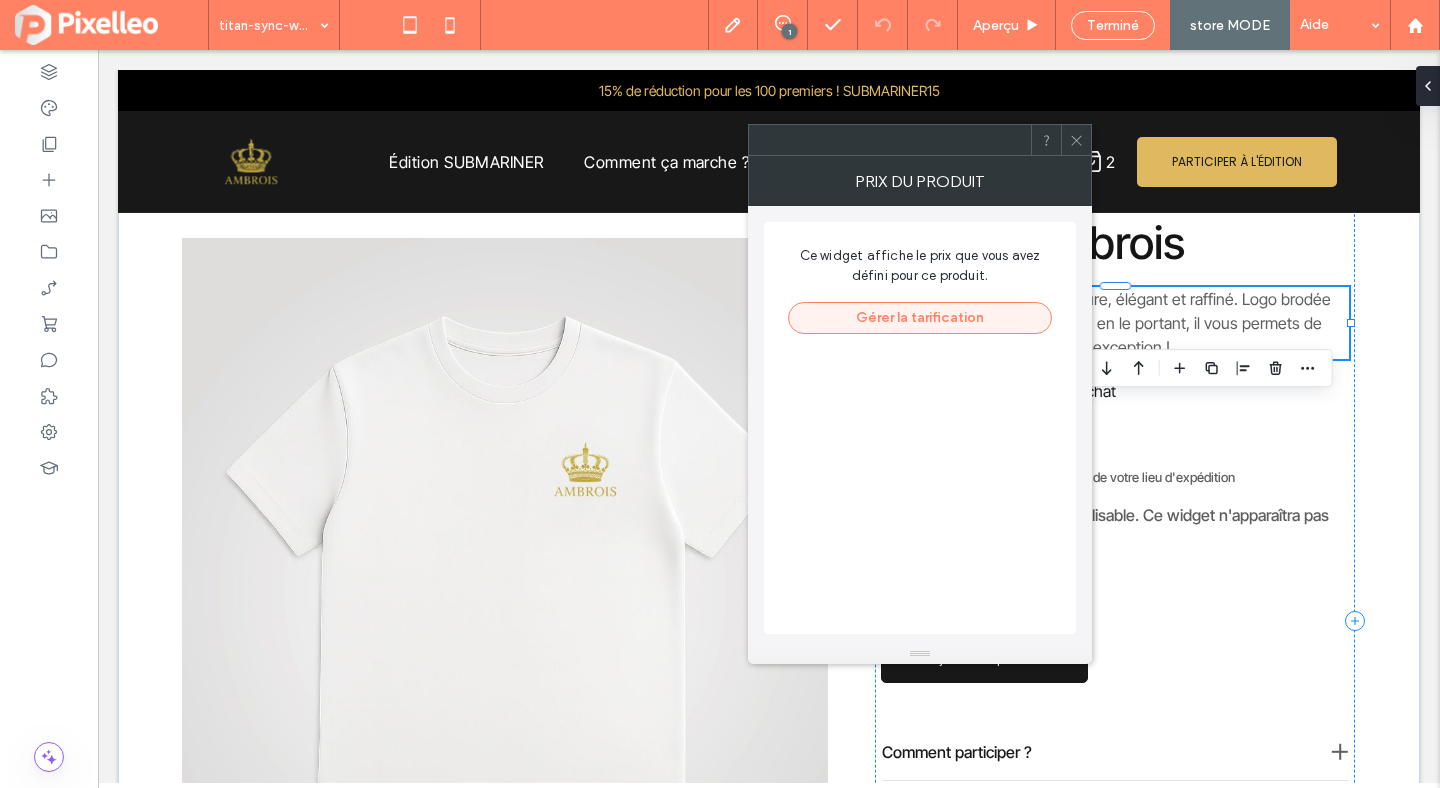 click on "Gérer la tarification" at bounding box center (920, 318) 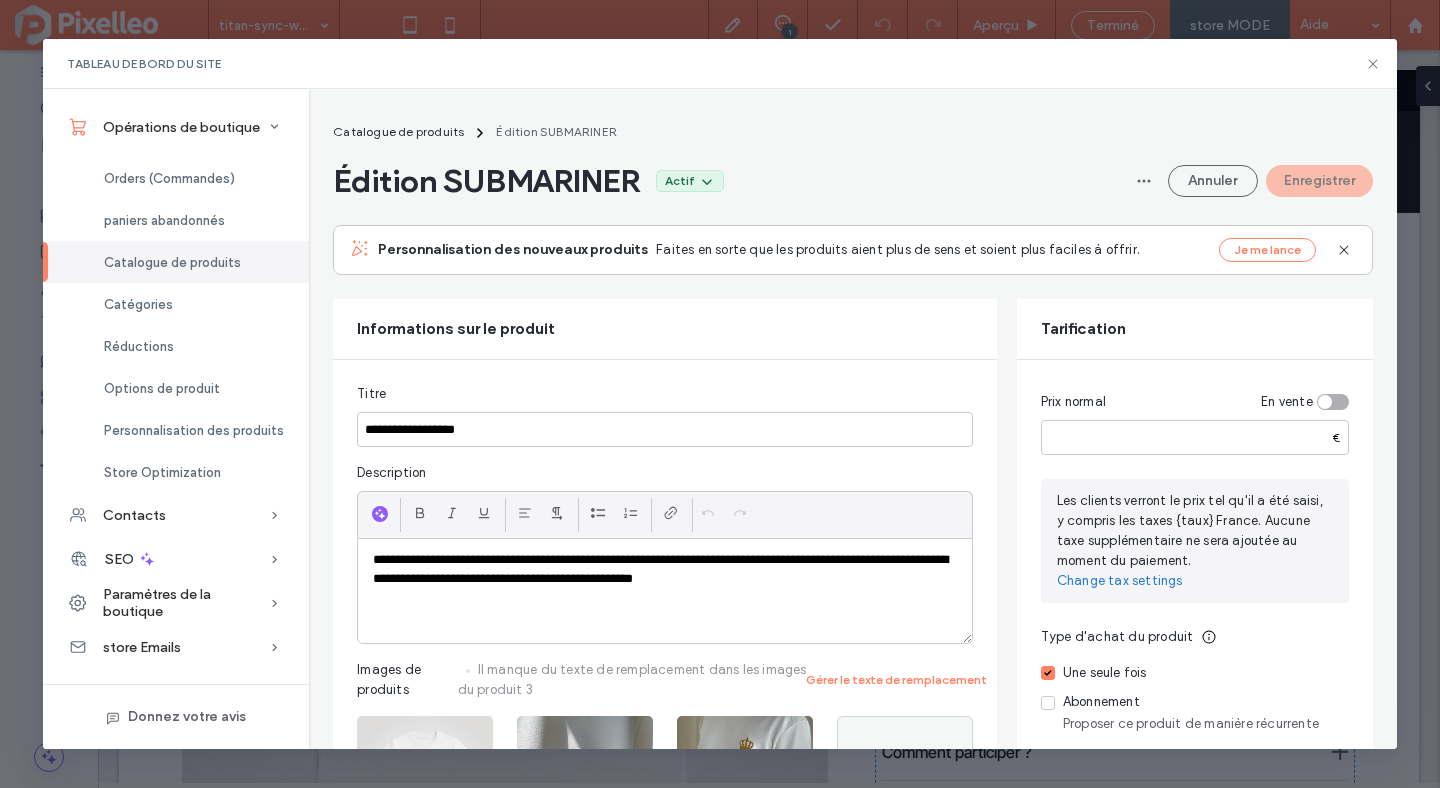 click on "Change tax settings" at bounding box center [1195, 581] 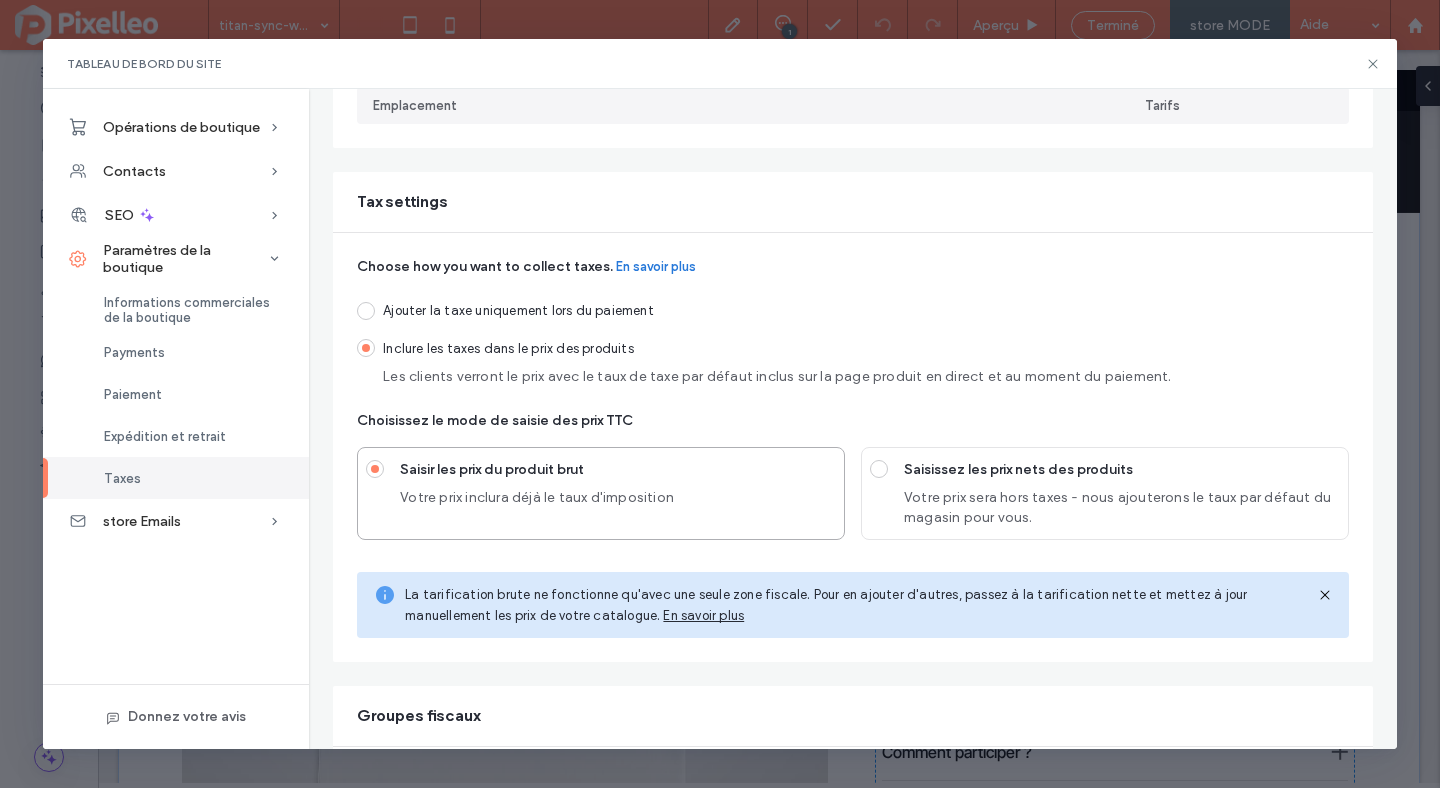 scroll, scrollTop: 467, scrollLeft: 0, axis: vertical 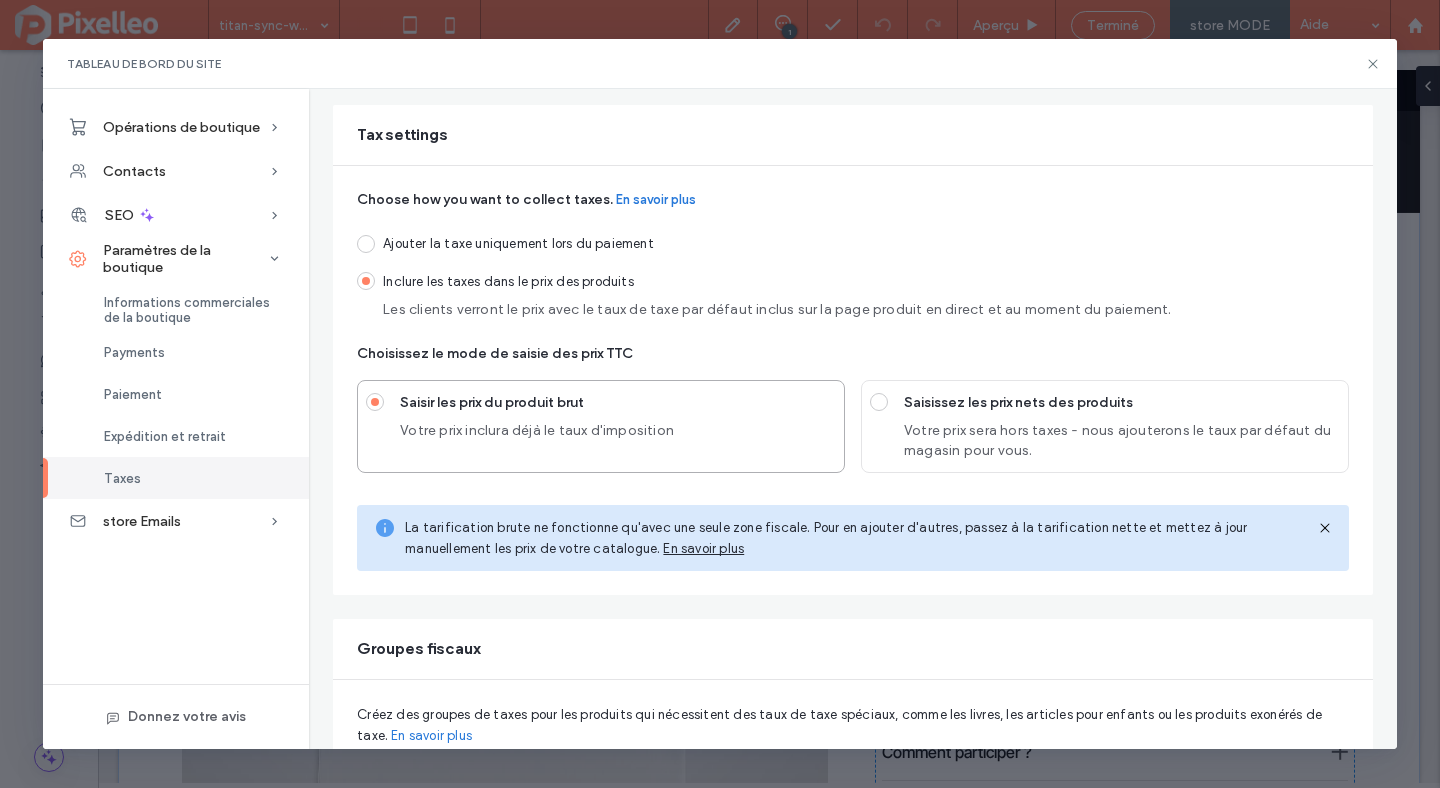 click on "La tarification brute ne fonctionne qu'avec une seule zone fiscale. Pour en ajouter d'autres, passez à la tarification nette et mettez à jour manuellement les prix de votre catalogue." at bounding box center (826, 538) 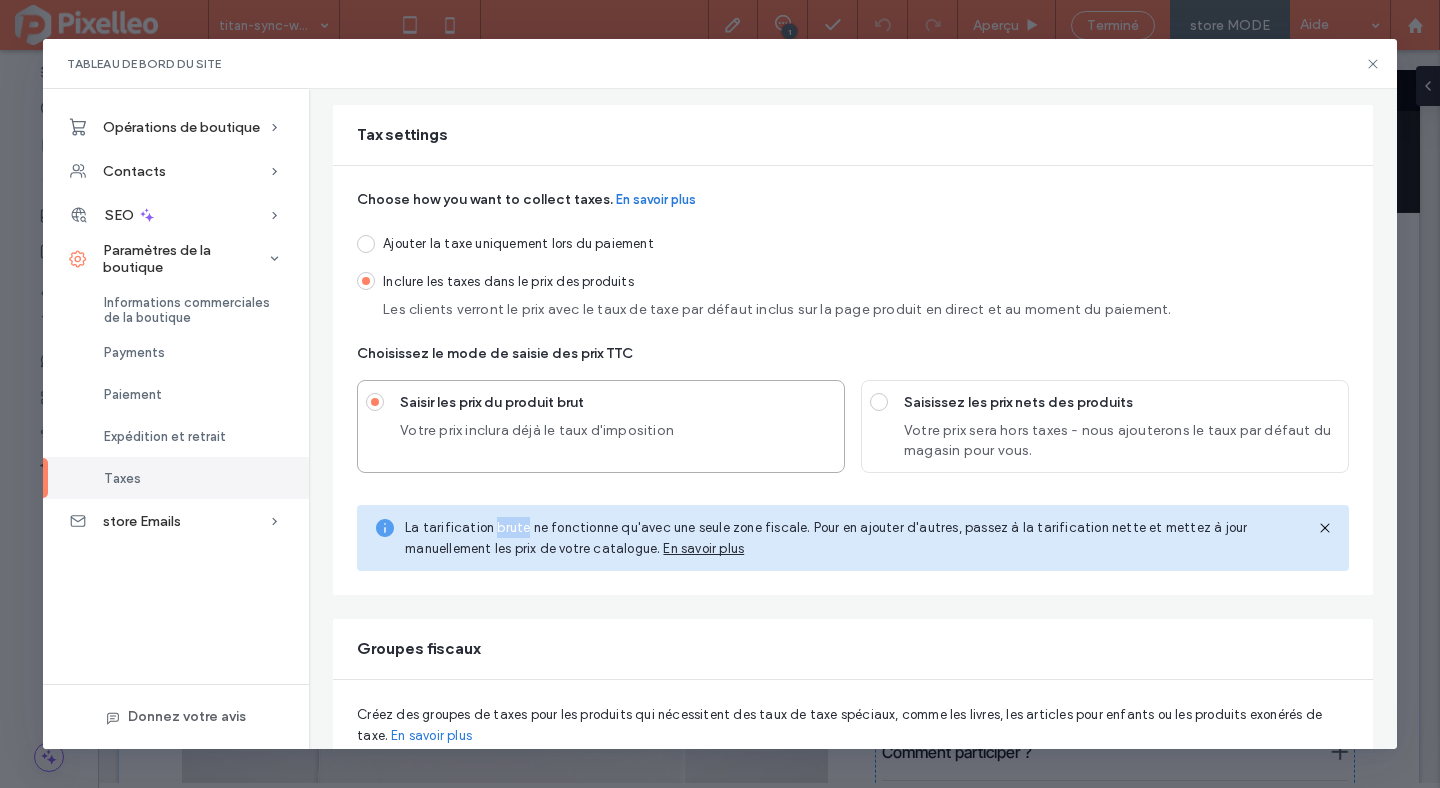 click on "La tarification brute ne fonctionne qu'avec une seule zone fiscale. Pour en ajouter d'autres, passez à la tarification nette et mettez à jour manuellement les prix de votre catalogue." at bounding box center [826, 538] 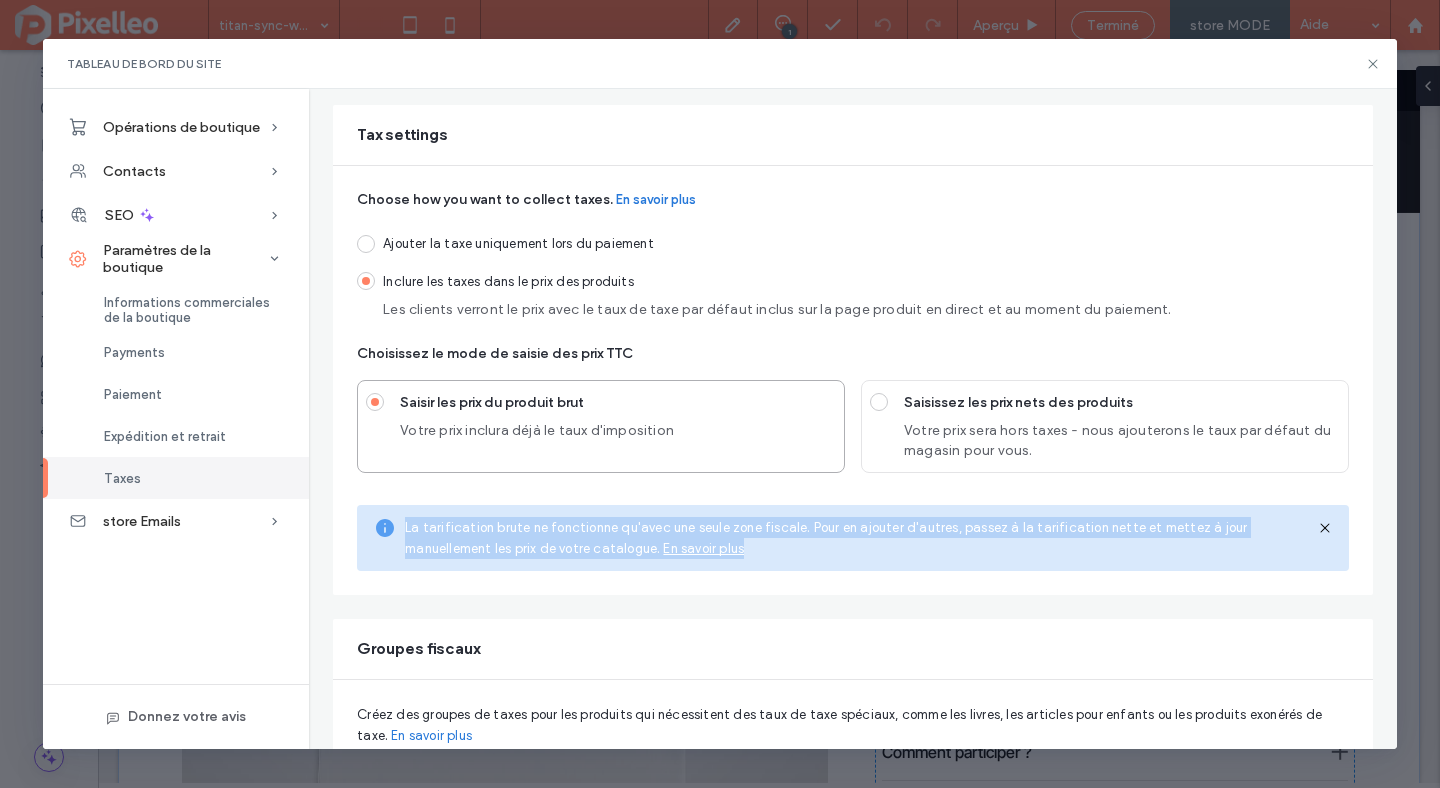 click on "La tarification brute ne fonctionne qu'avec une seule zone fiscale. Pour en ajouter d'autres, passez à la tarification nette et mettez à jour manuellement les prix de votre catalogue." at bounding box center (826, 538) 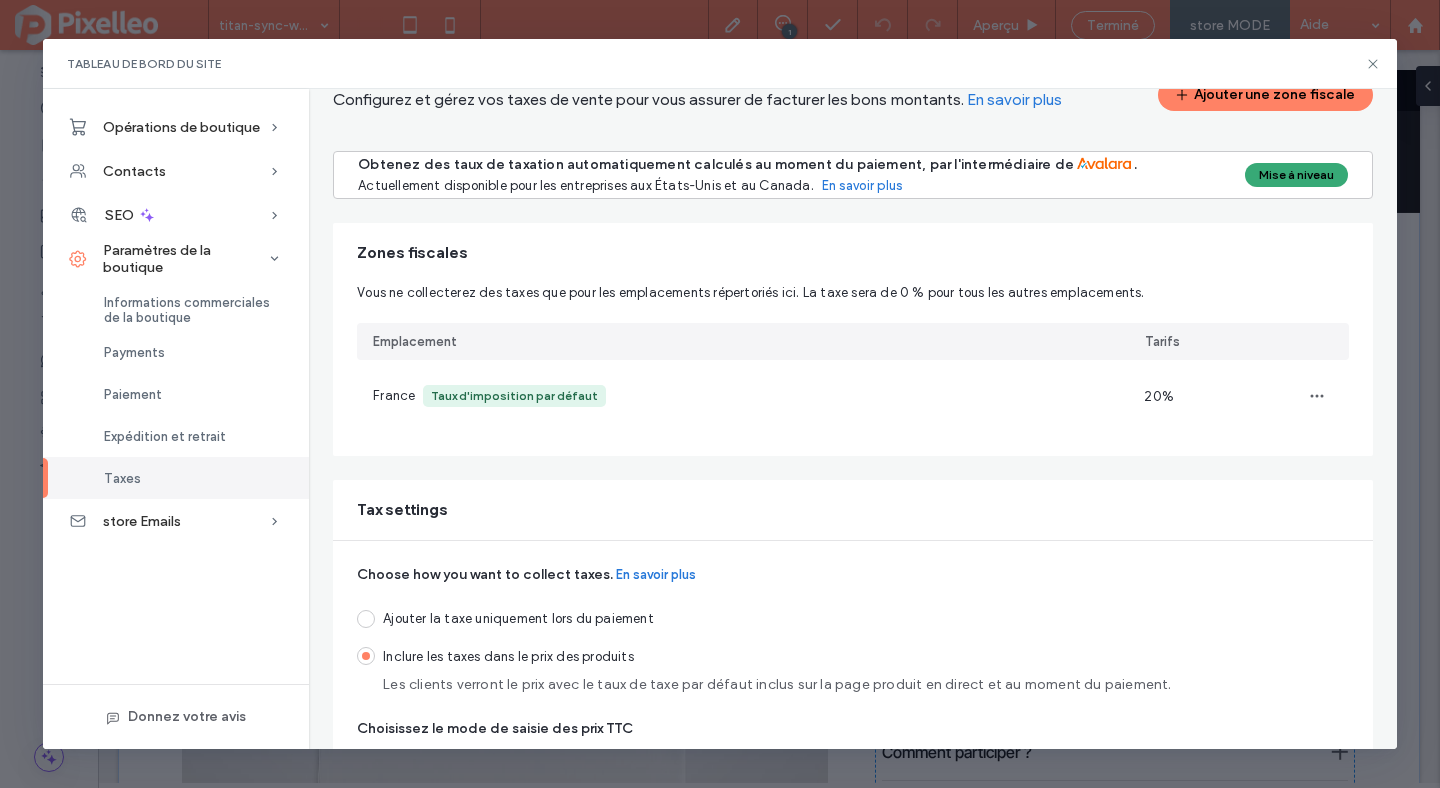 scroll, scrollTop: 0, scrollLeft: 0, axis: both 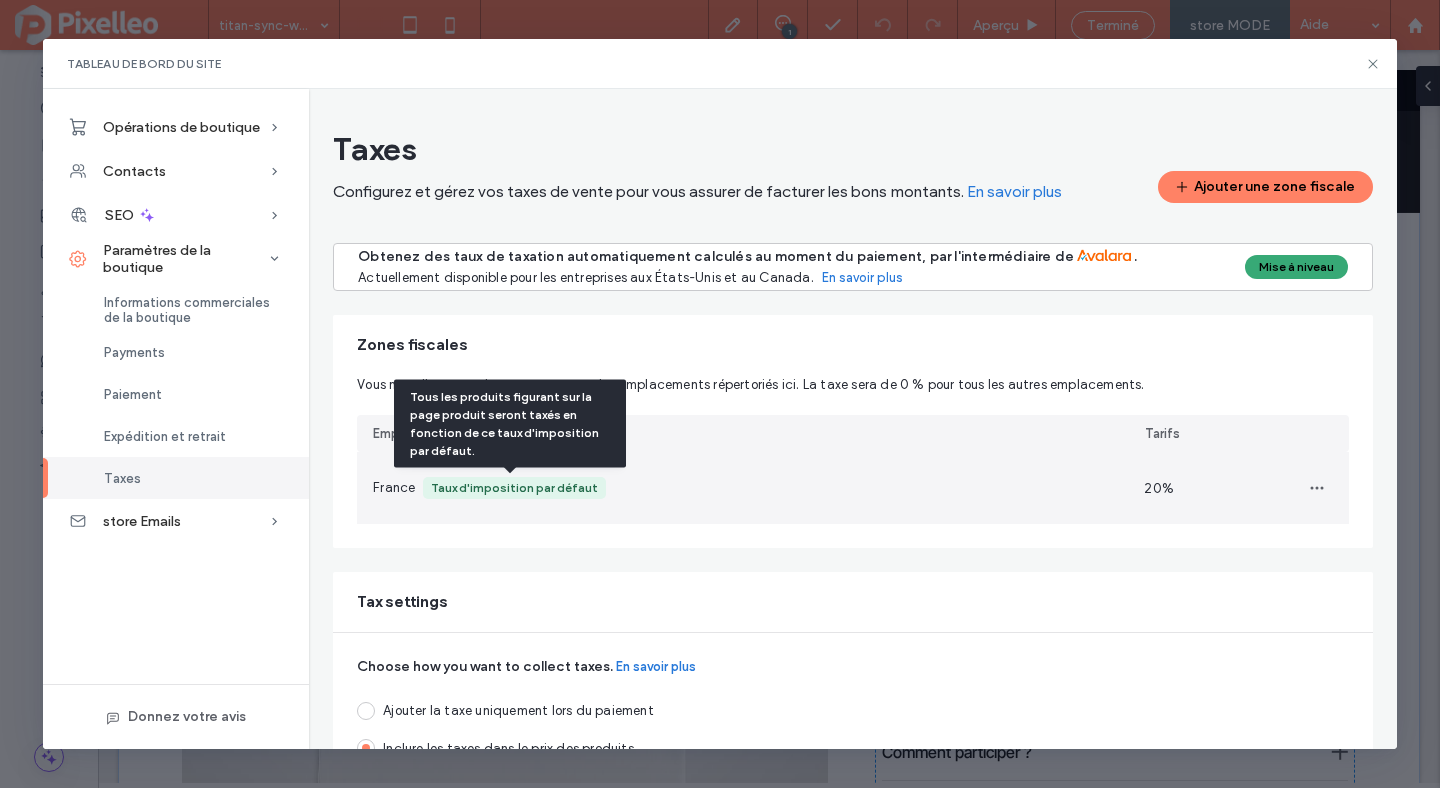 click on "Taux d'imposition par défaut" at bounding box center (514, 488) 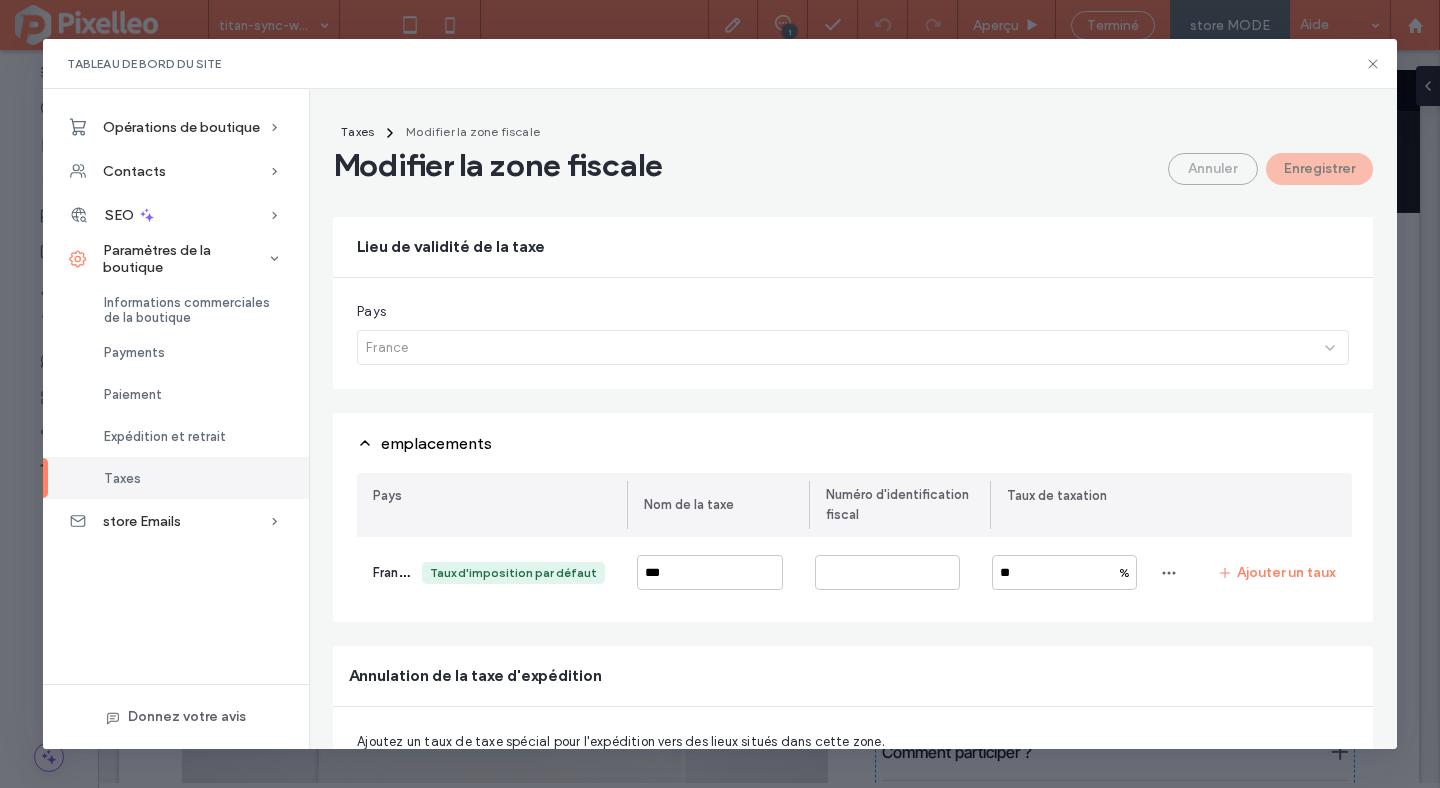 scroll, scrollTop: 0, scrollLeft: 0, axis: both 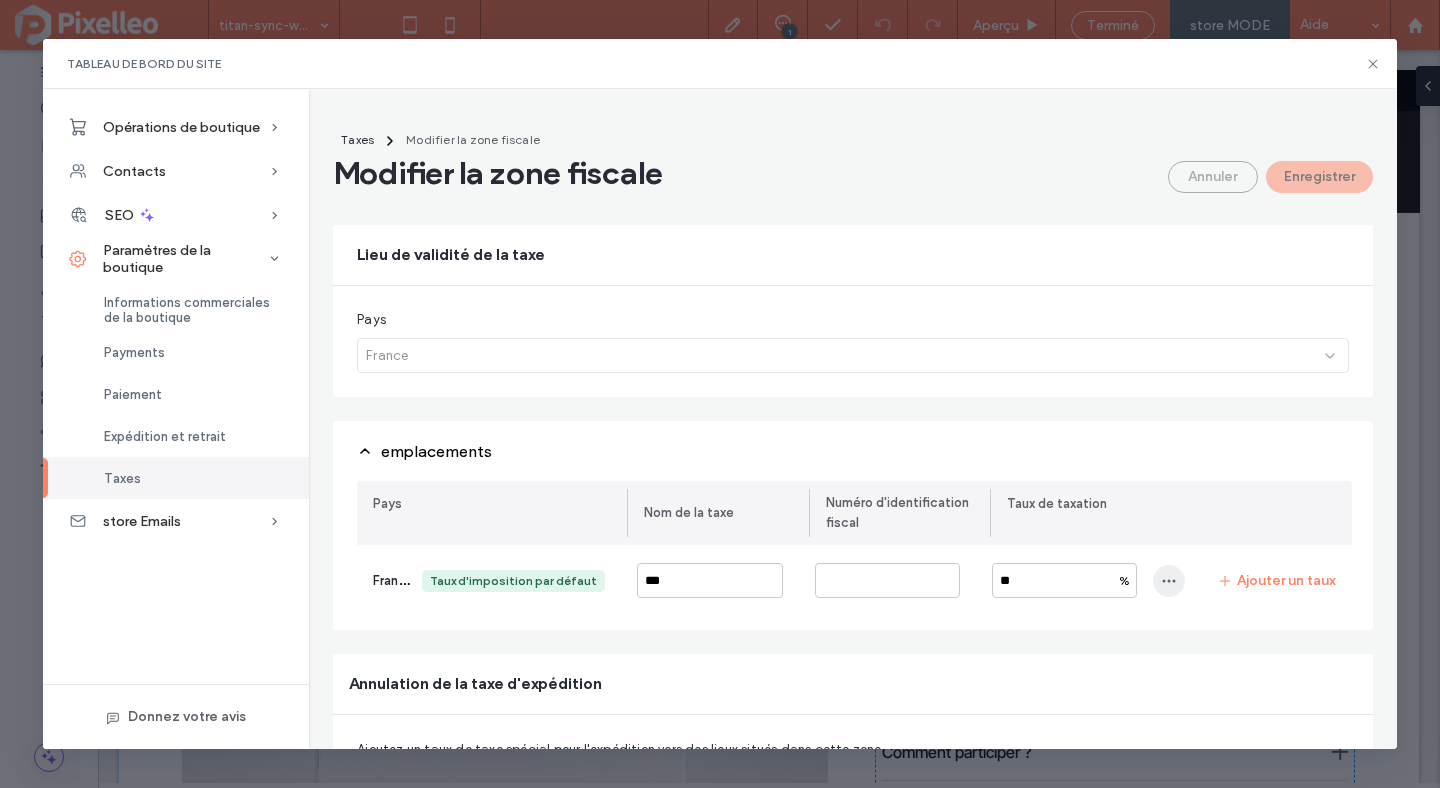 click at bounding box center [1169, 581] 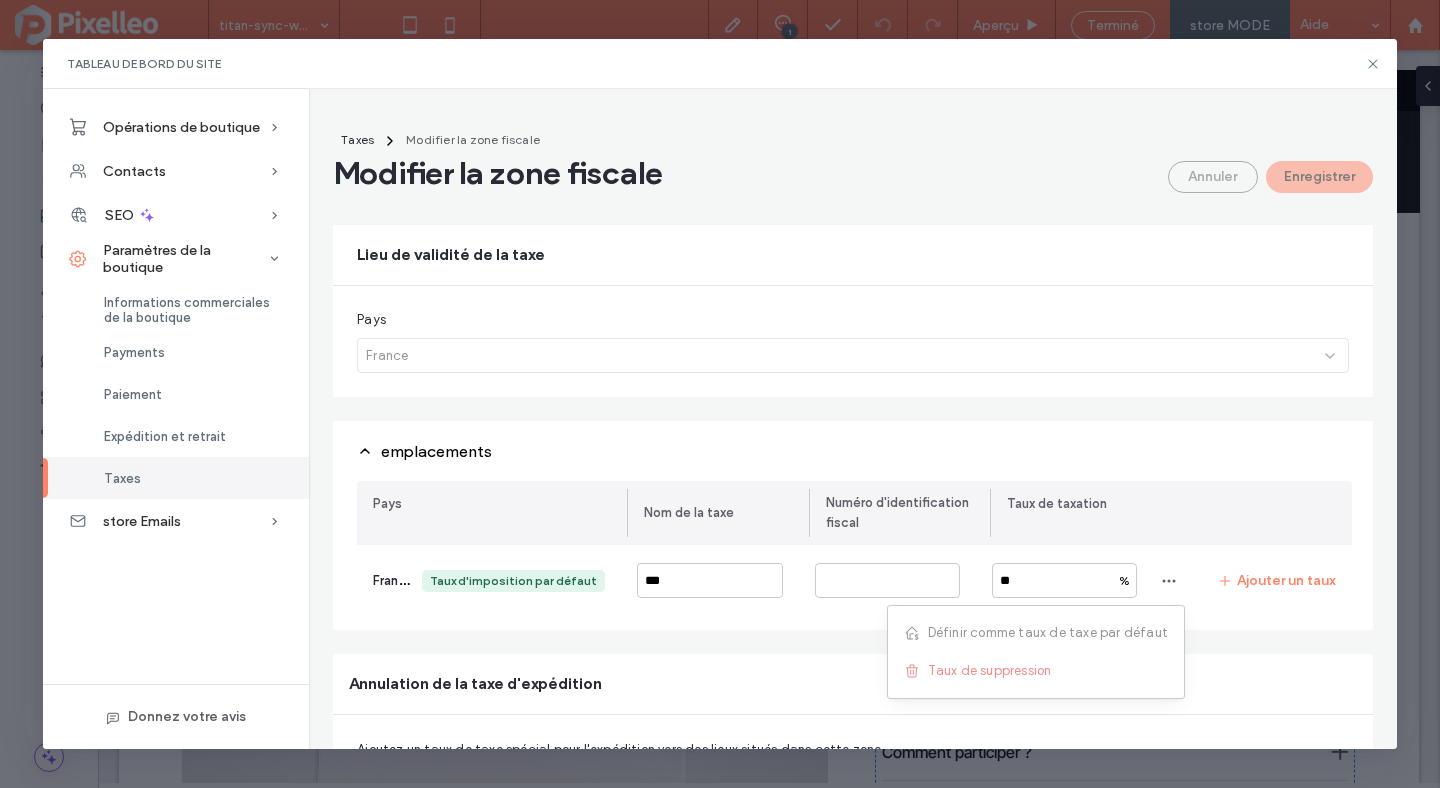 click on "Pays" at bounding box center (853, 320) 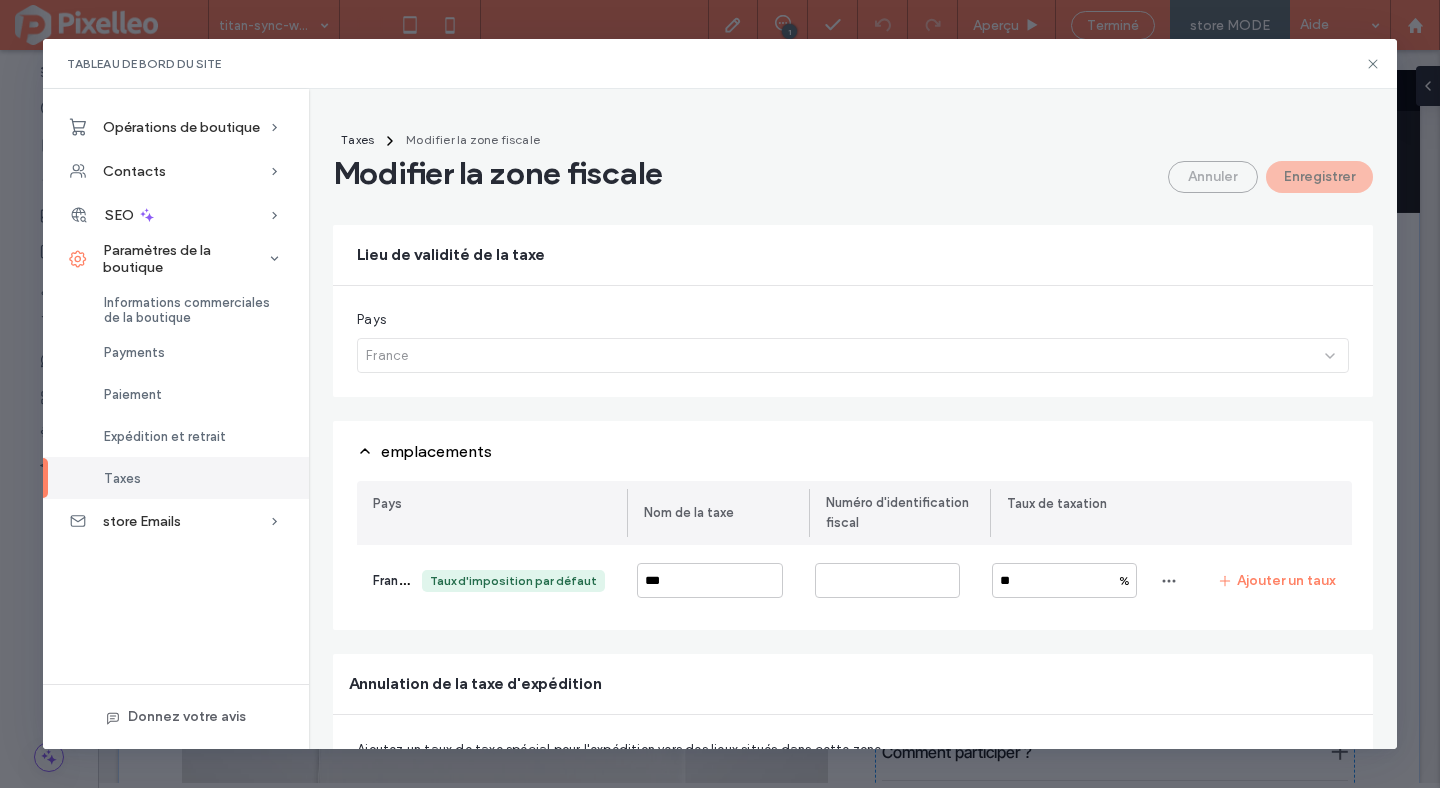 scroll, scrollTop: 68, scrollLeft: 0, axis: vertical 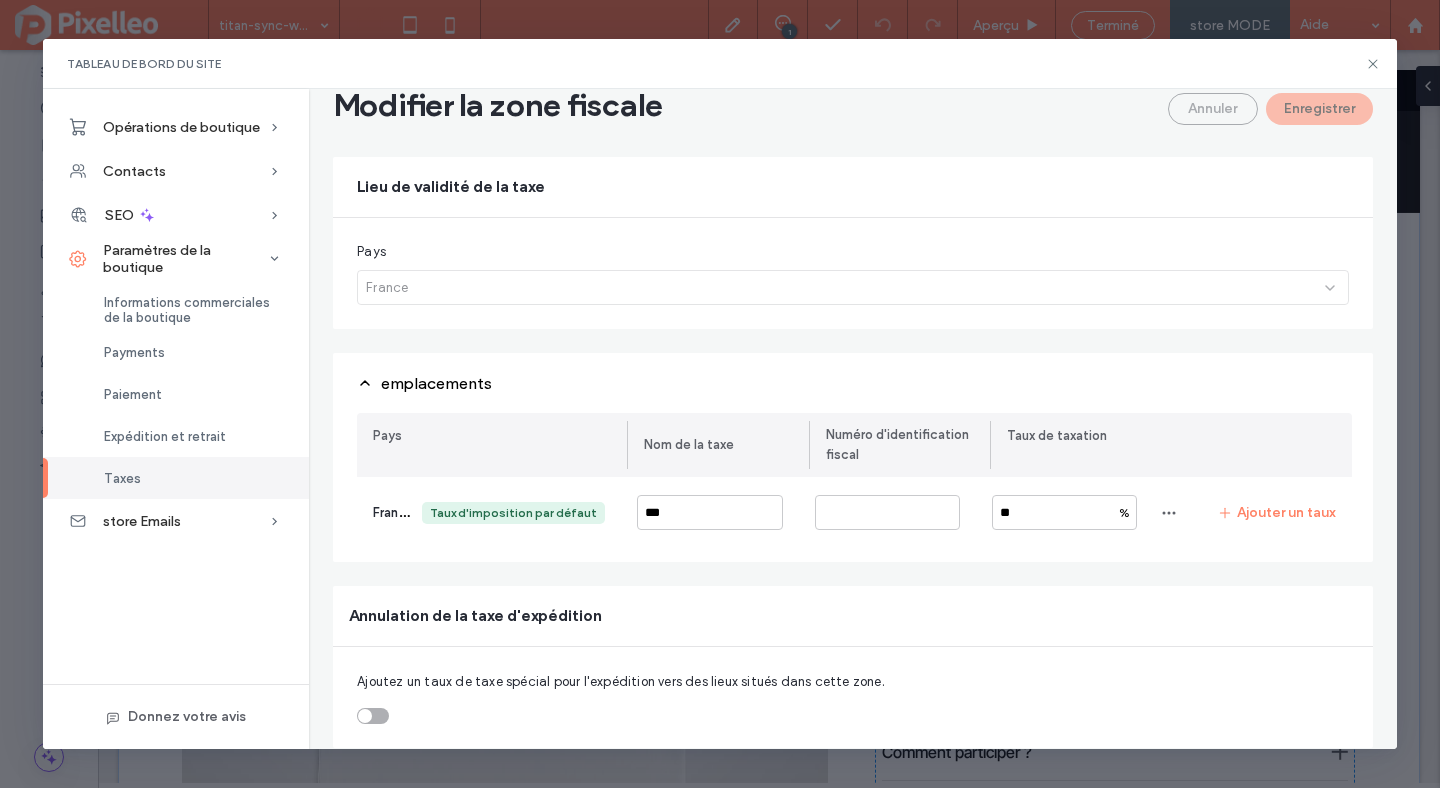 click on "Pays France" at bounding box center [853, 273] 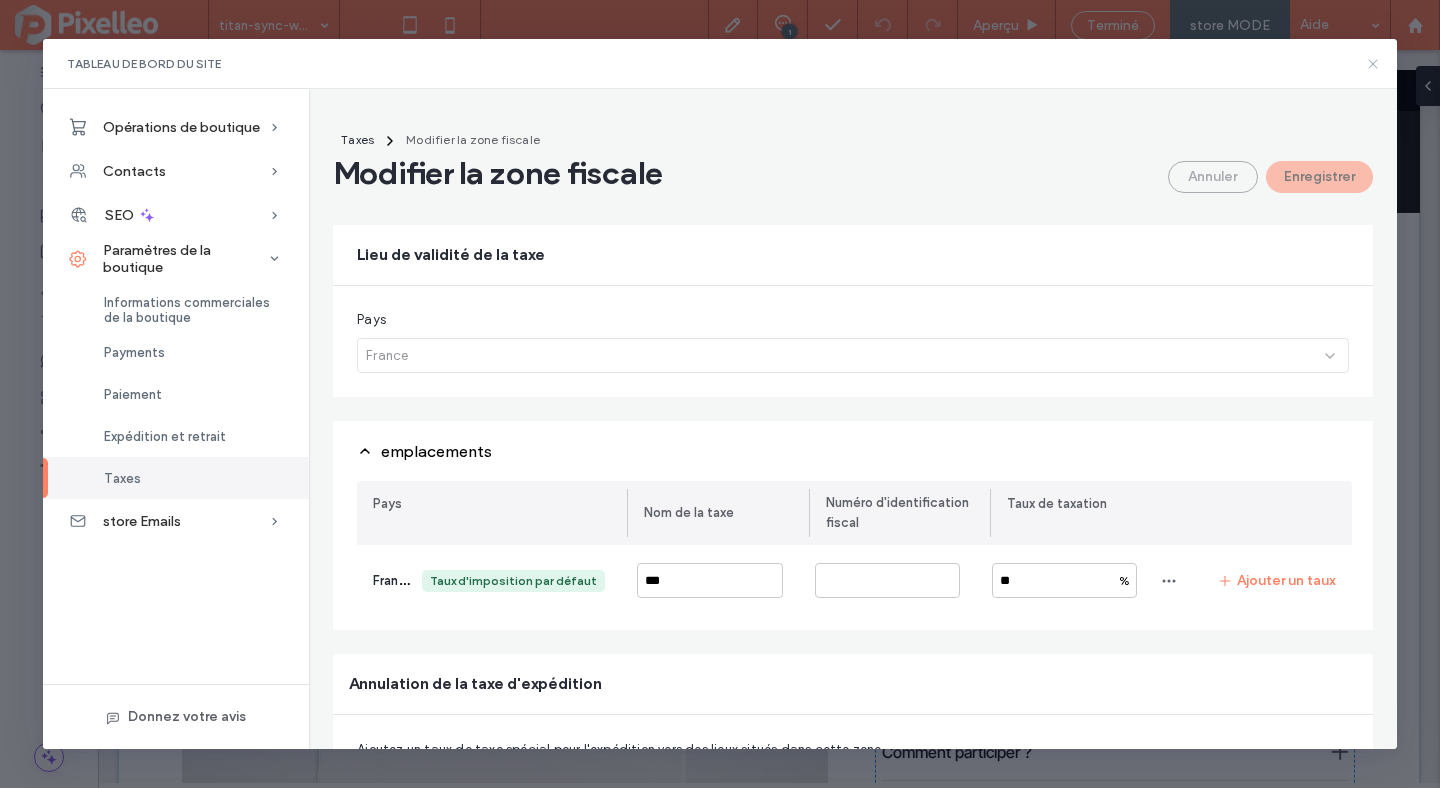 click 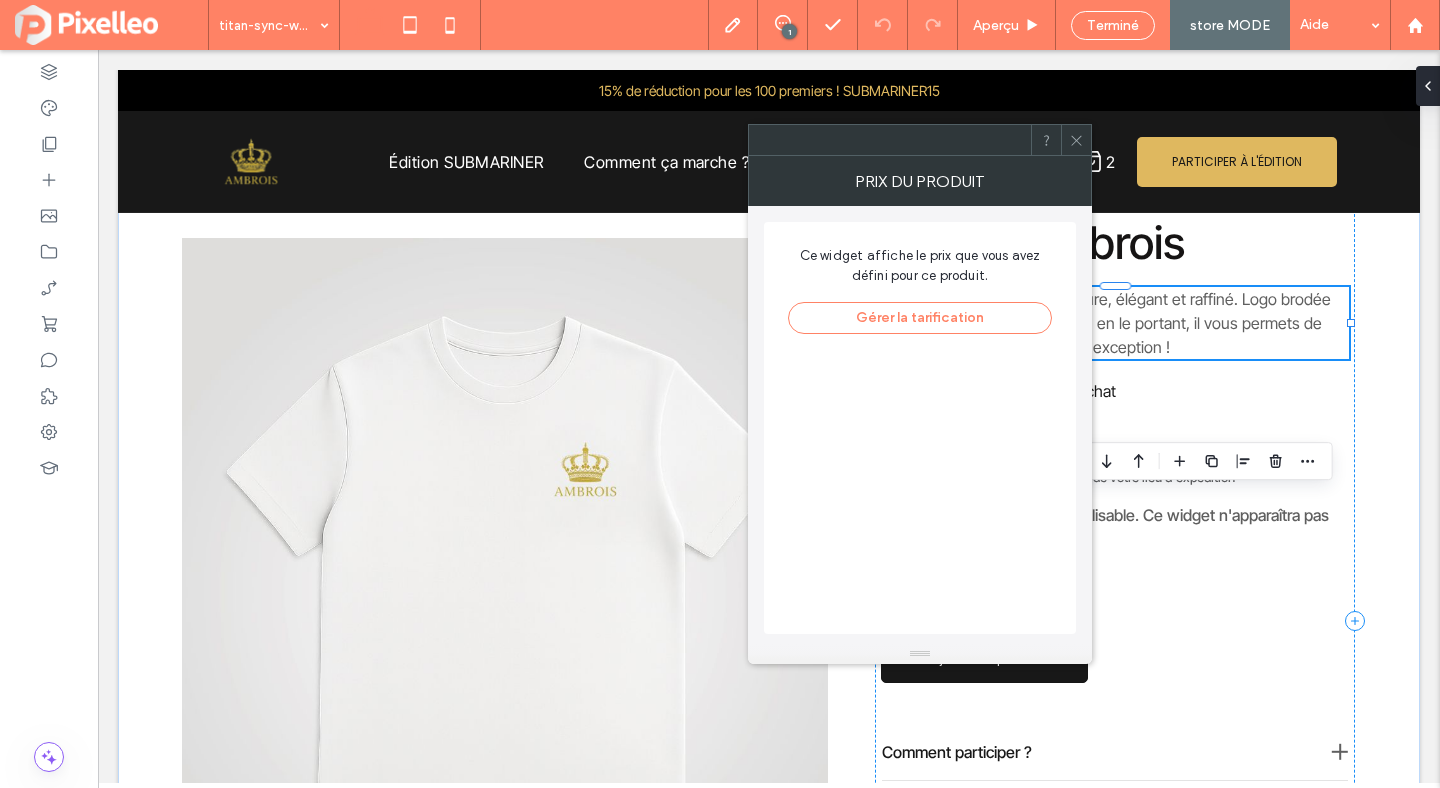 click 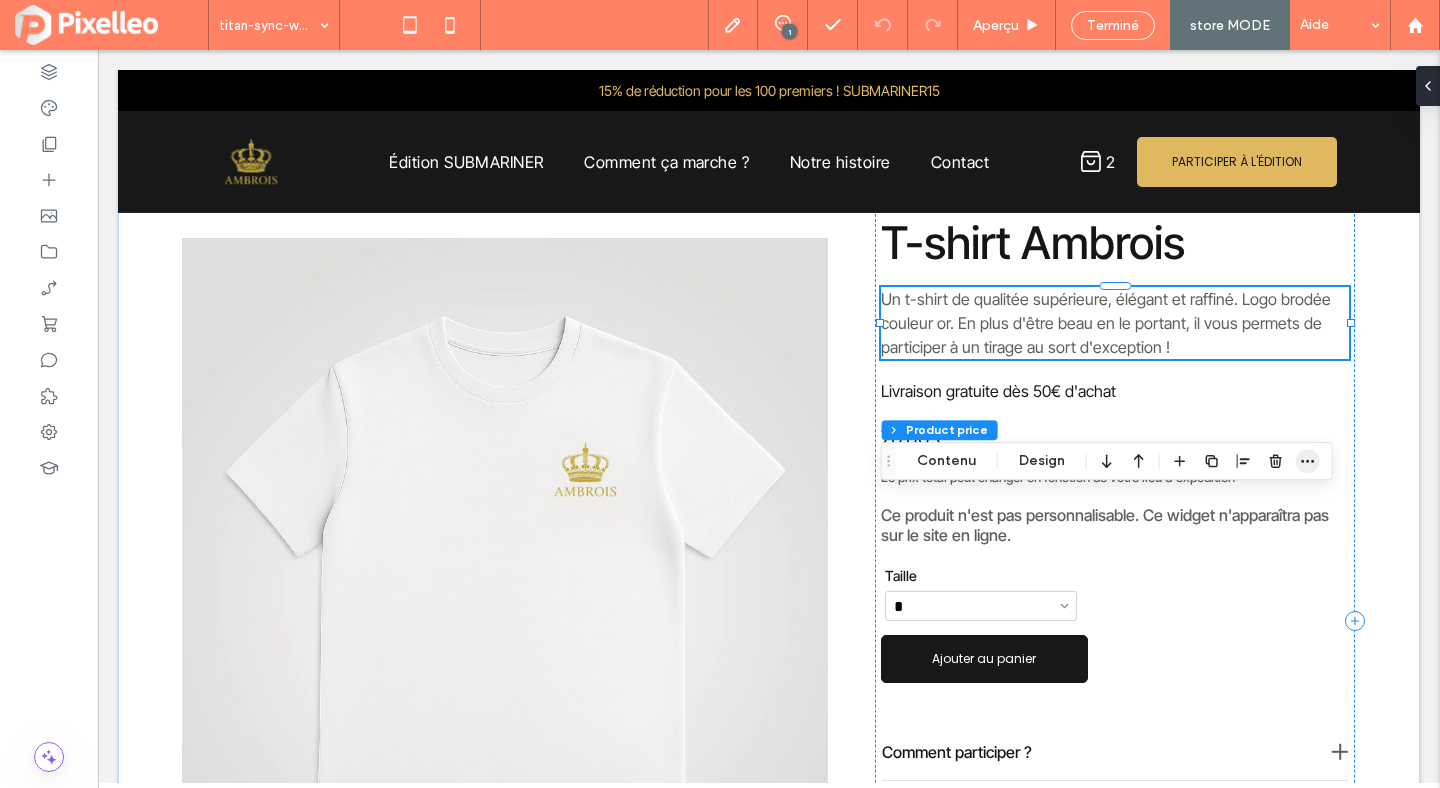 click 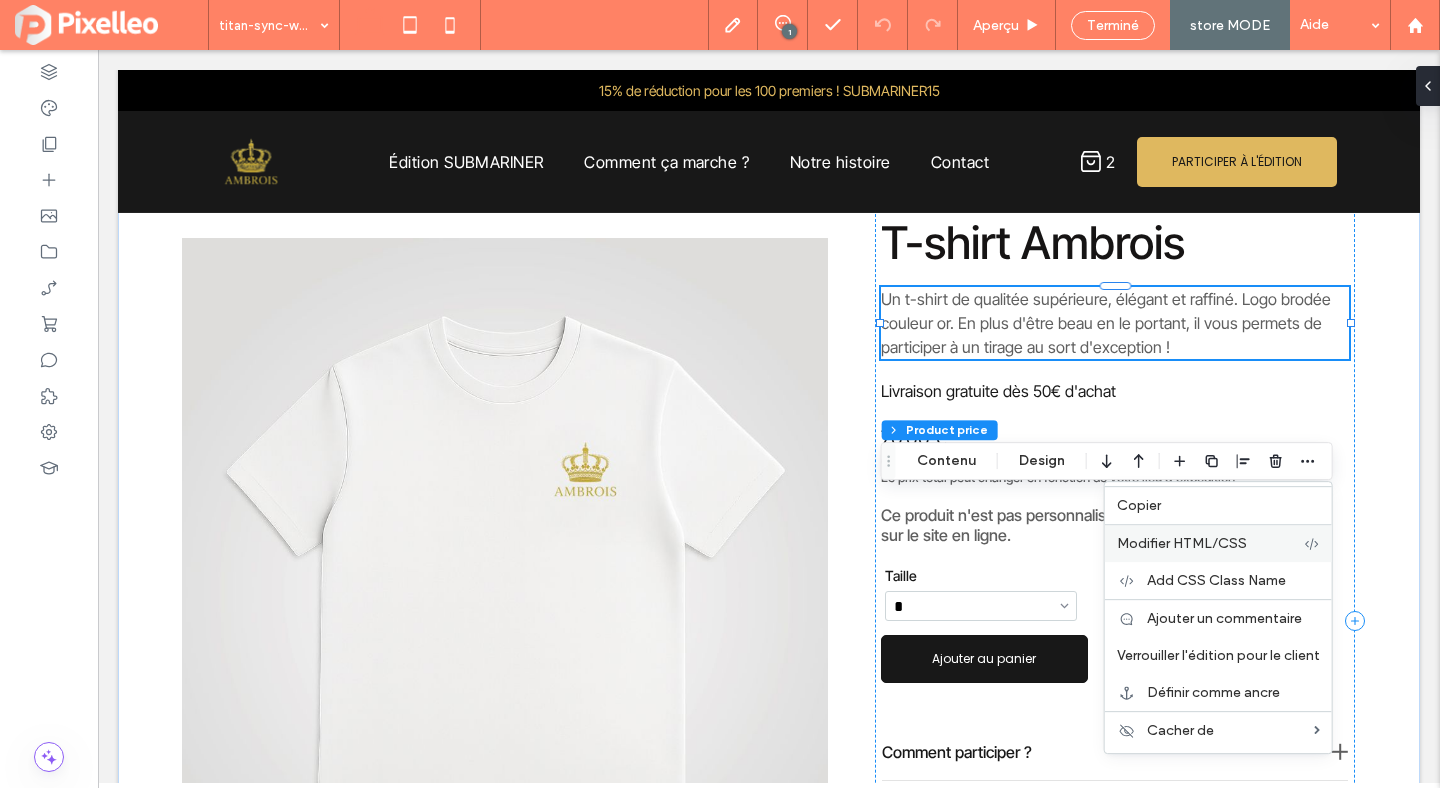 click on "Modifier HTML/CSS" at bounding box center [1182, 543] 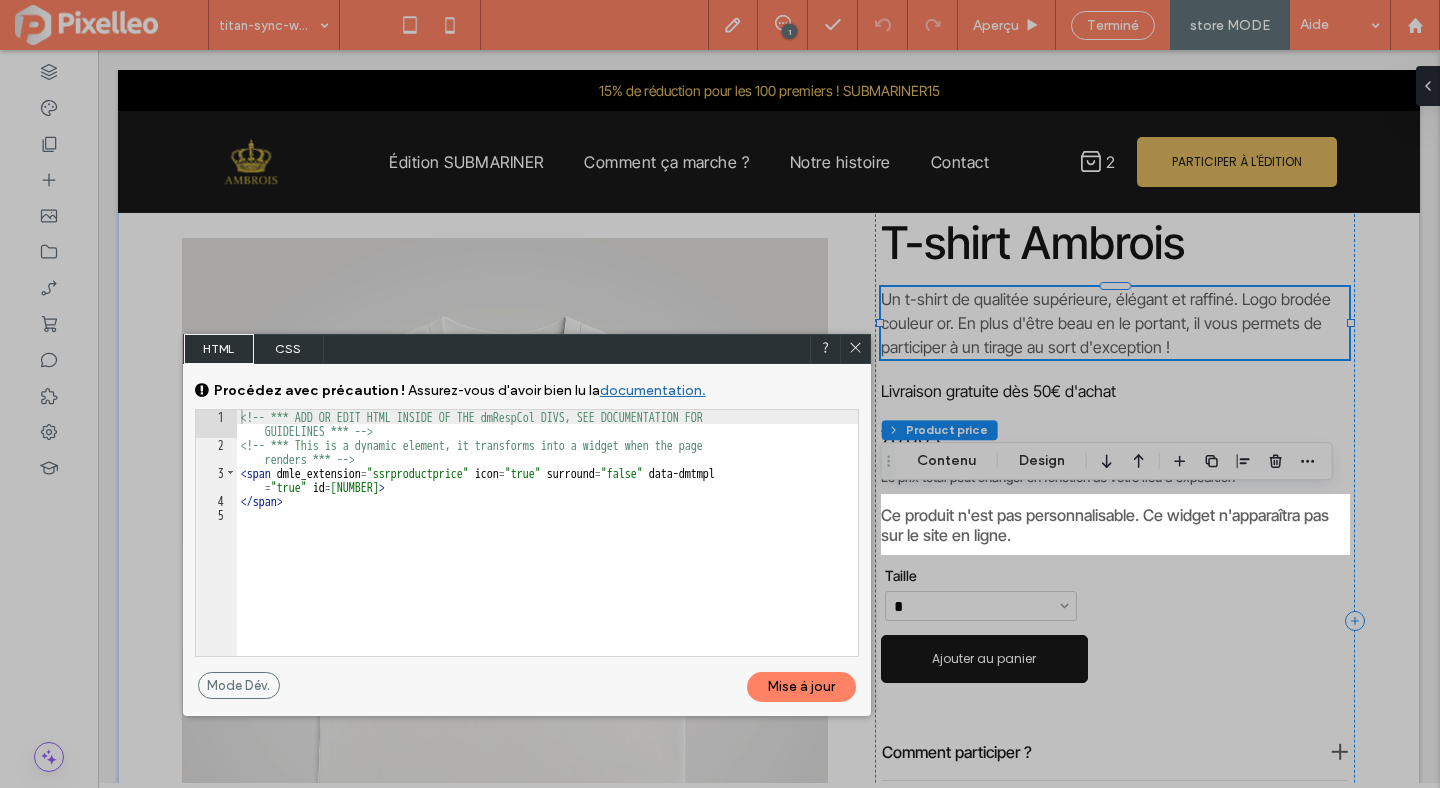 click 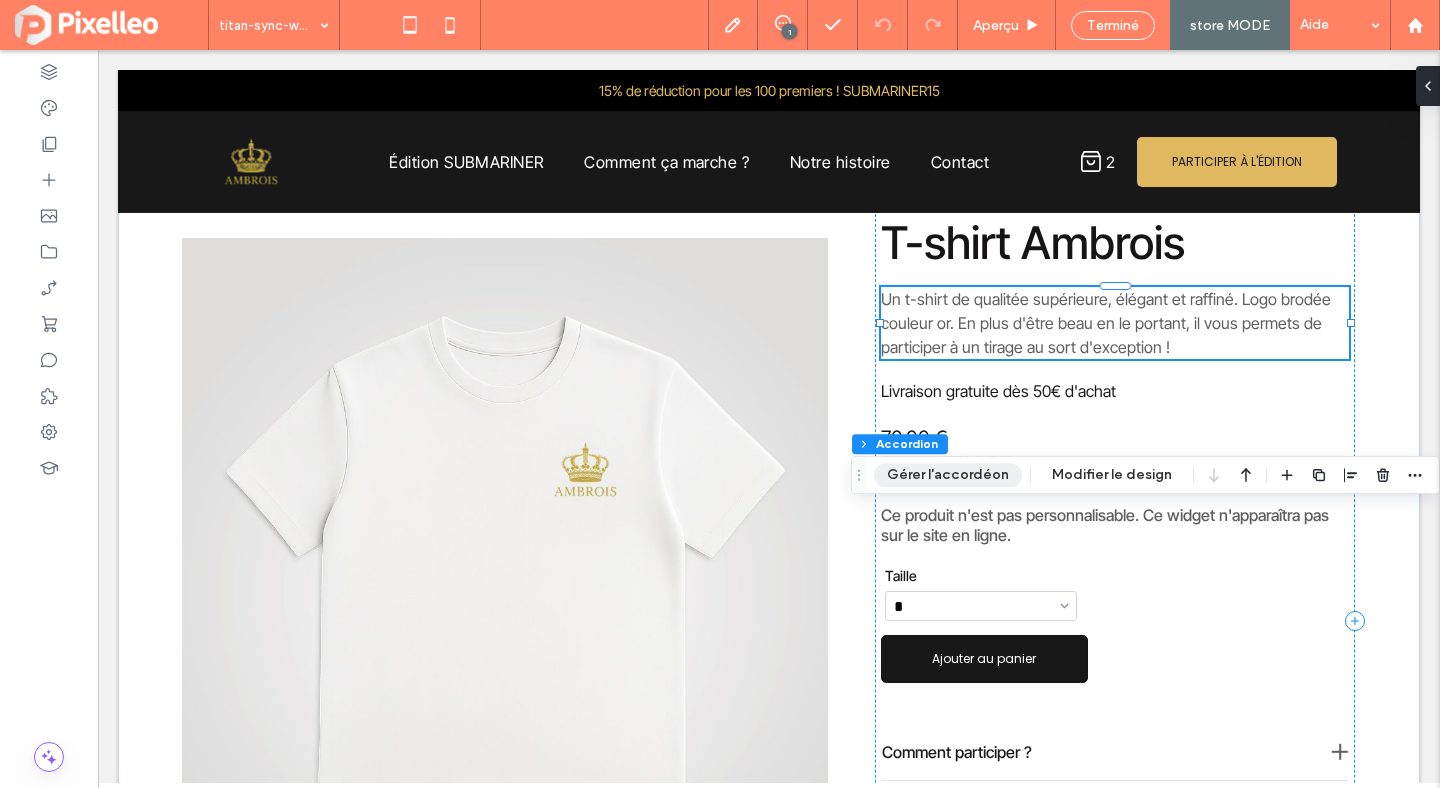 click on "Gérer l'accordéon" at bounding box center (948, 475) 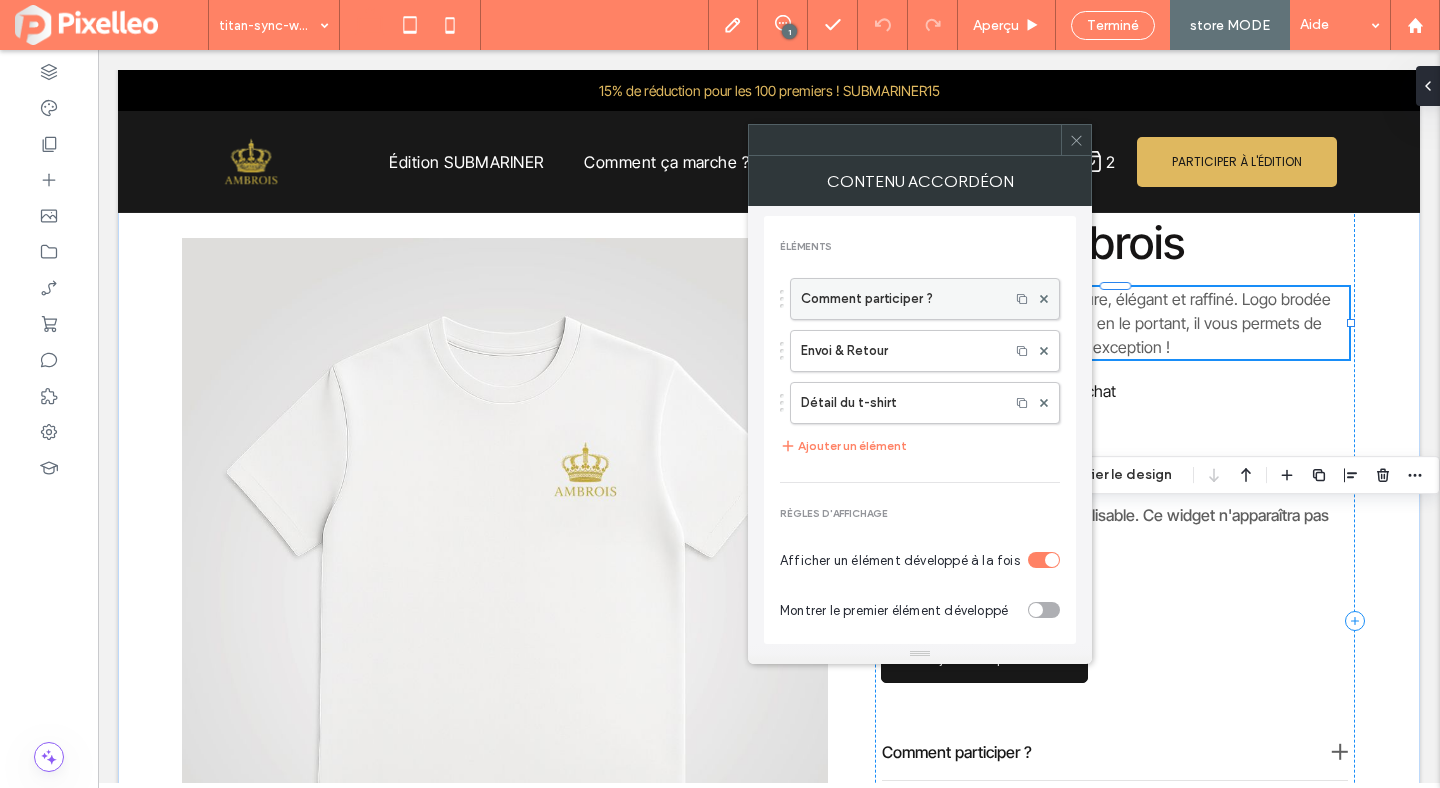 click on "Comment participer ?" at bounding box center (900, 299) 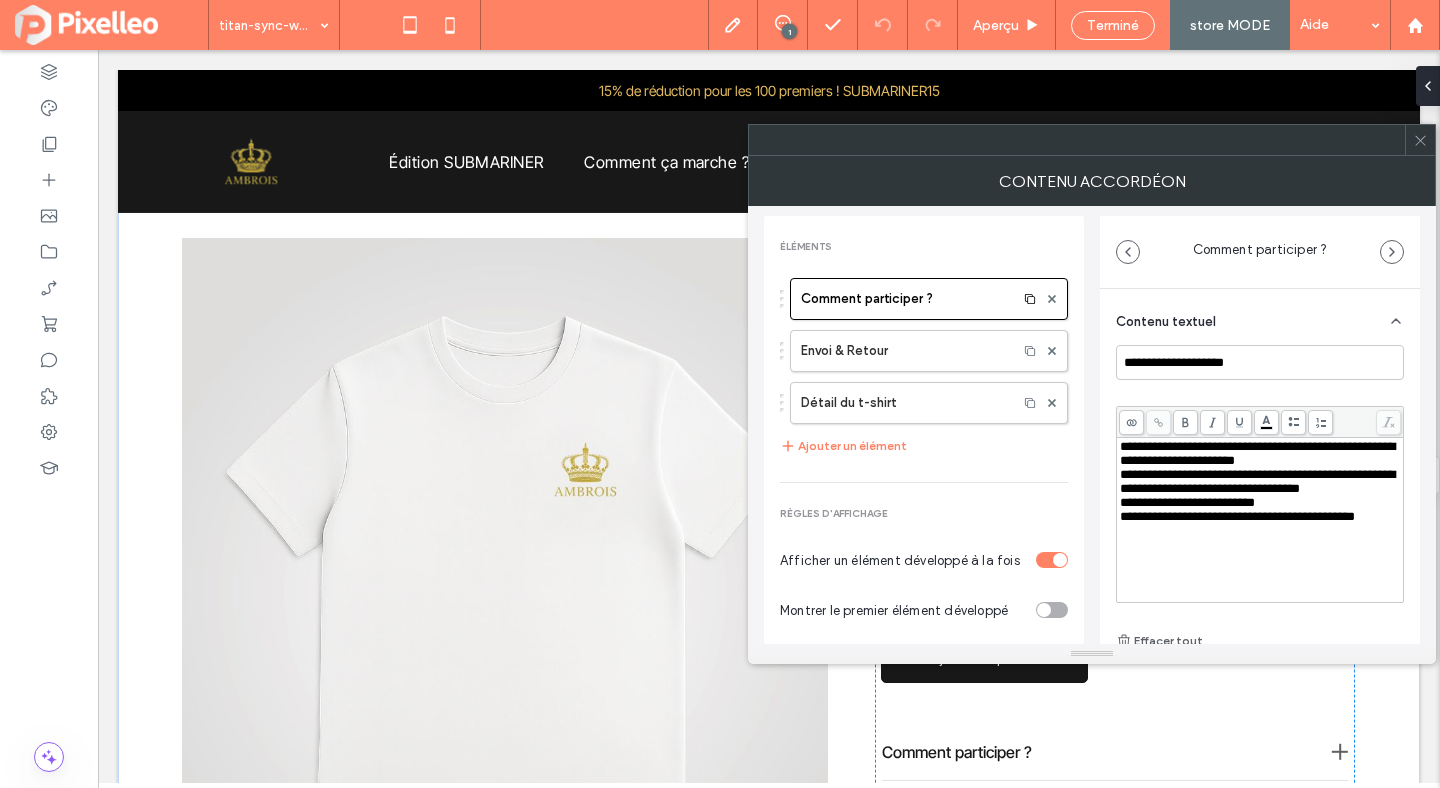click on "**********" at bounding box center [1257, 481] 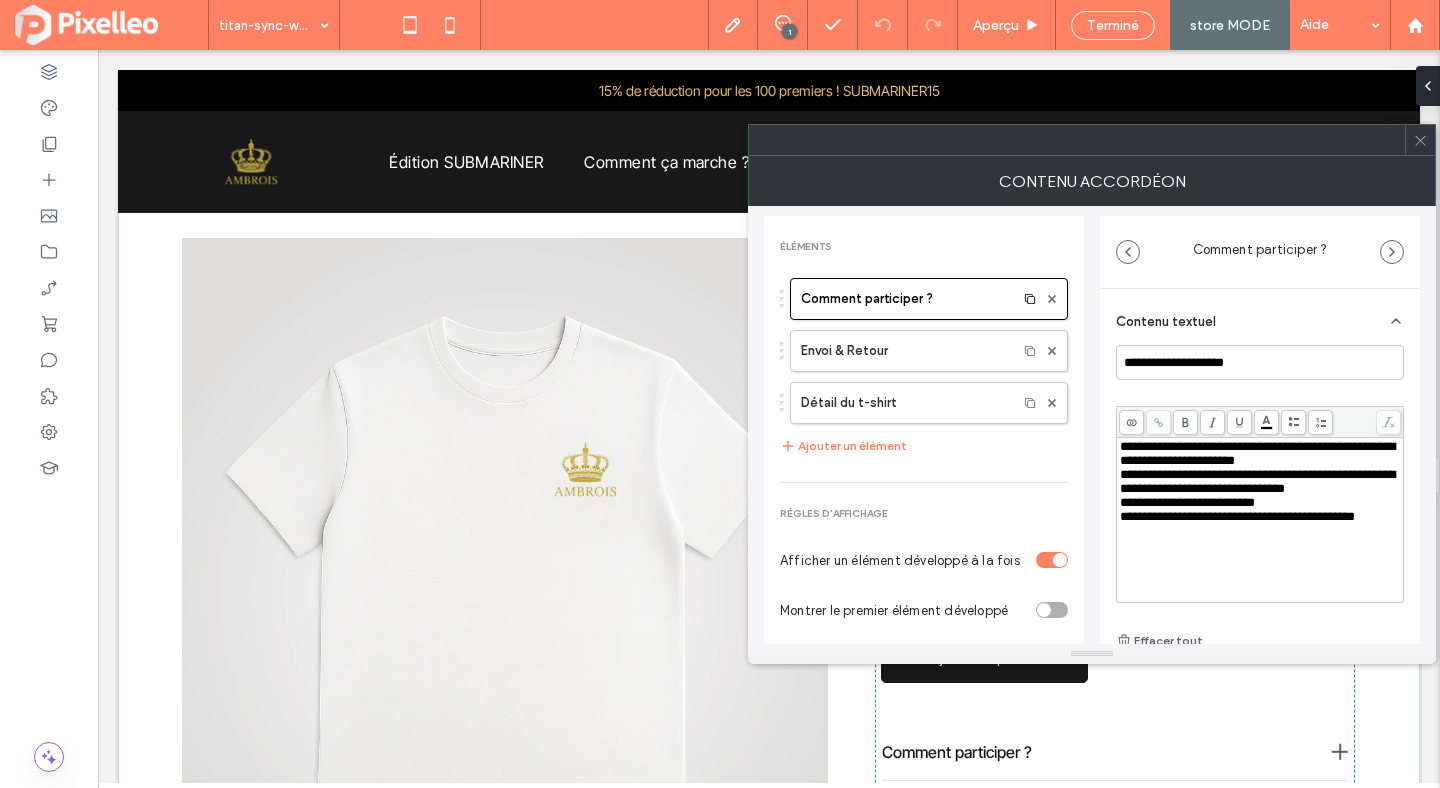 type 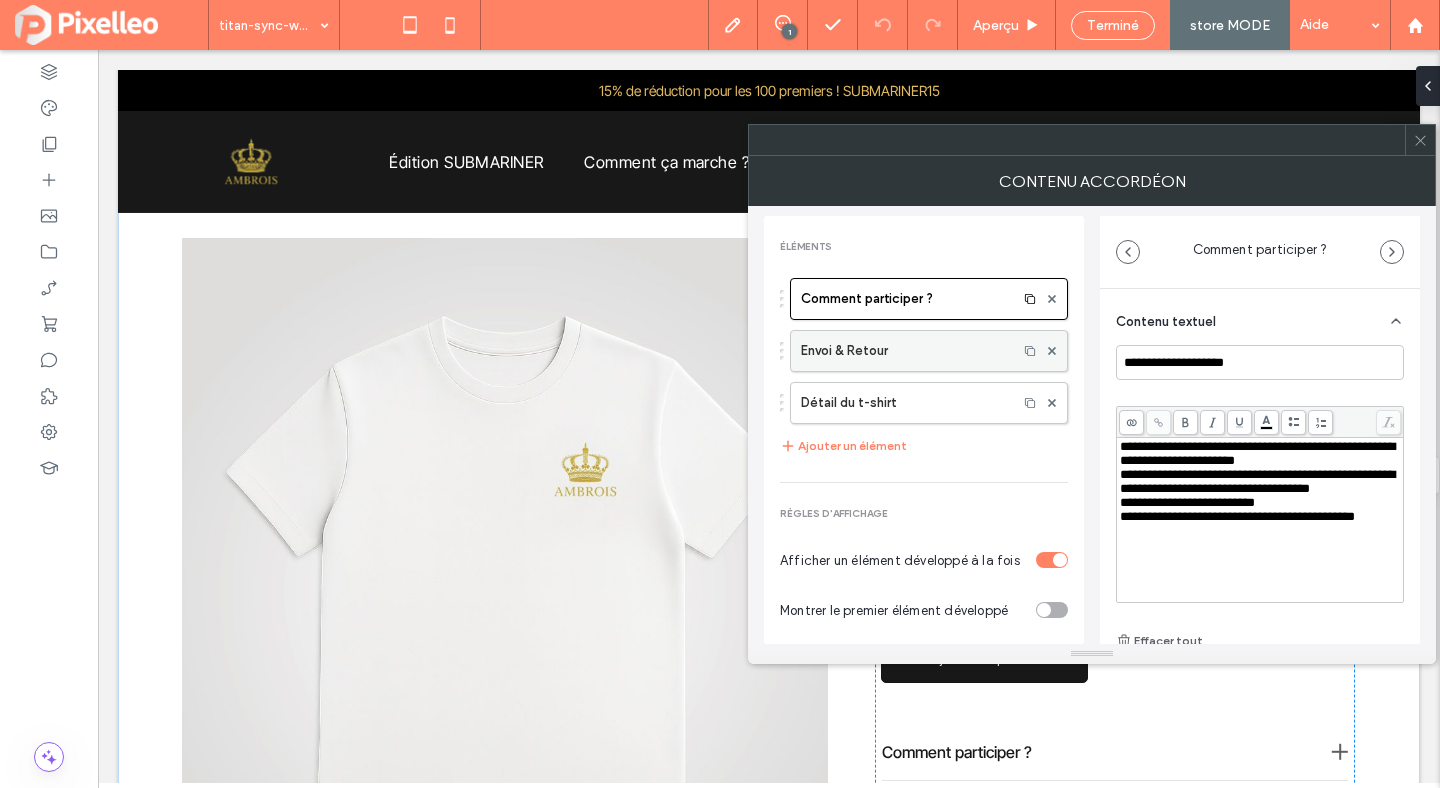 click on "Envoi & Retour" at bounding box center (904, 351) 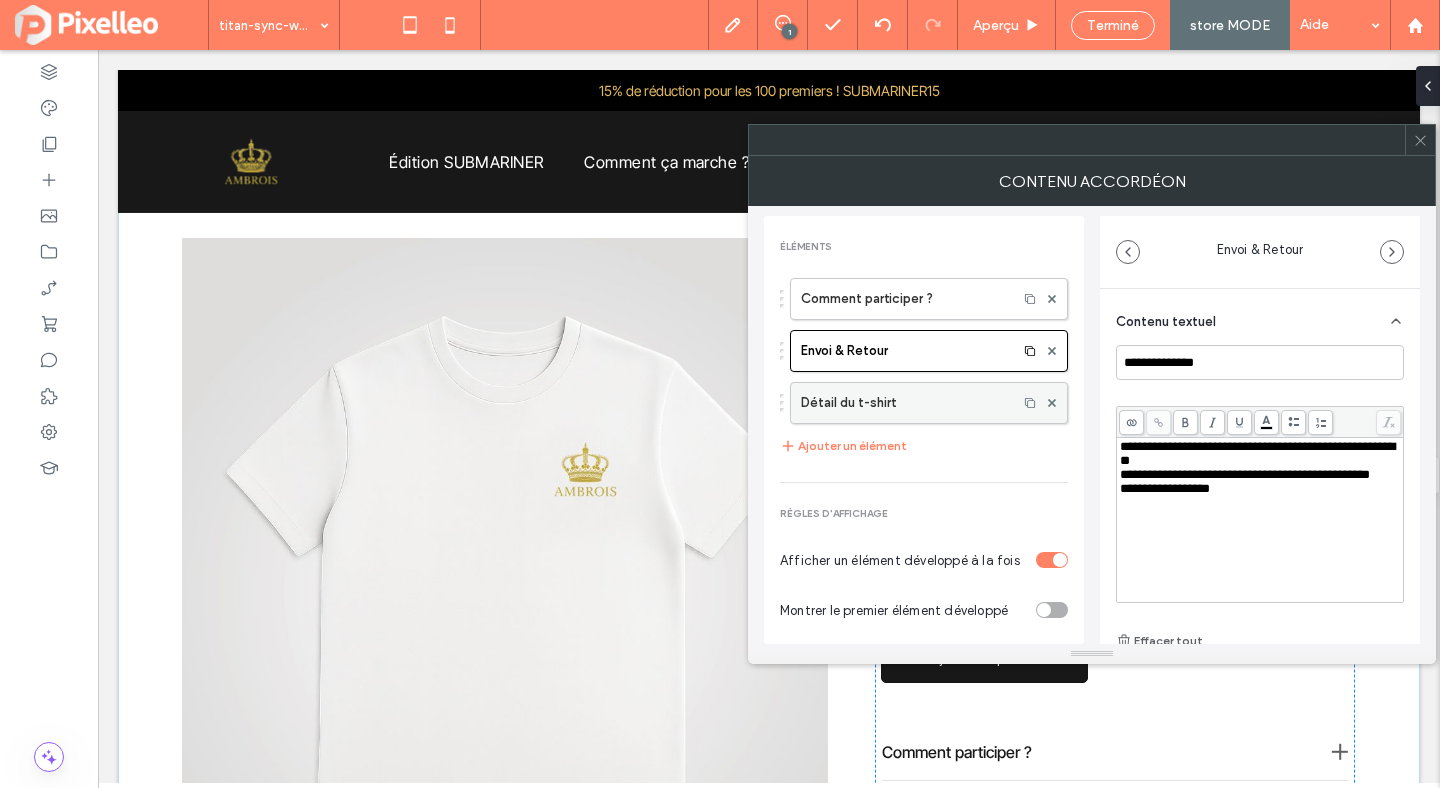click on "Détail du t-shirt" at bounding box center (904, 403) 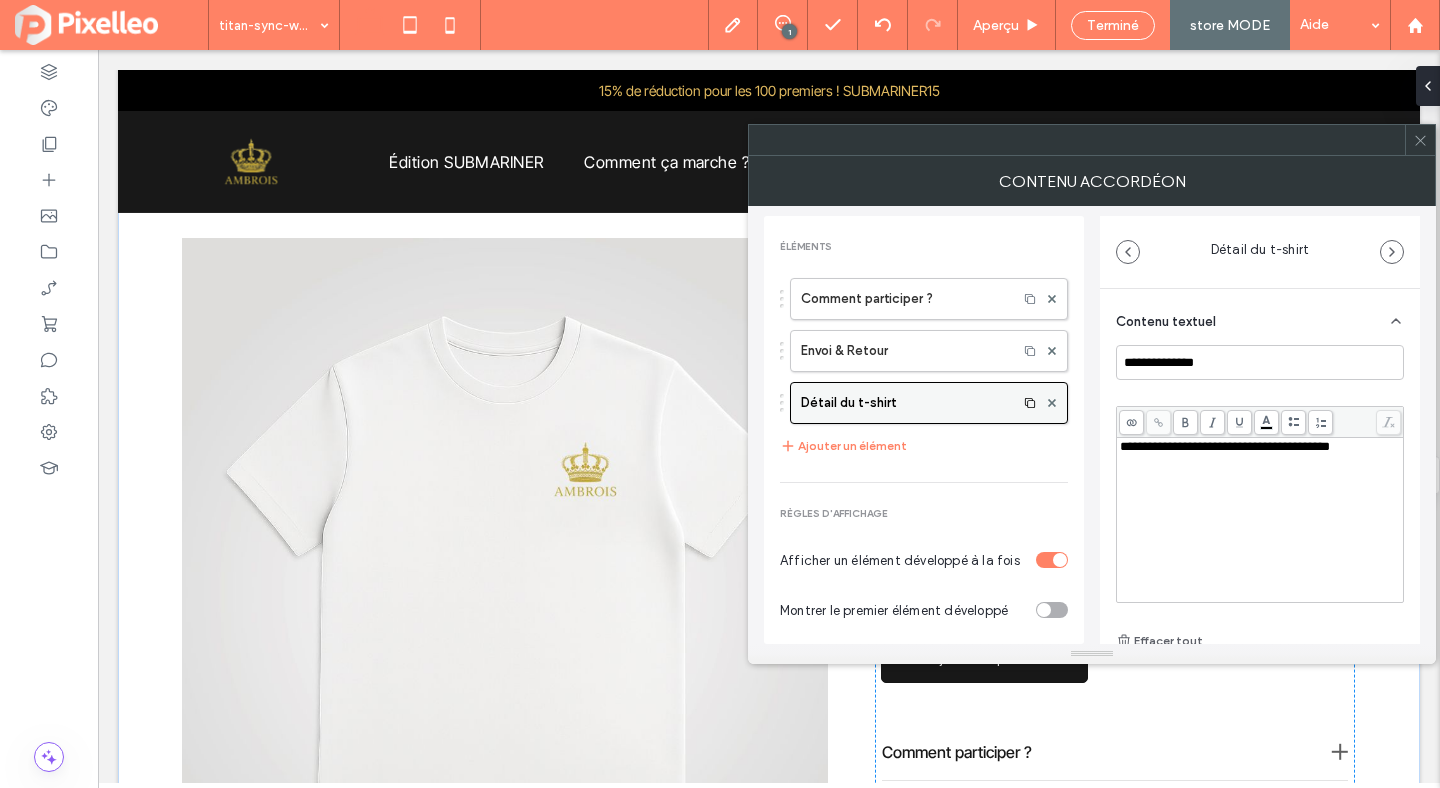 type on "**********" 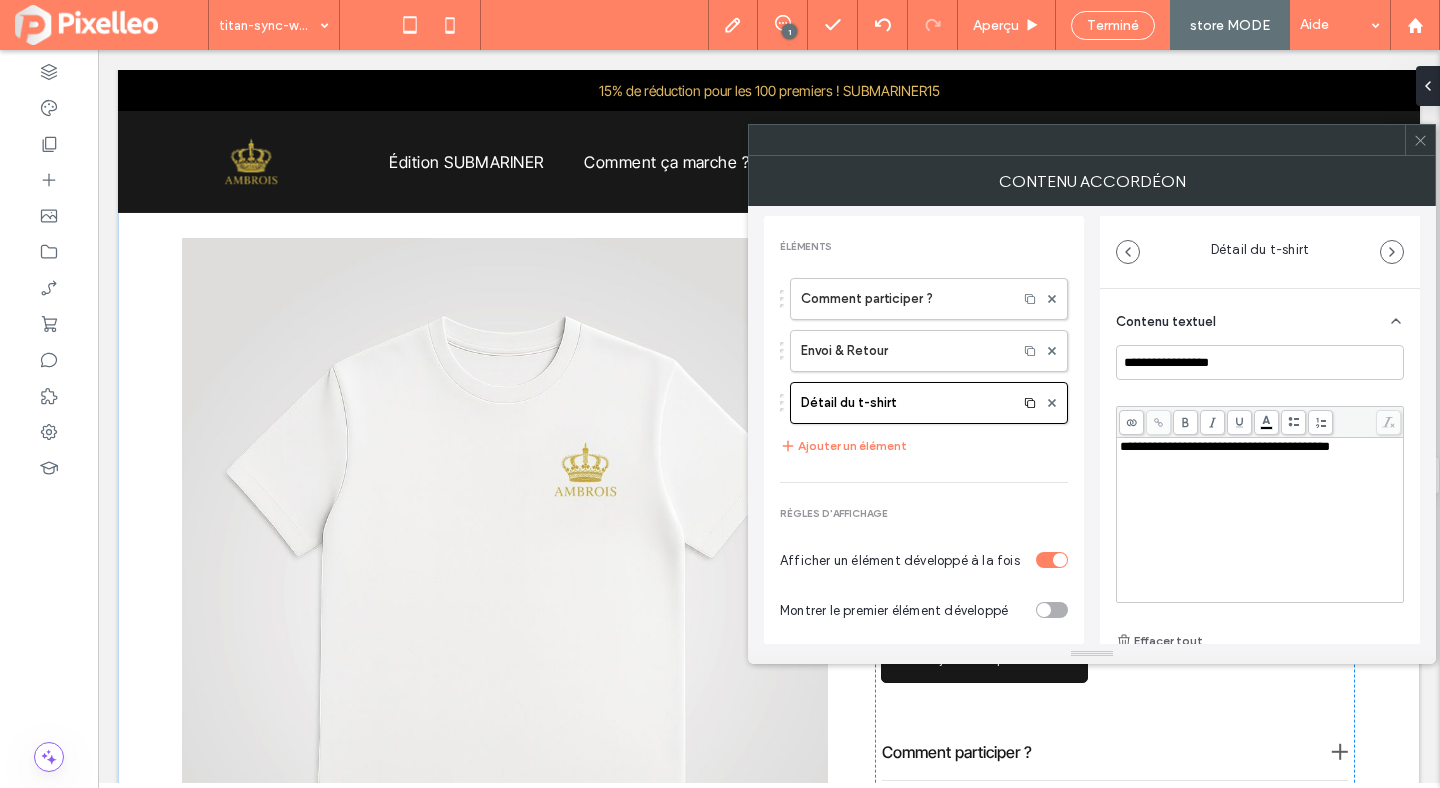 click 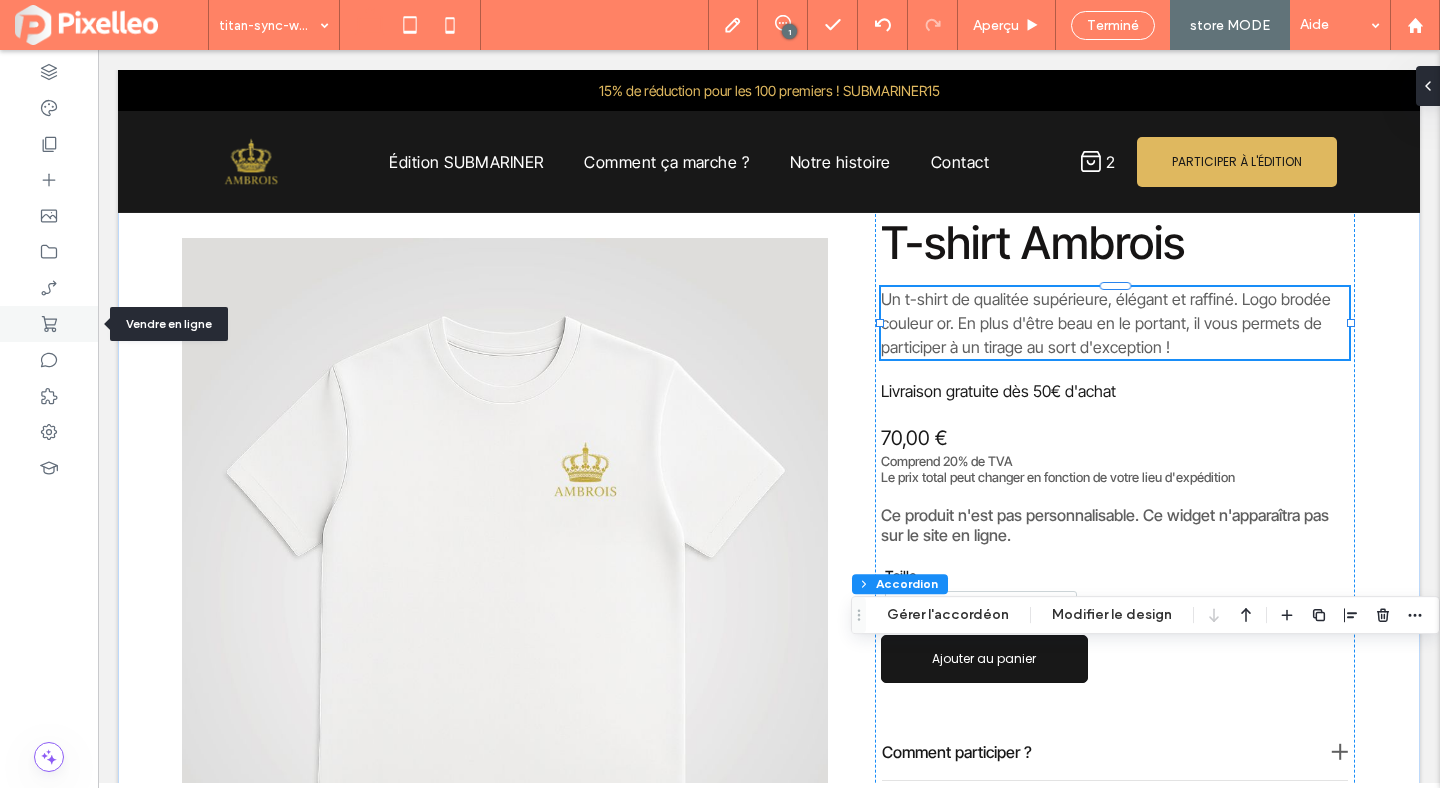 click 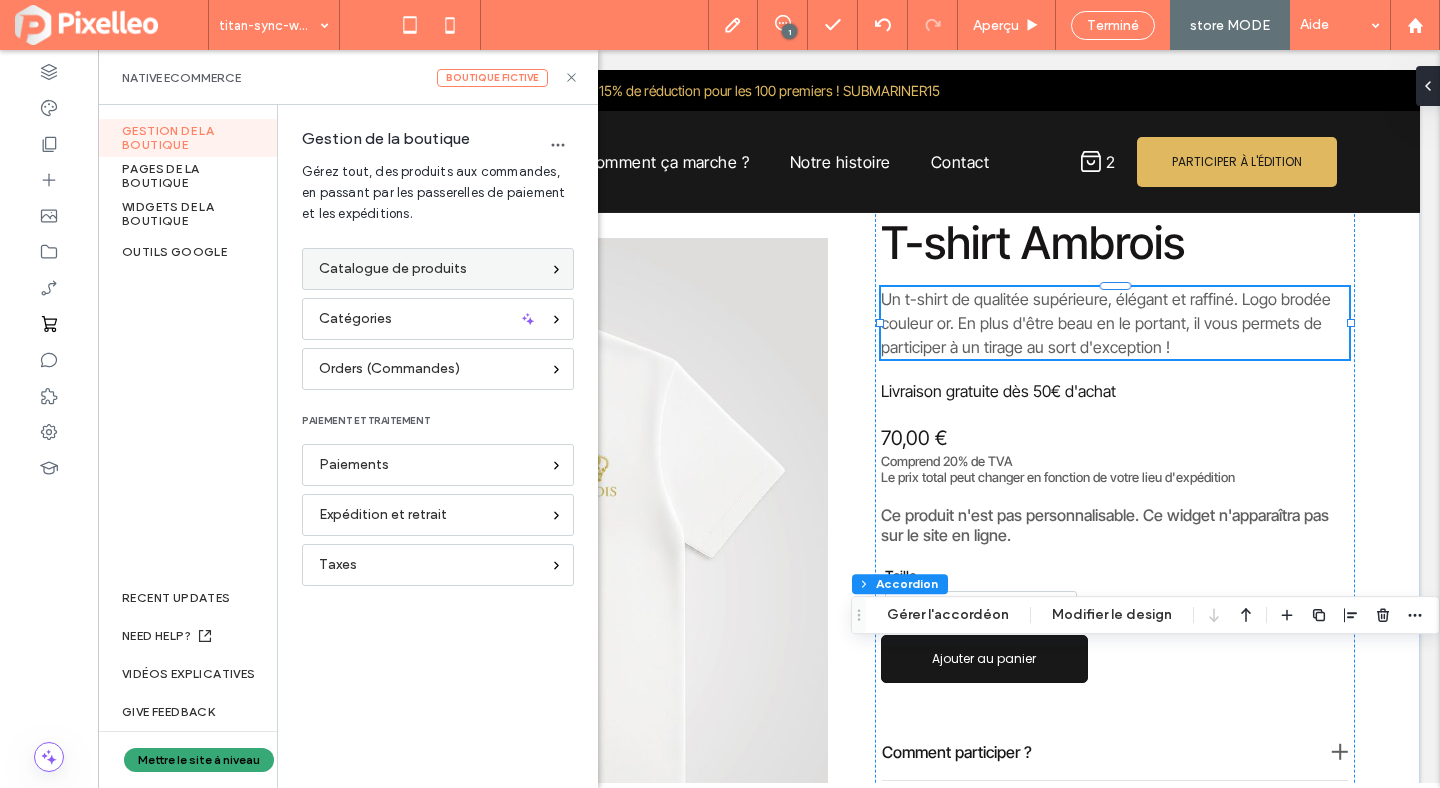 click on "Catalogue de produits" at bounding box center [393, 269] 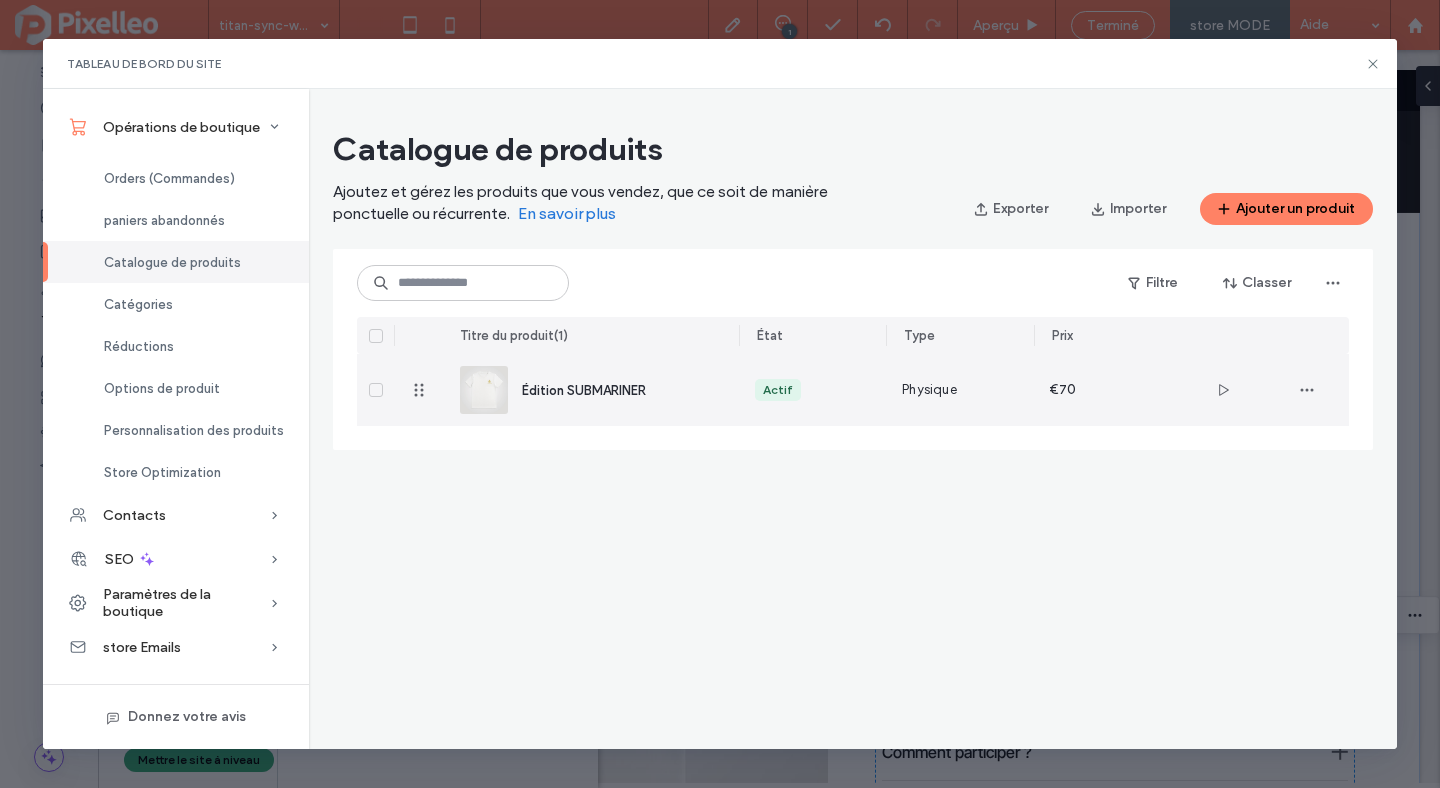 click on "Édition SUBMARINER" at bounding box center (591, 390) 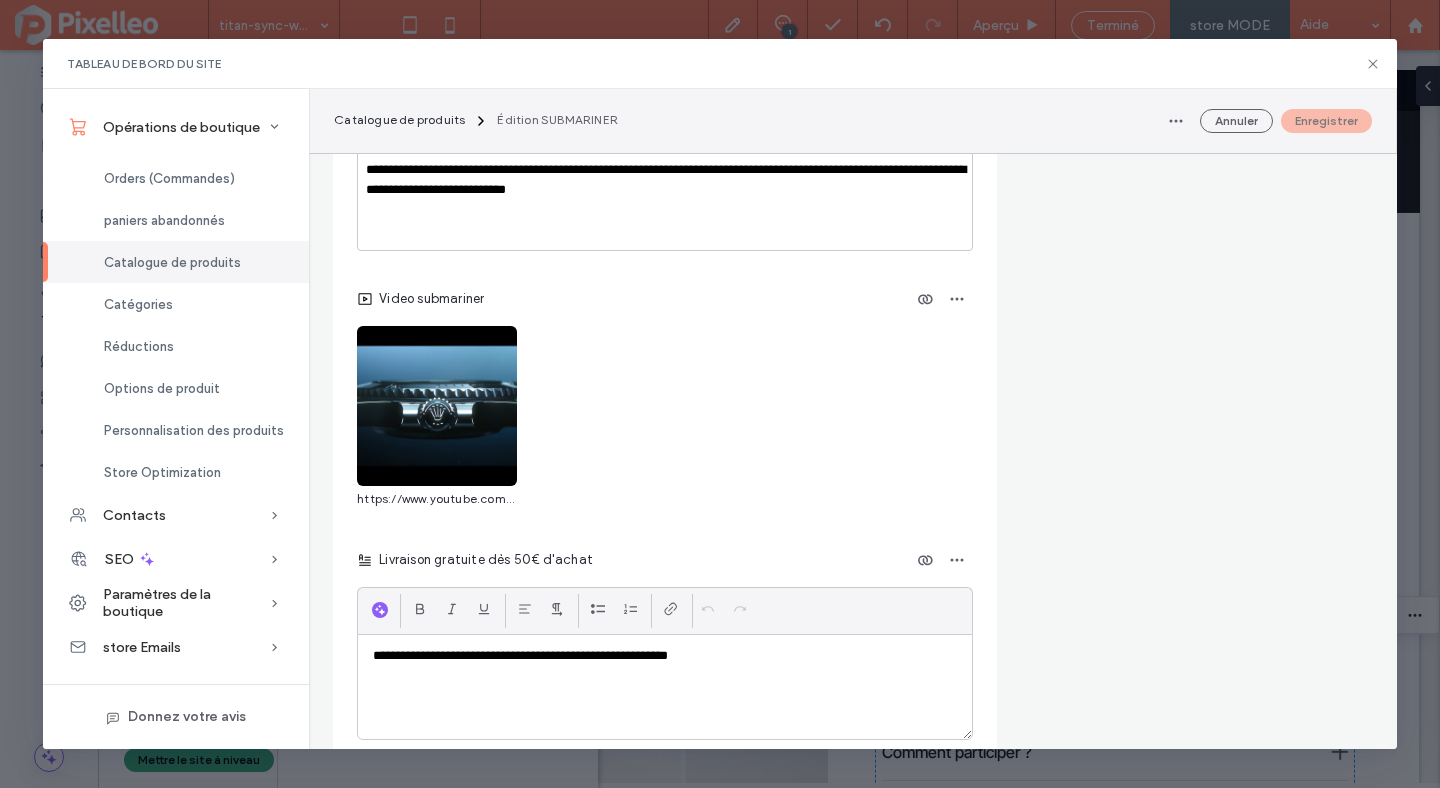 scroll, scrollTop: 3608, scrollLeft: 0, axis: vertical 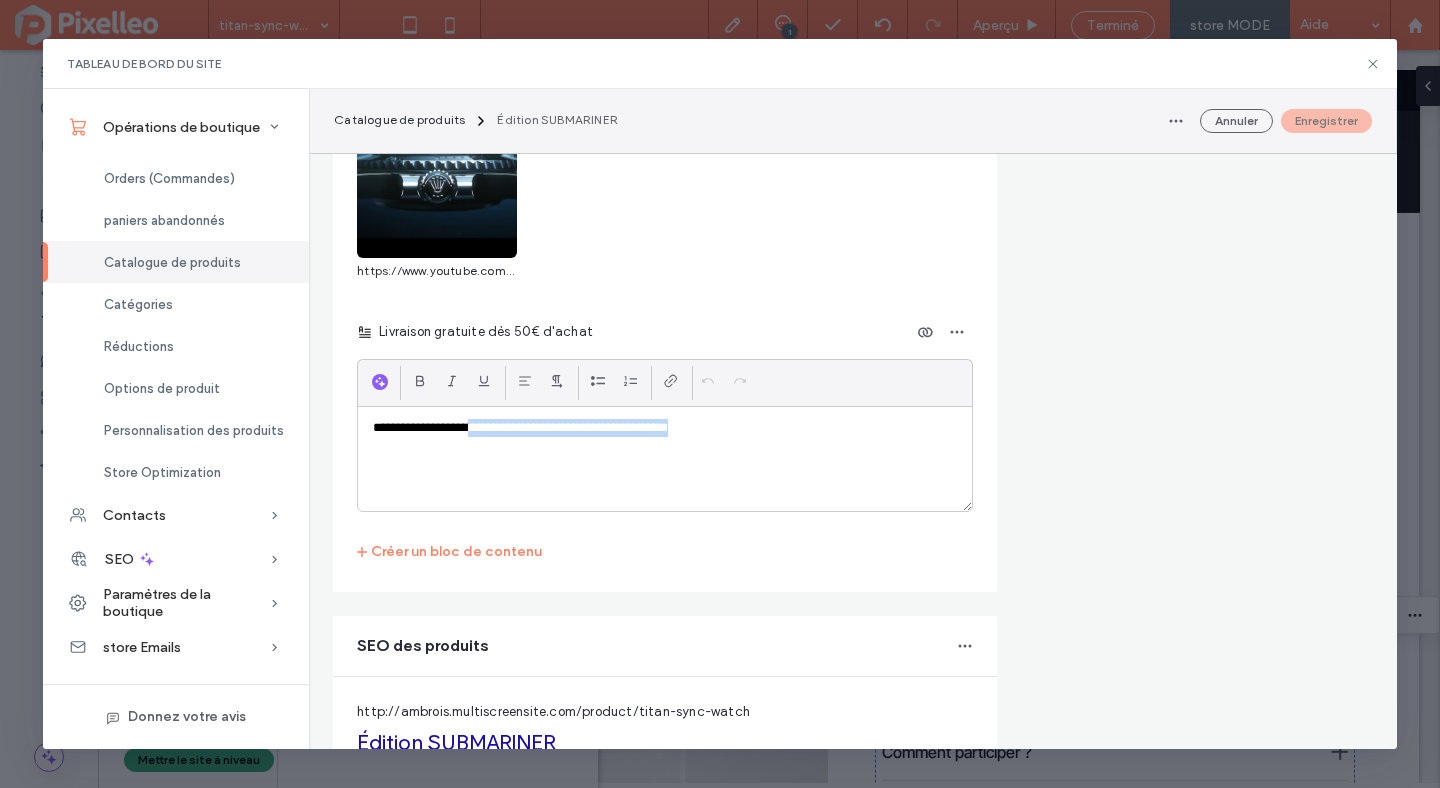 drag, startPoint x: 479, startPoint y: 424, endPoint x: 765, endPoint y: 422, distance: 286.007 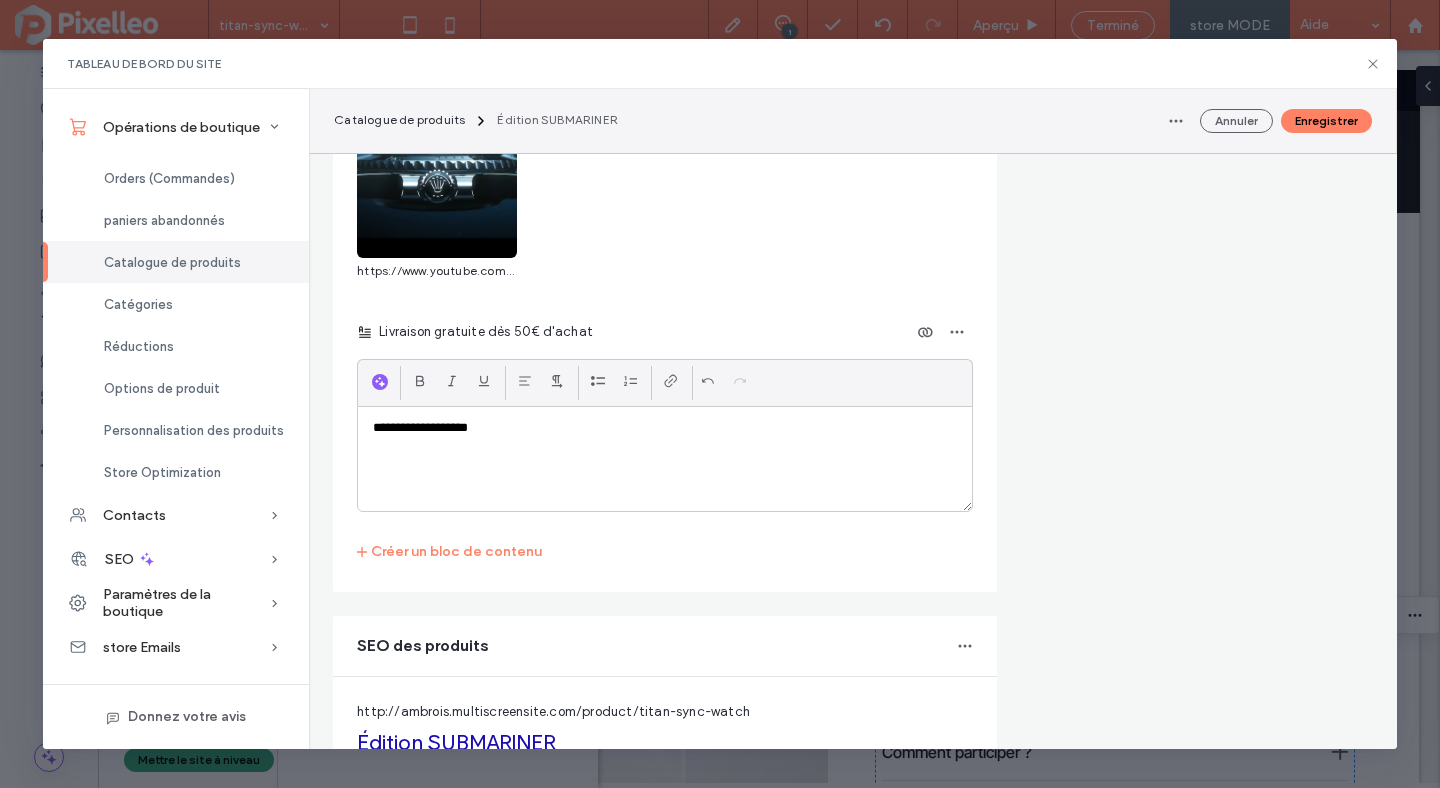 type 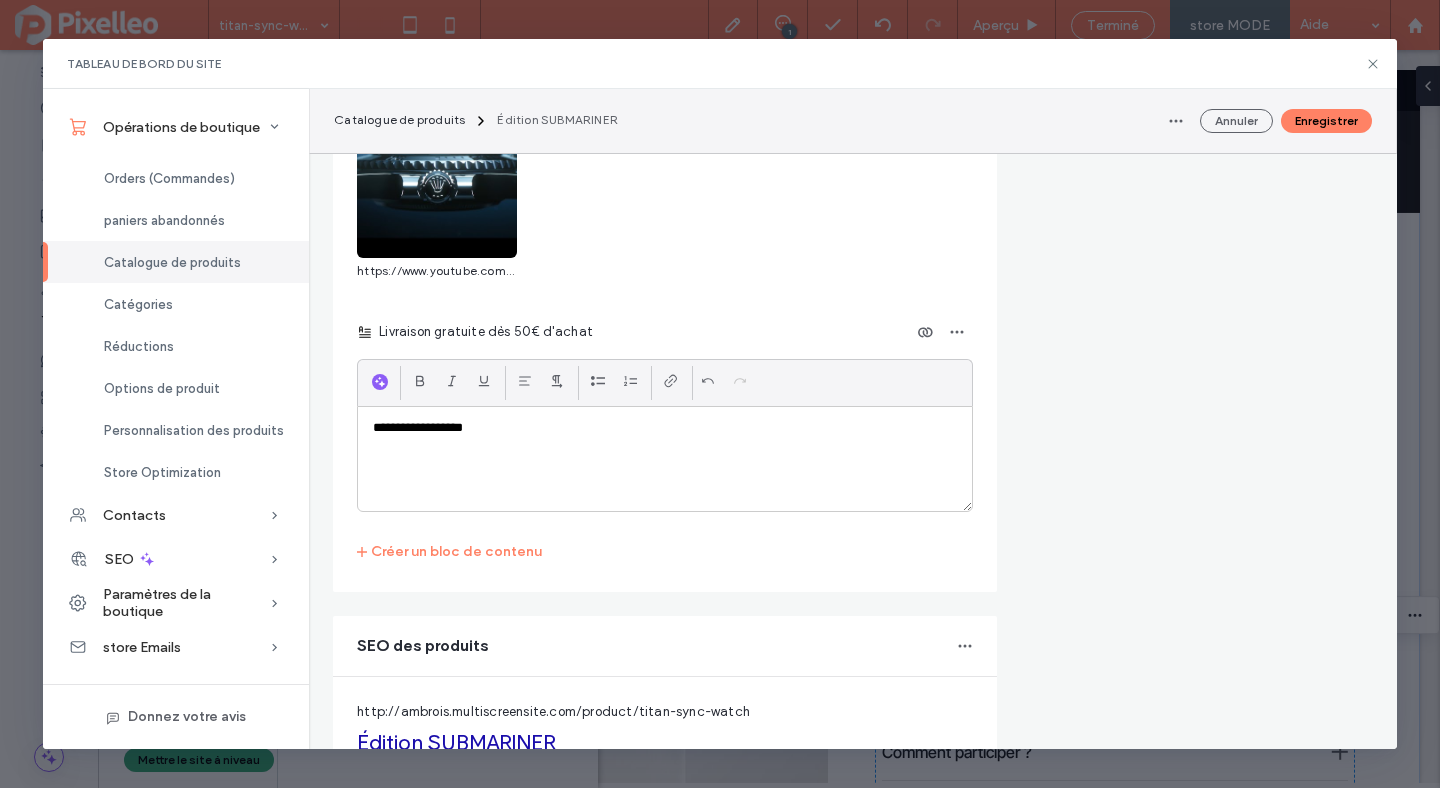 click on "**********" at bounding box center [665, 428] 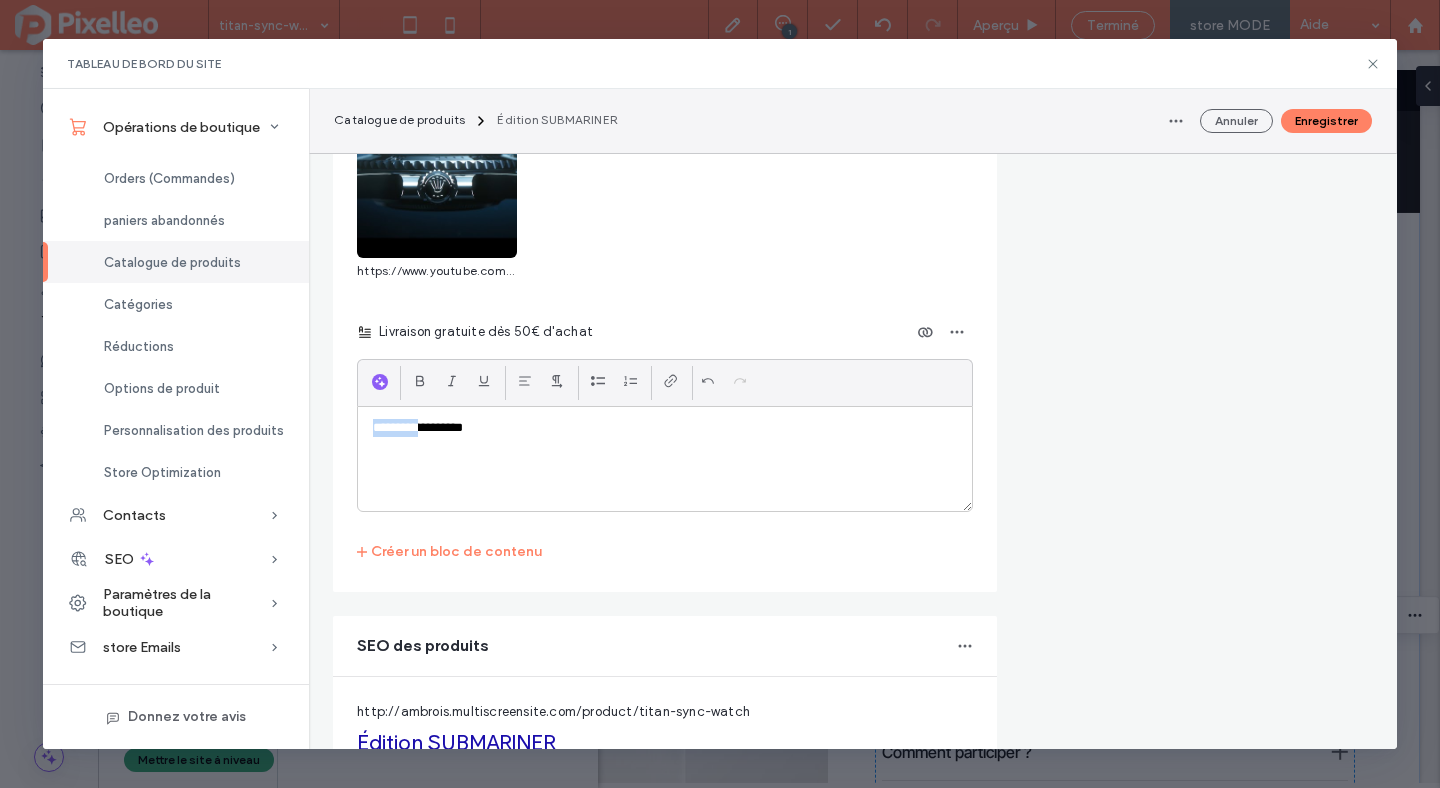 click on "**********" at bounding box center [665, 428] 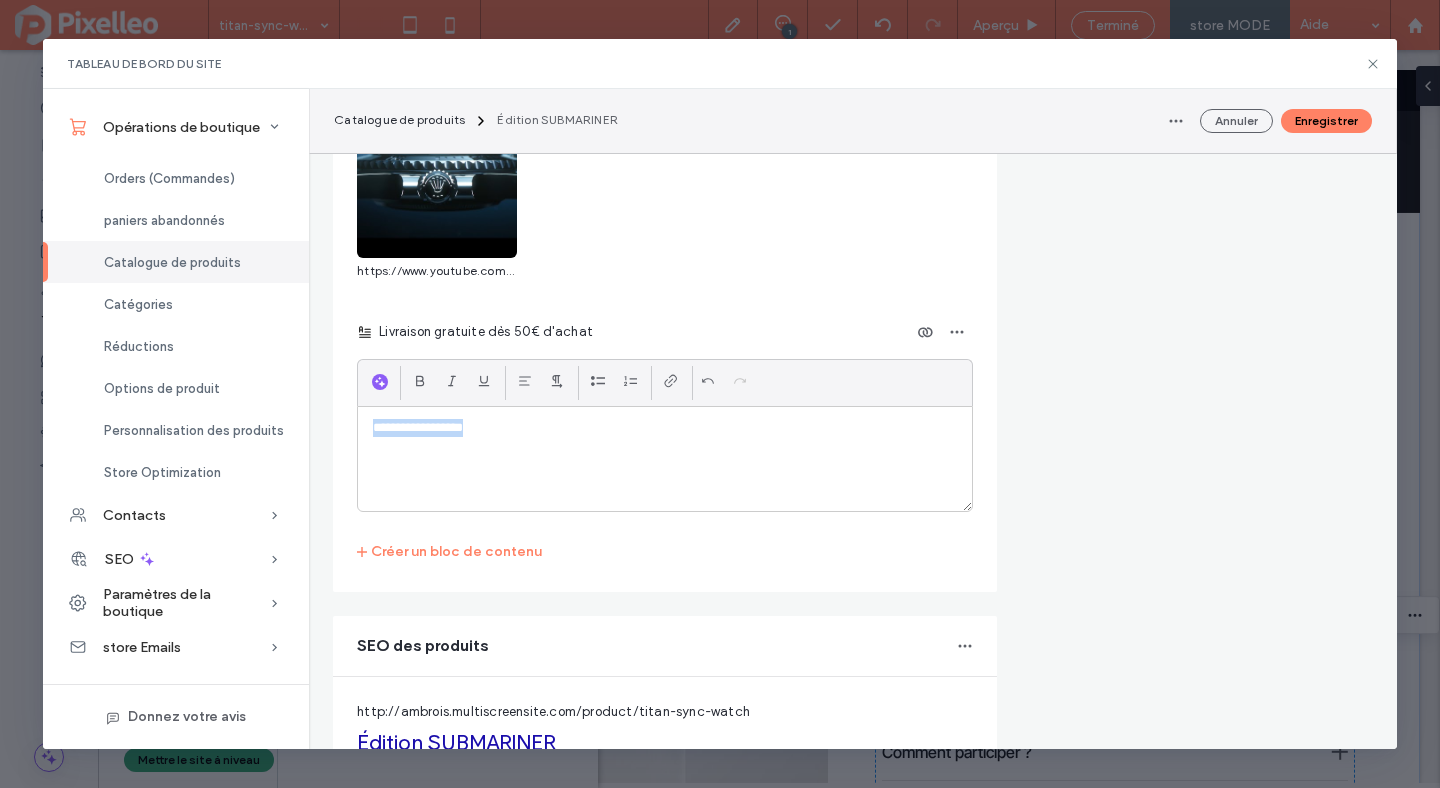 click on "**********" at bounding box center (665, 428) 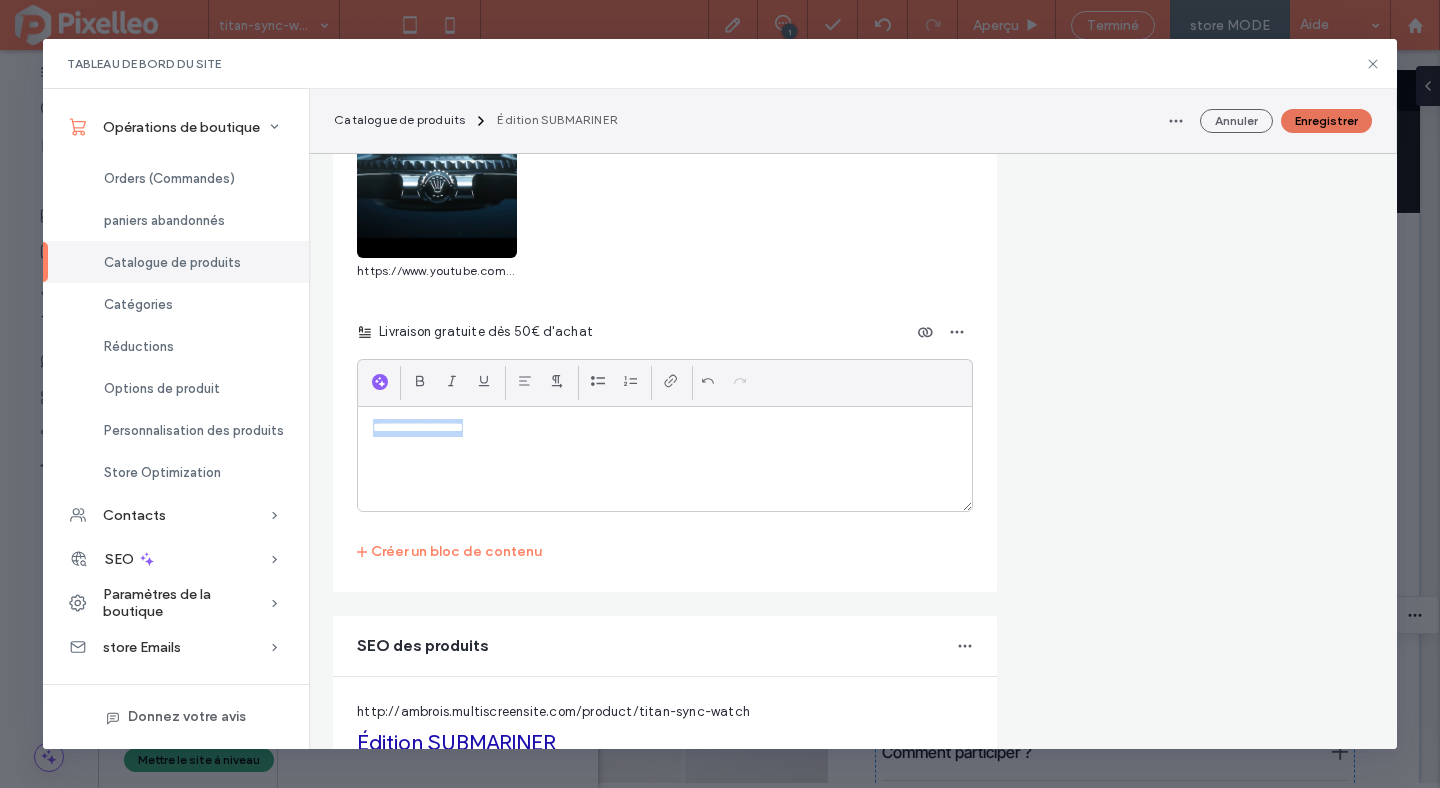 click on "Enregistrer" at bounding box center [1326, 121] 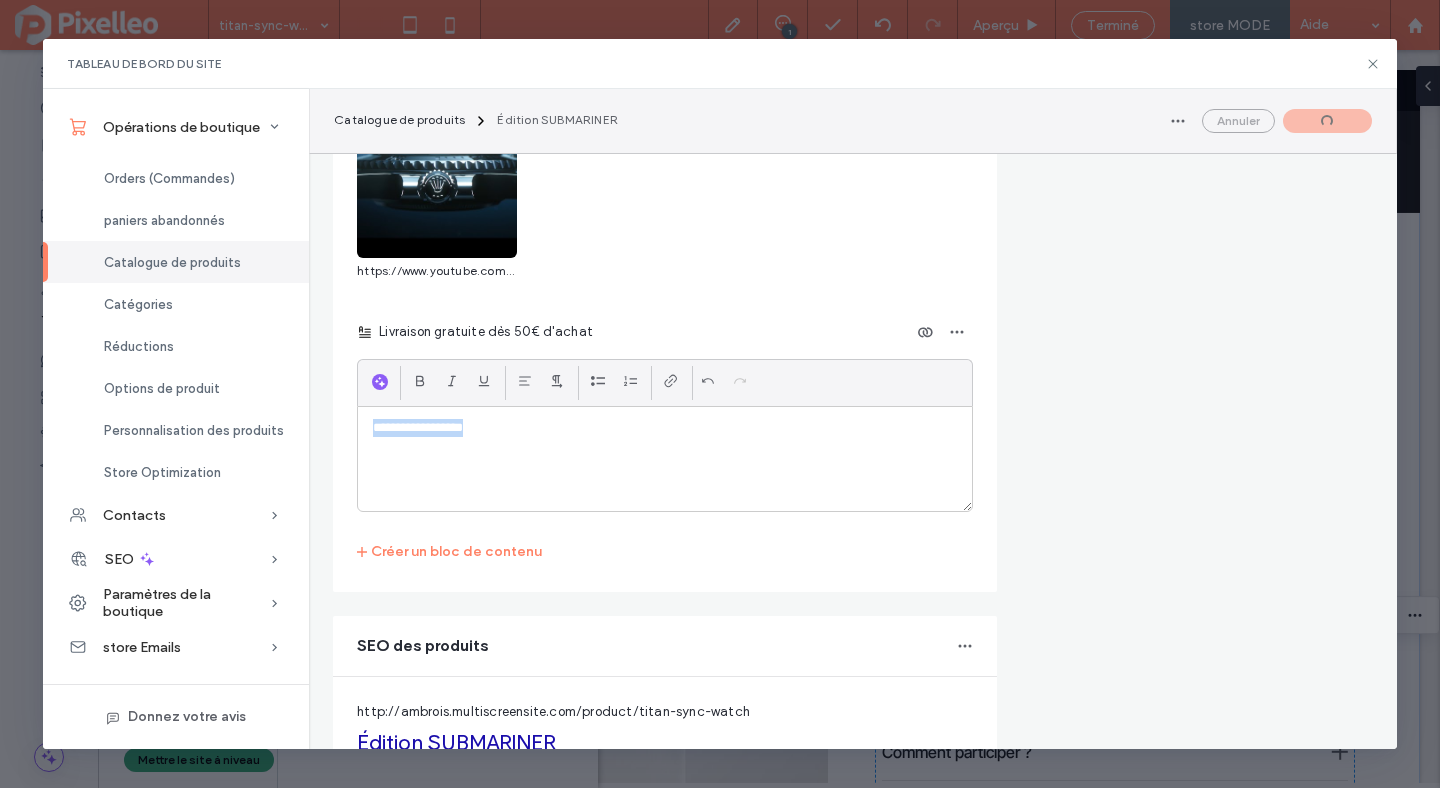 scroll, scrollTop: 0, scrollLeft: 0, axis: both 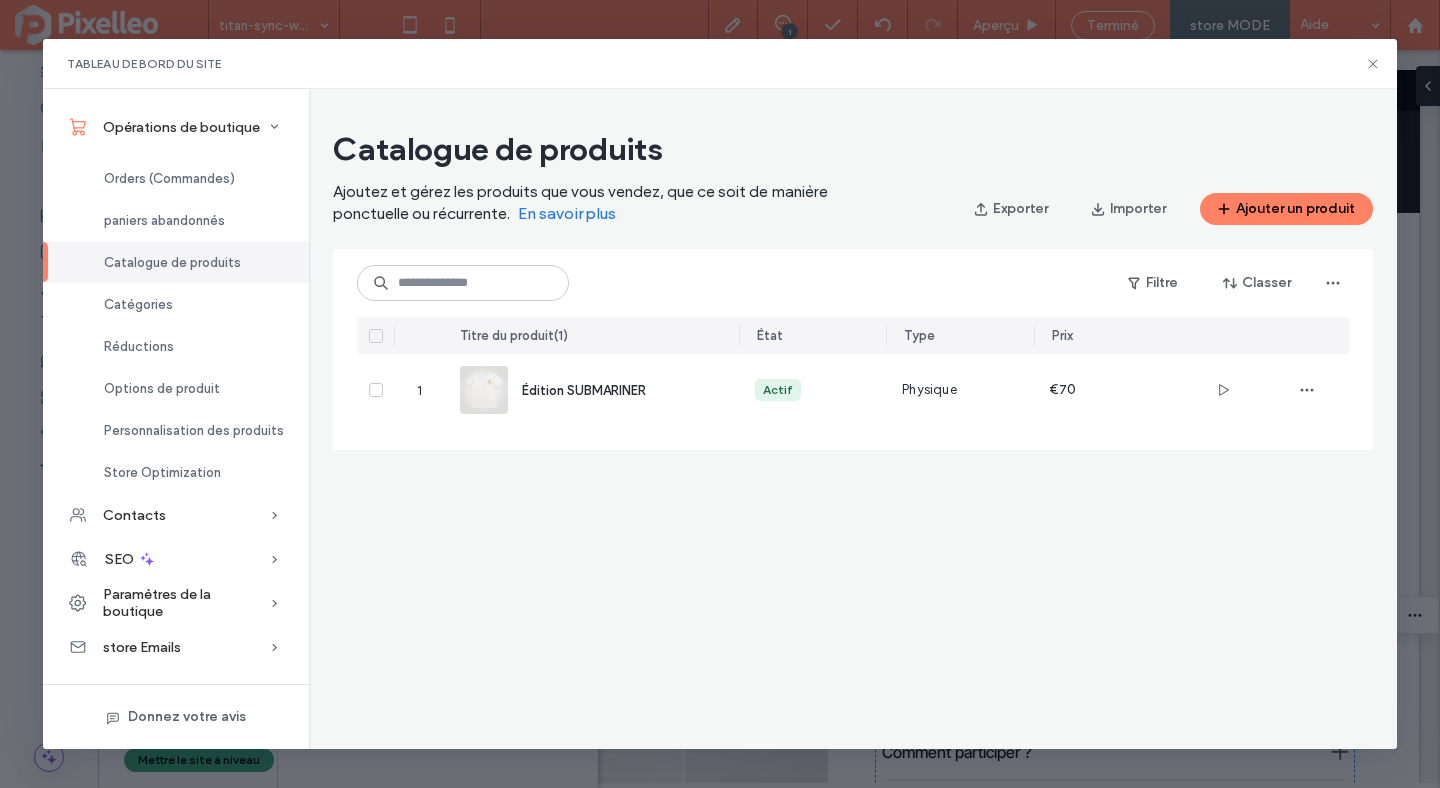 click 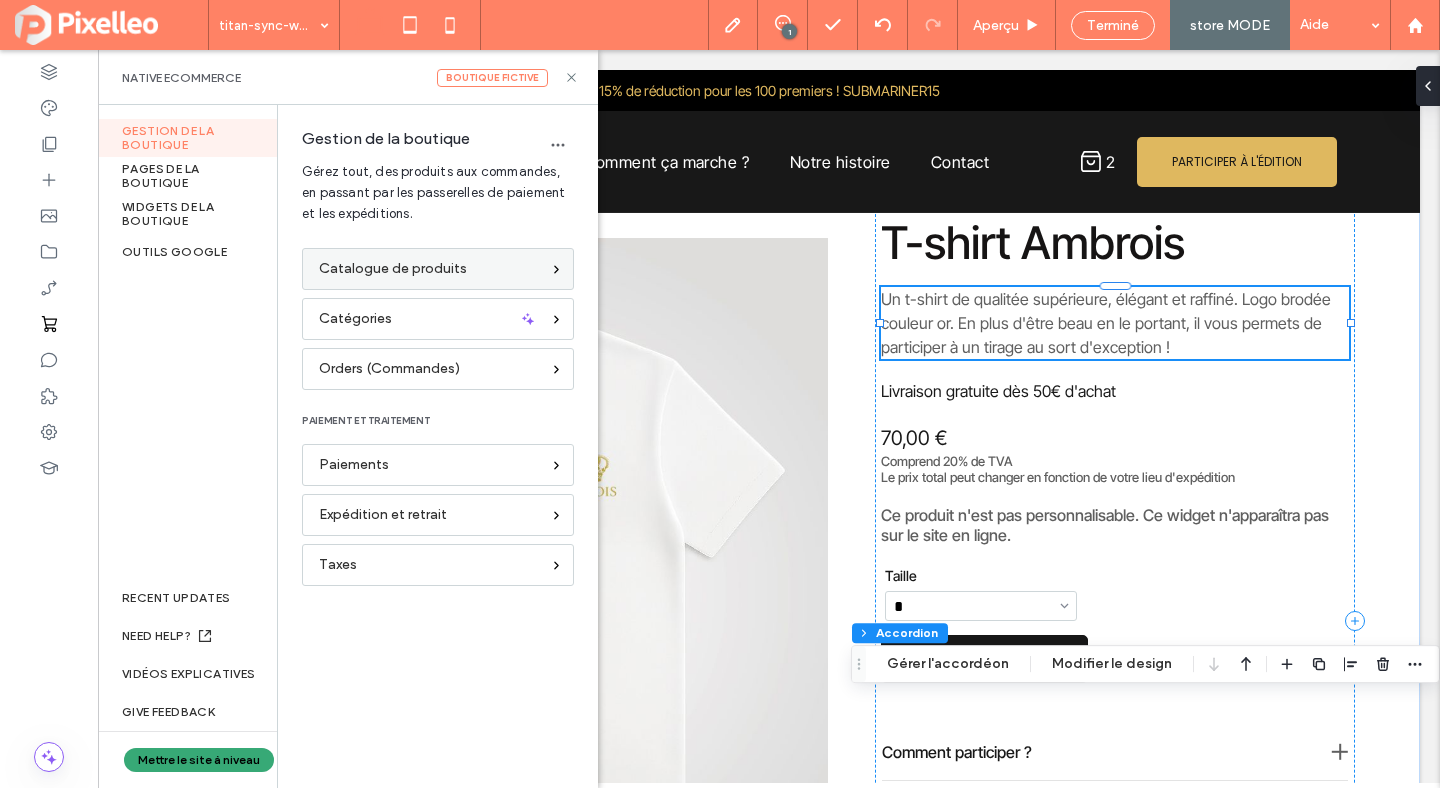 click on "Catalogue de produits" at bounding box center (438, 269) 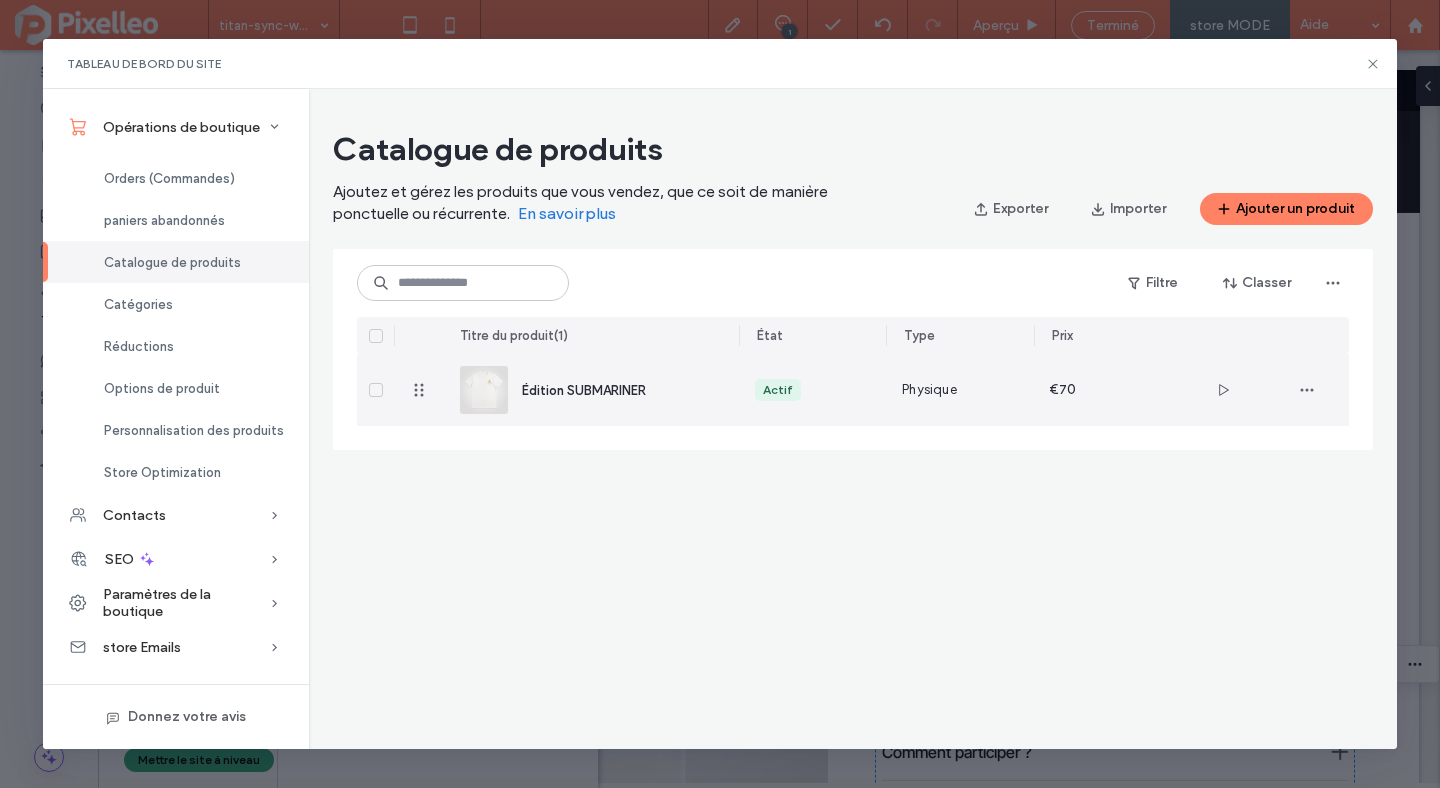 click on "Édition SUBMARINER" at bounding box center (584, 390) 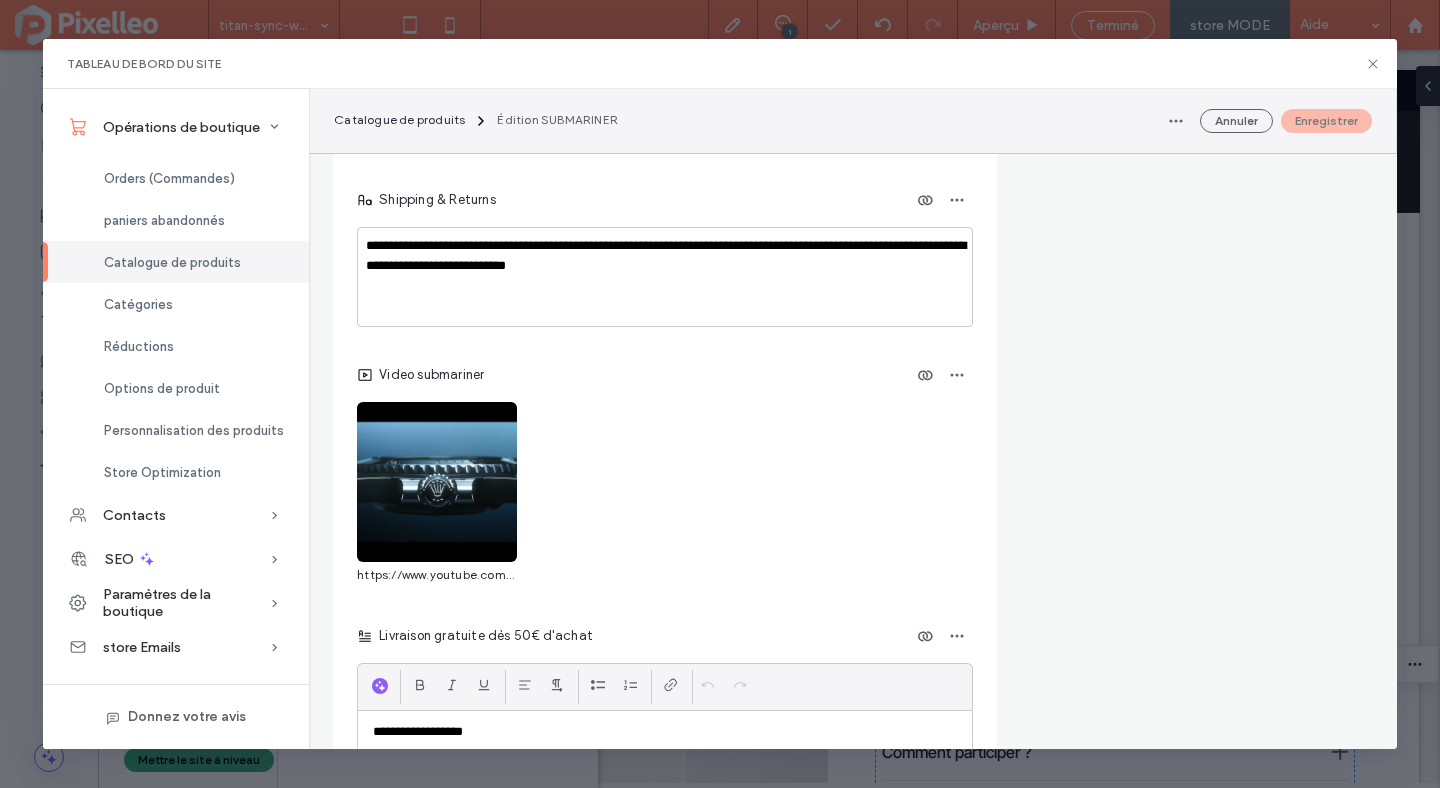scroll, scrollTop: 3722, scrollLeft: 0, axis: vertical 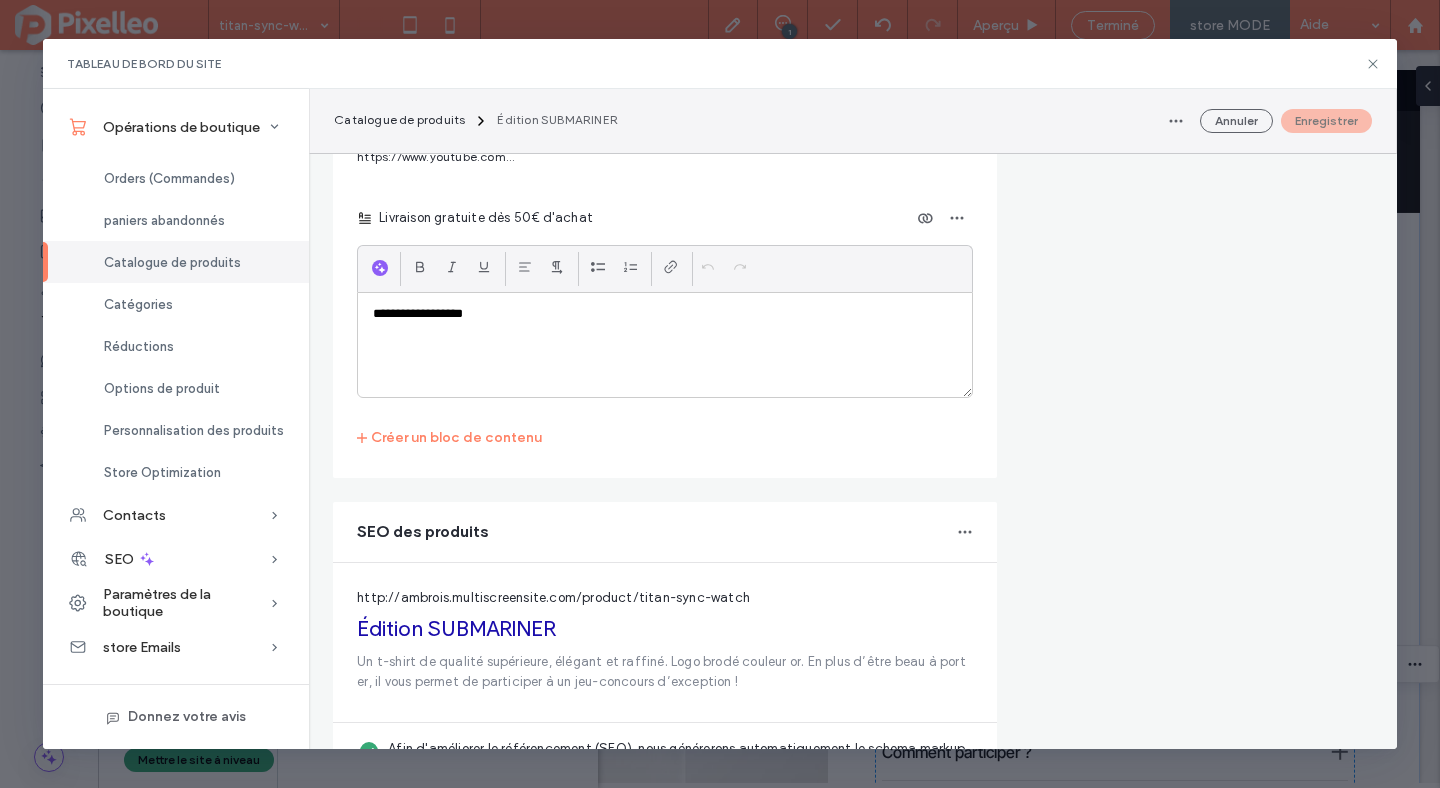 click on "**********" at bounding box center [665, 314] 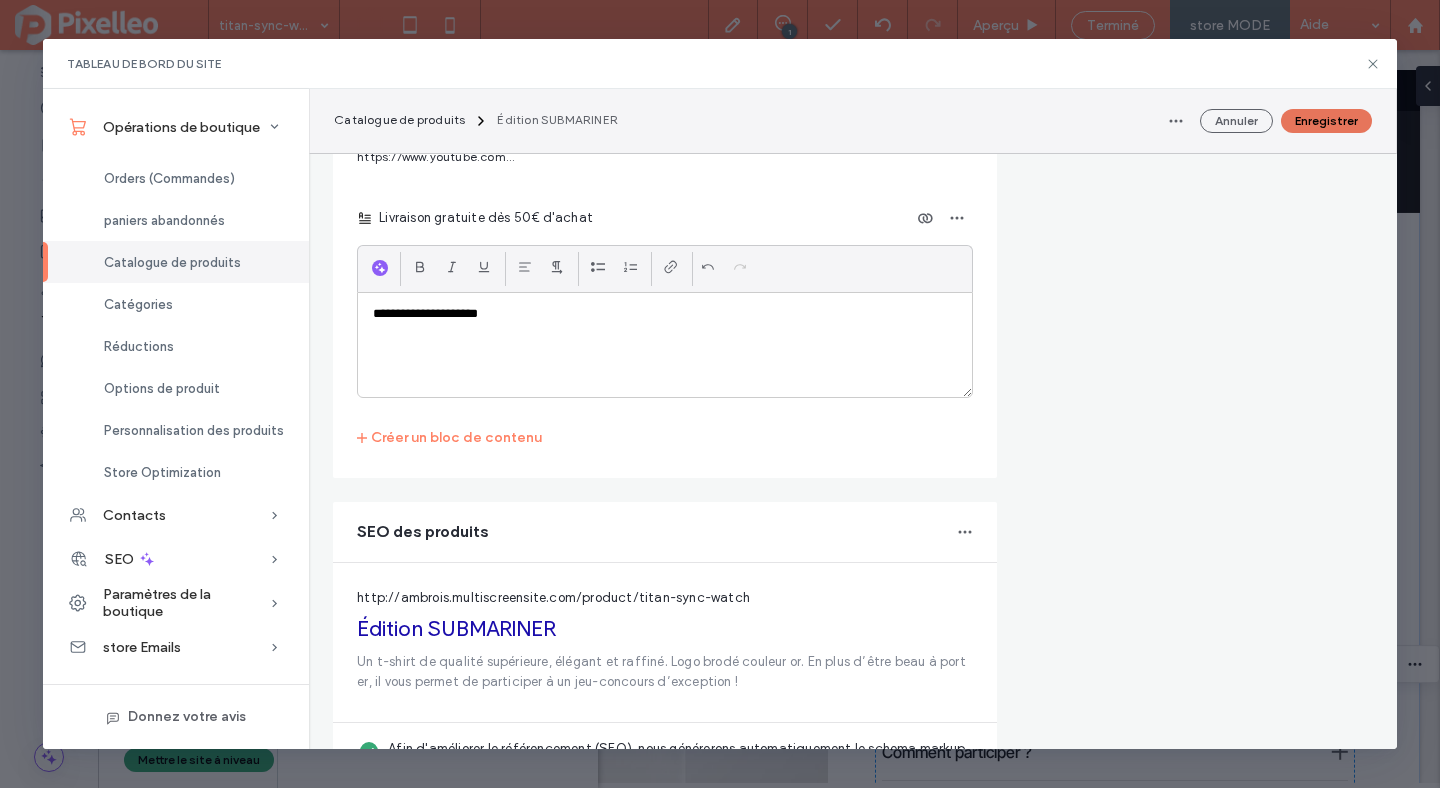 click on "Enregistrer" at bounding box center [1326, 121] 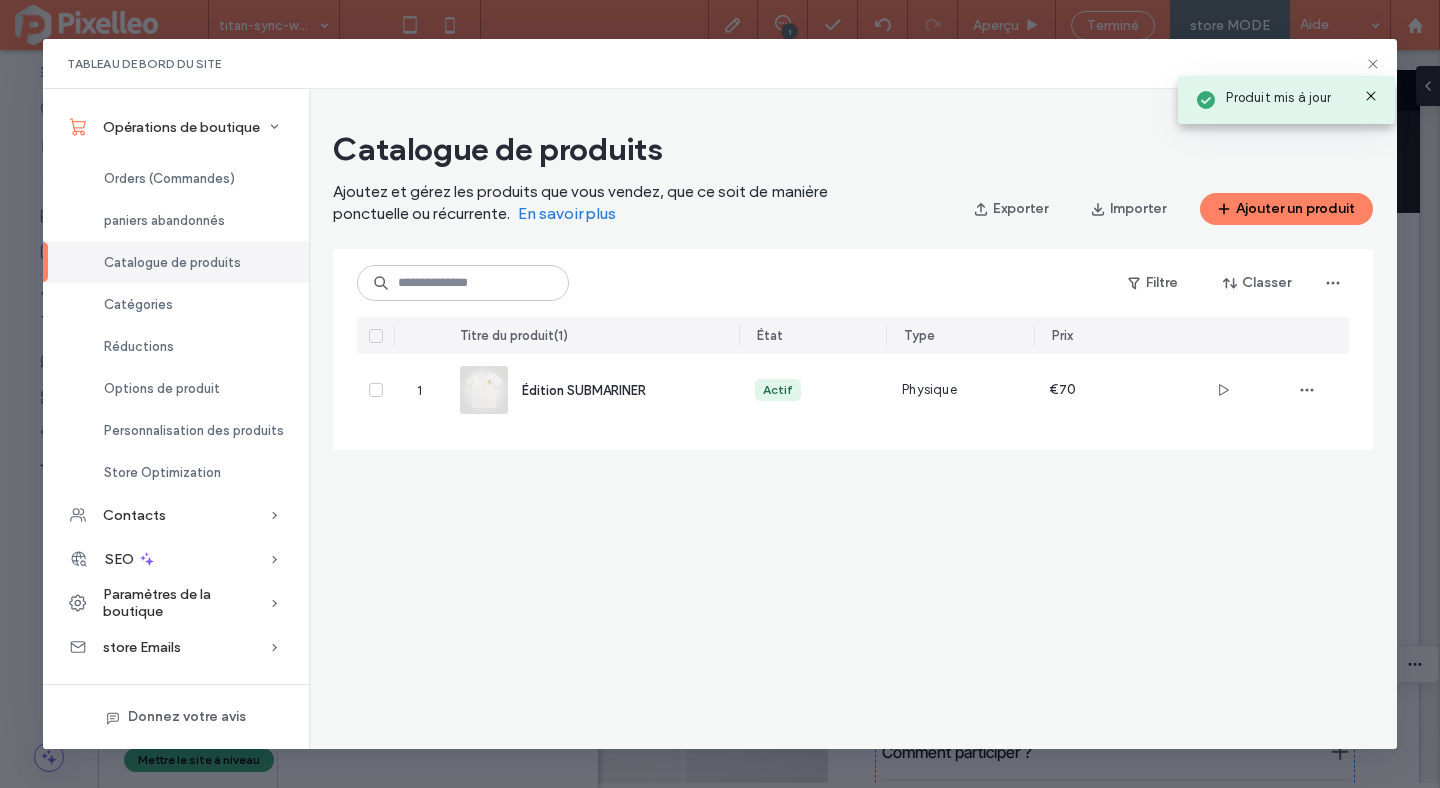 scroll, scrollTop: 0, scrollLeft: 0, axis: both 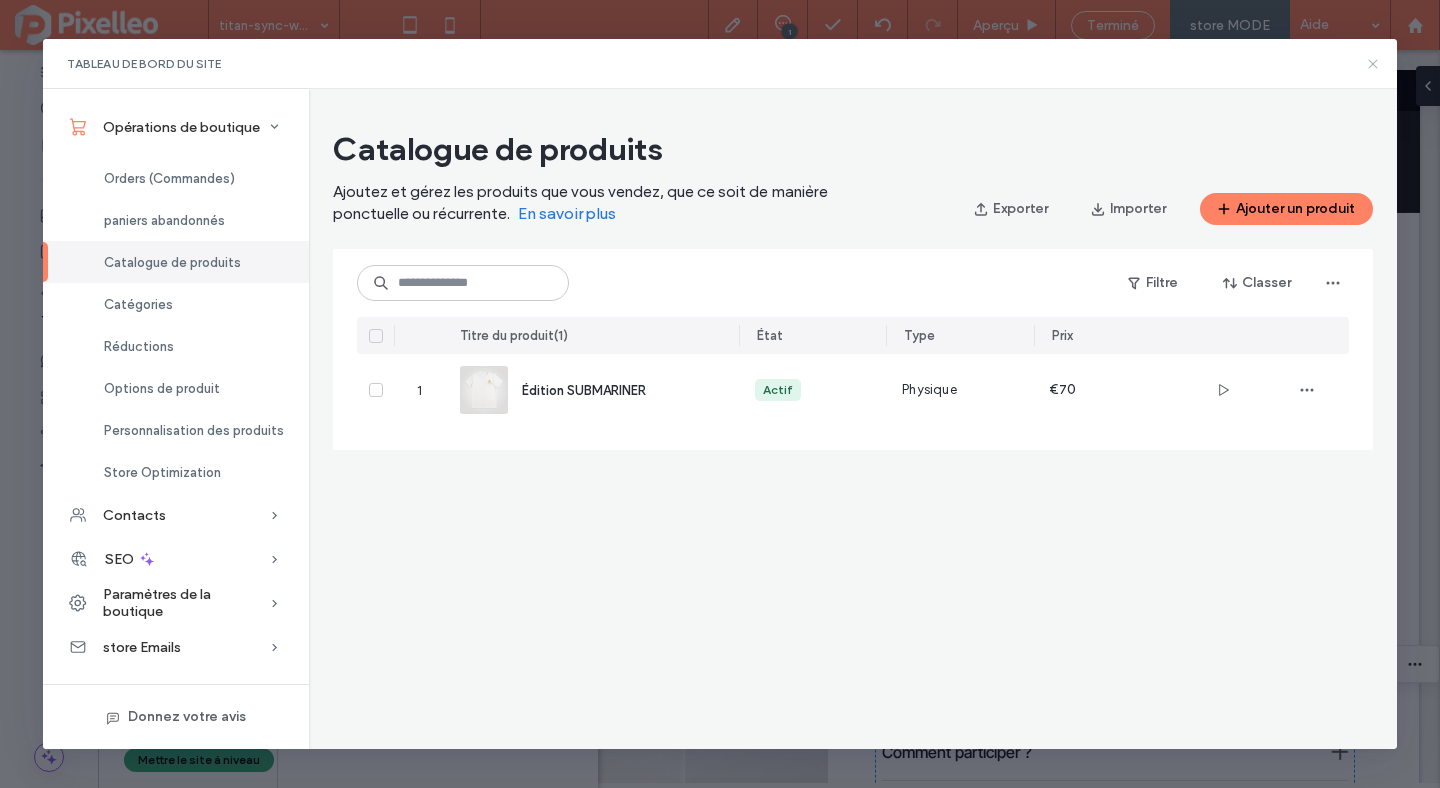 click 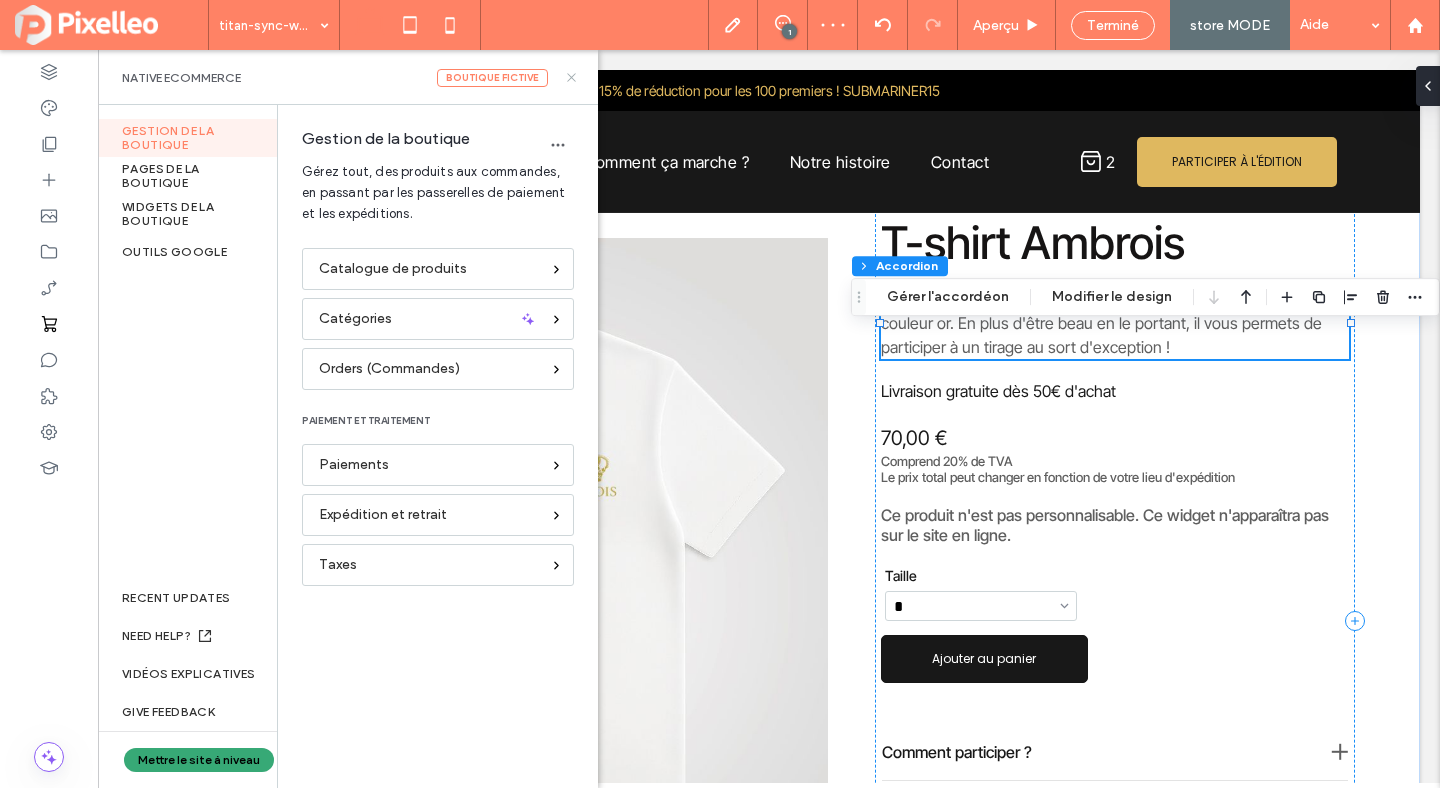 click 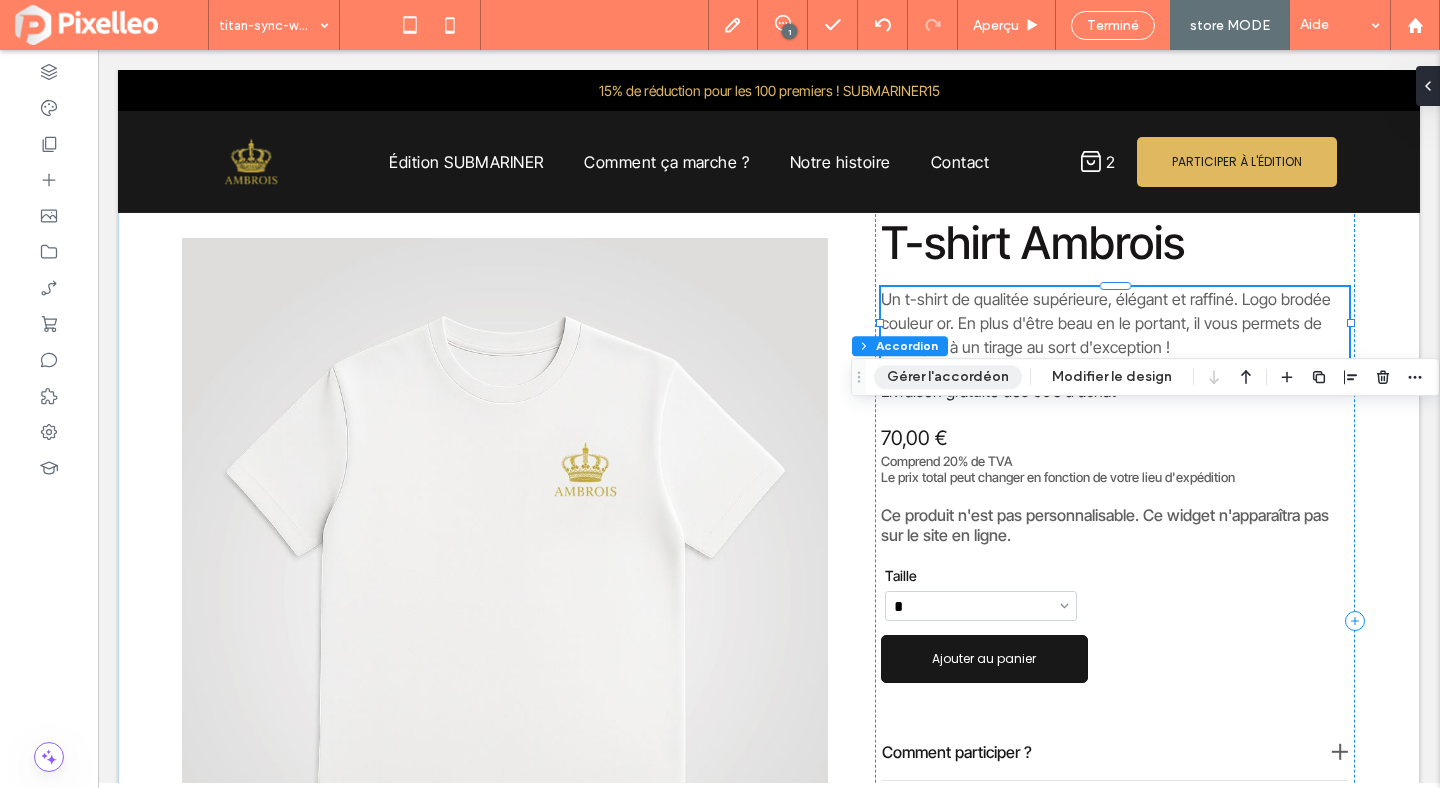 click on "Gérer l'accordéon" at bounding box center (948, 377) 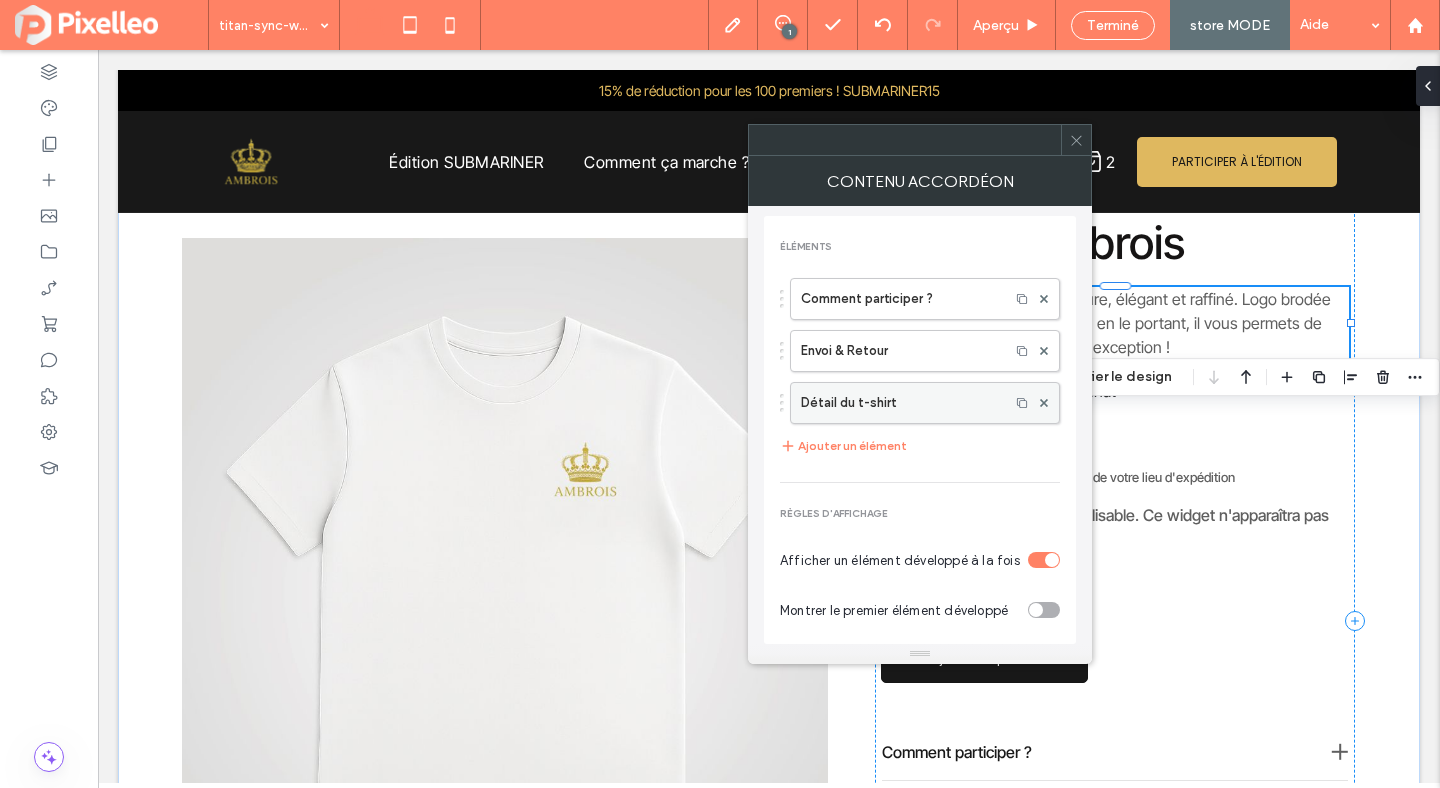 click on "Détail du t-shirt" at bounding box center [900, 403] 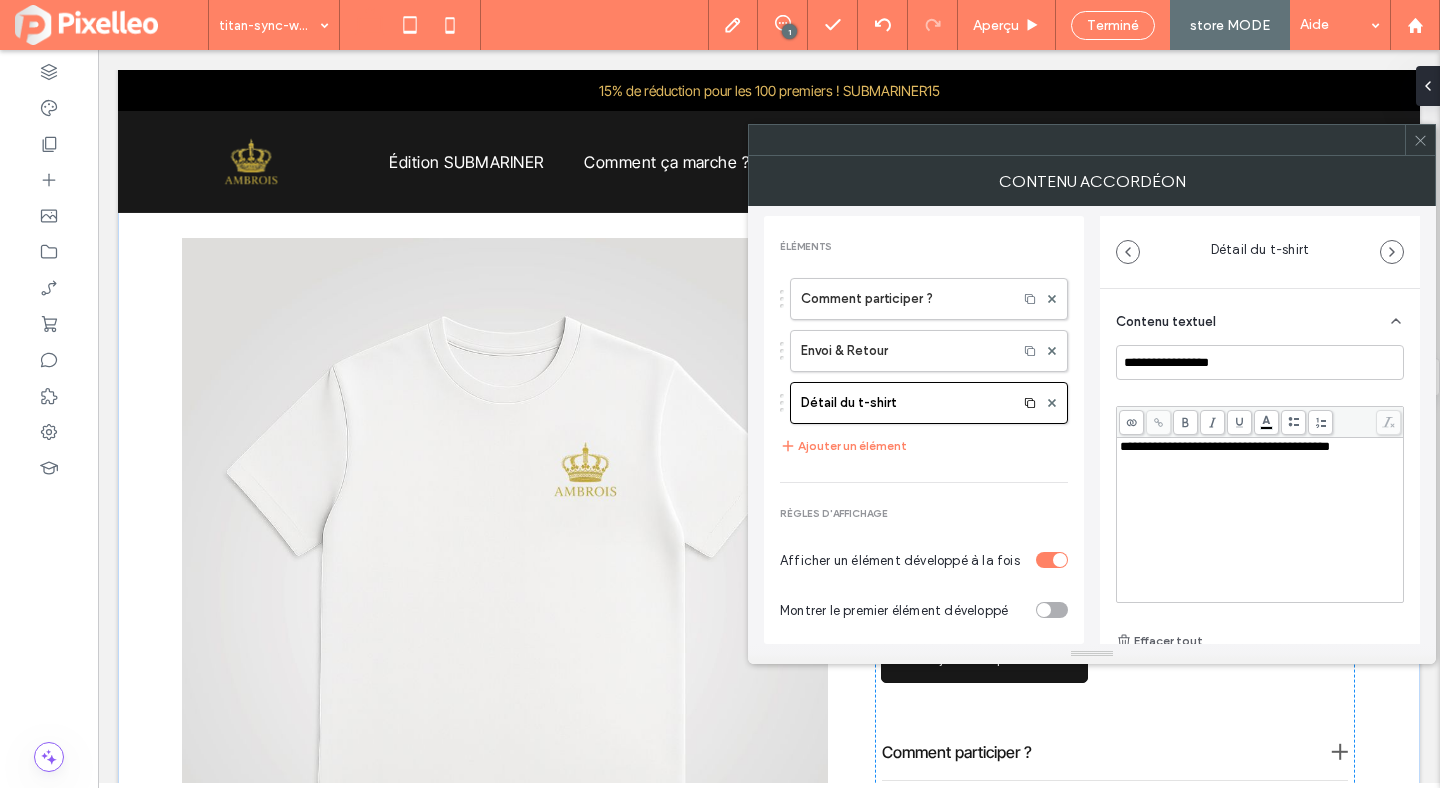 click 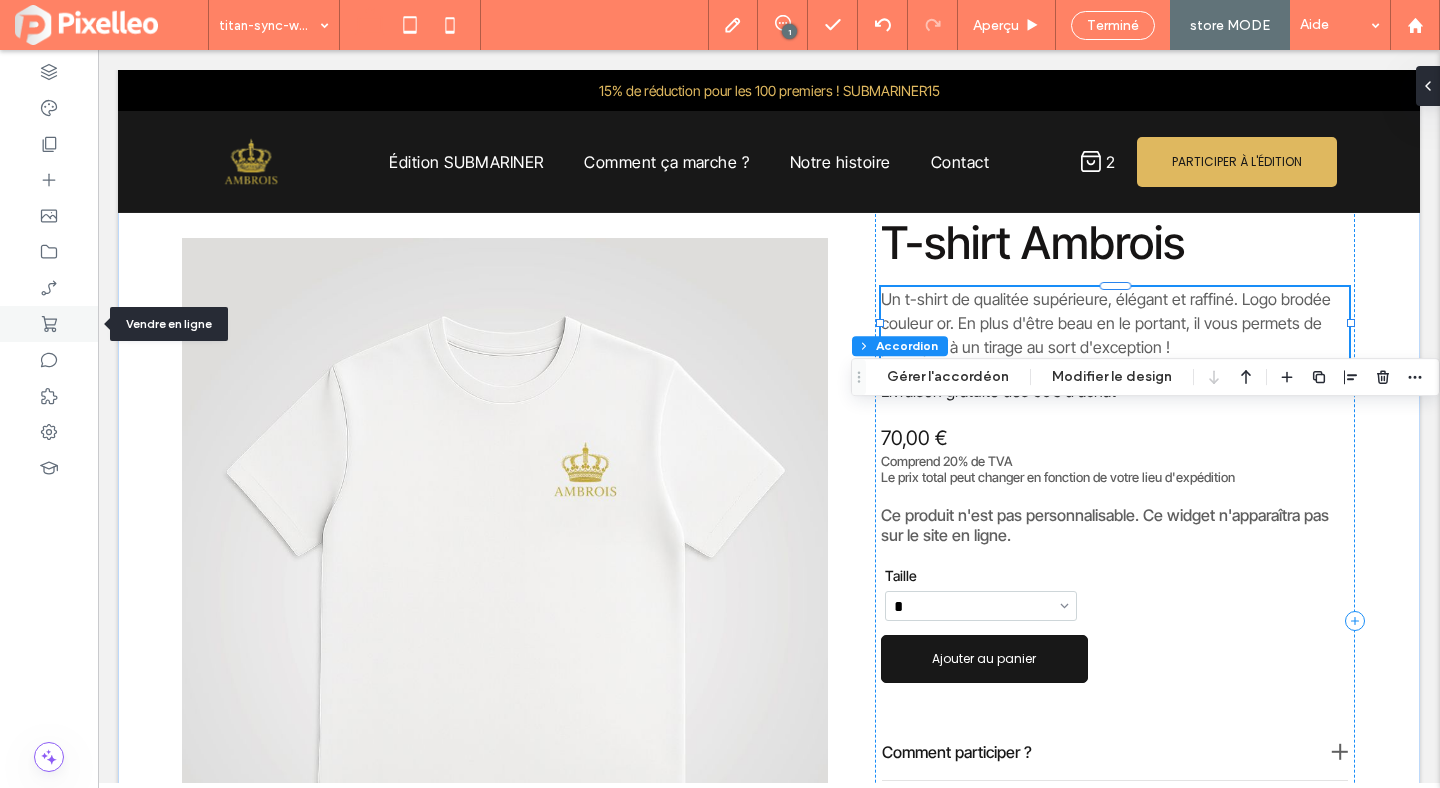 click 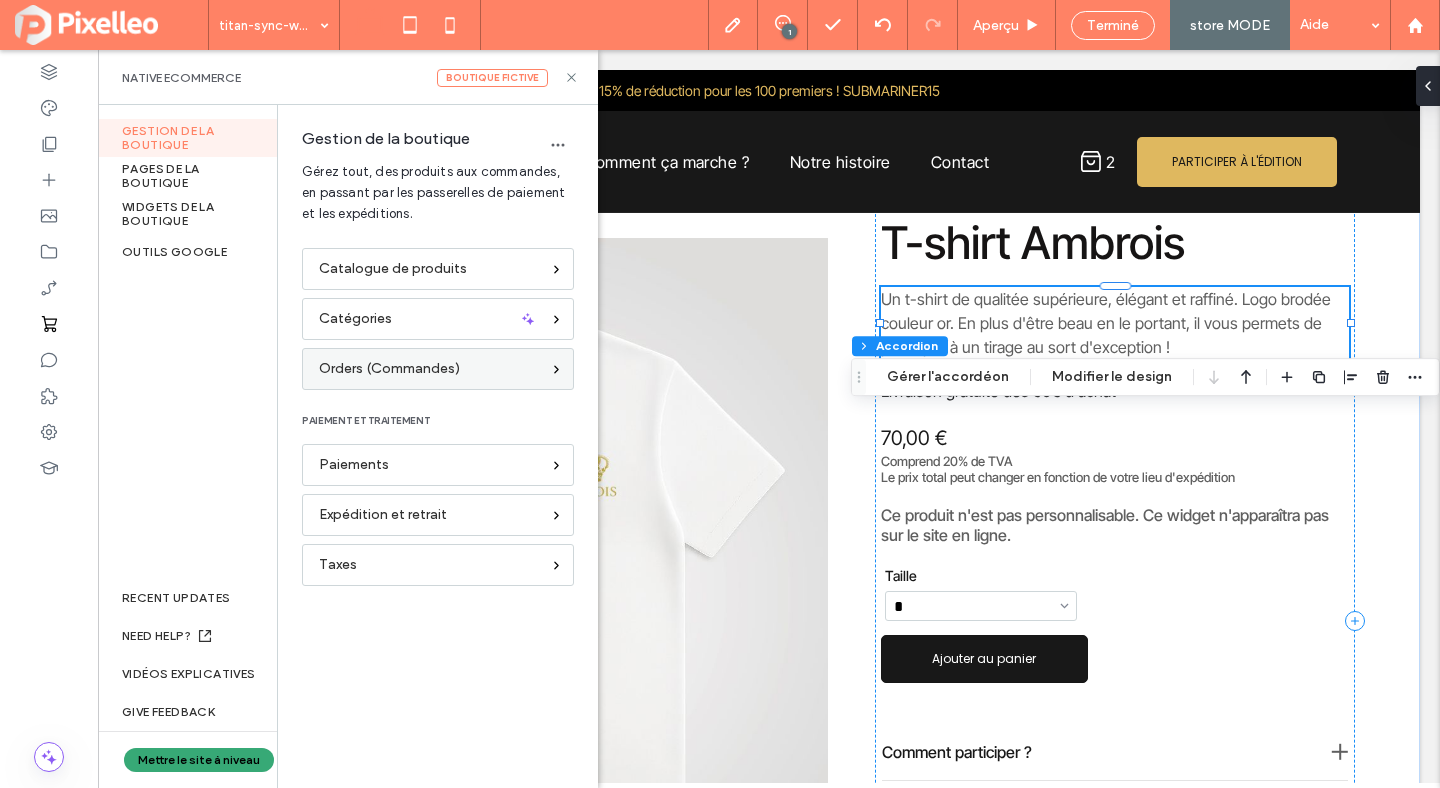 click on "Orders (Commandes)" at bounding box center (389, 369) 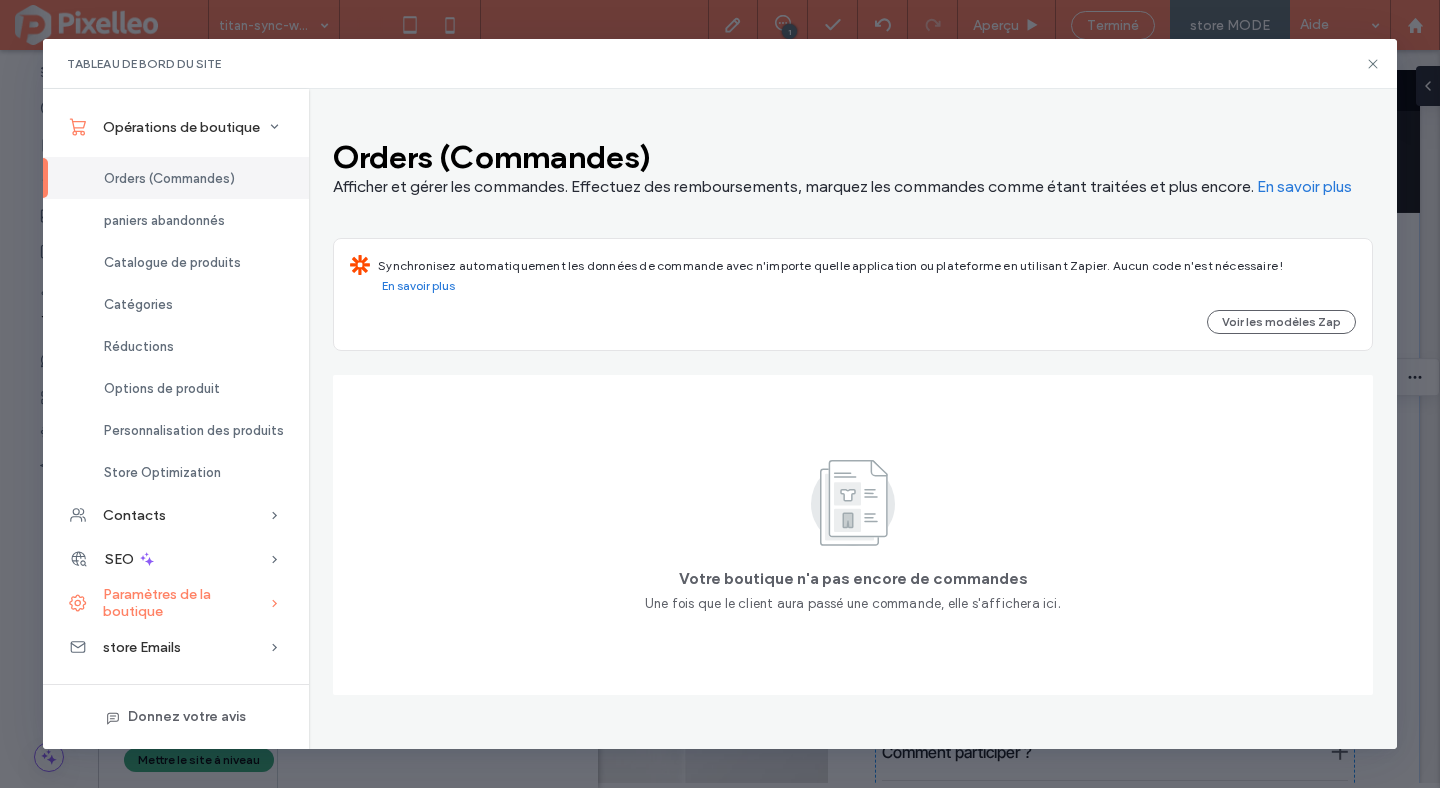 click on "Paramètres de la boutique" at bounding box center [186, 603] 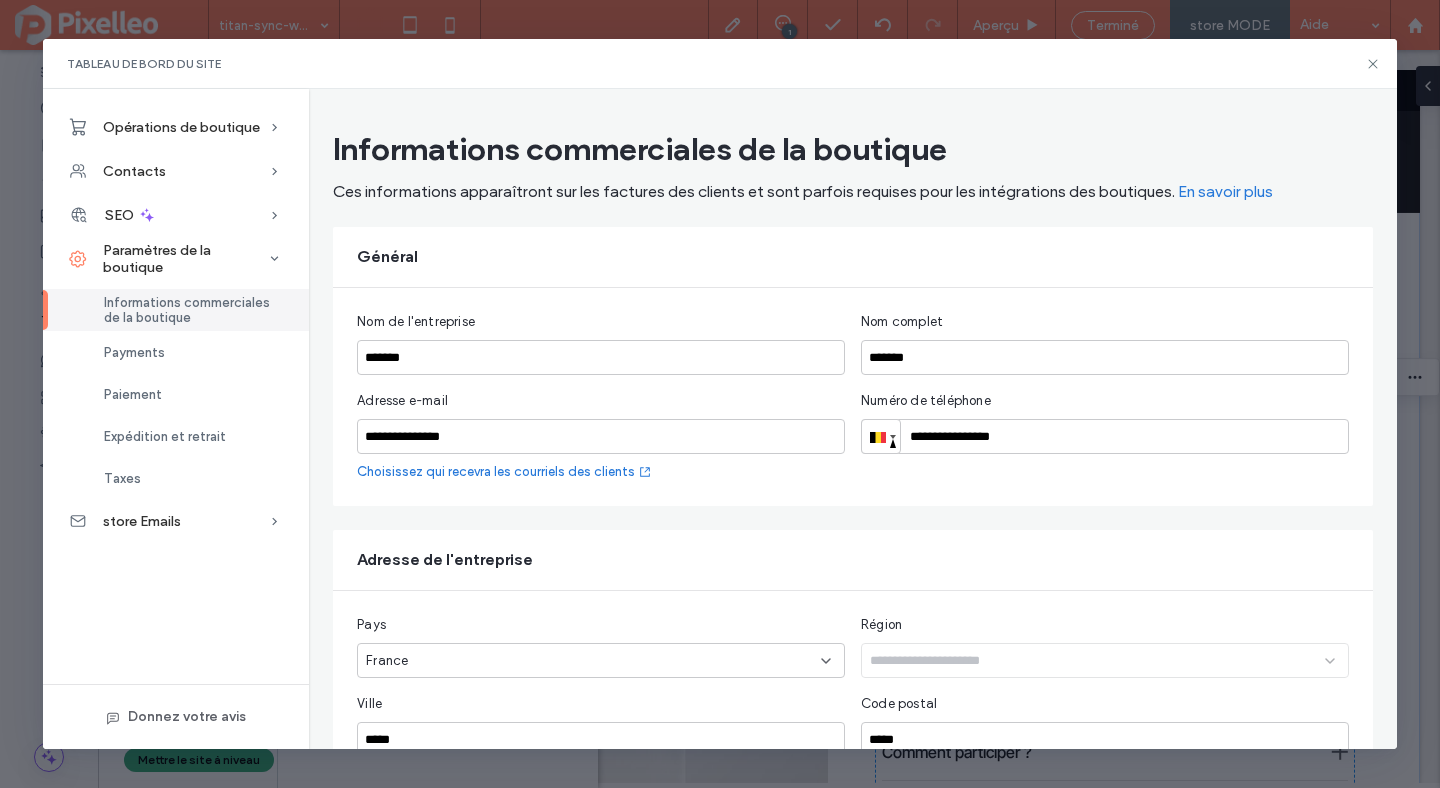 scroll, scrollTop: 308, scrollLeft: 0, axis: vertical 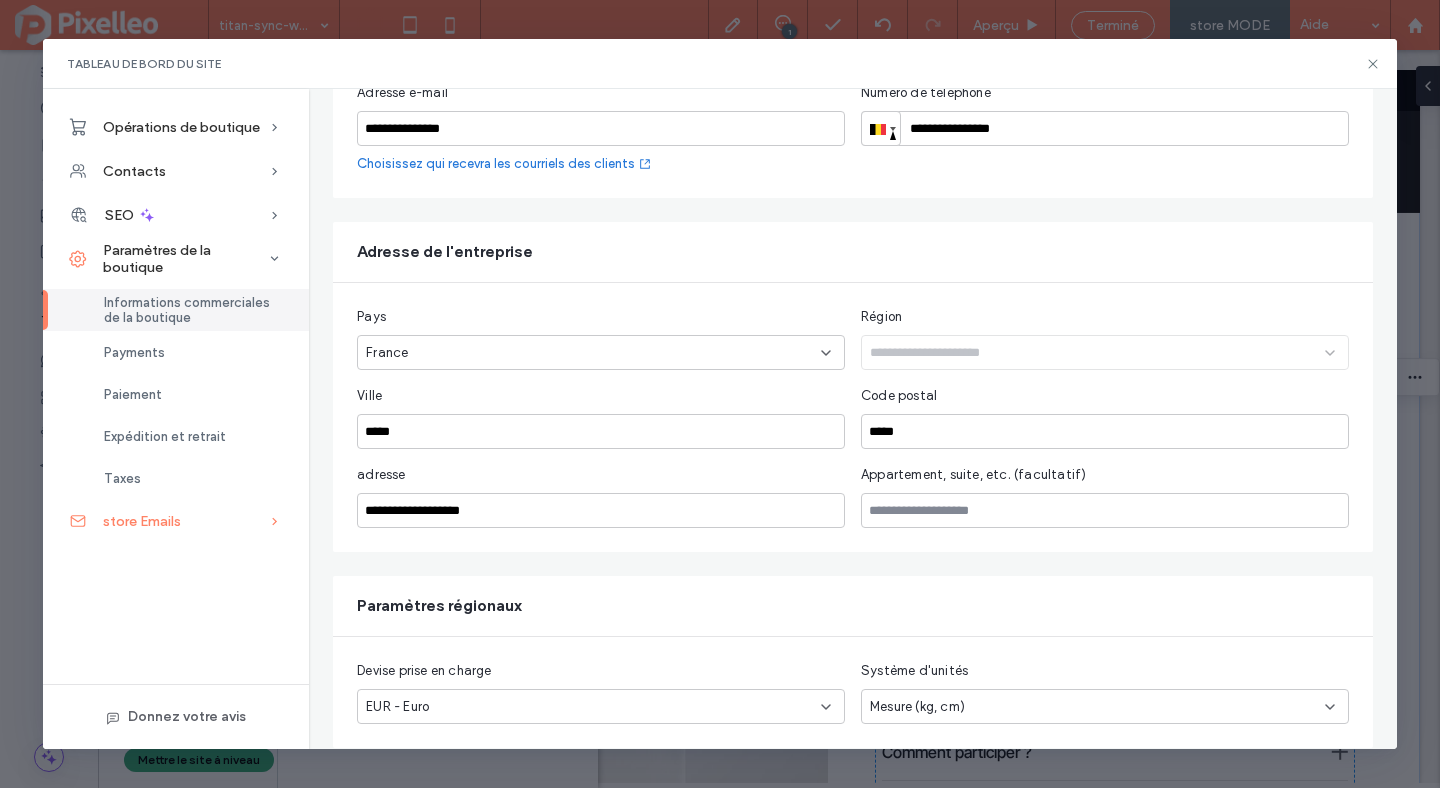 click on "store Emails" at bounding box center (142, 521) 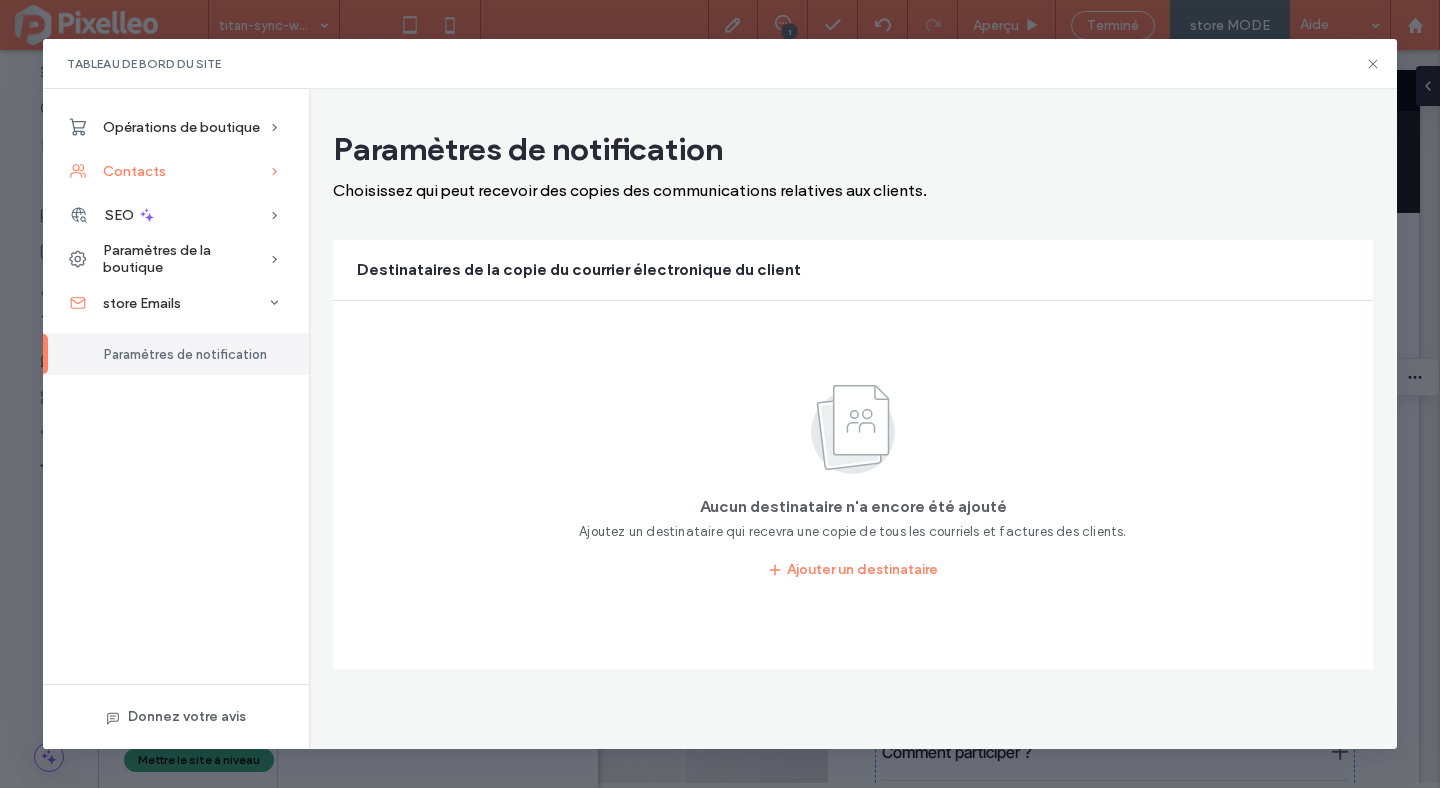 click on "Contacts" at bounding box center [134, 171] 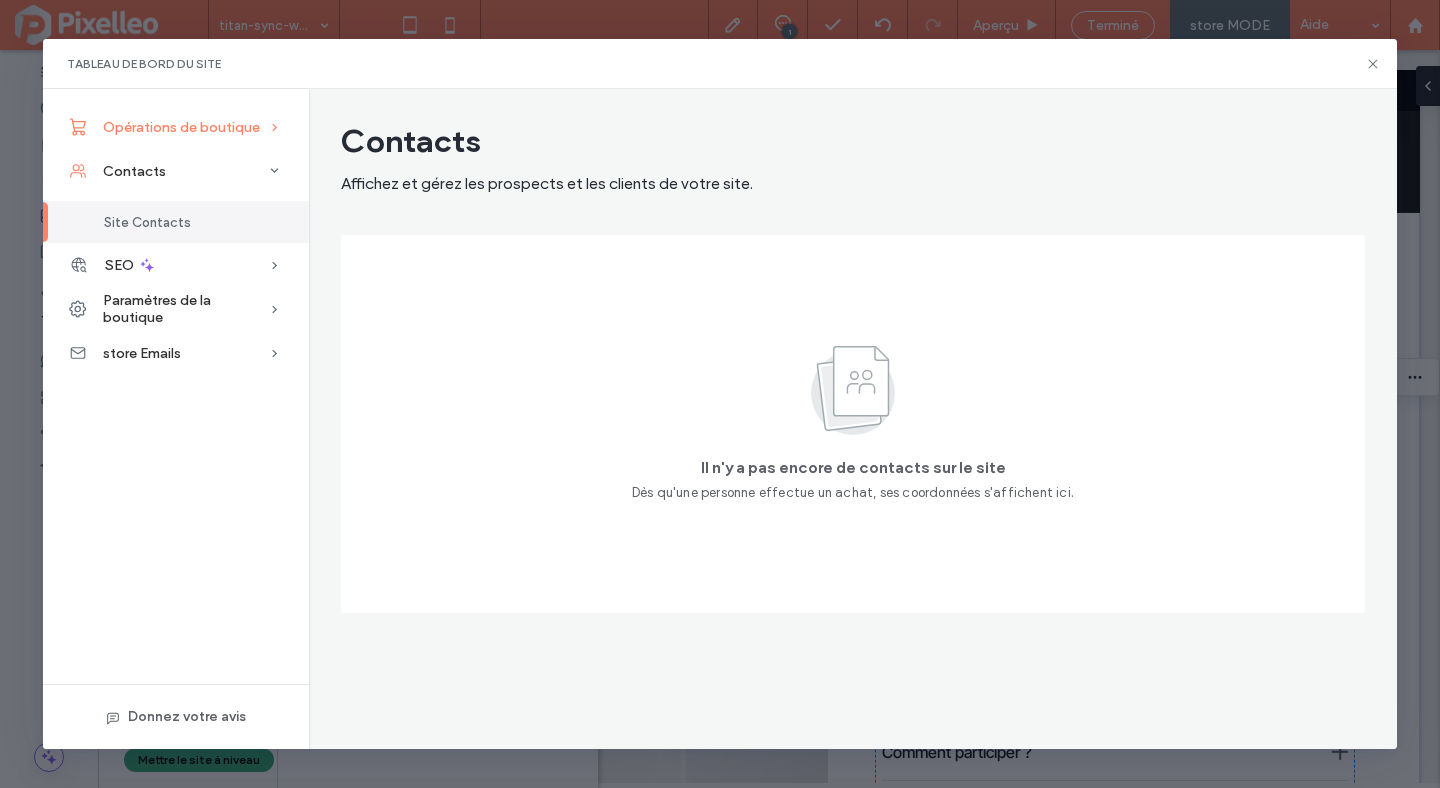 click on "Opérations de boutique" at bounding box center [176, 127] 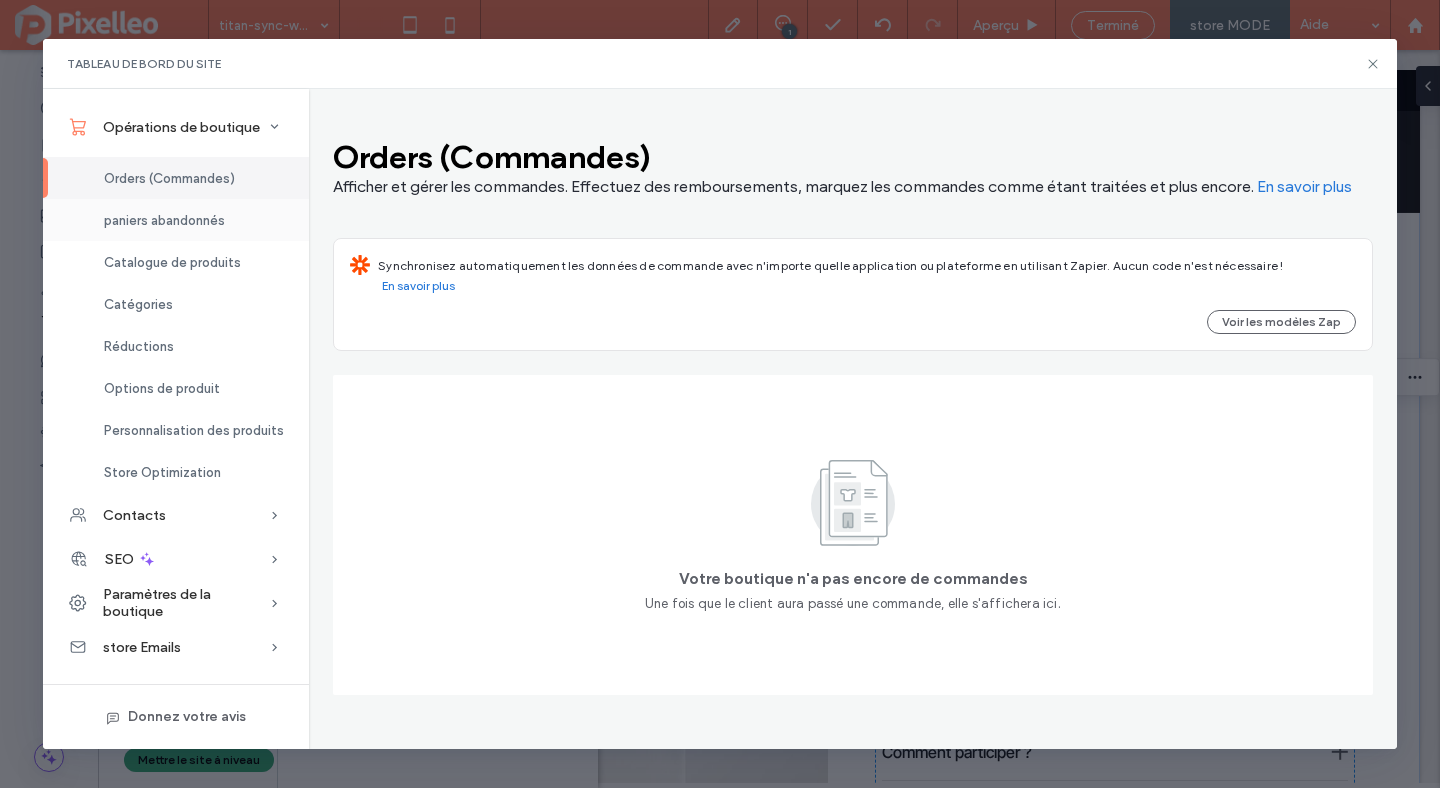 click on "paniers abandonnés" at bounding box center [164, 220] 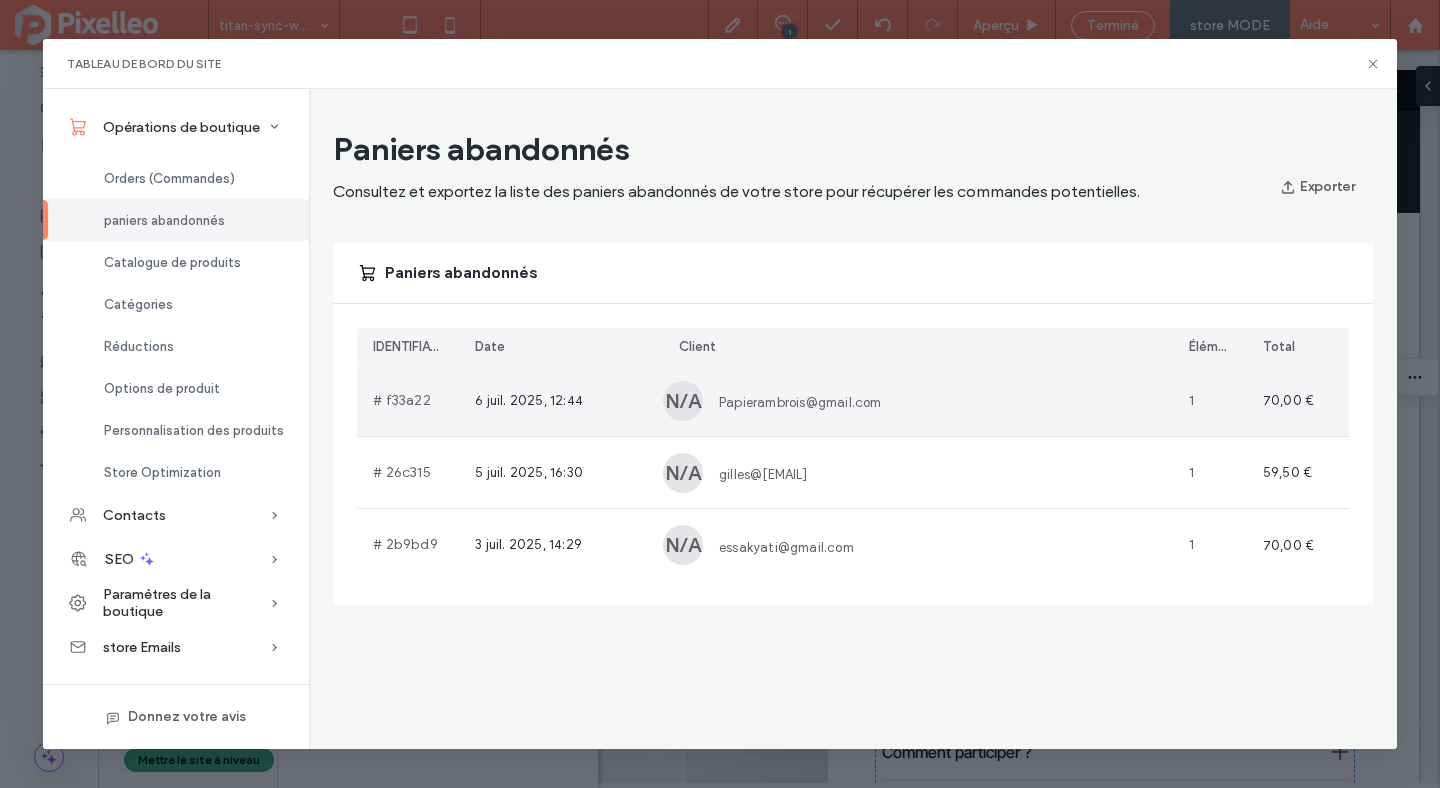 click on "# f33a22" at bounding box center [408, 400] 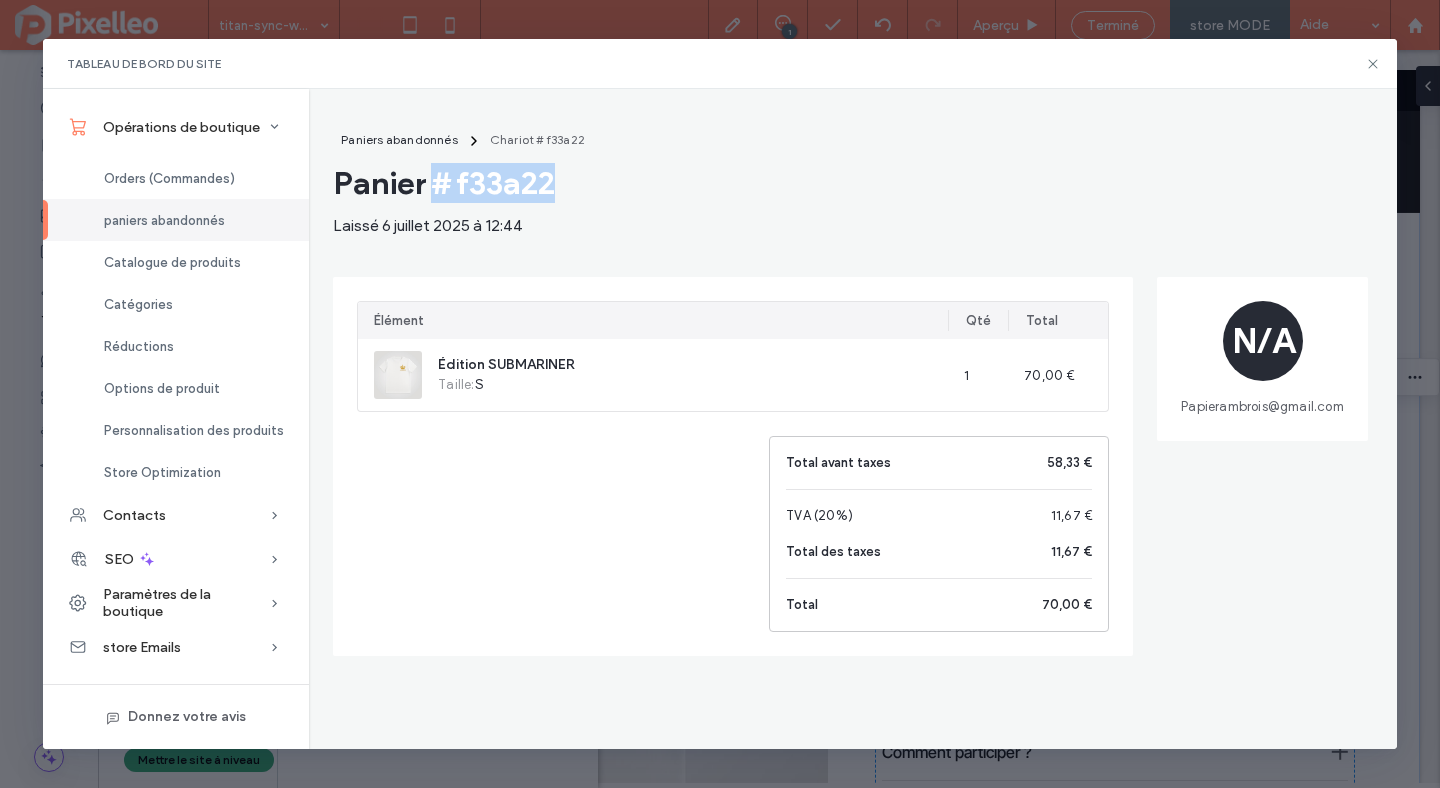 drag, startPoint x: 560, startPoint y: 184, endPoint x: 439, endPoint y: 179, distance: 121.103264 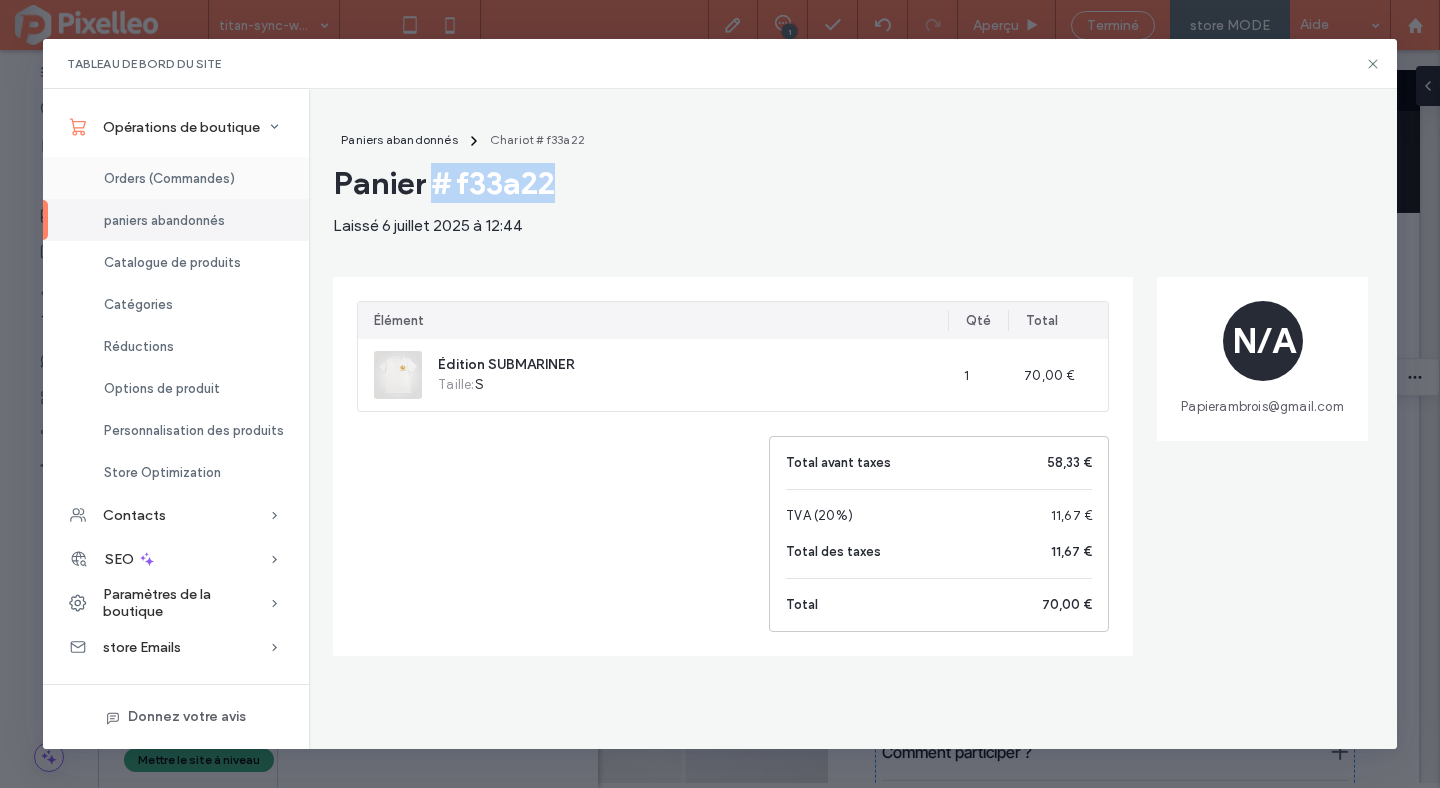 click on "Orders (Commandes)" at bounding box center [169, 178] 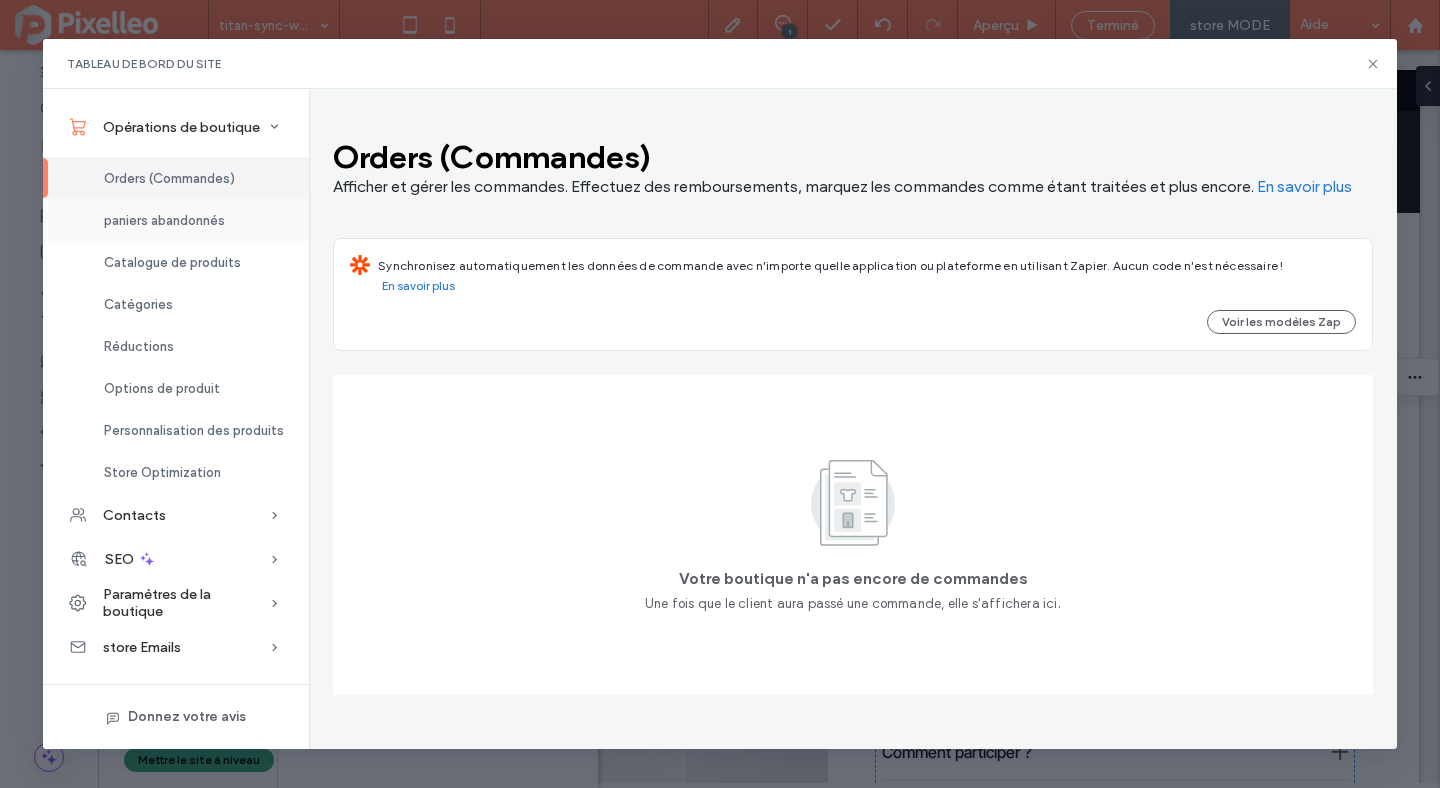 click on "paniers abandonnés" at bounding box center [164, 220] 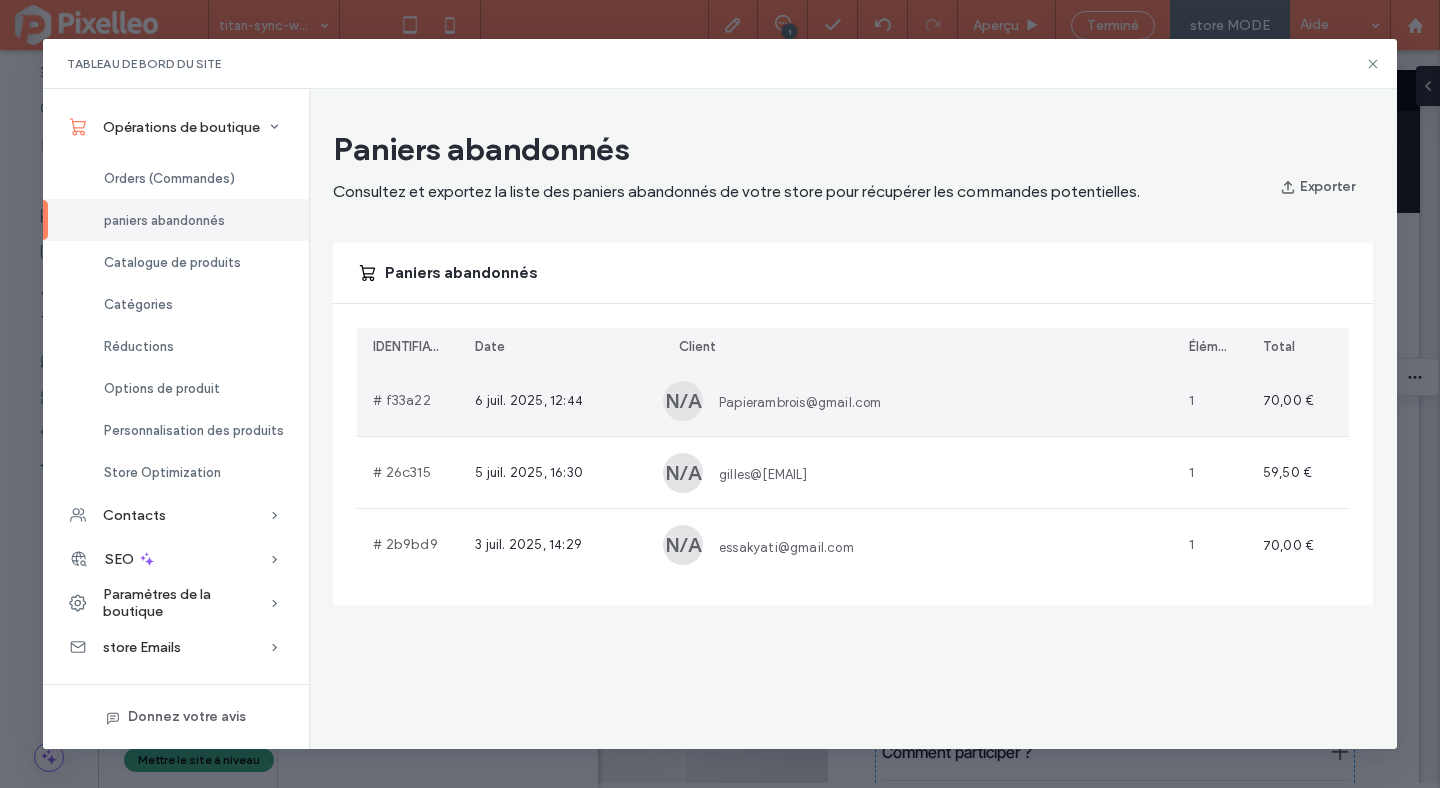 click on "# f33a22" at bounding box center (408, 400) 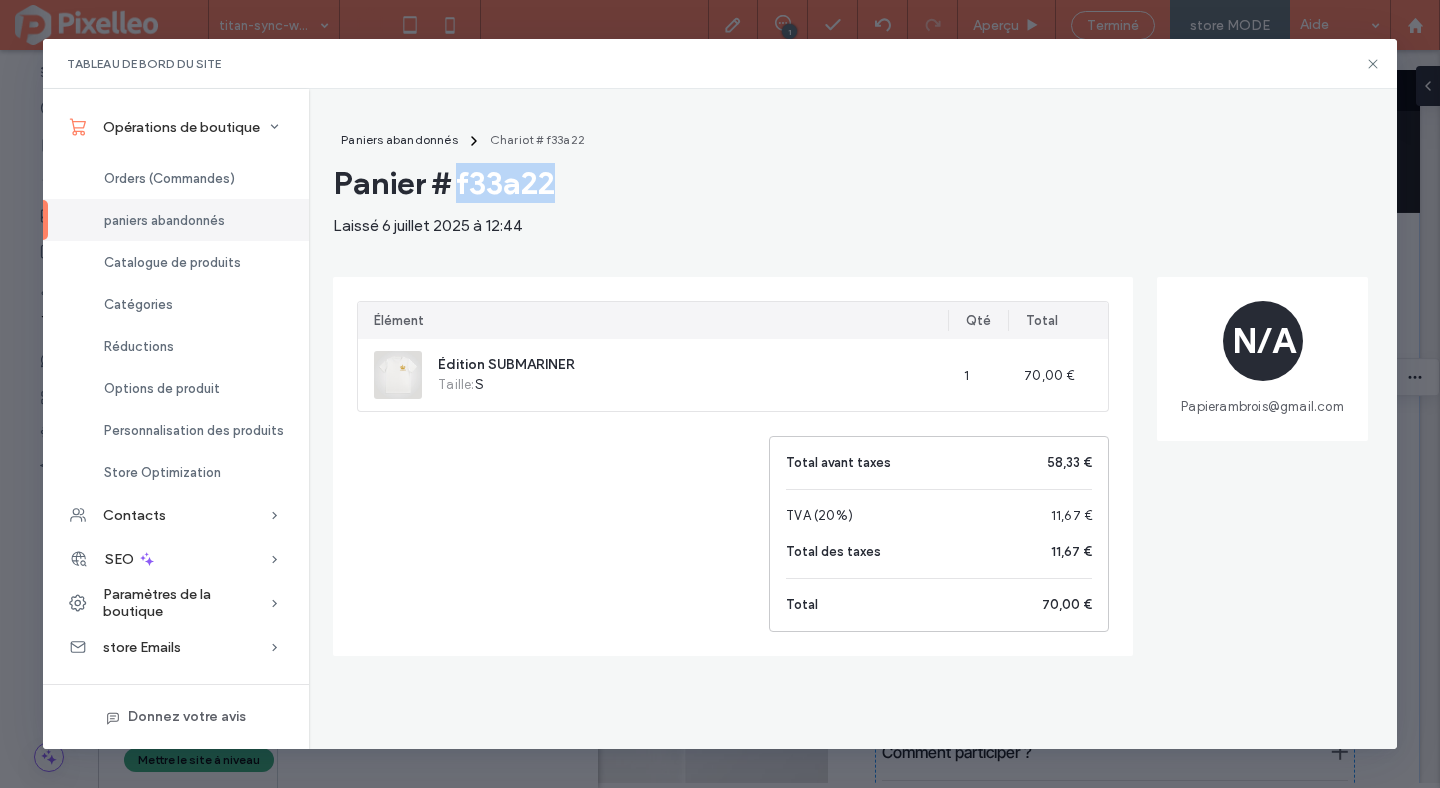 drag, startPoint x: 462, startPoint y: 171, endPoint x: 555, endPoint y: 174, distance: 93.04838 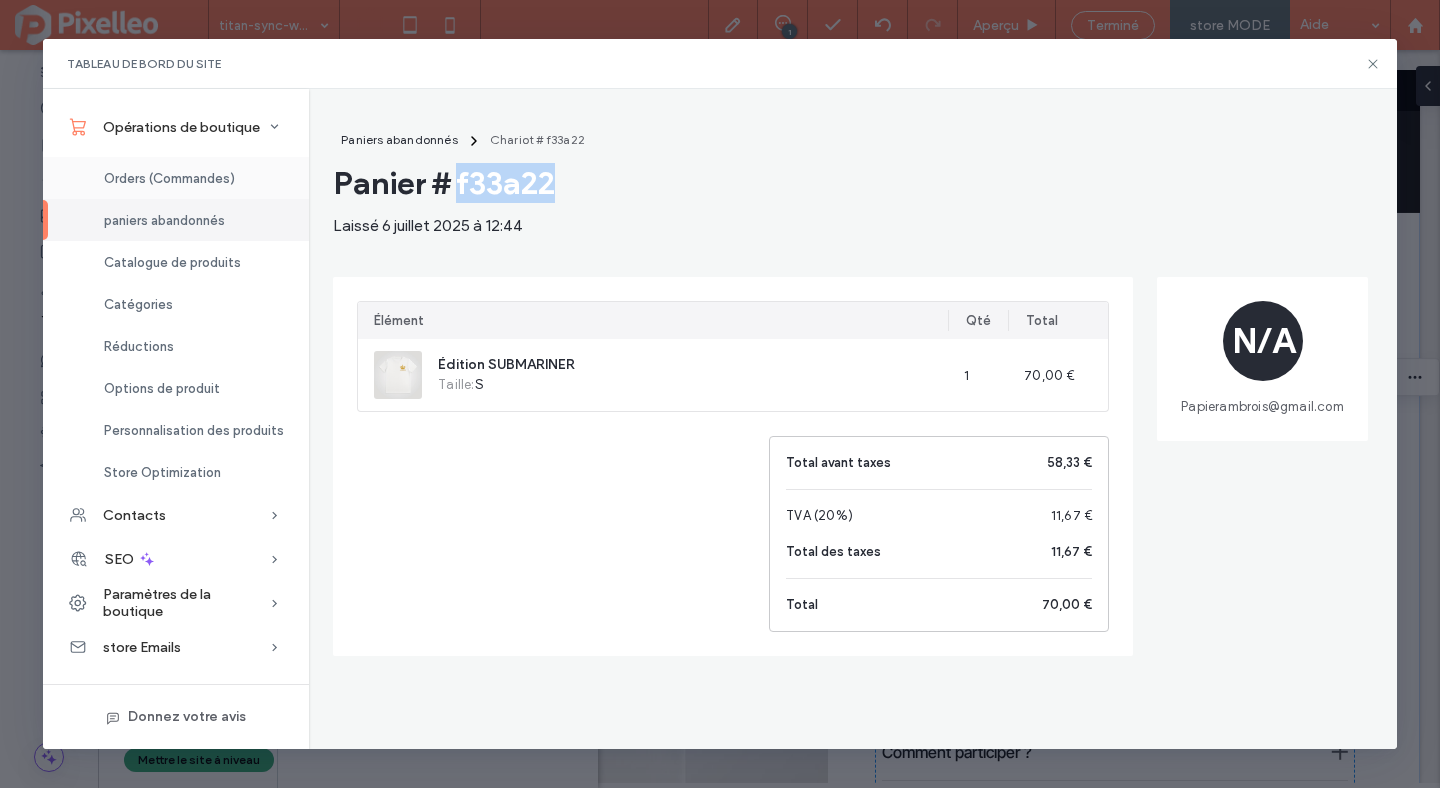 click on "Orders (Commandes)" at bounding box center (169, 178) 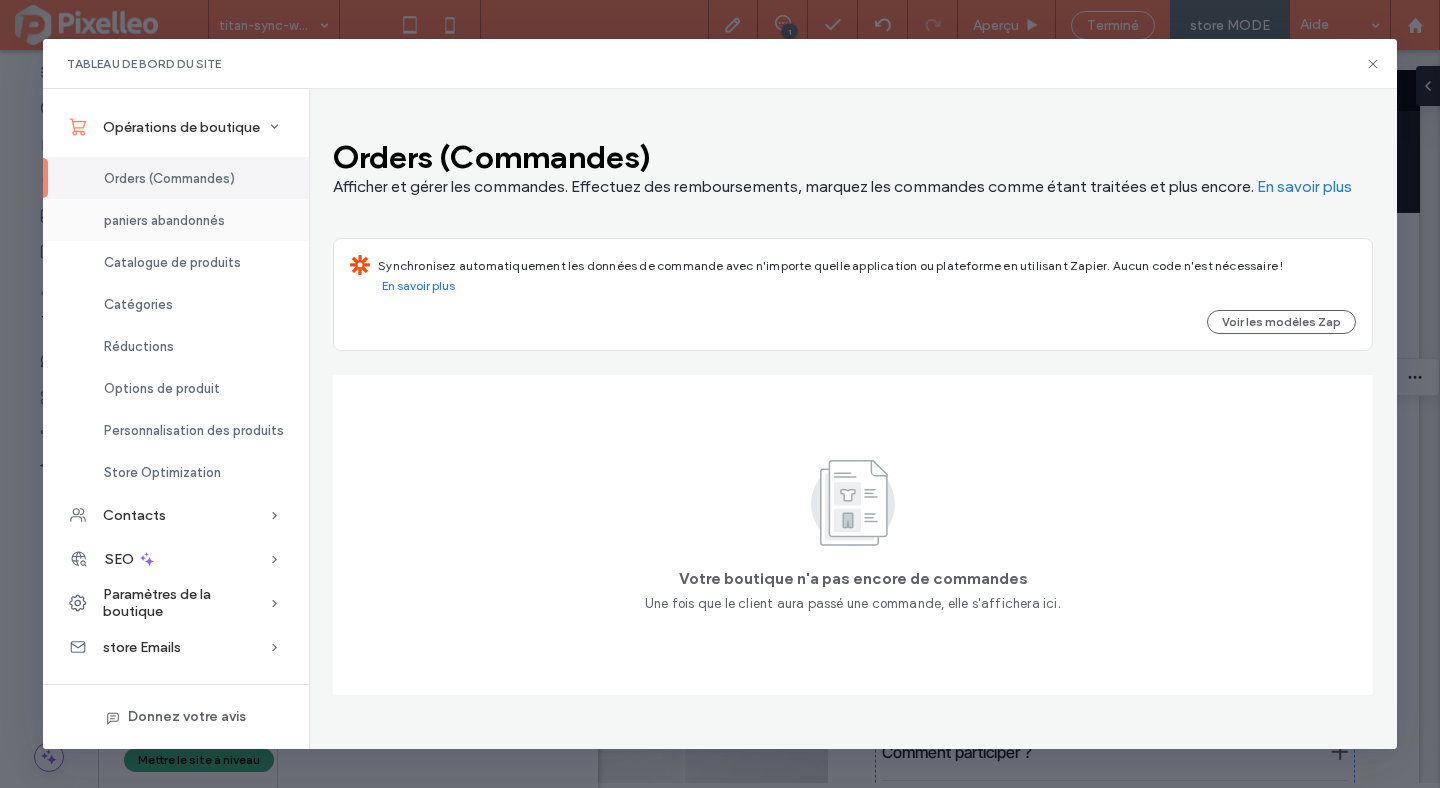 click on "paniers abandonnés" at bounding box center (176, 220) 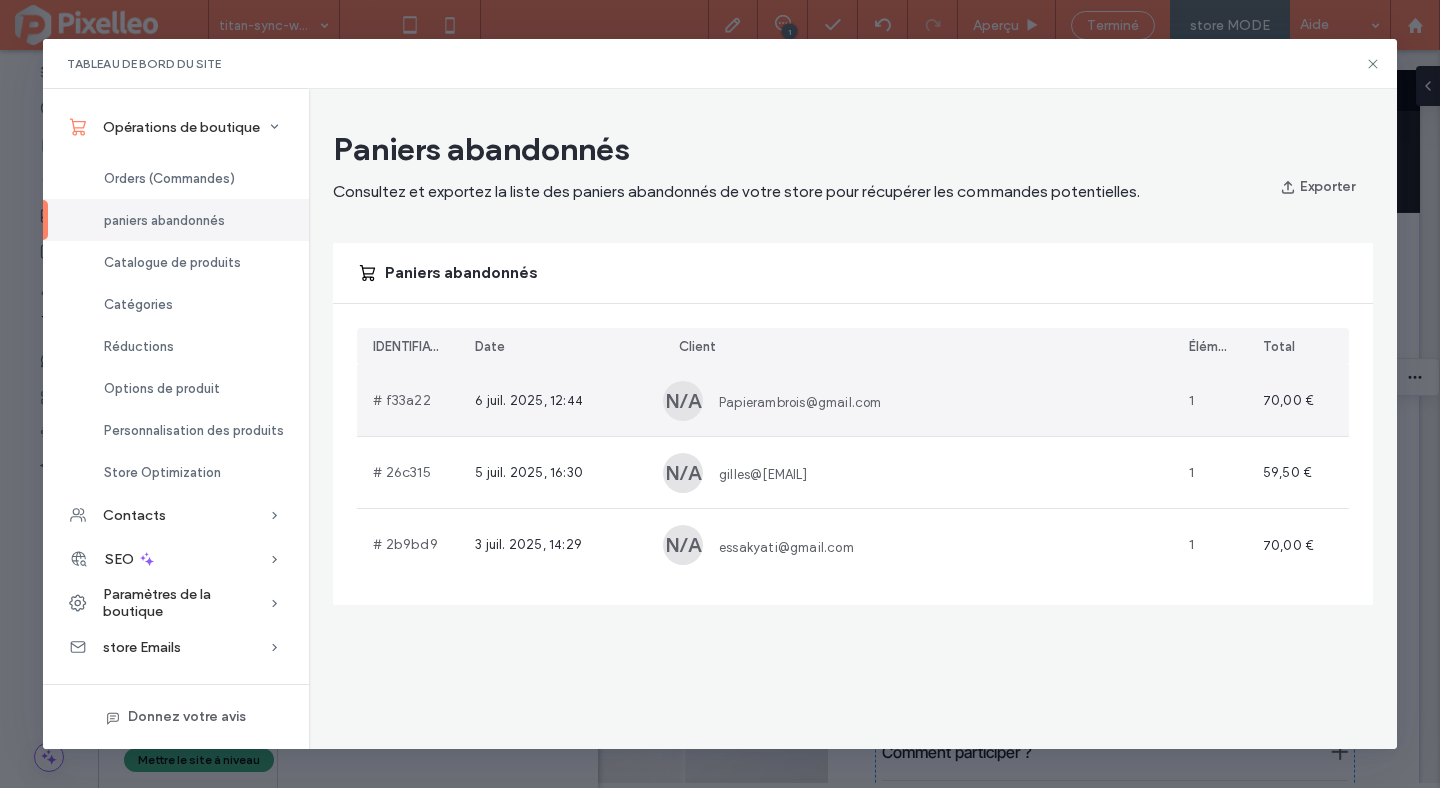 click on "# f33a22" at bounding box center (408, 400) 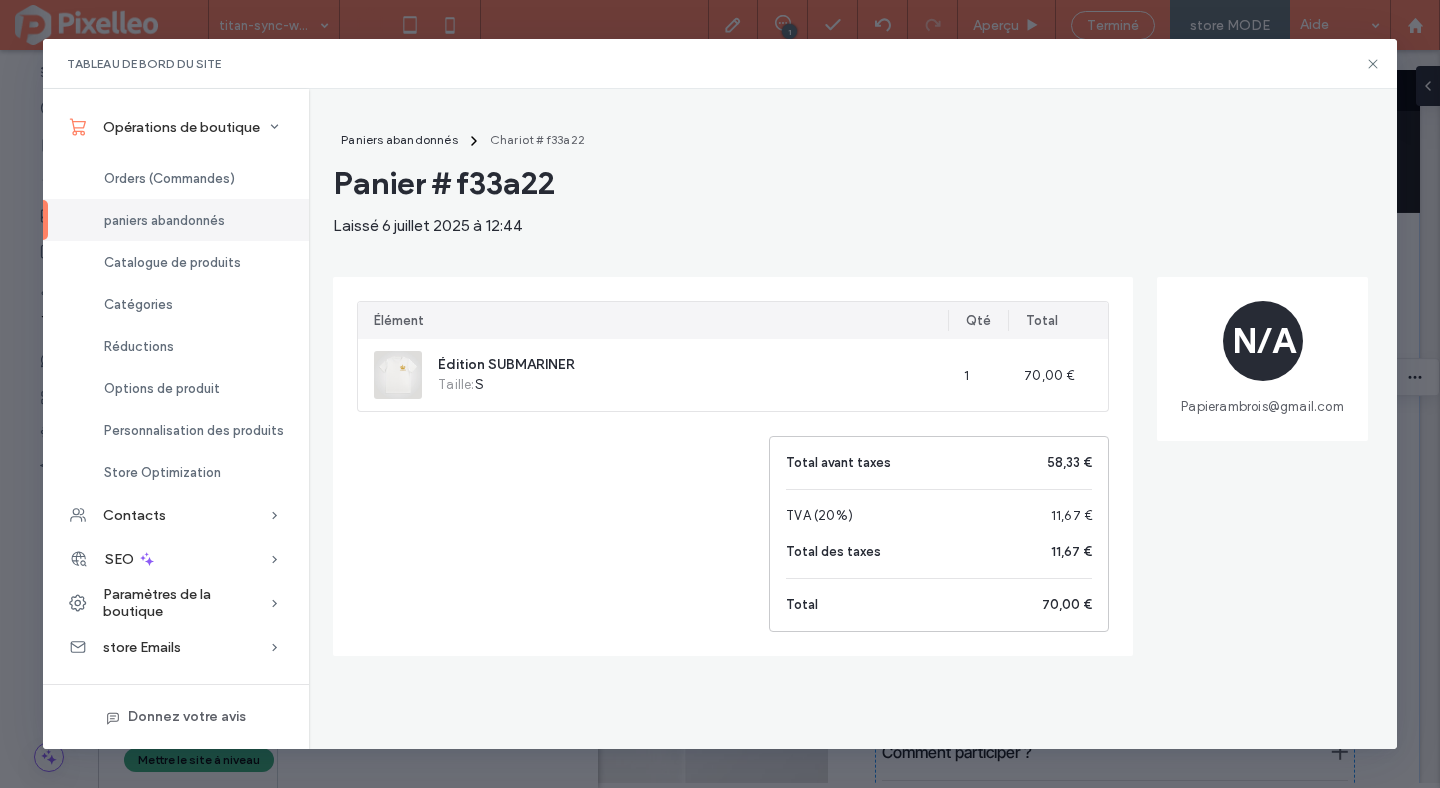 click on "Panier # f33a22" at bounding box center (444, 183) 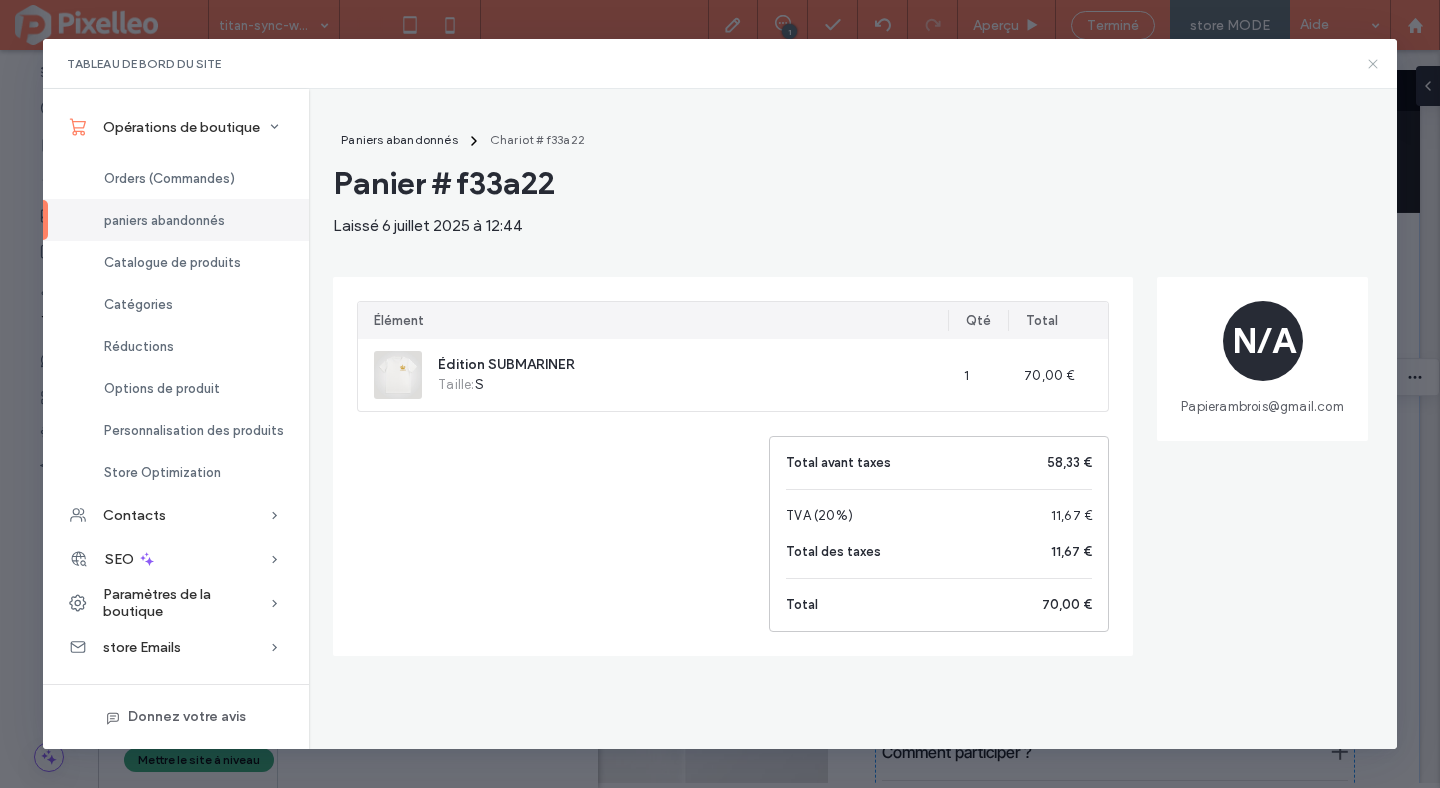 click 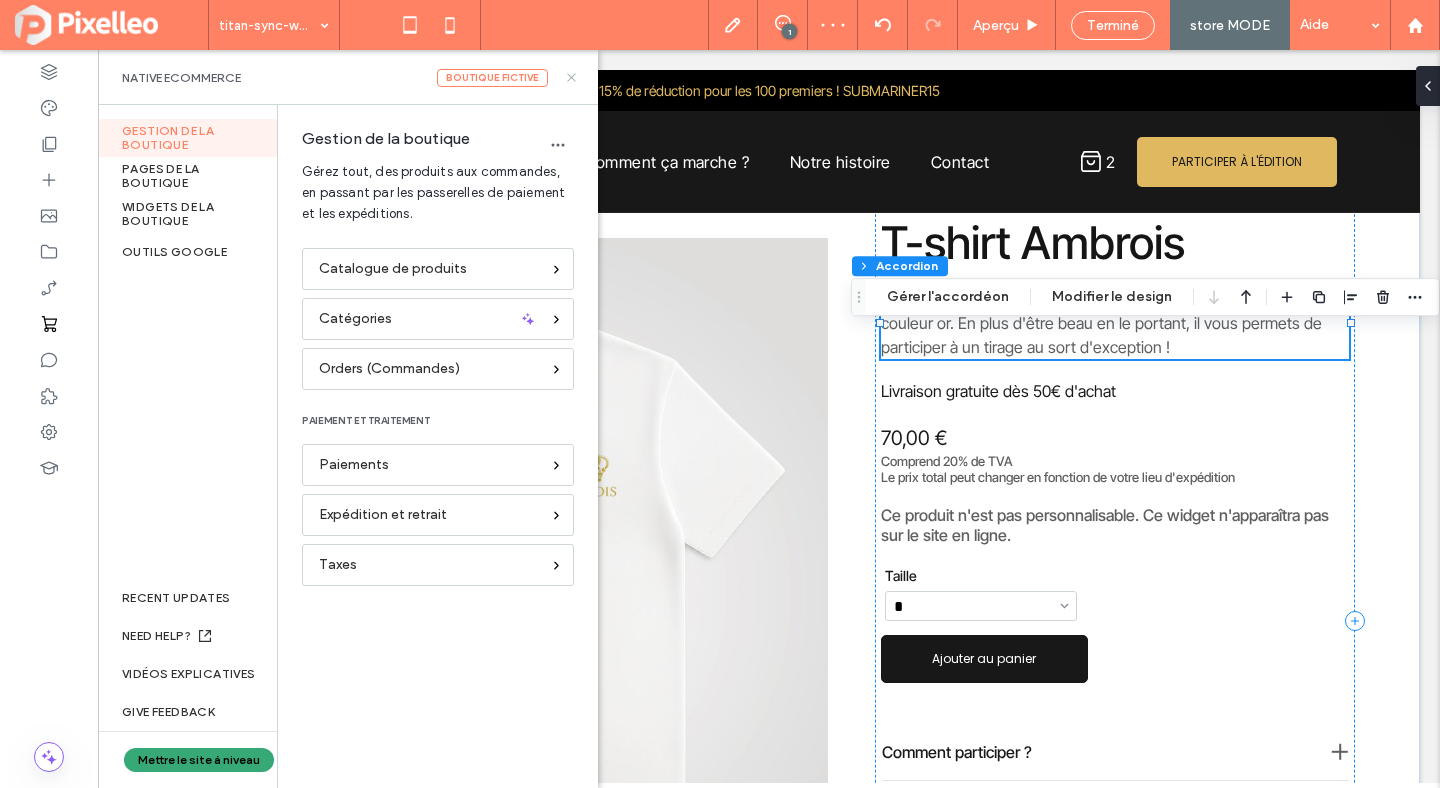 click 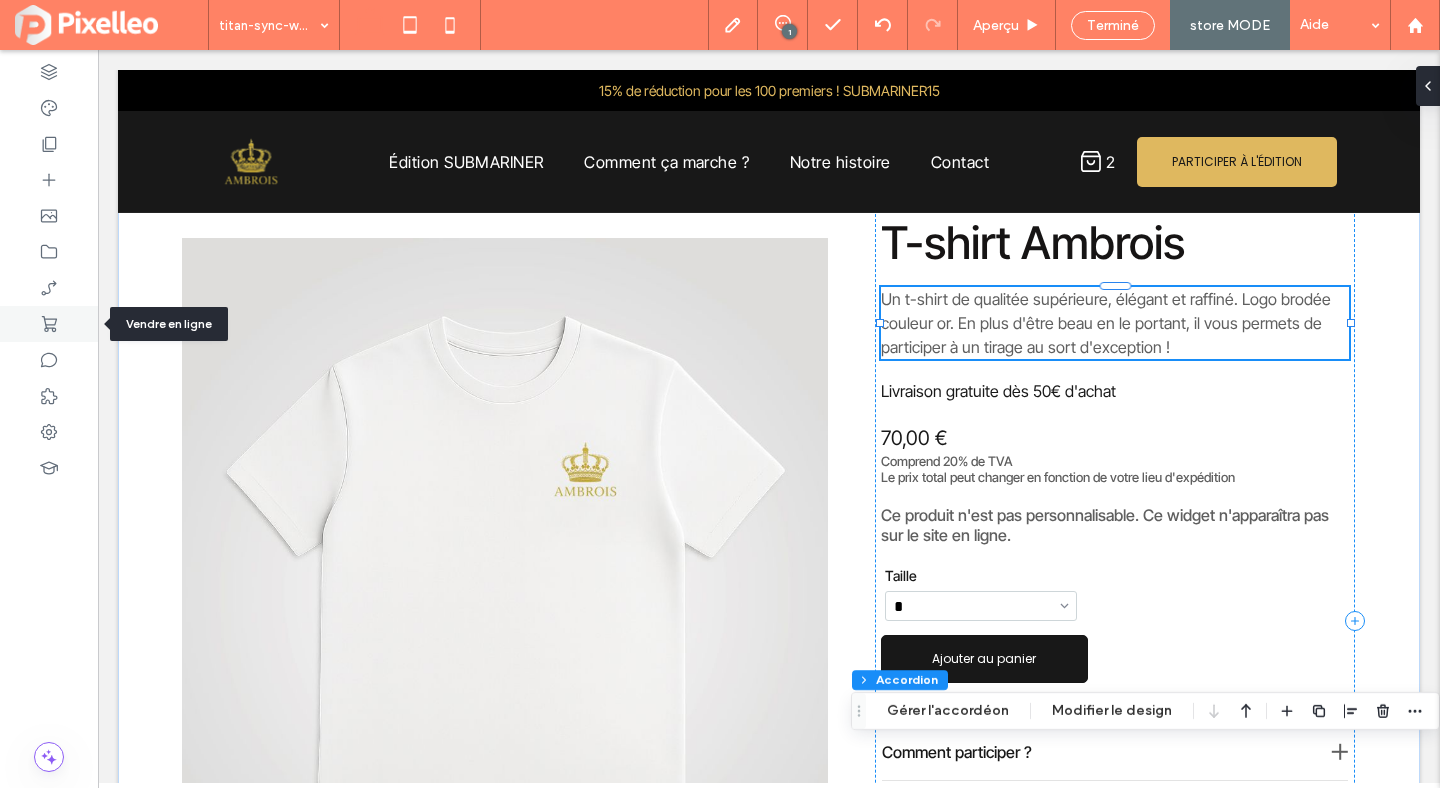 click 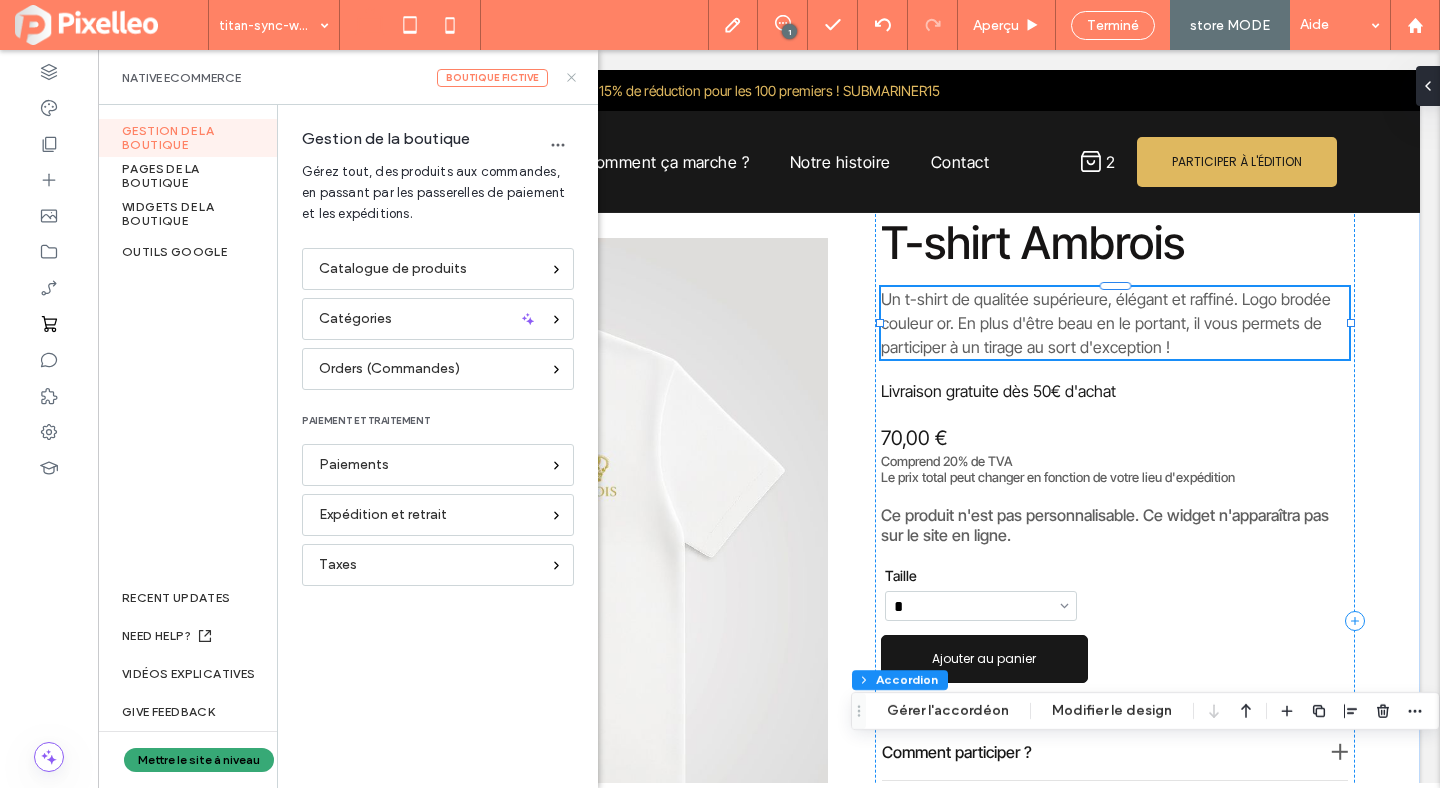 click 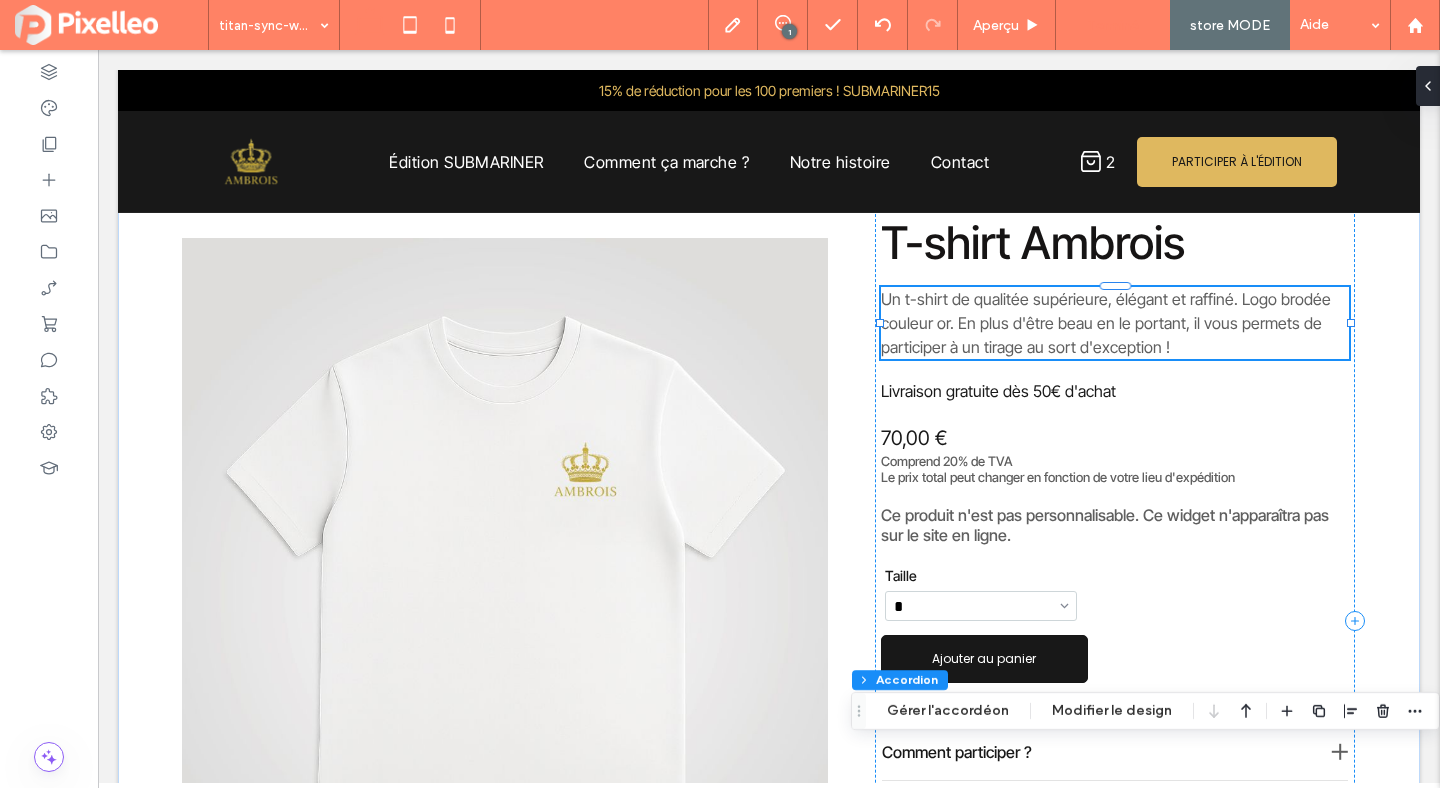 click on "Terminé" at bounding box center [1113, 25] 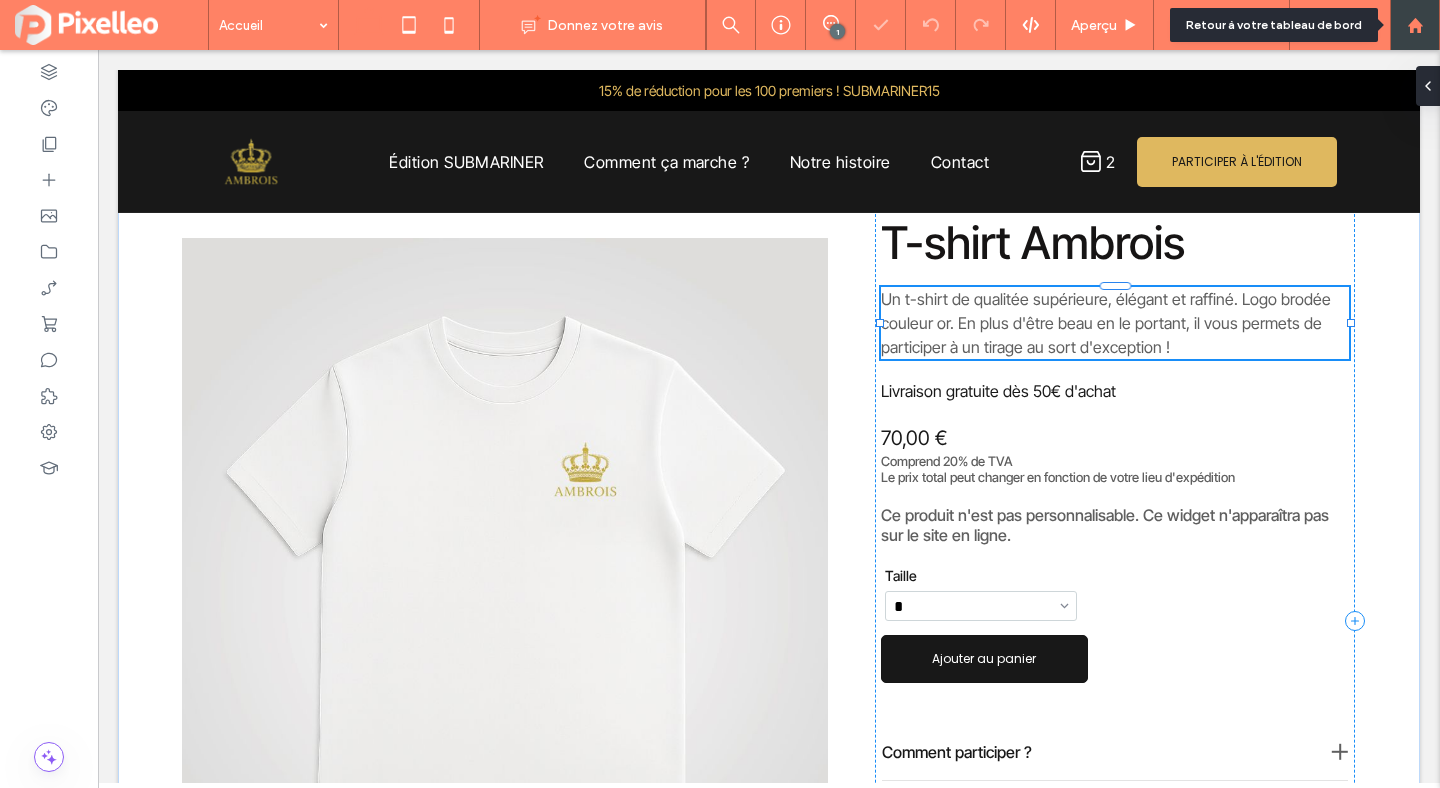 click 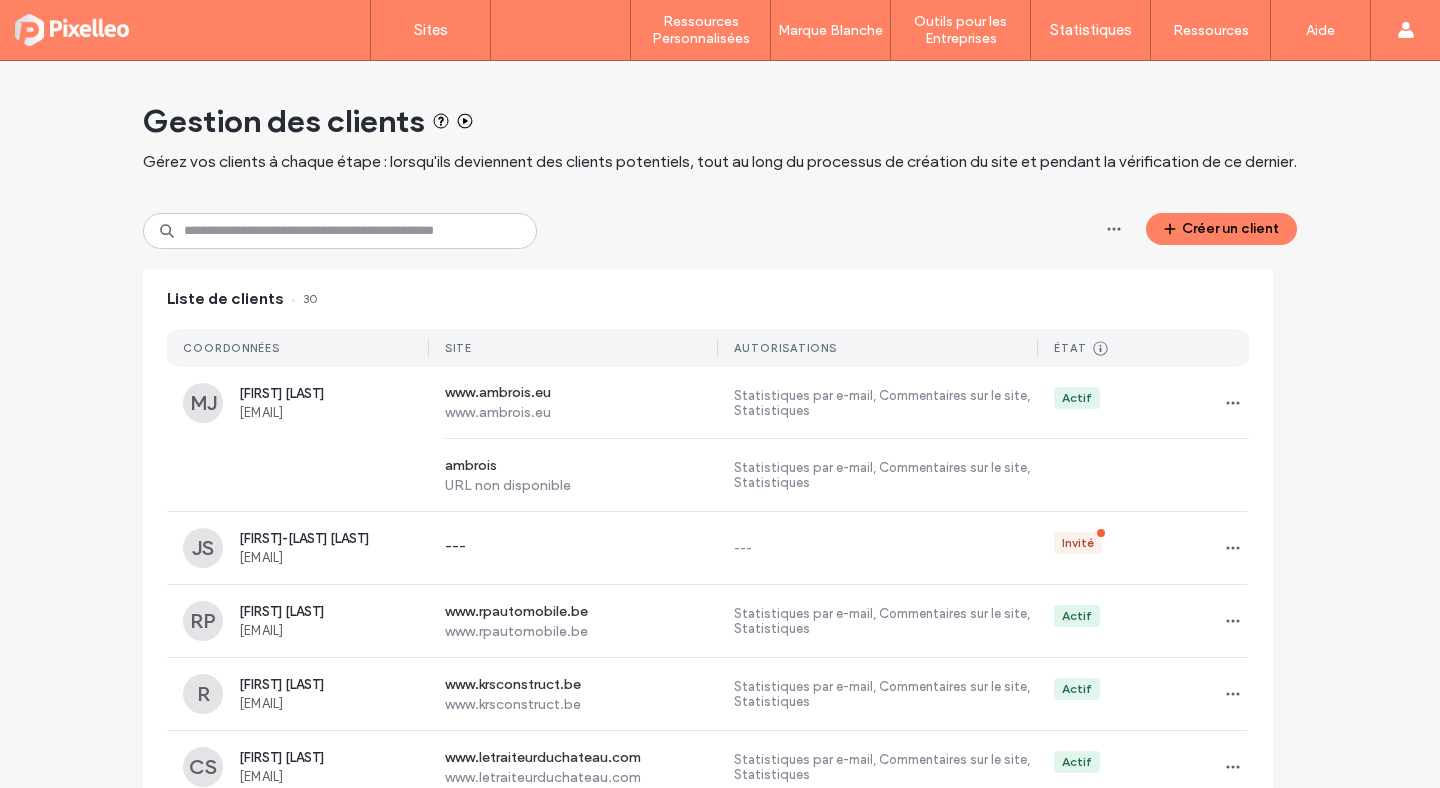 scroll, scrollTop: 0, scrollLeft: 0, axis: both 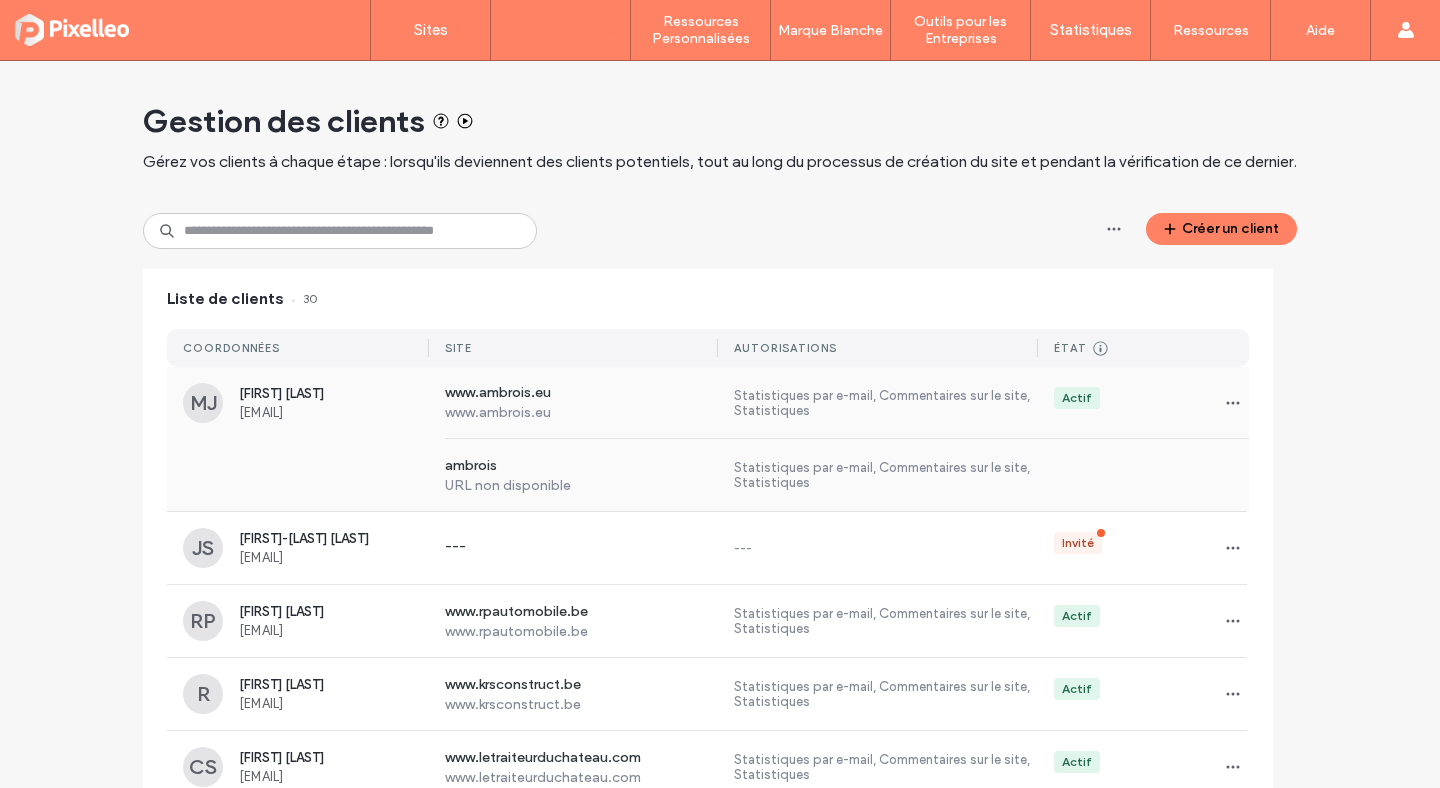 click on "MJ Max  Jans papierambrois@gmail.com www.ambrois.eu www.ambrois.eu Statistiques par e-mail, Commentaires sur le site, Statistiques Actif" at bounding box center (708, 403) 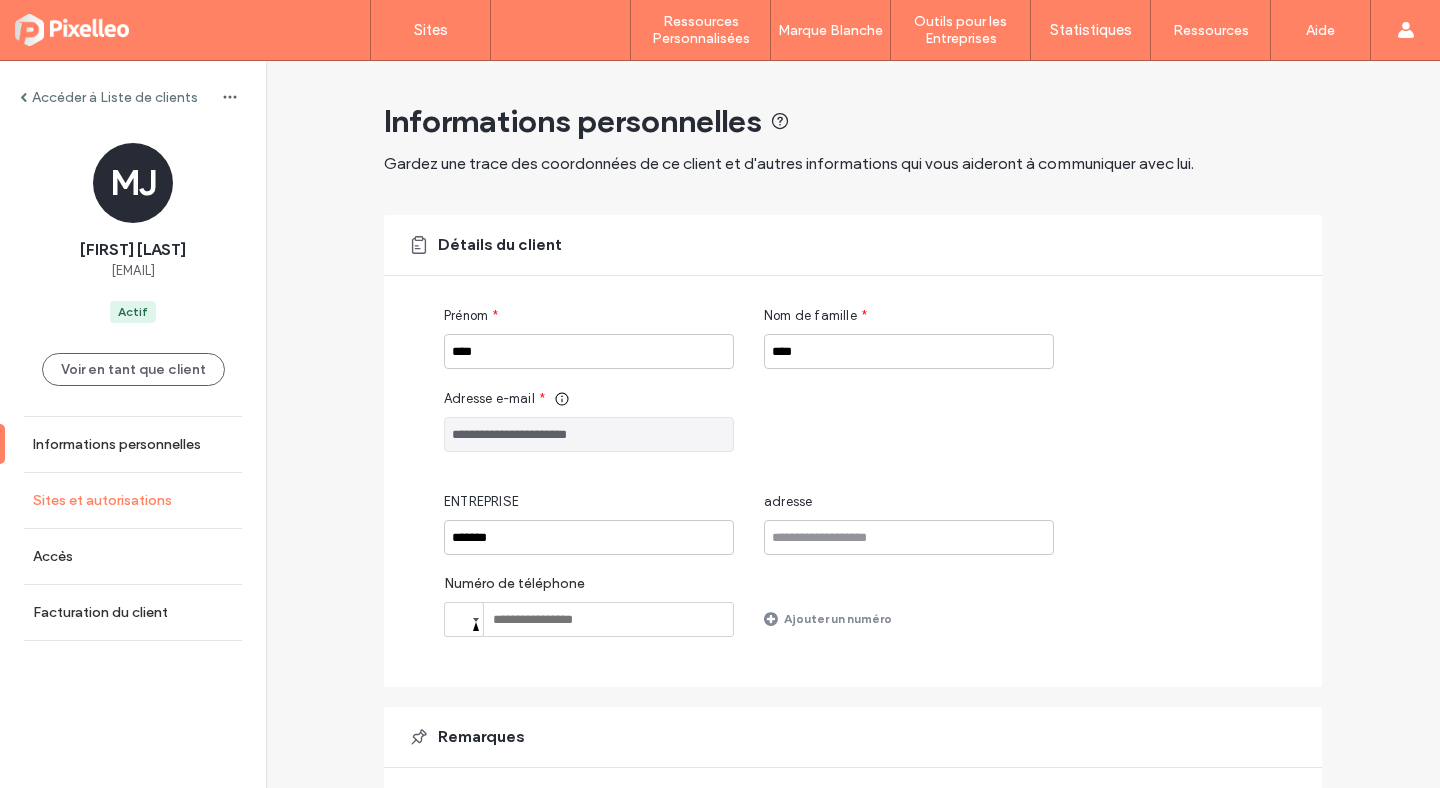 click on "Sites et autorisations" at bounding box center [133, 500] 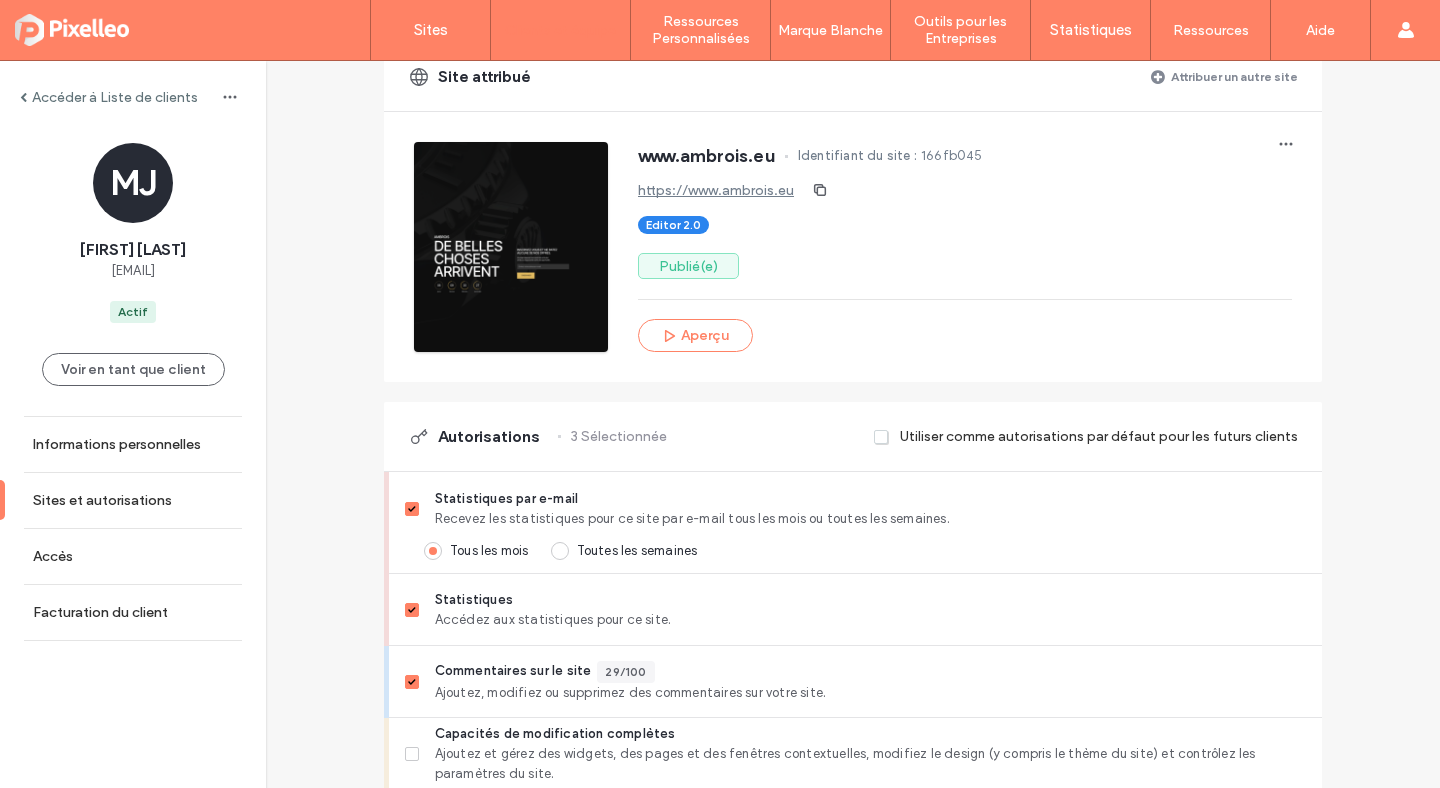 scroll, scrollTop: 0, scrollLeft: 0, axis: both 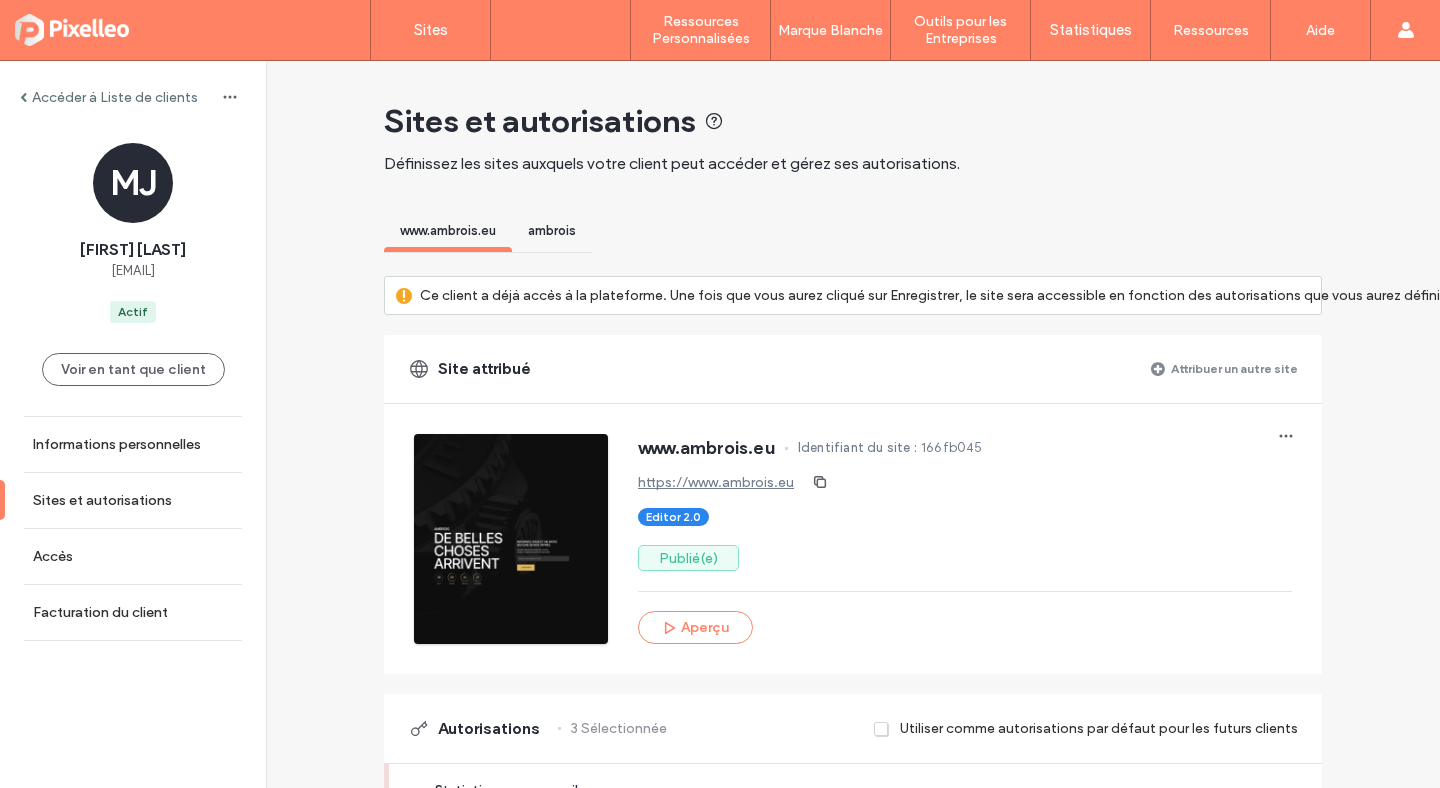 click on "ambrois" at bounding box center [552, 233] 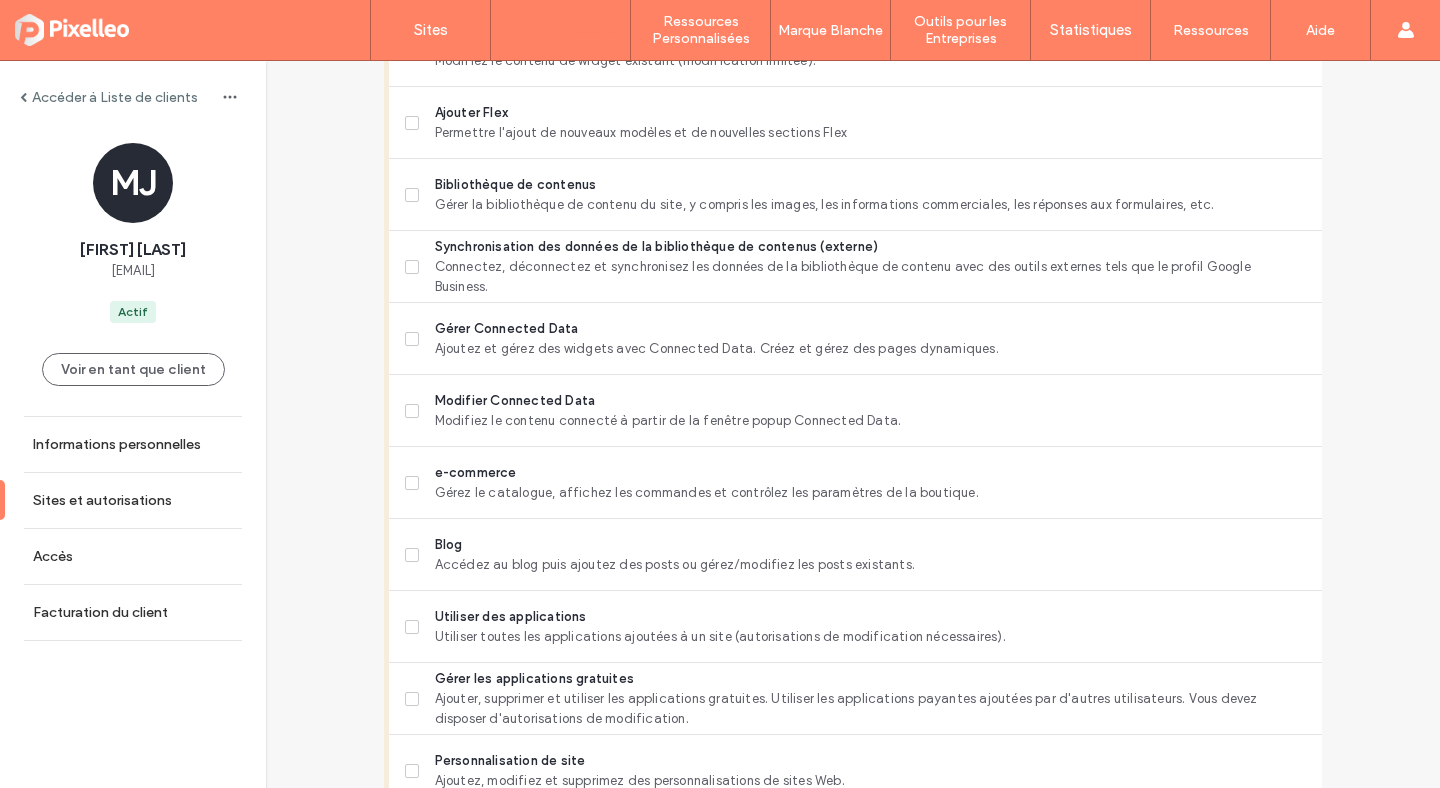 scroll, scrollTop: 1072, scrollLeft: 0, axis: vertical 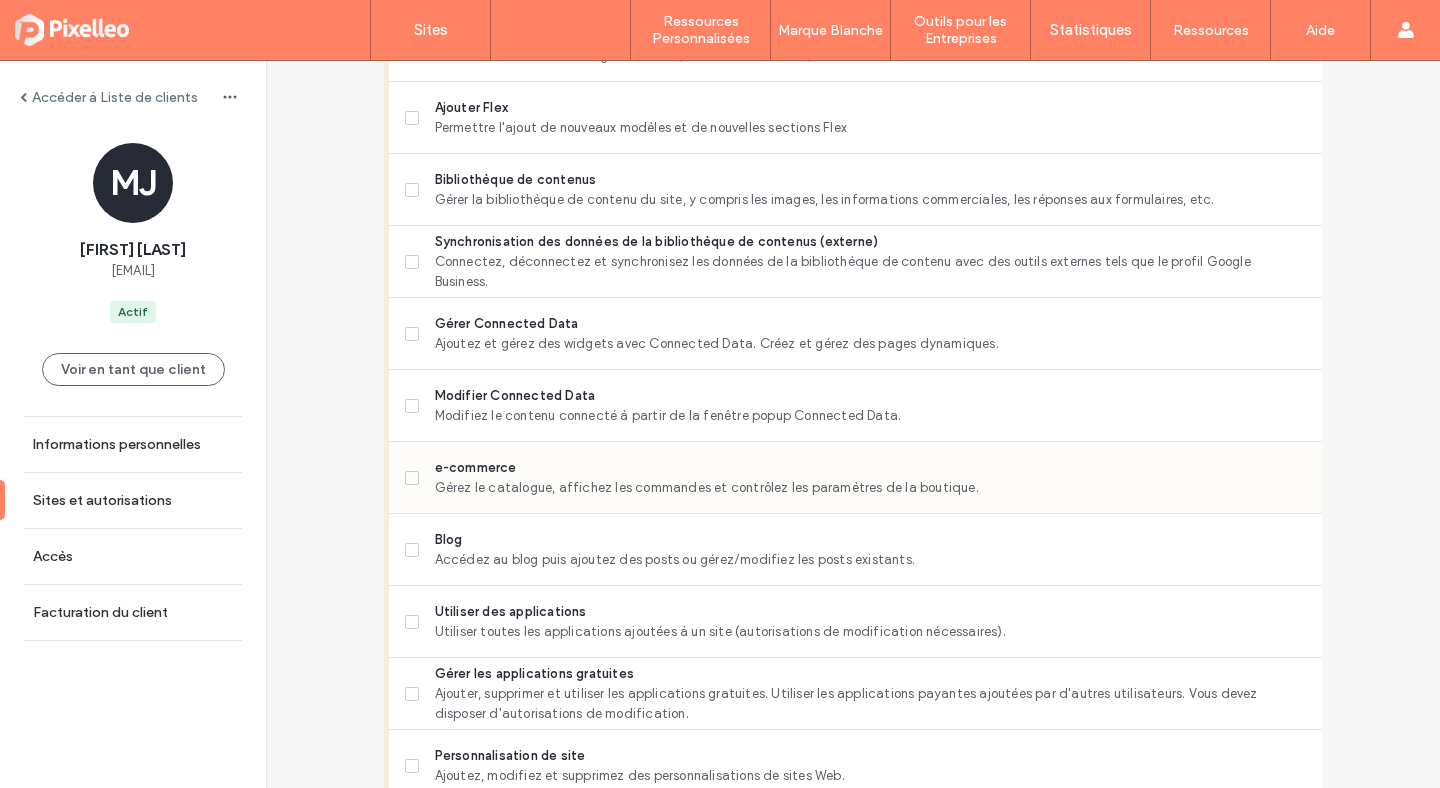 click on "Gérez le catalogue, affichez les commandes et contrôlez les paramètres de la boutique." at bounding box center [870, 488] 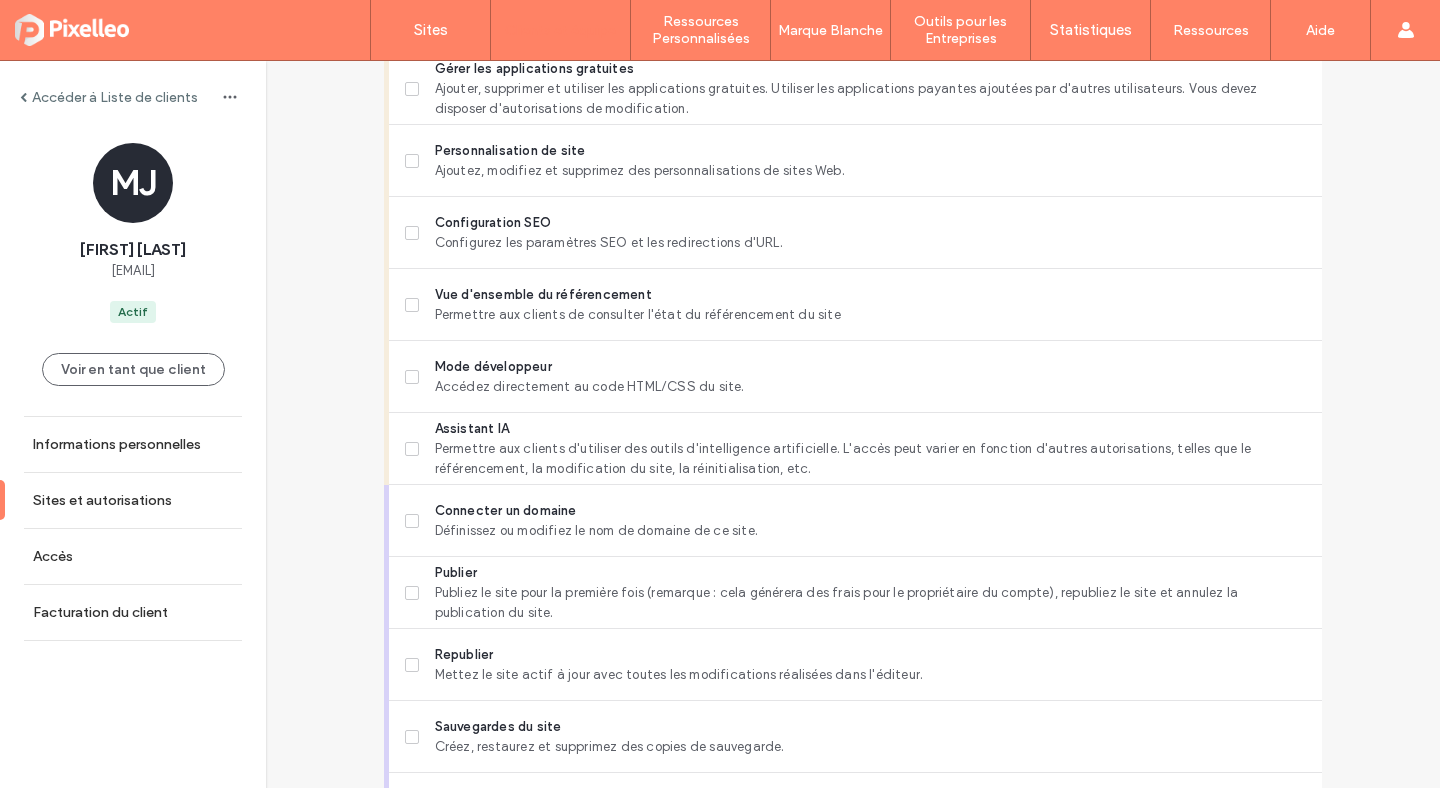 scroll, scrollTop: 1825, scrollLeft: 0, axis: vertical 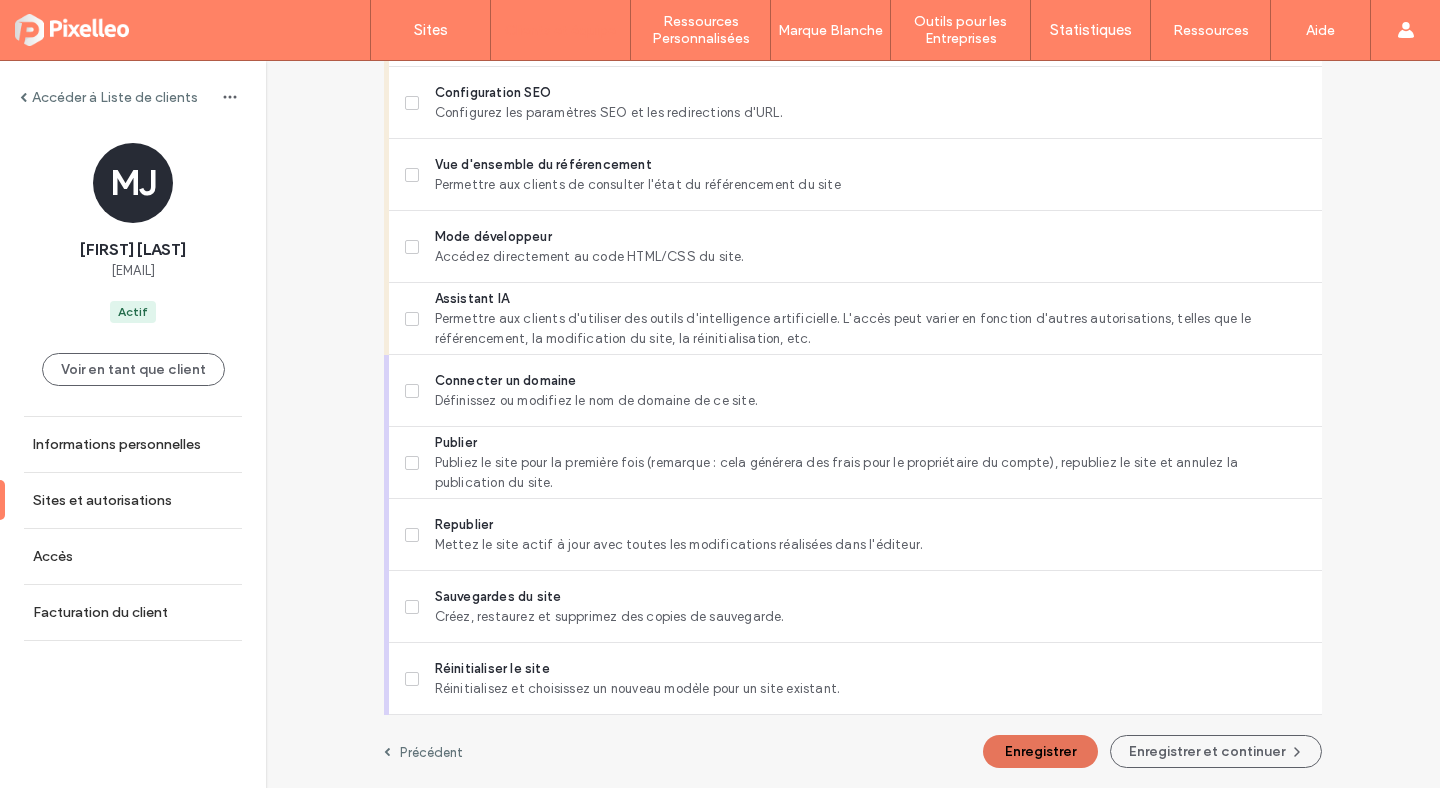 click on "Enregistrer" at bounding box center [1040, 751] 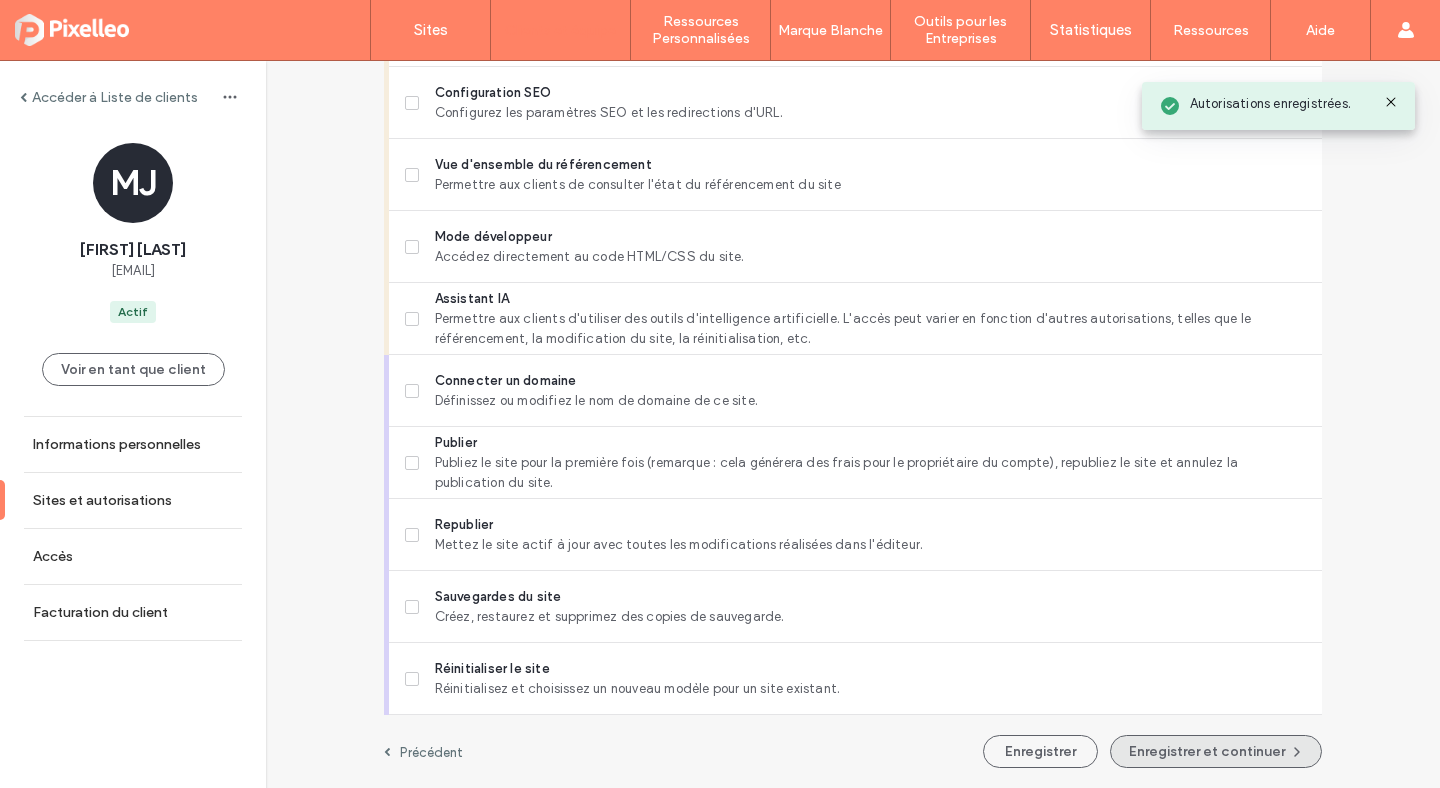click on "Enregistrer et continuer" at bounding box center (1216, 751) 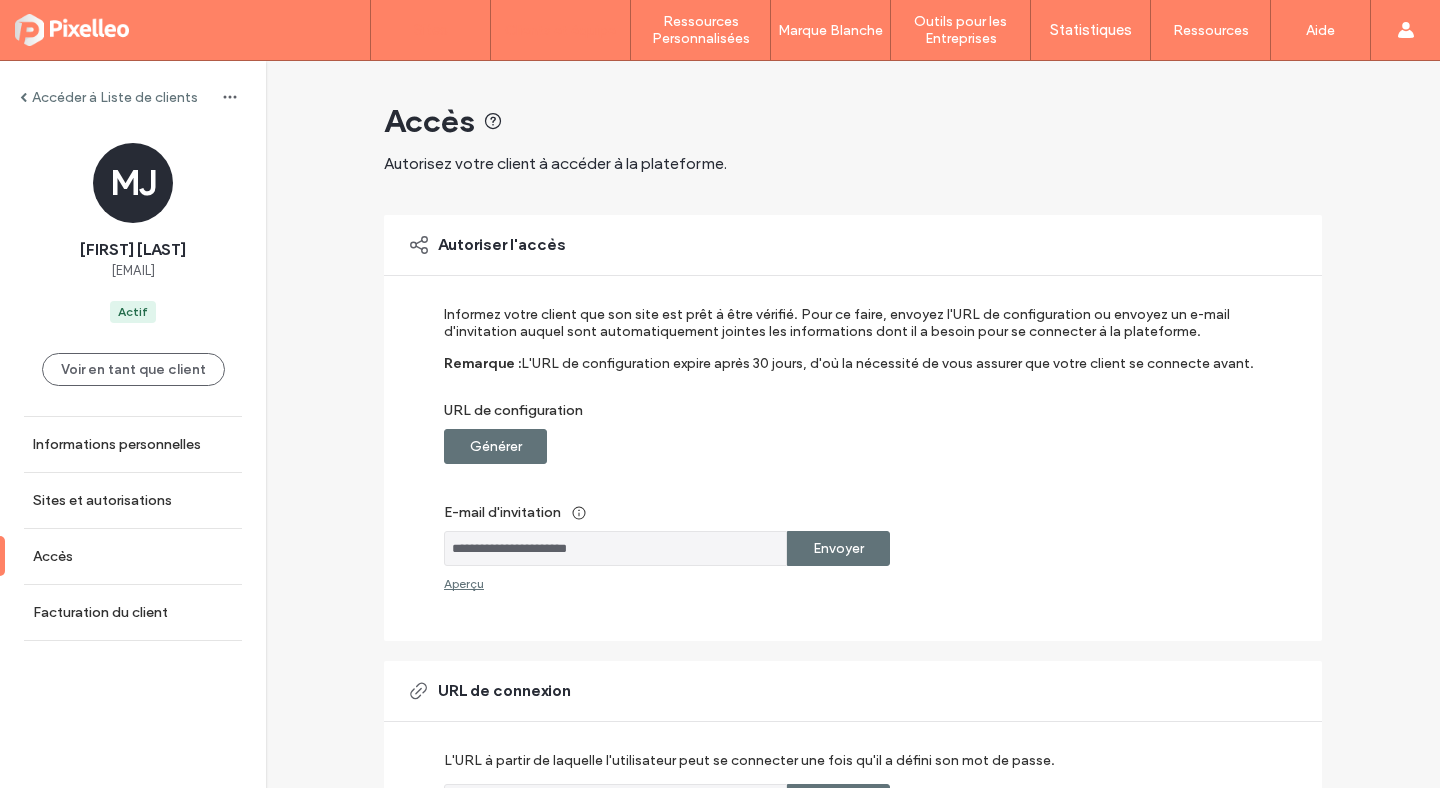 click on "Sites" at bounding box center (430, 30) 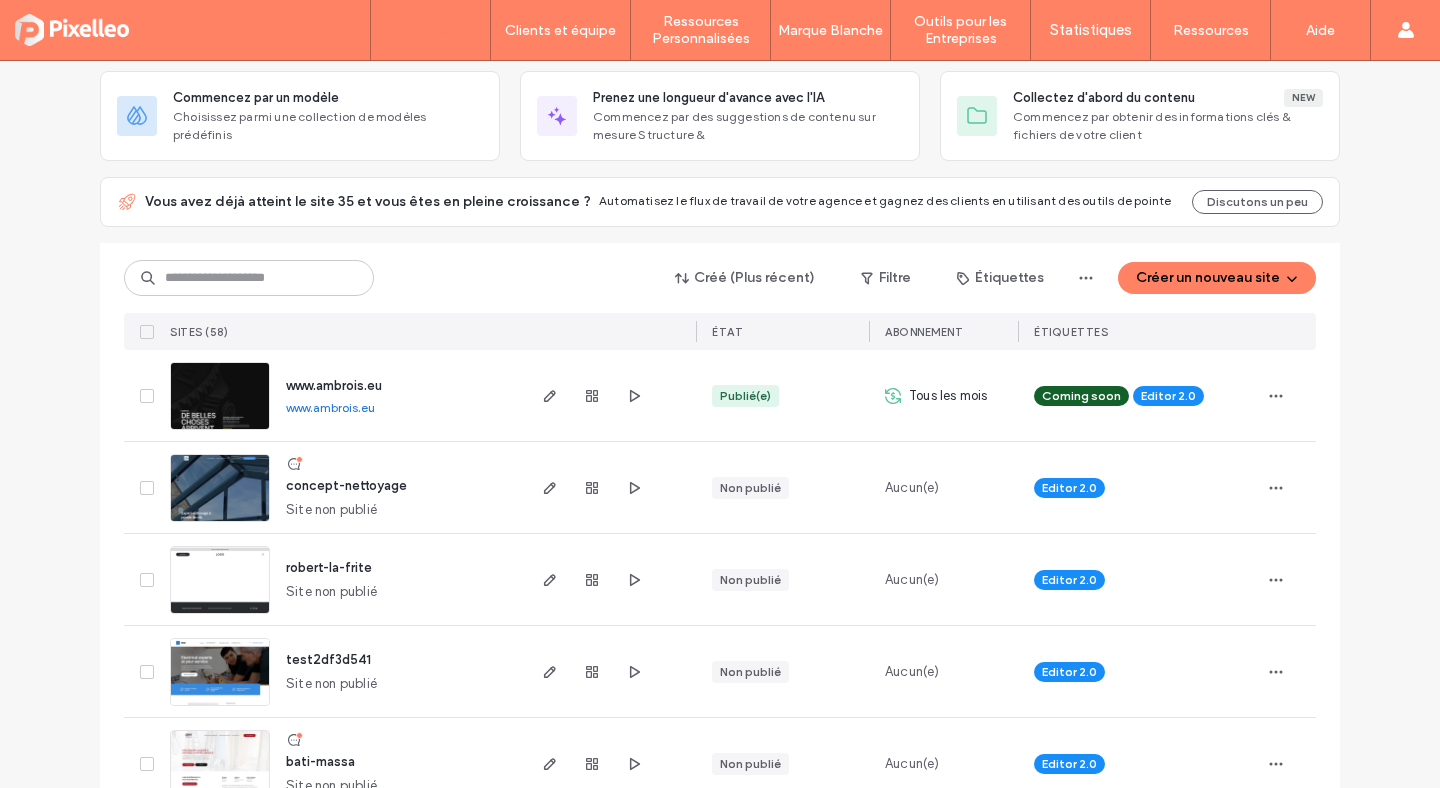 scroll, scrollTop: 346, scrollLeft: 0, axis: vertical 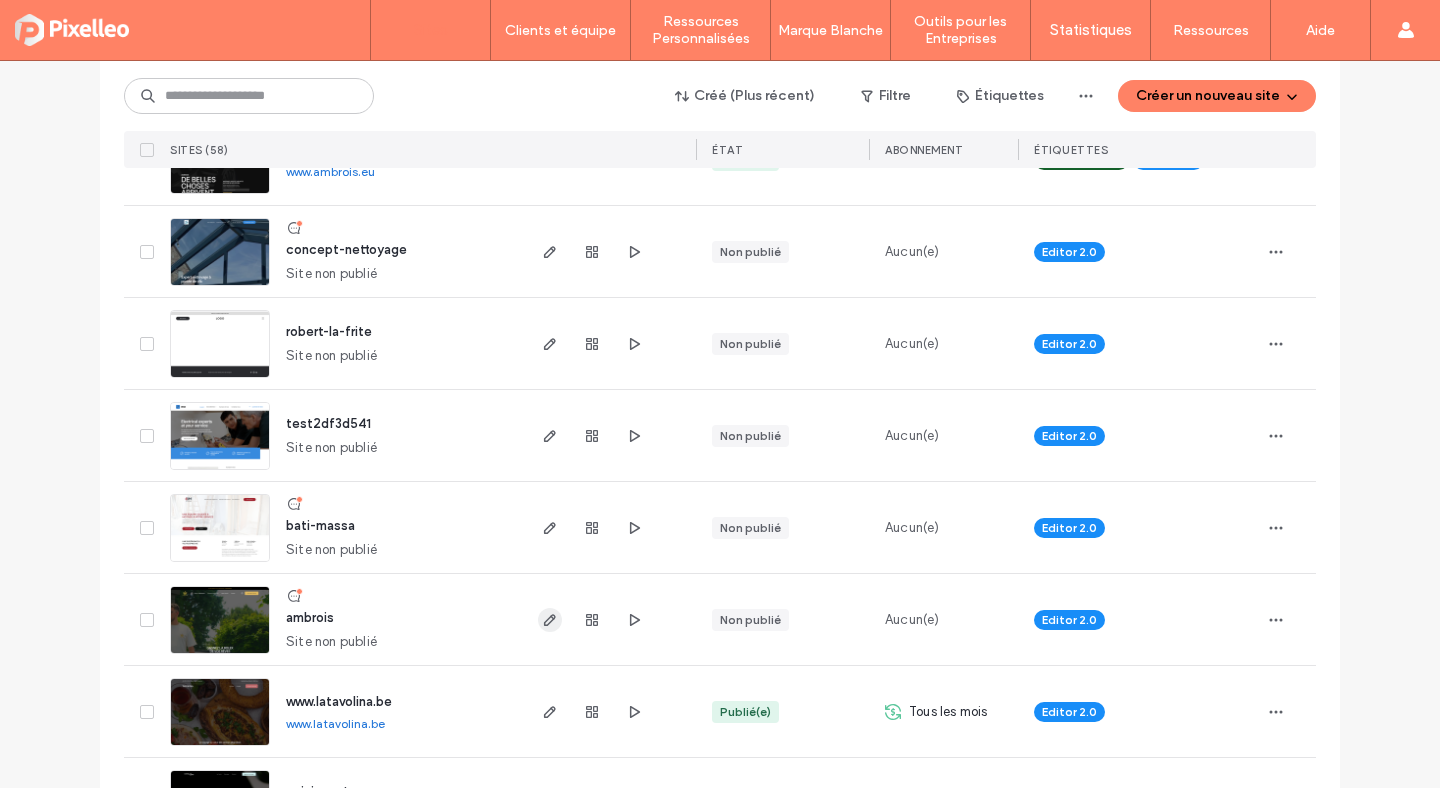 click 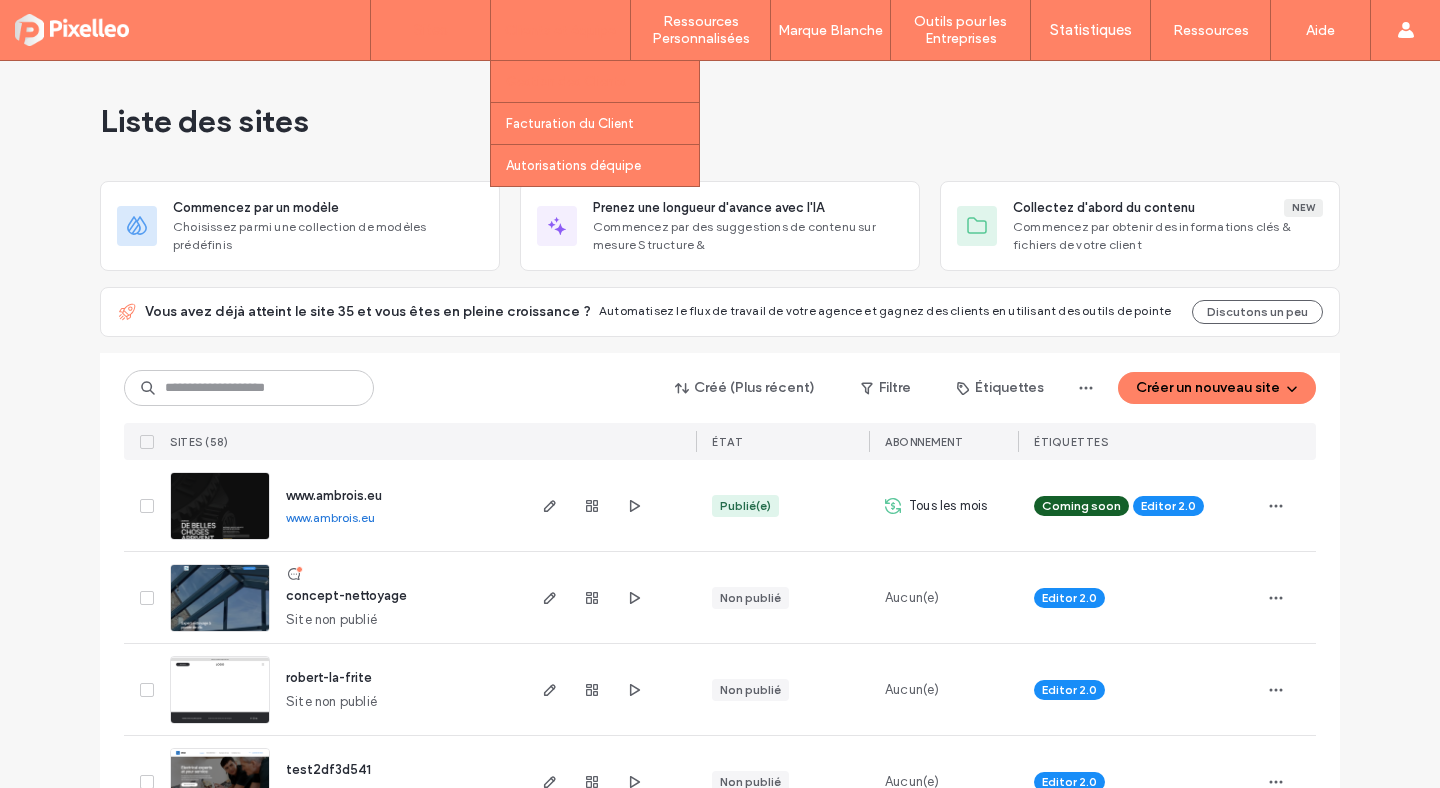 scroll, scrollTop: 0, scrollLeft: 0, axis: both 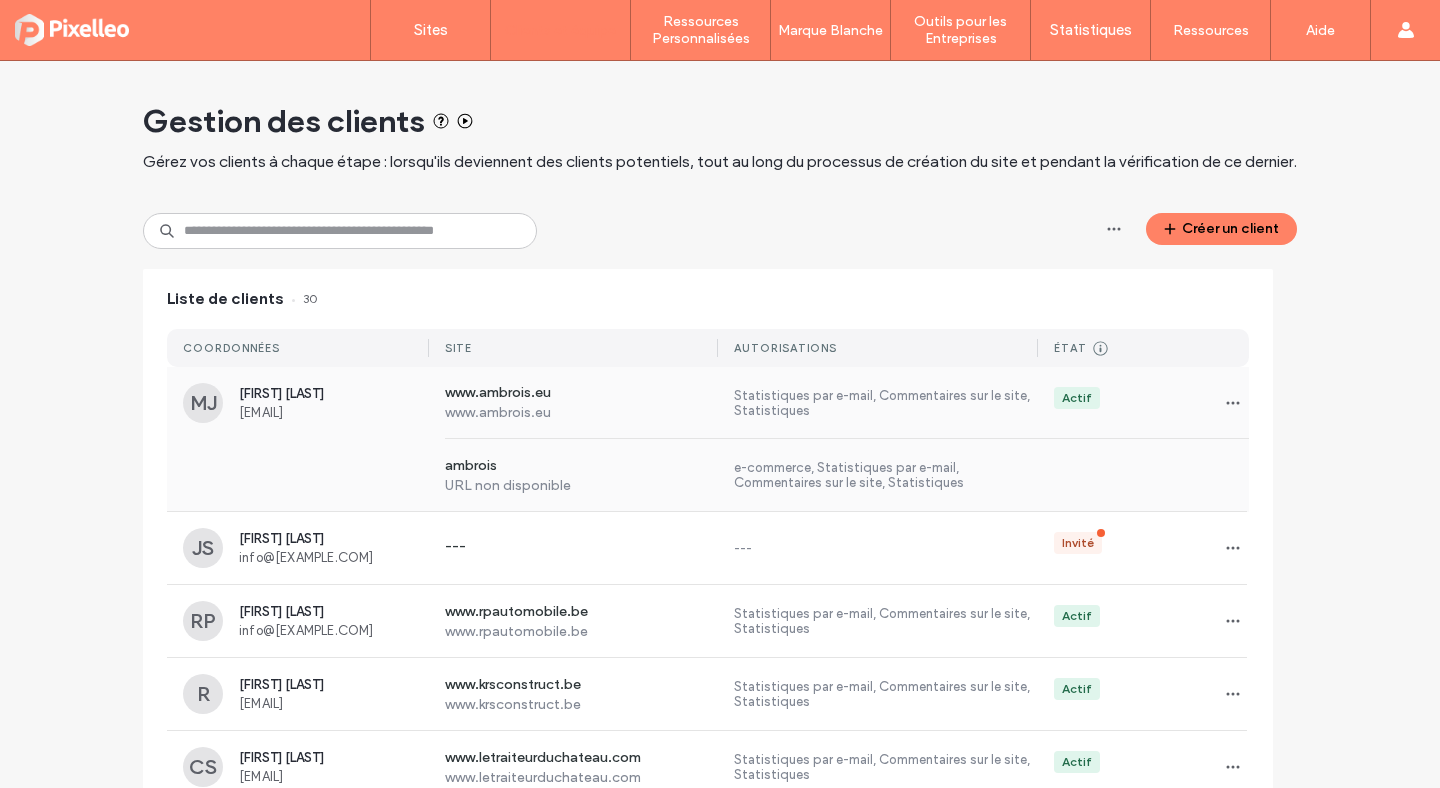 click on "MJ [FIRST] [LAST] [EMAIL]" at bounding box center (306, 403) 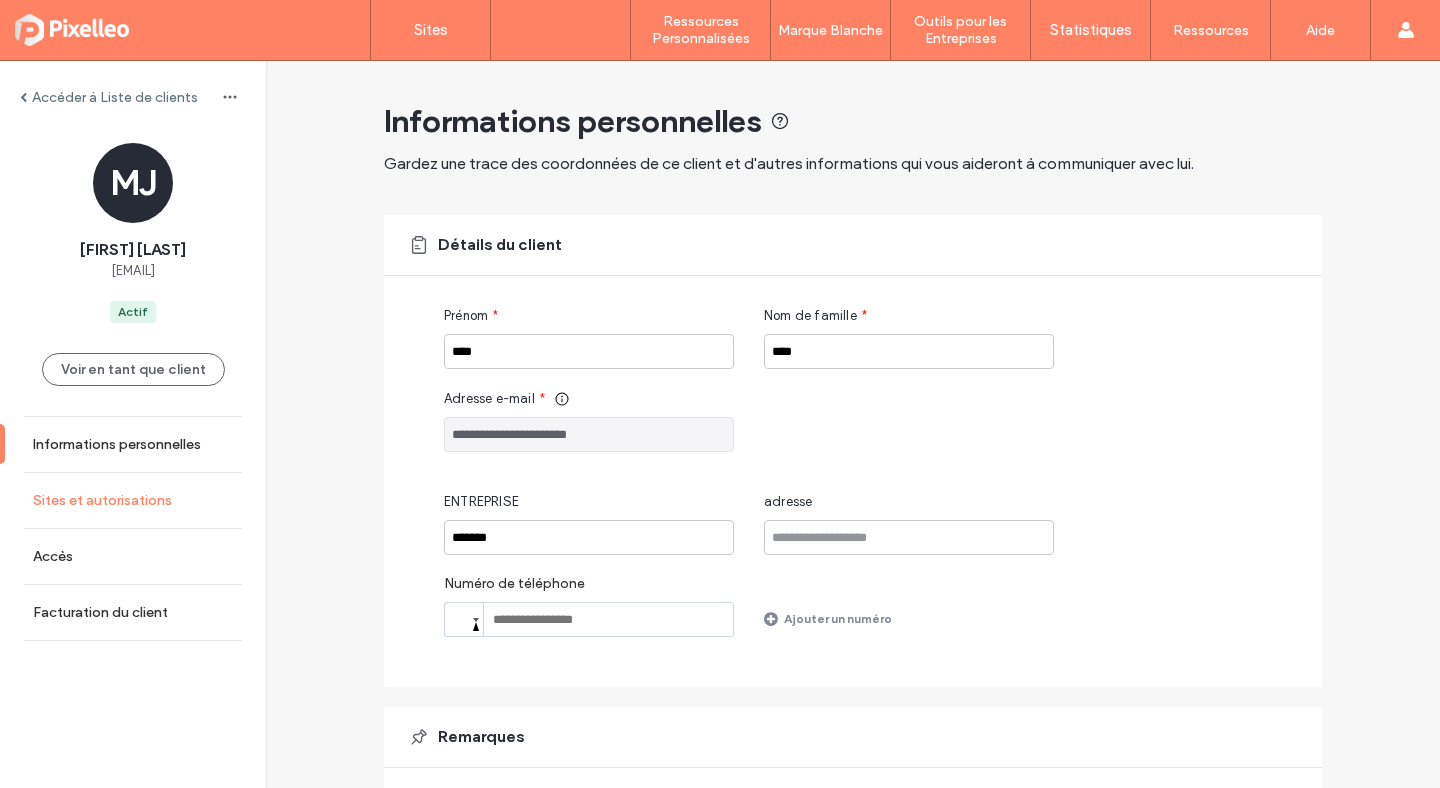 click on "Sites et autorisations" at bounding box center (102, 500) 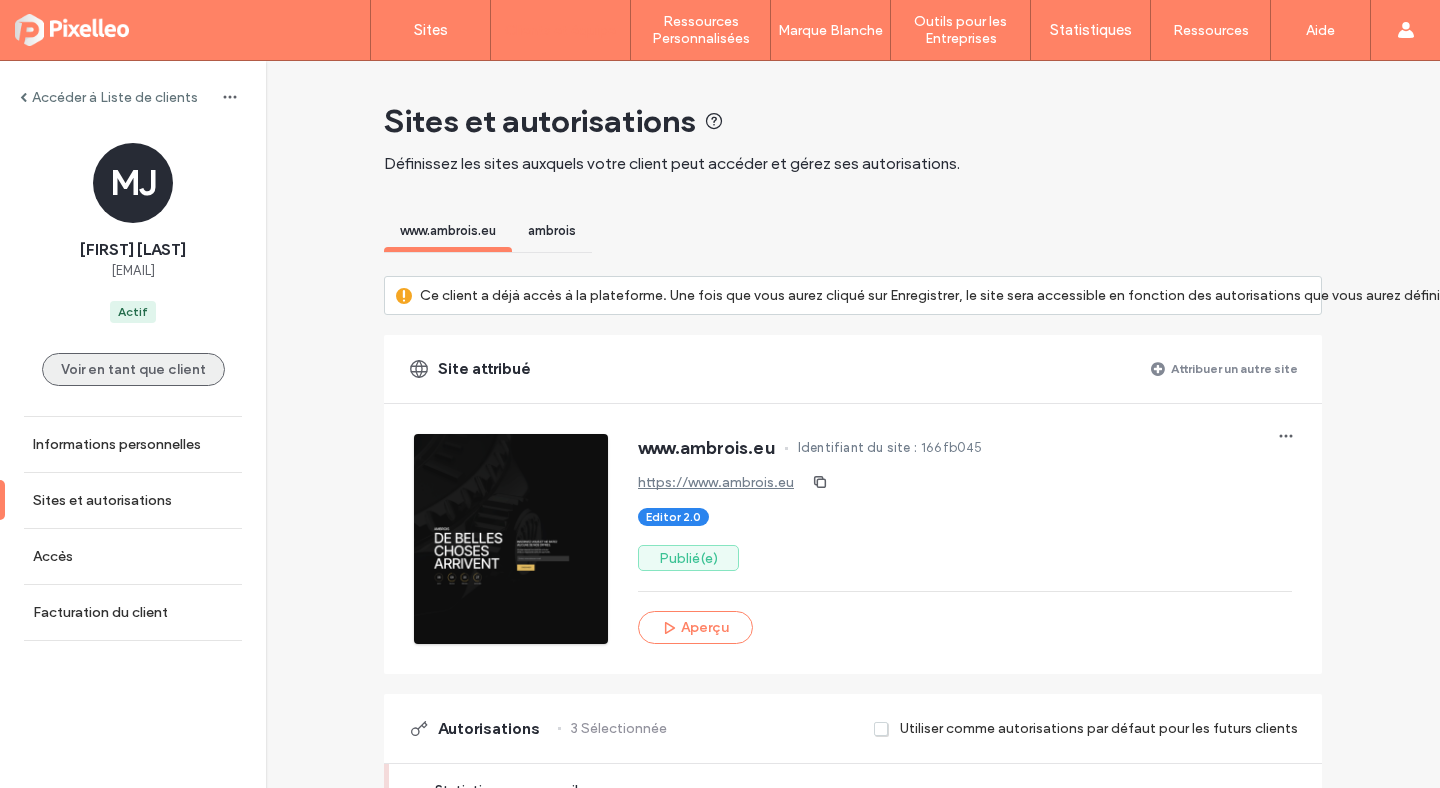 click on "Voir en tant que client" at bounding box center [133, 369] 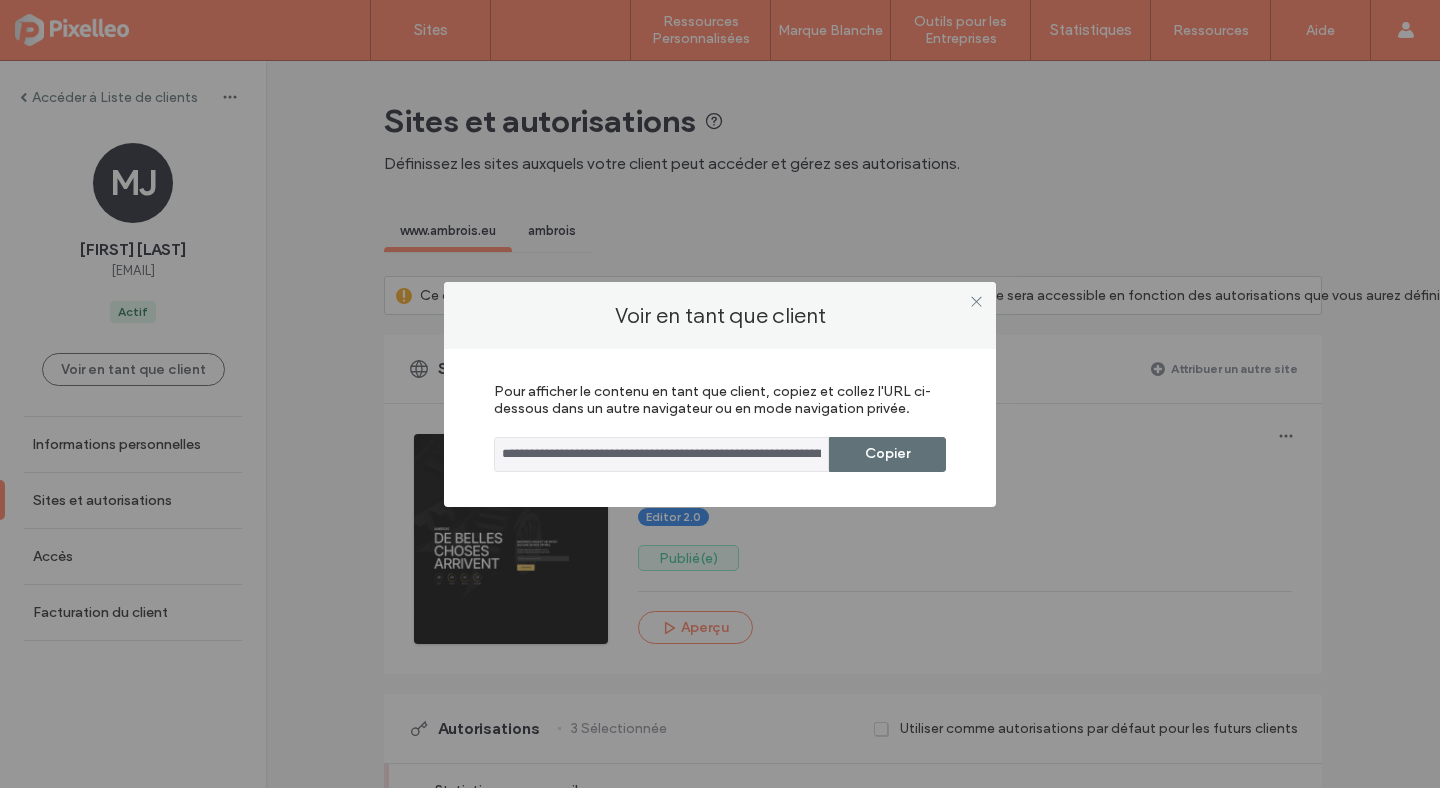 click on "**********" at bounding box center [661, 454] 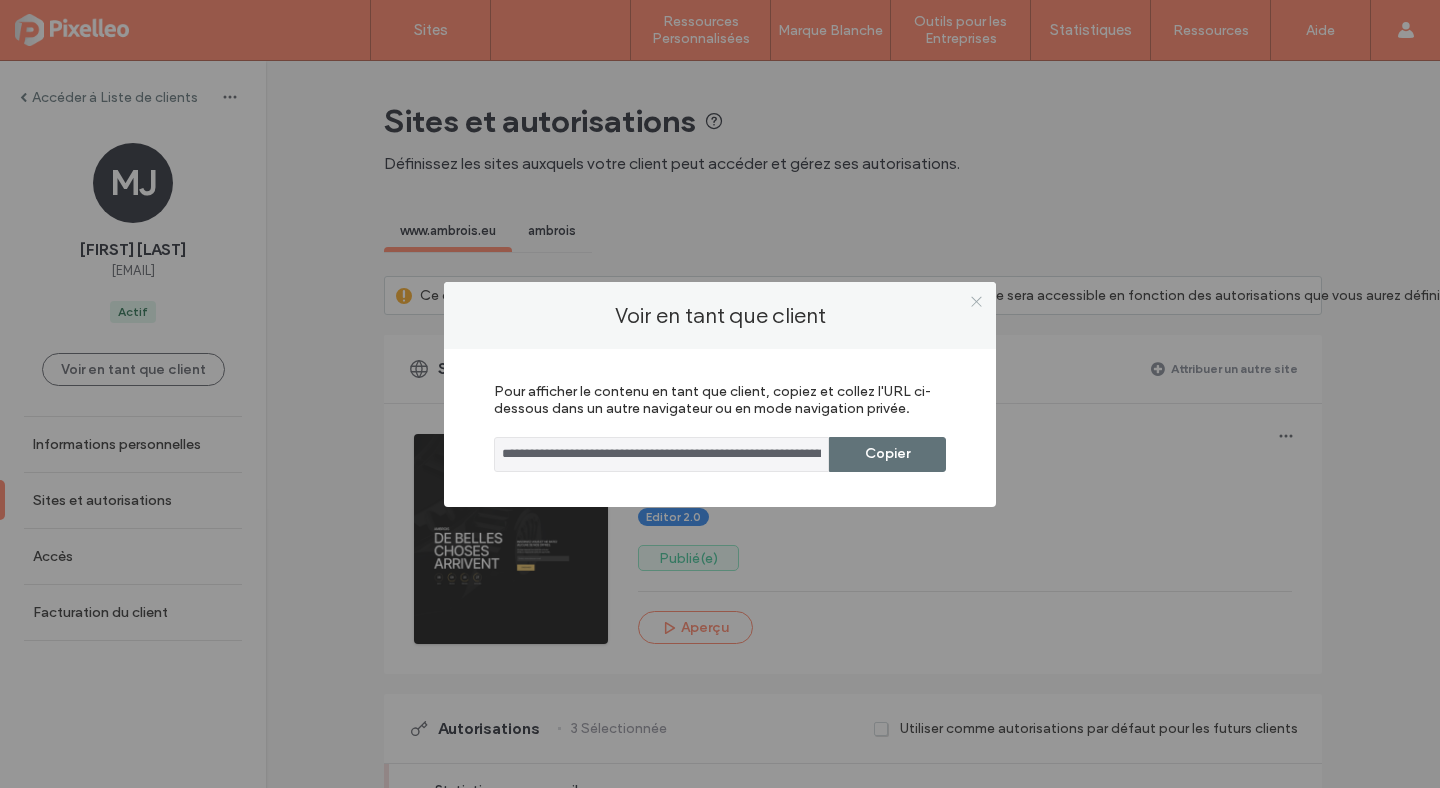click 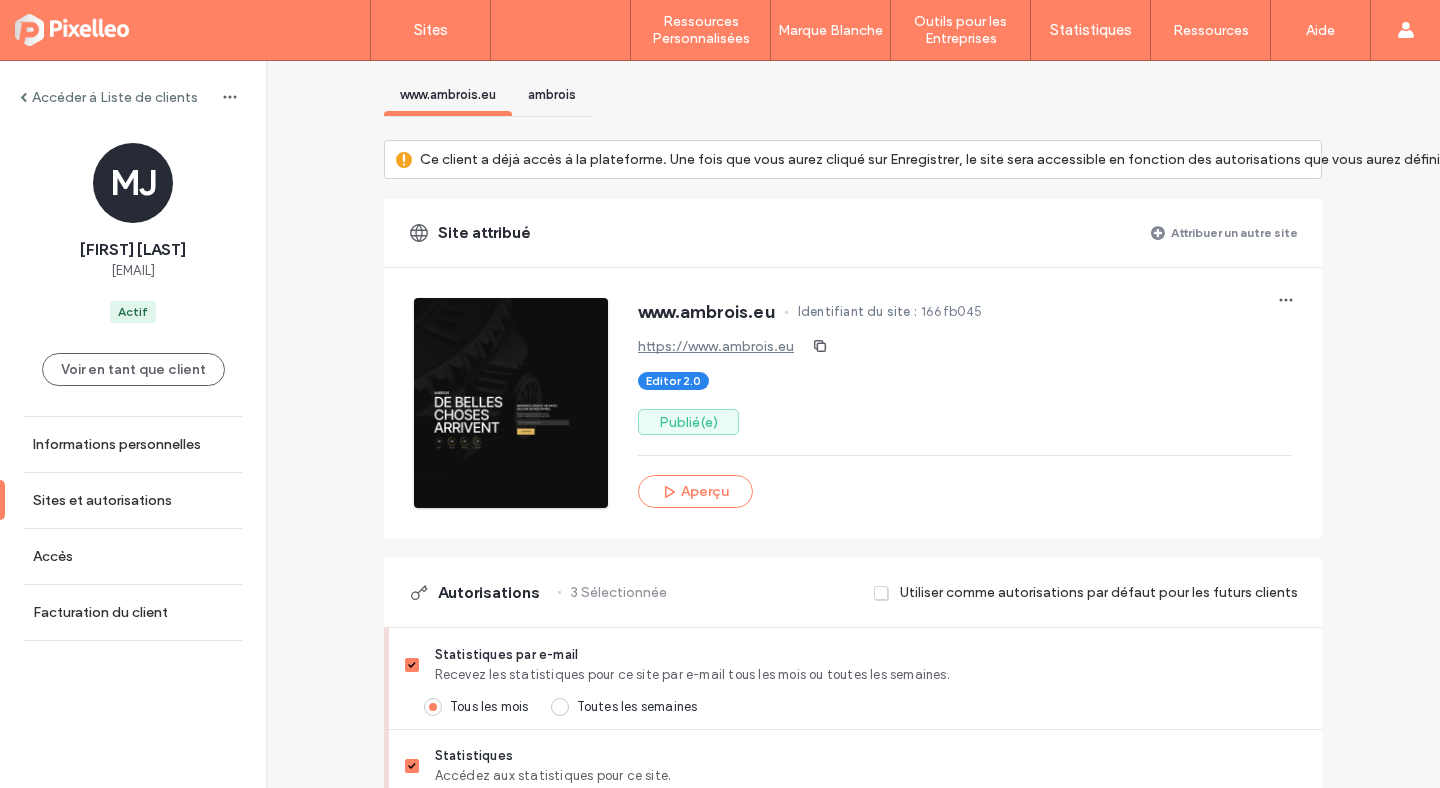 scroll, scrollTop: 0, scrollLeft: 0, axis: both 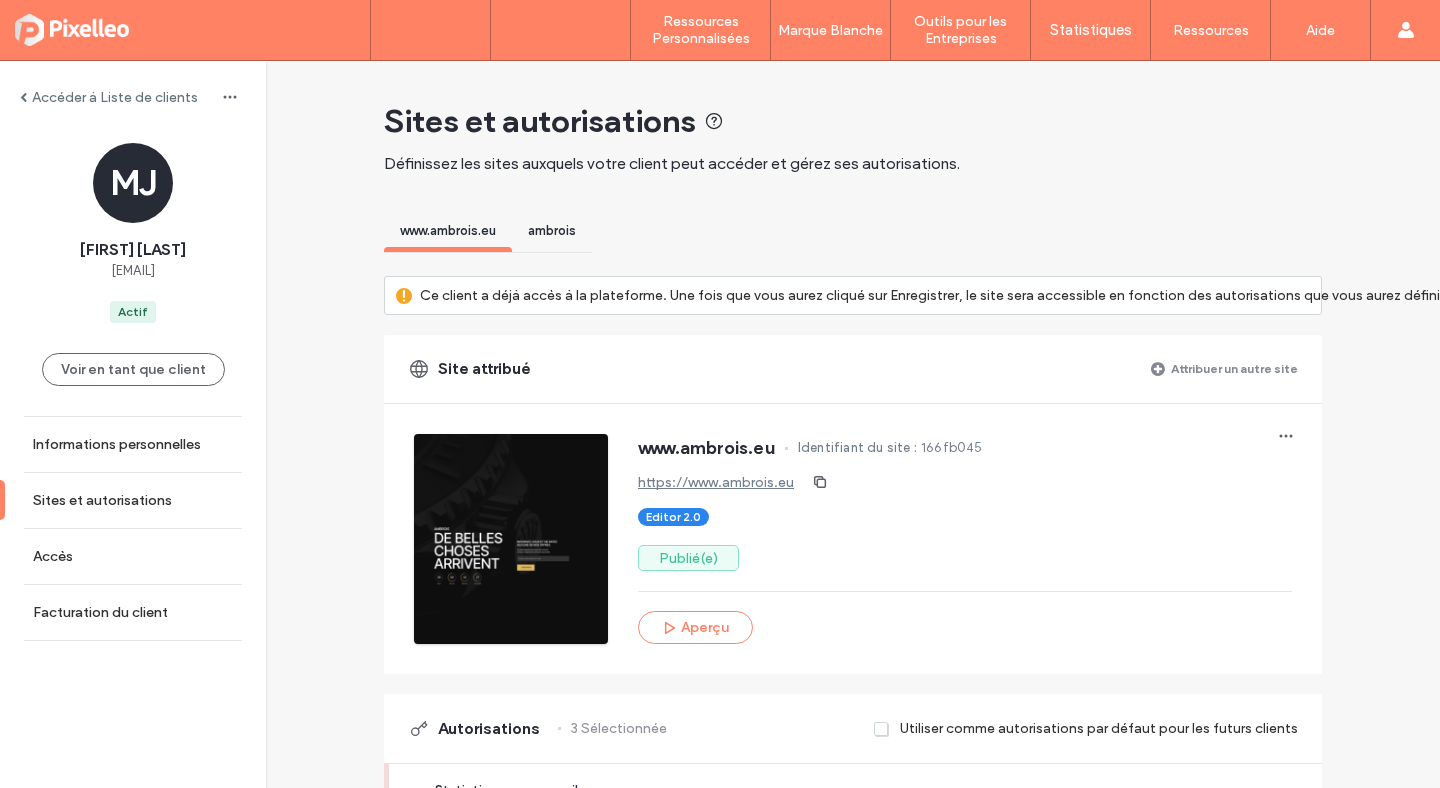 click on "Sites" at bounding box center [430, 30] 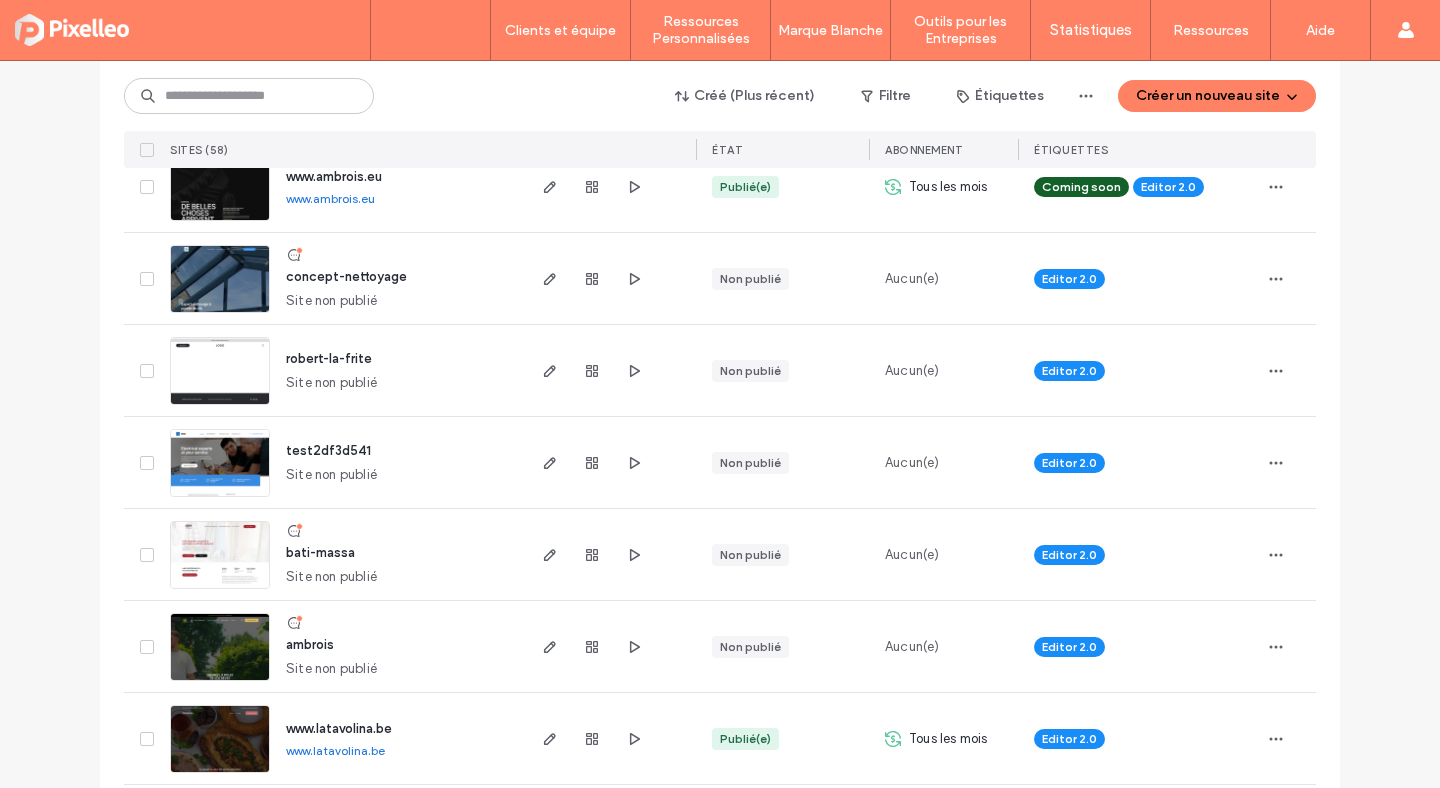 scroll, scrollTop: 618, scrollLeft: 0, axis: vertical 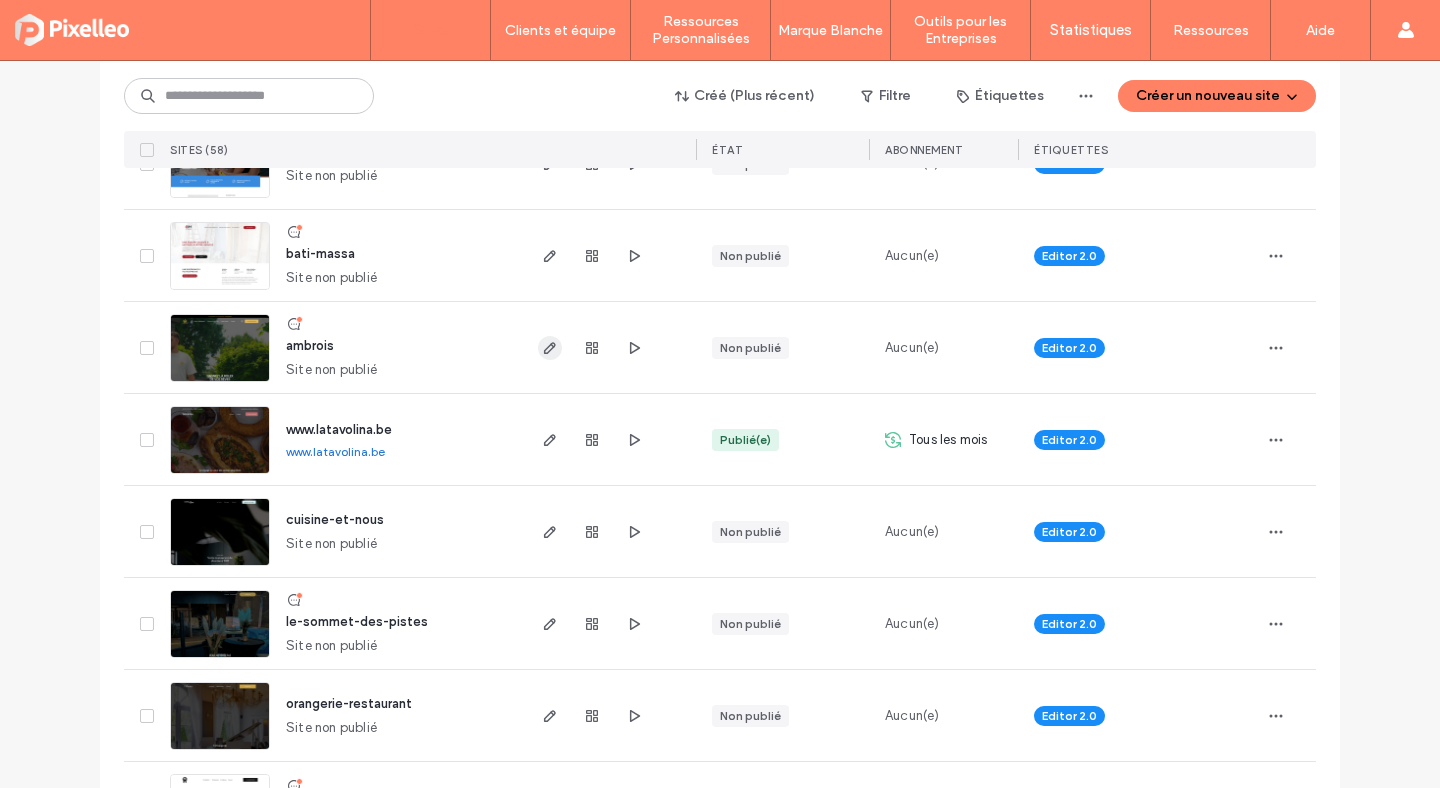 click at bounding box center [550, 348] 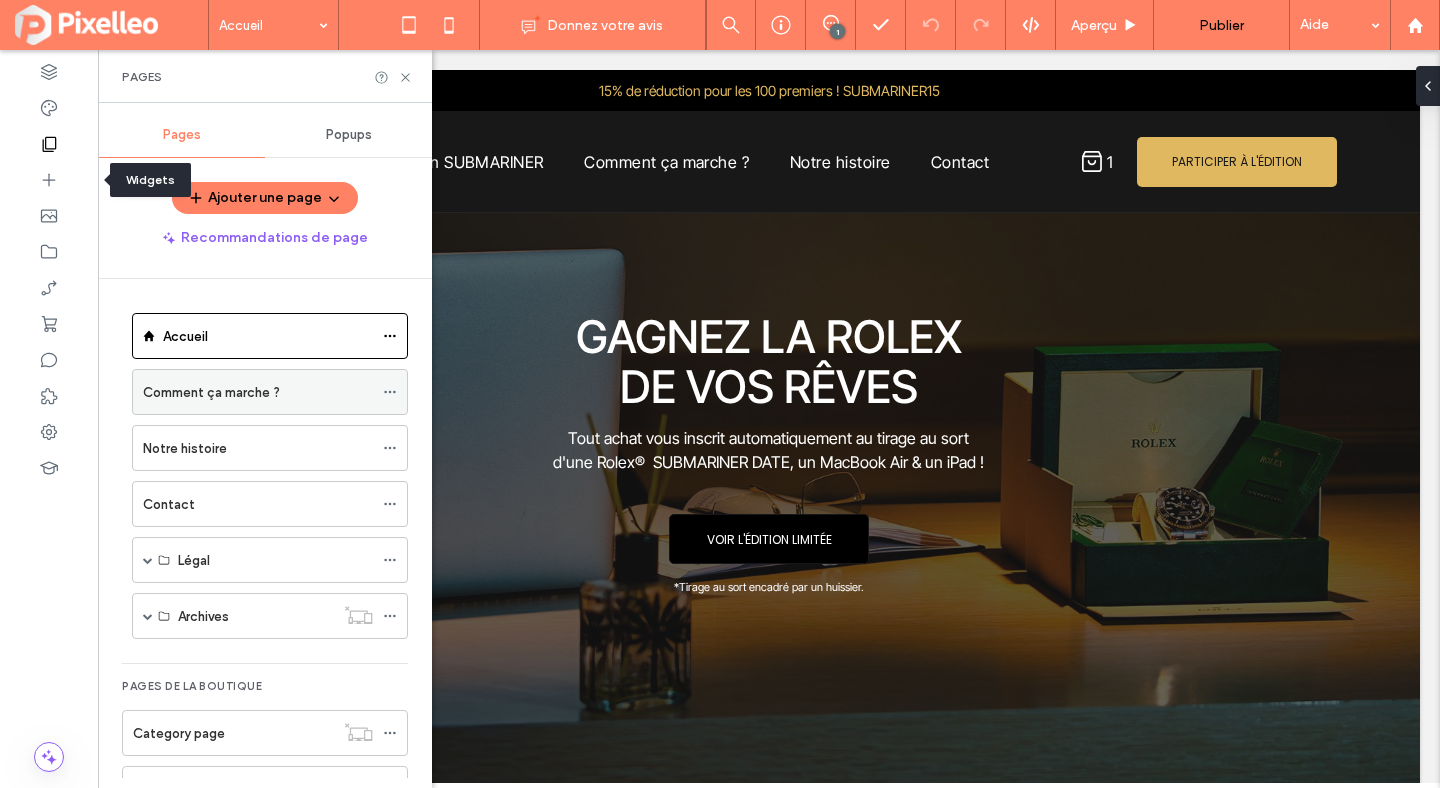 scroll, scrollTop: 429, scrollLeft: 0, axis: vertical 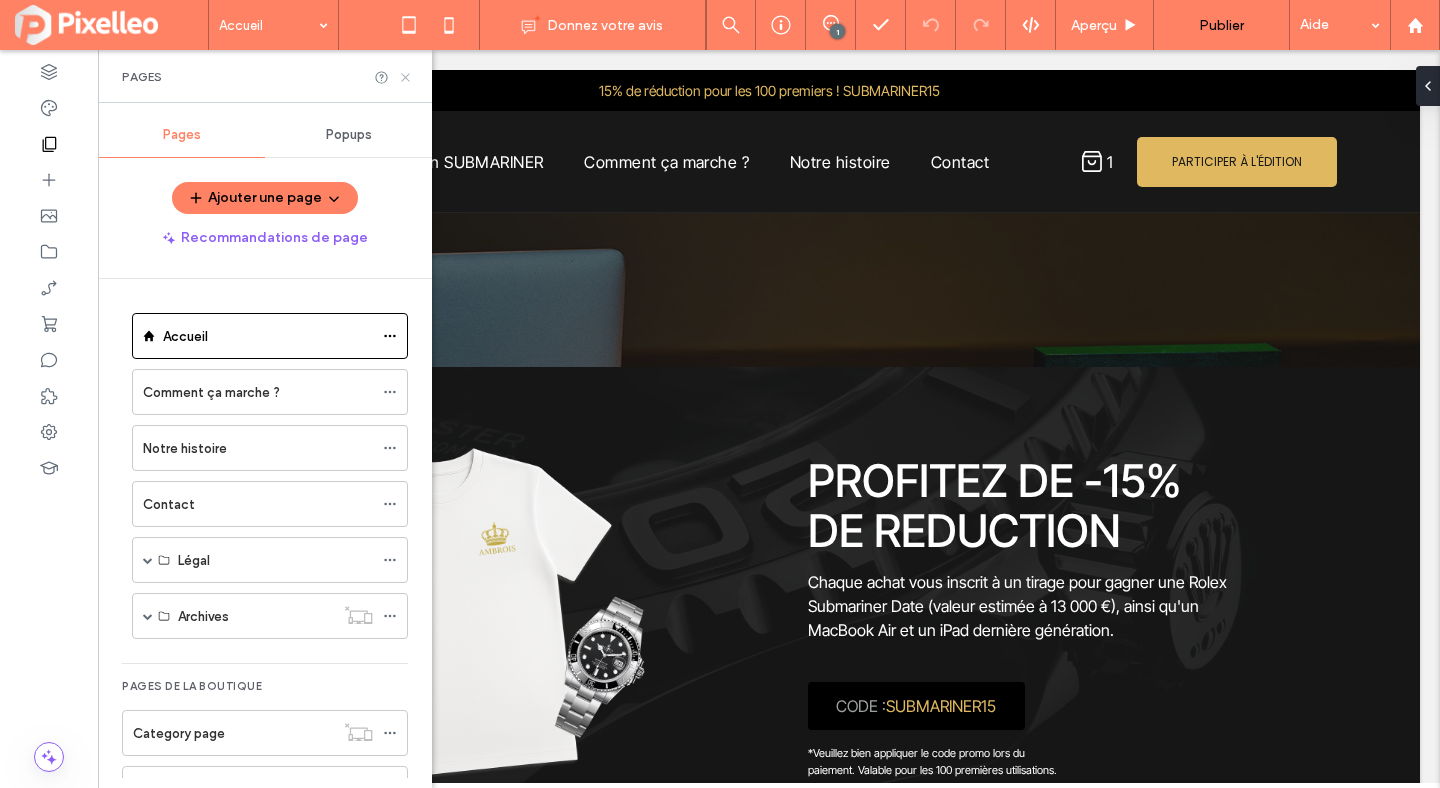 click 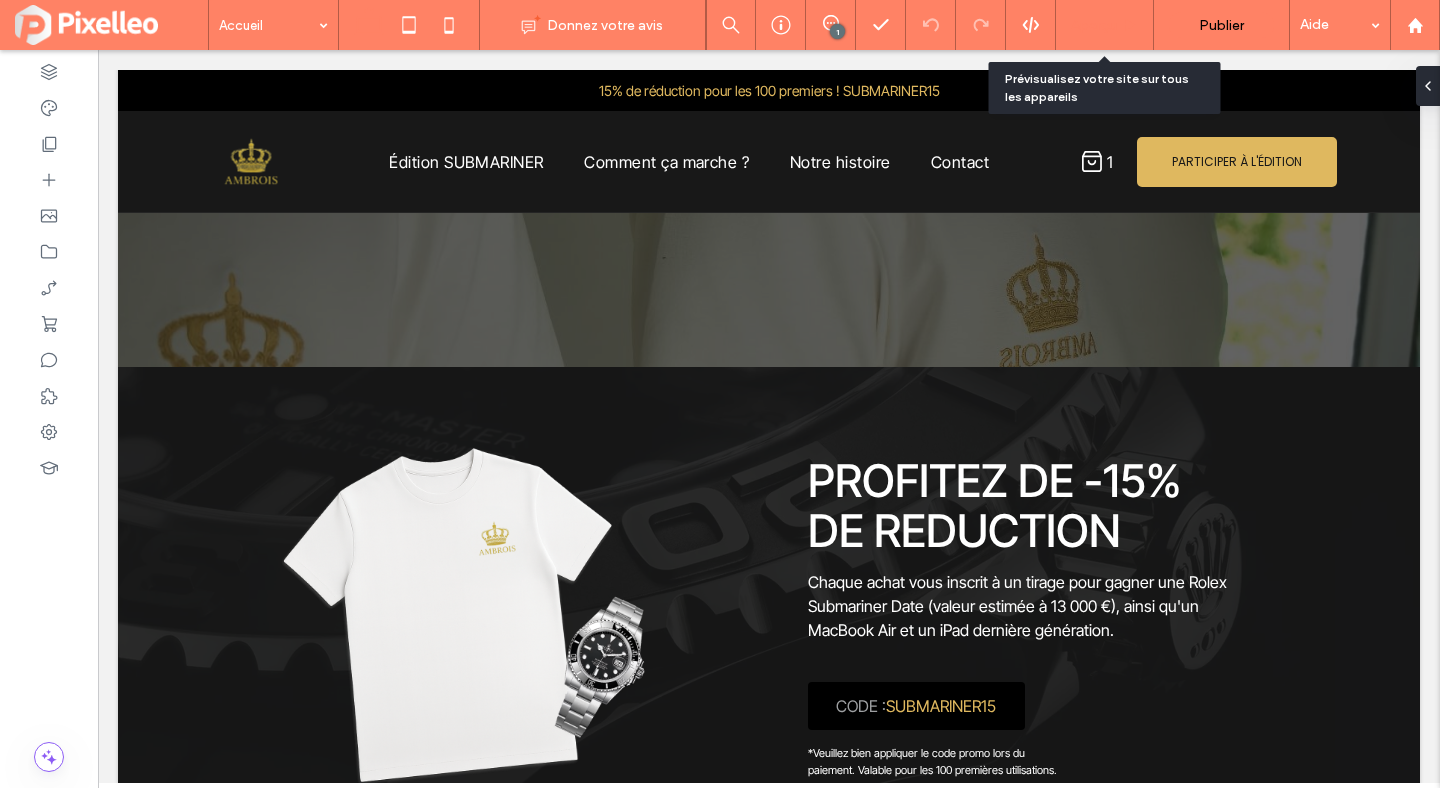 click on "Aperçu" at bounding box center [1105, 25] 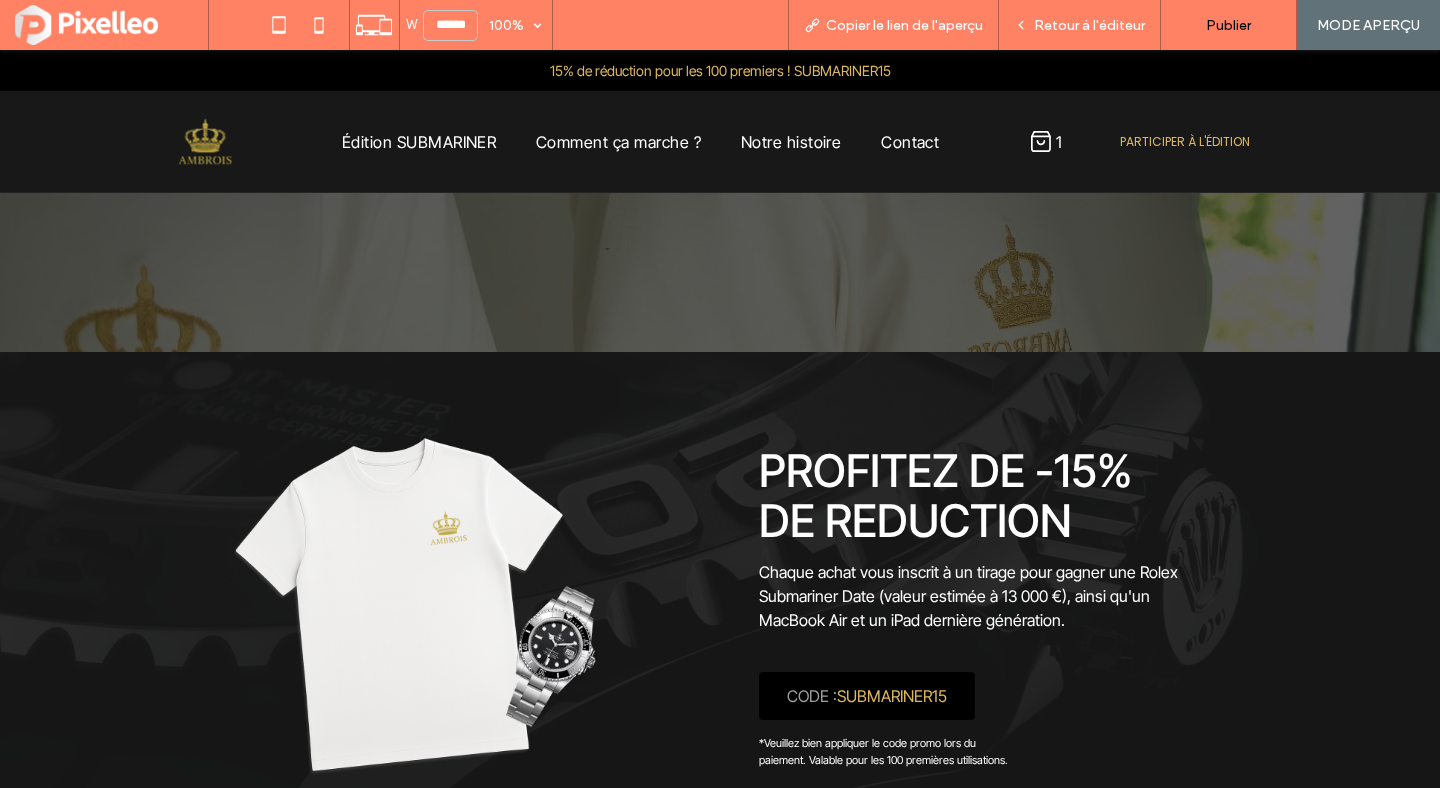 click on "PARTICIPER À L'ÉDITION" at bounding box center [1185, 142] 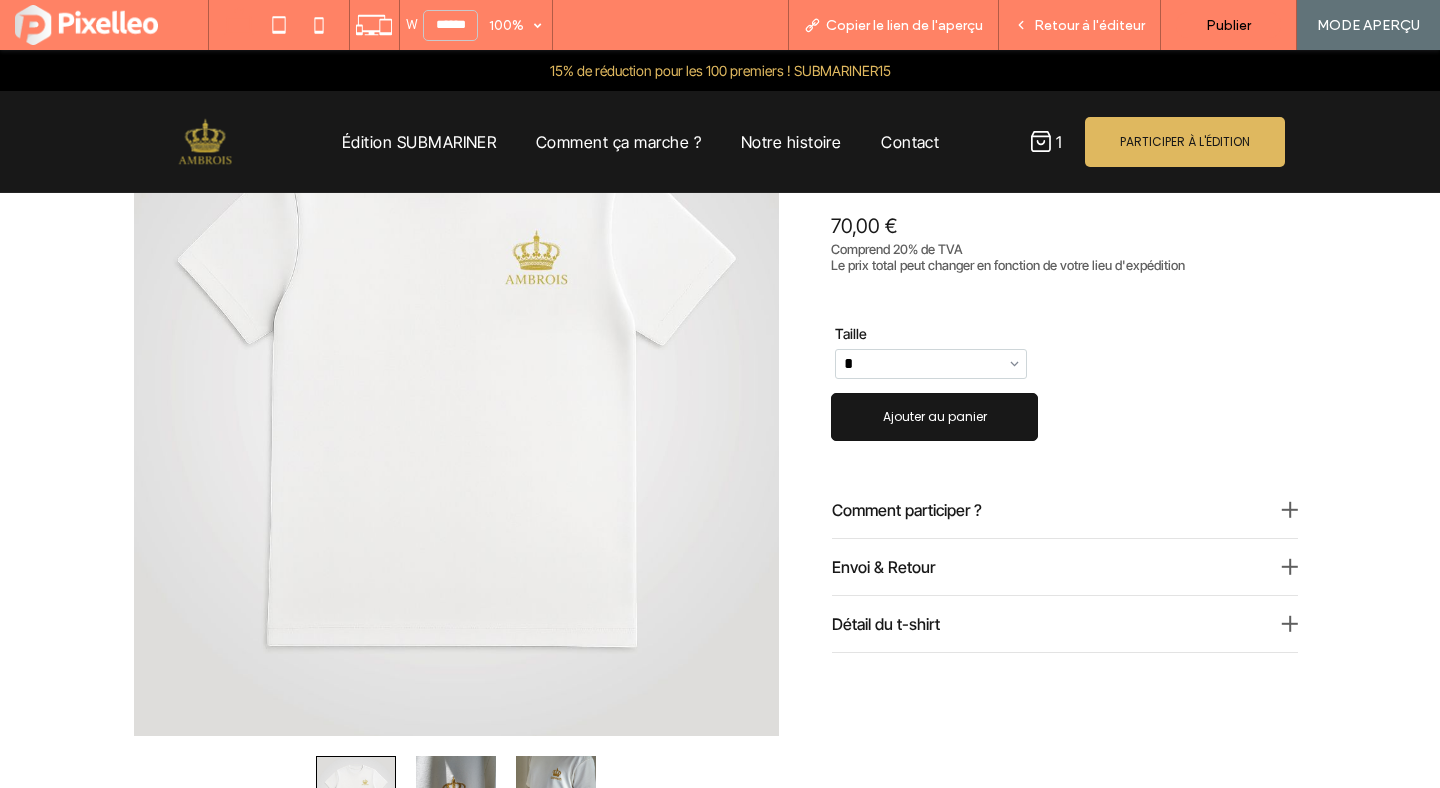 scroll, scrollTop: 297, scrollLeft: 0, axis: vertical 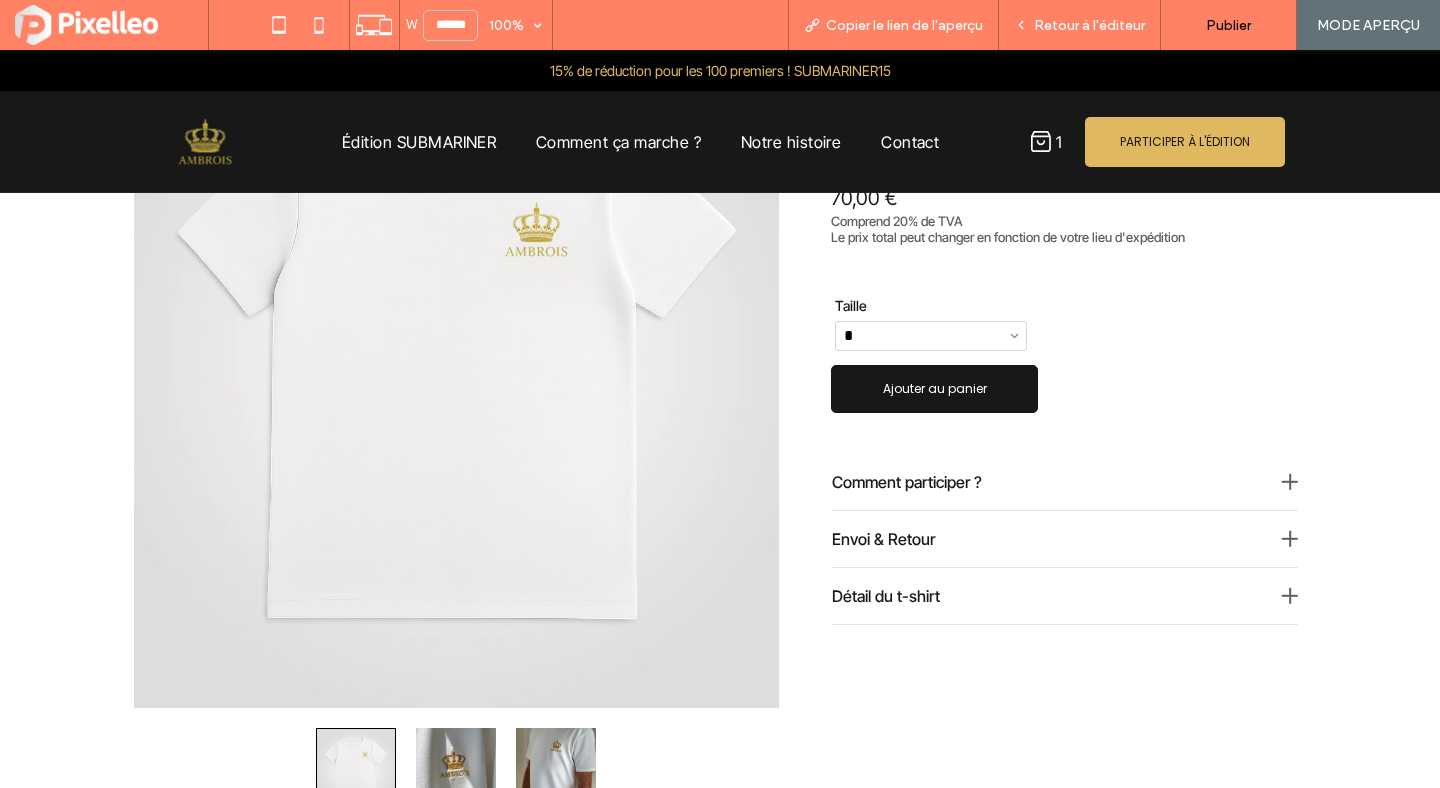 click on "Détail du t-shirt" at bounding box center [1052, 596] 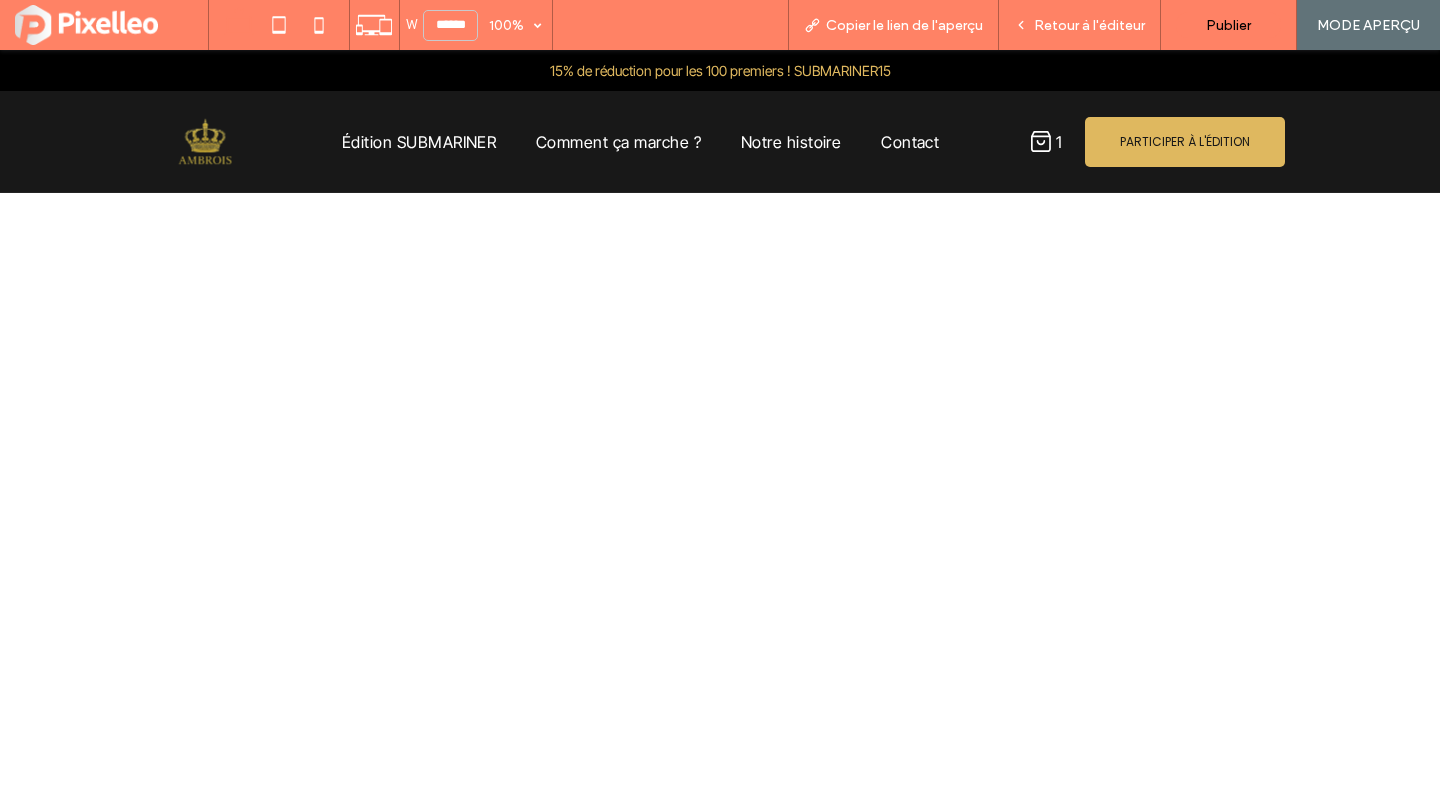 scroll, scrollTop: 1096, scrollLeft: 0, axis: vertical 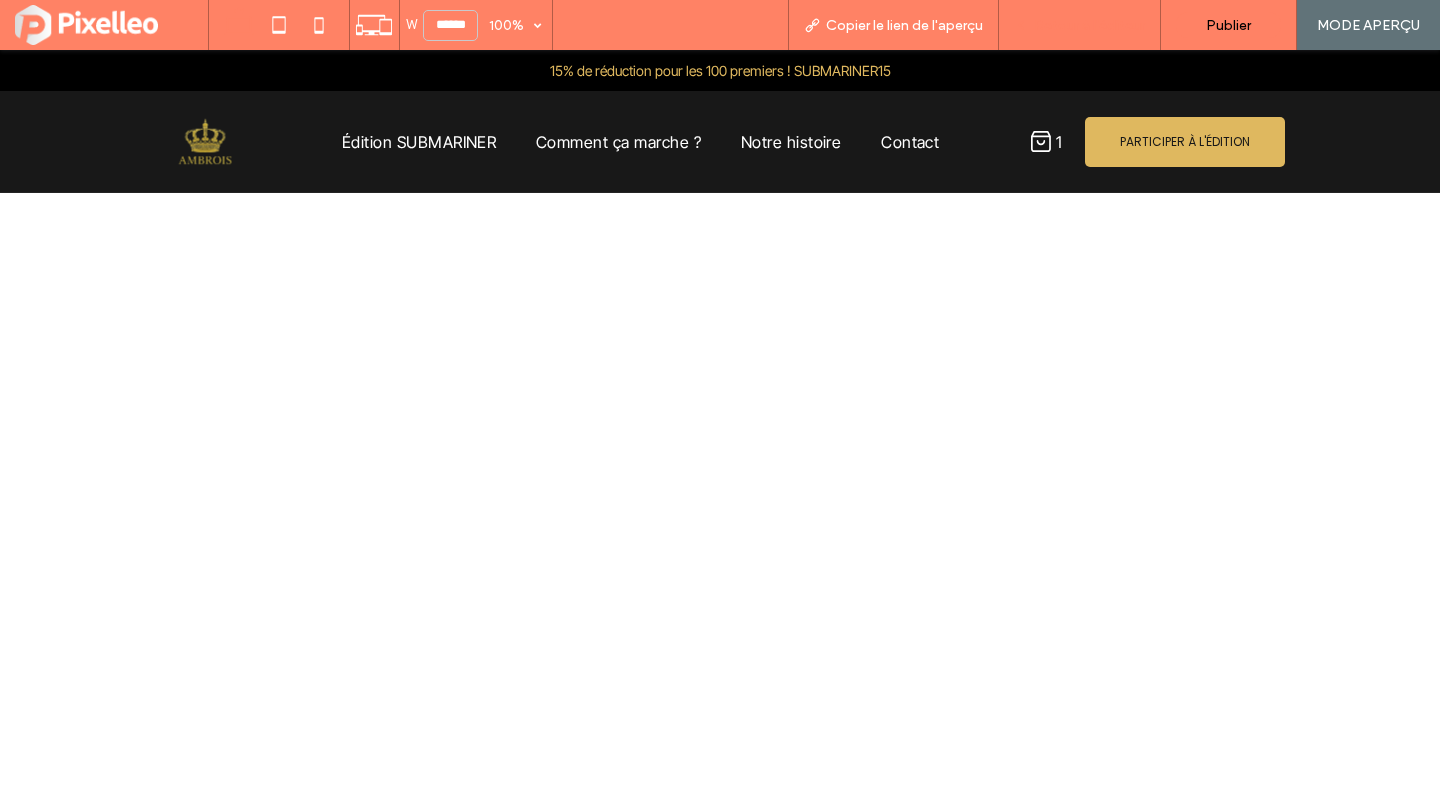 click on "Retour à l'éditeur" at bounding box center (1089, 25) 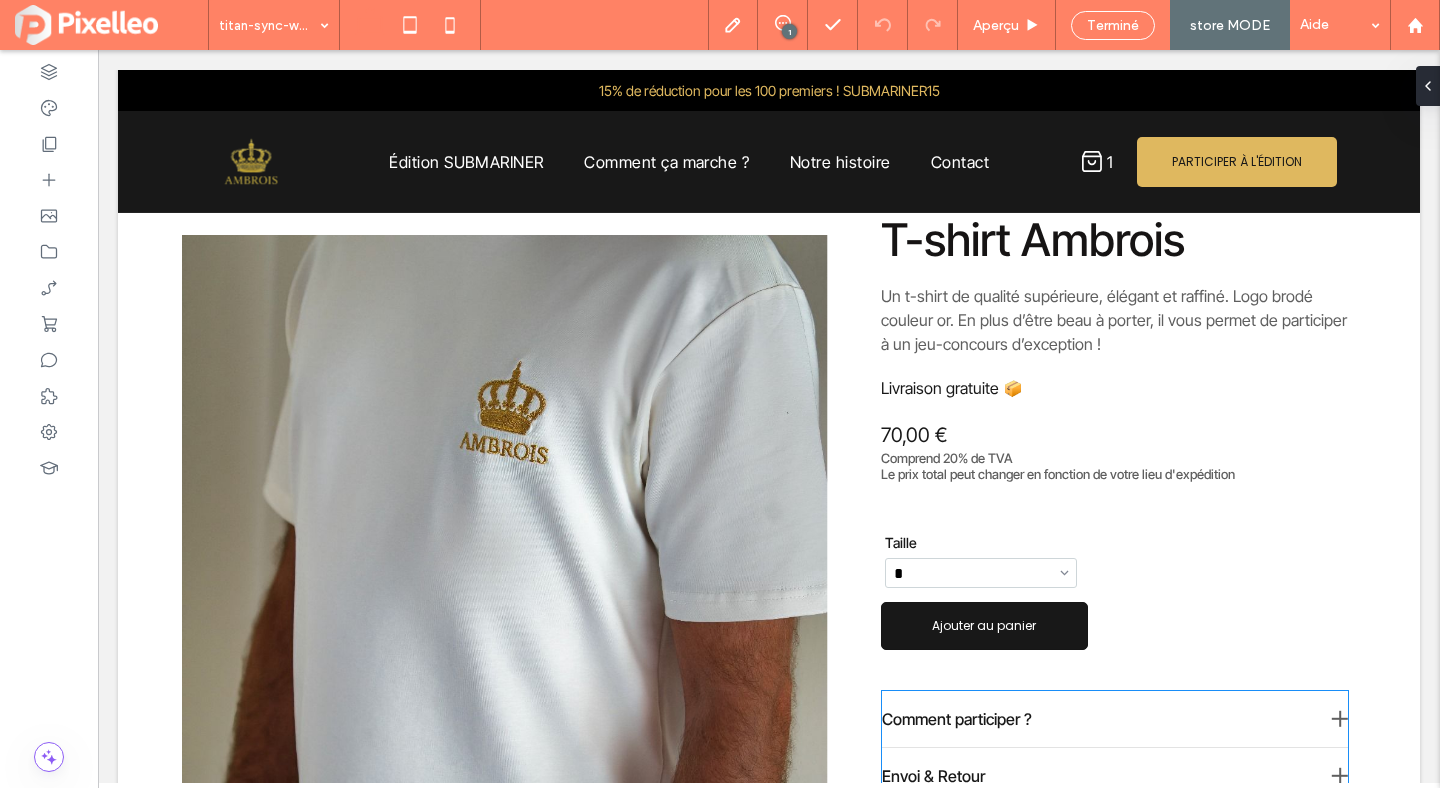 scroll, scrollTop: 0, scrollLeft: 0, axis: both 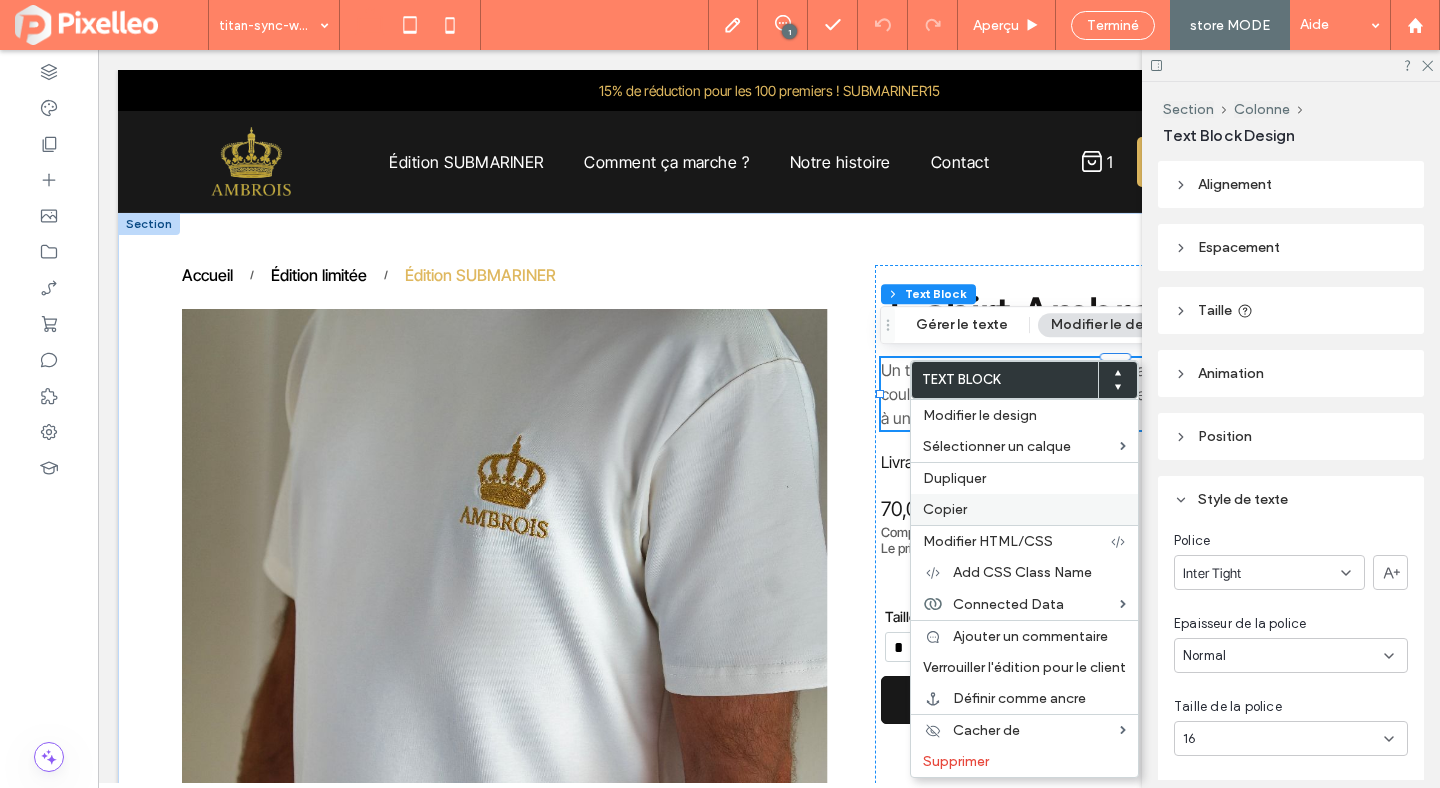 click on "Copier" at bounding box center [945, 509] 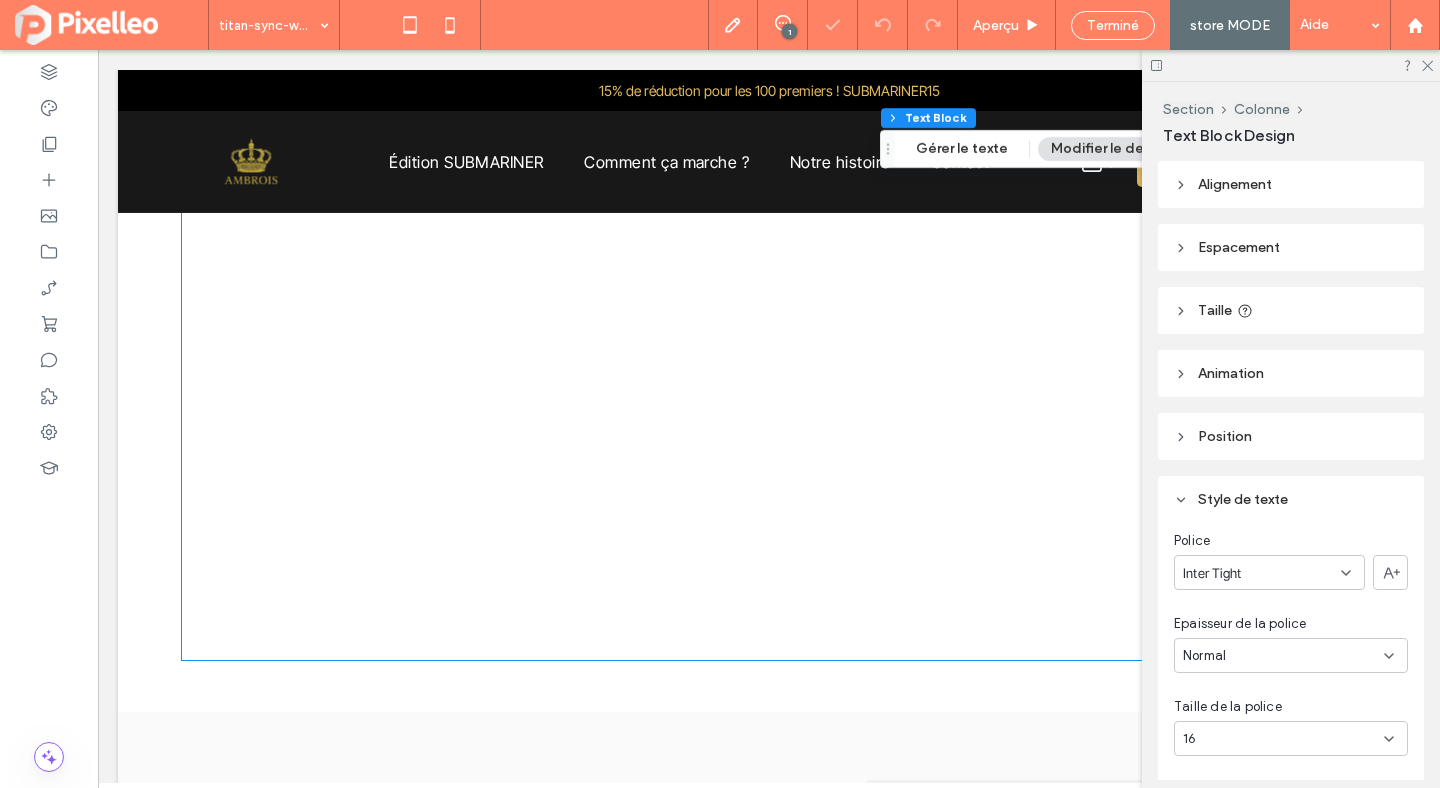 scroll, scrollTop: 1267, scrollLeft: 0, axis: vertical 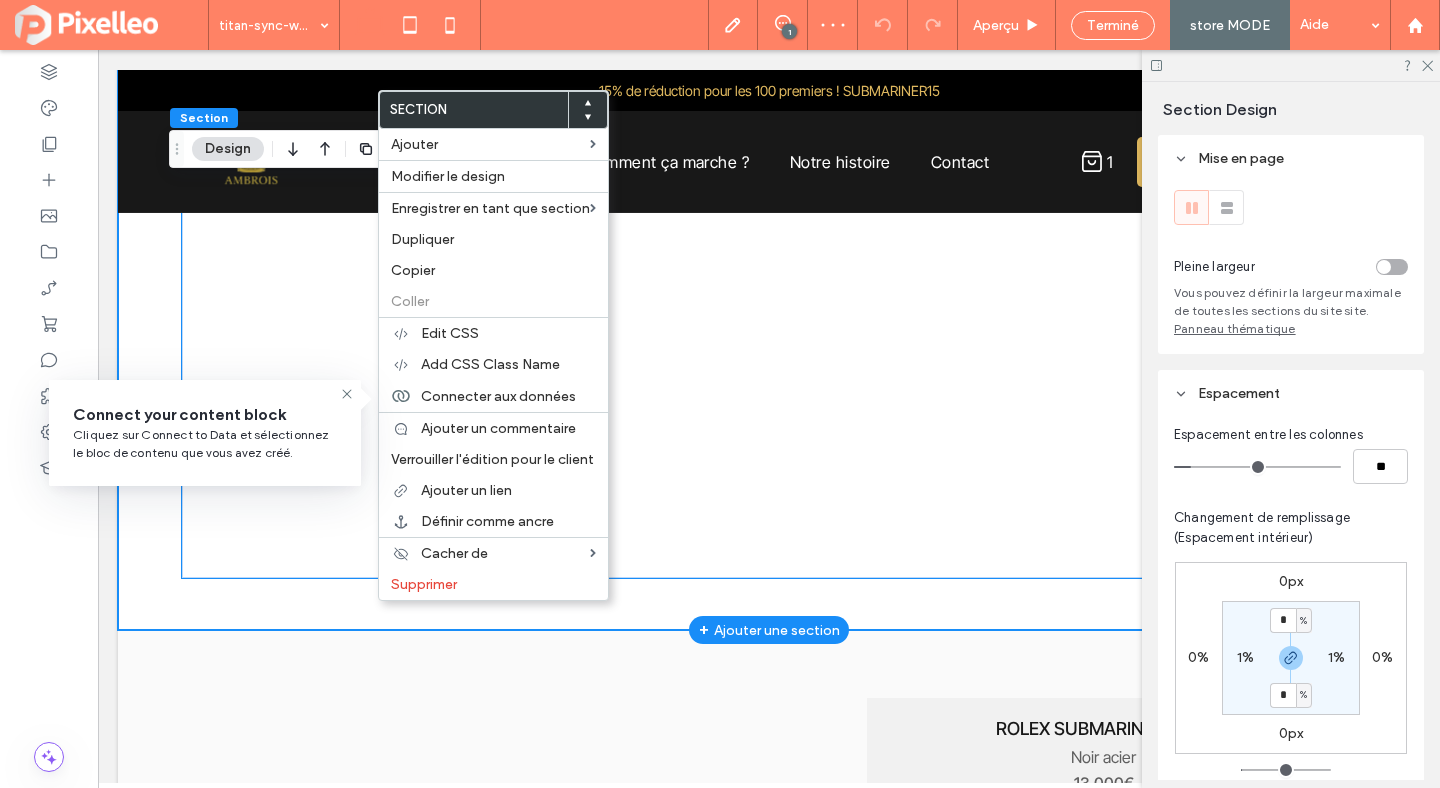 click at bounding box center (769, 241) 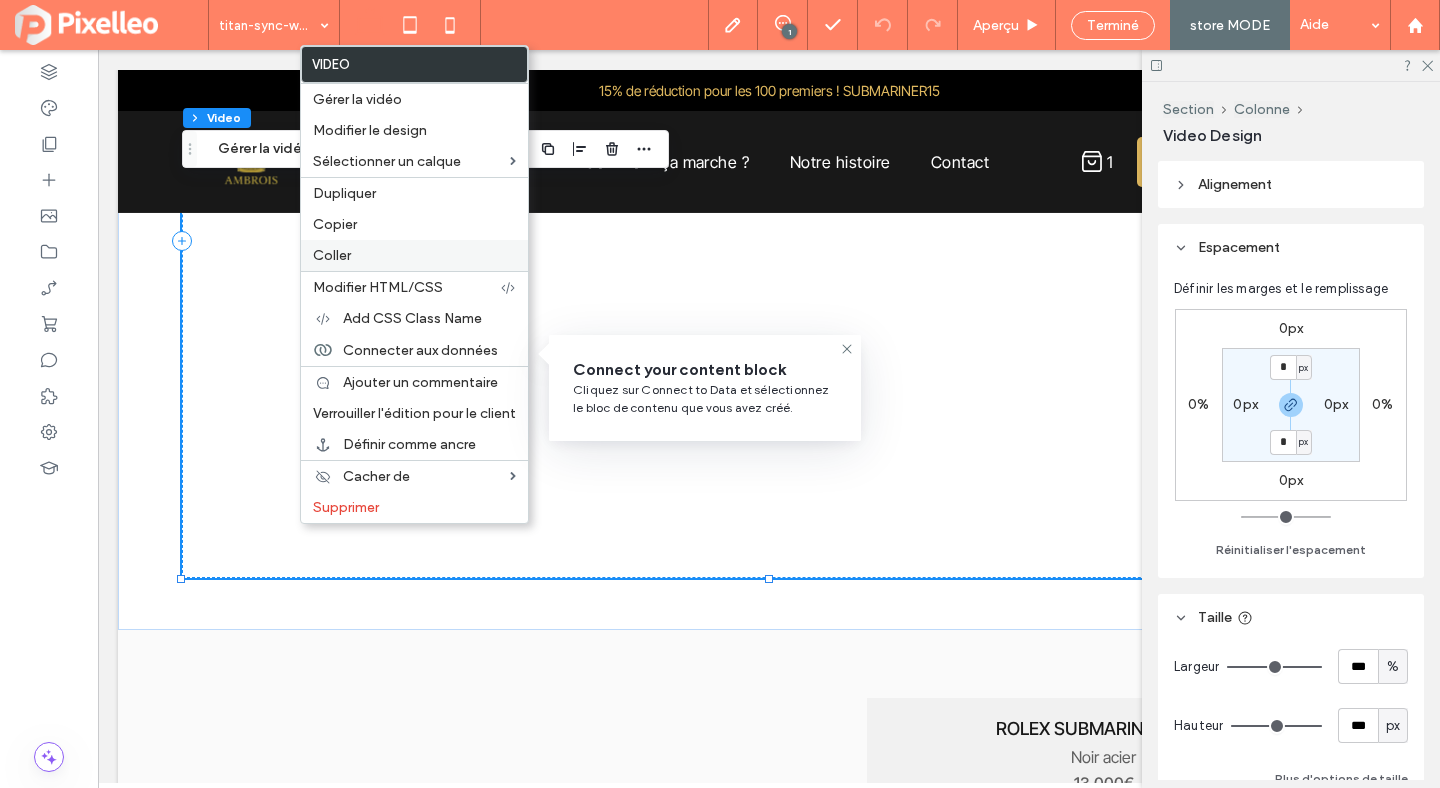 click on "Coller" at bounding box center [414, 255] 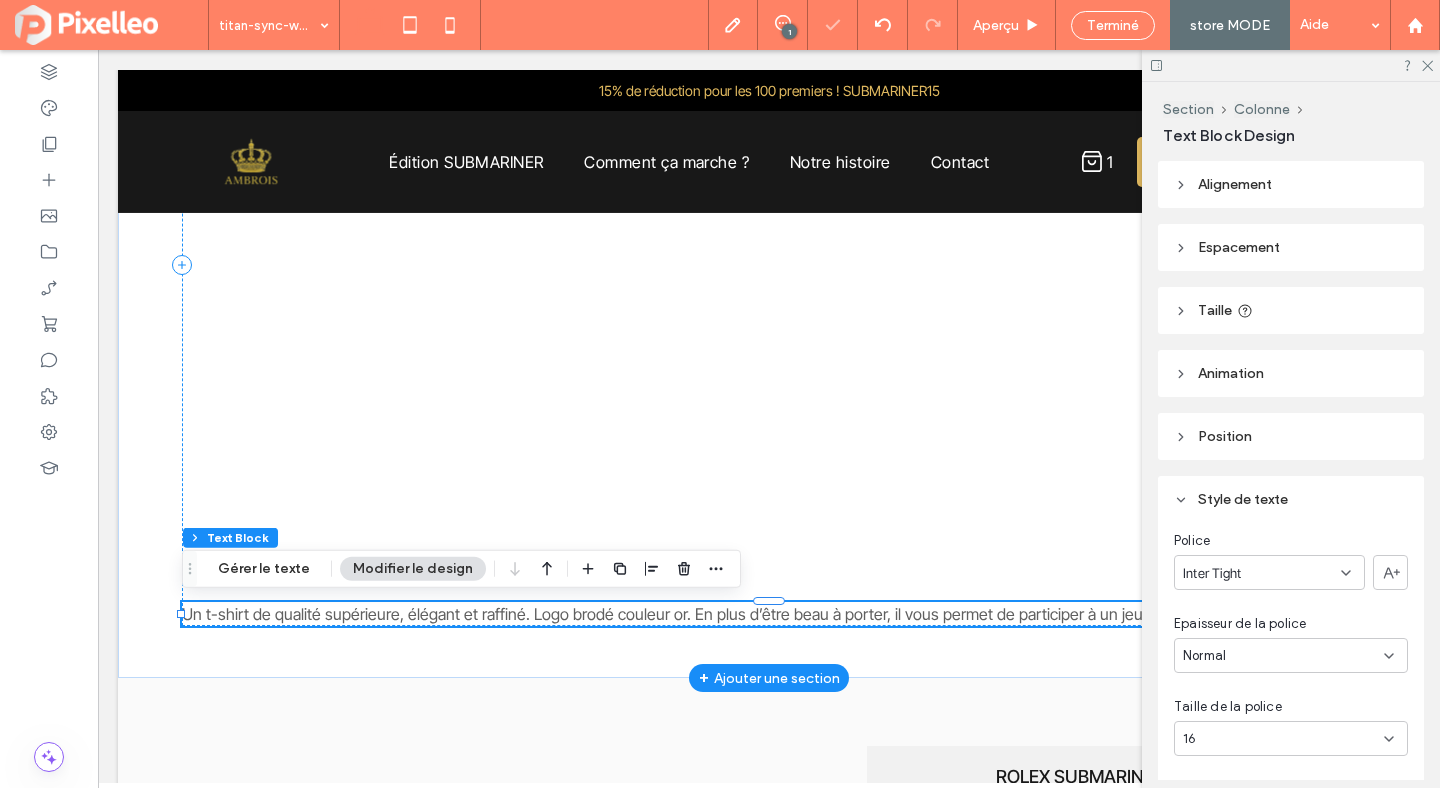 click on "Un t-shirt de qualité supérieure, élégant et raffiné. Logo brodé couleur or. En plus d’être beau à porter, il vous permet de participer à un jeu-concours d’exception !" at bounding box center (769, 614) 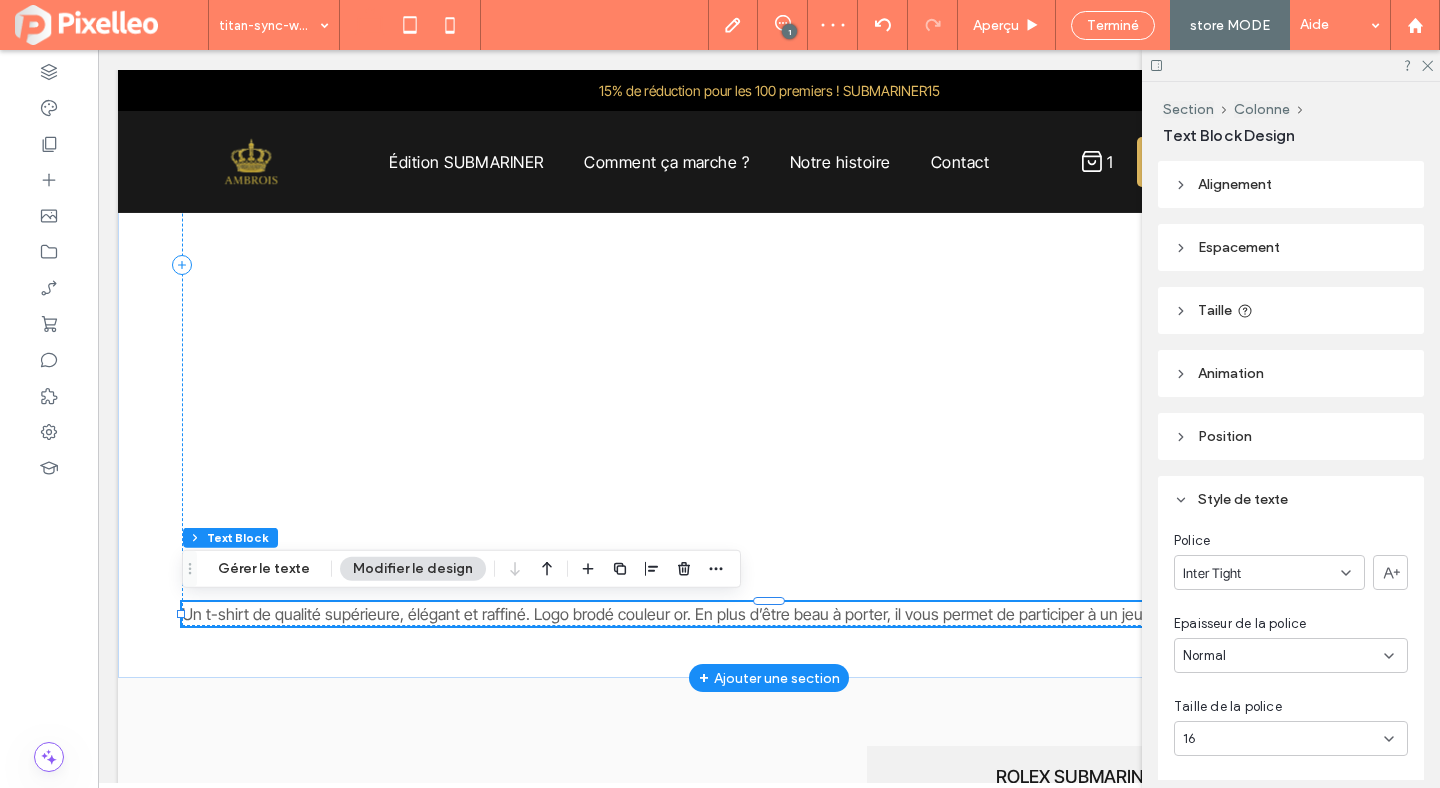 click on "Un t-shirt de qualité supérieure, élégant et raffiné. Logo brodé couleur or. En plus d’être beau à porter, il vous permet de participer à un jeu-concours d’exception !" at bounding box center (769, 614) 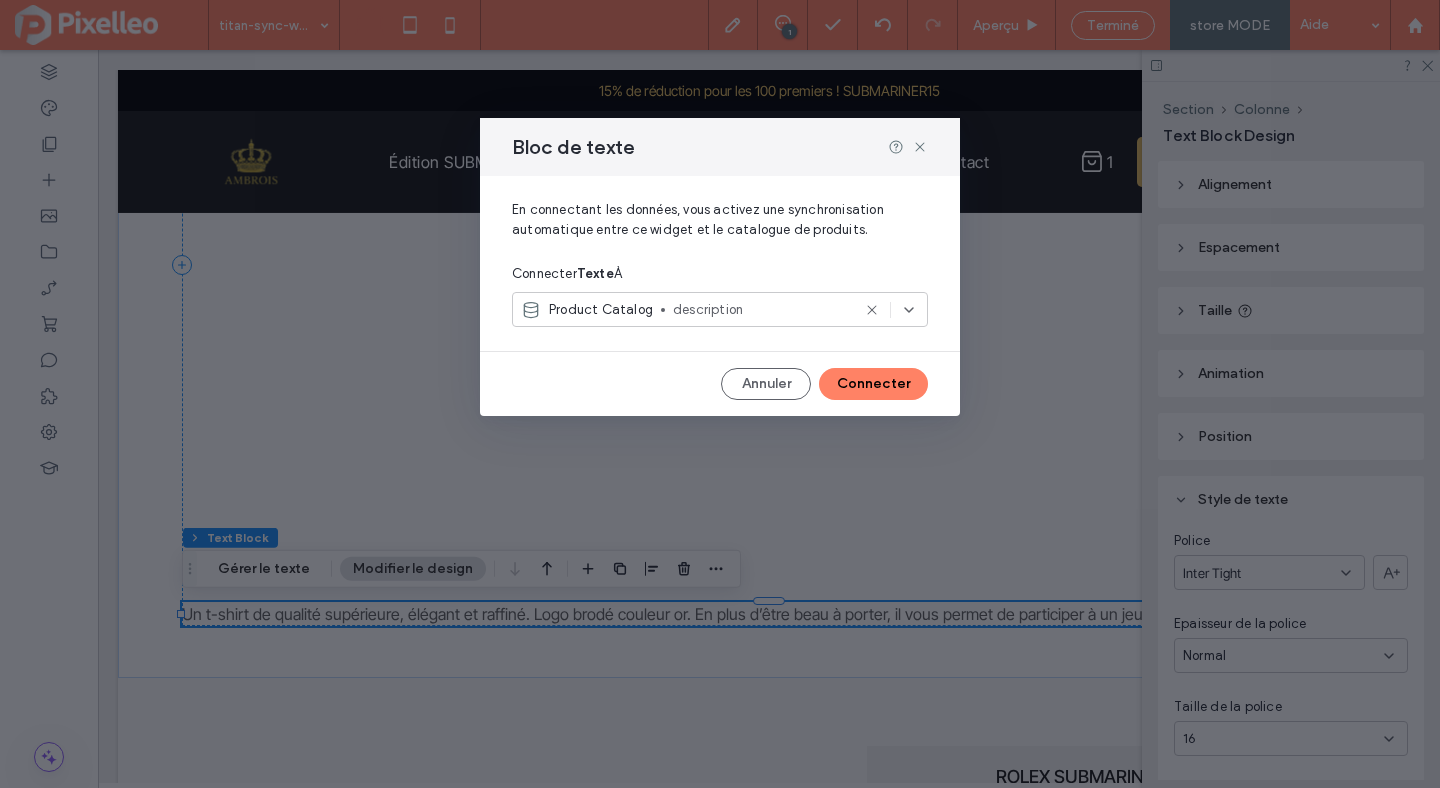 click 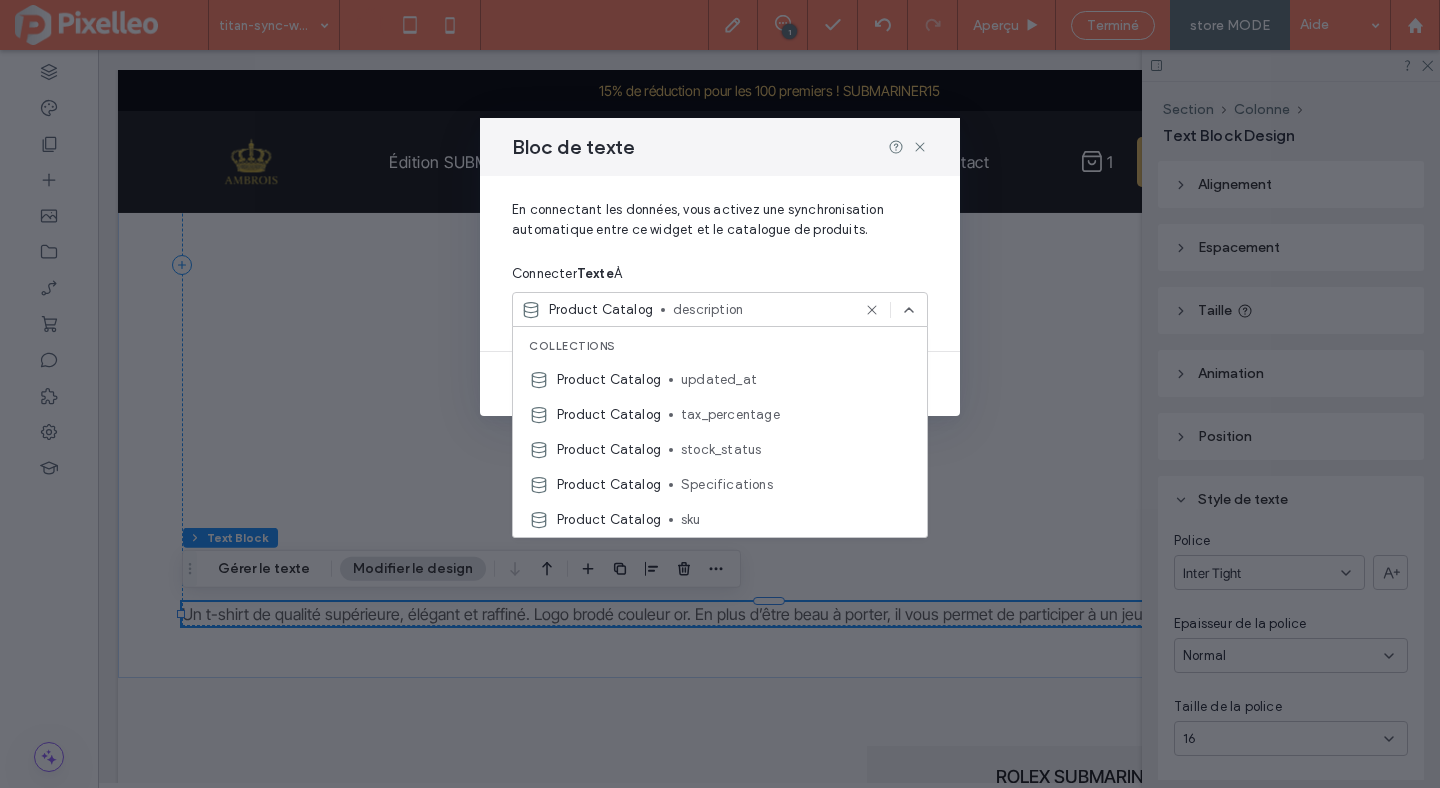 click on "En connectant les données, vous activez une synchronisation automatique entre ce widget et le catalogue de produits." at bounding box center (720, 228) 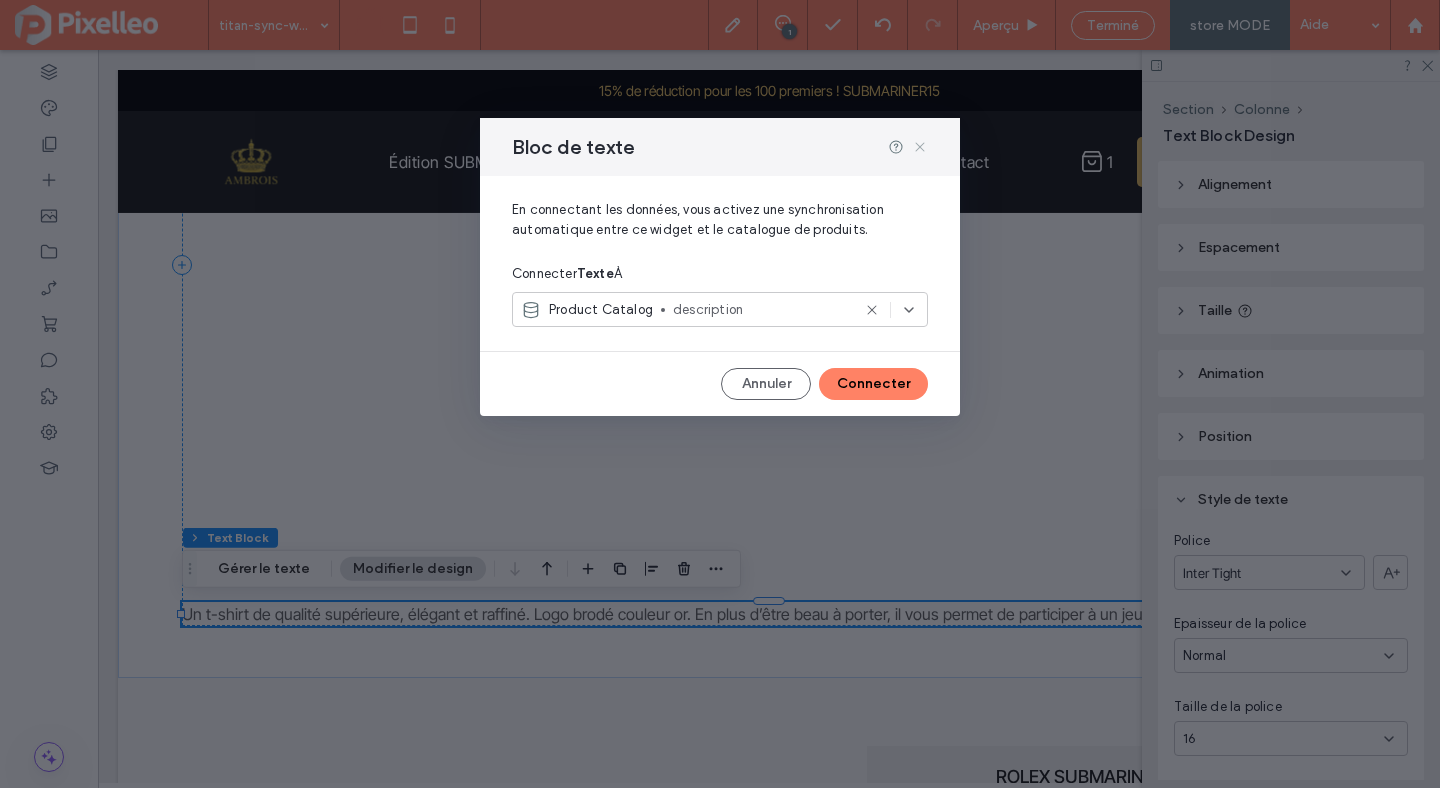 click 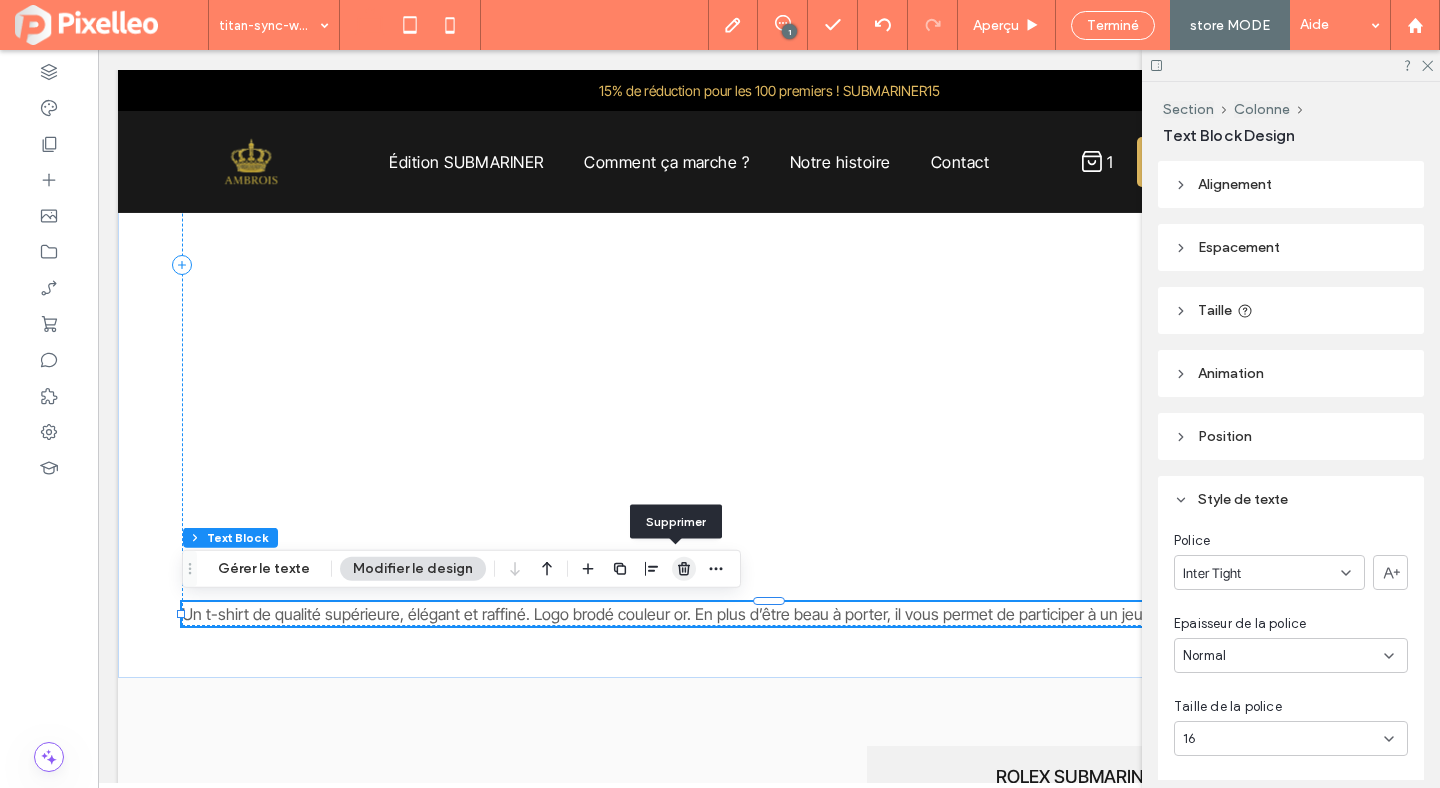 click 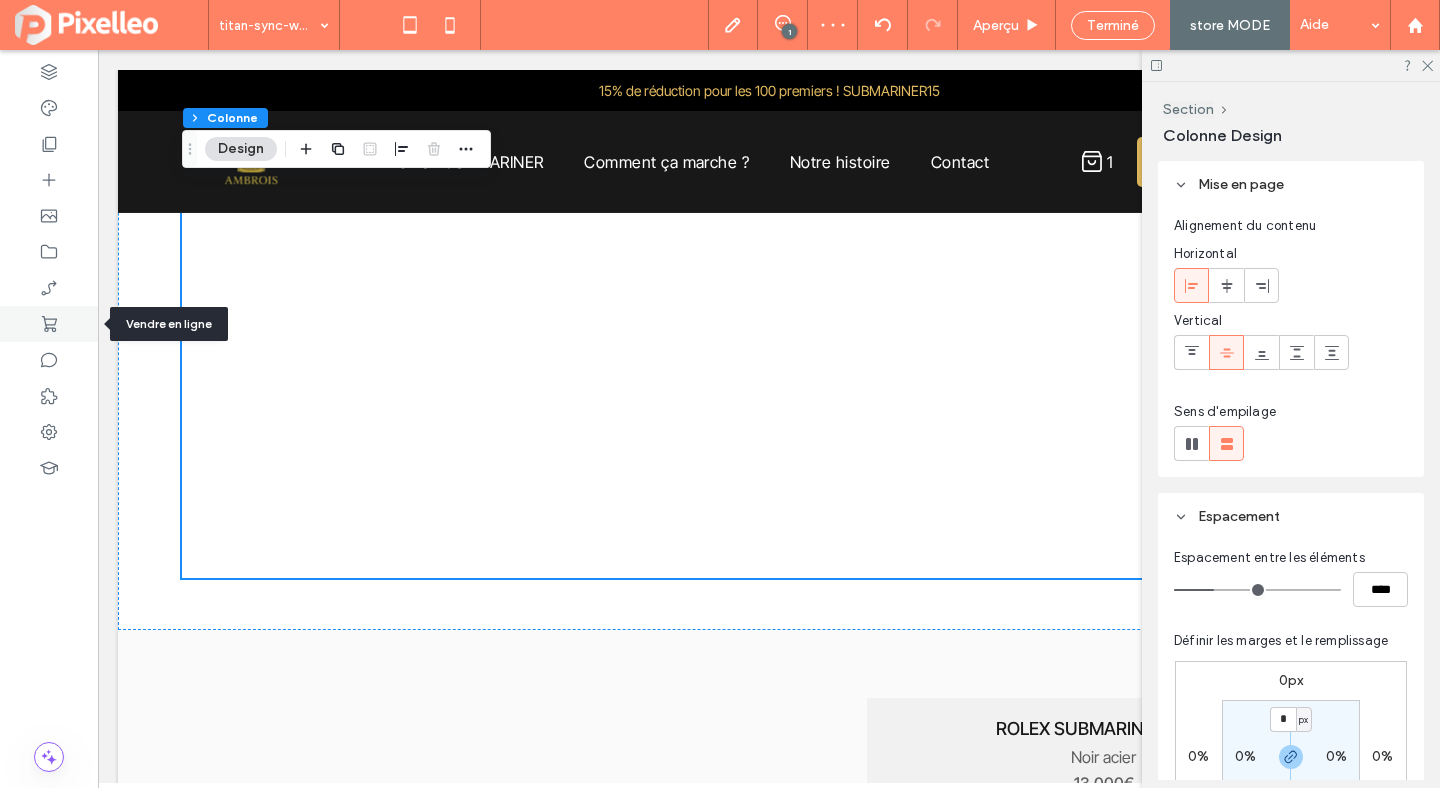 click 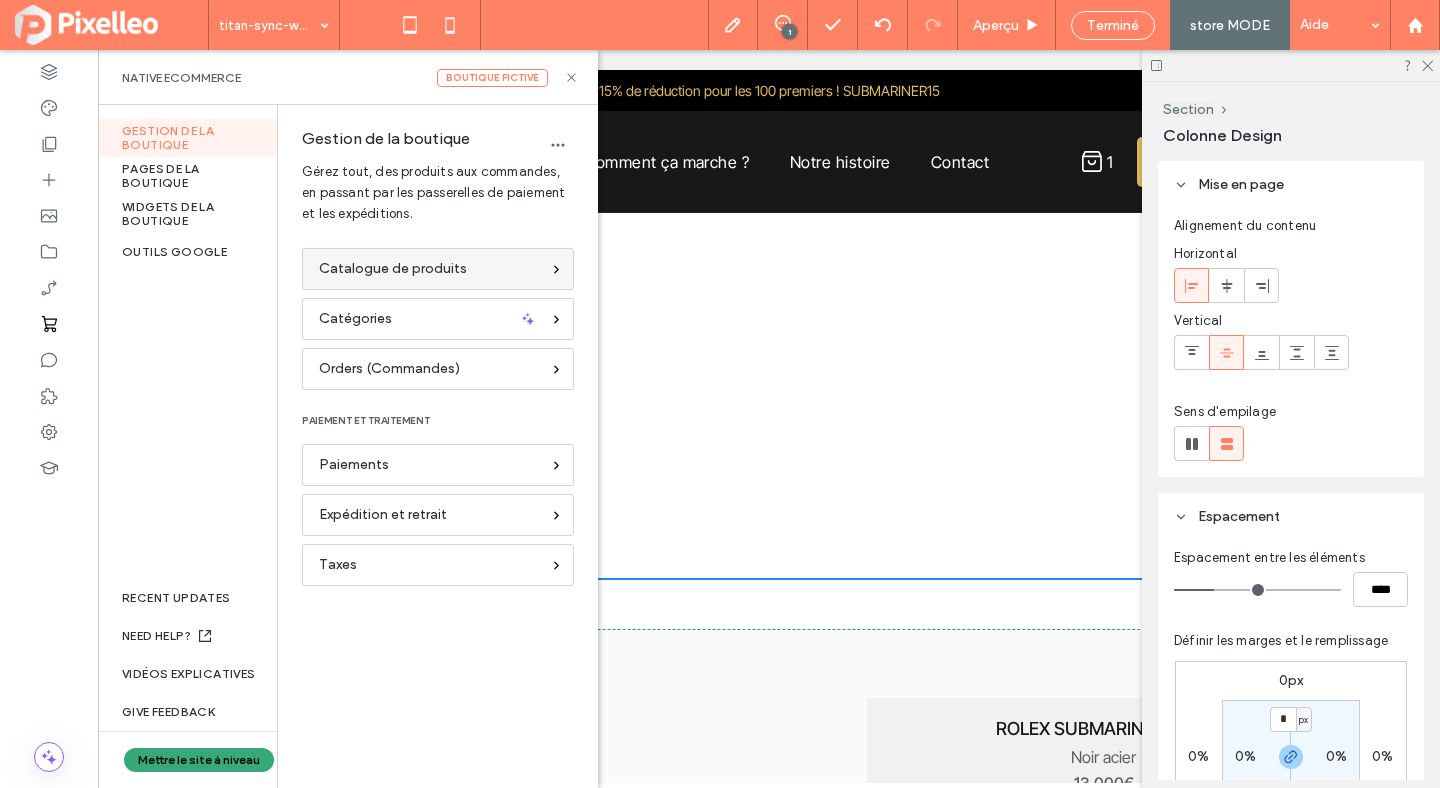 click on "Catalogue de produits" at bounding box center [393, 269] 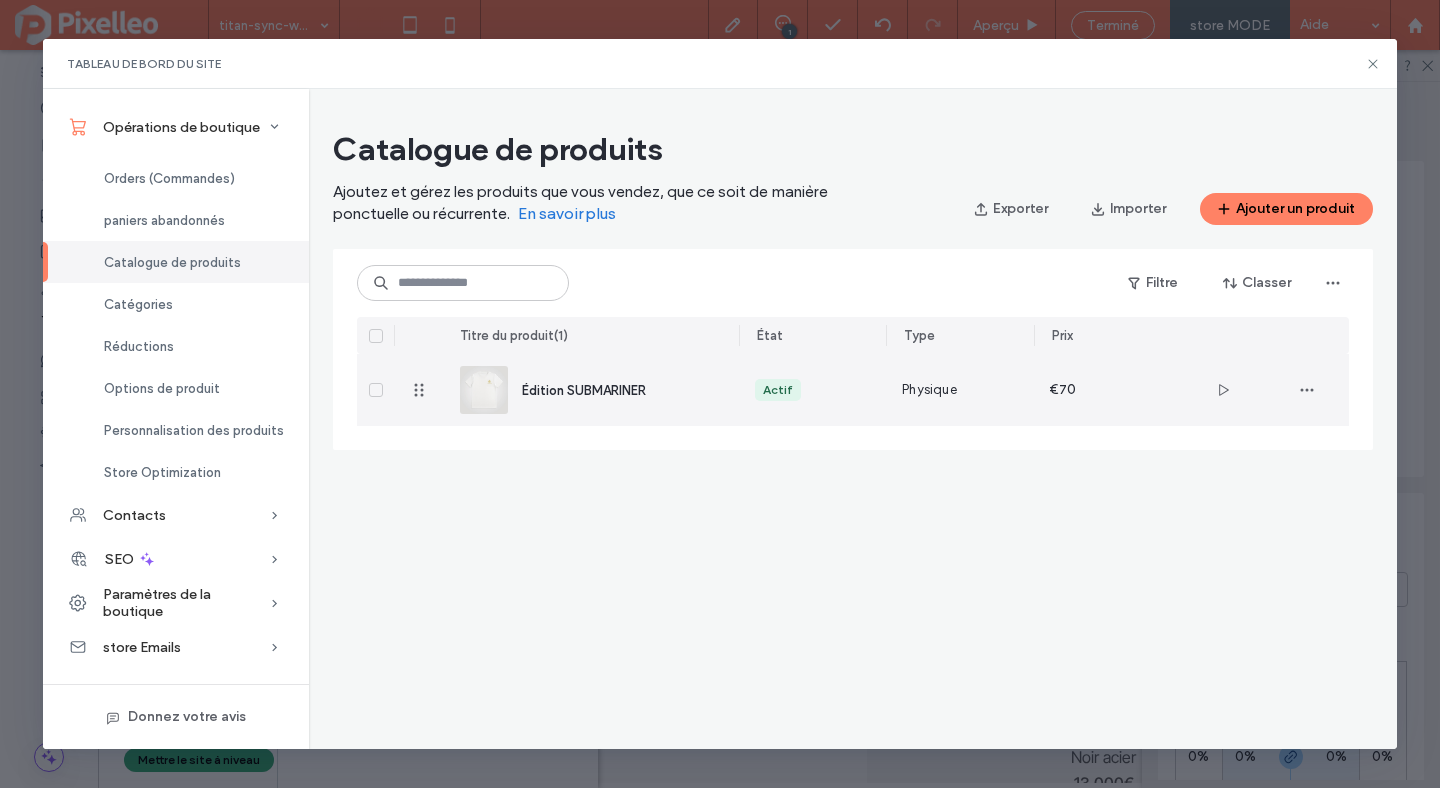 click on "Édition SUBMARINER" at bounding box center (614, 390) 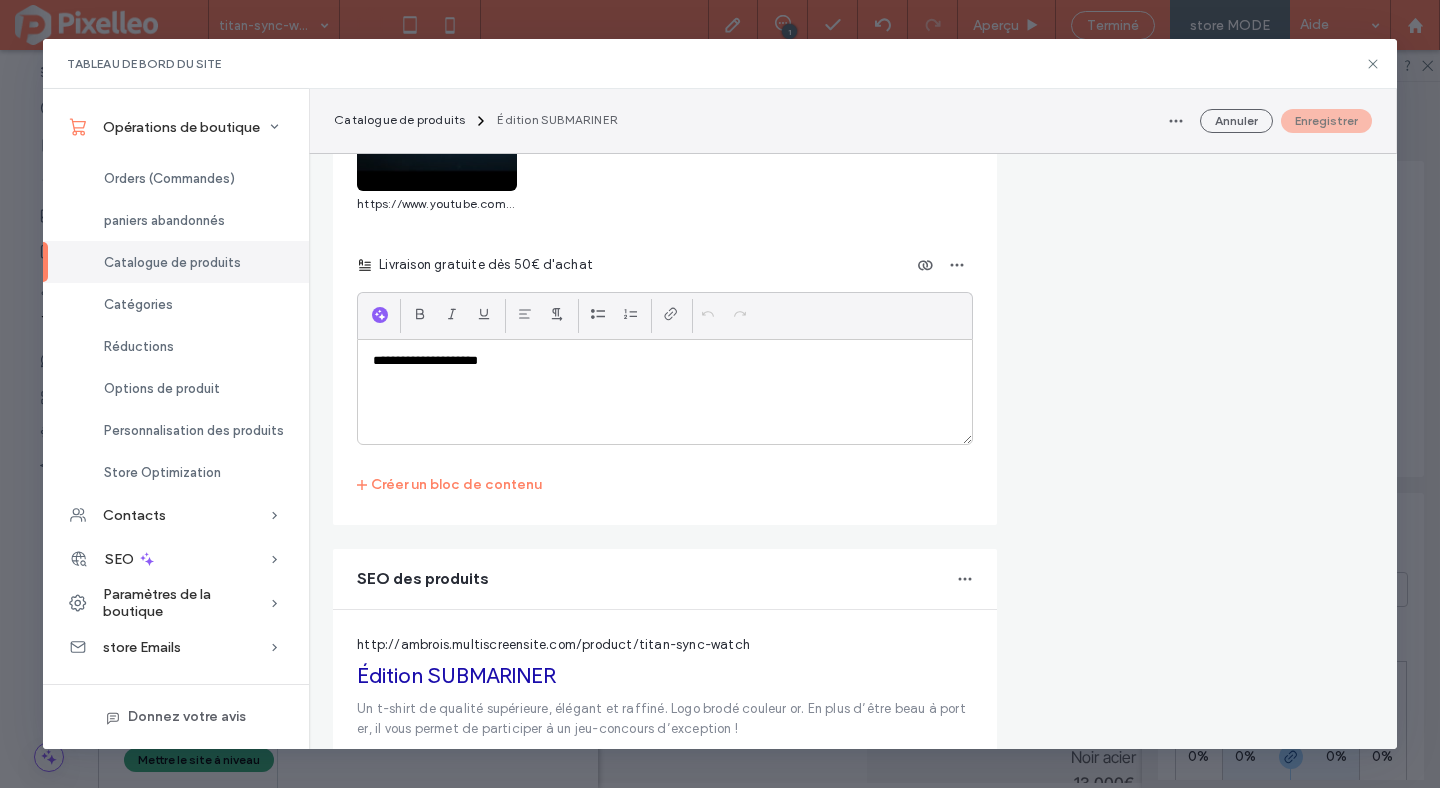scroll, scrollTop: 3717, scrollLeft: 0, axis: vertical 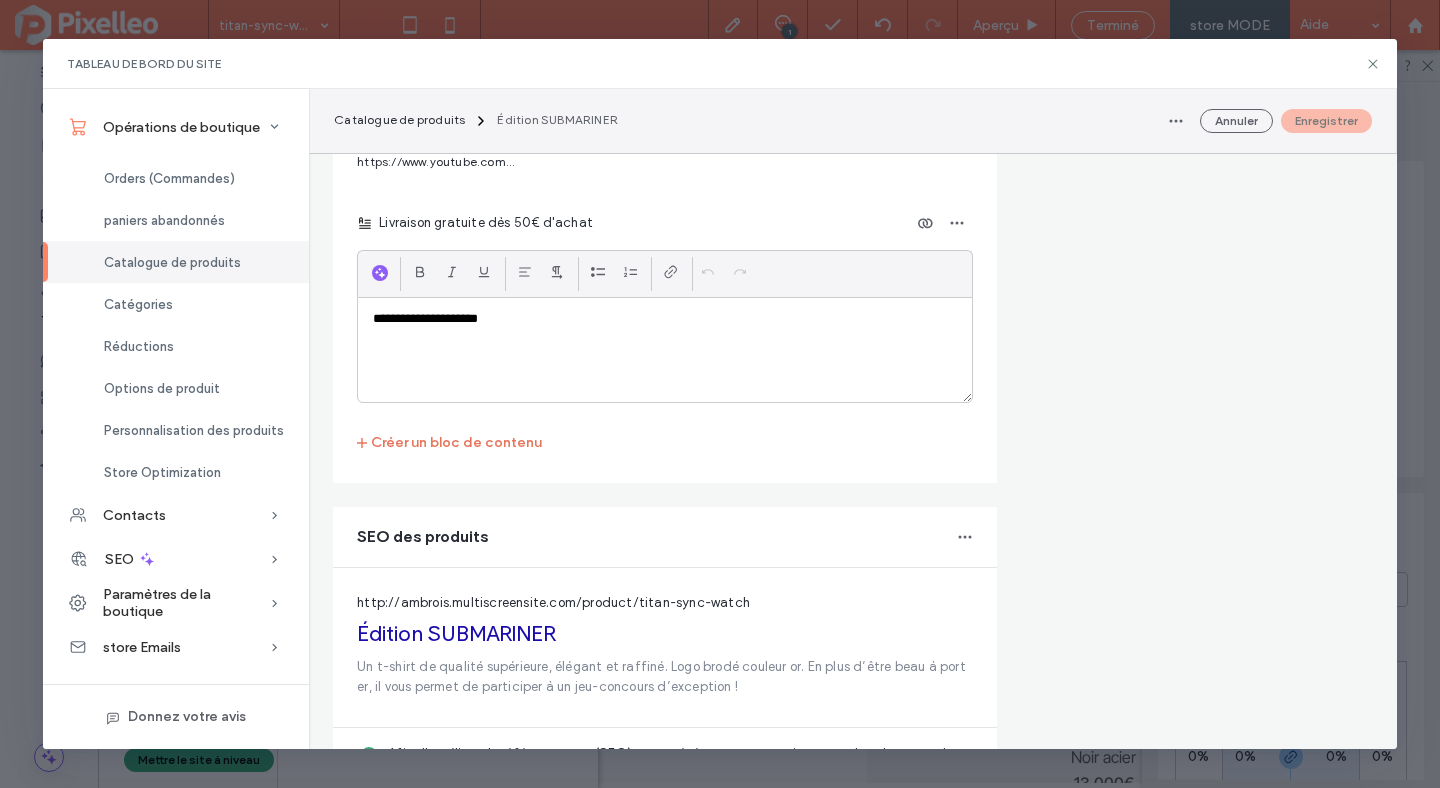 click on "Créer un bloc de contenu" at bounding box center [449, 443] 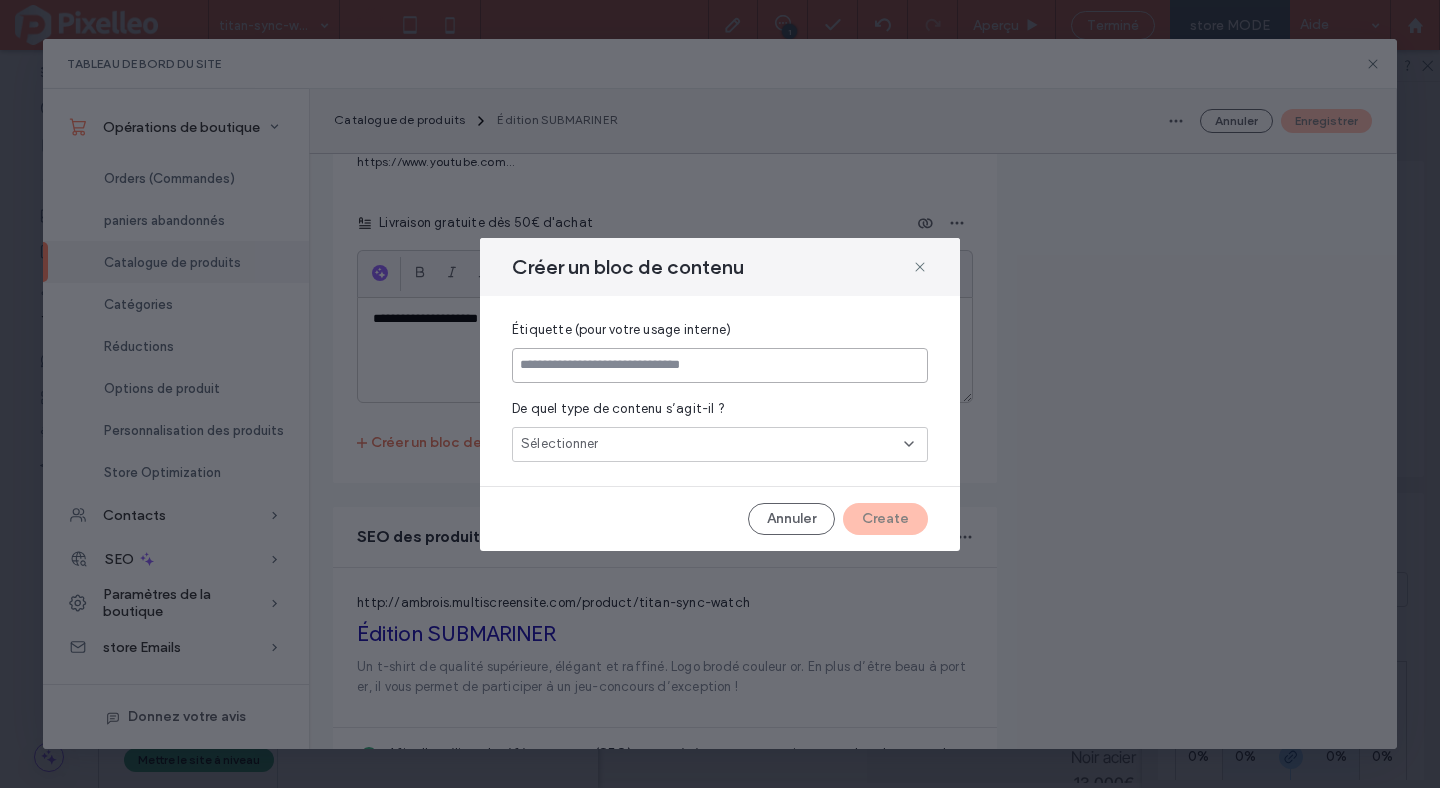 click at bounding box center (720, 365) 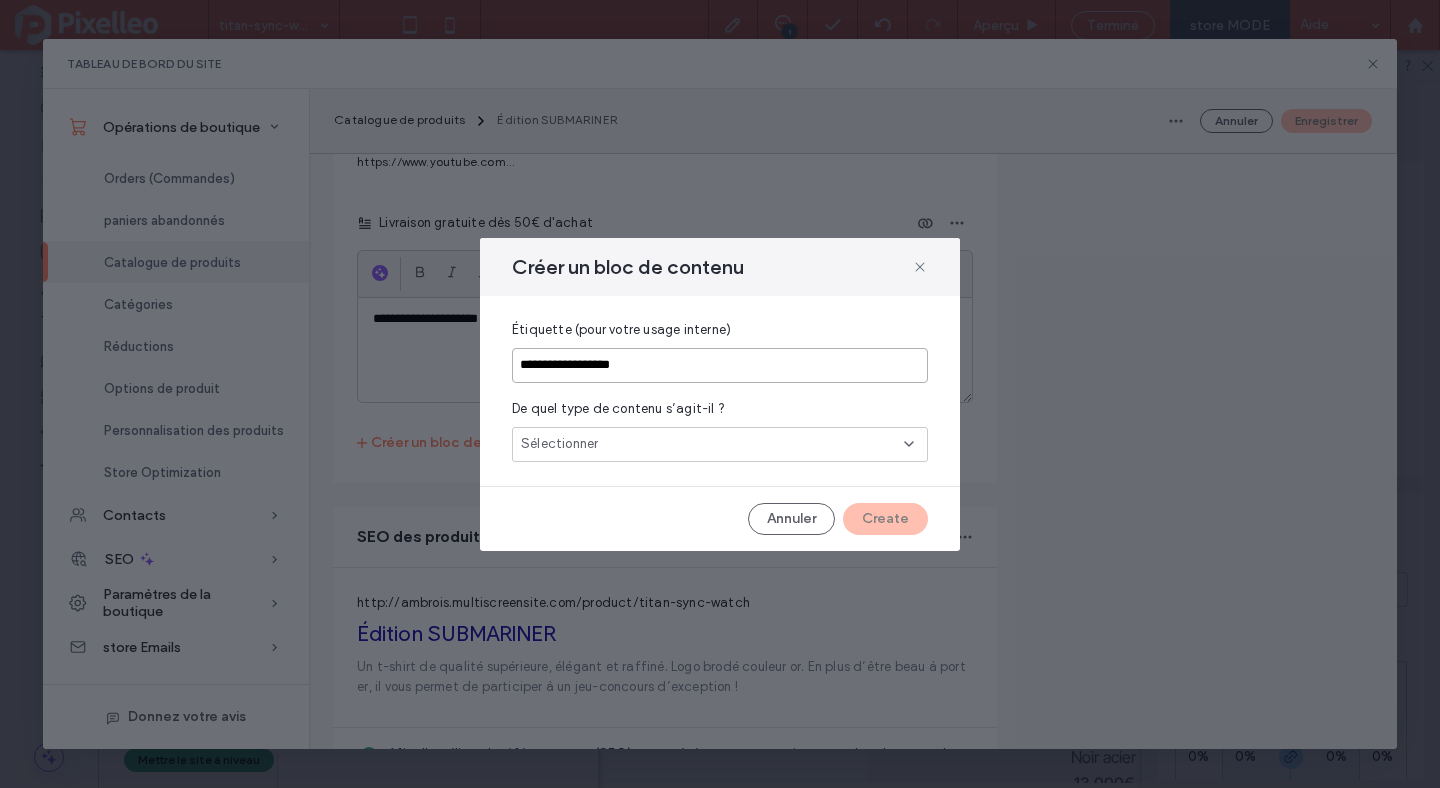 type on "**********" 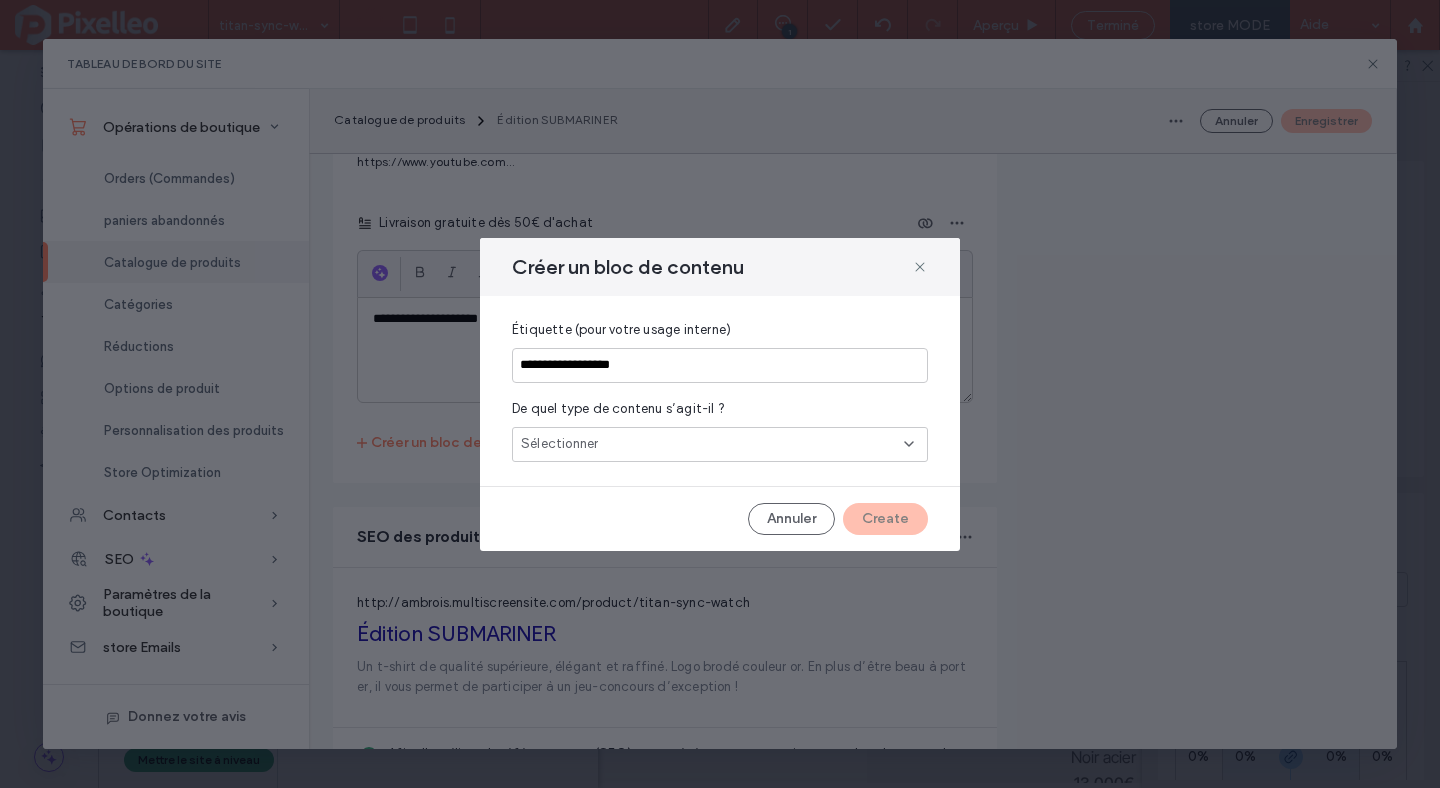 click on "Sélectionner" at bounding box center (559, 444) 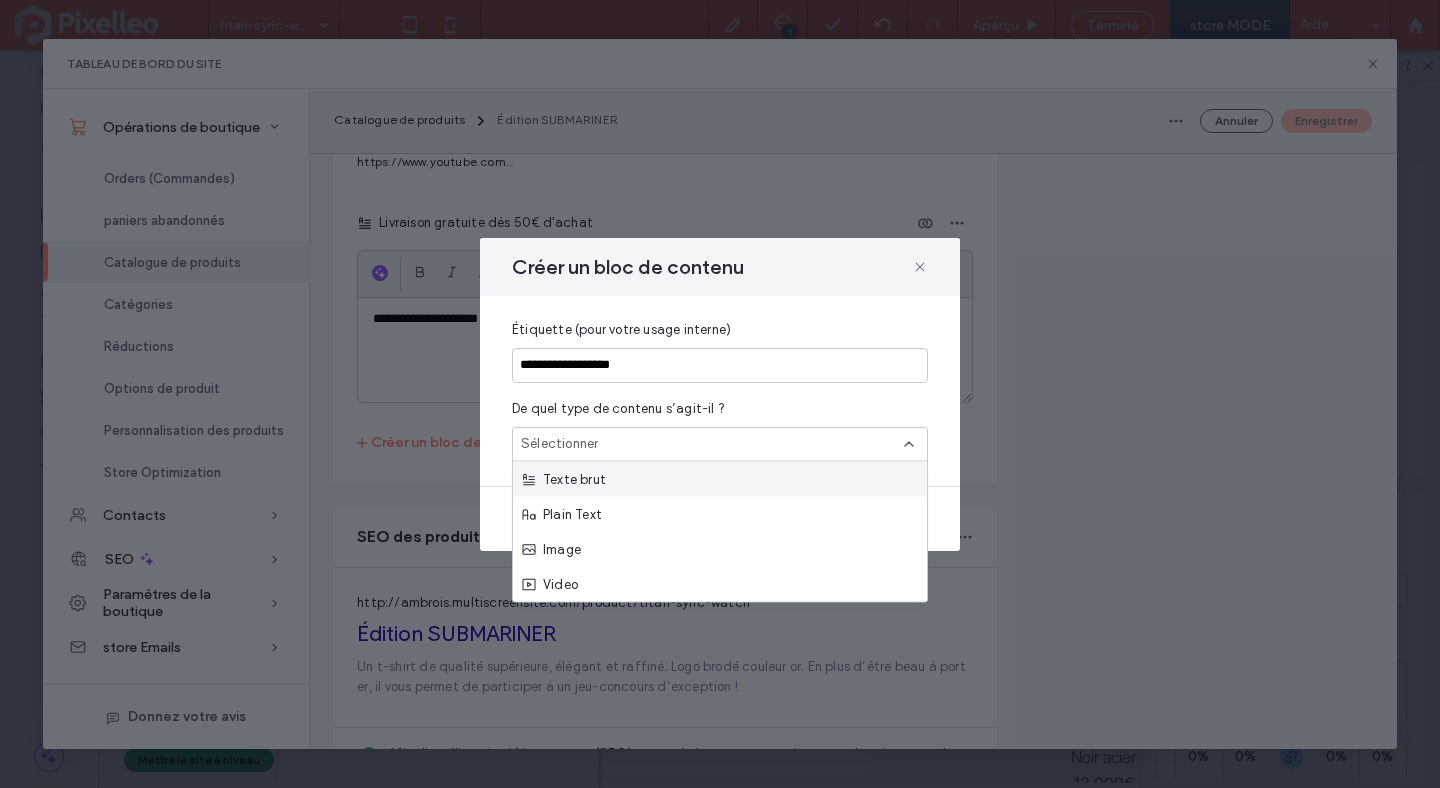 click on "Texte brut" at bounding box center (720, 479) 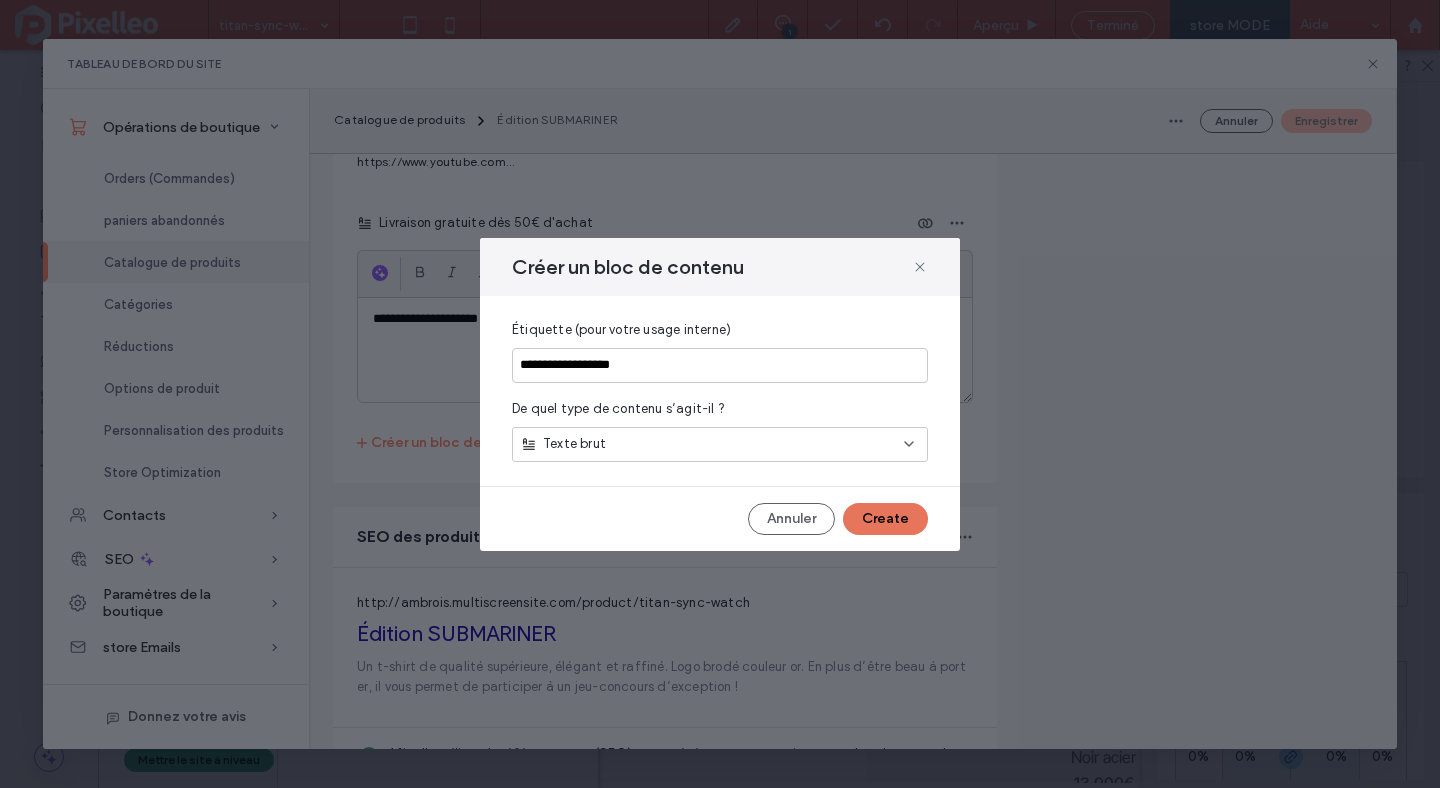 click on "Create" at bounding box center [885, 519] 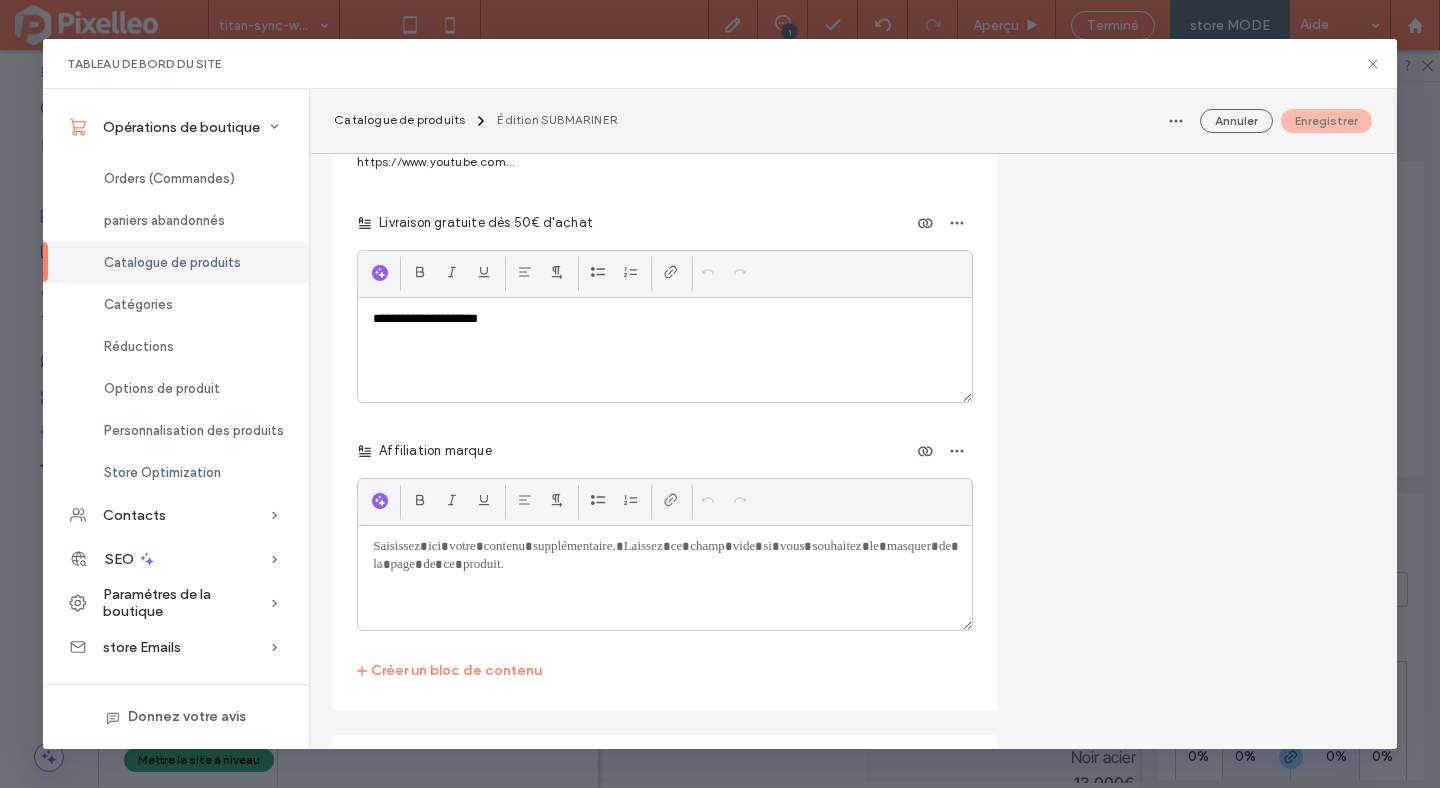 click at bounding box center [665, 578] 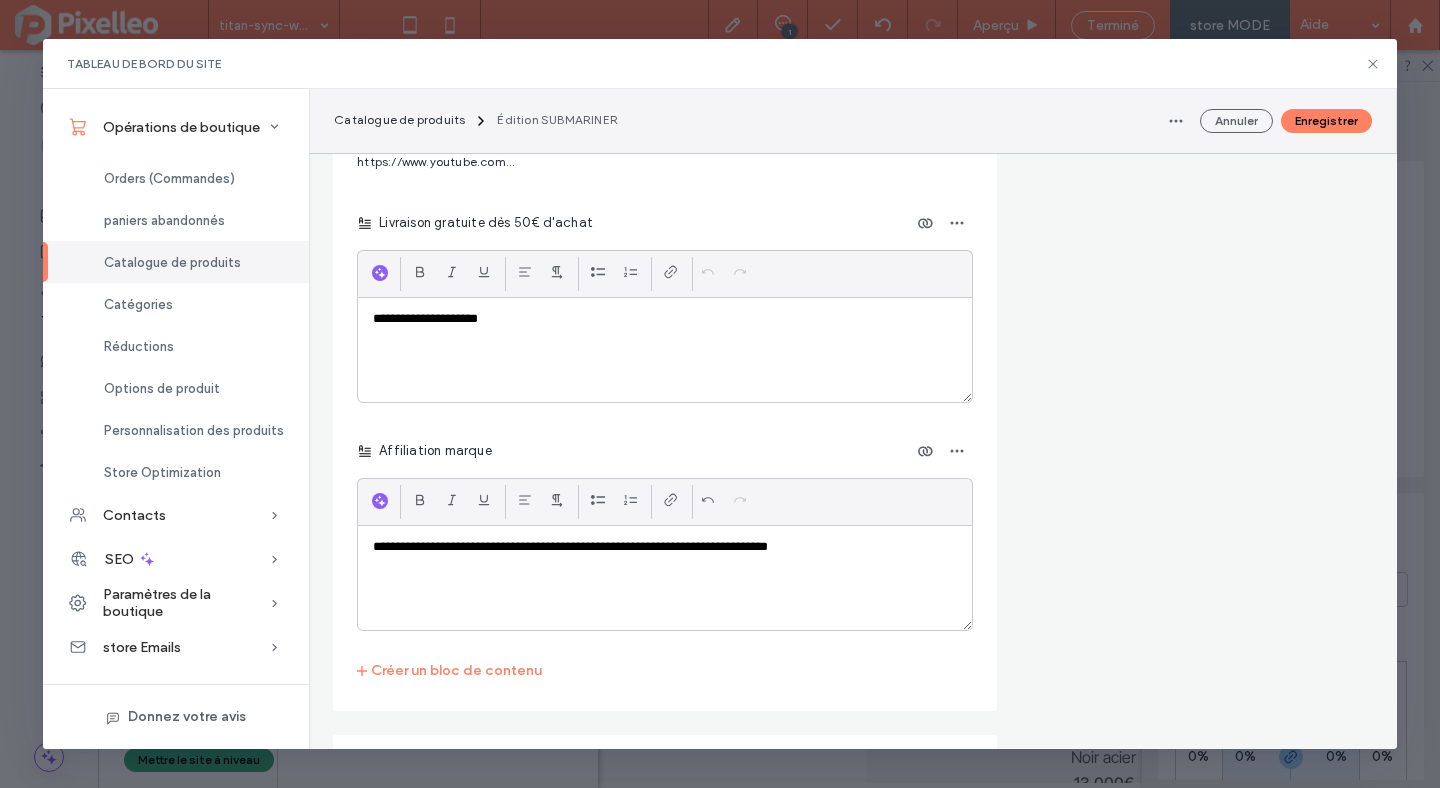click on "**********" at bounding box center (665, 547) 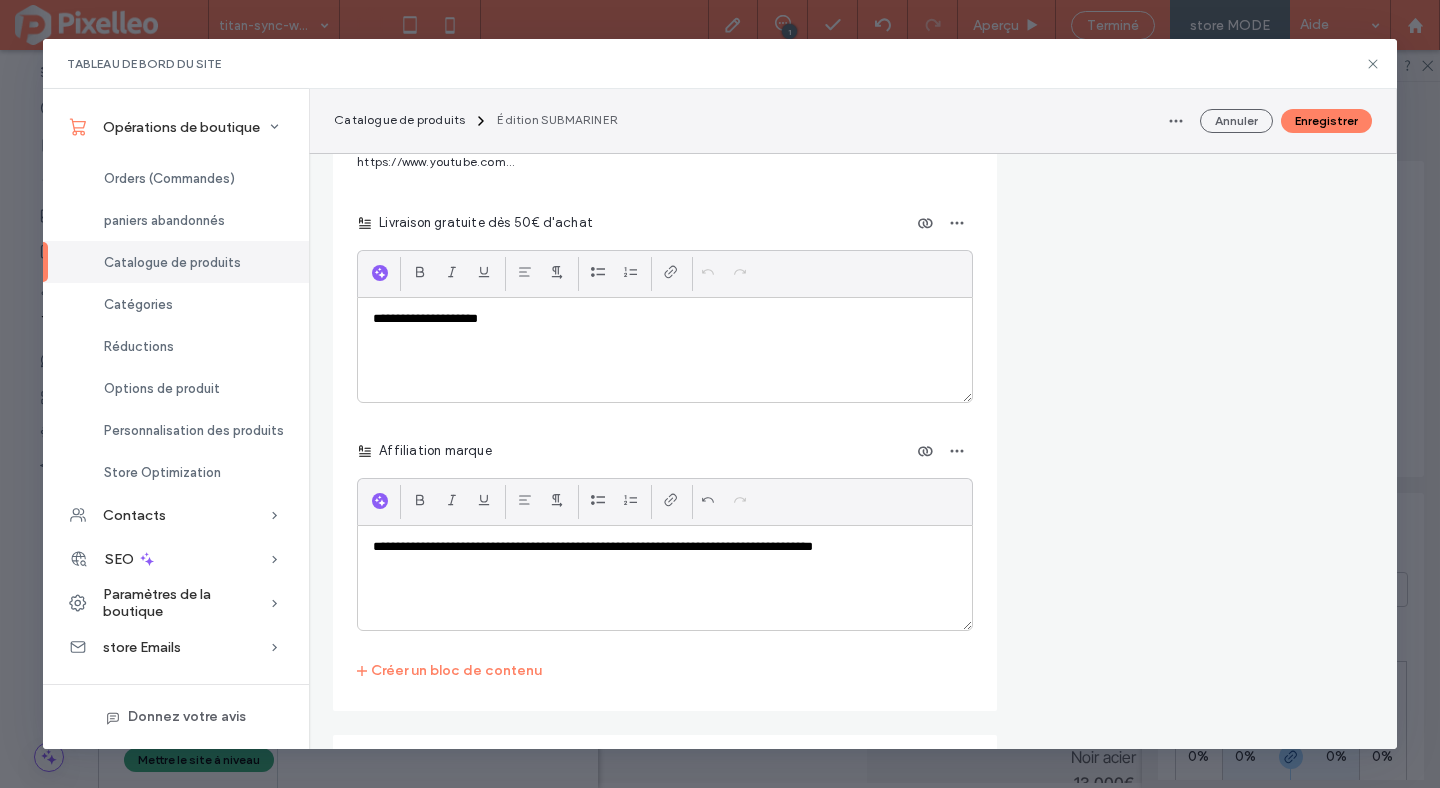 click on "**********" at bounding box center [665, 547] 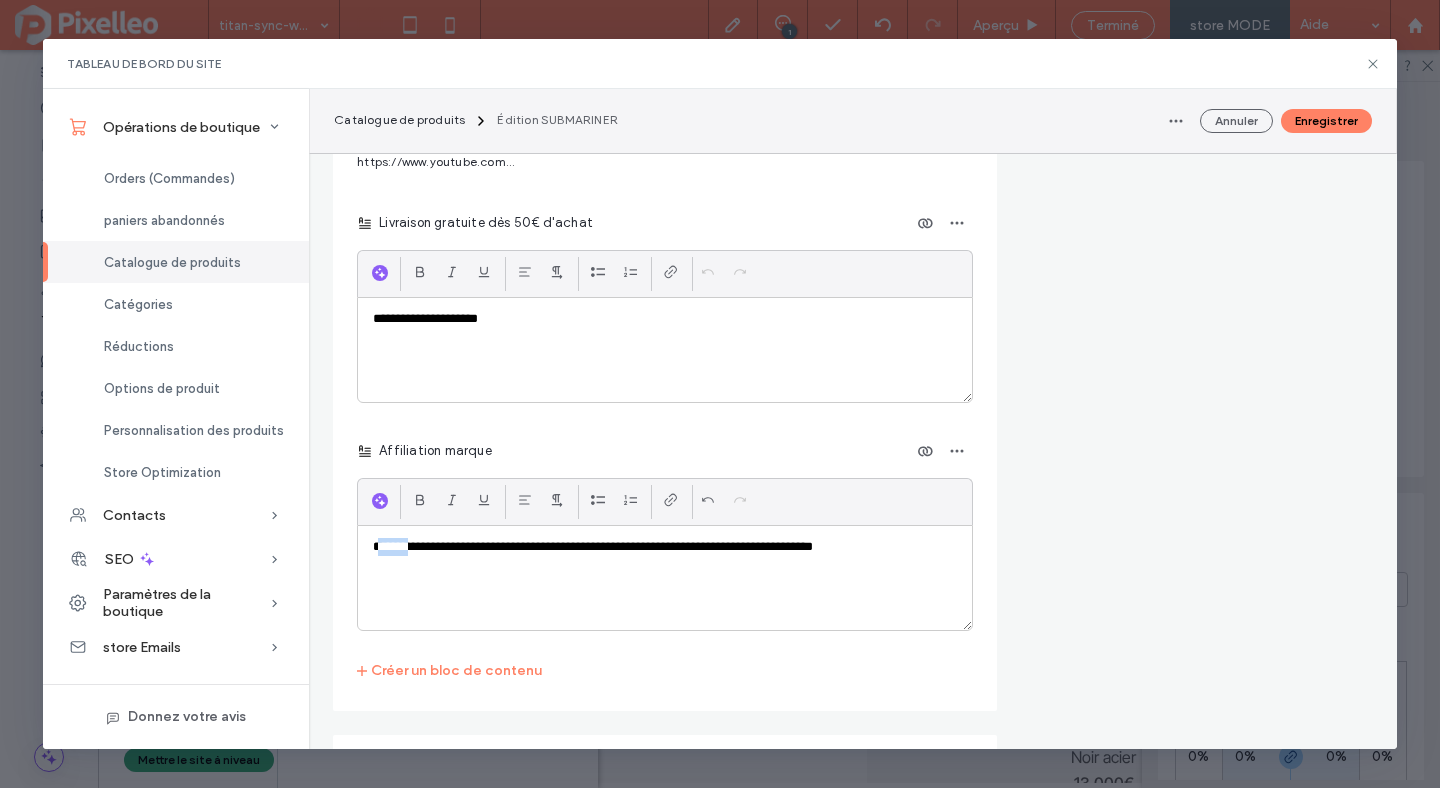 drag, startPoint x: 422, startPoint y: 548, endPoint x: 381, endPoint y: 546, distance: 41.04875 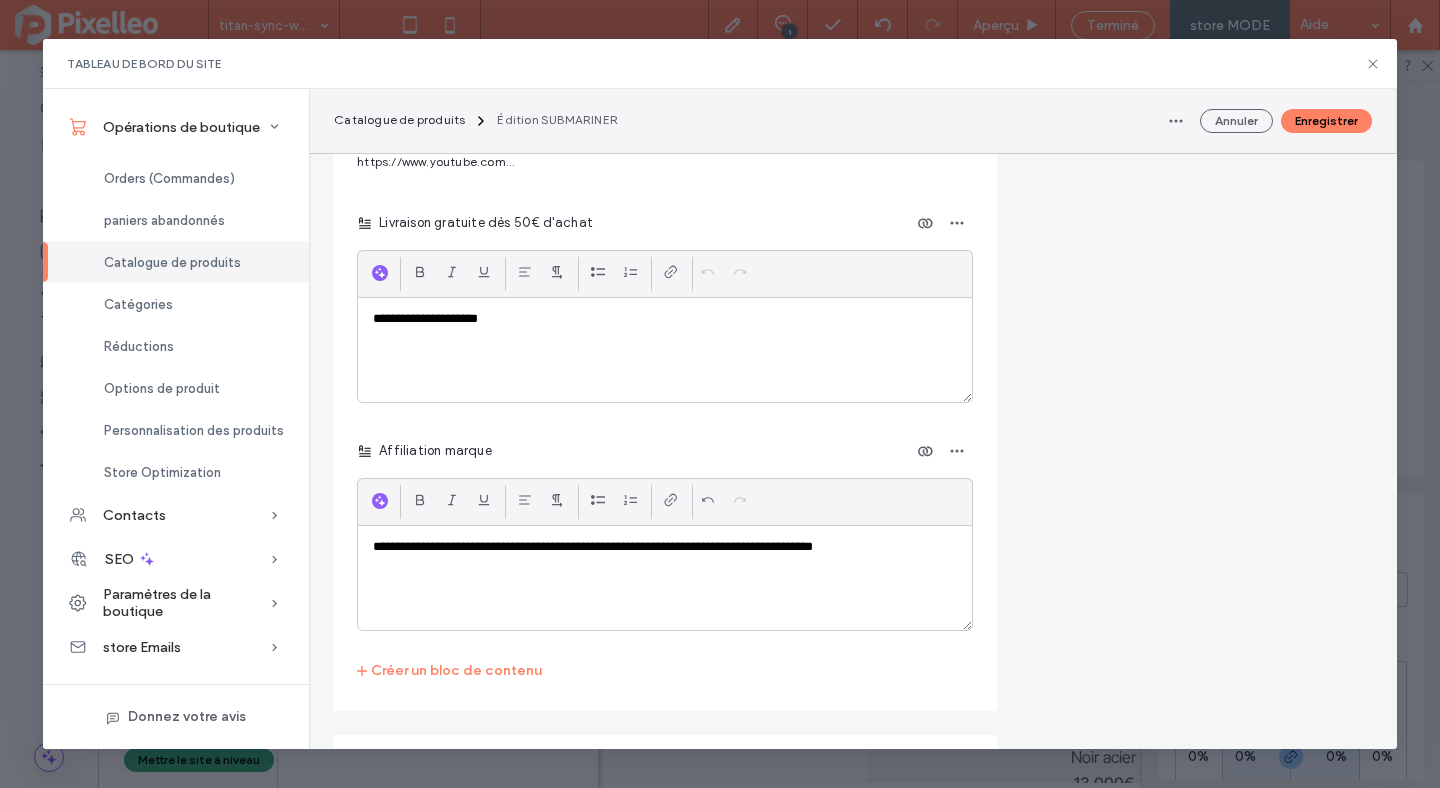 click on "**********" at bounding box center (665, 547) 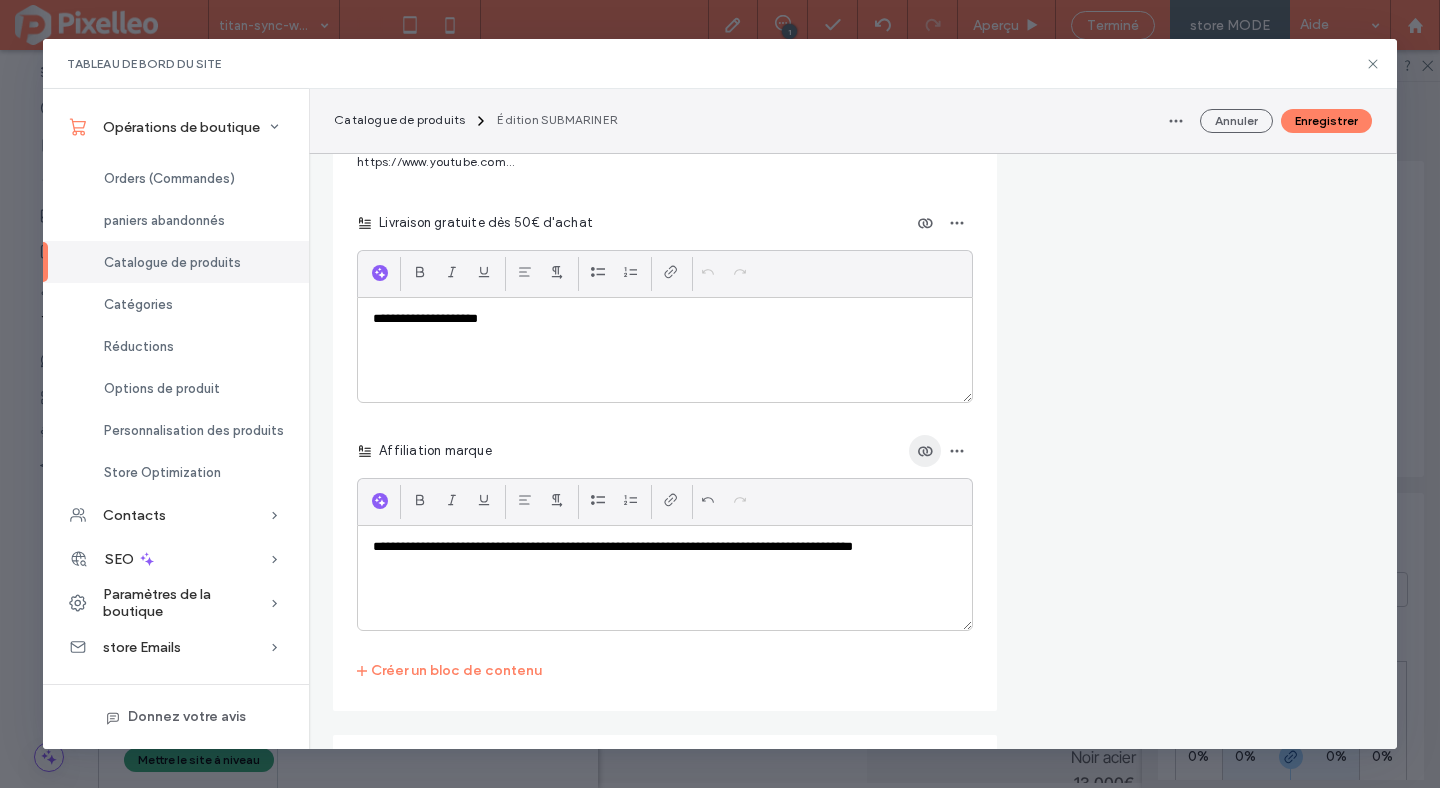 click at bounding box center [925, 451] 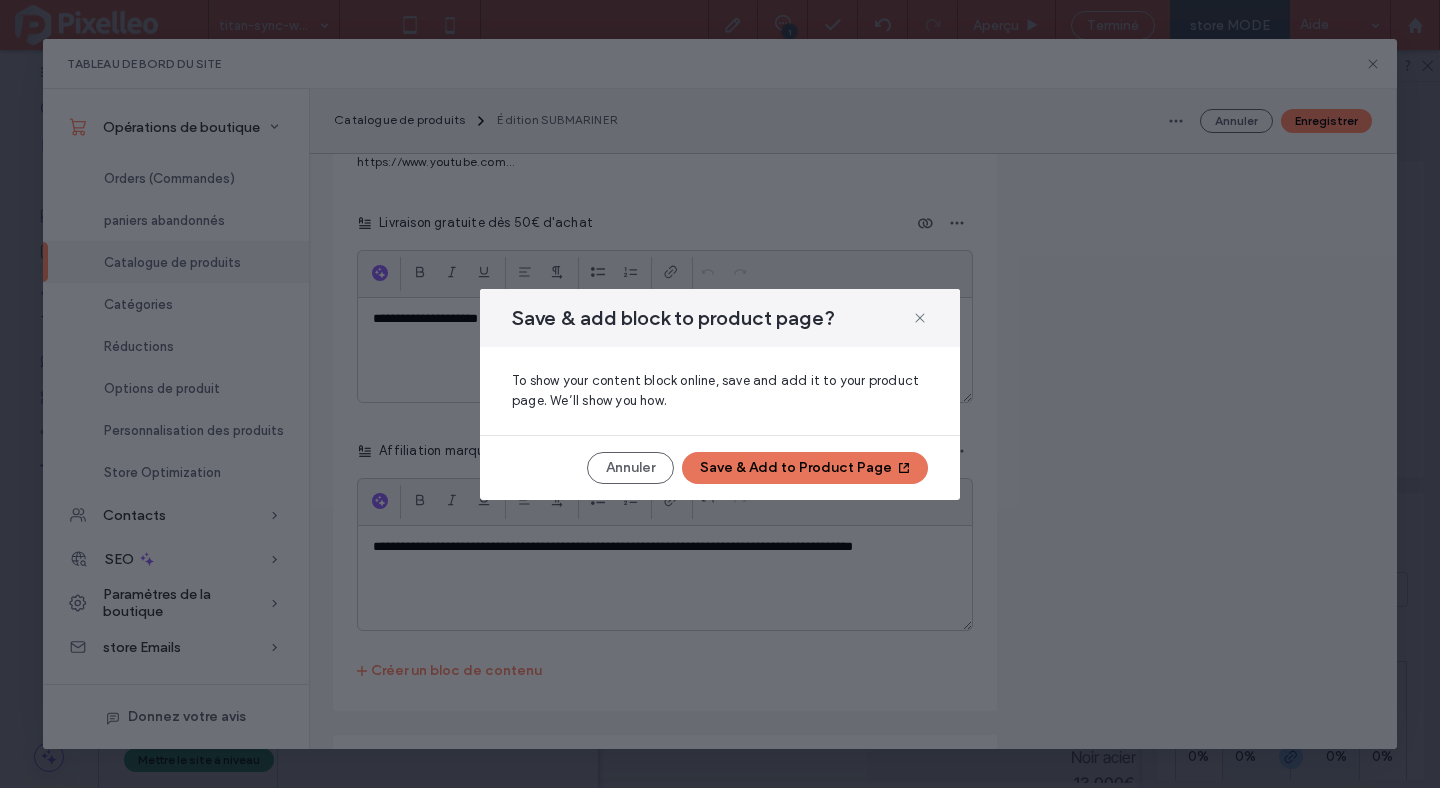 click on "Save & Add to Product Page" at bounding box center [805, 468] 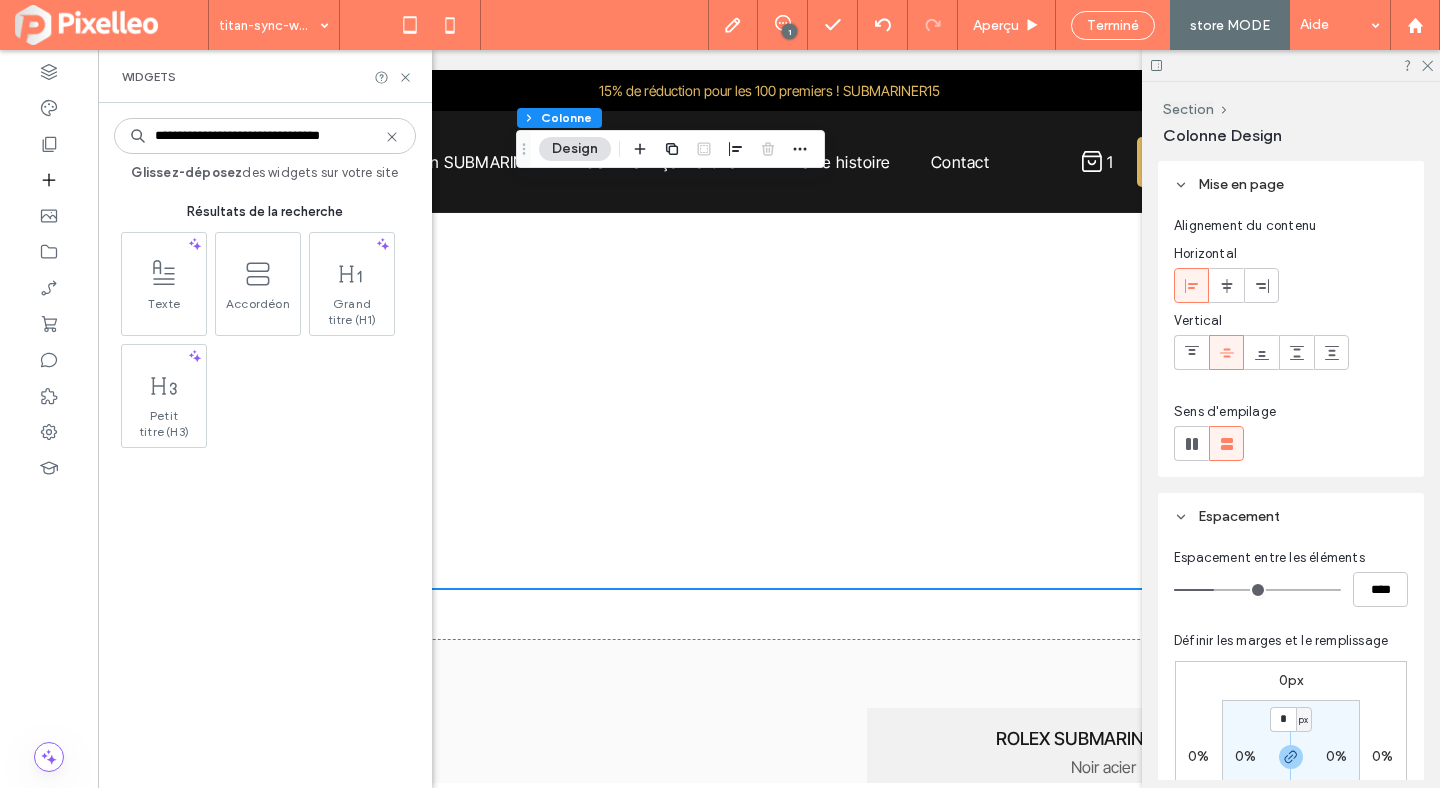 scroll, scrollTop: 1314, scrollLeft: 0, axis: vertical 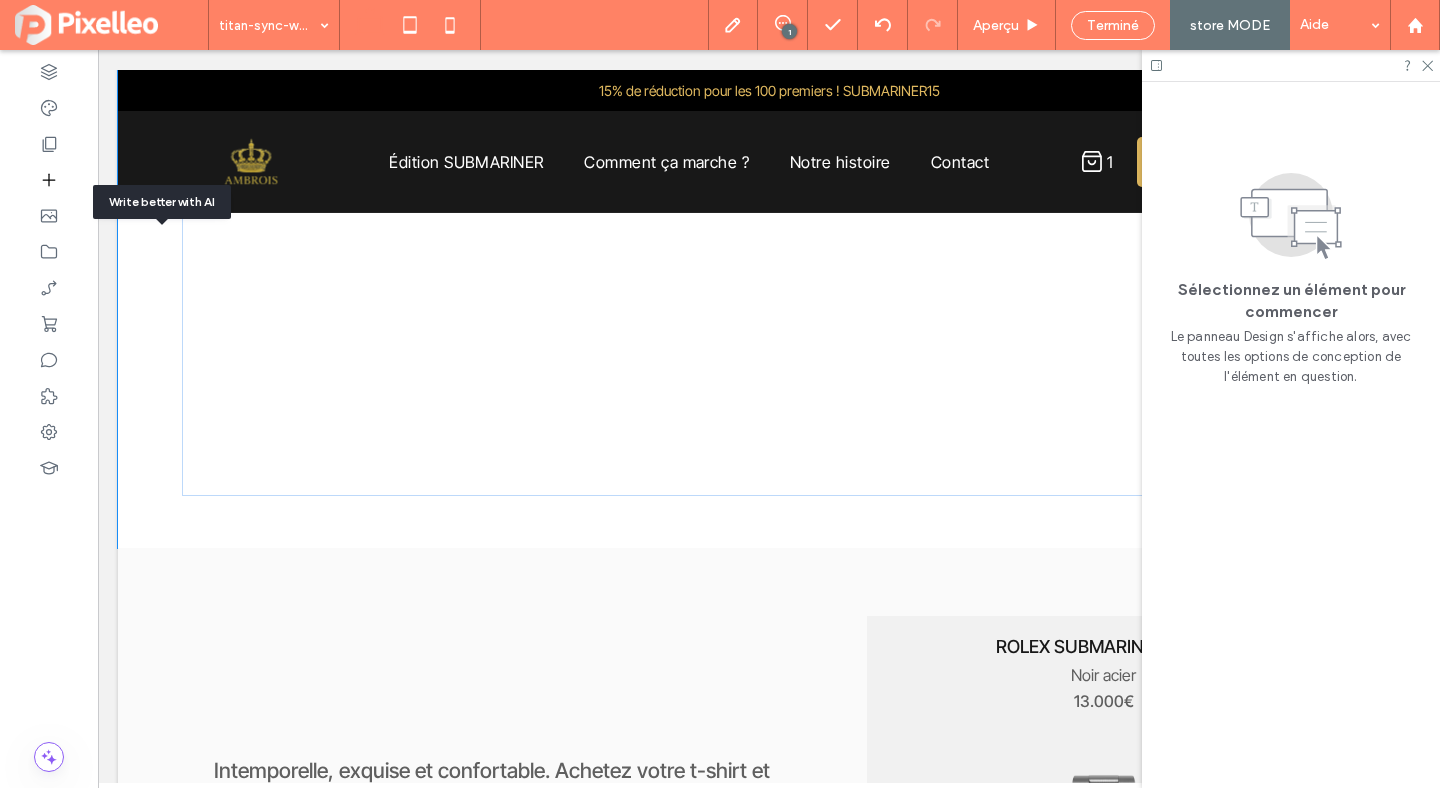 drag, startPoint x: 266, startPoint y: 331, endPoint x: 276, endPoint y: 336, distance: 11.18034 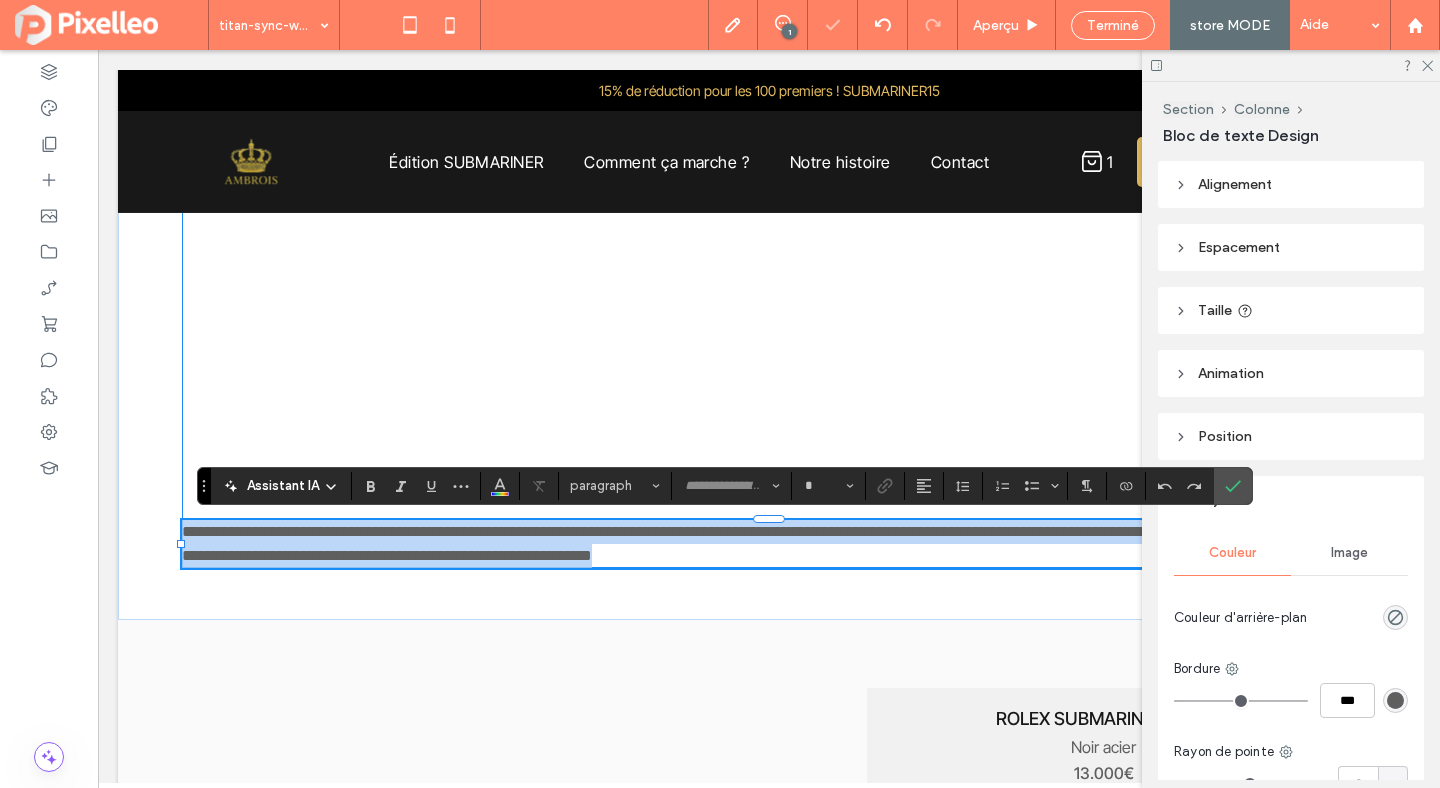 type on "**********" 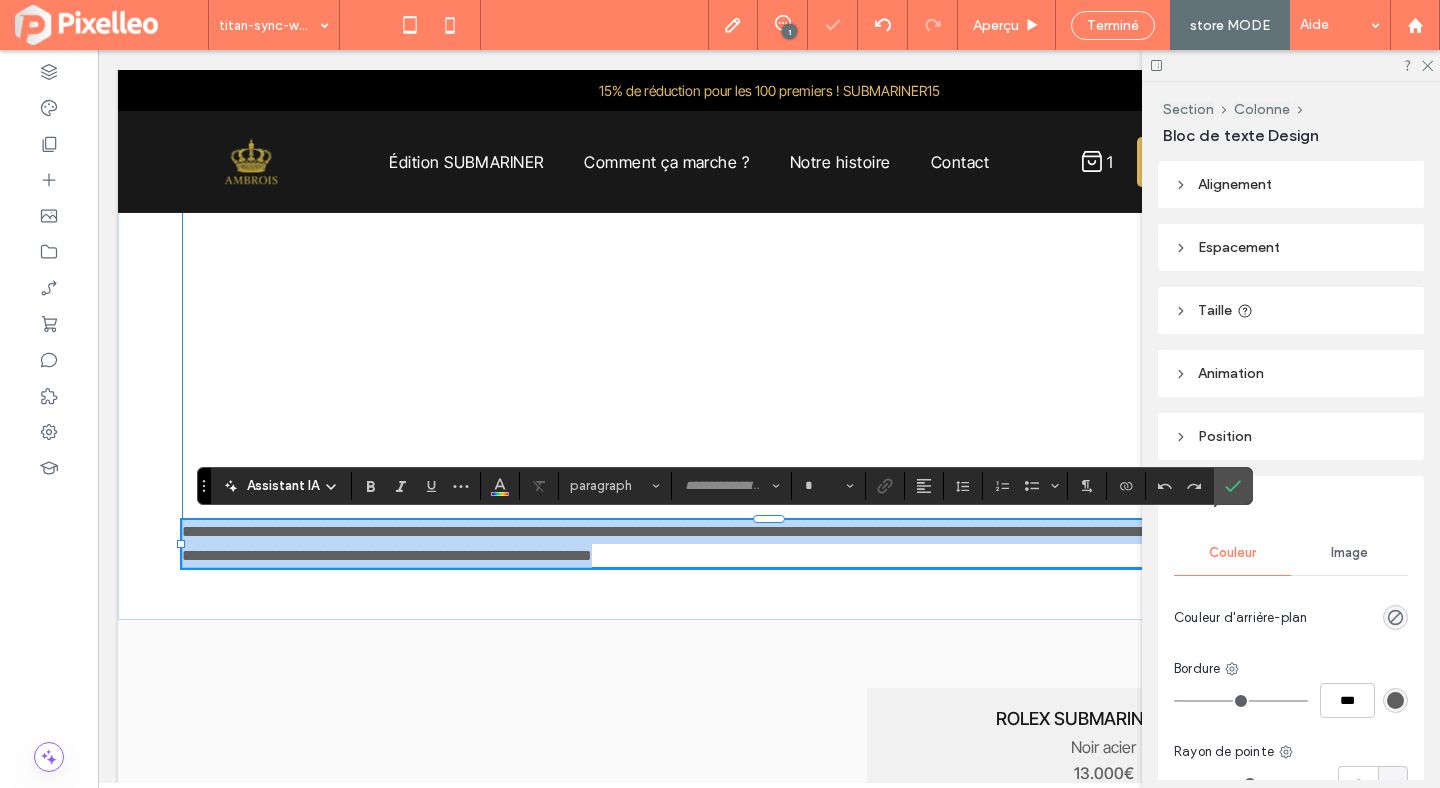 type on "**" 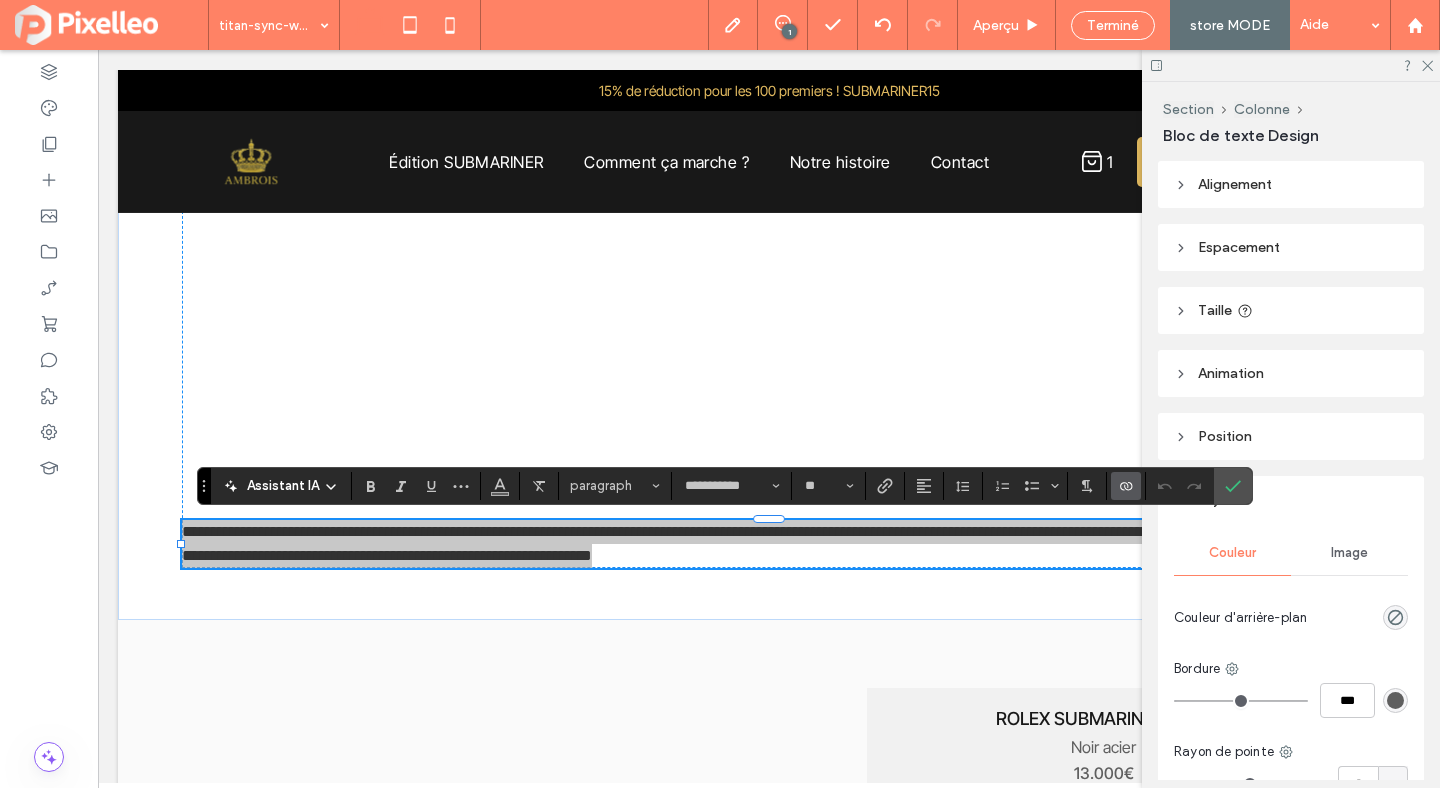 click 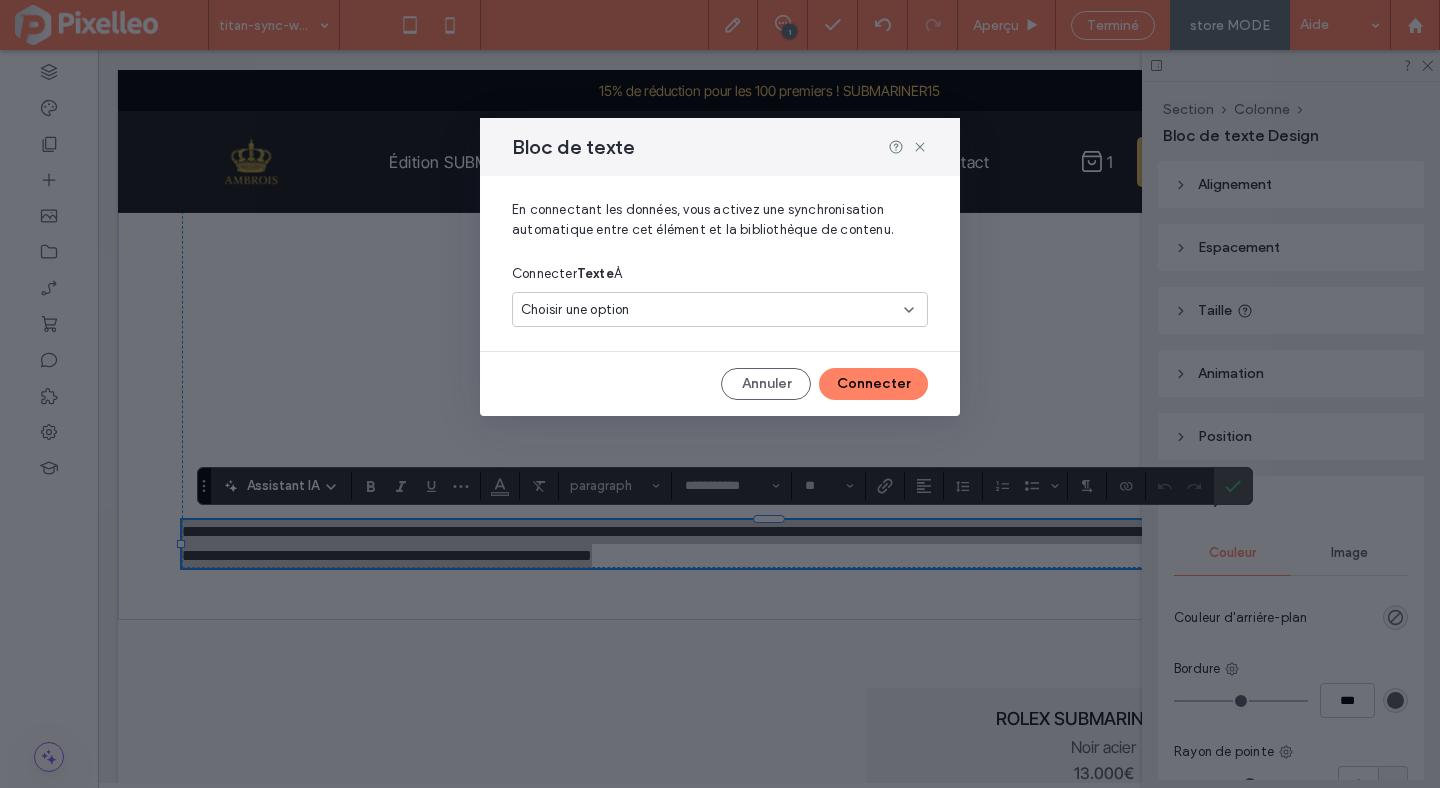 click on "Connecter  Texte  À" at bounding box center [720, 274] 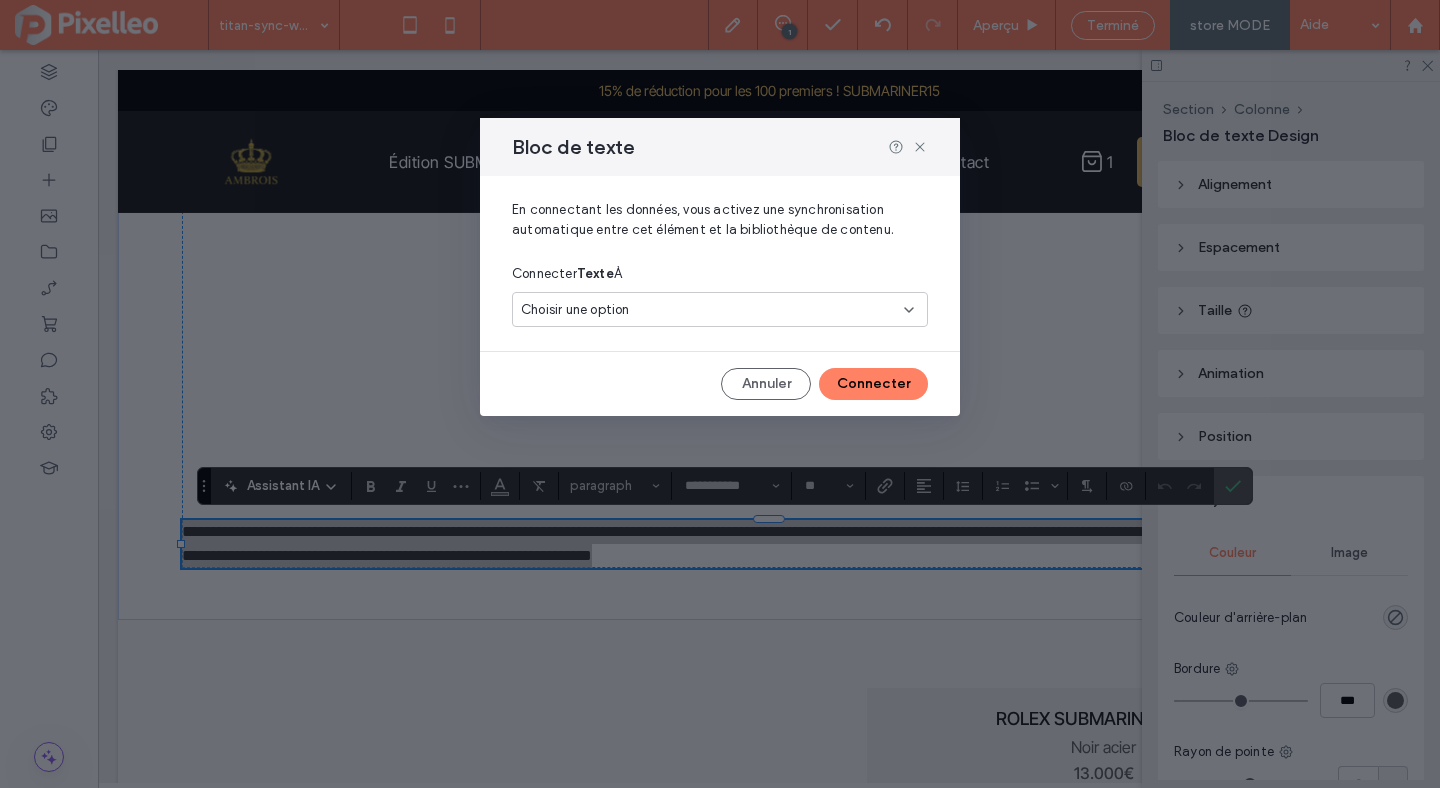 click on "Choisir une option" at bounding box center [575, 310] 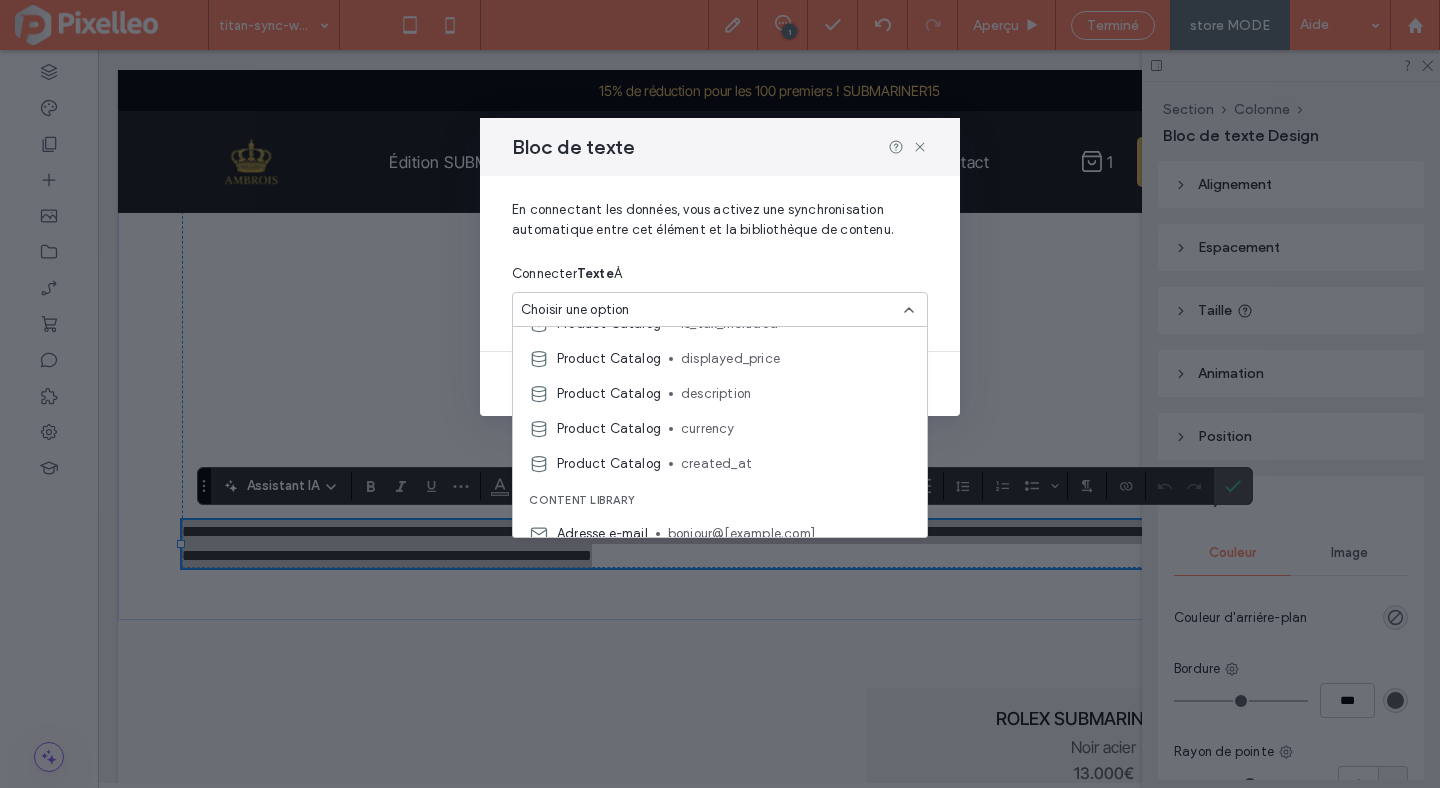 scroll, scrollTop: 562, scrollLeft: 0, axis: vertical 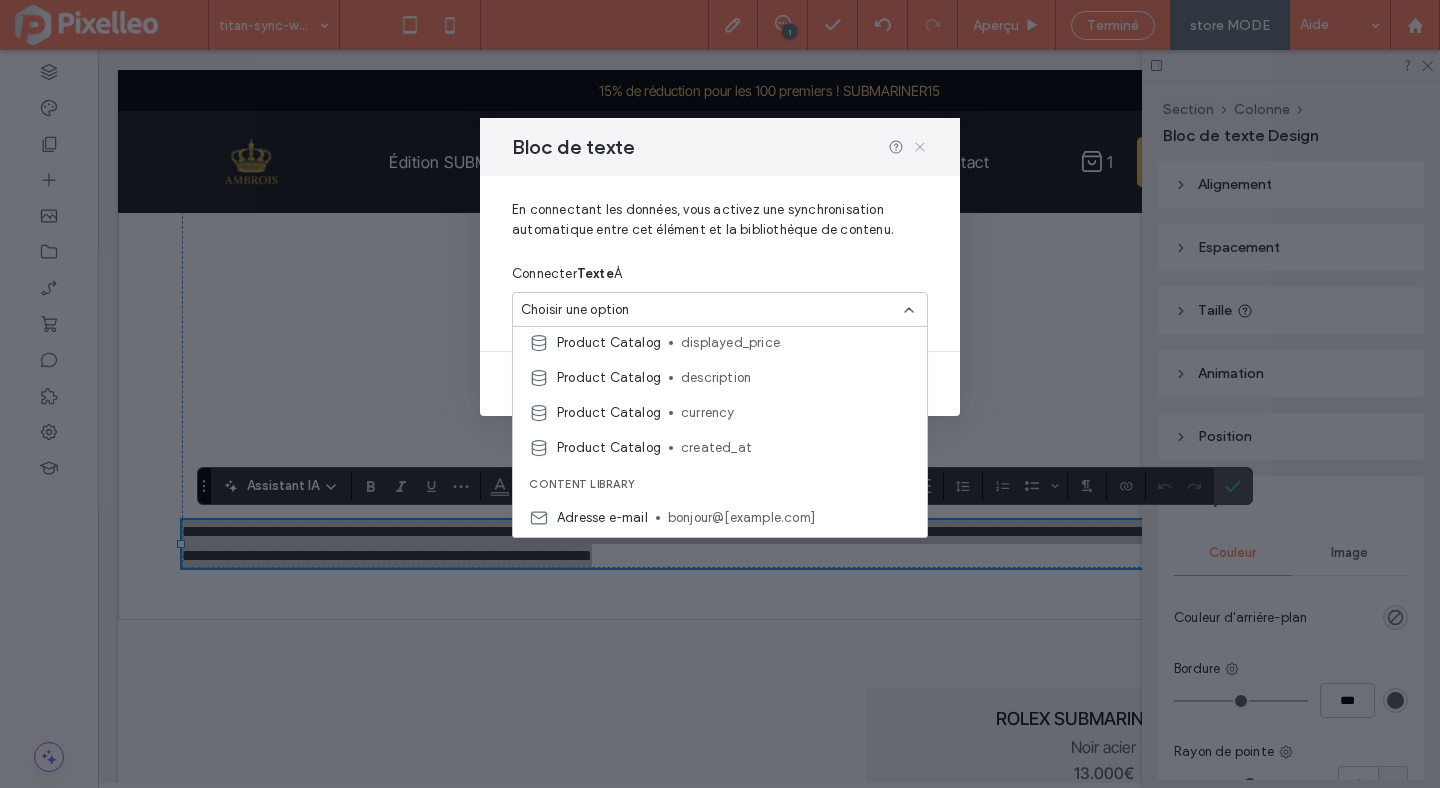 click 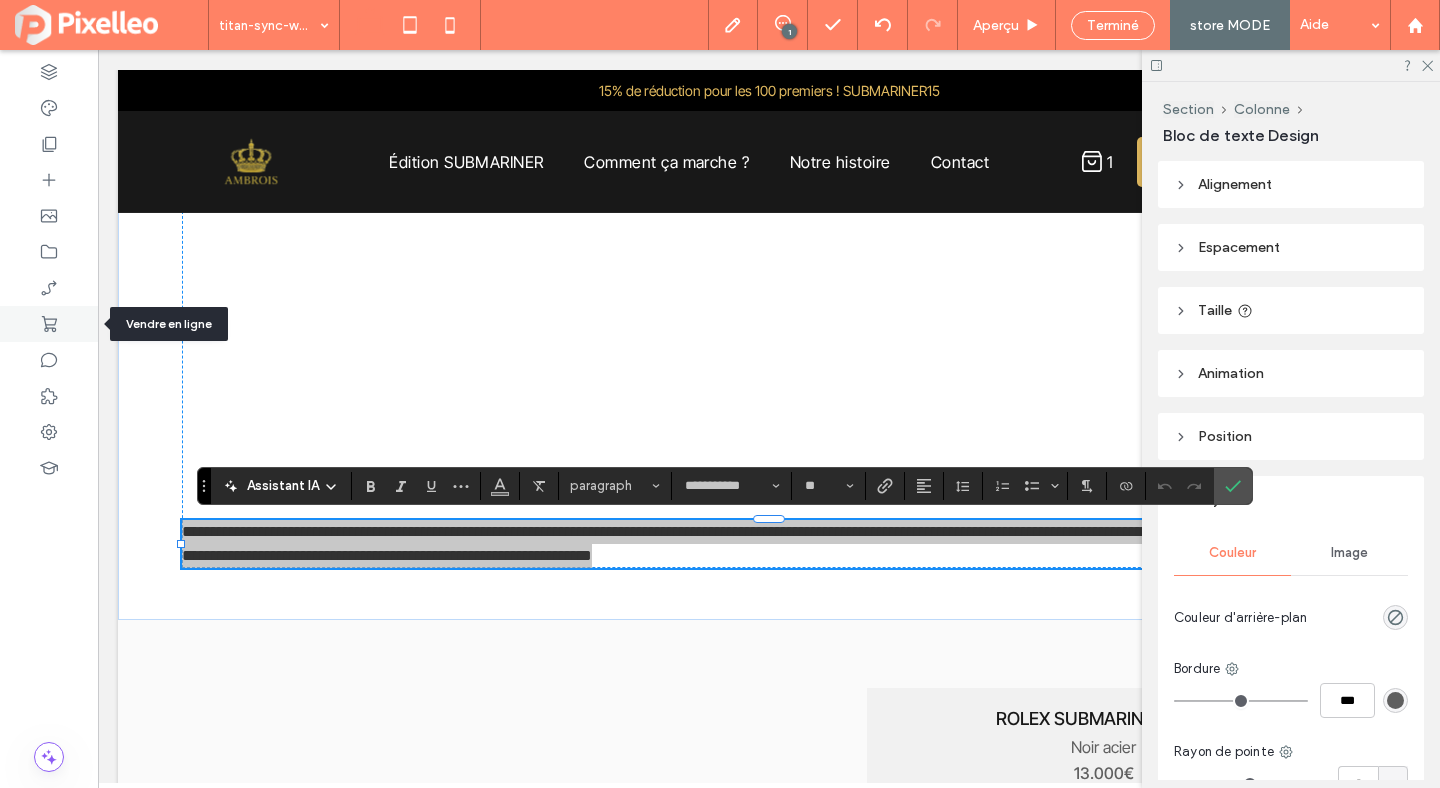 click 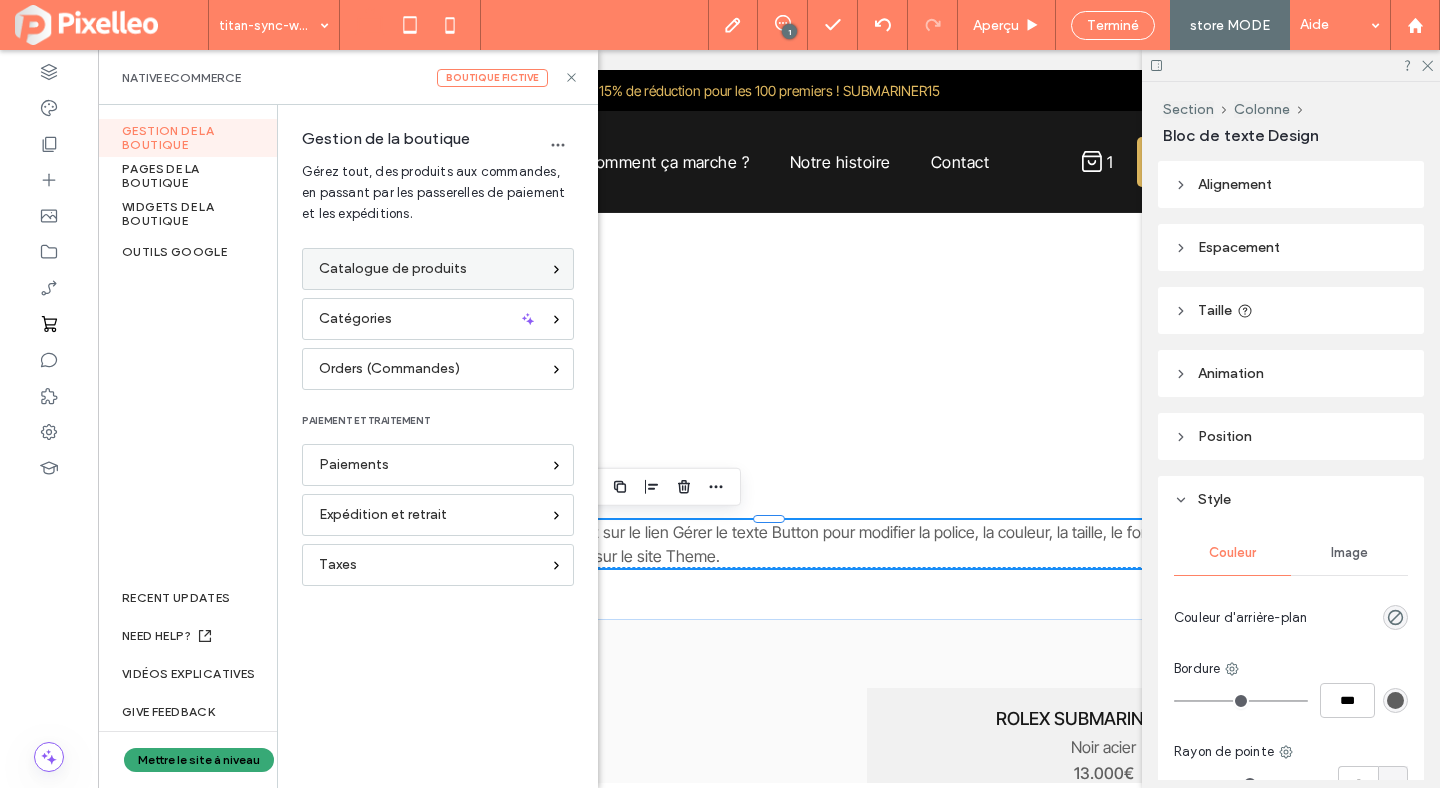 click on "Catalogue de produits" at bounding box center (393, 269) 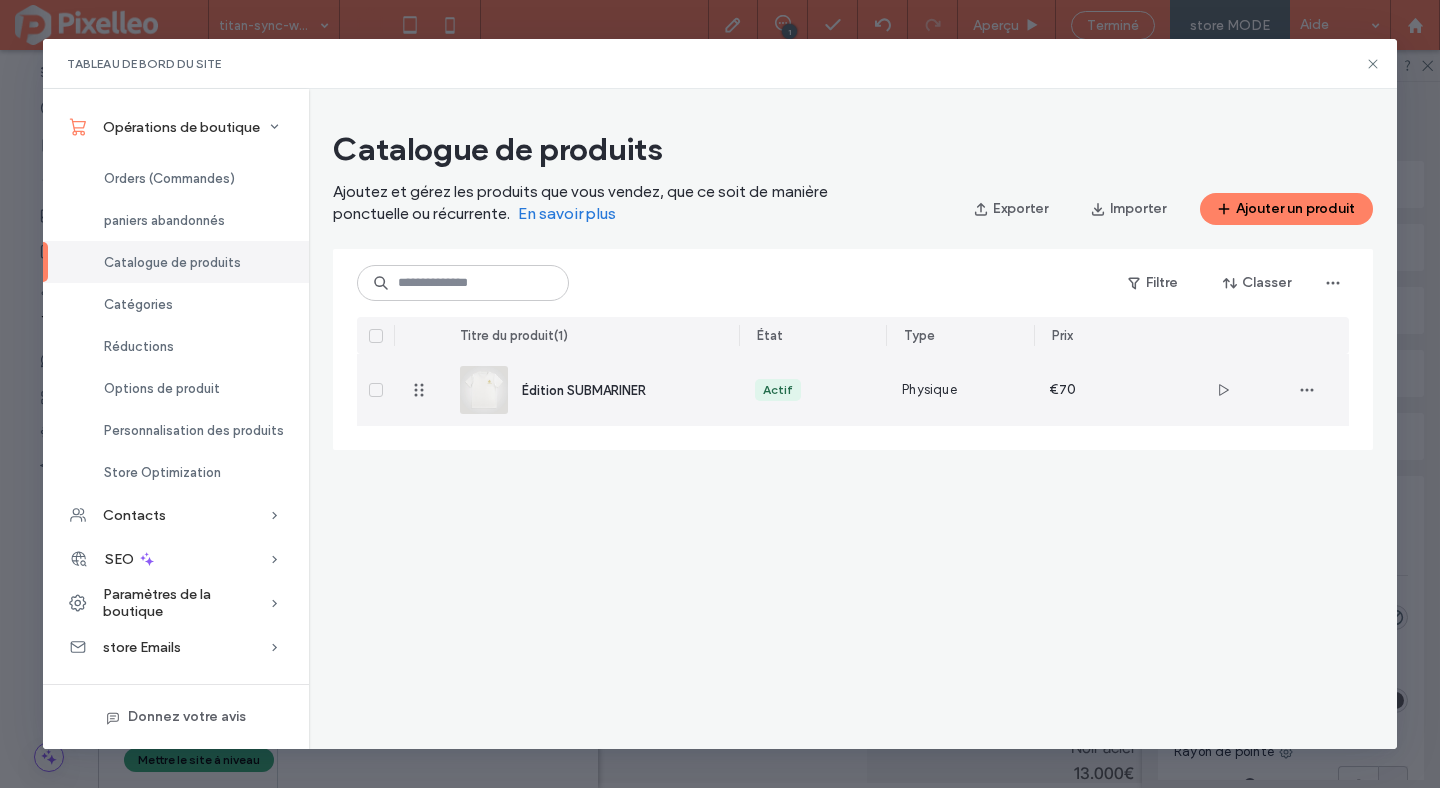 click on "Édition SUBMARINER" at bounding box center (584, 390) 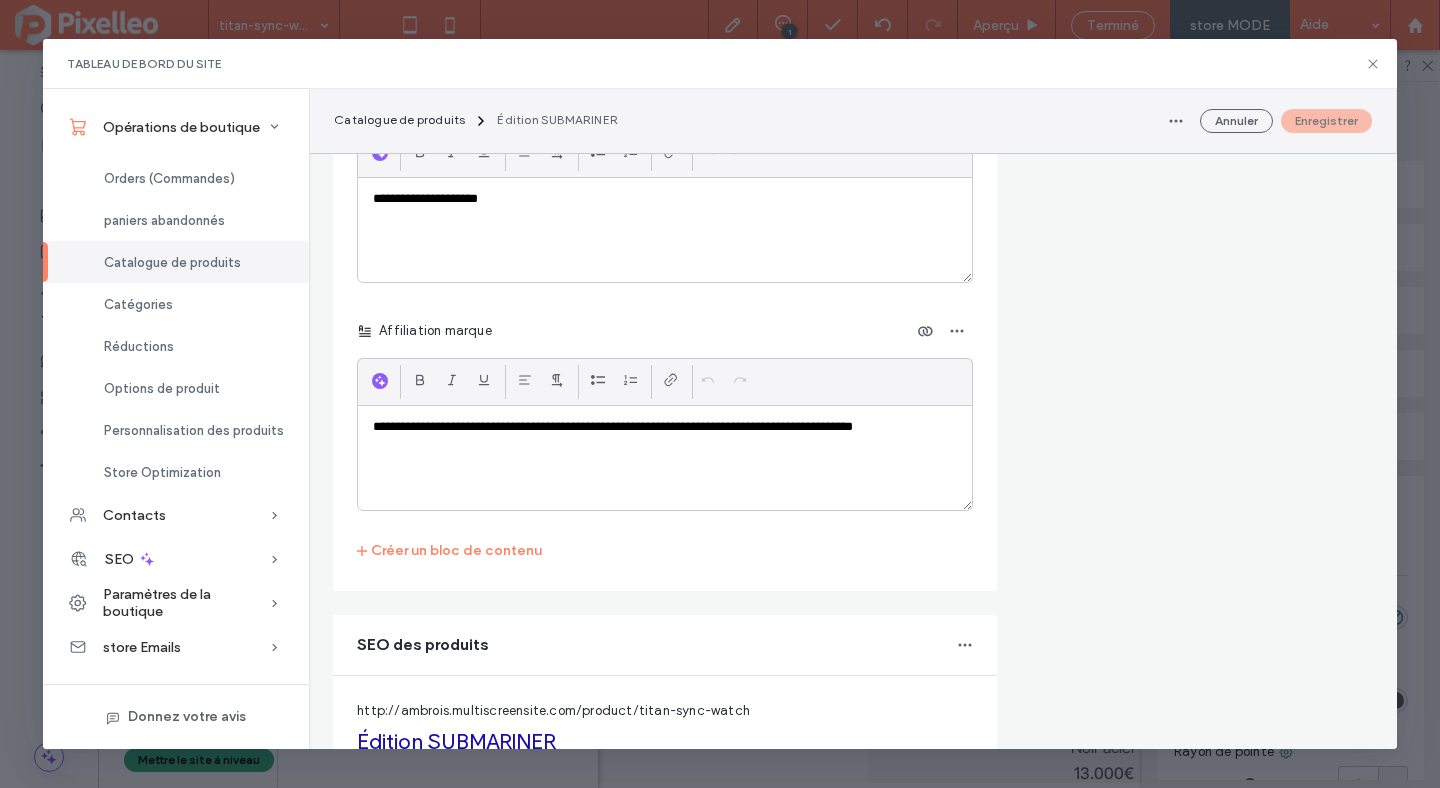 scroll, scrollTop: 3979, scrollLeft: 0, axis: vertical 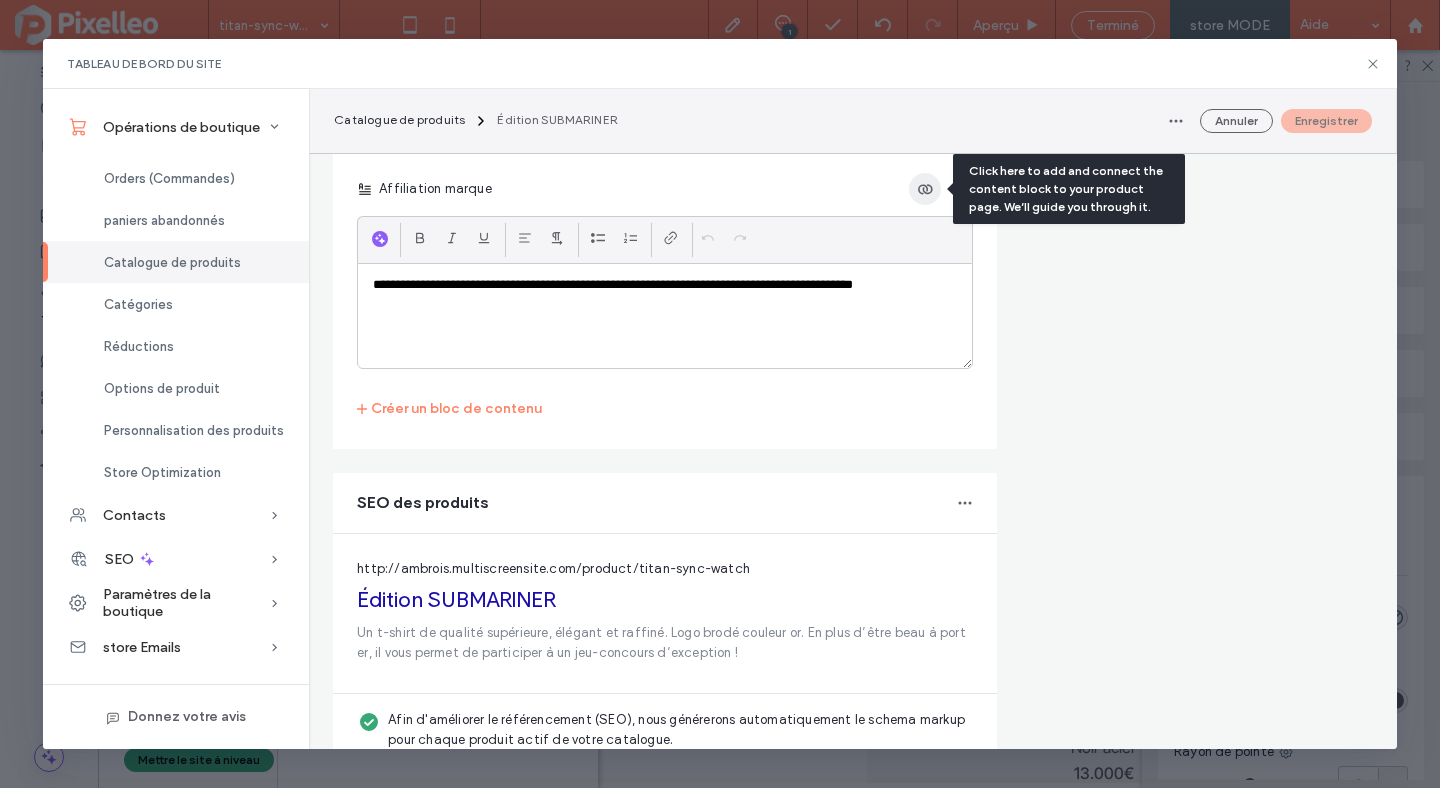 click 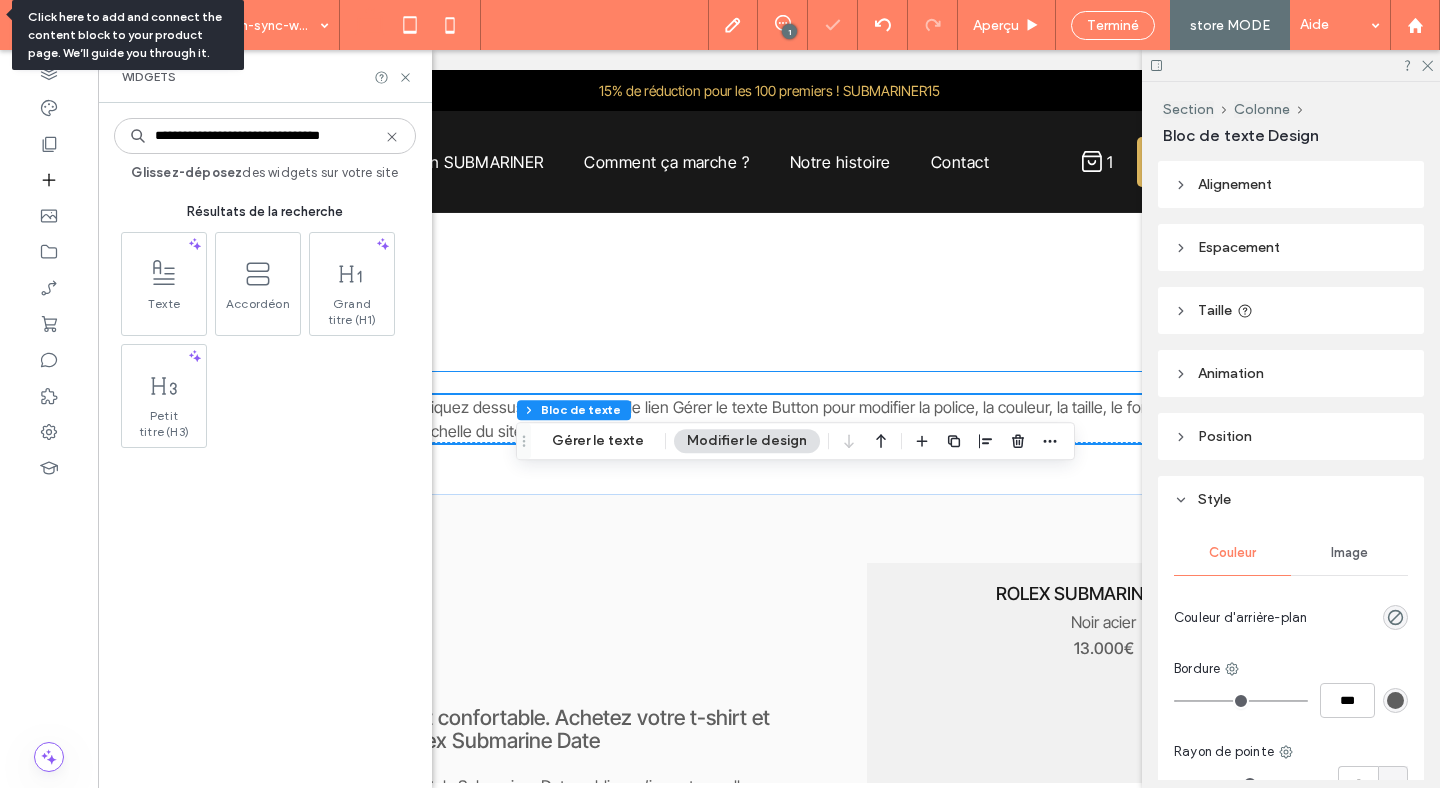 scroll, scrollTop: 1476, scrollLeft: 0, axis: vertical 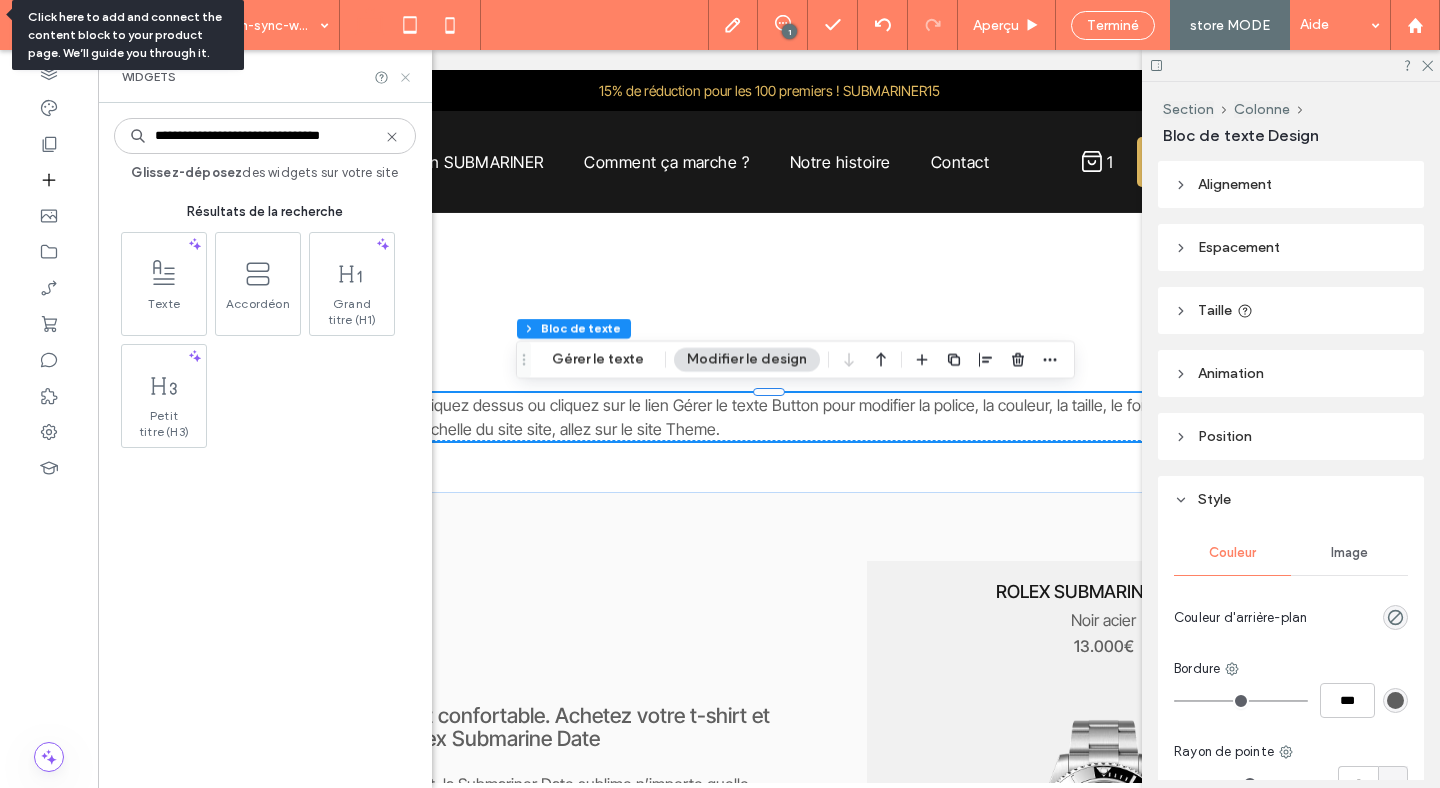 click 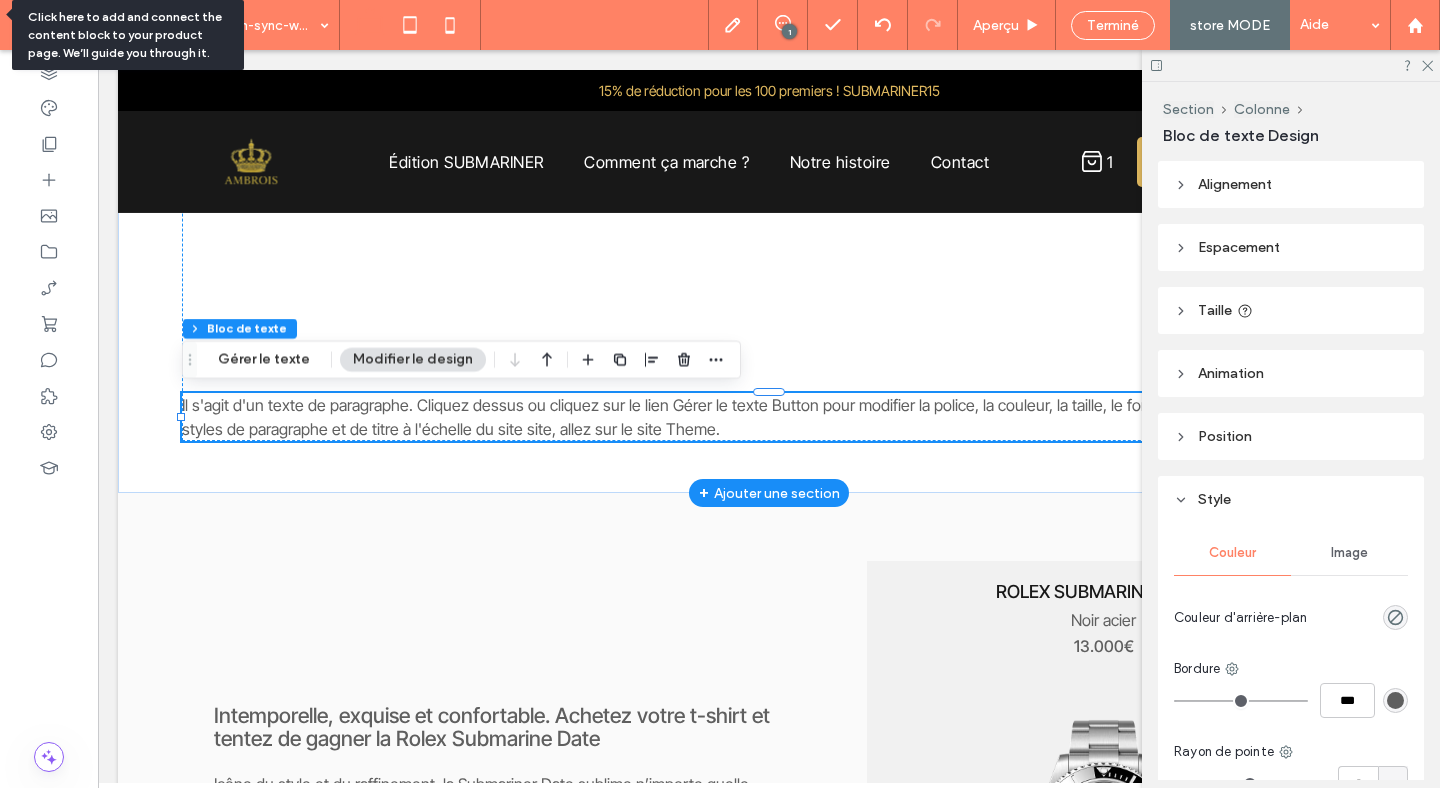 click on "Il s'agit d'un texte de paragraphe. Cliquez dessus ou cliquez sur le lien Gérer le texte Button pour modifier la police, la couleur, la taille, le format, etc. Pour configurer les styles de paragraphe et de titre à l'échelle du site site, allez sur le site Theme." at bounding box center [761, 417] 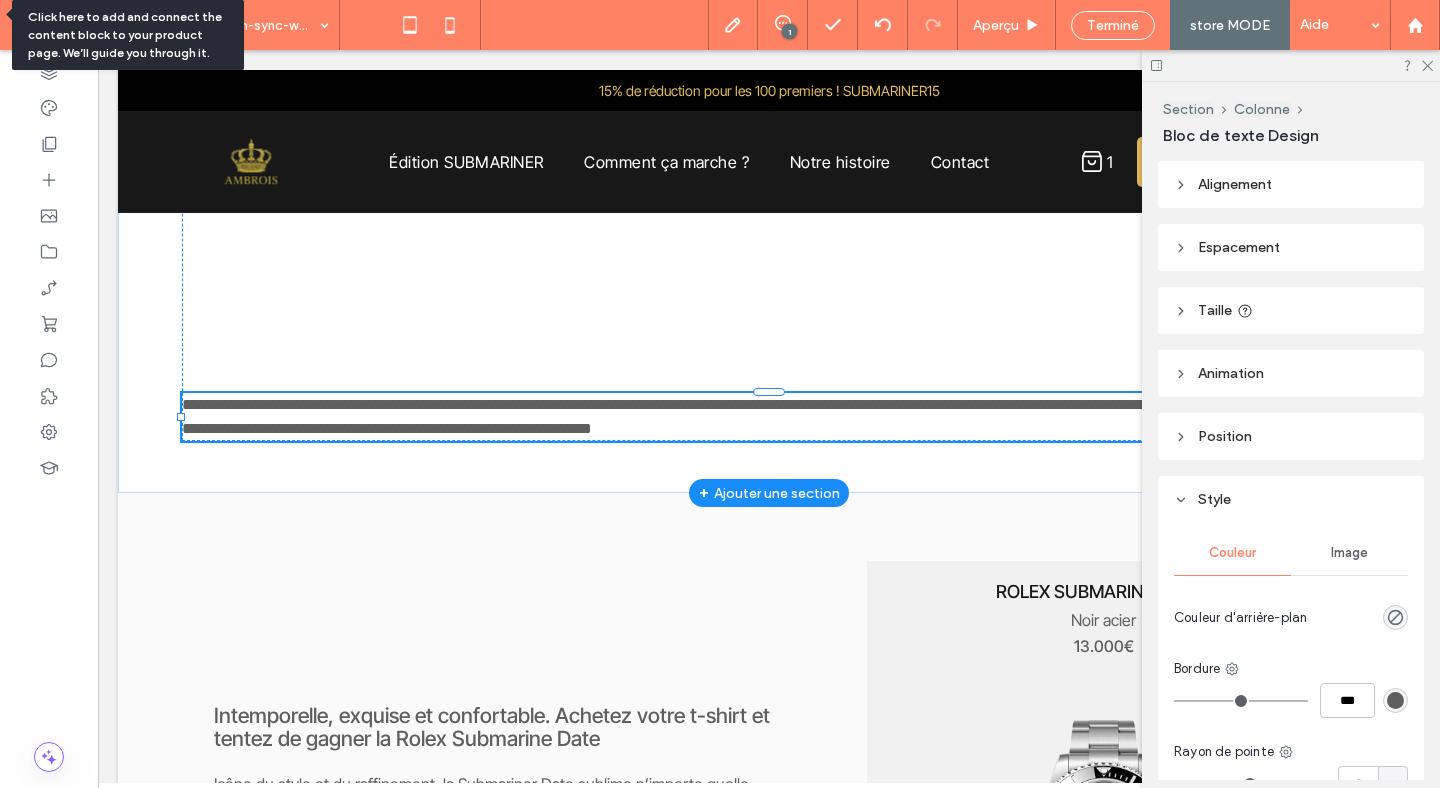 type on "**********" 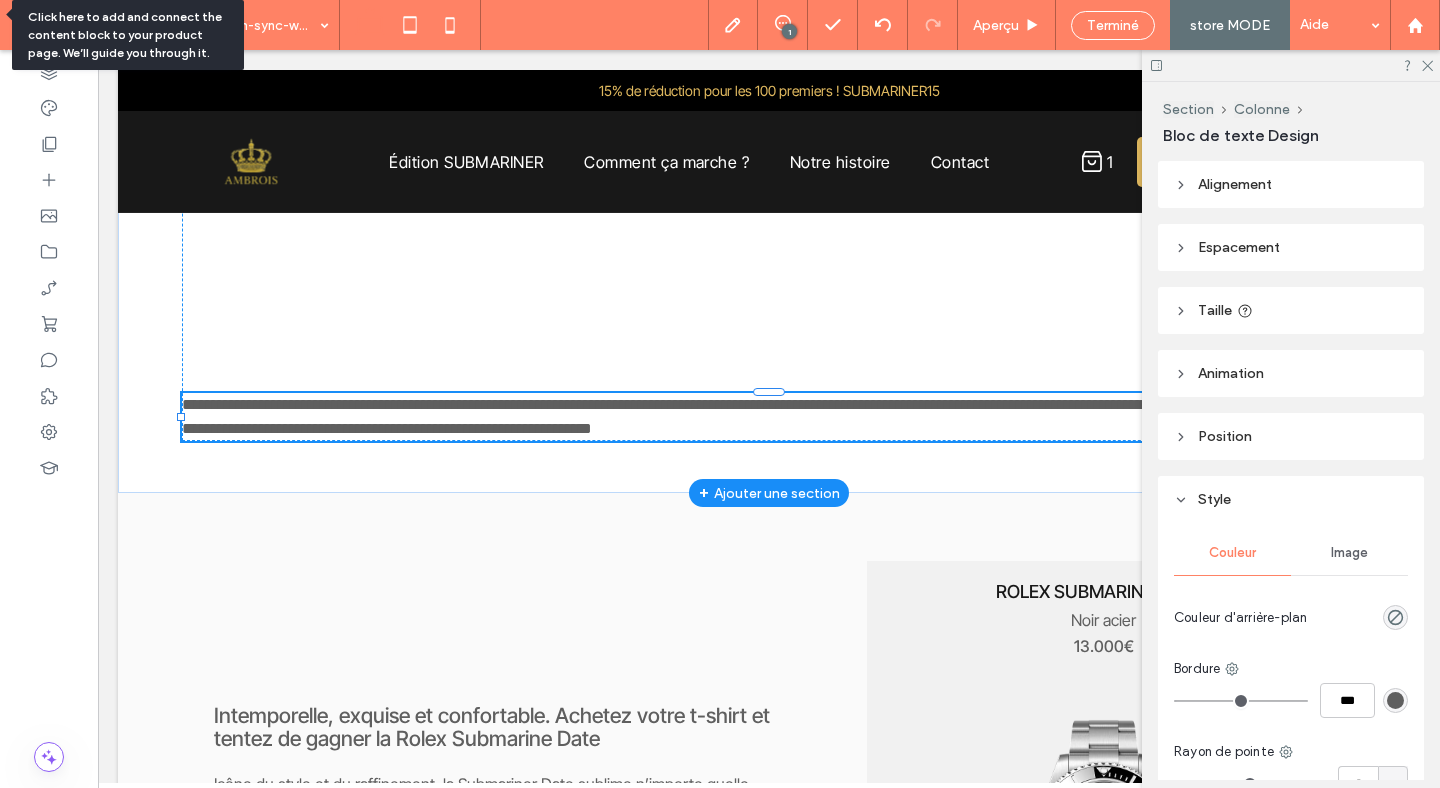 type on "**" 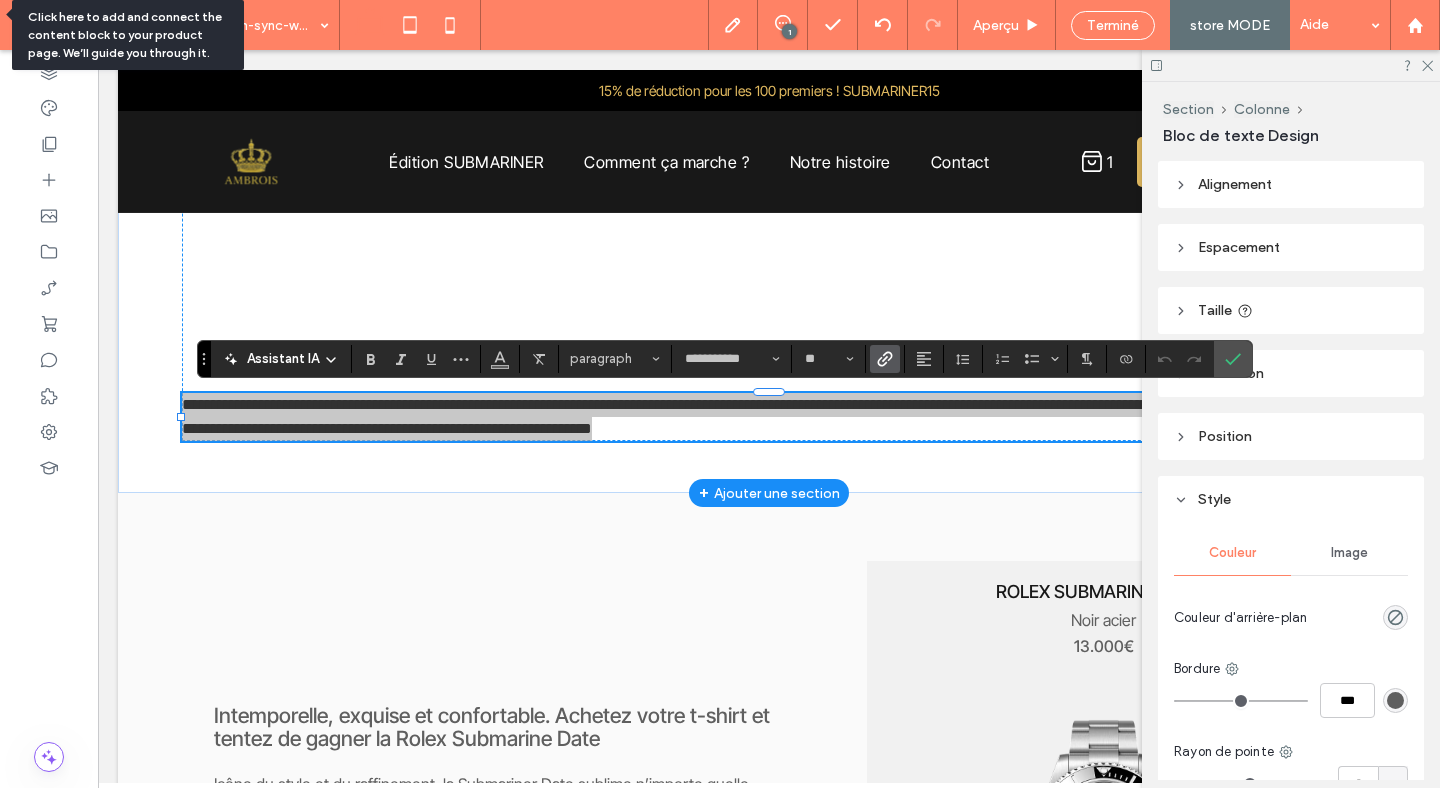 click at bounding box center [885, 359] 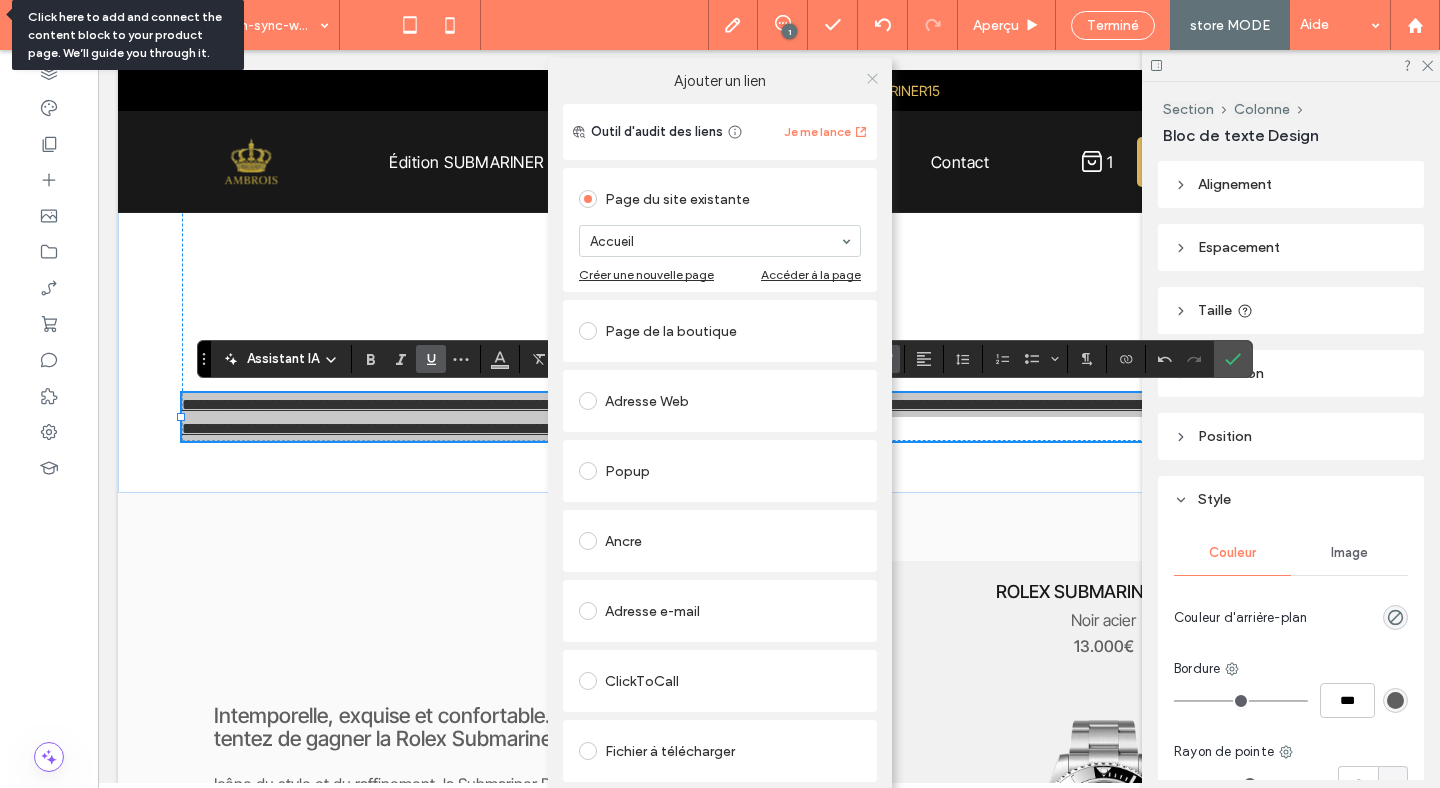 click 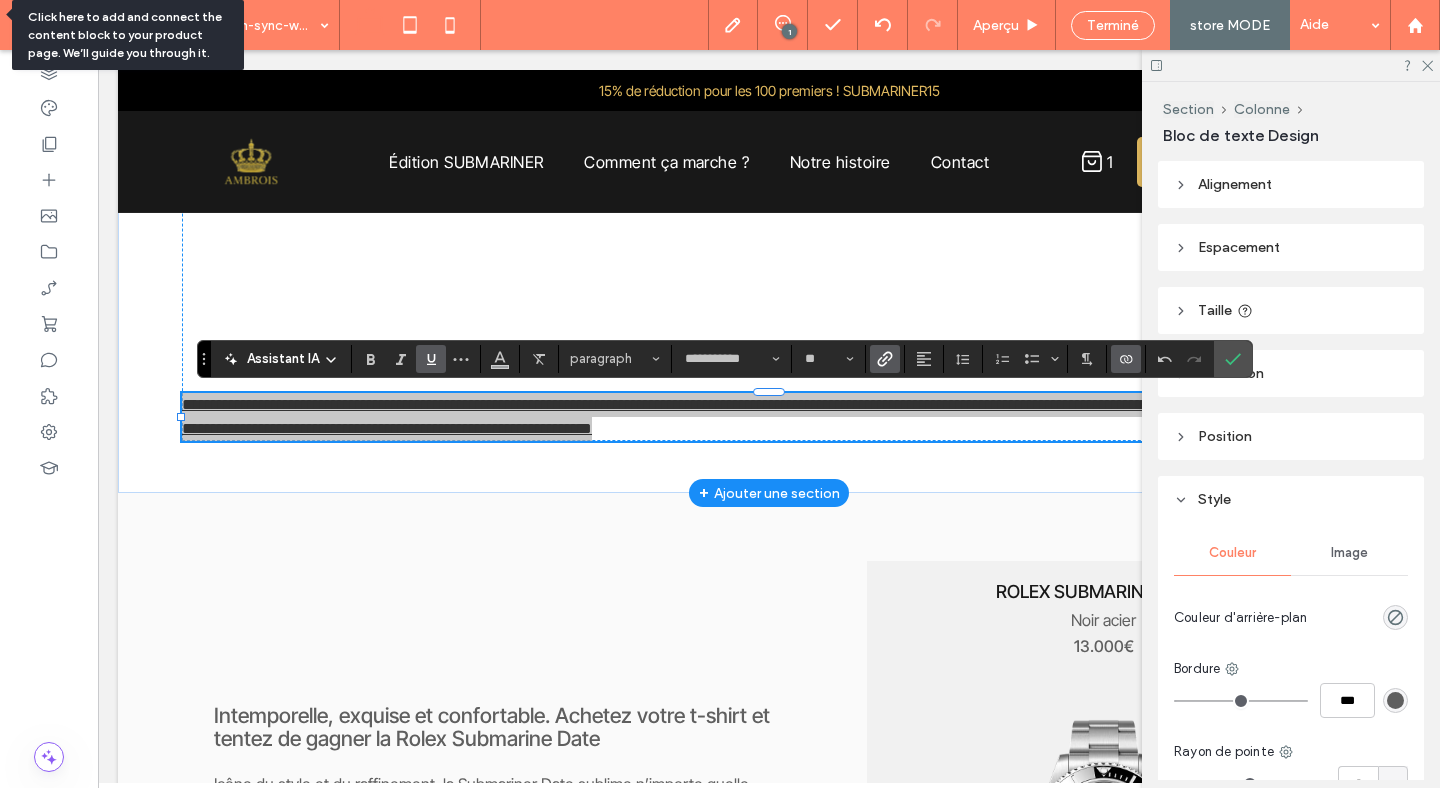 click 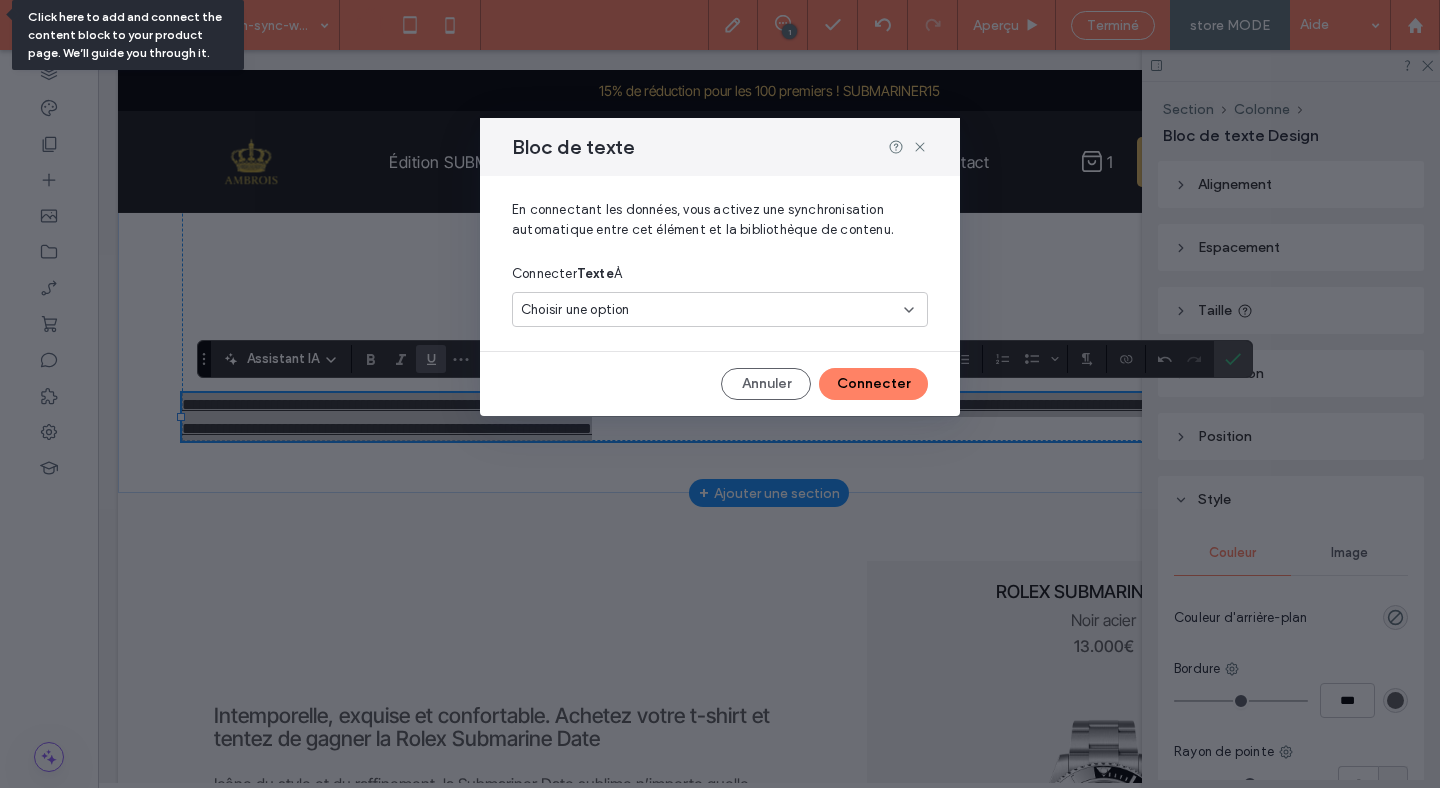 click on "Choisir une option" at bounding box center [575, 310] 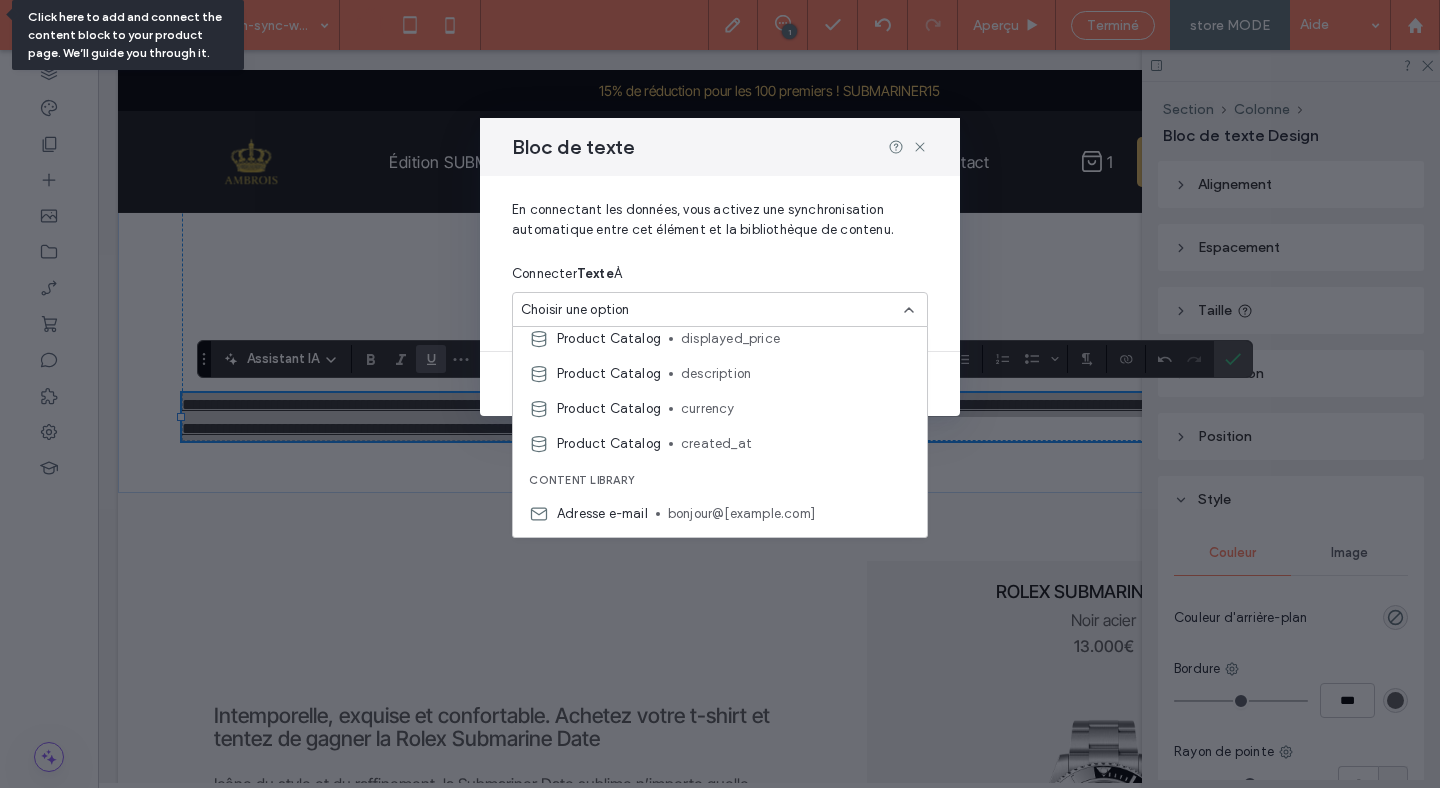 scroll, scrollTop: 580, scrollLeft: 0, axis: vertical 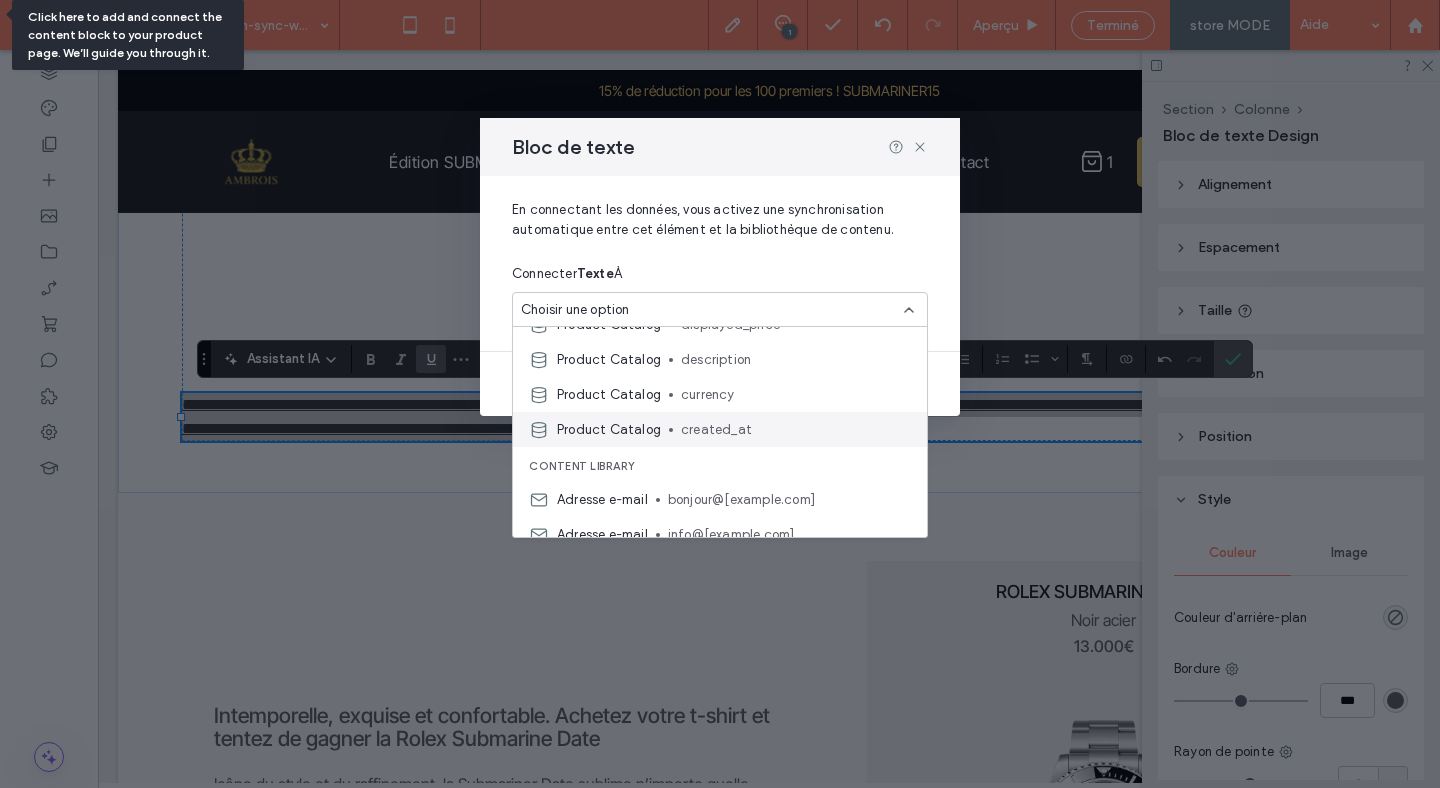 click on "Product Catalog" at bounding box center [609, 430] 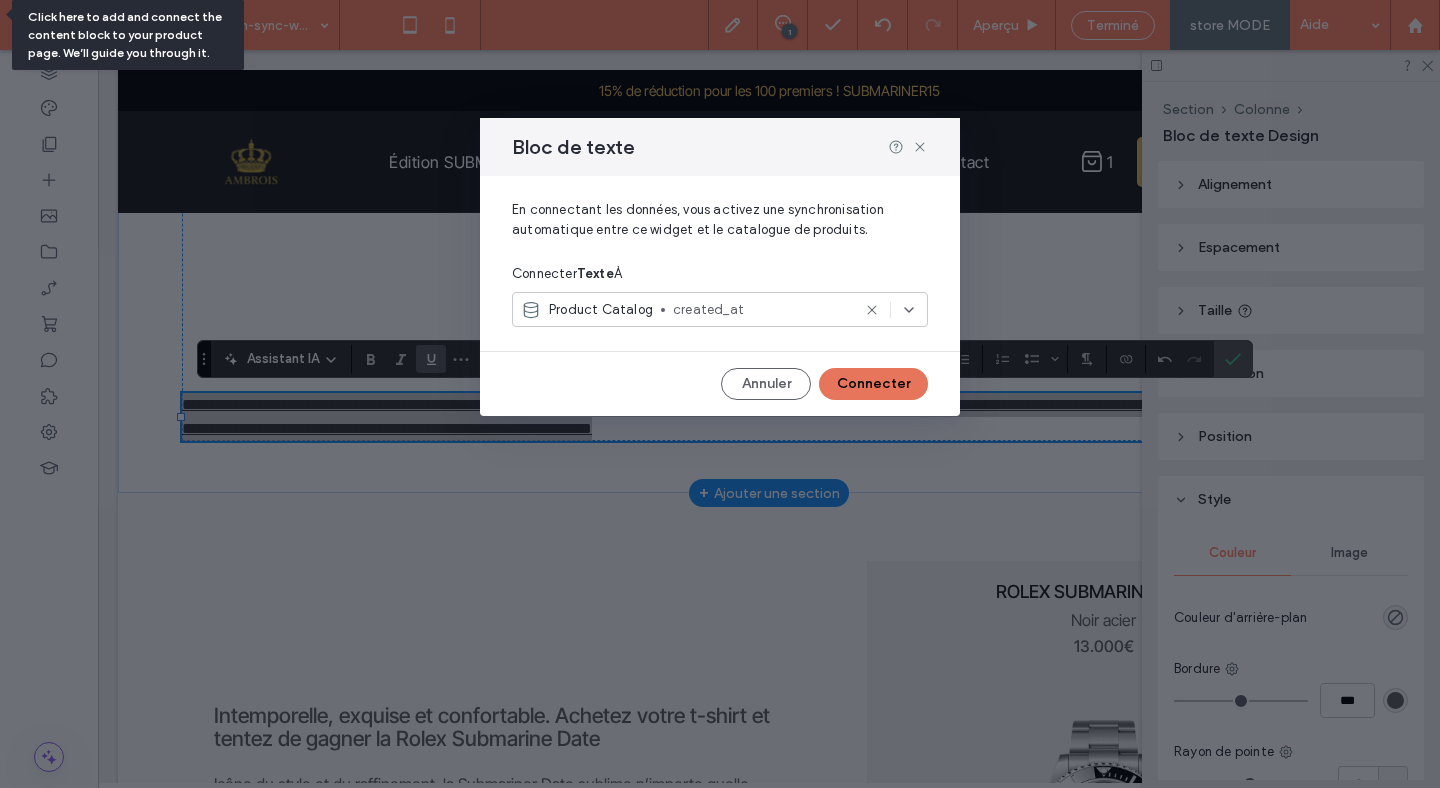 click on "Connecter" at bounding box center [873, 384] 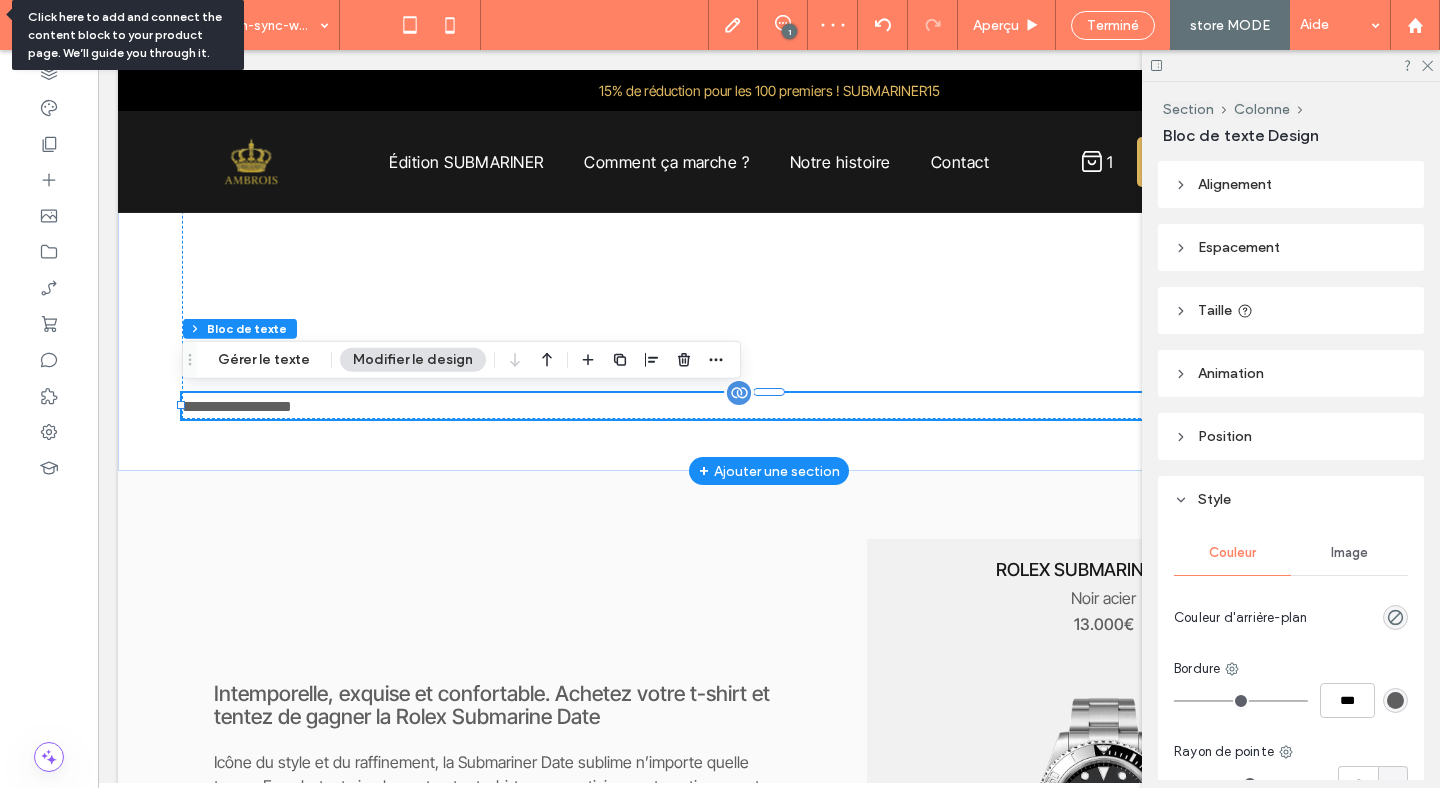 click on "**********" at bounding box center (769, 406) 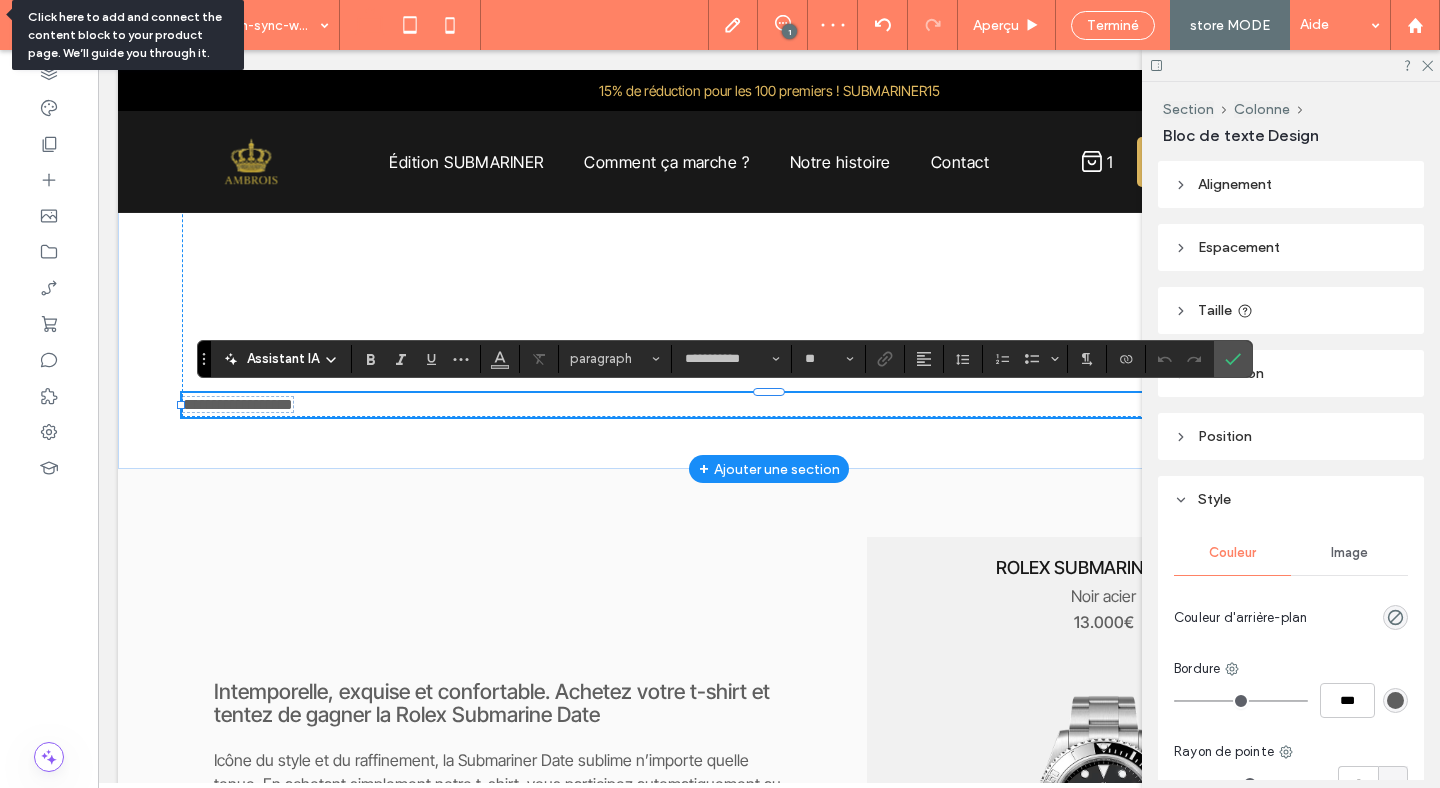 click on "**********" at bounding box center (769, 405) 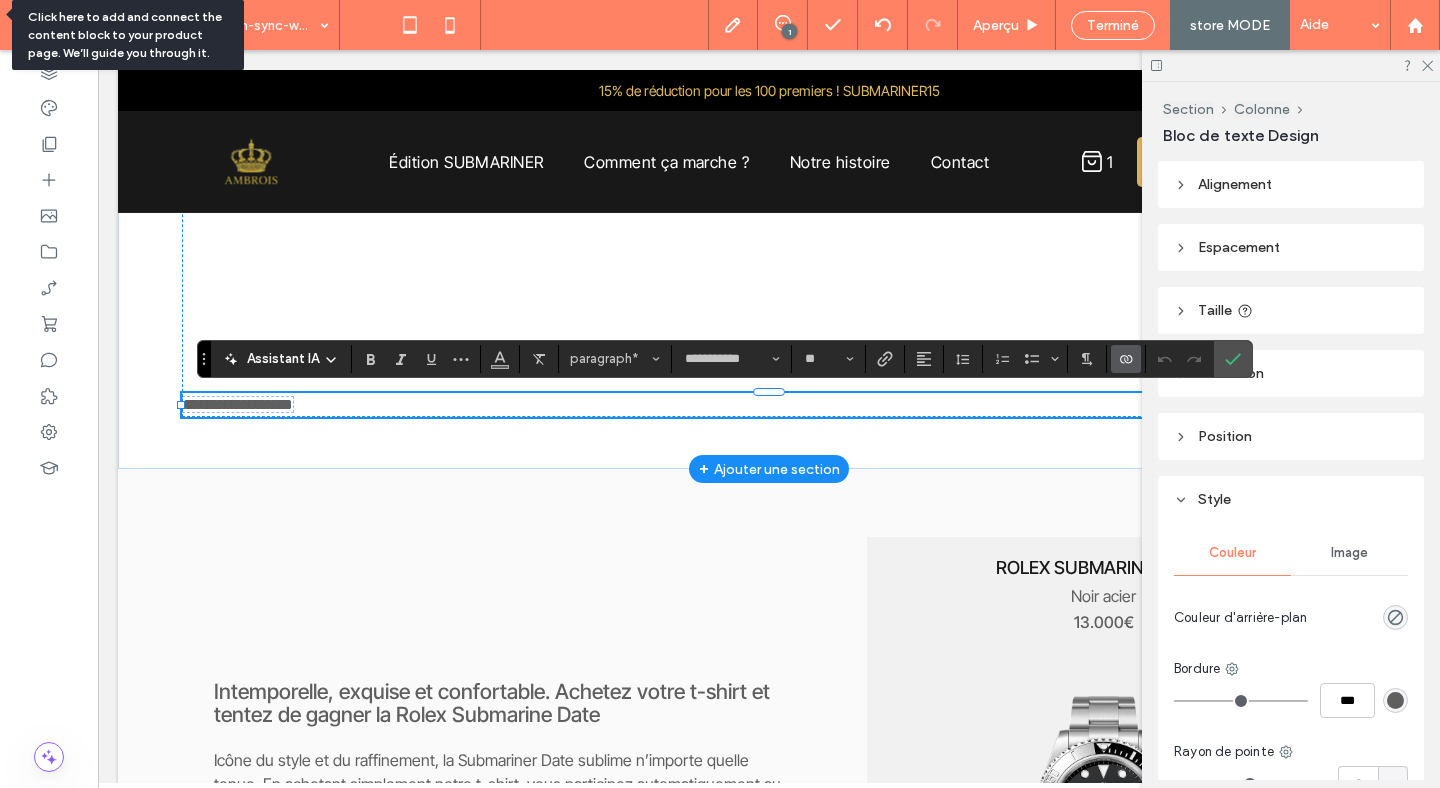 click on "**********" at bounding box center (769, 405) 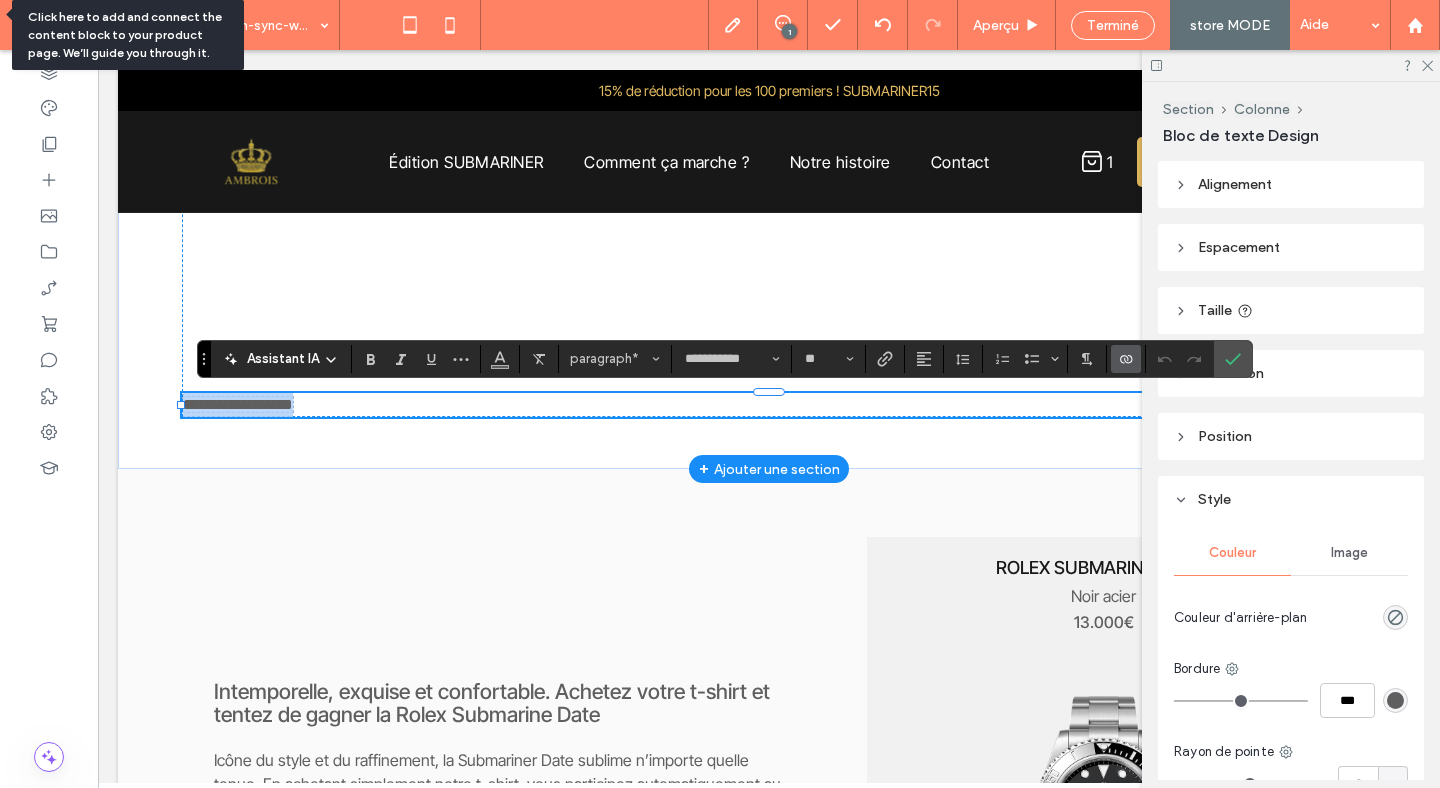 click on "**********" at bounding box center [769, 405] 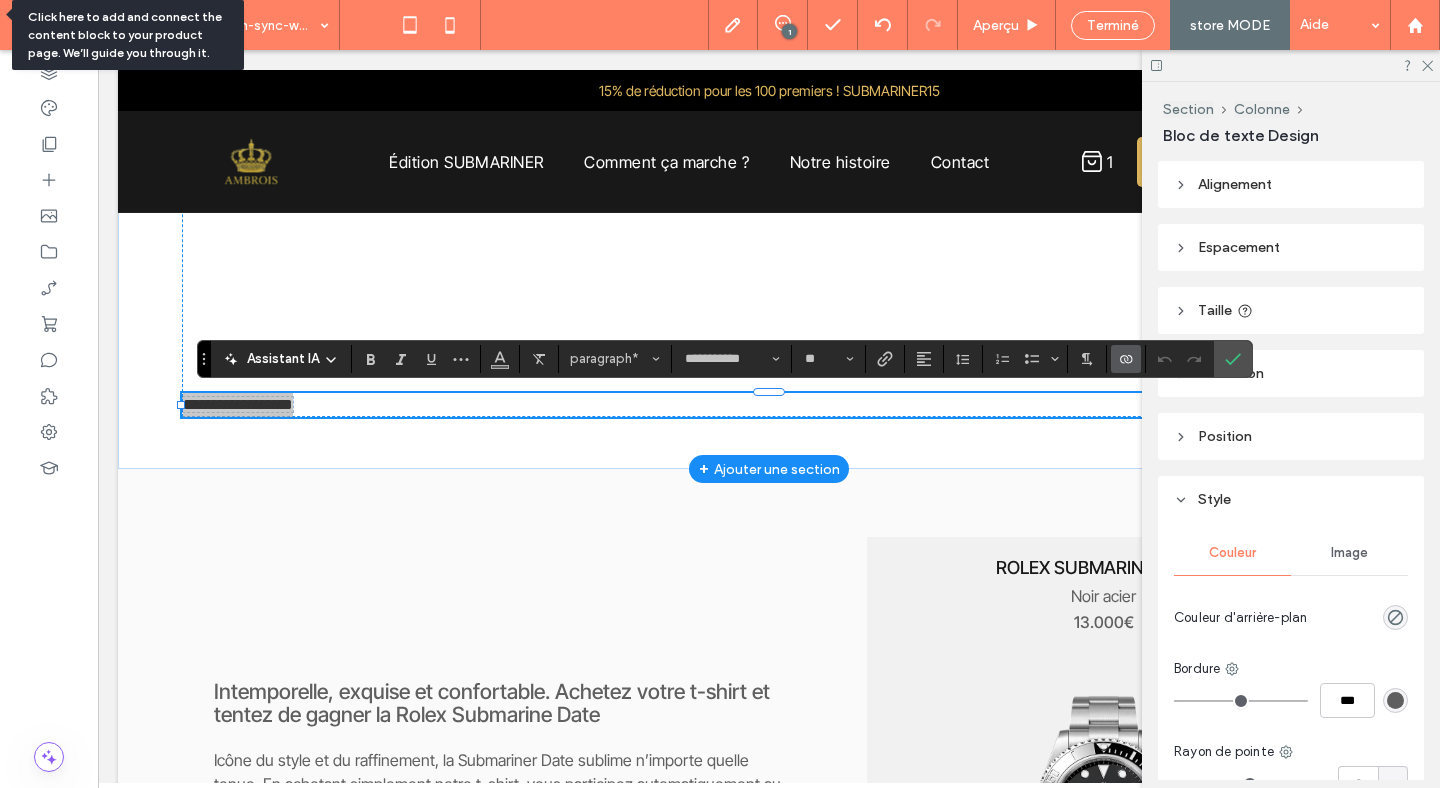click 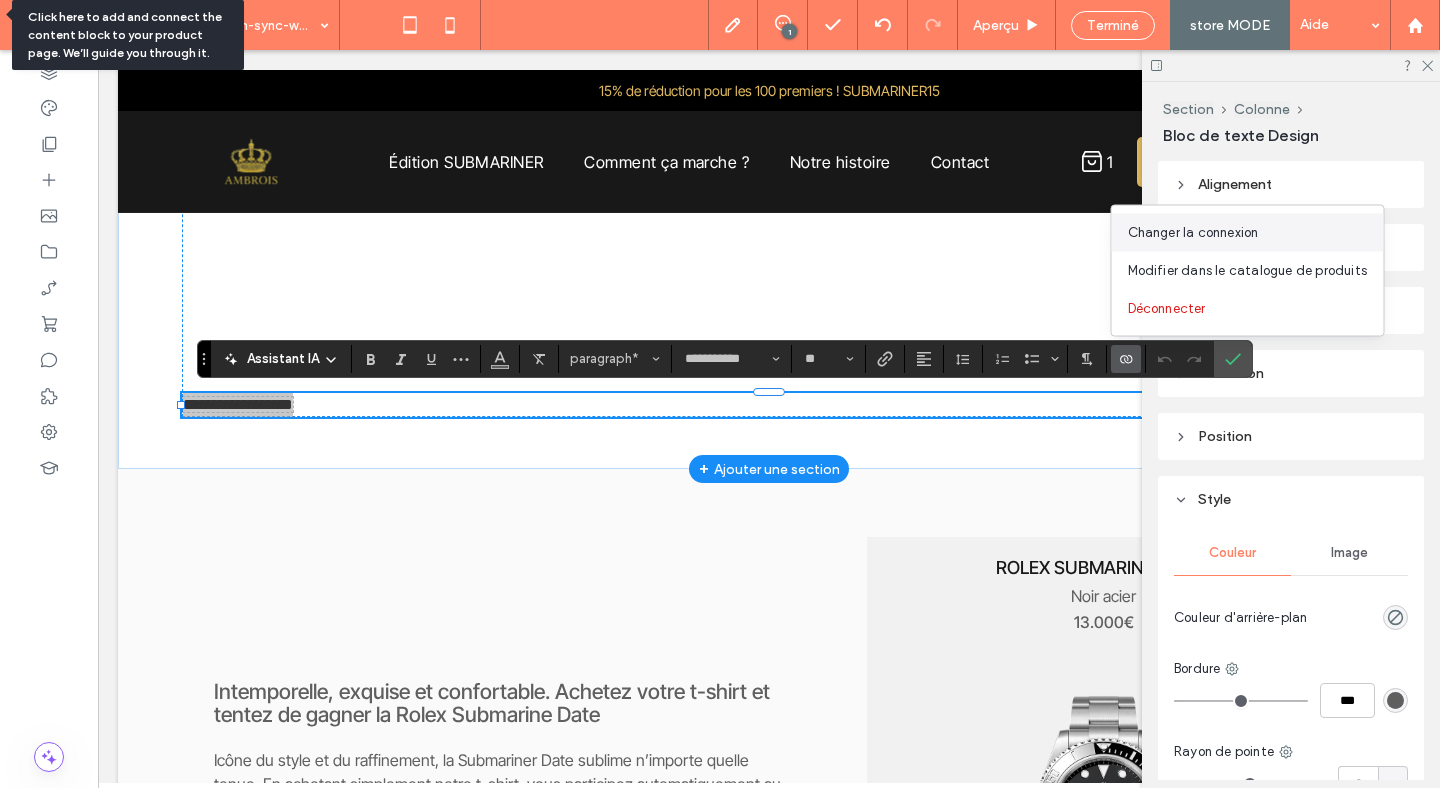click on "Changer la connexion" at bounding box center (1193, 233) 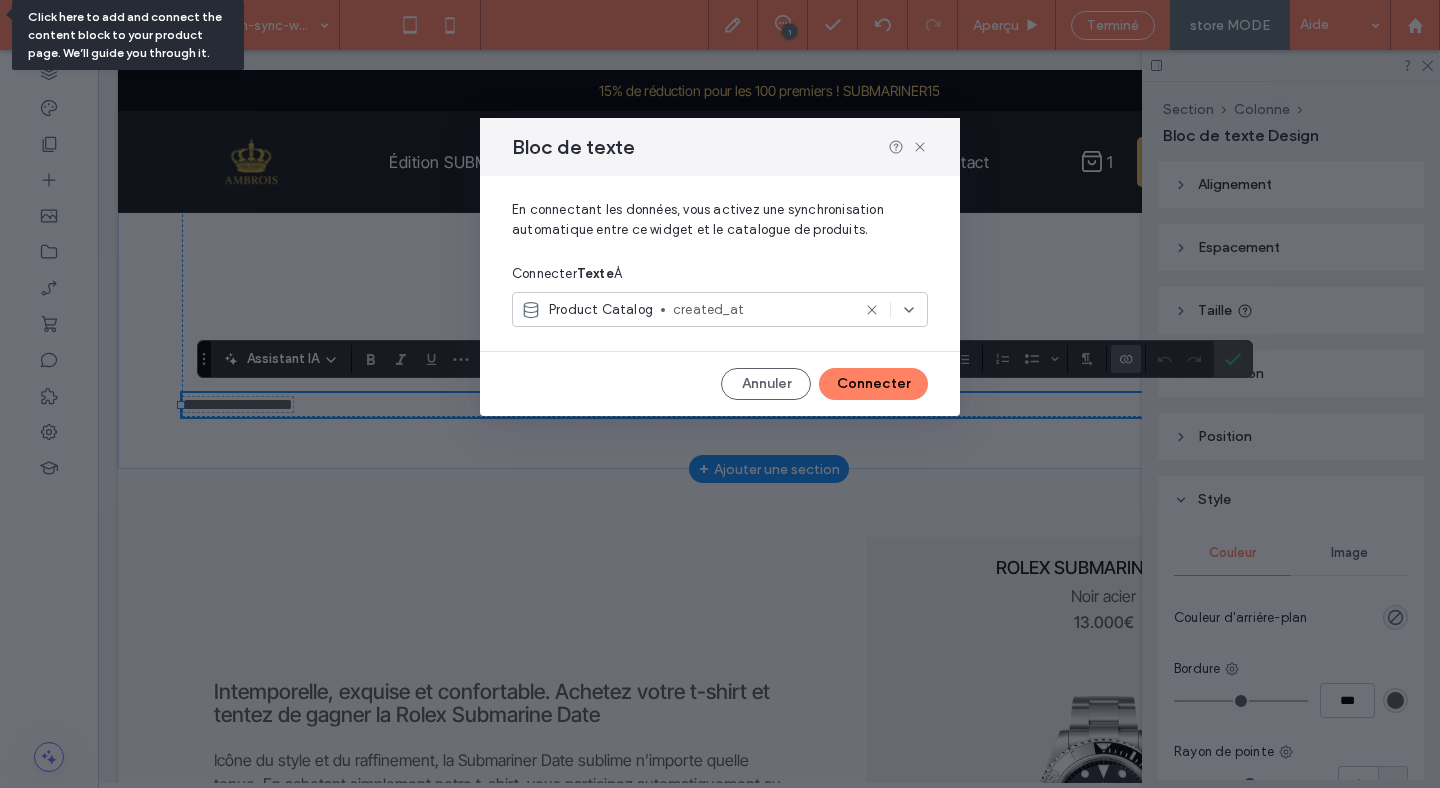 click on "Product Catalog" at bounding box center (601, 310) 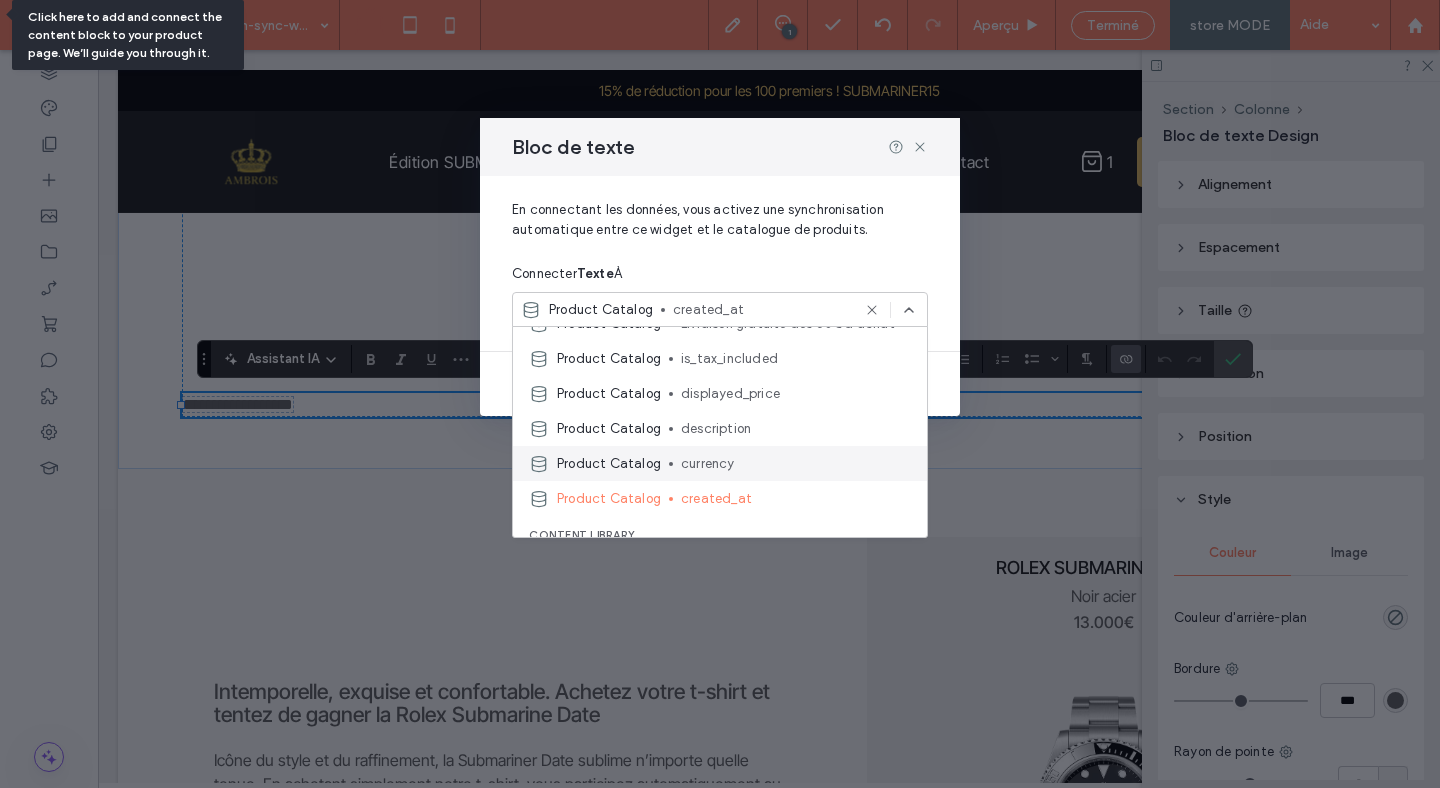 scroll, scrollTop: 595, scrollLeft: 0, axis: vertical 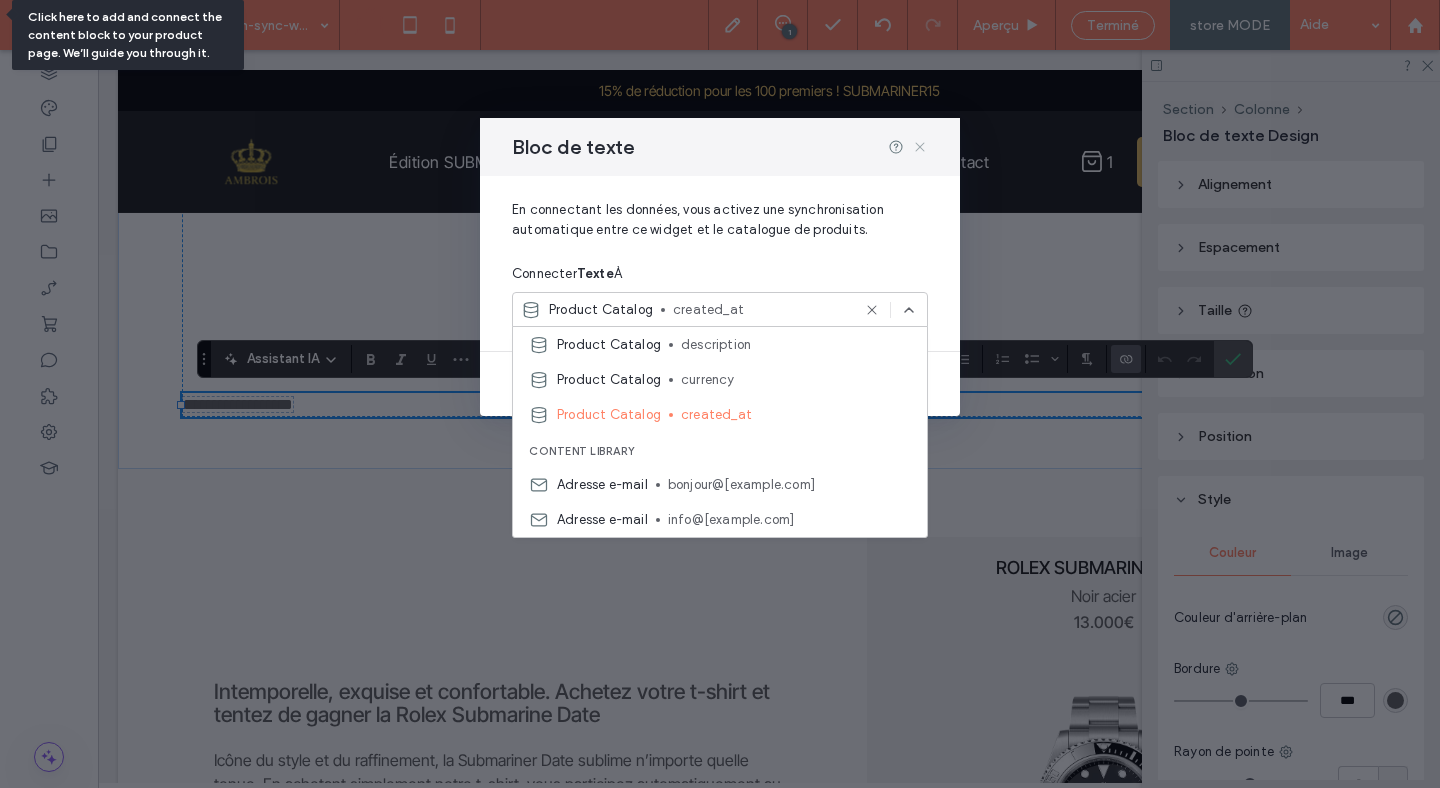 click 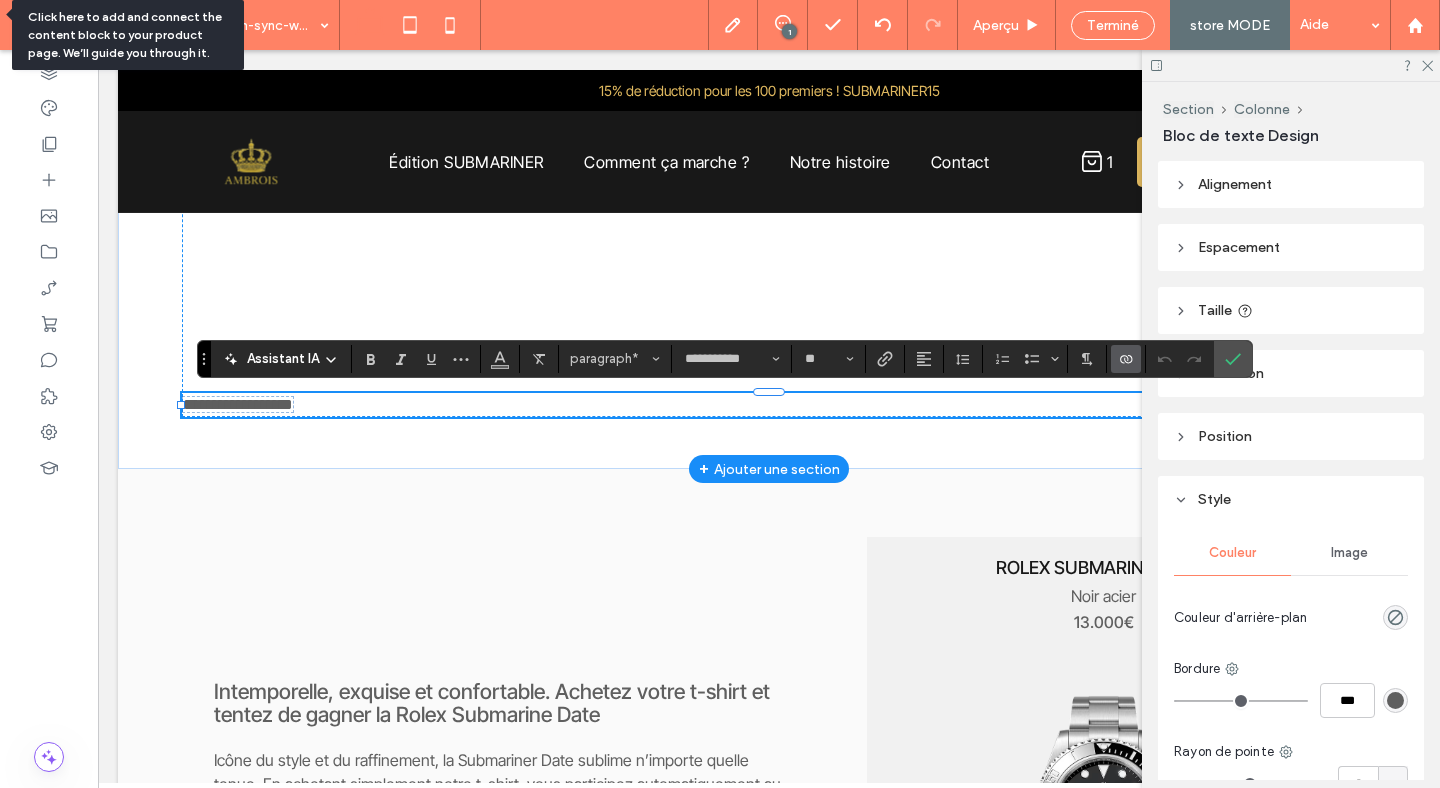 click on "**********" at bounding box center [769, 405] 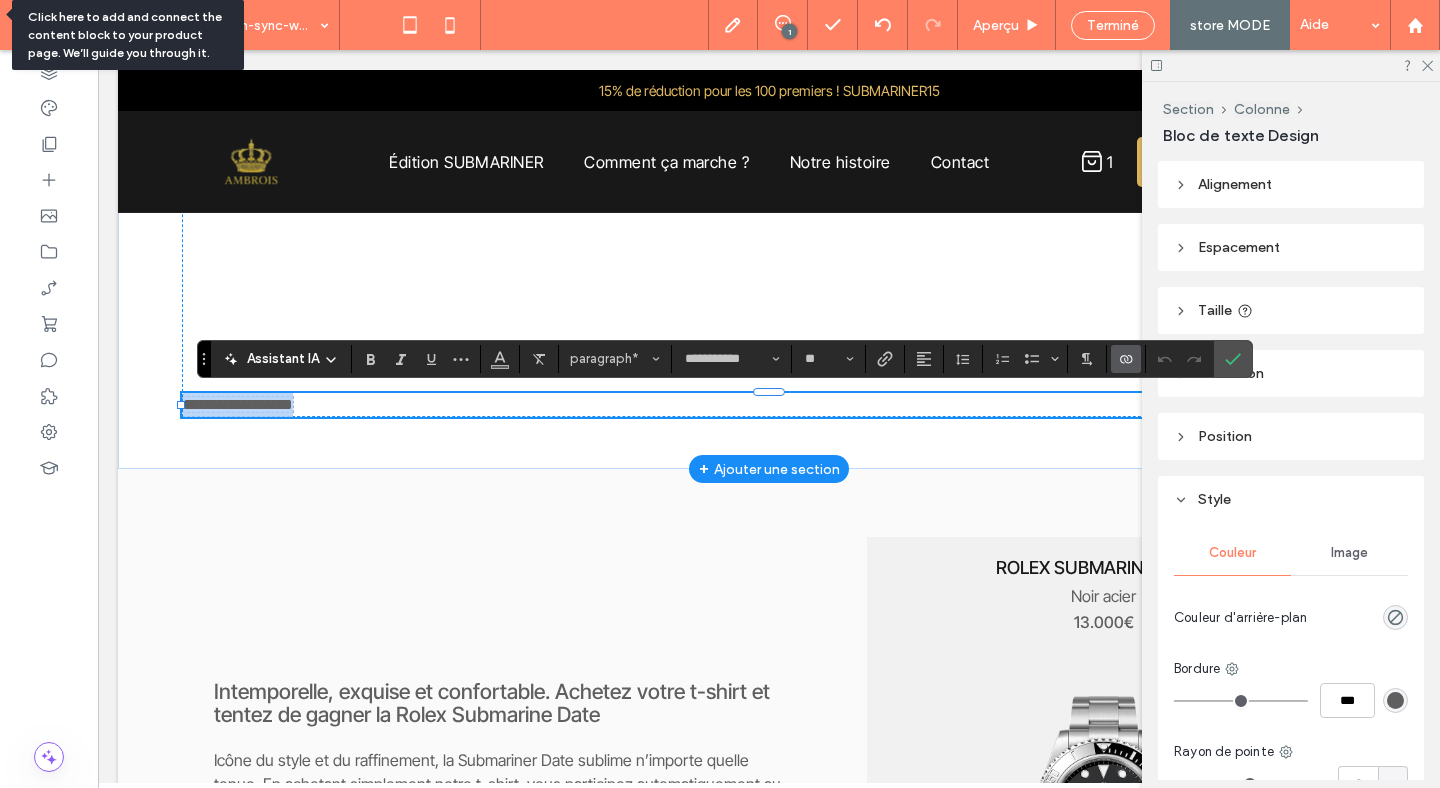 click on "**********" at bounding box center [769, 405] 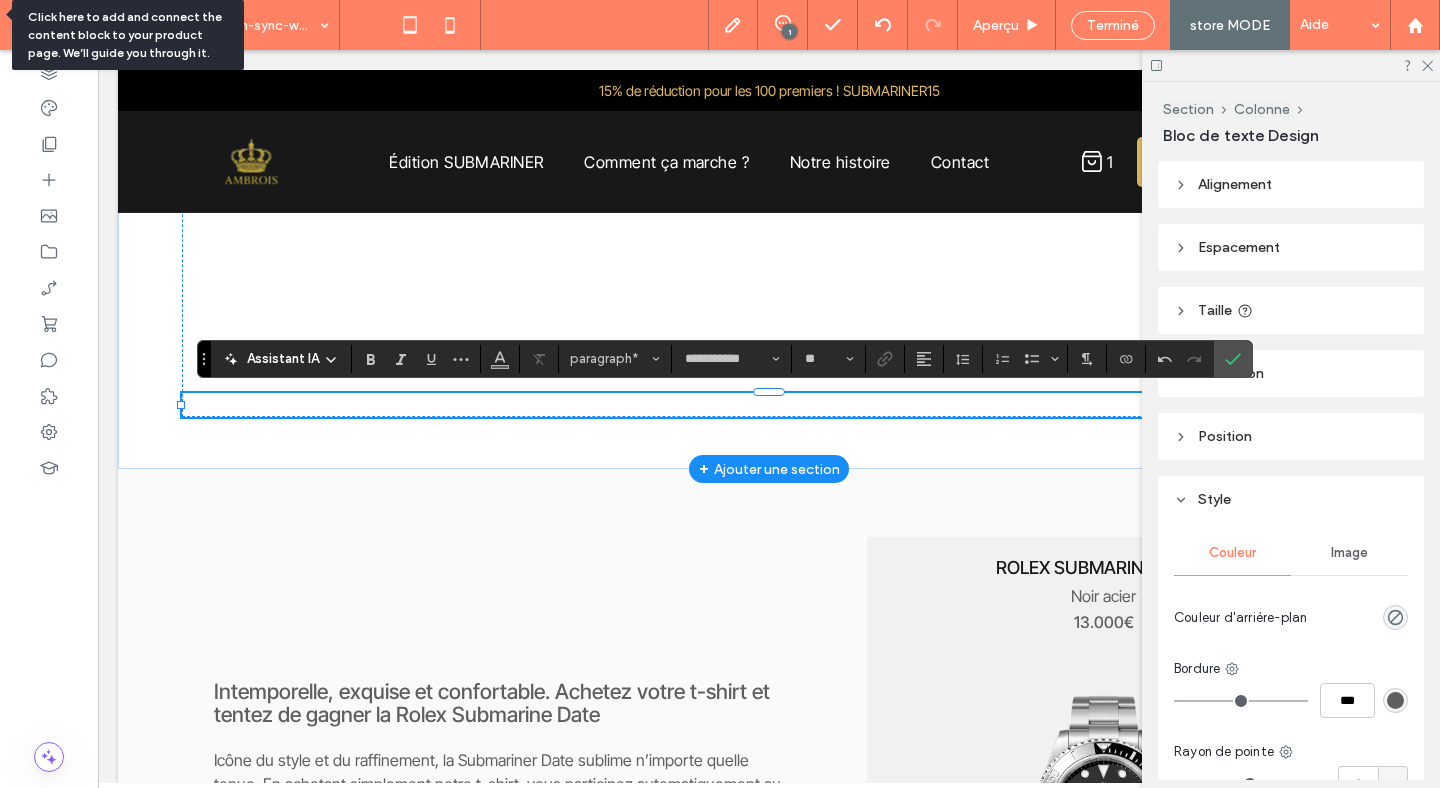 type 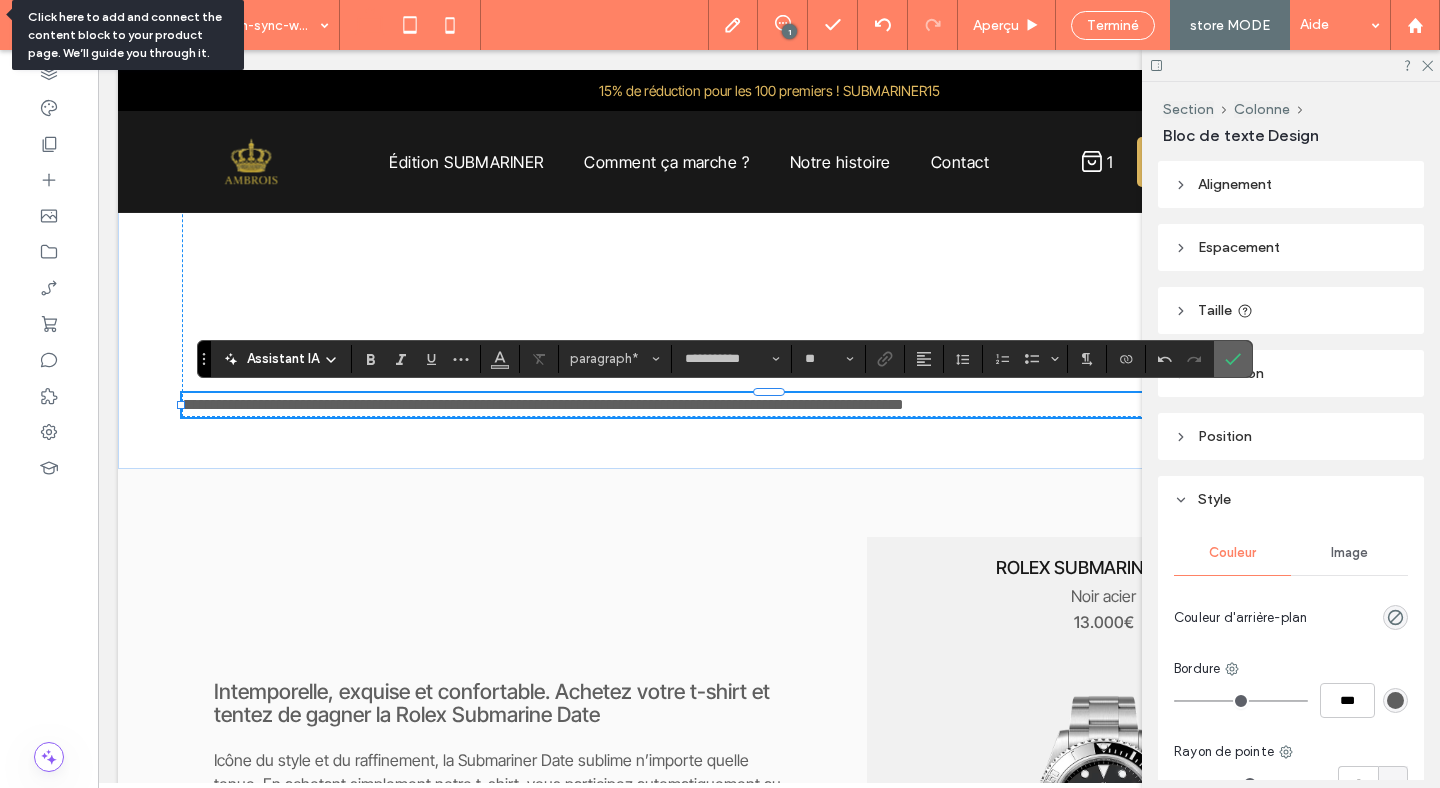 click at bounding box center (1233, 359) 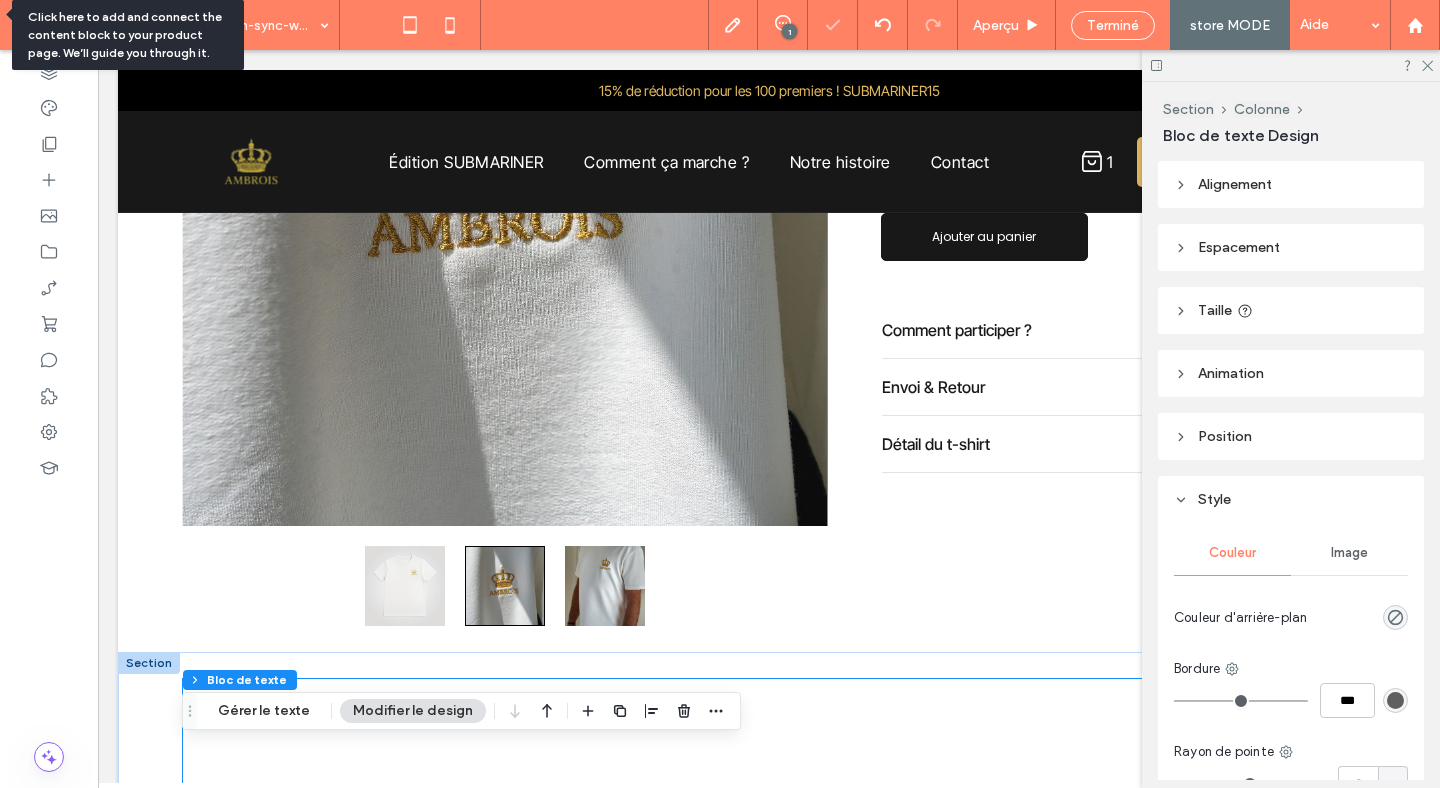 scroll, scrollTop: 492, scrollLeft: 0, axis: vertical 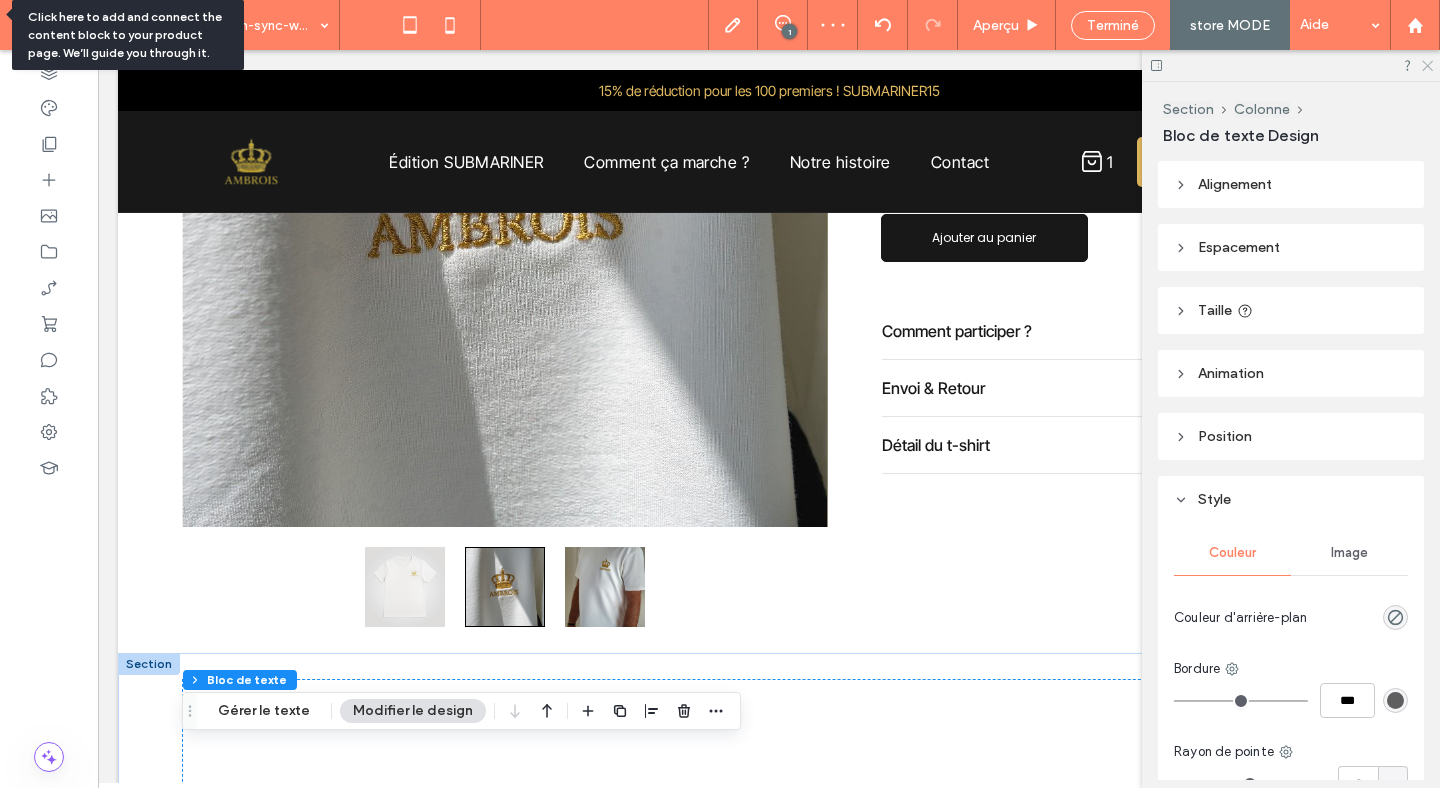 click 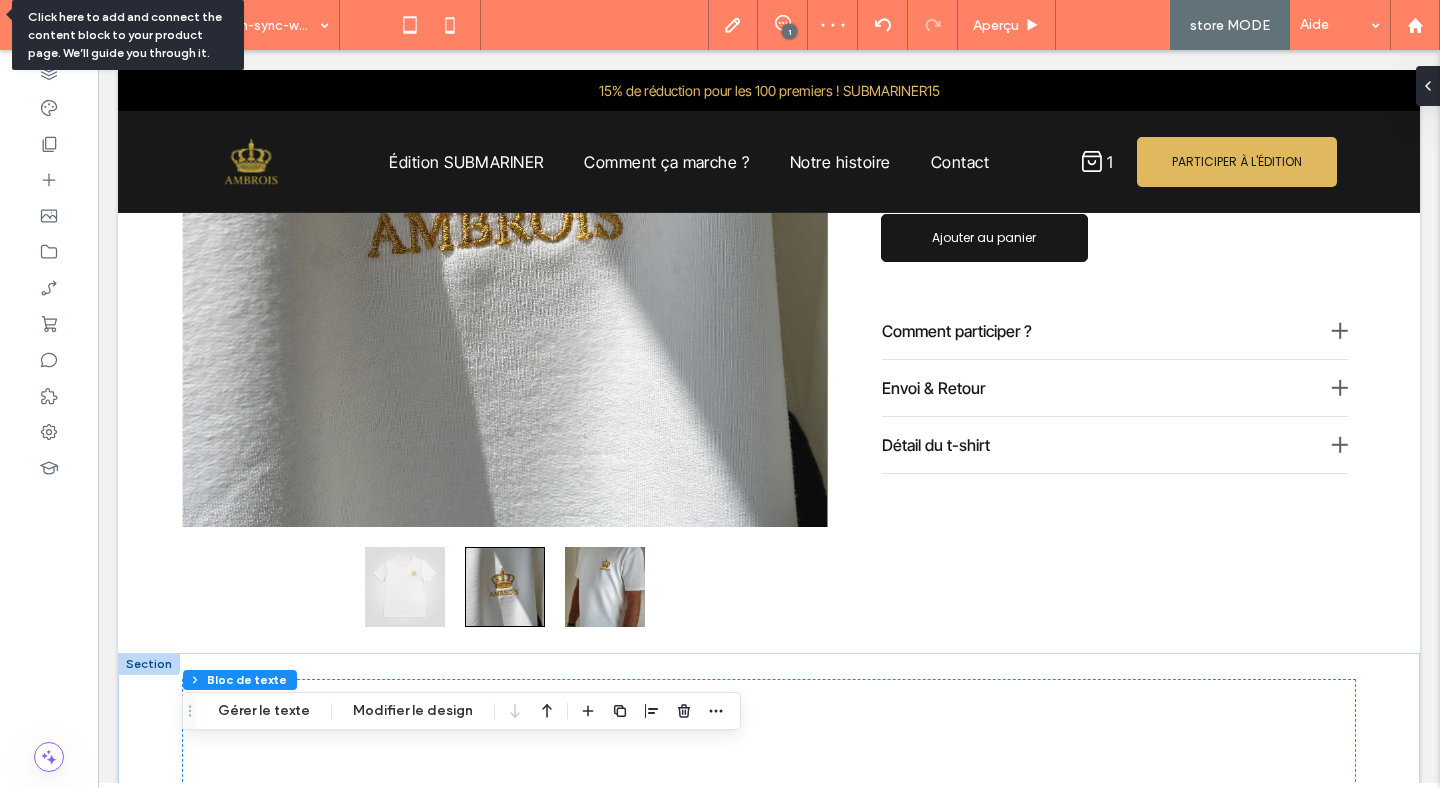 click on "Terminé" at bounding box center [1113, 25] 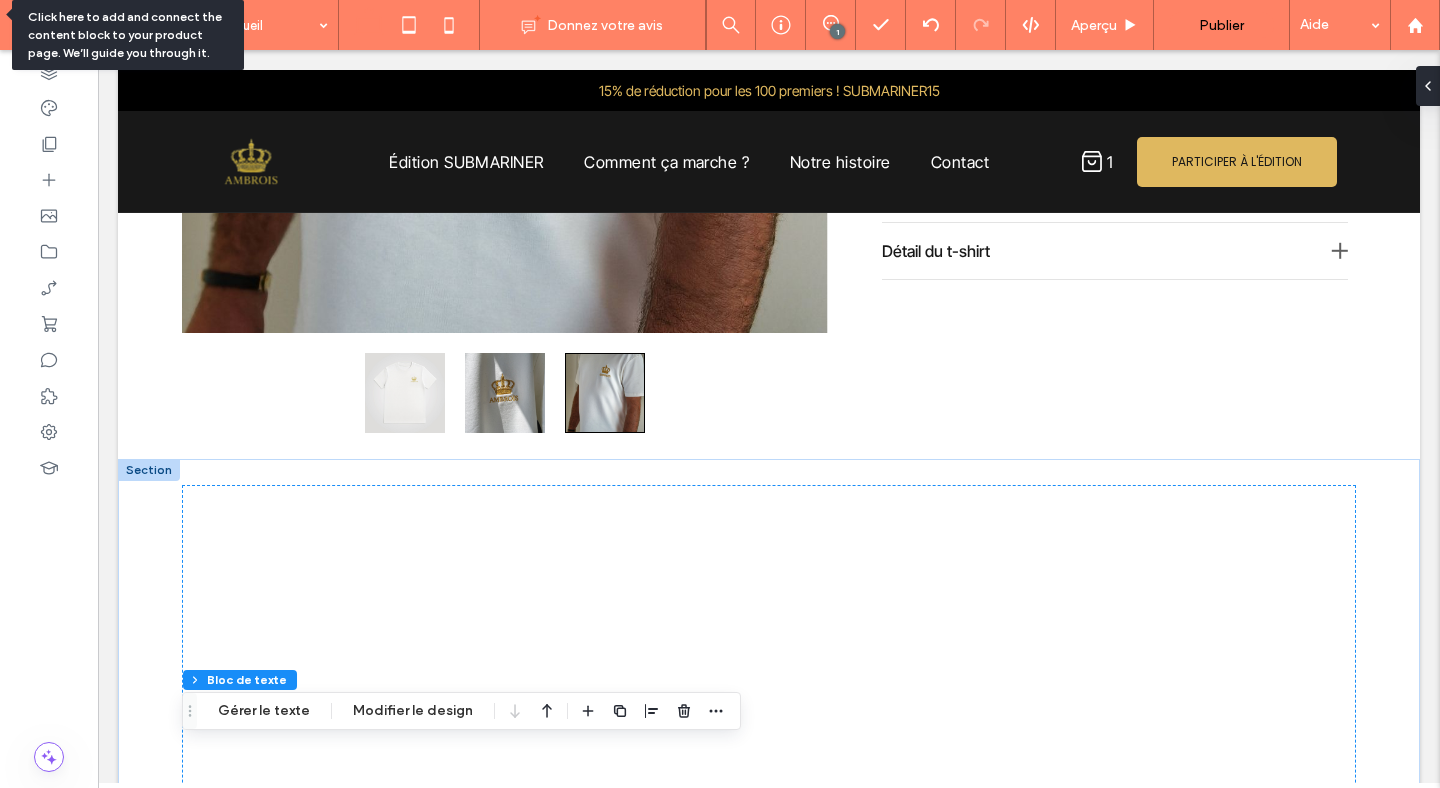 scroll, scrollTop: 1170, scrollLeft: 0, axis: vertical 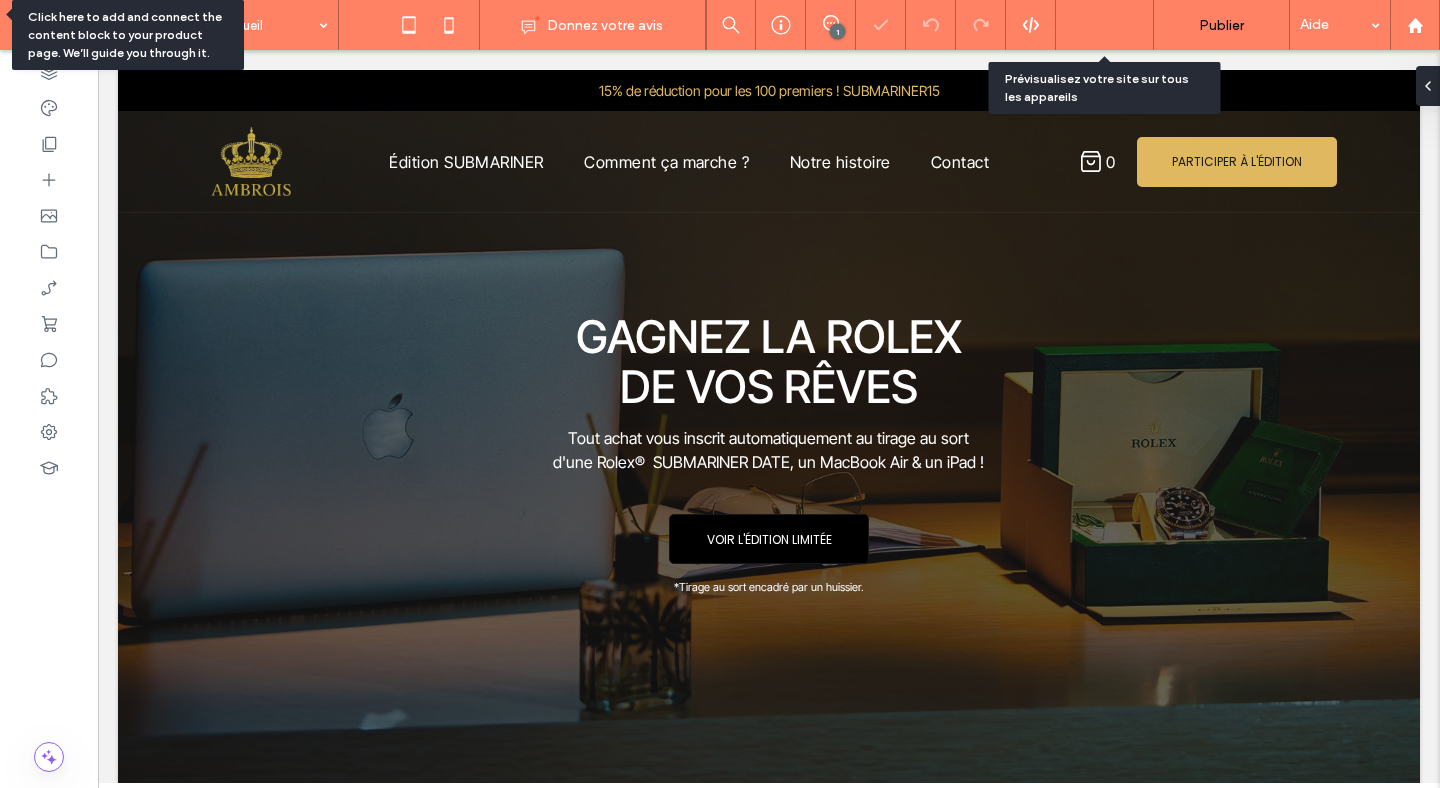 drag, startPoint x: 1106, startPoint y: 21, endPoint x: 1063, endPoint y: 49, distance: 51.312767 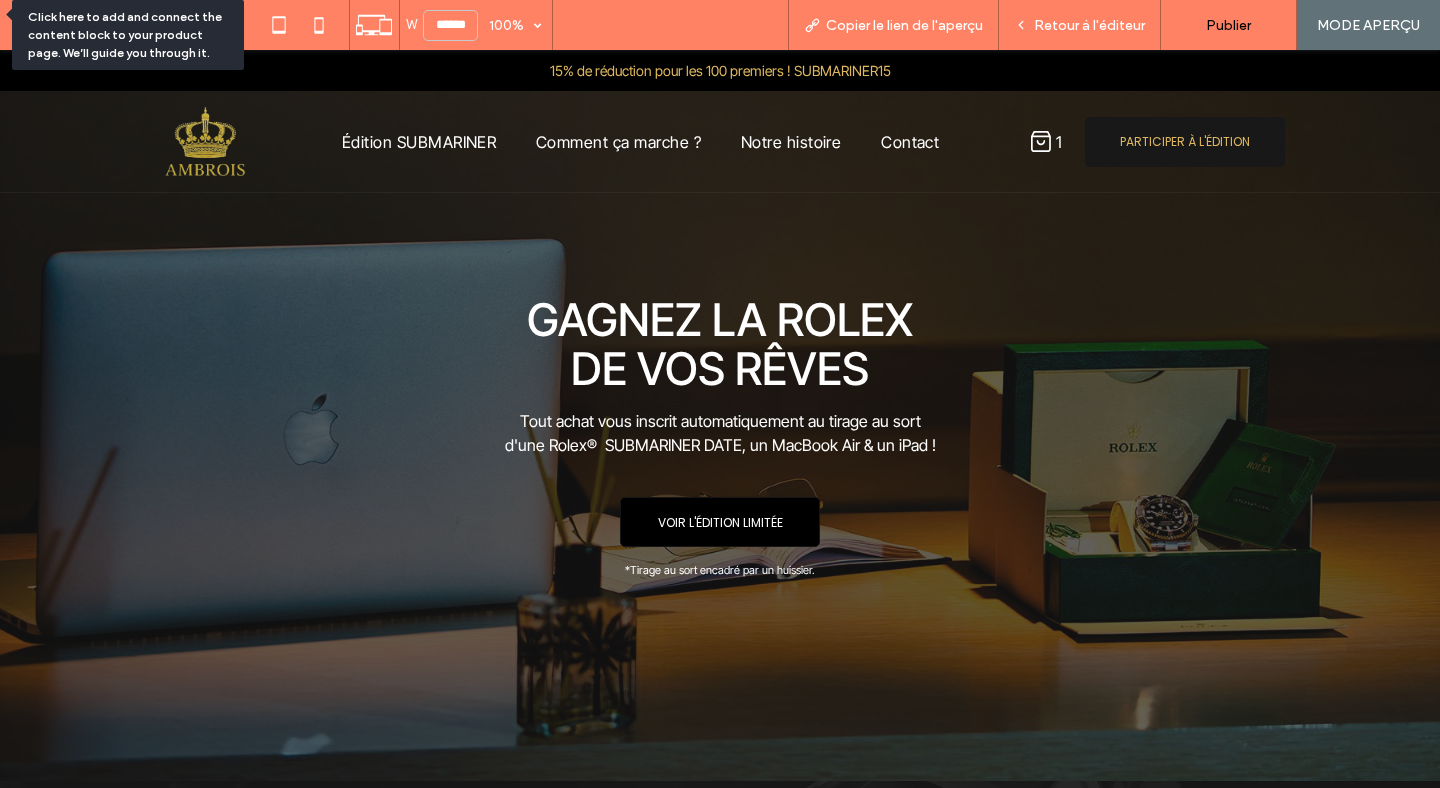 click on "PARTICIPER À L'ÉDITION" at bounding box center (1185, 142) 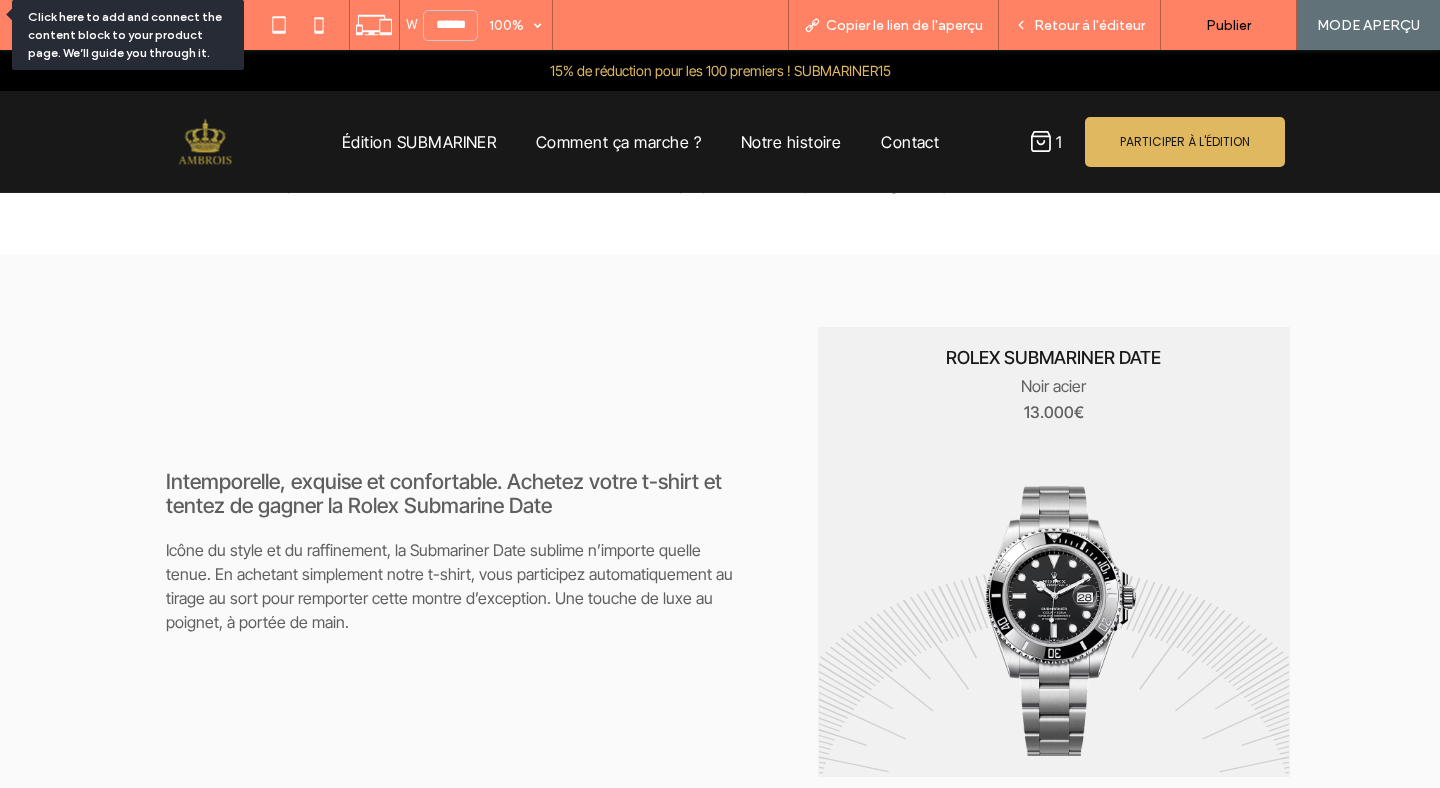 scroll, scrollTop: 1690, scrollLeft: 0, axis: vertical 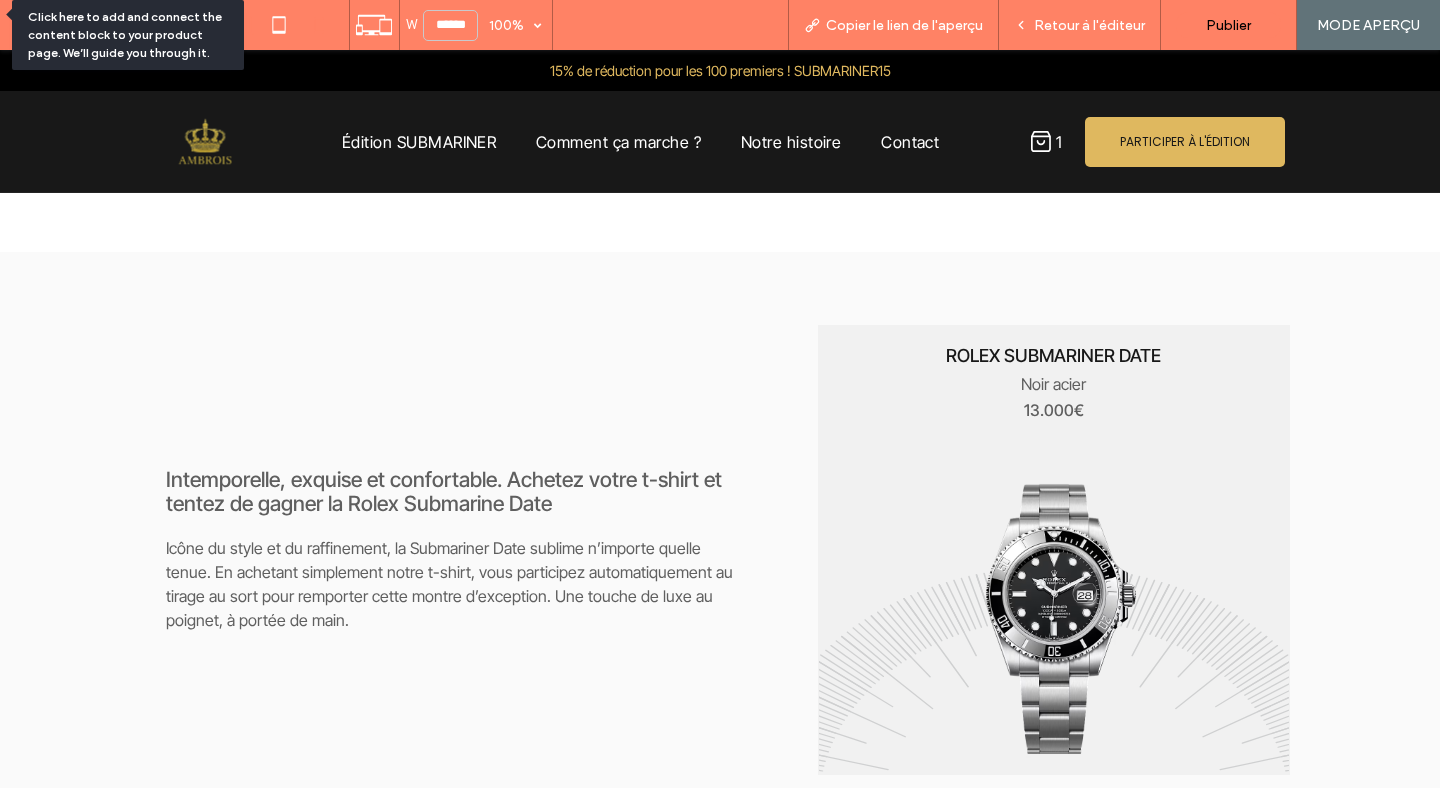 click 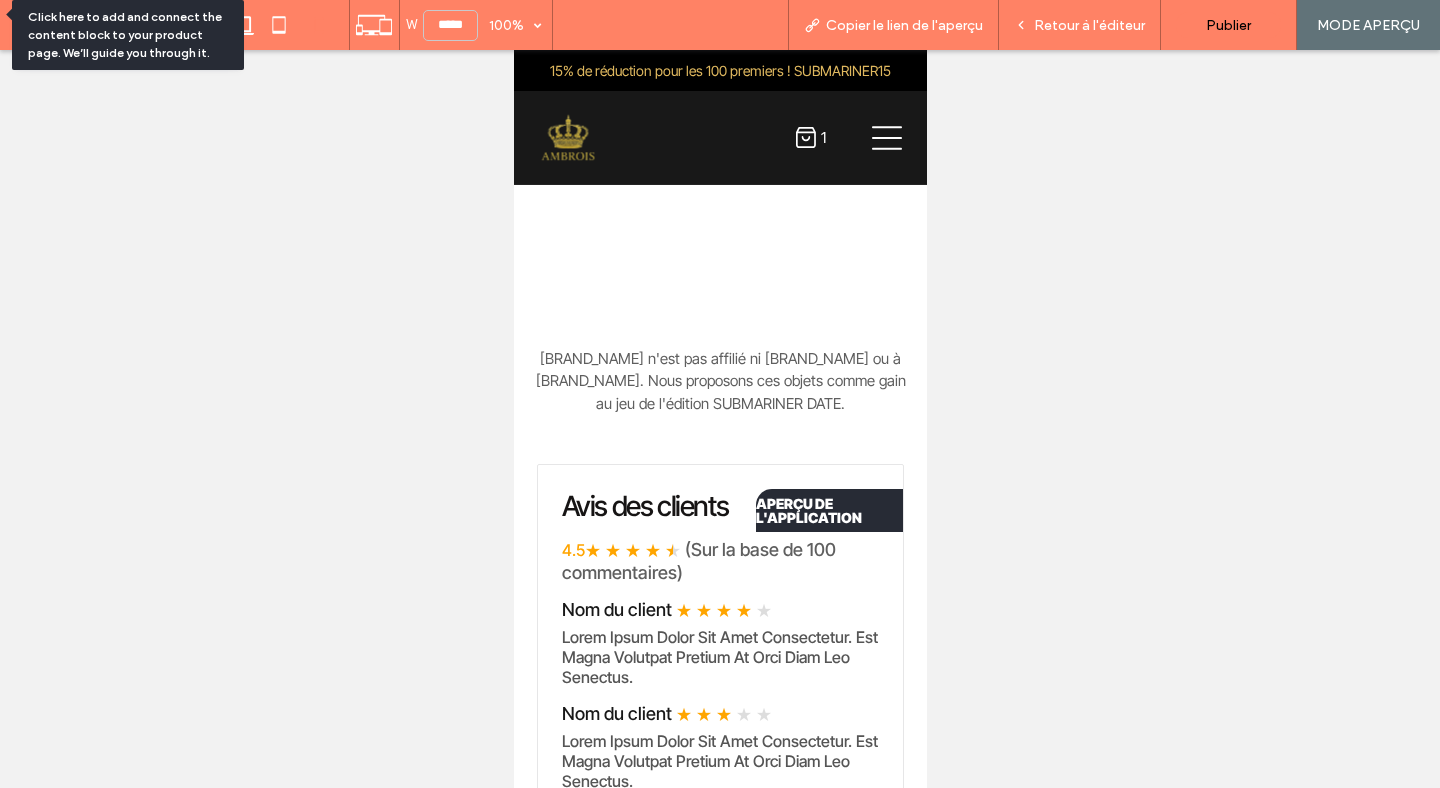 scroll, scrollTop: 1239, scrollLeft: 0, axis: vertical 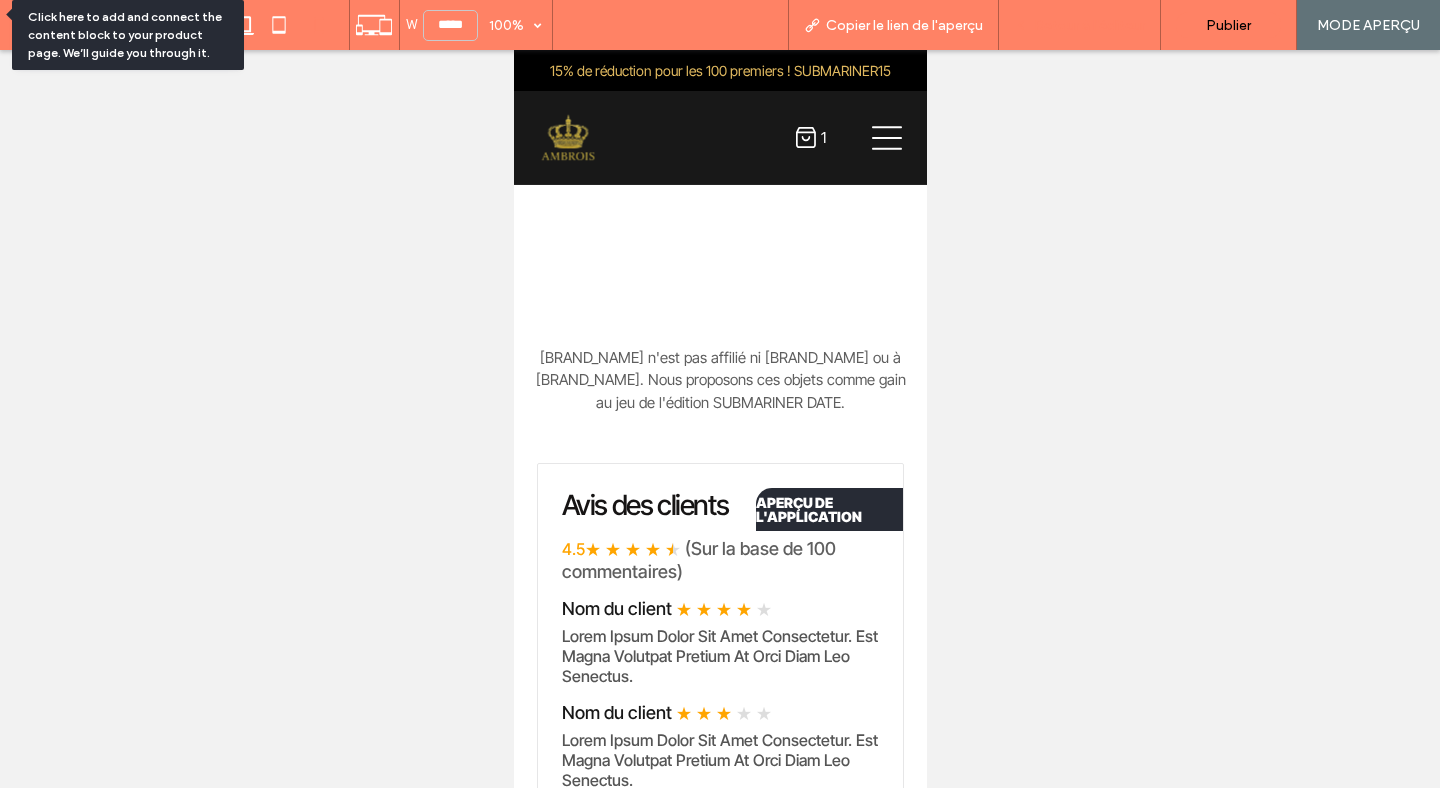 click on "Retour à l'éditeur" at bounding box center (1089, 25) 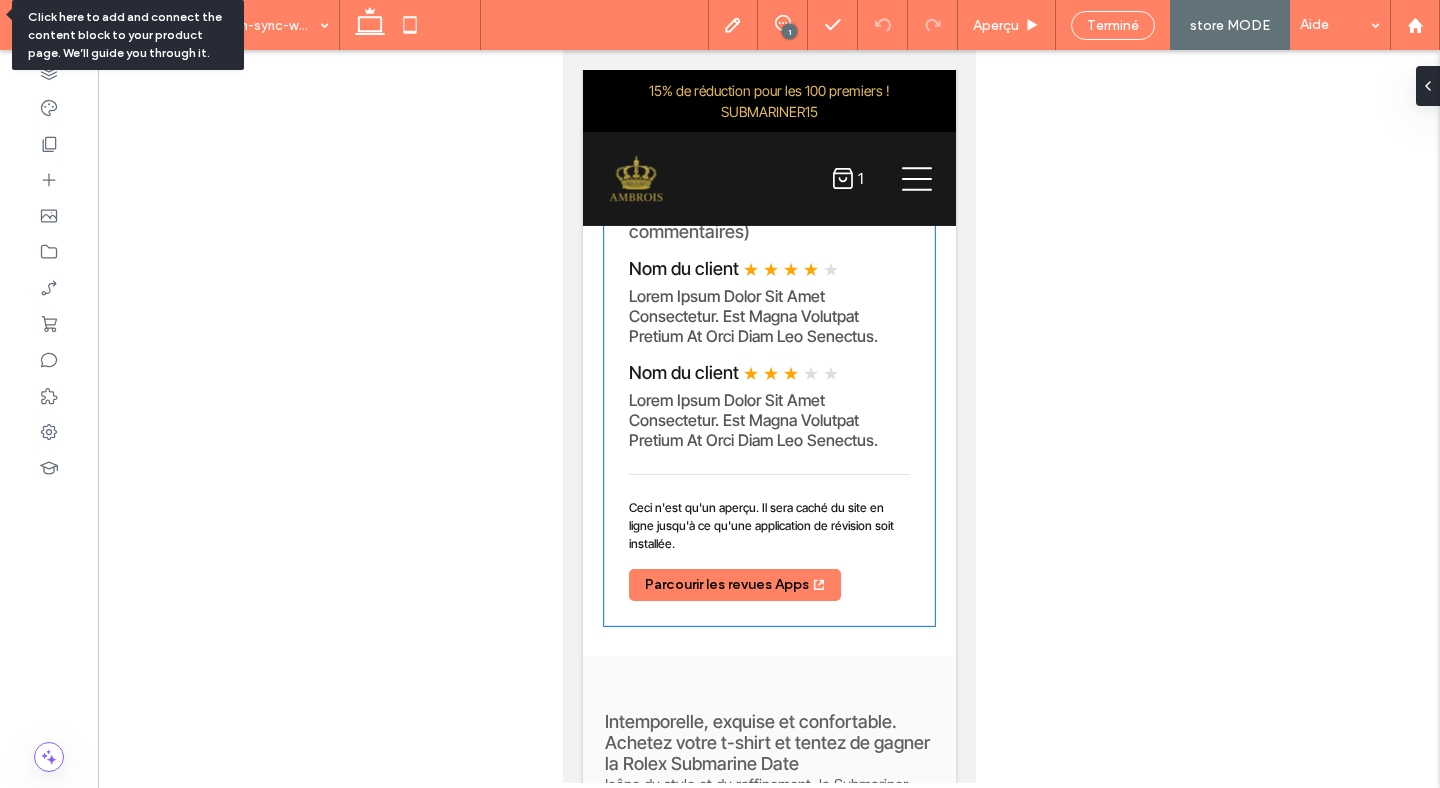 scroll, scrollTop: 1651, scrollLeft: 0, axis: vertical 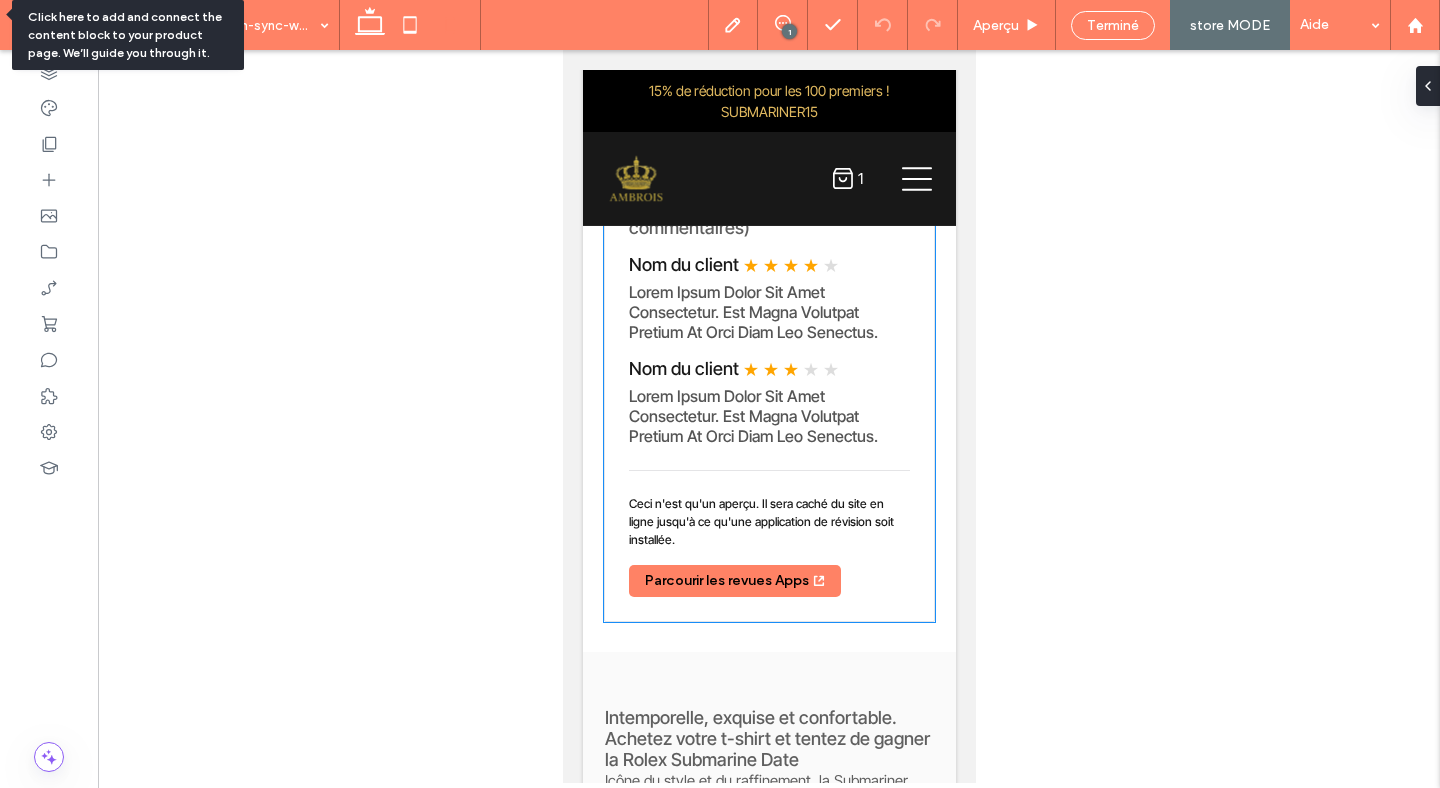 click on "Avis des clients
4.5  ★
★
★
★
★
(Sur la base de 100 commentaires)
Nom du client    ★
★
★
★
★
Lorem Ipsum Dolor Sit Amet Consectetur. Est Magna Volutpat Pretium At Orci Diam Leo Senectus.
Nom du client    ★
★
★
★
★
Lorem Ipsum Dolor Sit Amet Consectetur. Est Magna Volutpat Pretium At Orci Diam Leo Senectus." at bounding box center (768, 295) 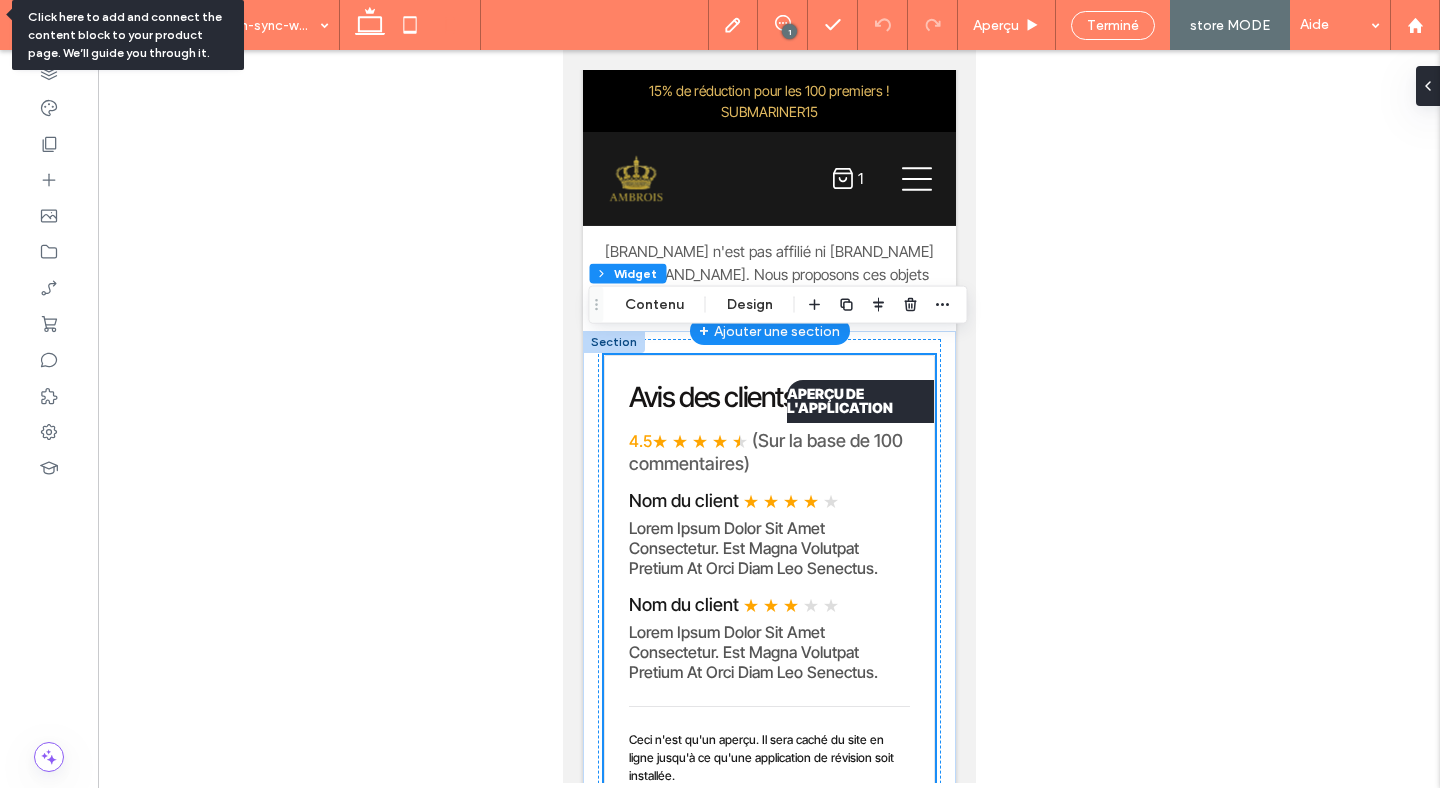 scroll, scrollTop: 1368, scrollLeft: 0, axis: vertical 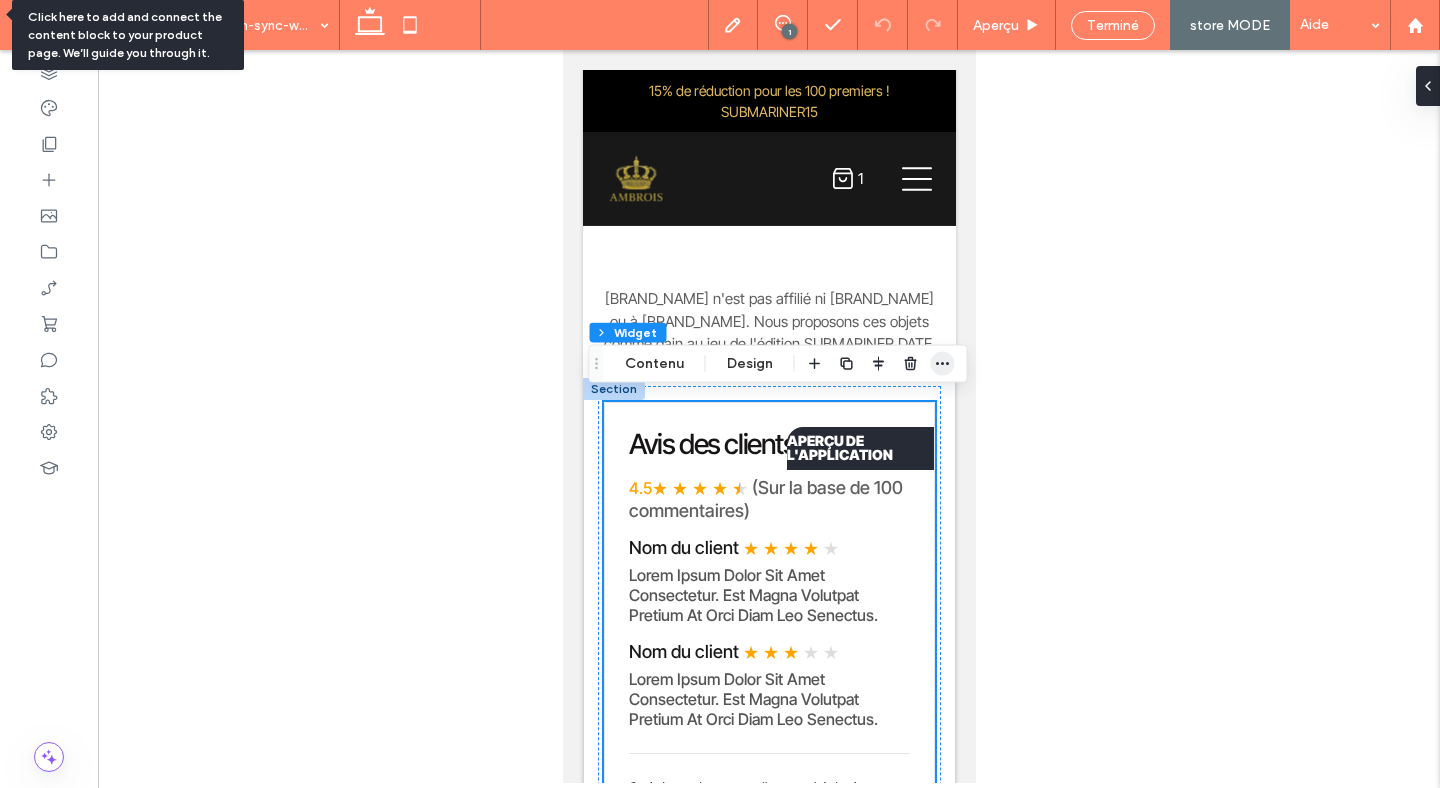 click 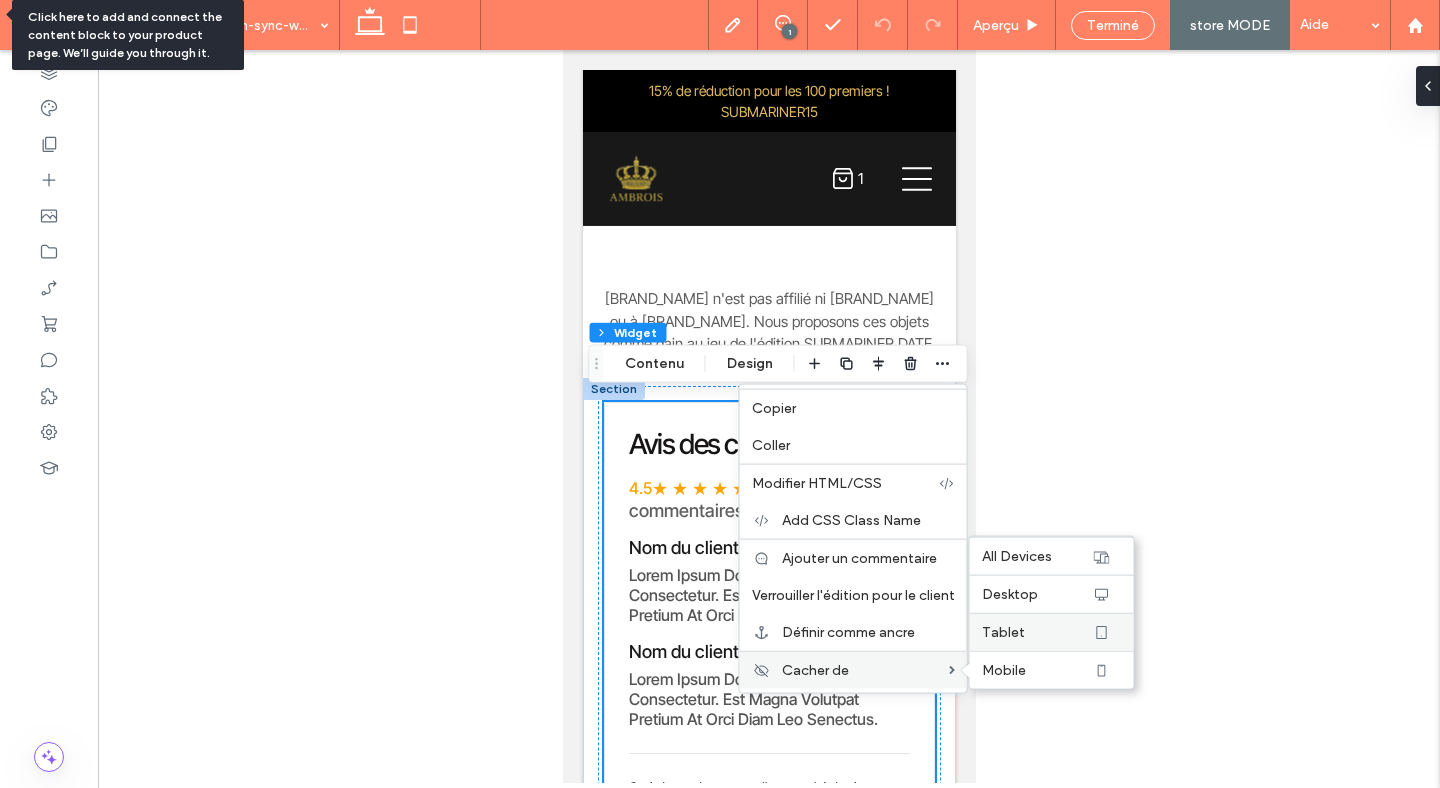 click on "Tablet" at bounding box center (1037, 632) 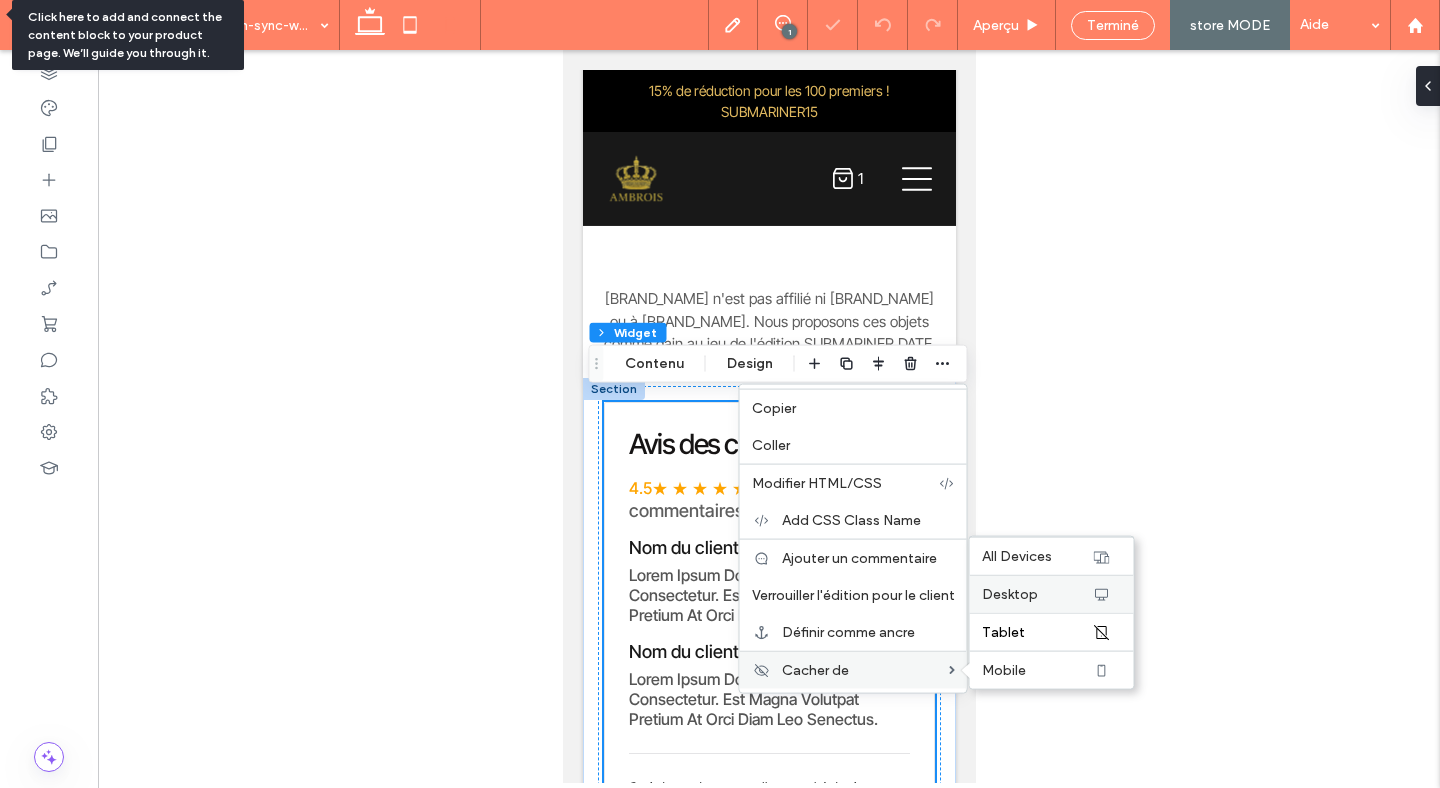 click on "Desktop" at bounding box center [1037, 594] 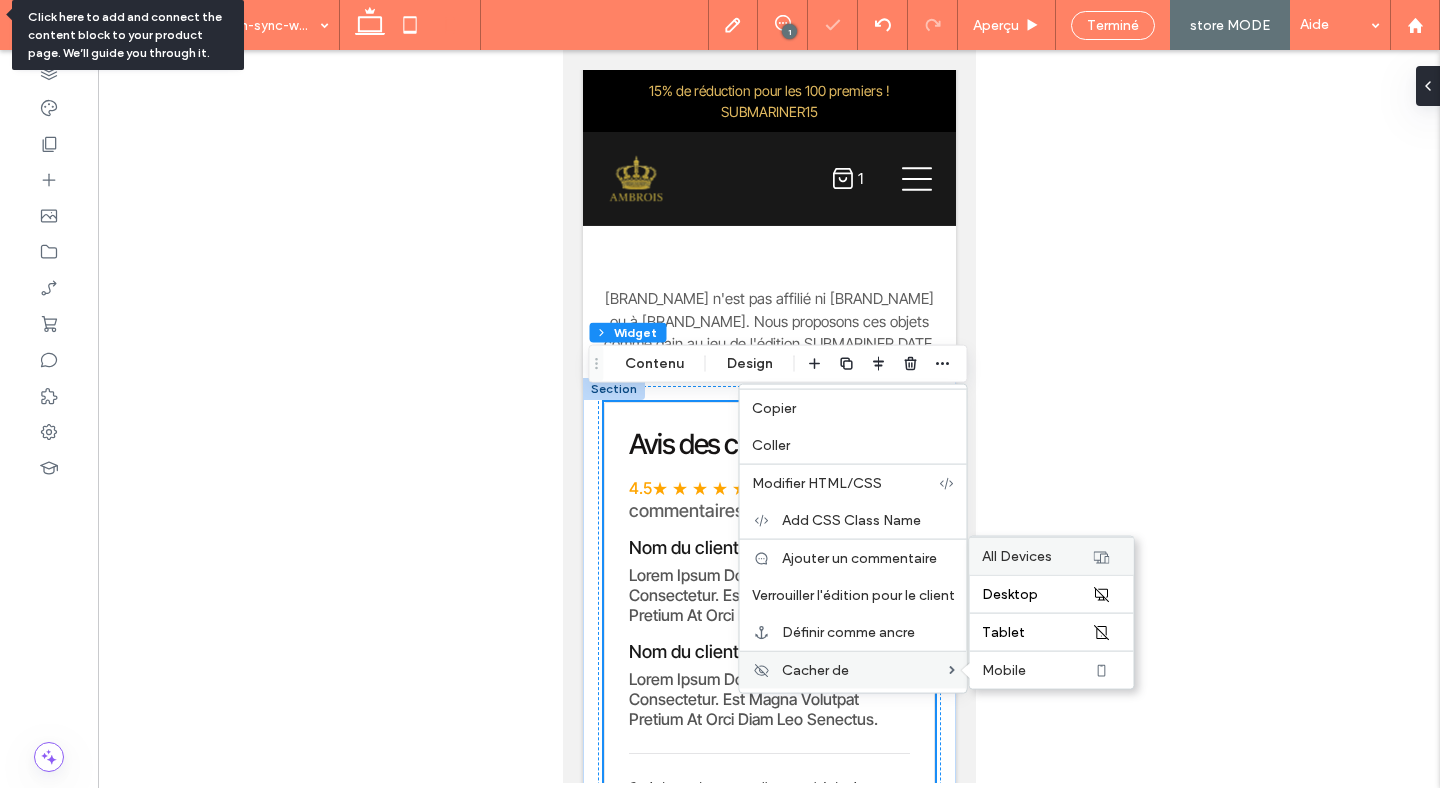 click on "All Devices" at bounding box center (1017, 556) 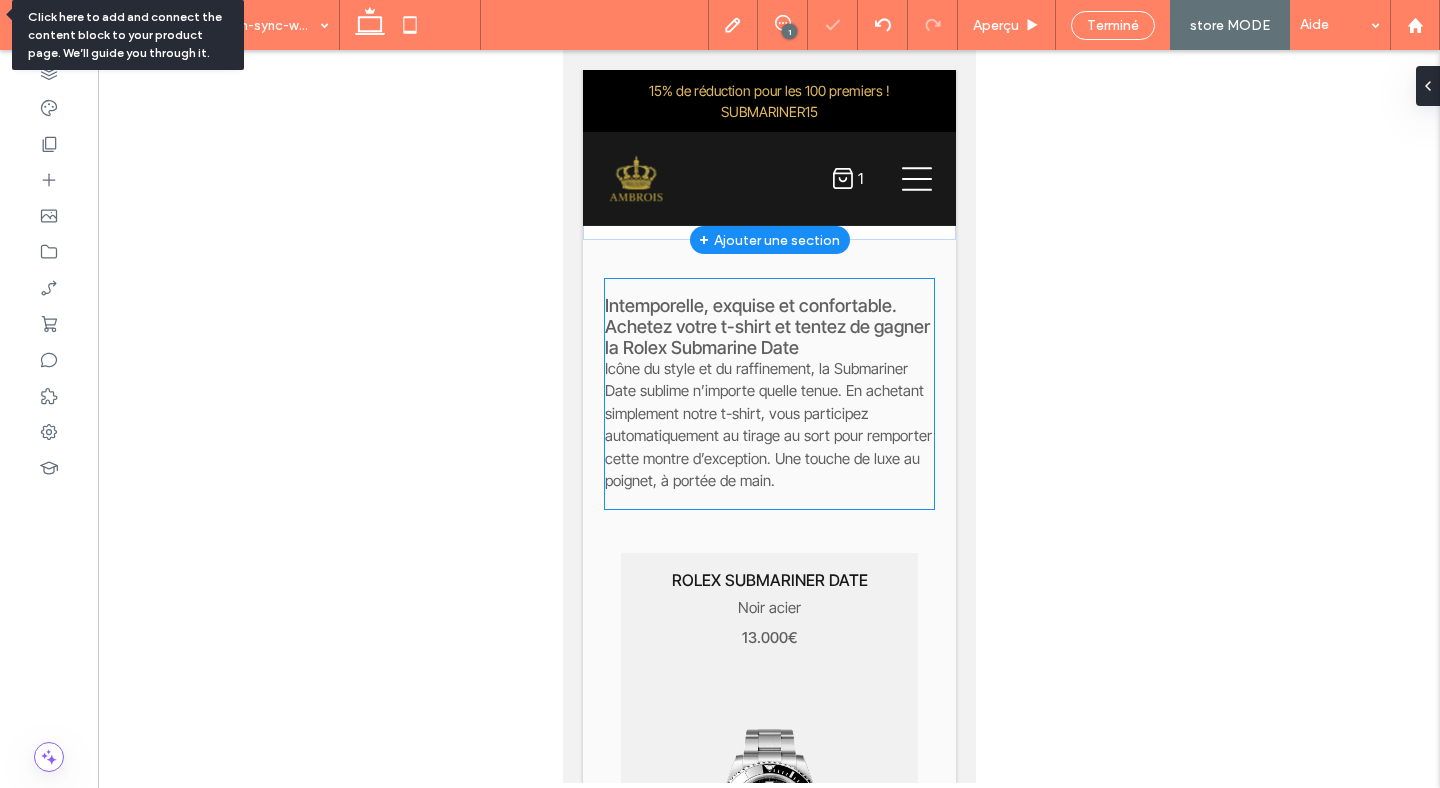 scroll, scrollTop: 1606, scrollLeft: 0, axis: vertical 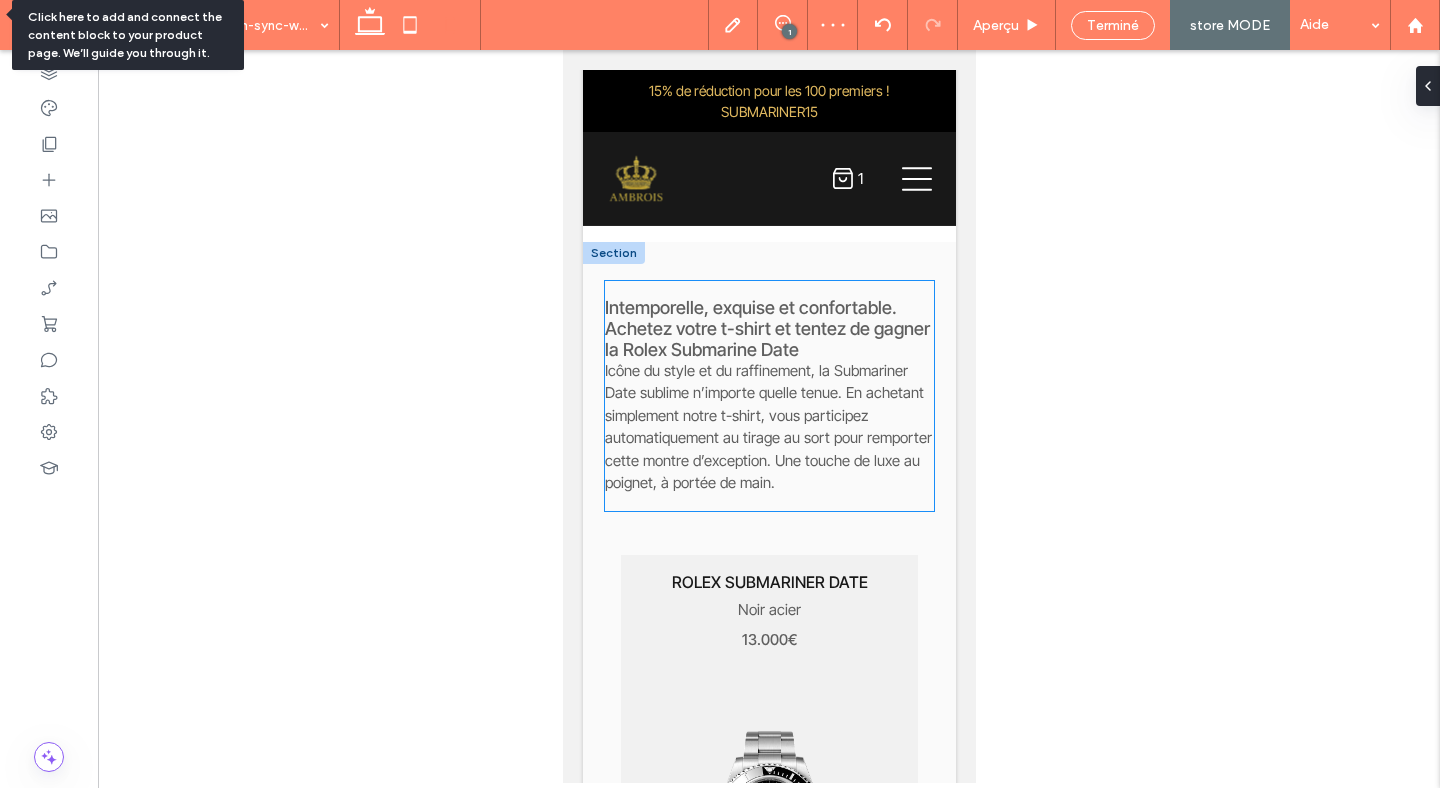 click on "Intemporelle, exquise et confortable. Achetez votre t-shirt et tentez de gagner la Rolex Submarine Date" at bounding box center [768, 328] 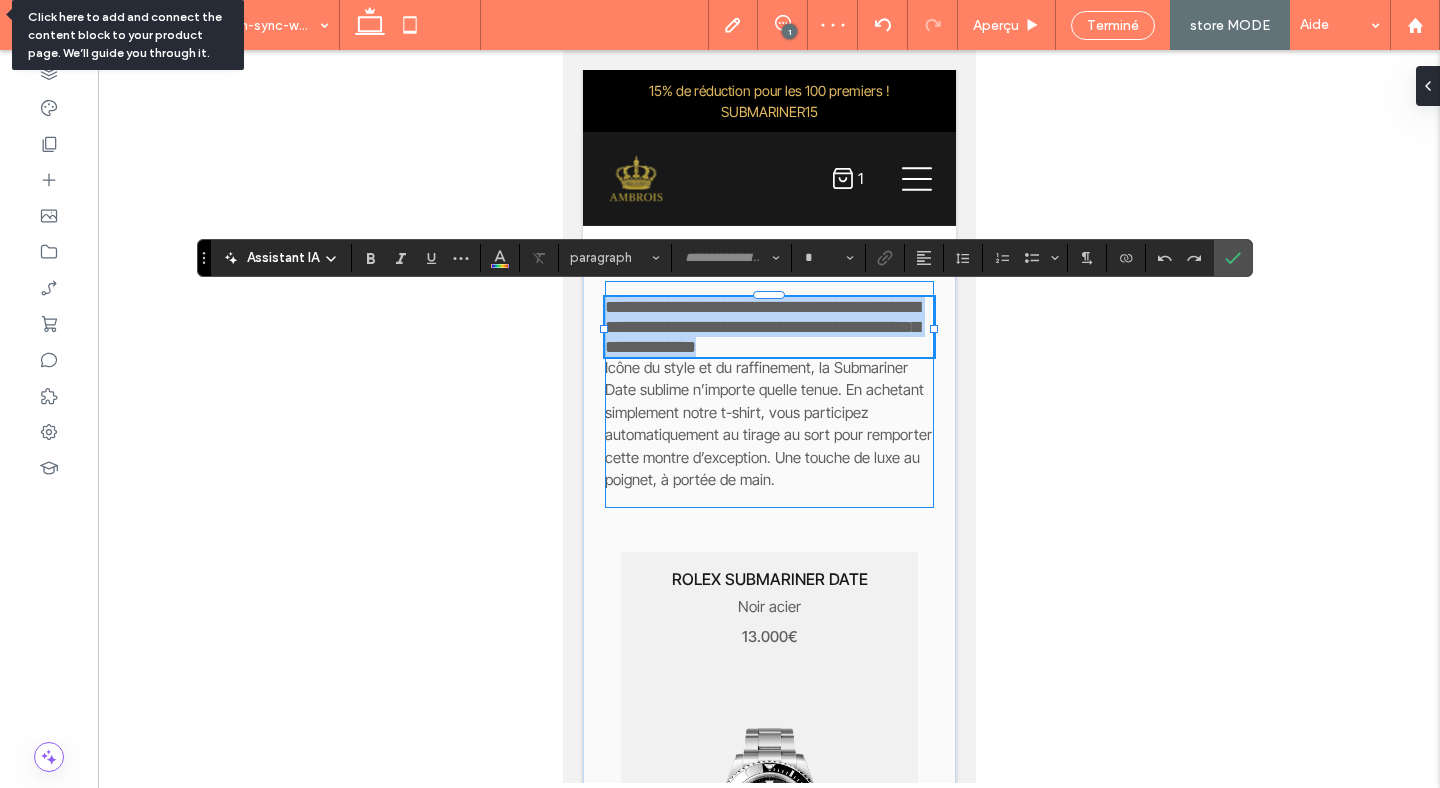 type on "**********" 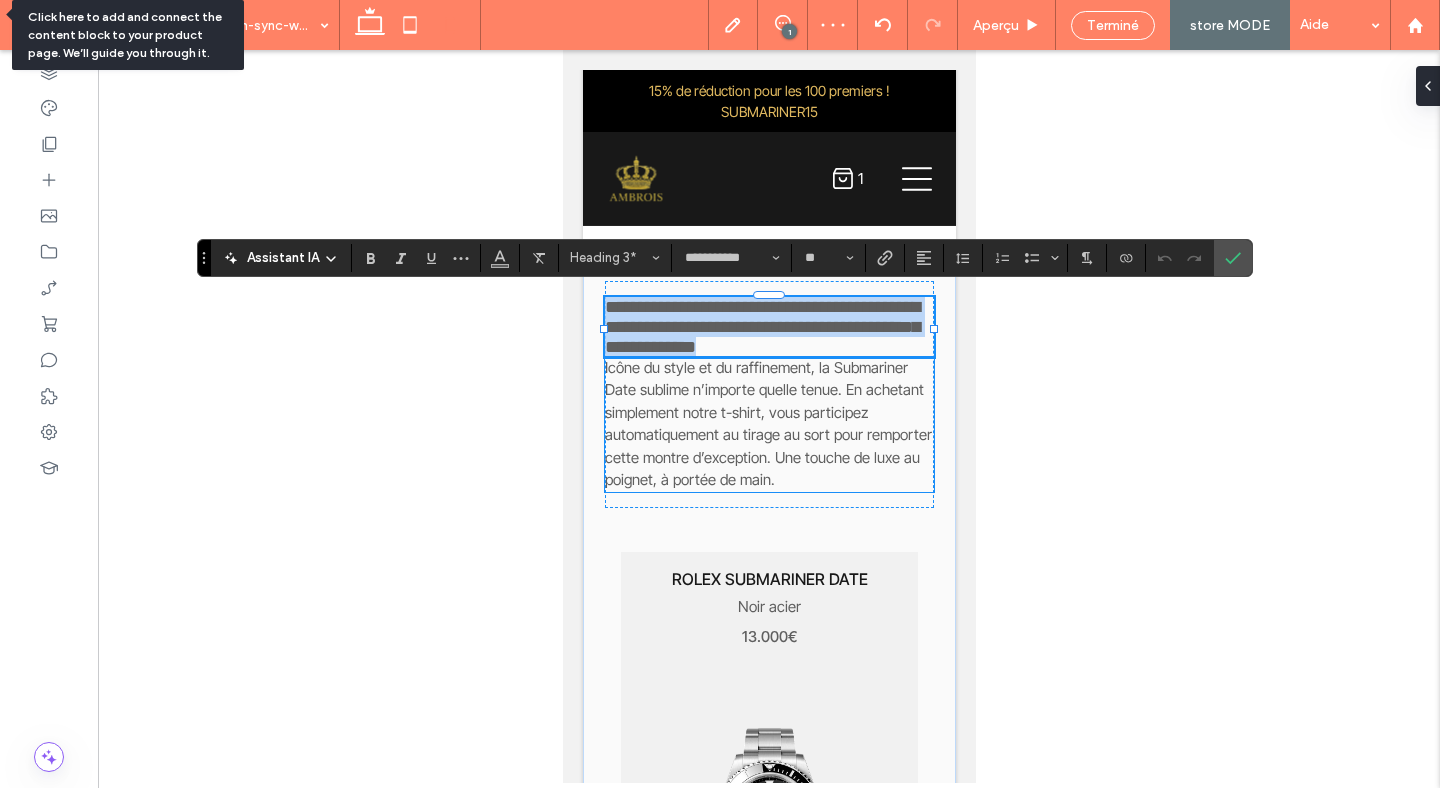 click on "Icône du style et du raffinement, la Submariner Date sublime n’importe quelle tenue. En achetant simplement notre t-shirt, vous participez automatiquement au tirage au sort pour remporter cette montre d’exception. Une touche de luxe au poignet, à portée de main." at bounding box center (767, 424) 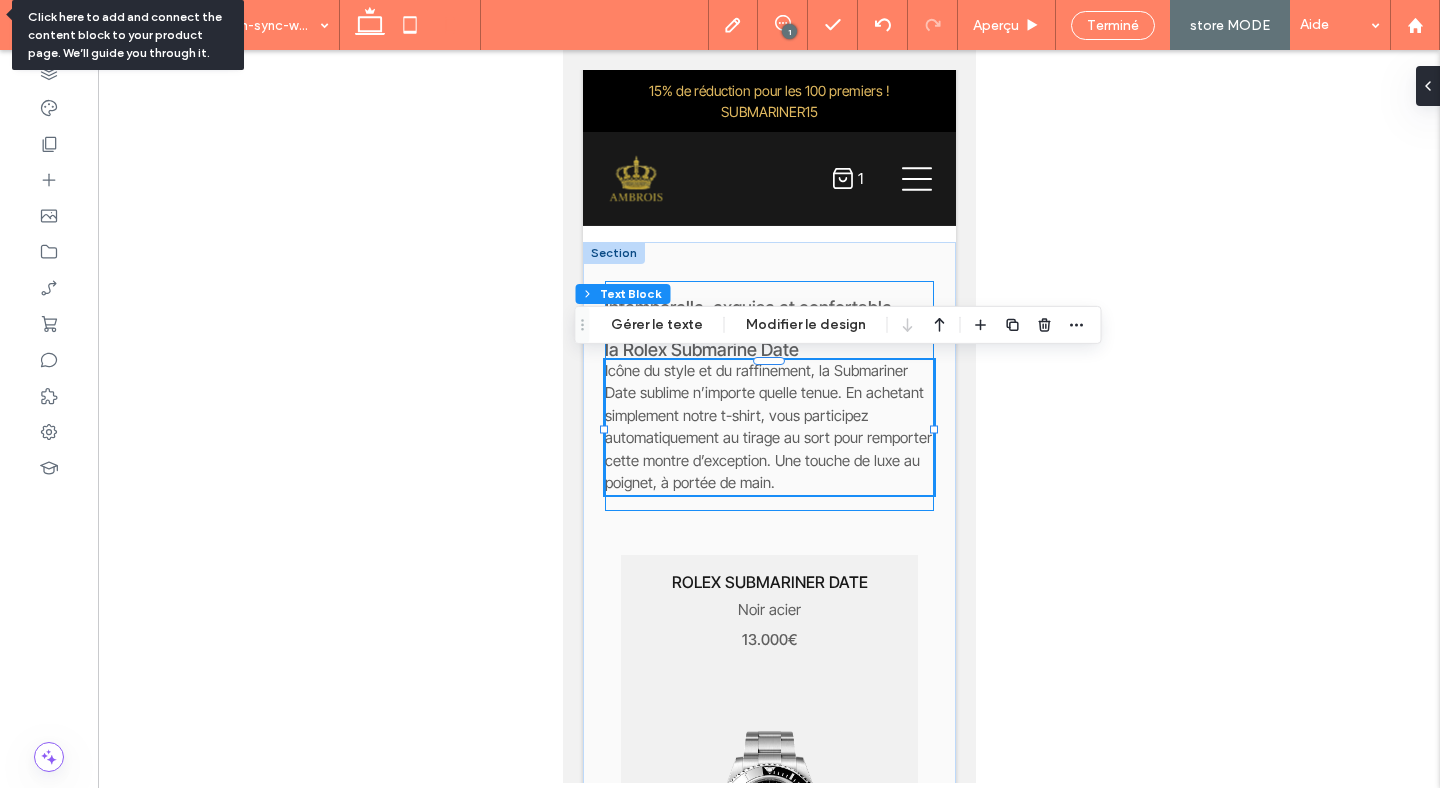 click on "Intemporelle, exquise et confortable. Achetez votre t-shirt et tentez de gagner la Rolex Submarine Date
Icône du style et du raffinement, la Submariner Date sublime n’importe quelle tenue. En achetant simplement notre t-shirt, vous participez automatiquement au tirage au sort pour remporter cette montre d’exception. Une touche de luxe au poignet, à portée de main." at bounding box center [768, 396] 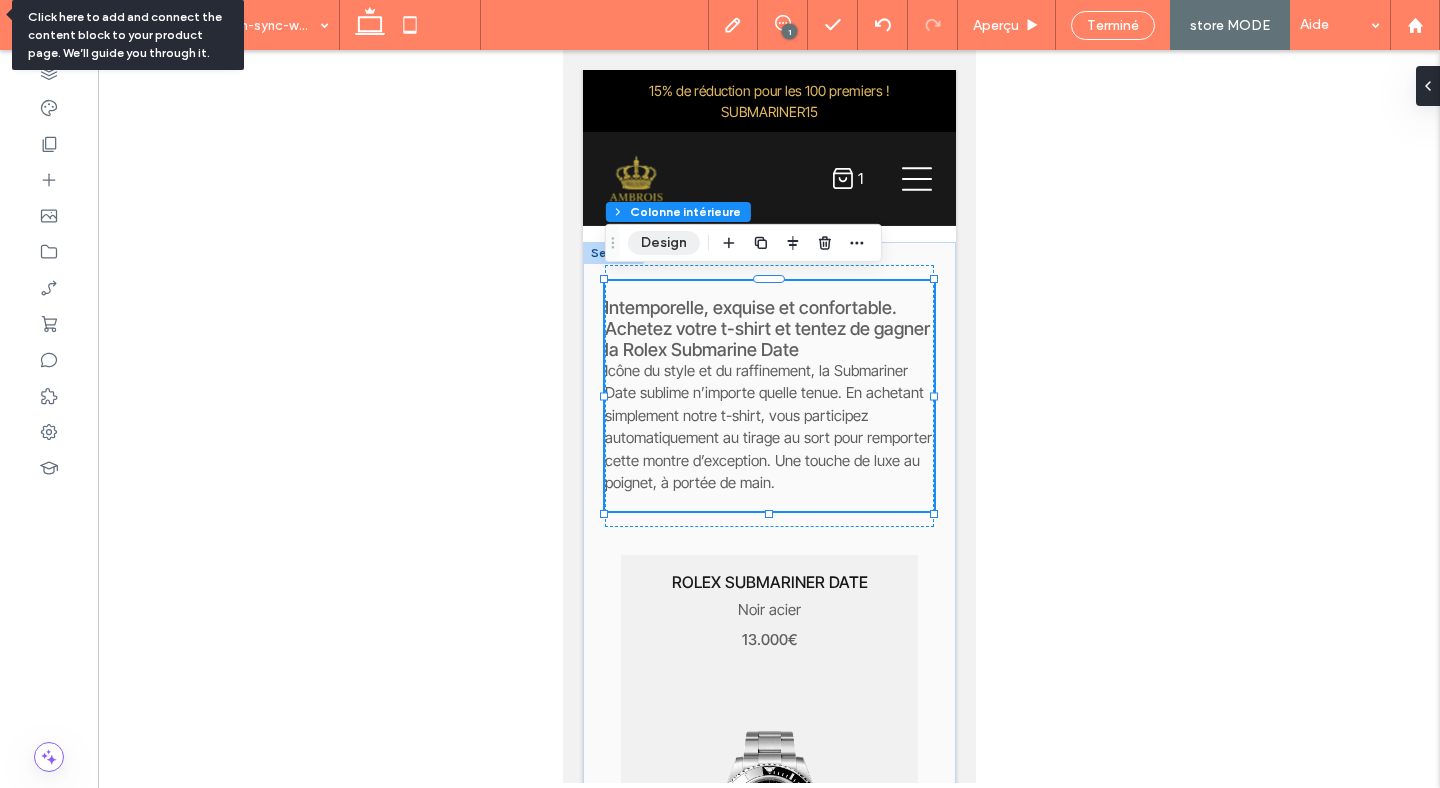 click on "Design" at bounding box center [664, 243] 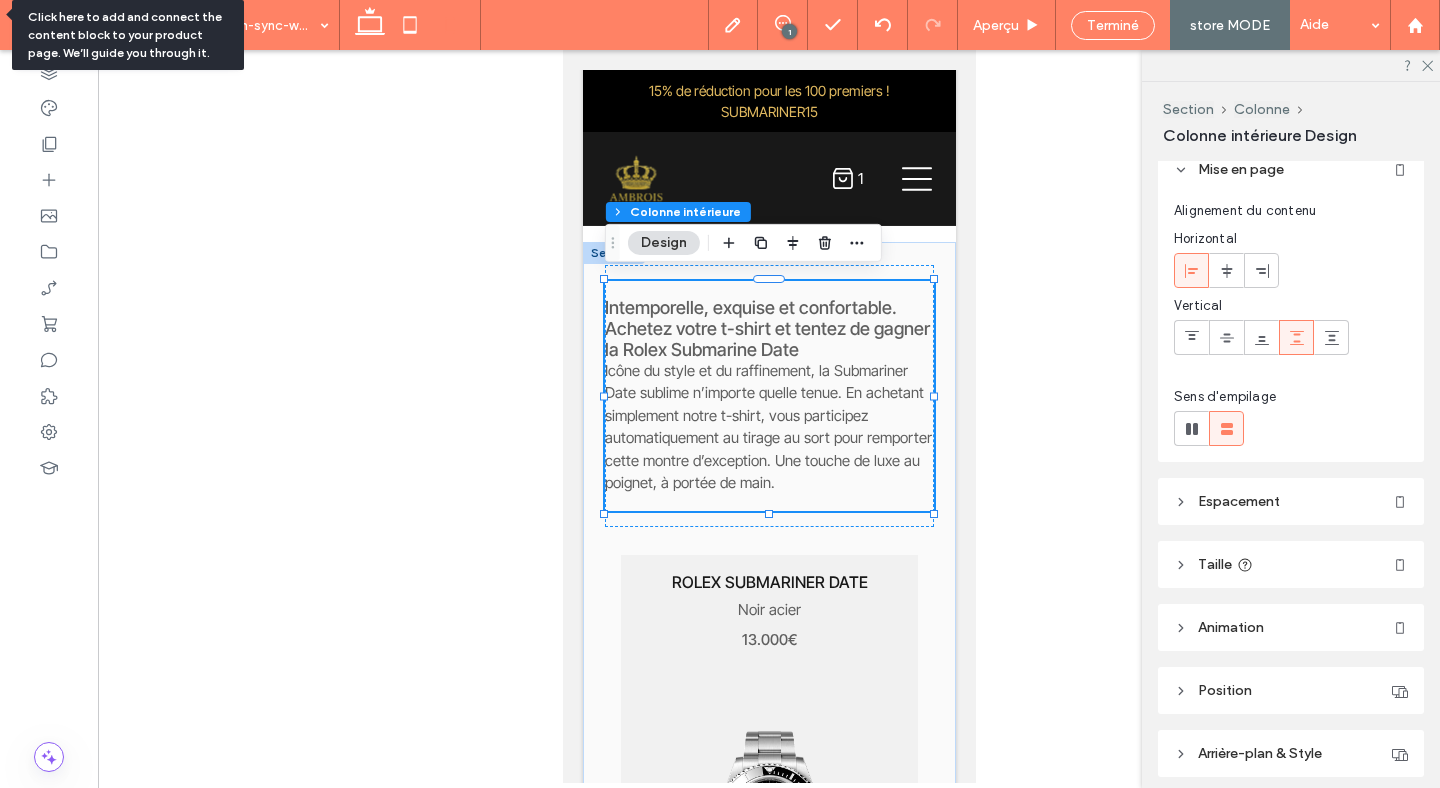 click 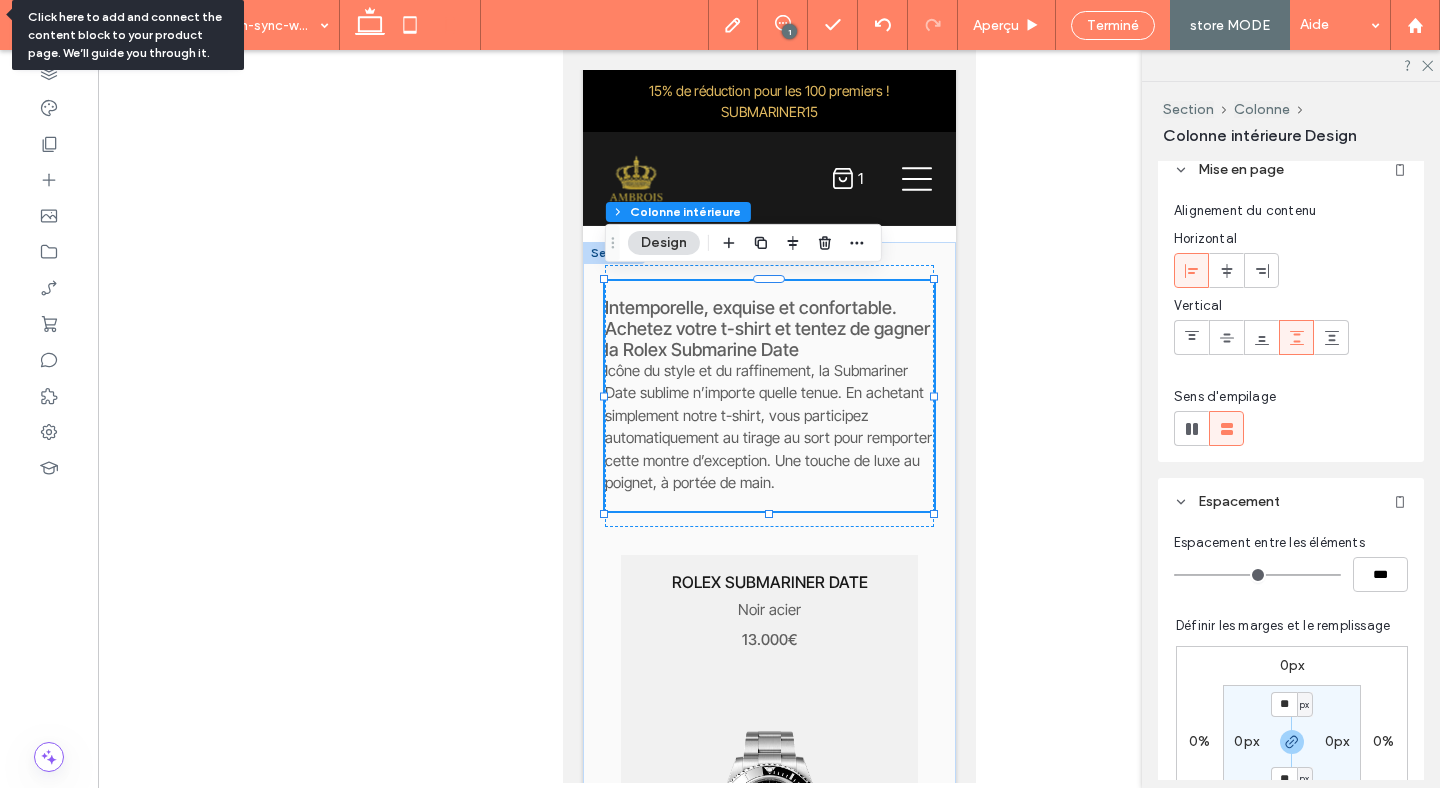 scroll, scrollTop: 133, scrollLeft: 0, axis: vertical 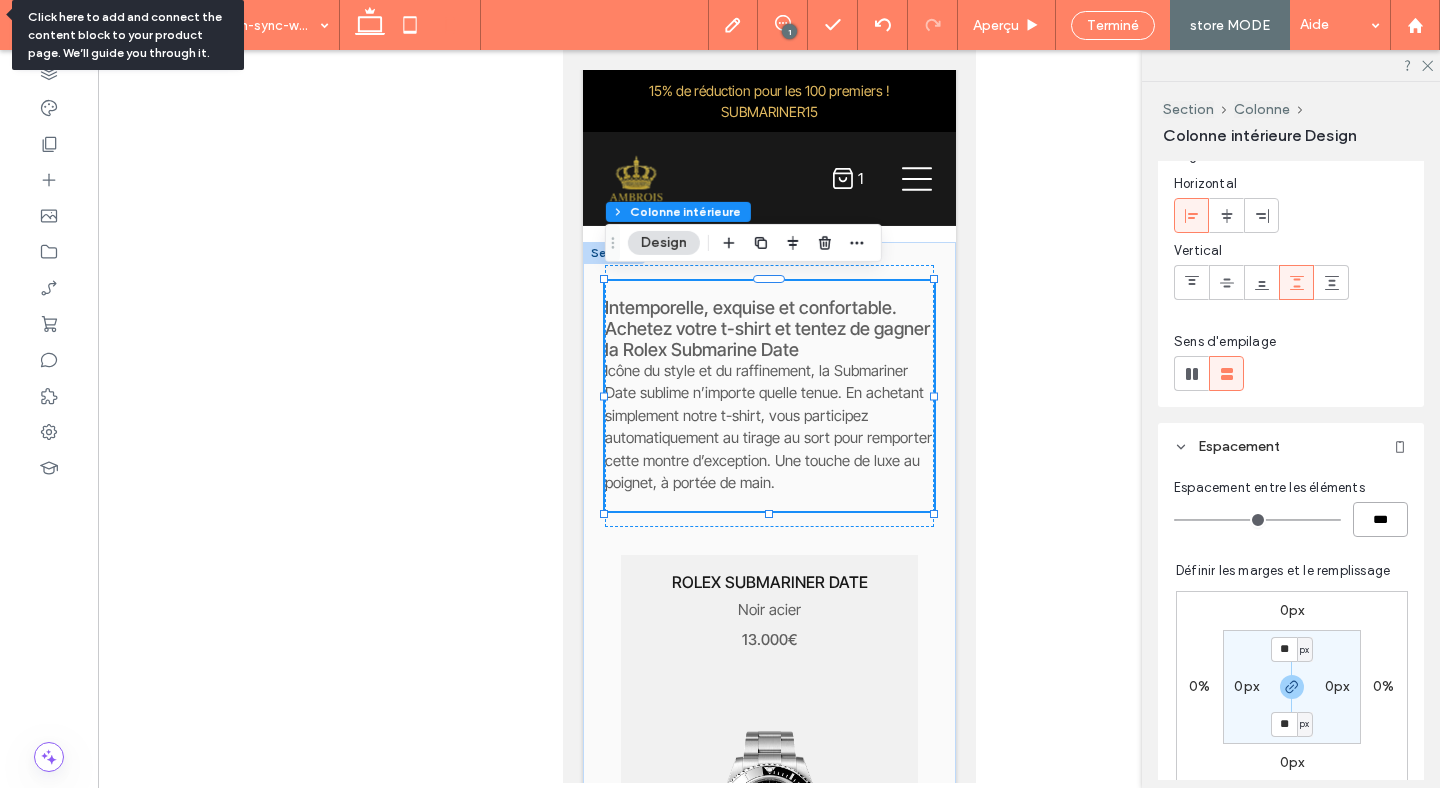 click on "***" at bounding box center (1380, 519) 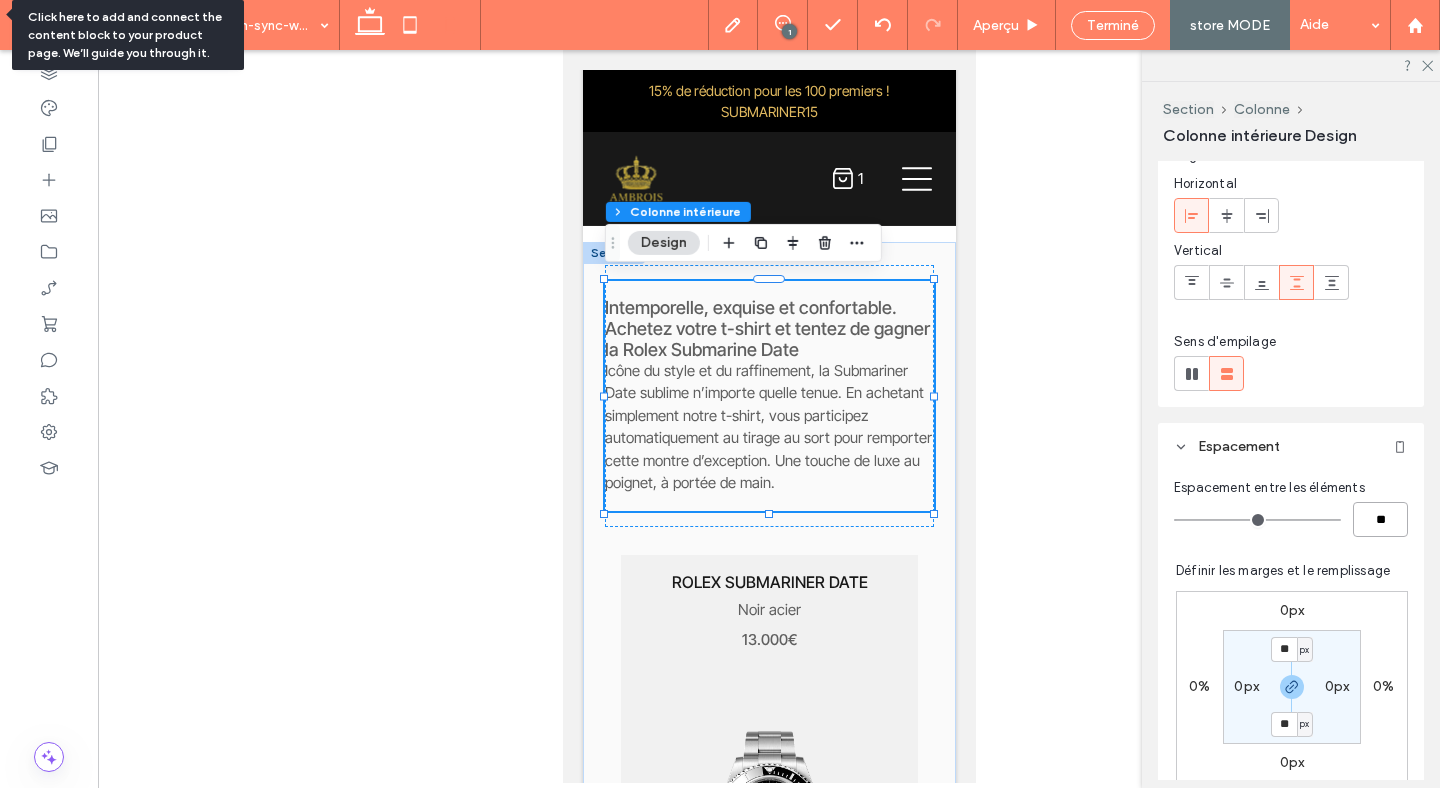 type on "****" 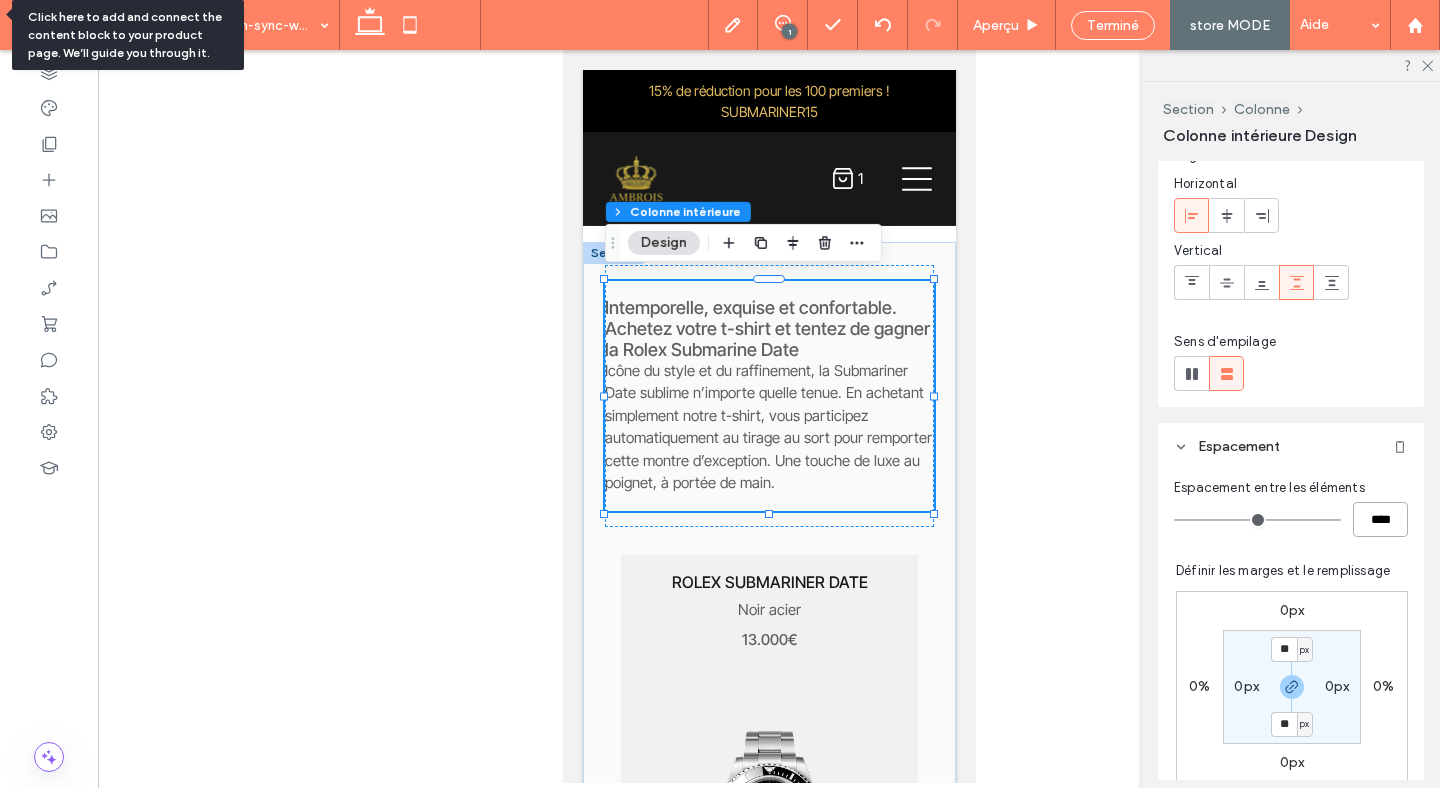 type on "**" 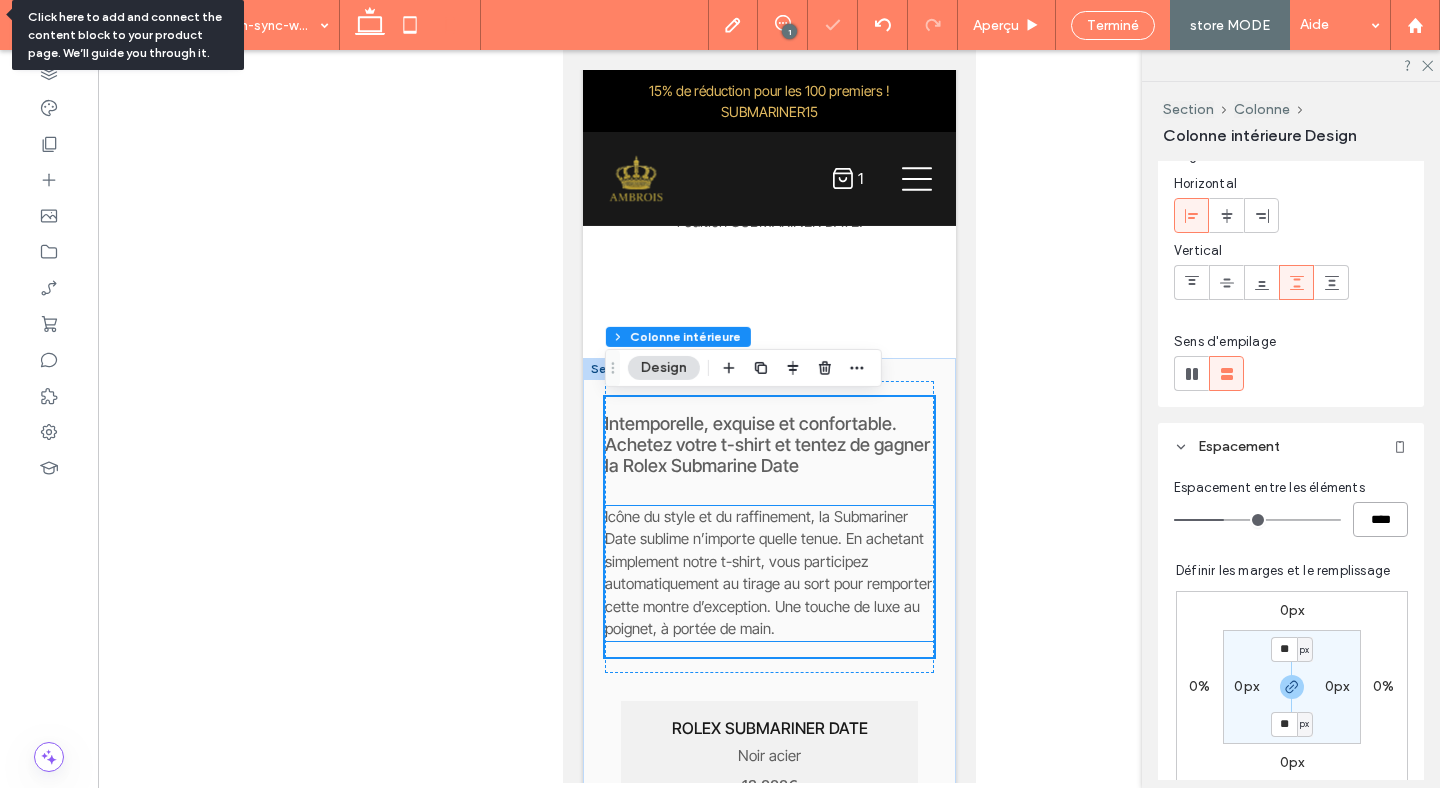 scroll, scrollTop: 1473, scrollLeft: 0, axis: vertical 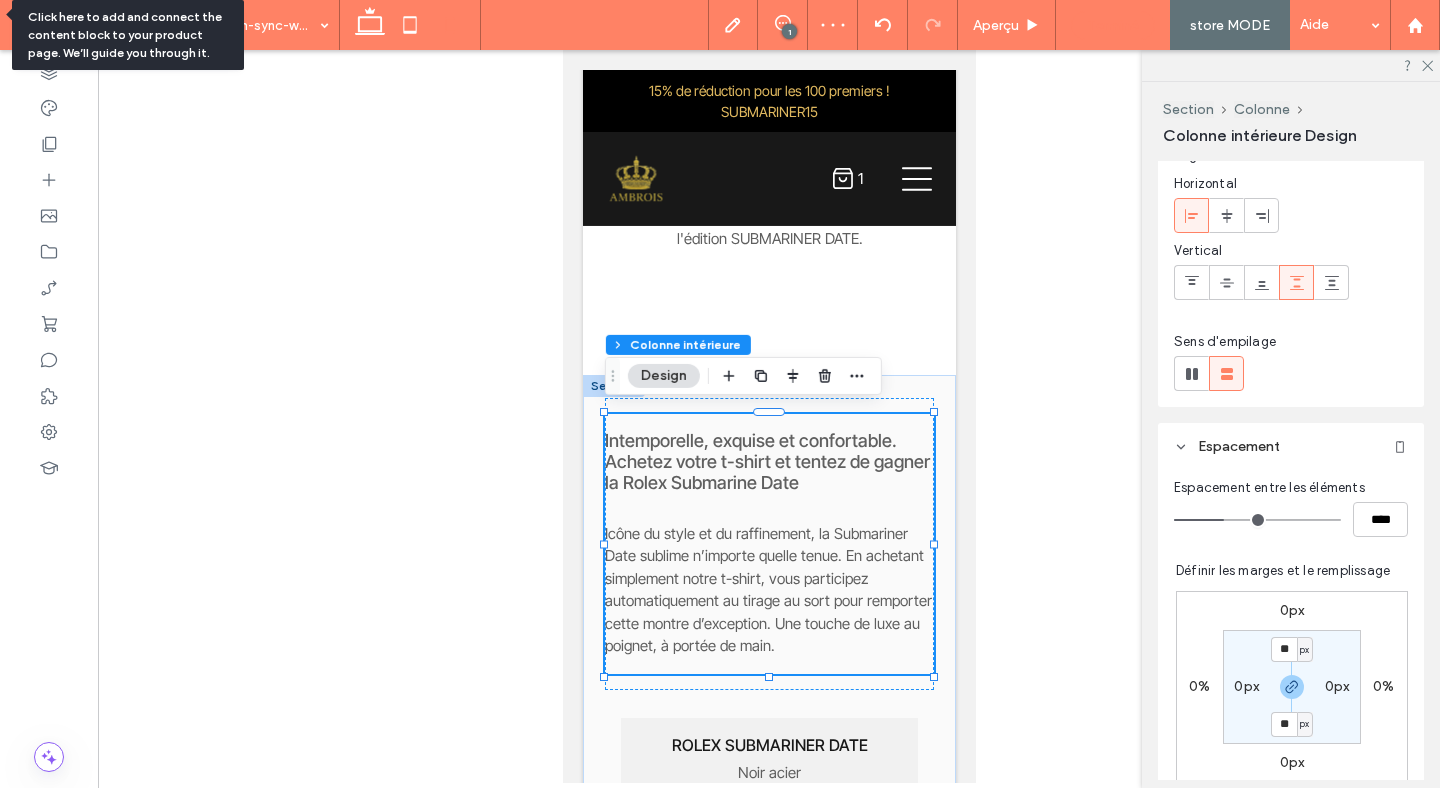 click on "Terminé" at bounding box center (1113, 25) 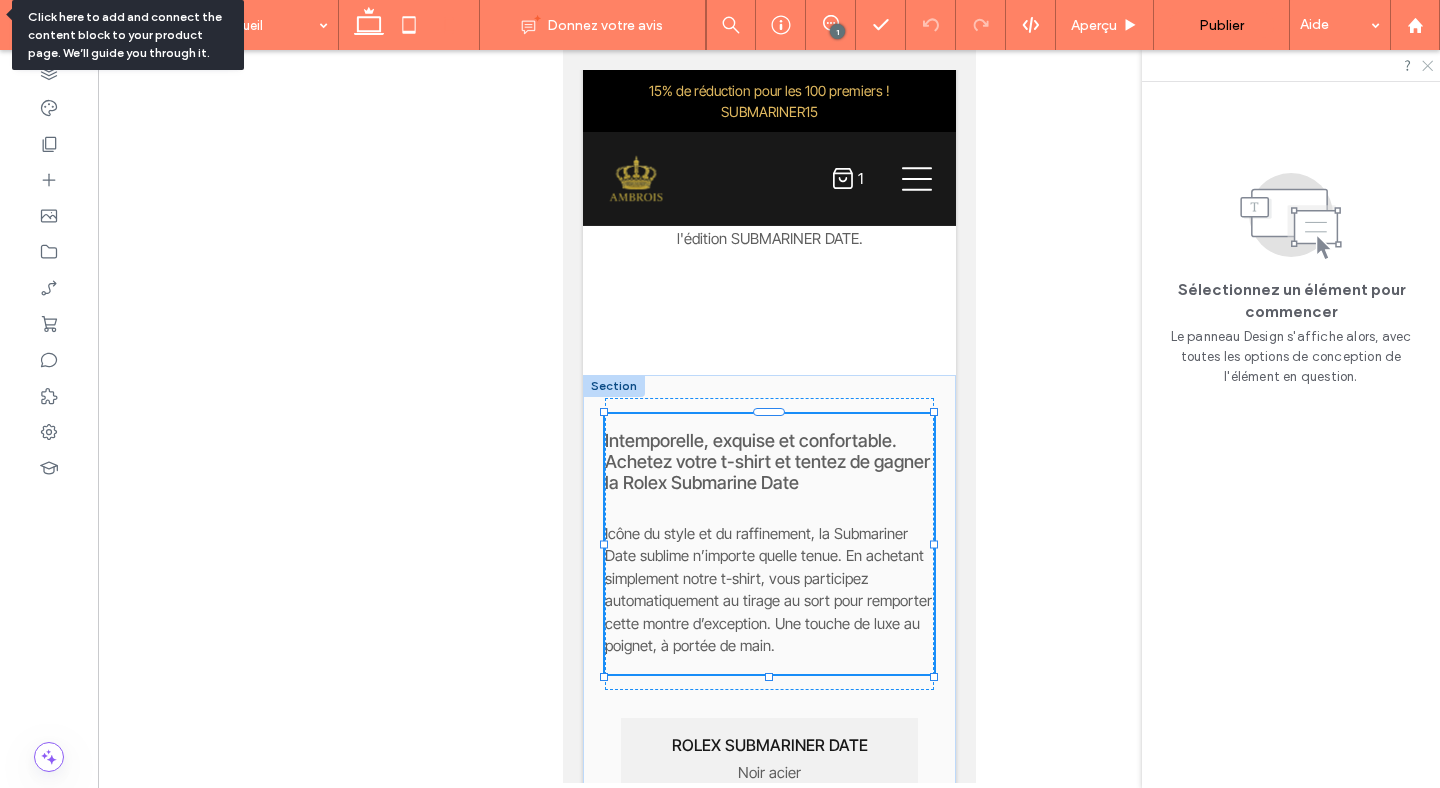 click 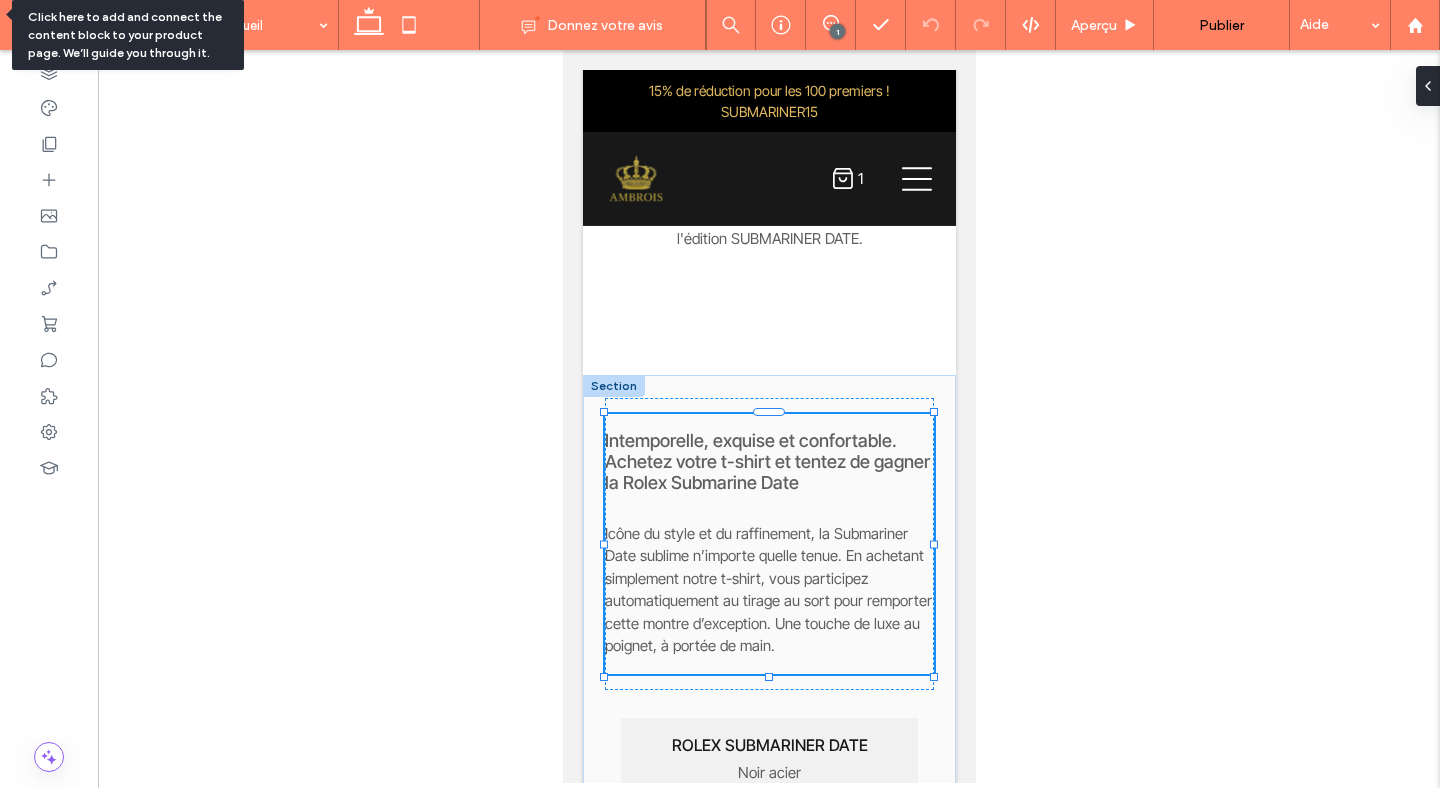 type on "**" 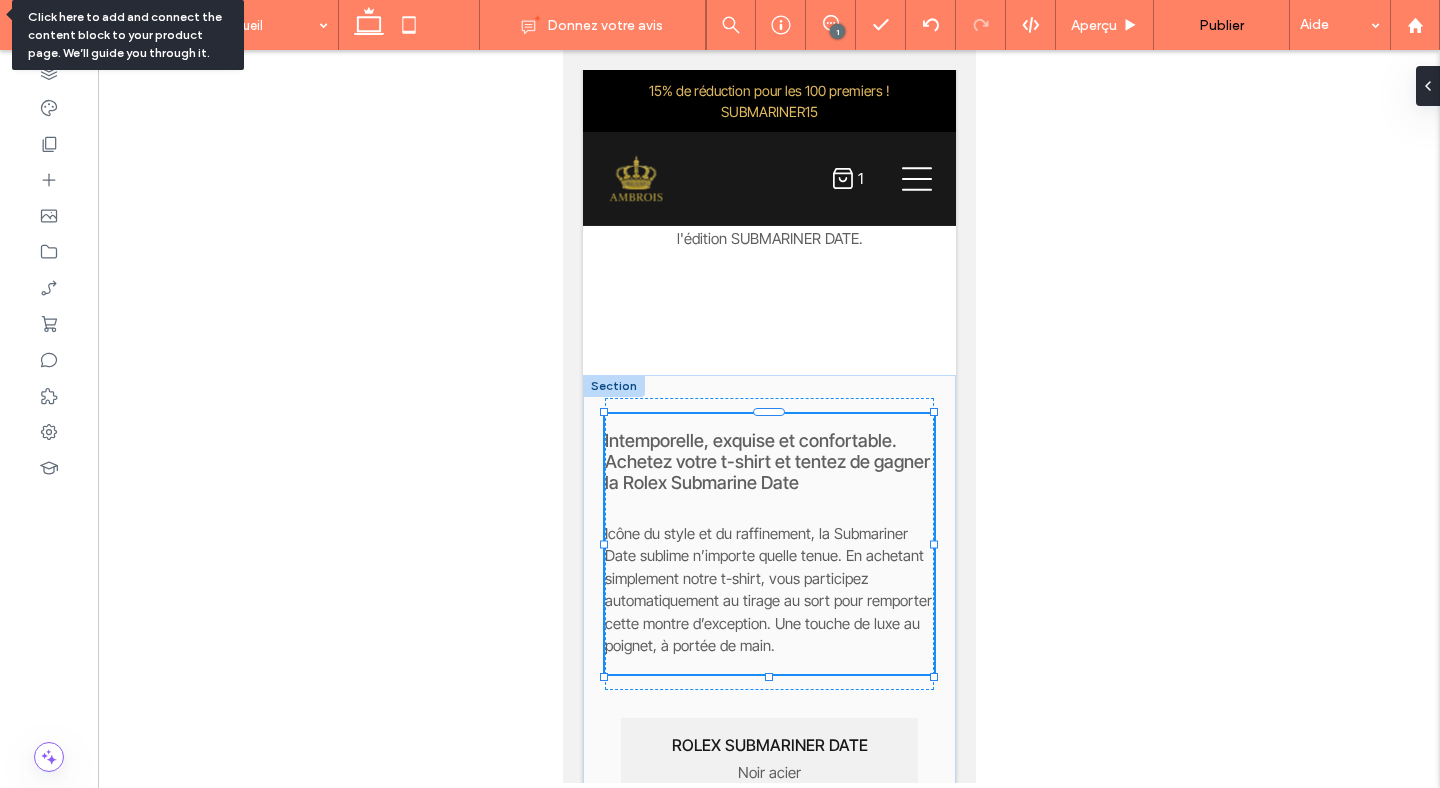 type on "**" 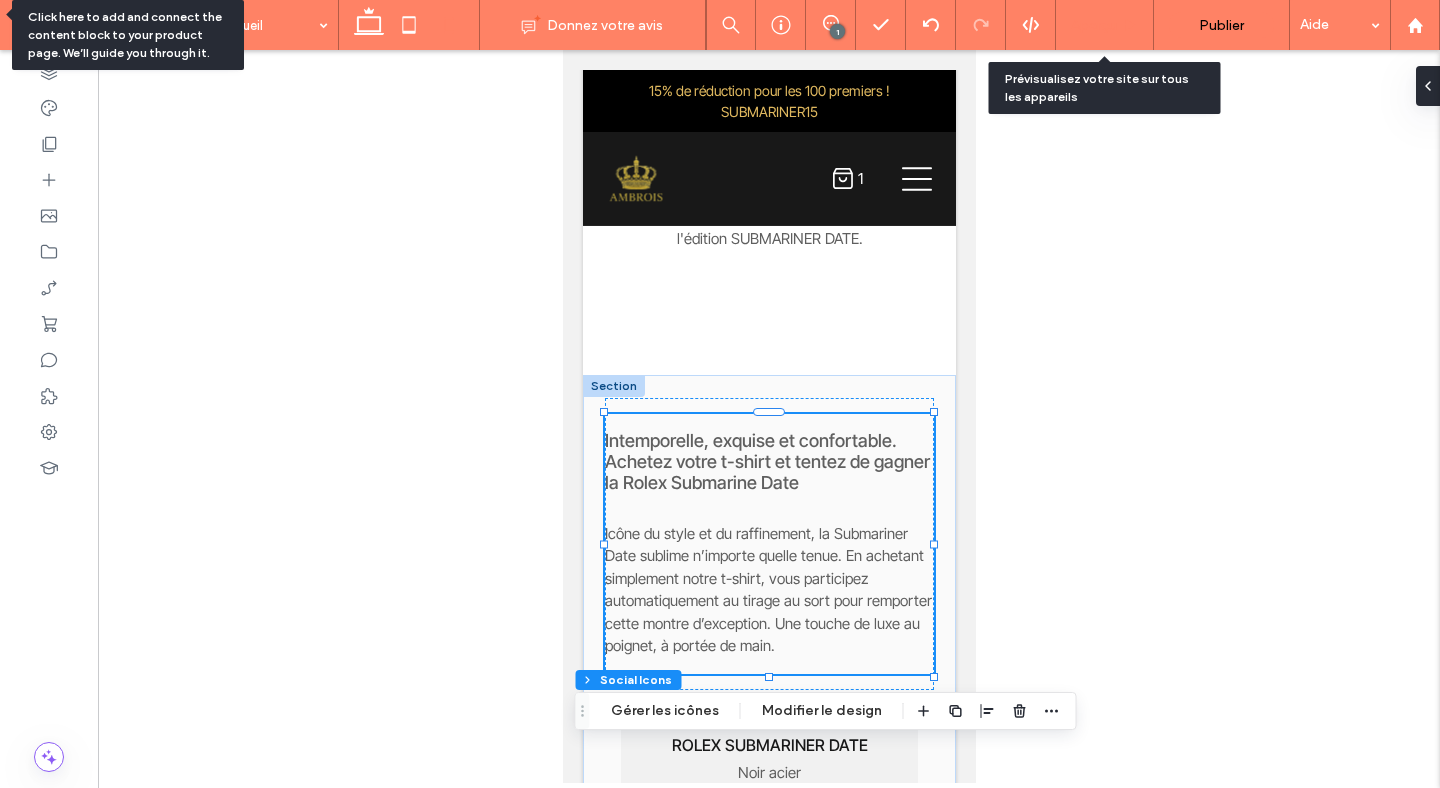 click on "Aperçu" at bounding box center (1094, 25) 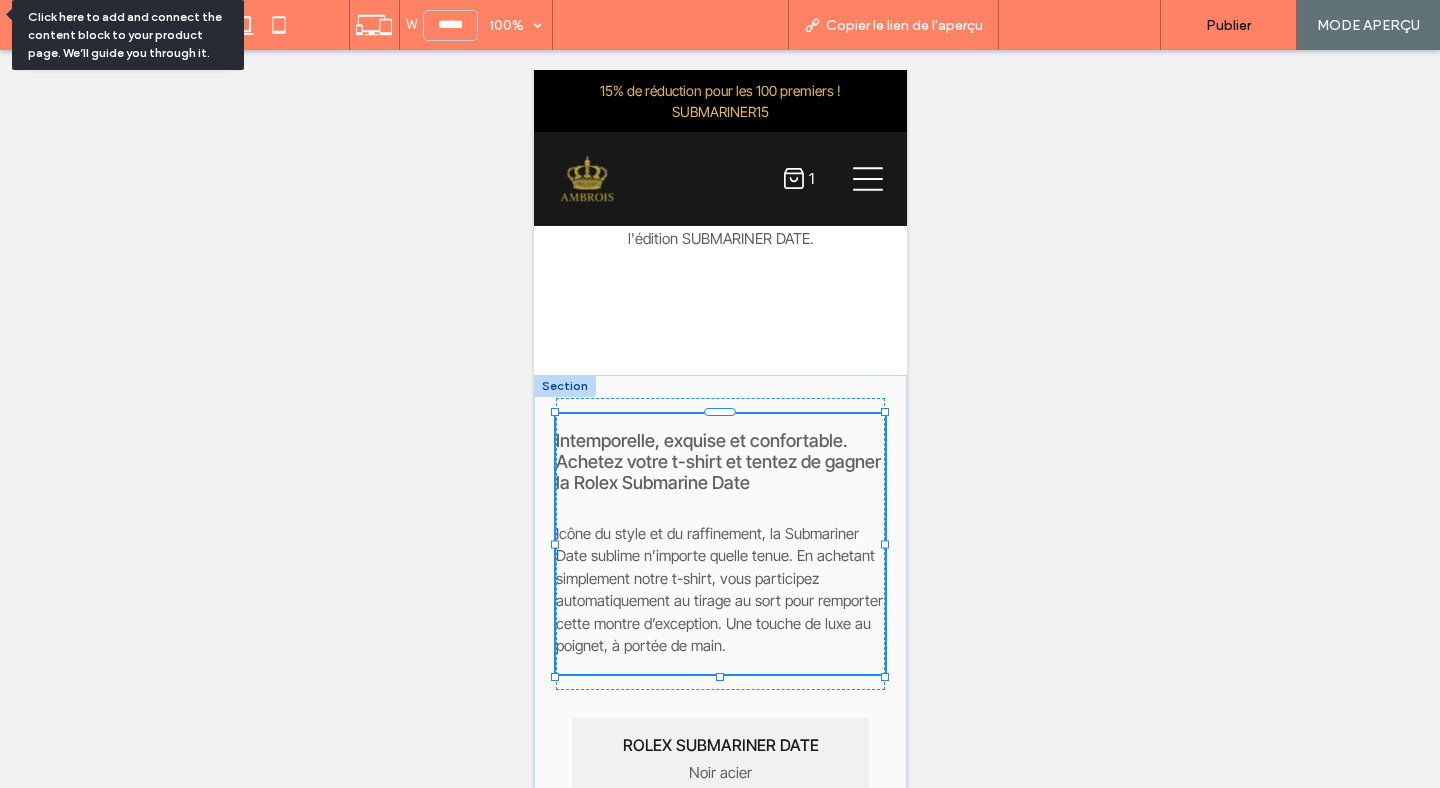 click on "Retour à l'éditeur" at bounding box center [1080, 25] 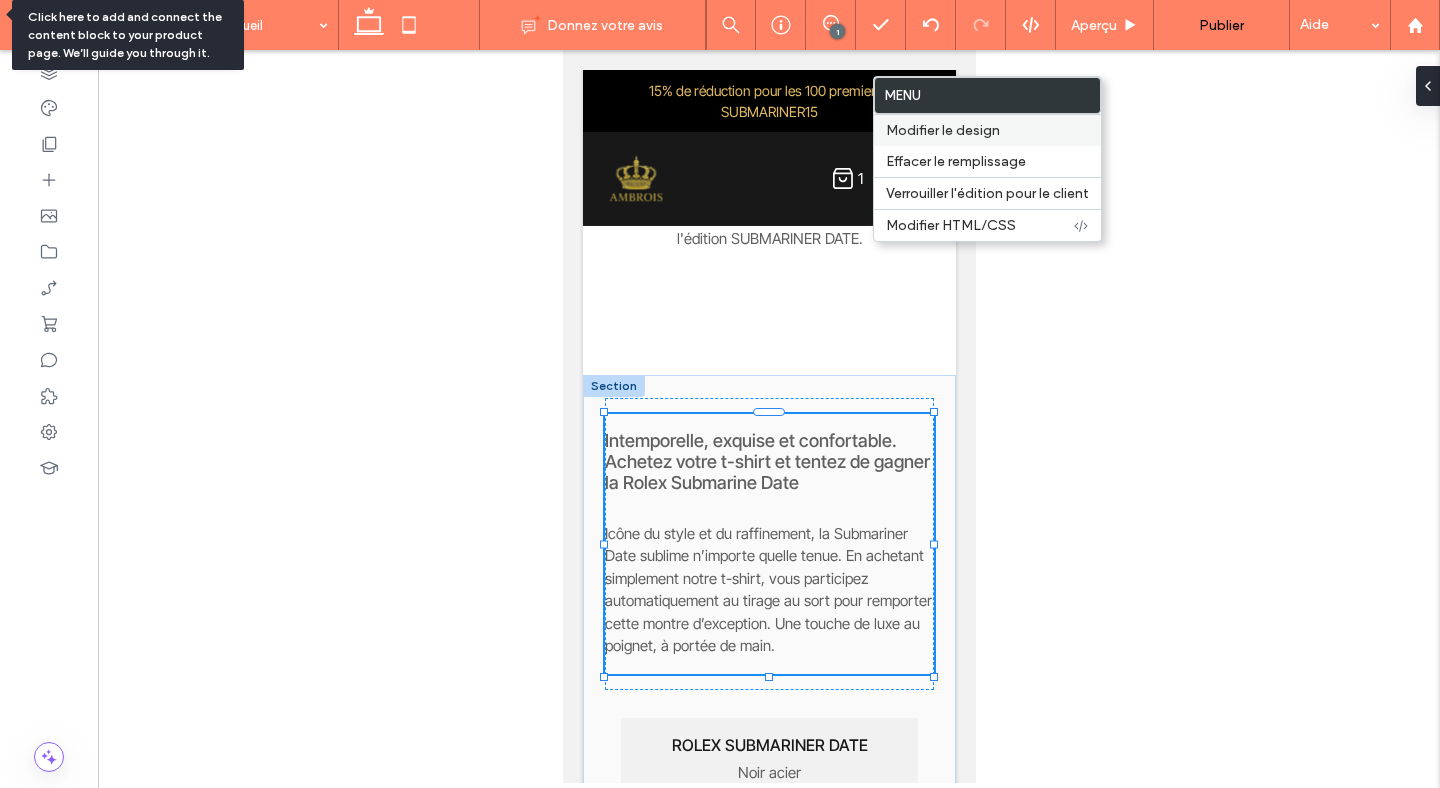 click on "Modifier le design" at bounding box center [943, 130] 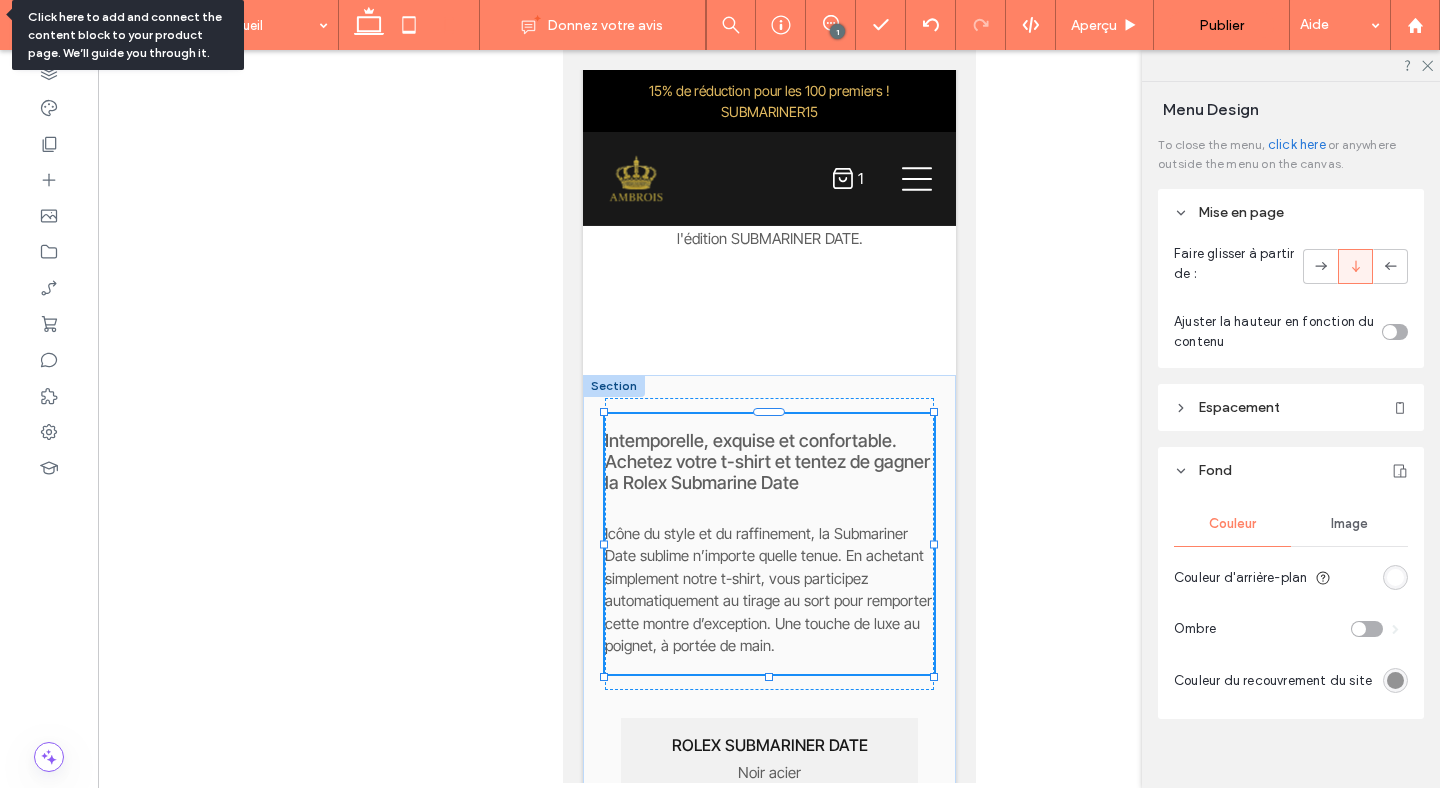 click at bounding box center [1395, 577] 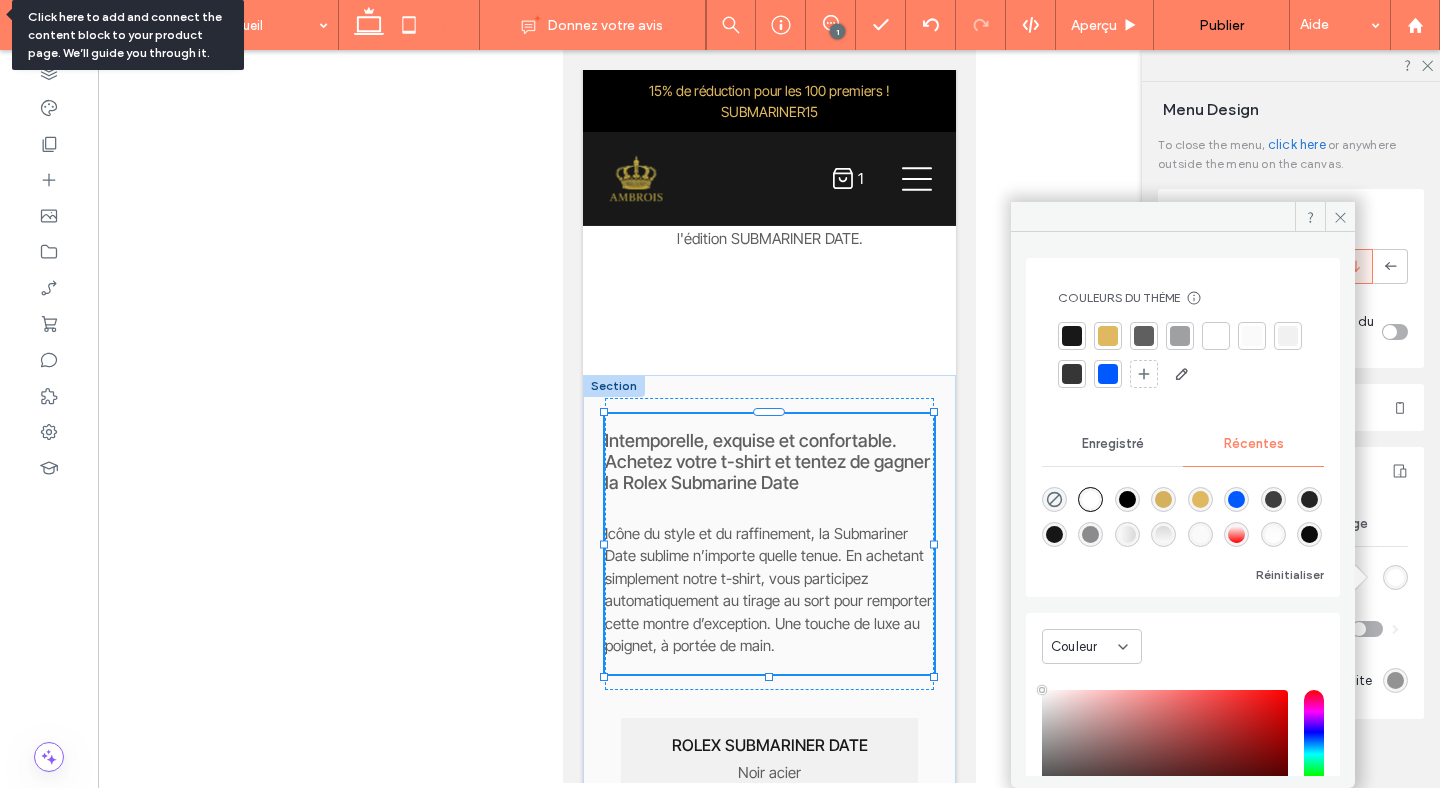 click at bounding box center [1072, 336] 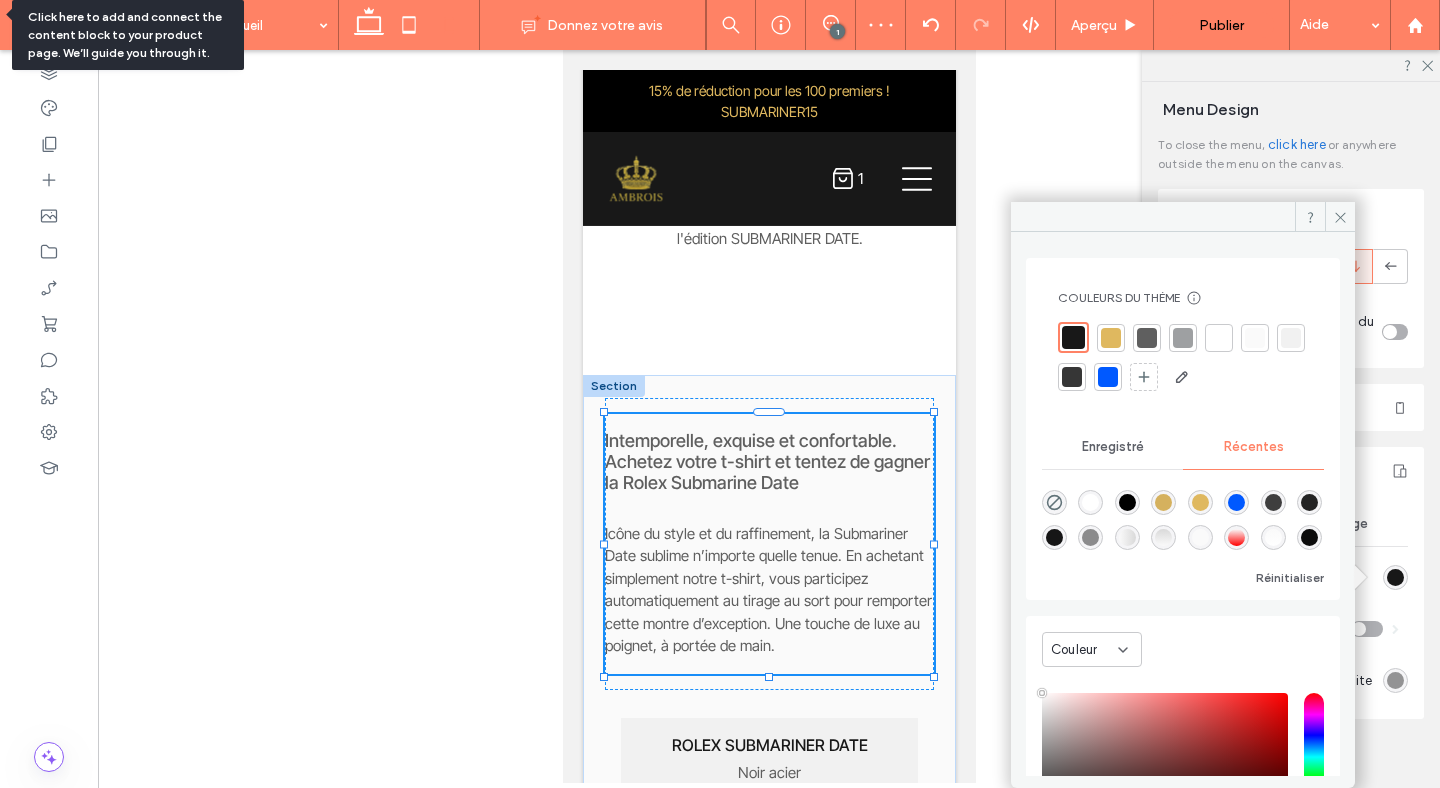 click at bounding box center [1147, 338] 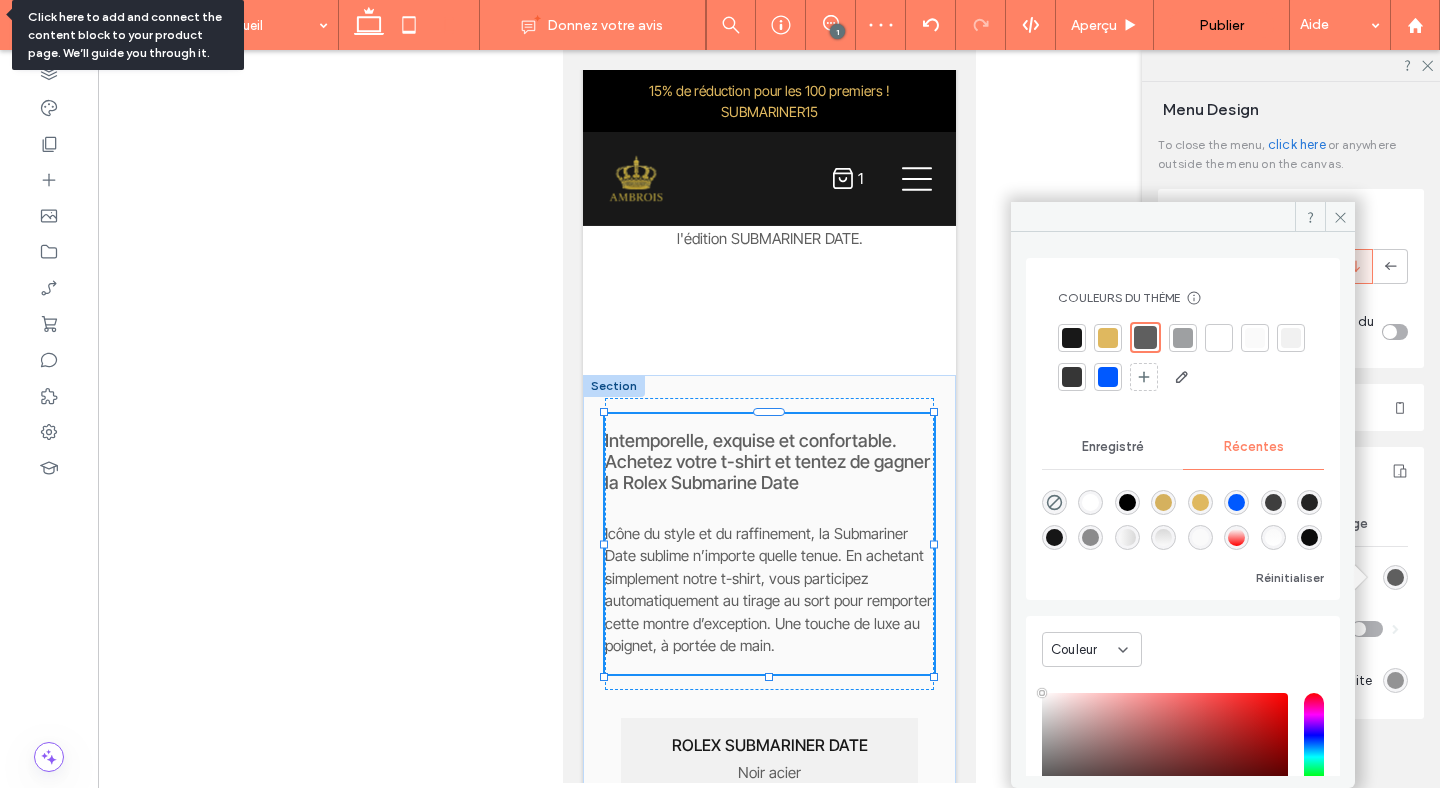 click at bounding box center (1072, 338) 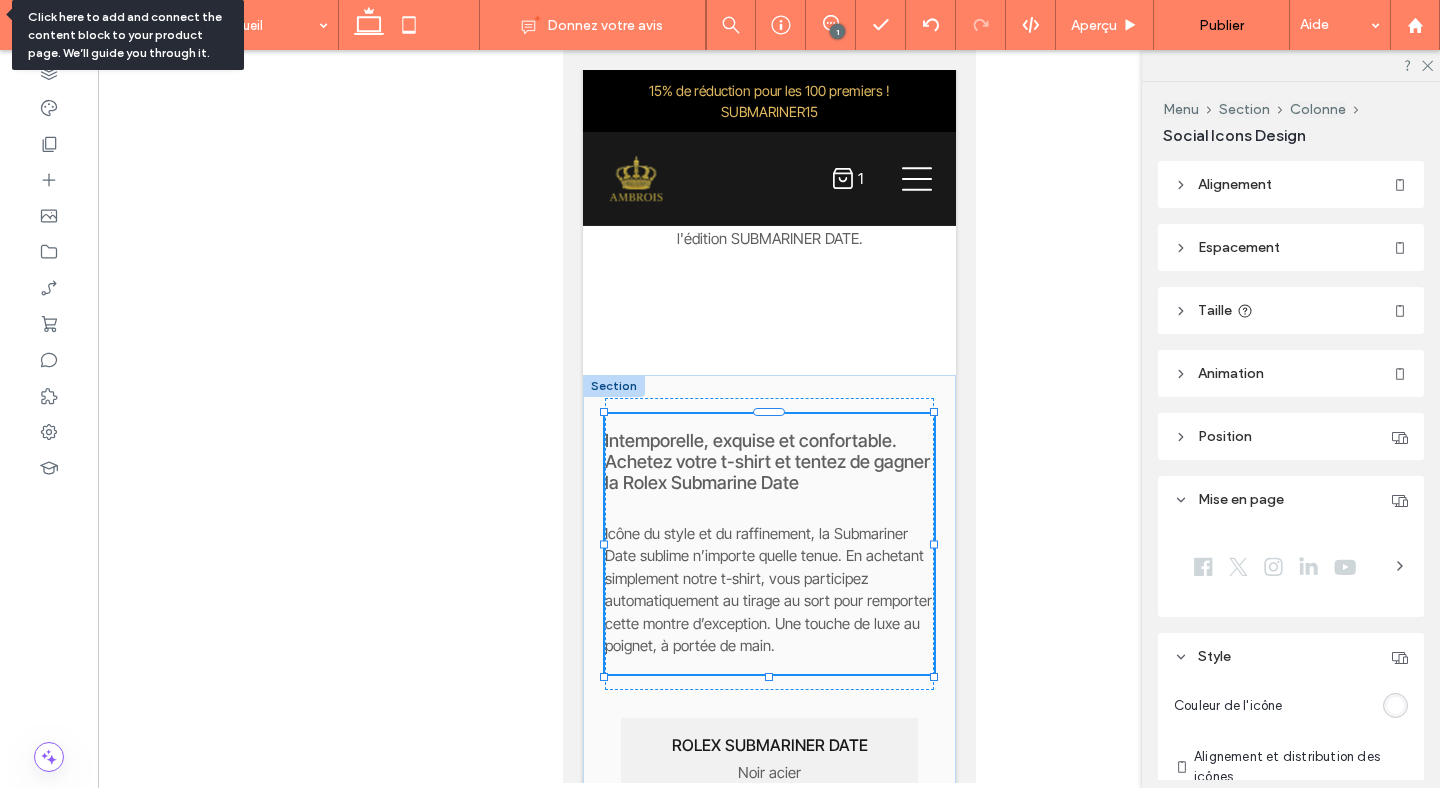 type on "**" 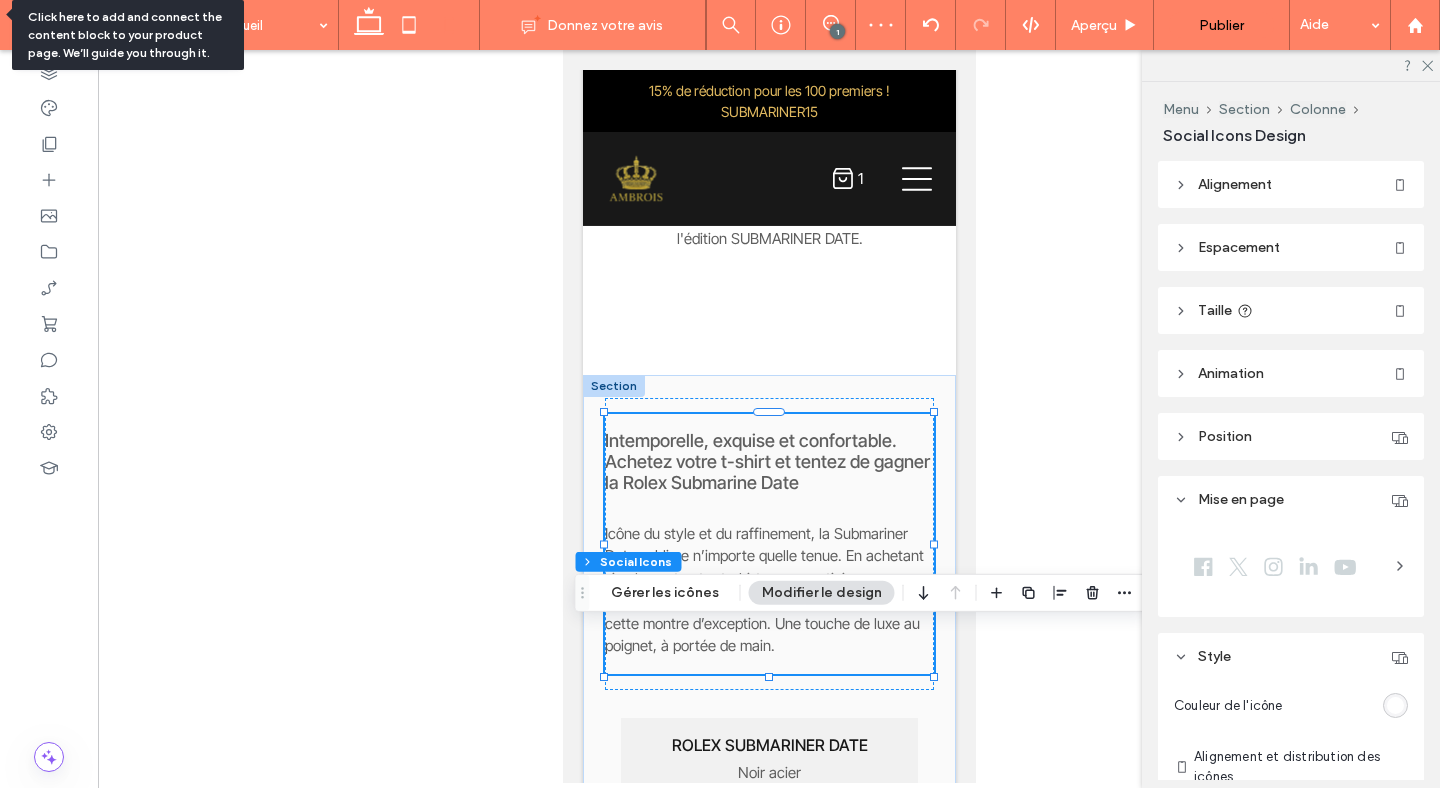 click at bounding box center [1291, 65] 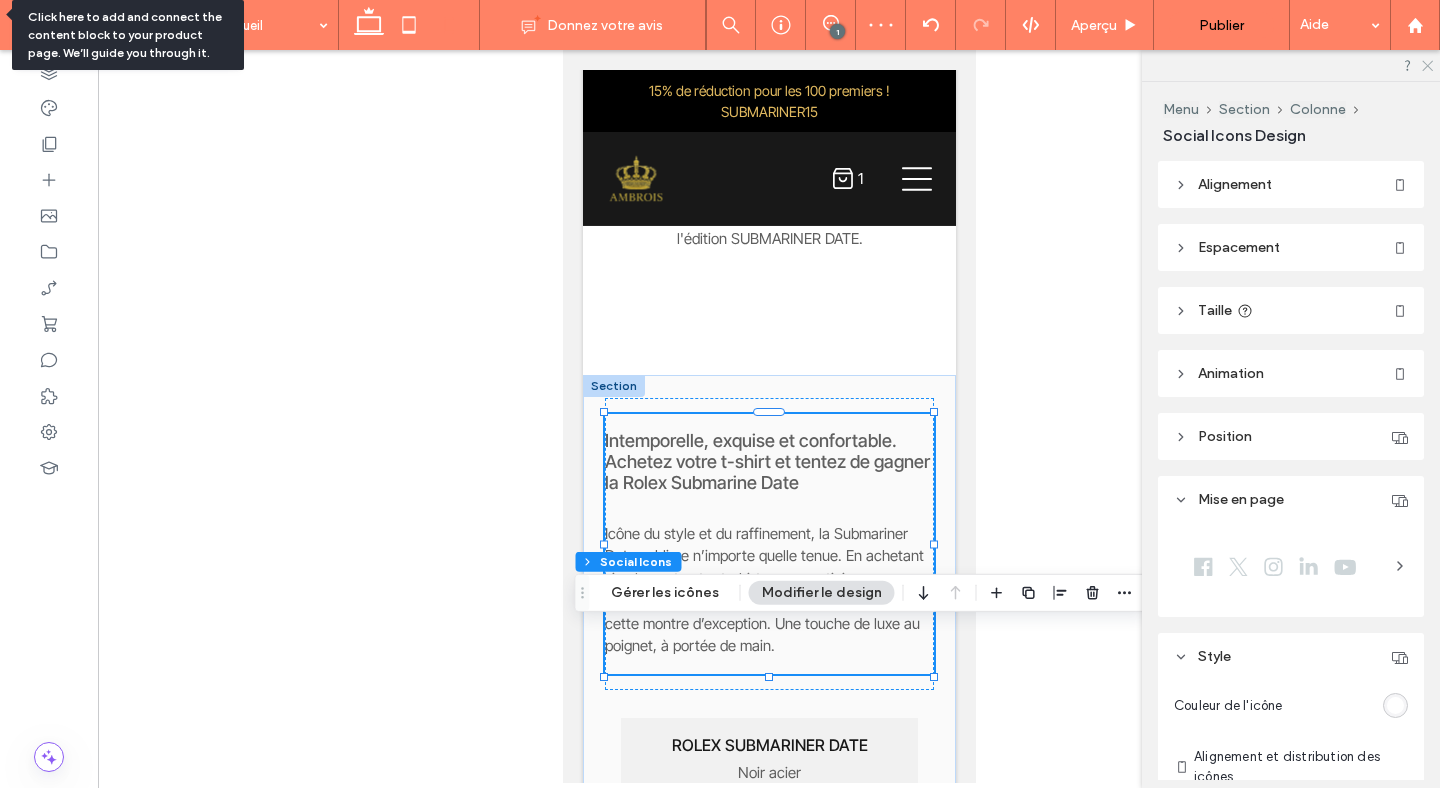 click 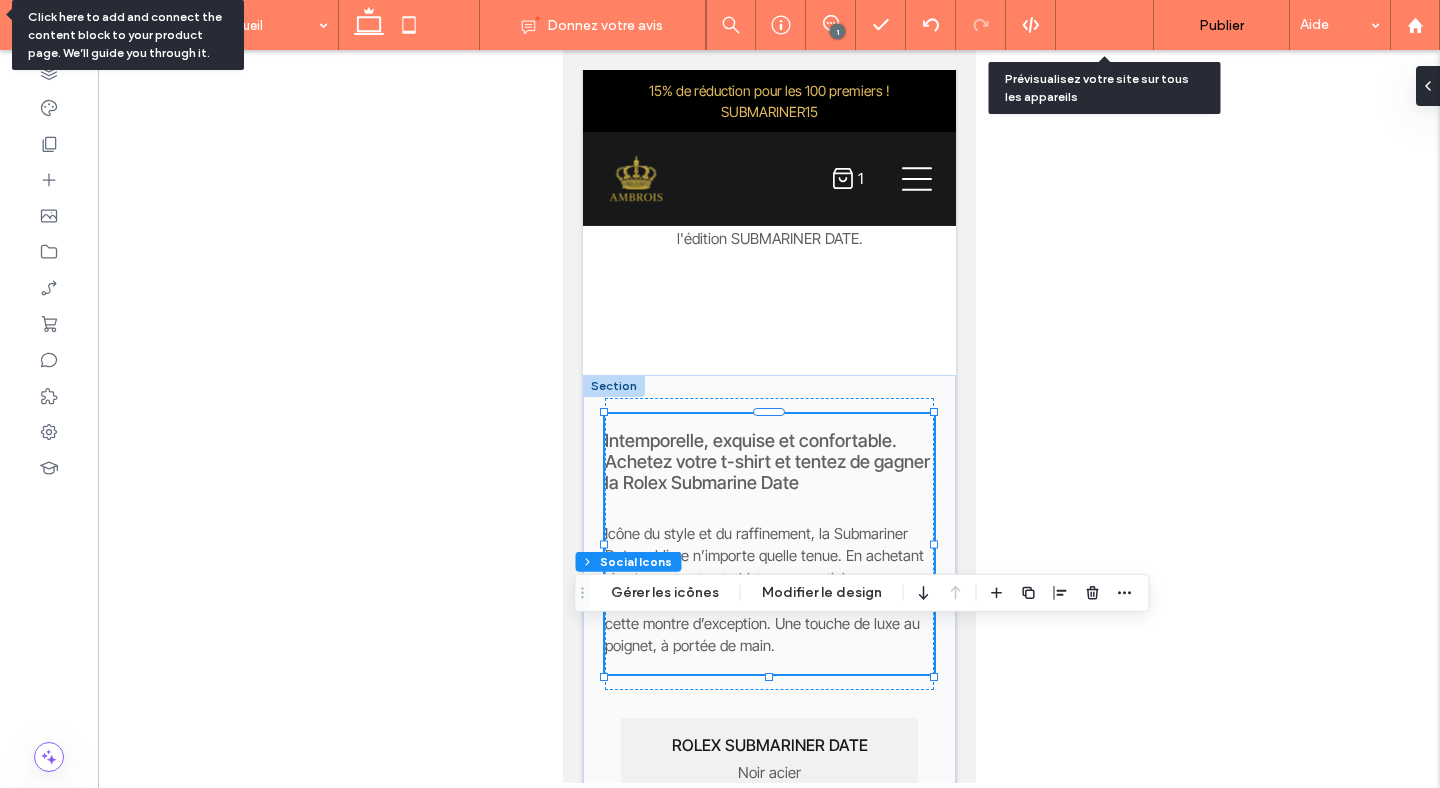 click on "Aperçu" at bounding box center [1094, 25] 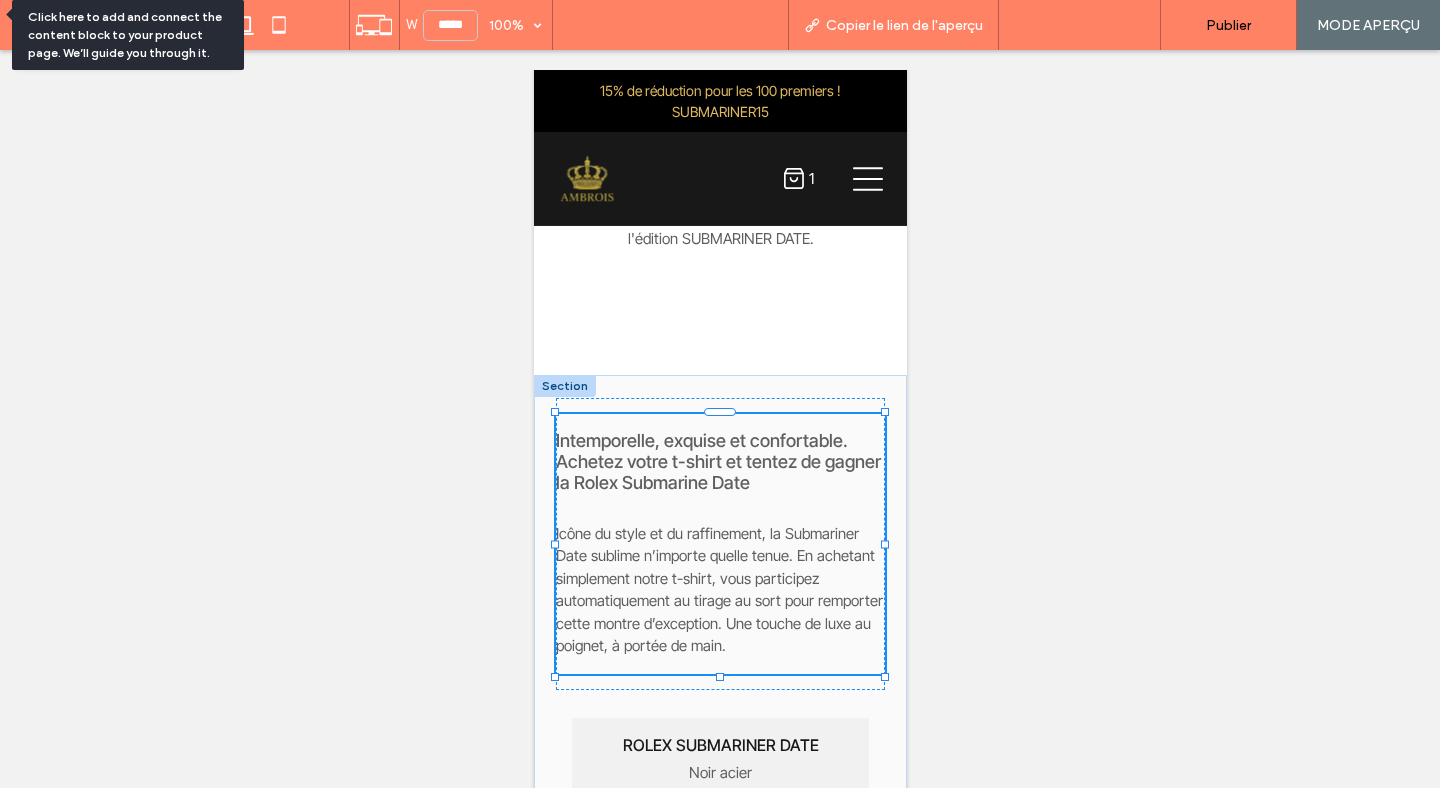 click on "Retour à l'éditeur" at bounding box center [1089, 25] 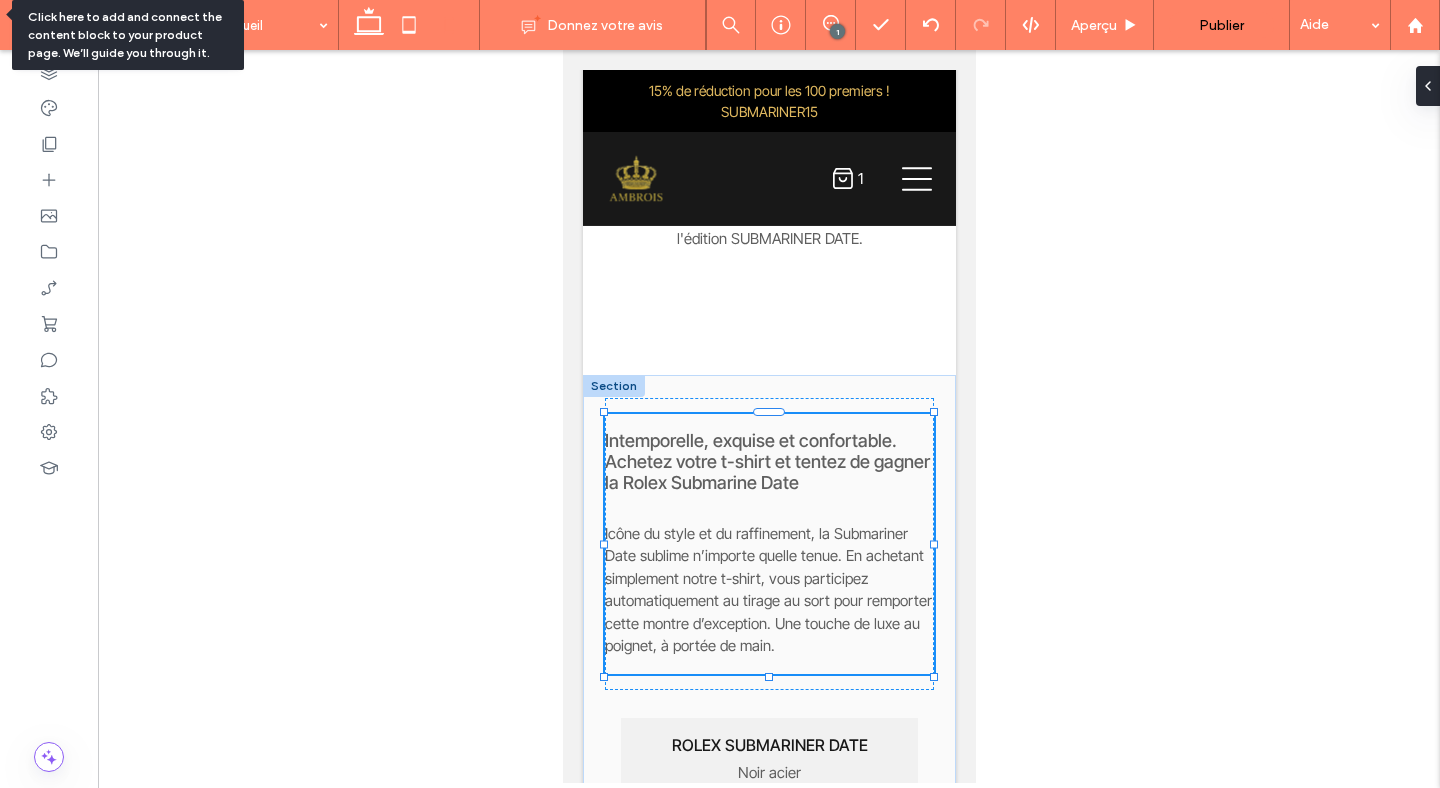 type on "**********" 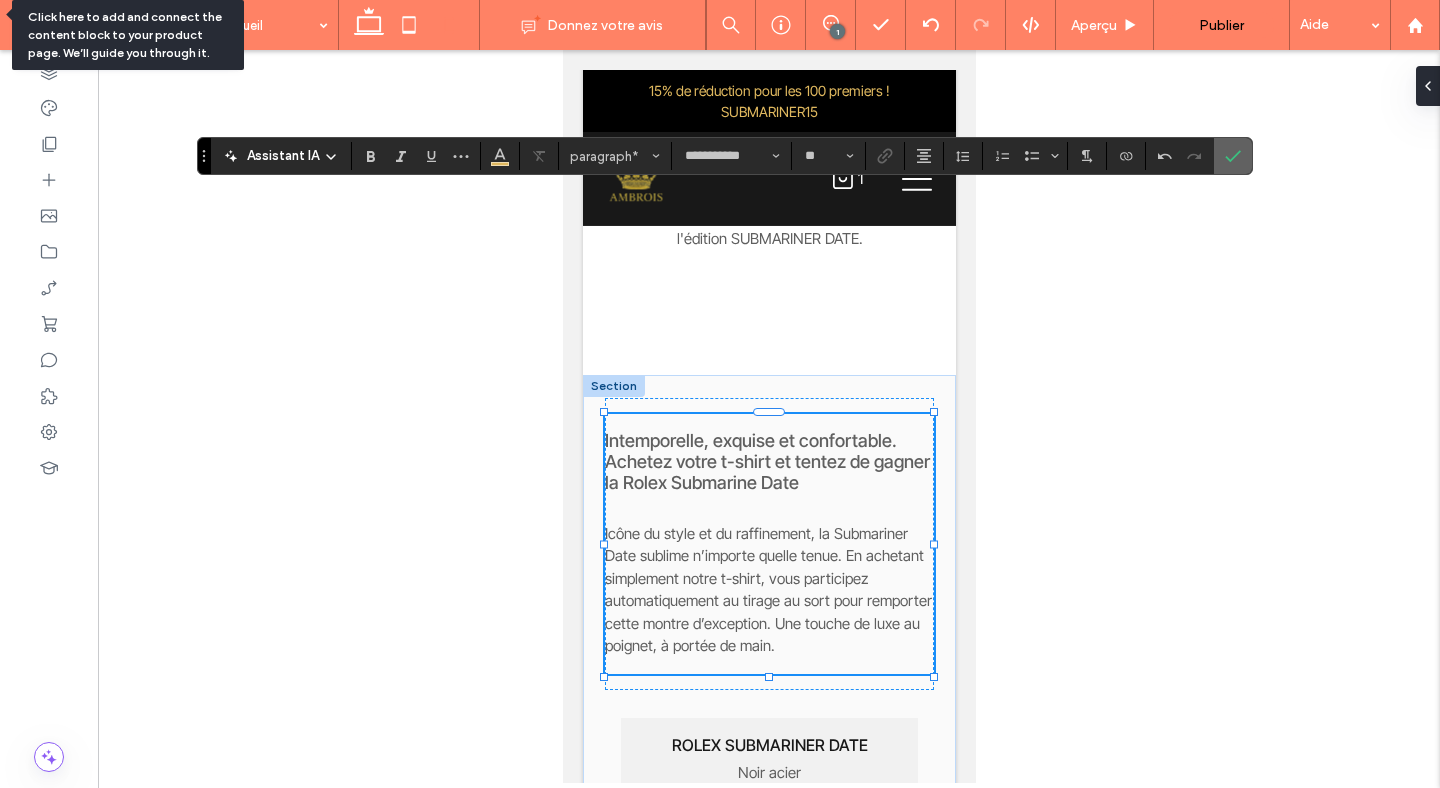 click 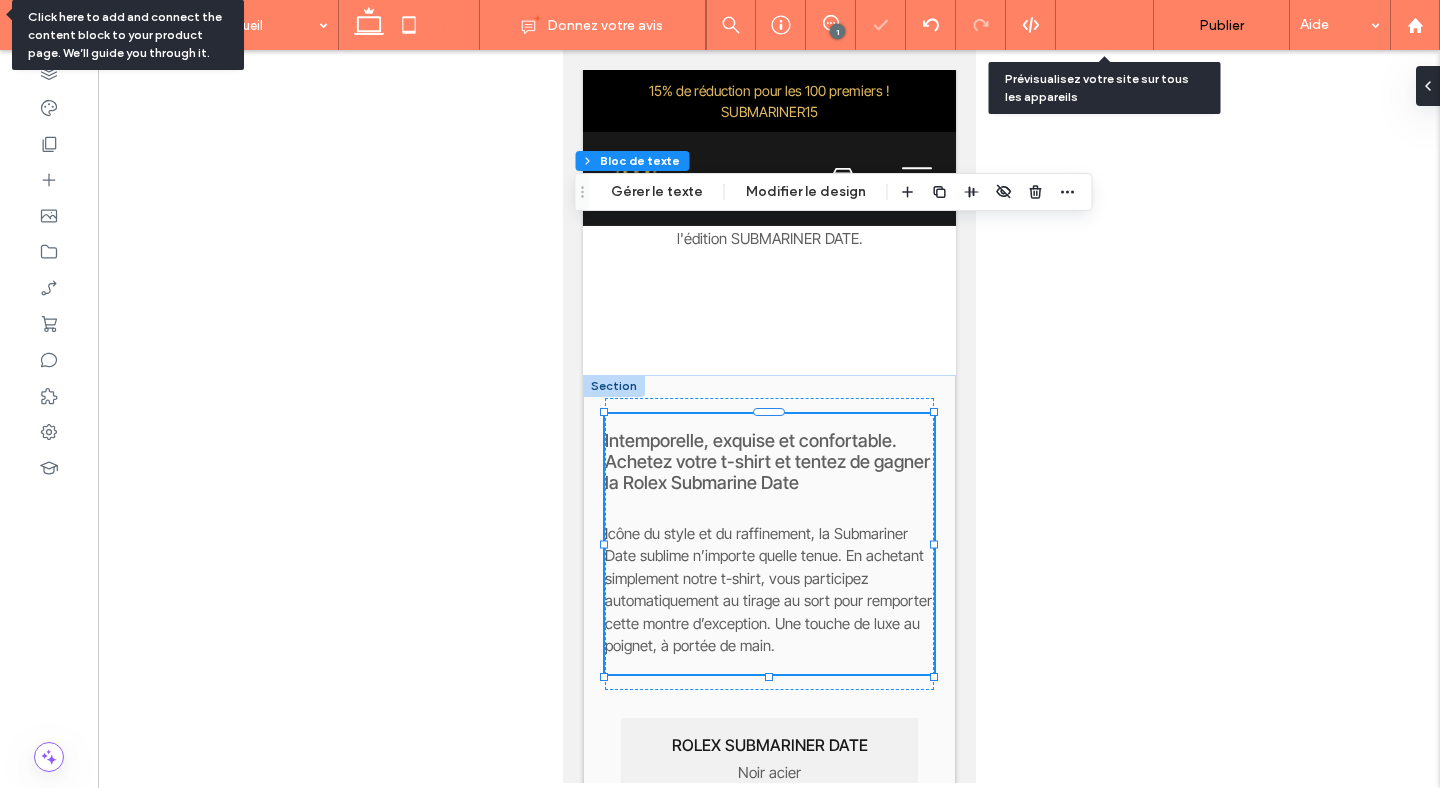 click on "Aperçu" at bounding box center (1094, 25) 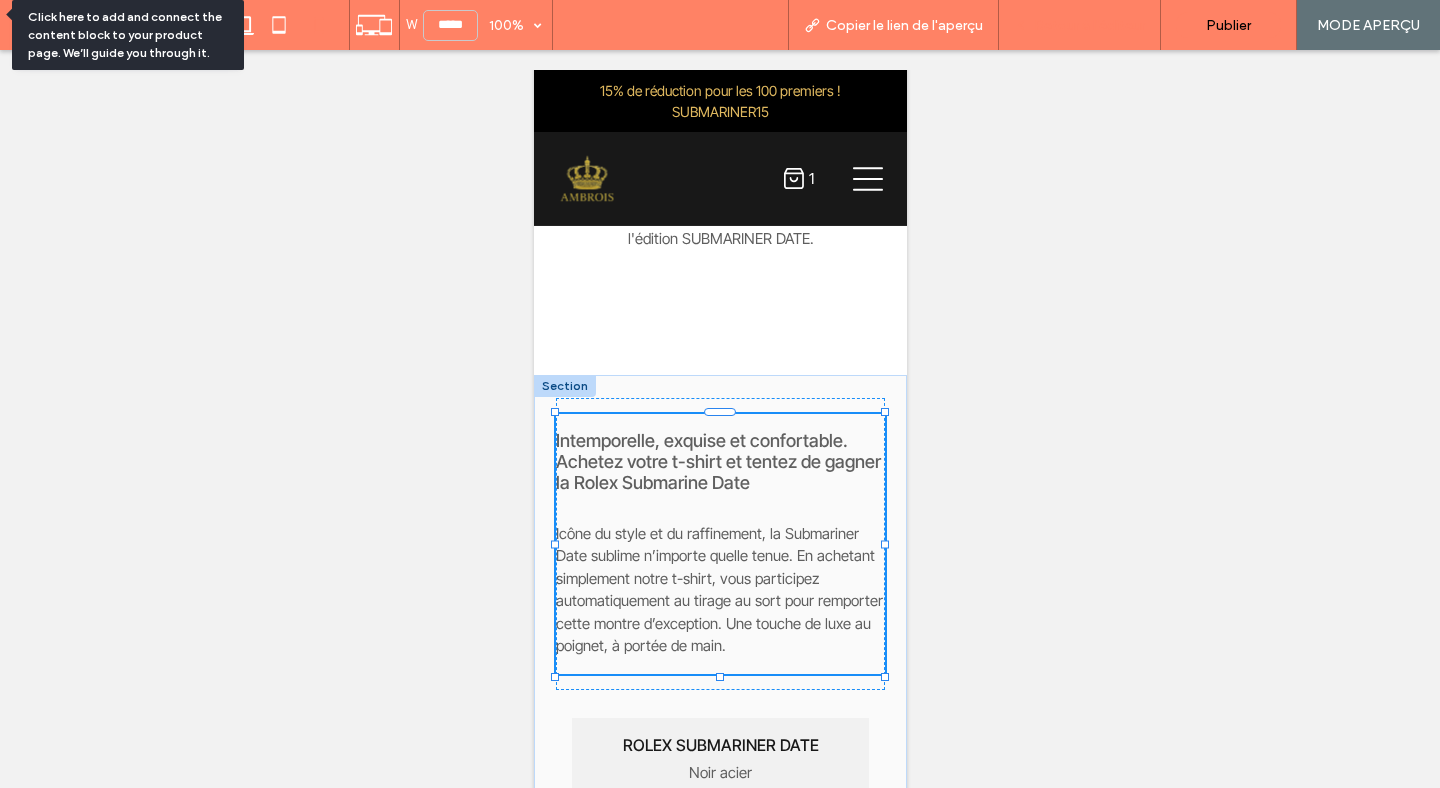 click on "Retour à l'éditeur" at bounding box center (1080, 25) 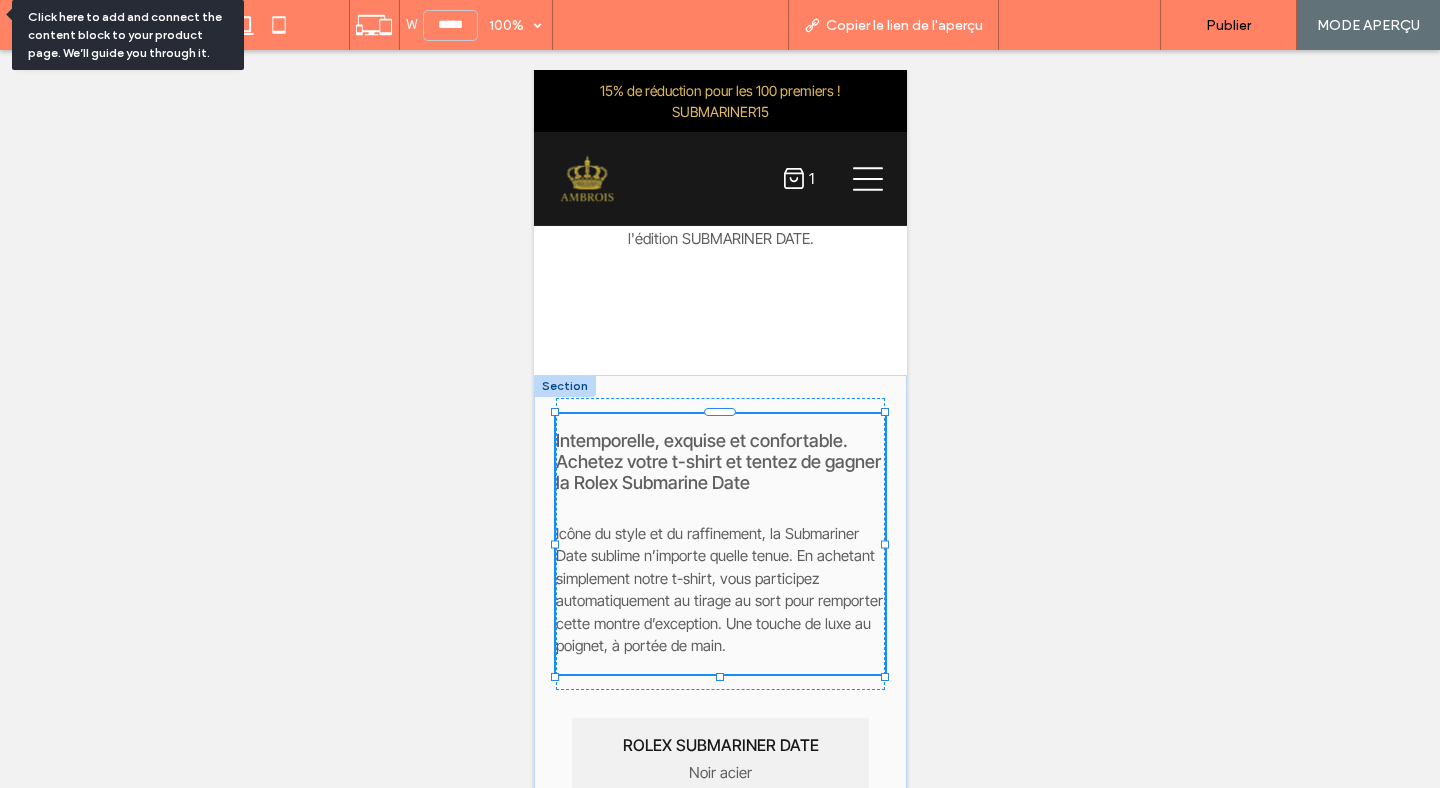 click on "Retour à l'éditeur" at bounding box center [1080, 25] 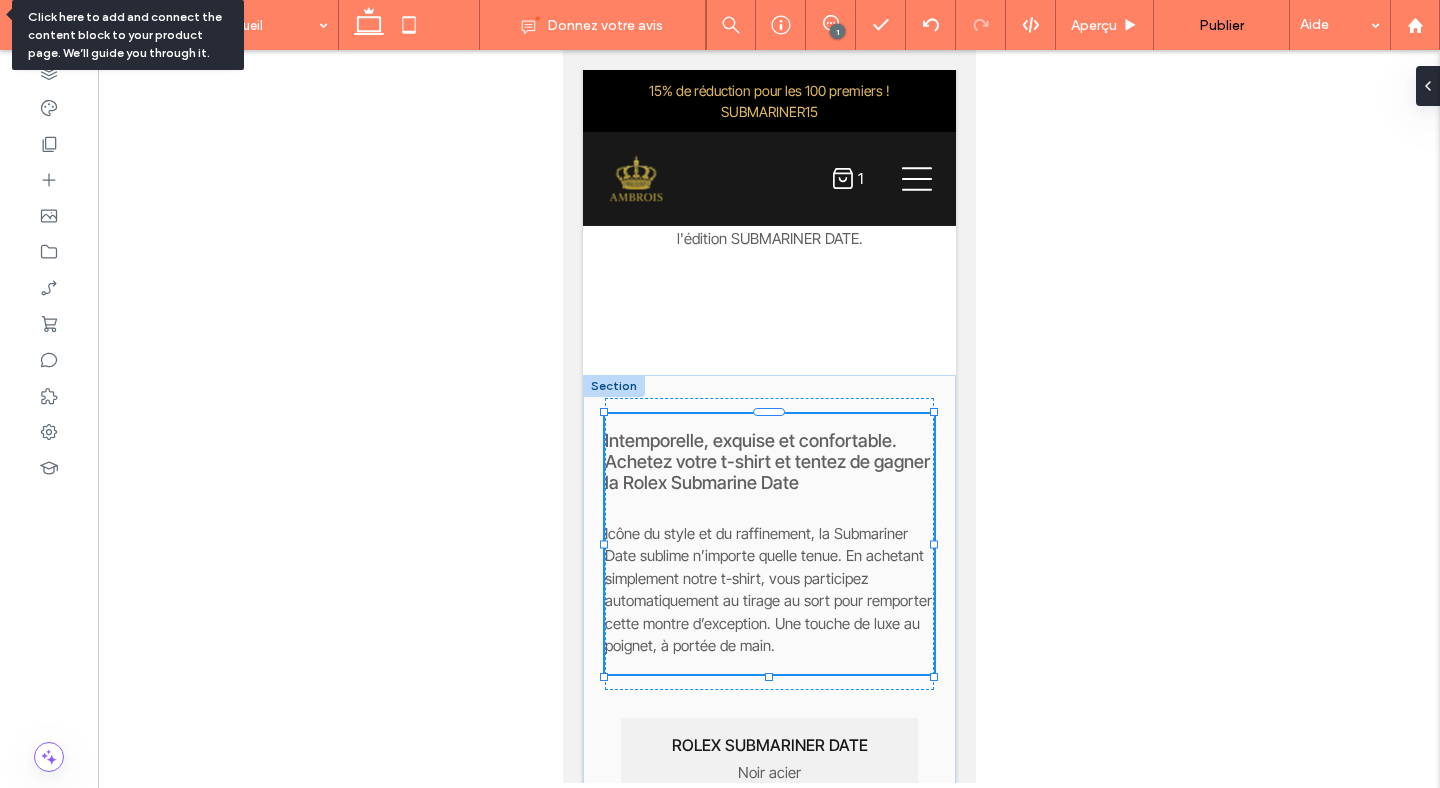 type on "**********" 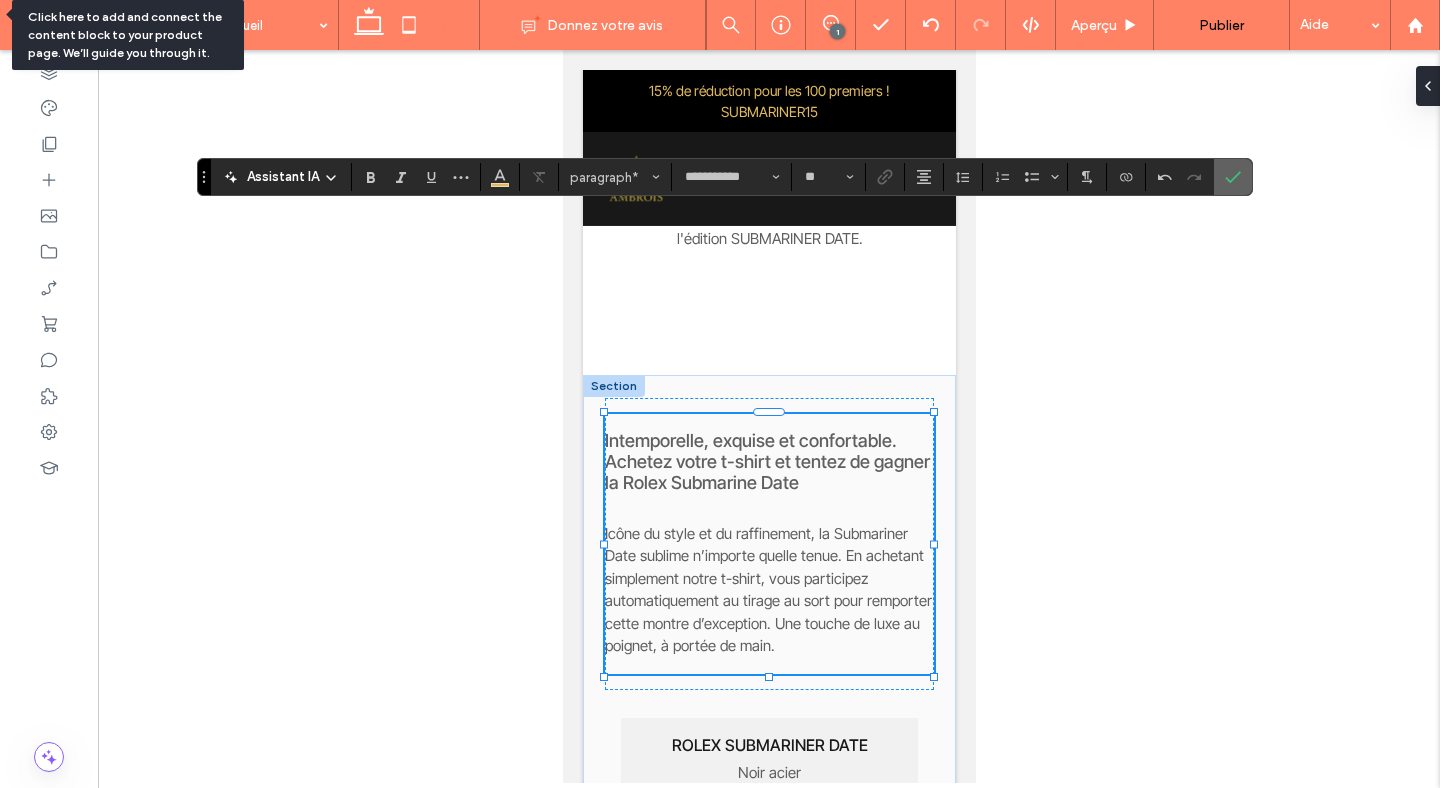 click 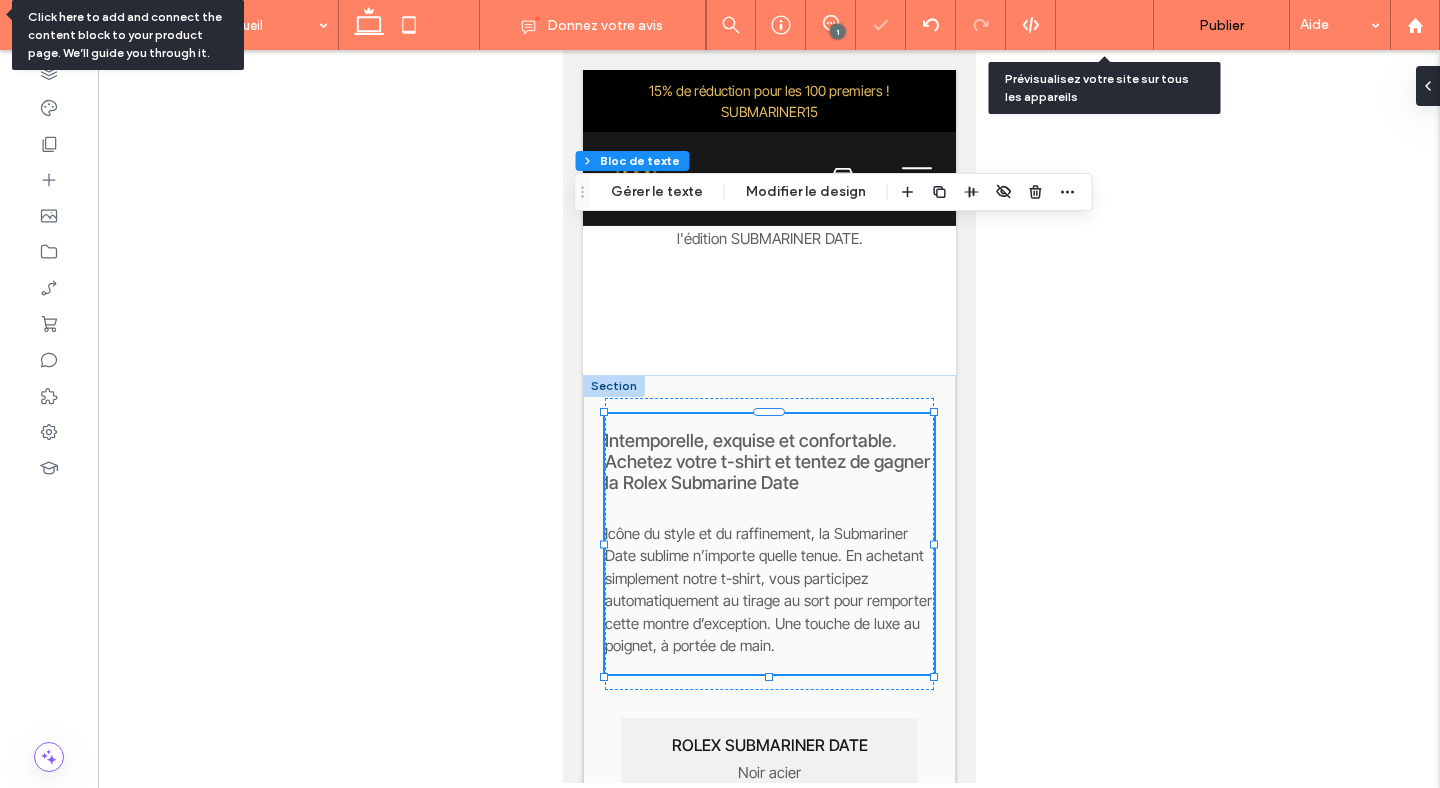 click on "Aperçu" at bounding box center (1094, 25) 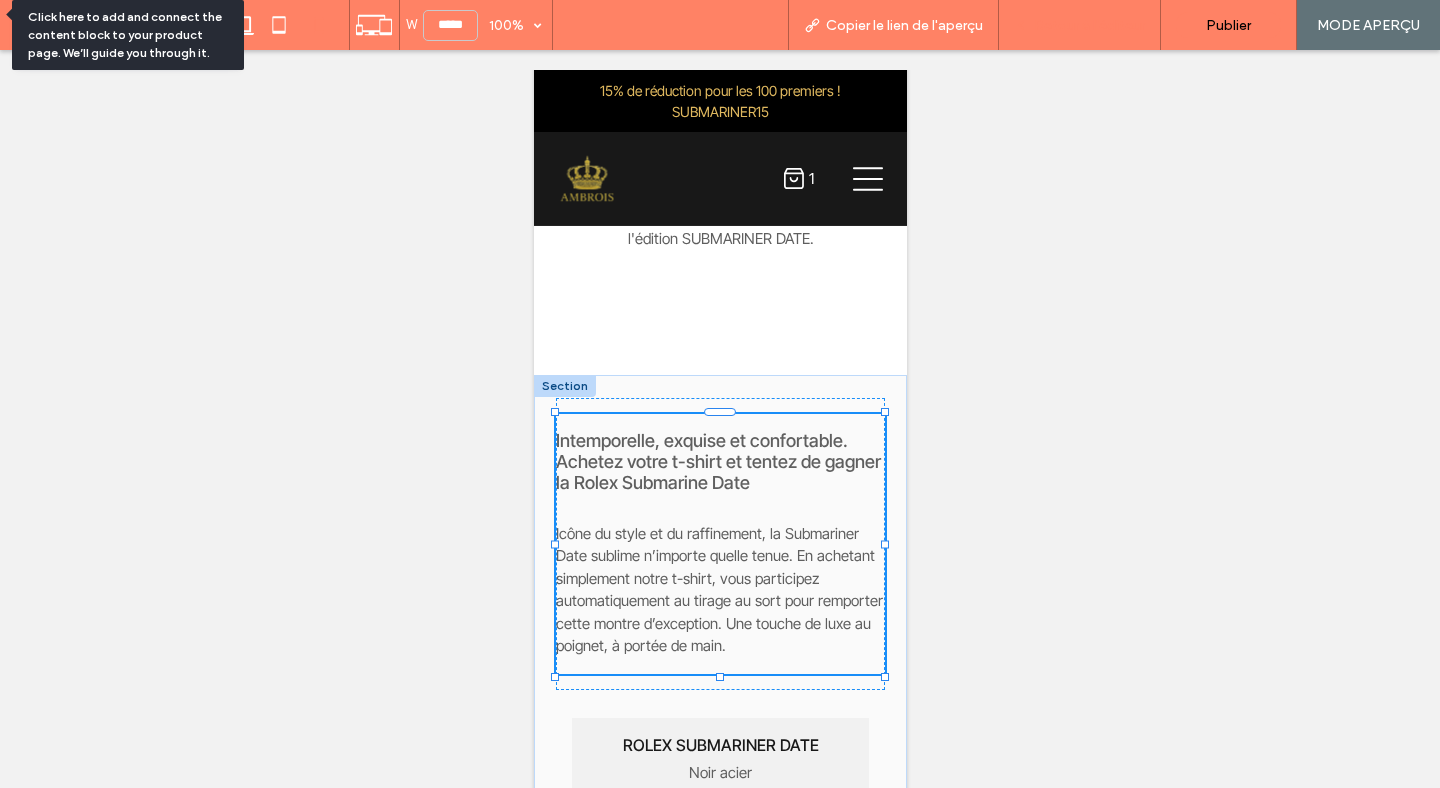 click on "Retour à l'éditeur" at bounding box center [1089, 25] 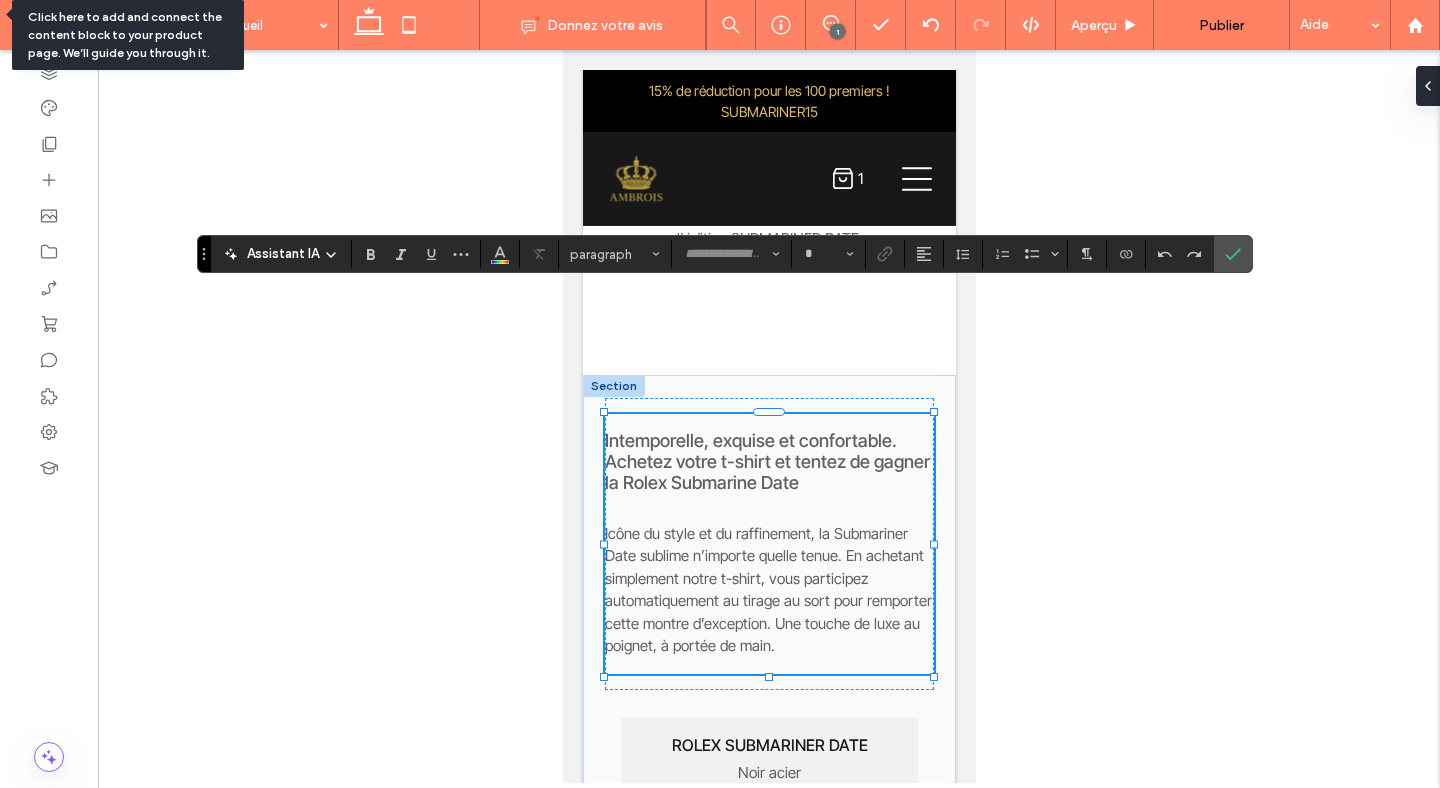 type on "**********" 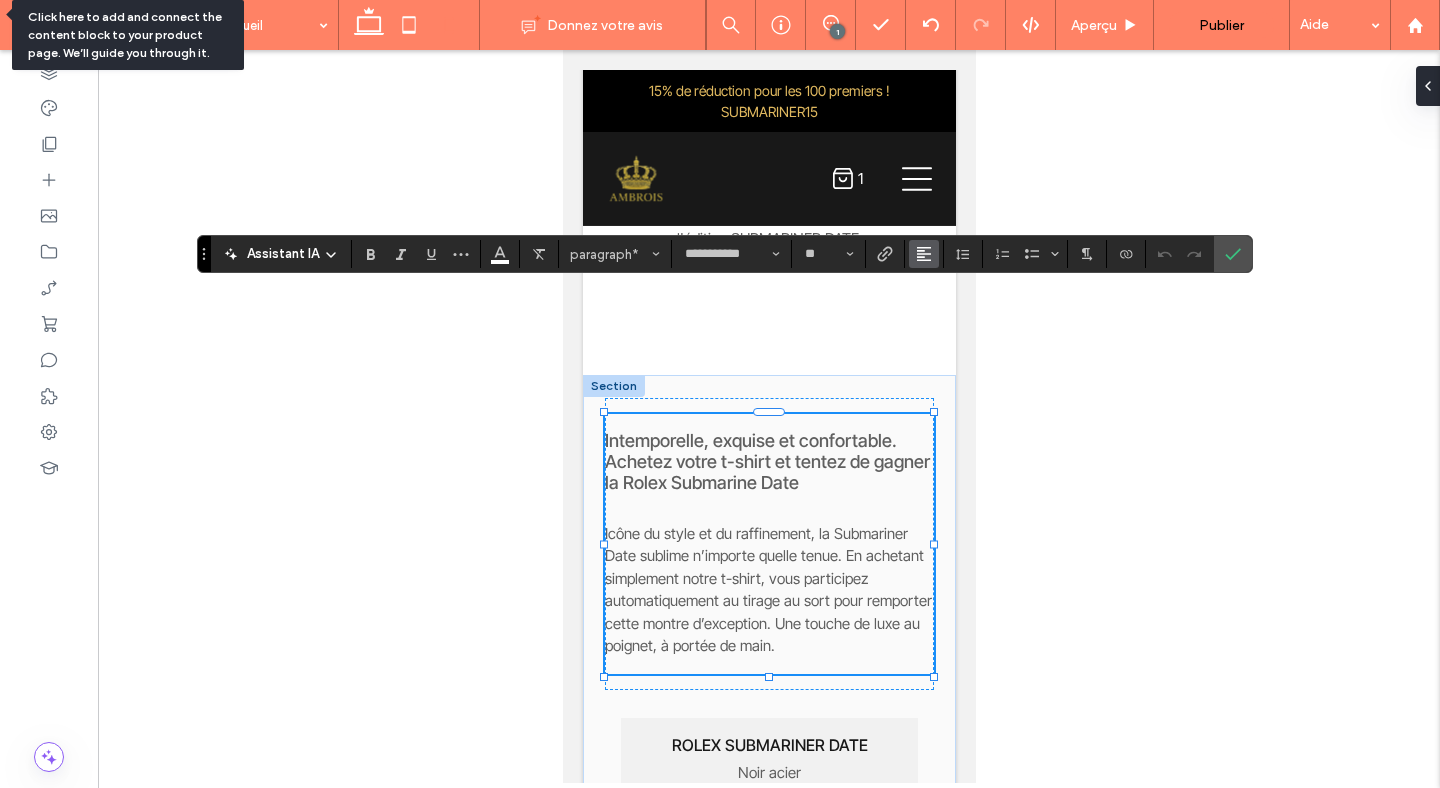 click 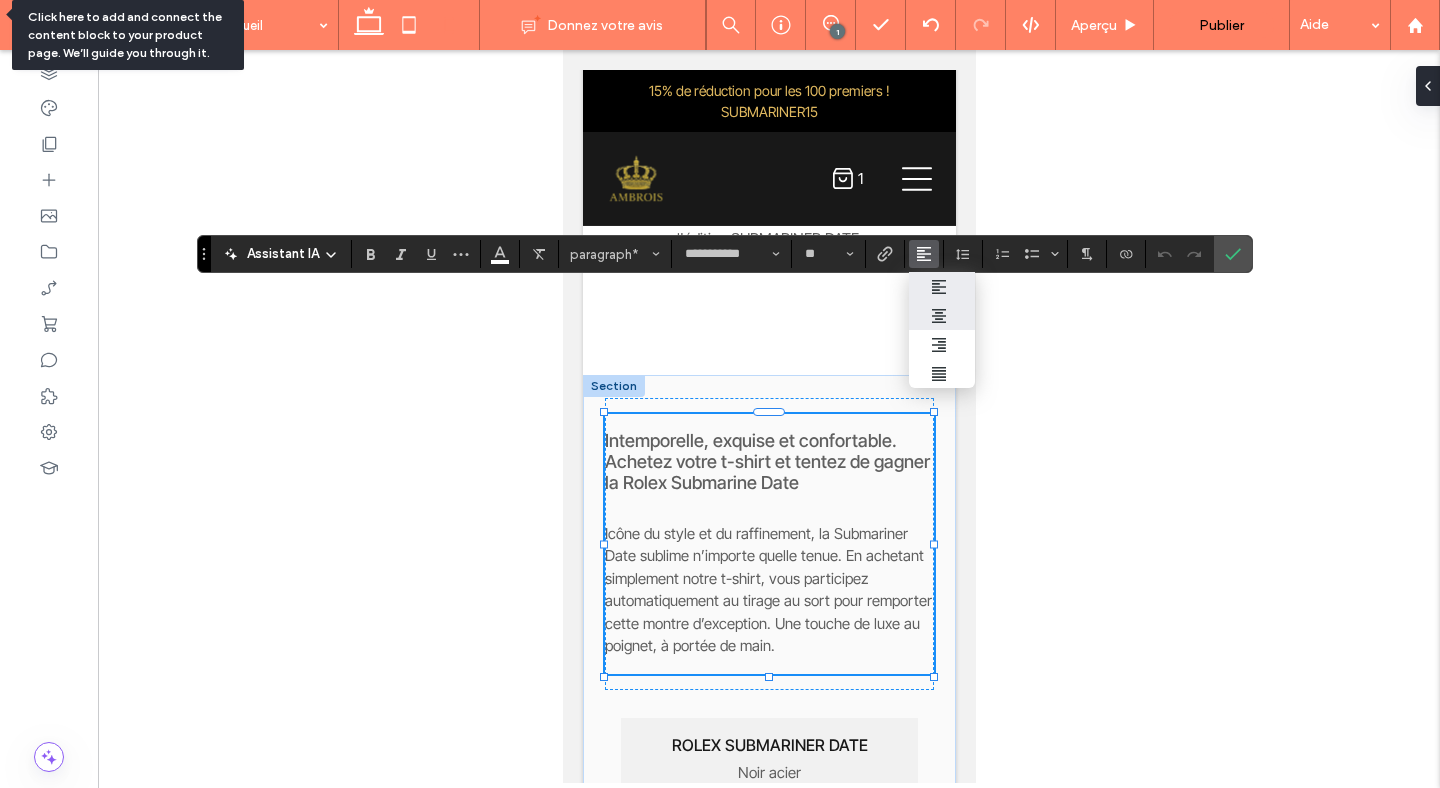 click at bounding box center (942, 315) 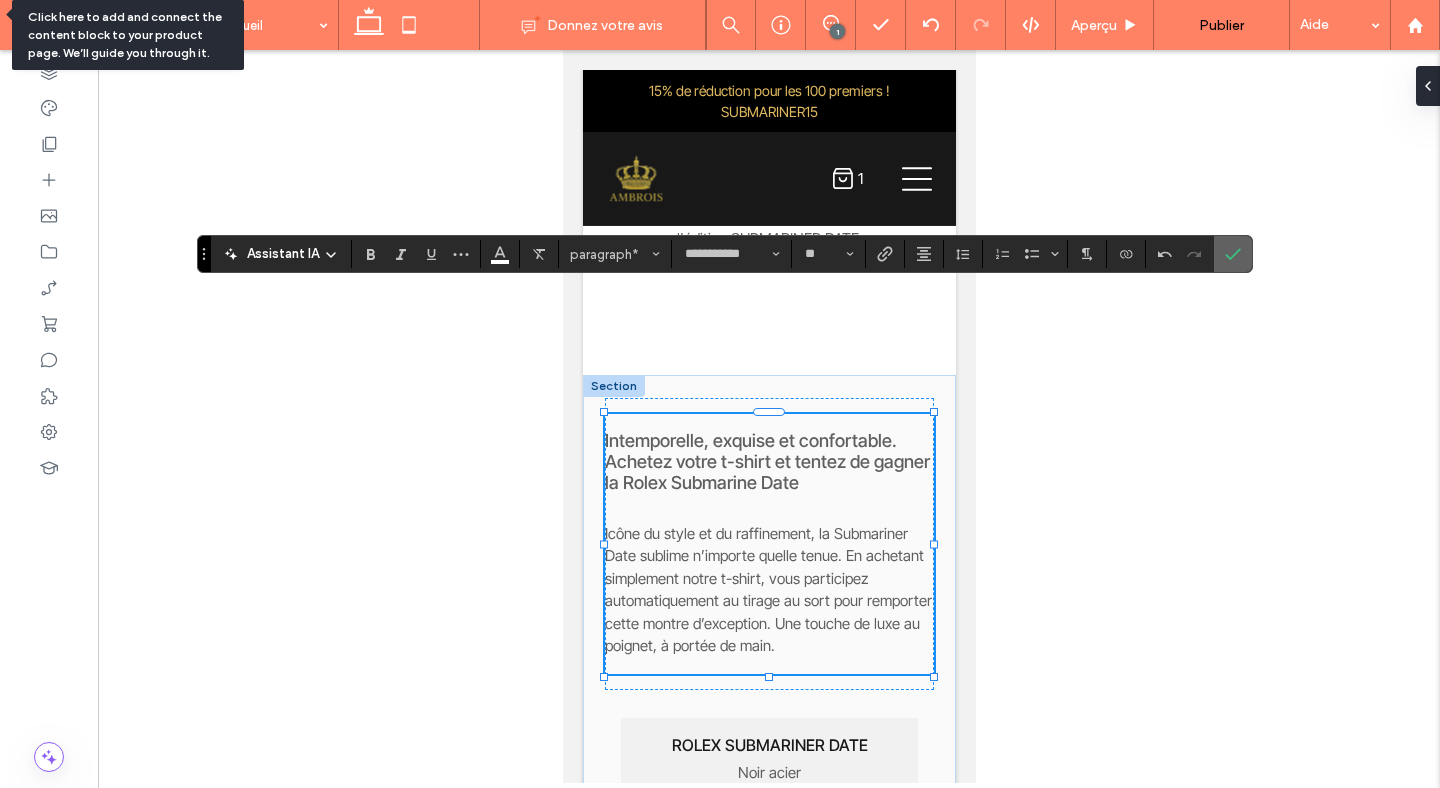 click at bounding box center (1233, 254) 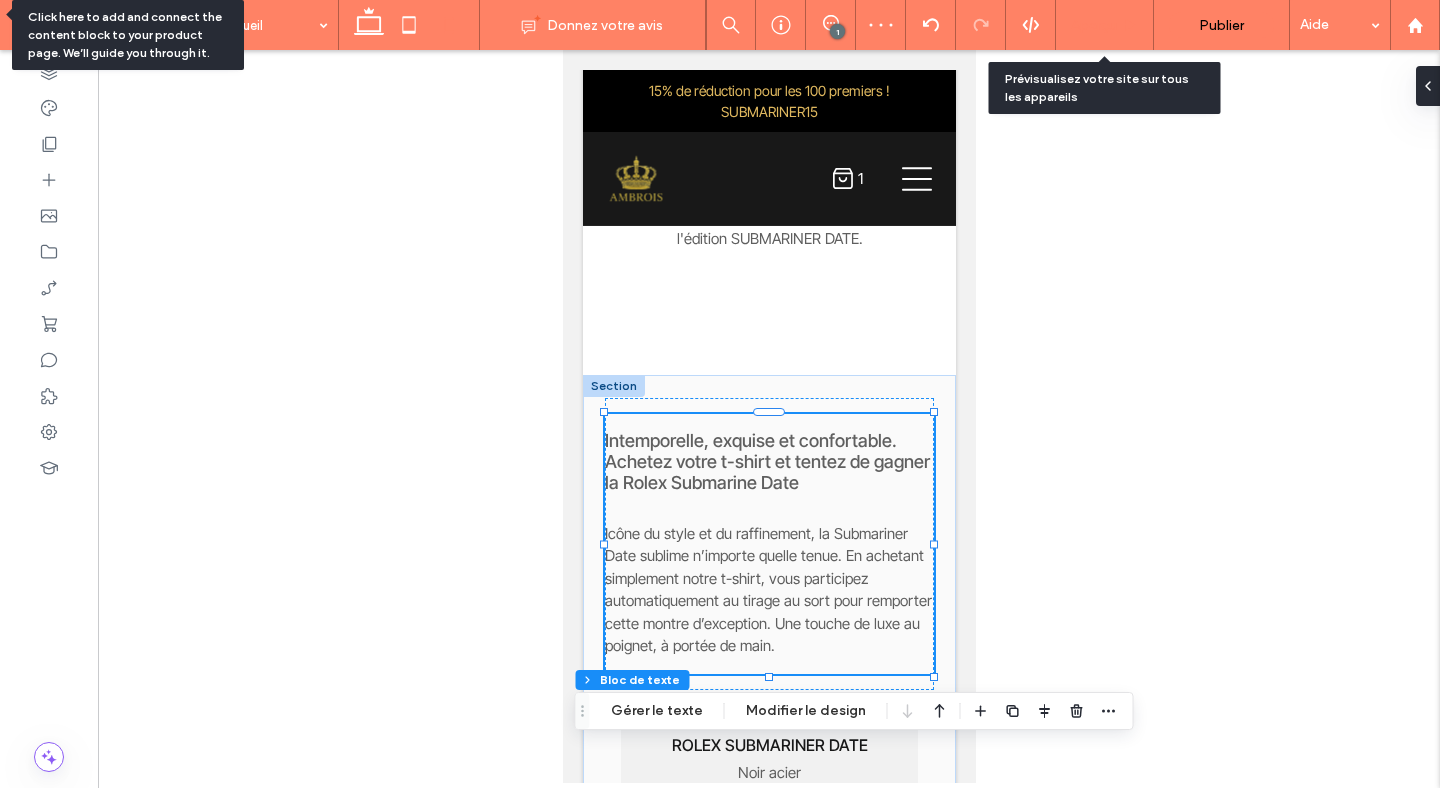 click on "Aperçu" at bounding box center (1105, 25) 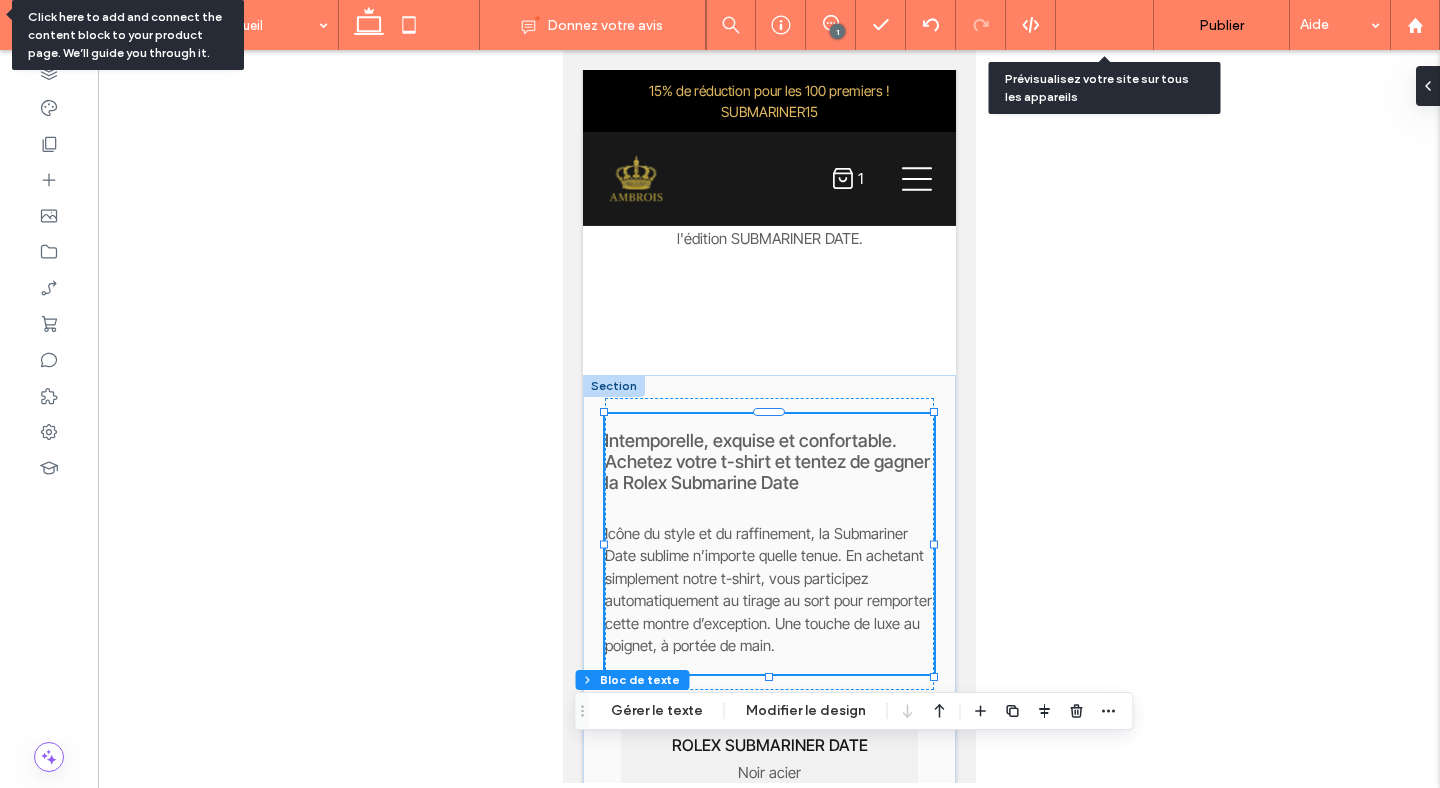 click on "Aperçu" at bounding box center [1094, 25] 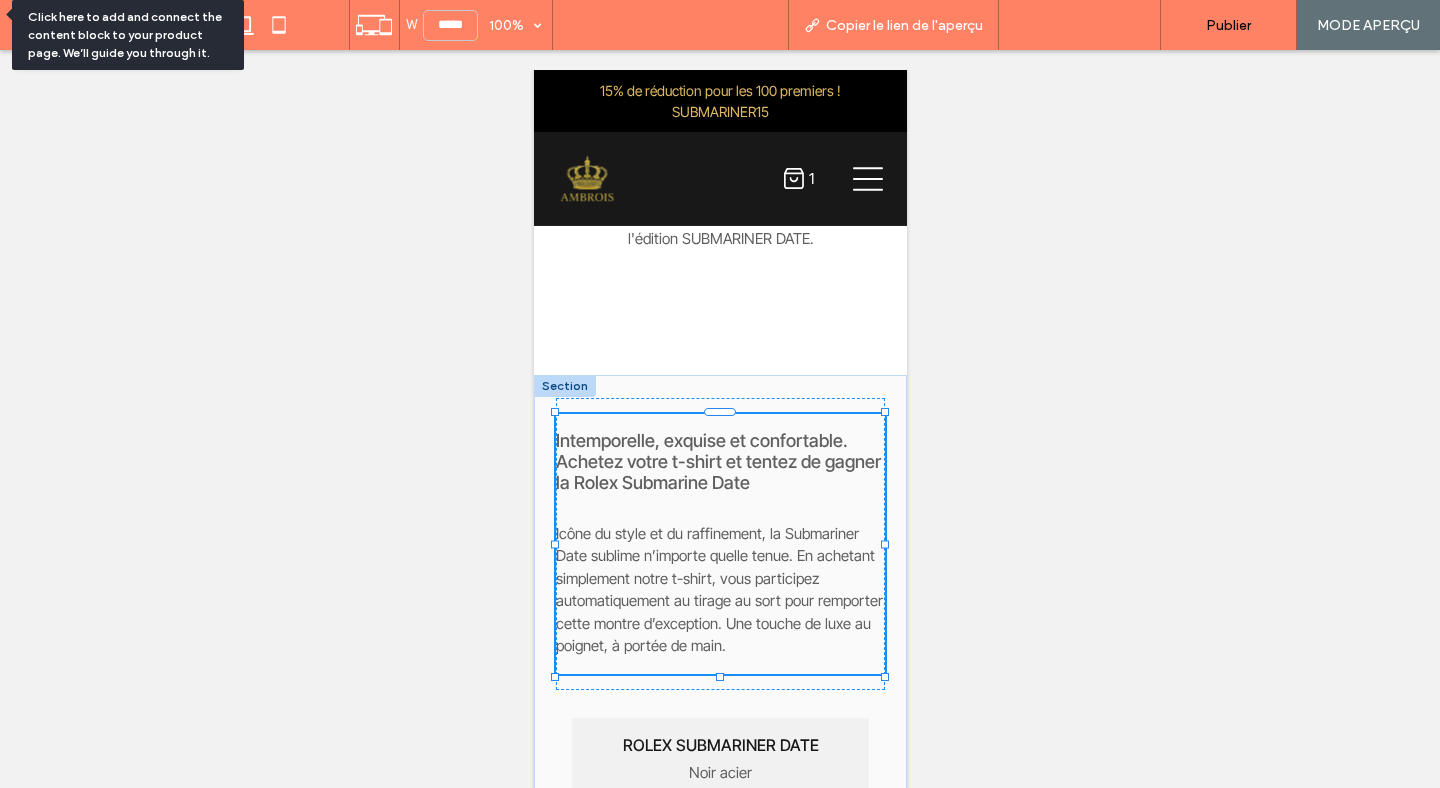 click on "Retour à l'éditeur" at bounding box center (1080, 25) 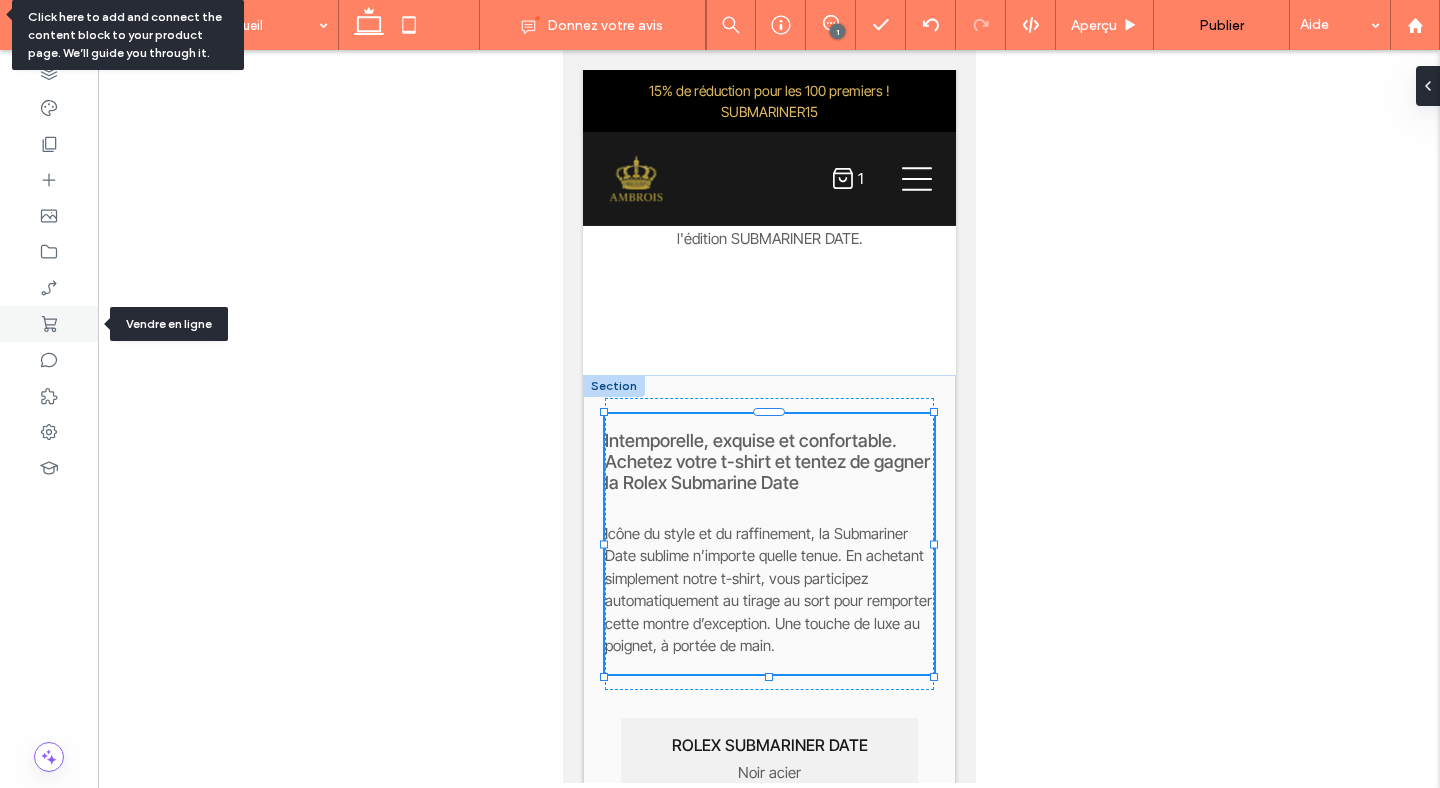 click 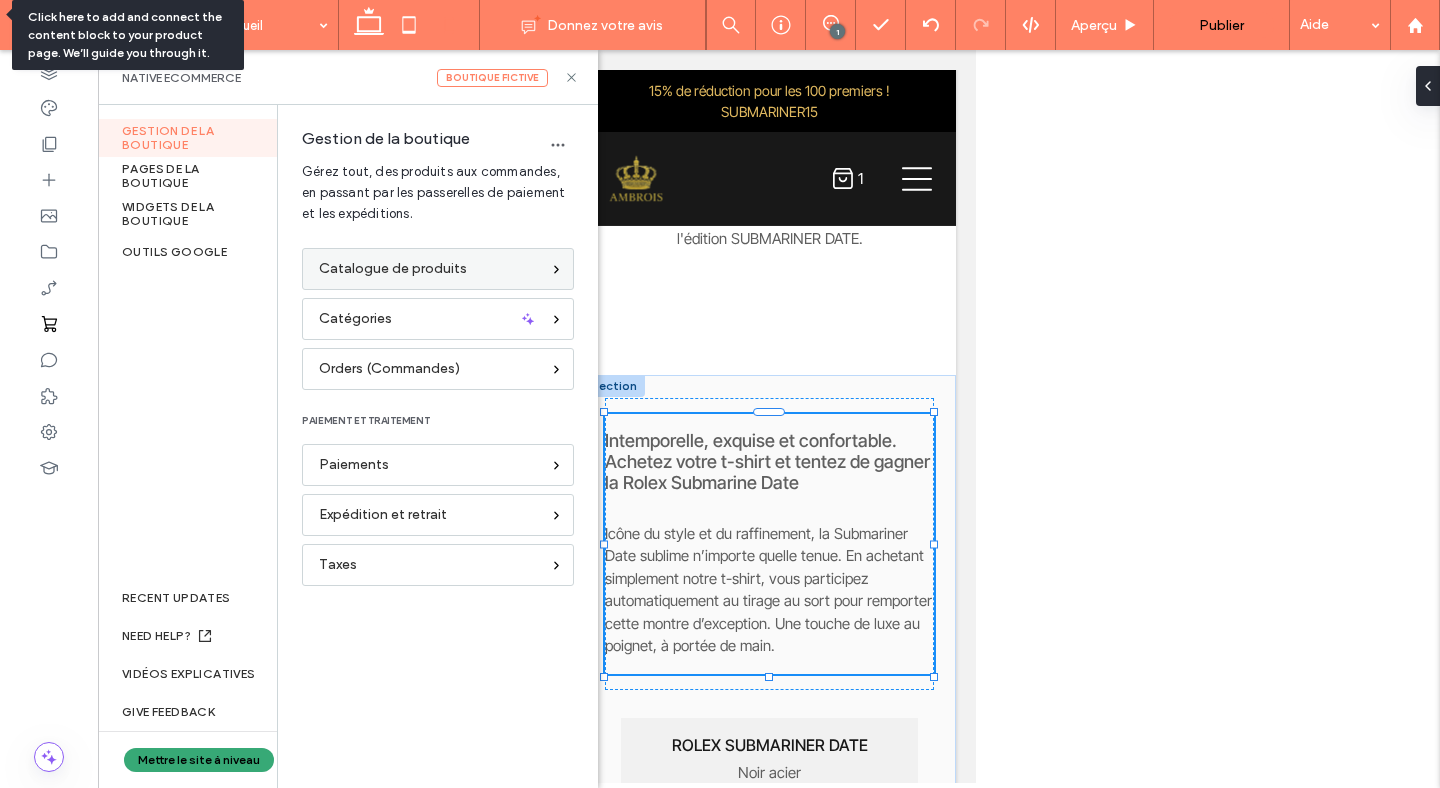 click on "Catalogue de produits" at bounding box center [393, 269] 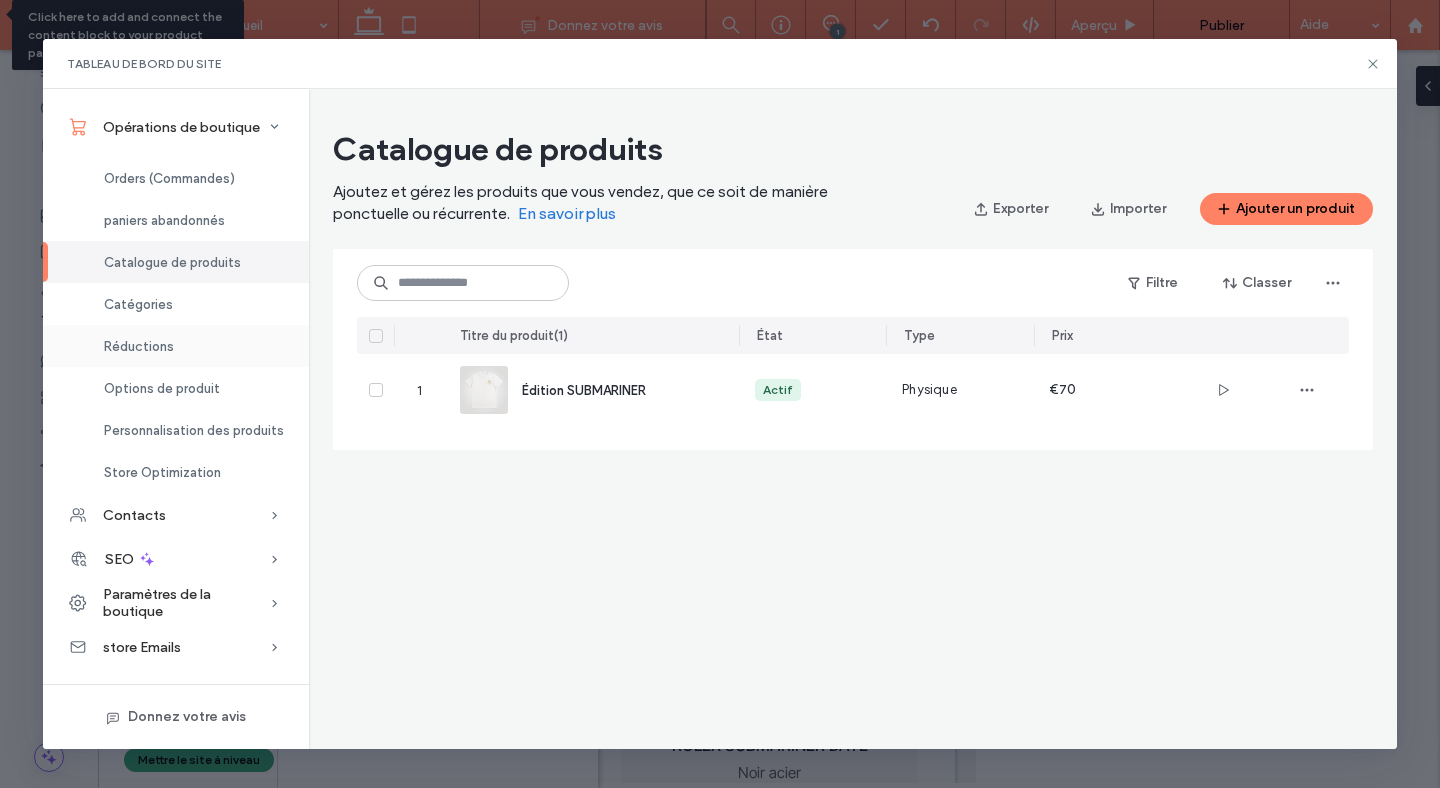 click on "Réductions" at bounding box center (176, 346) 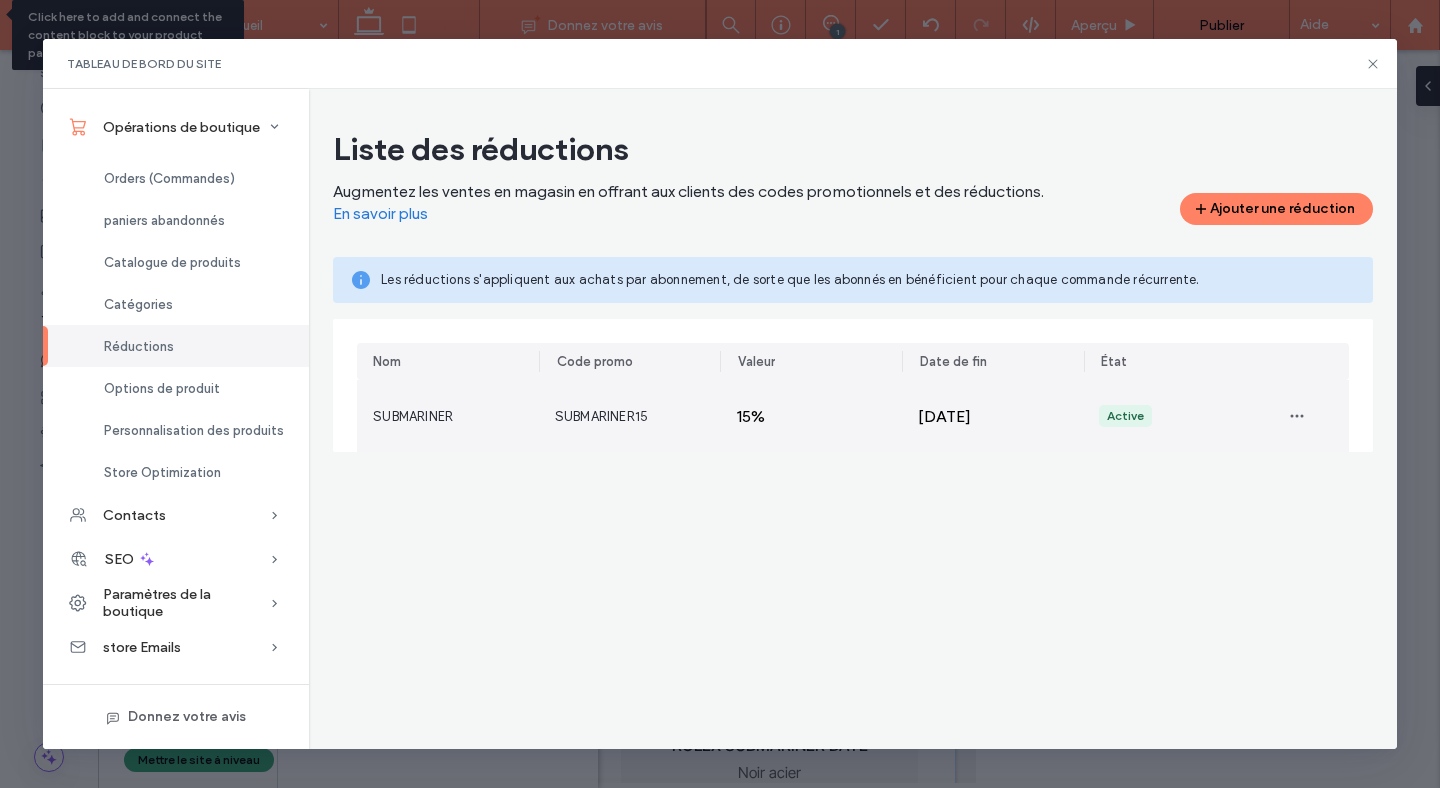 click on "SUBMARINER15" at bounding box center [601, 416] 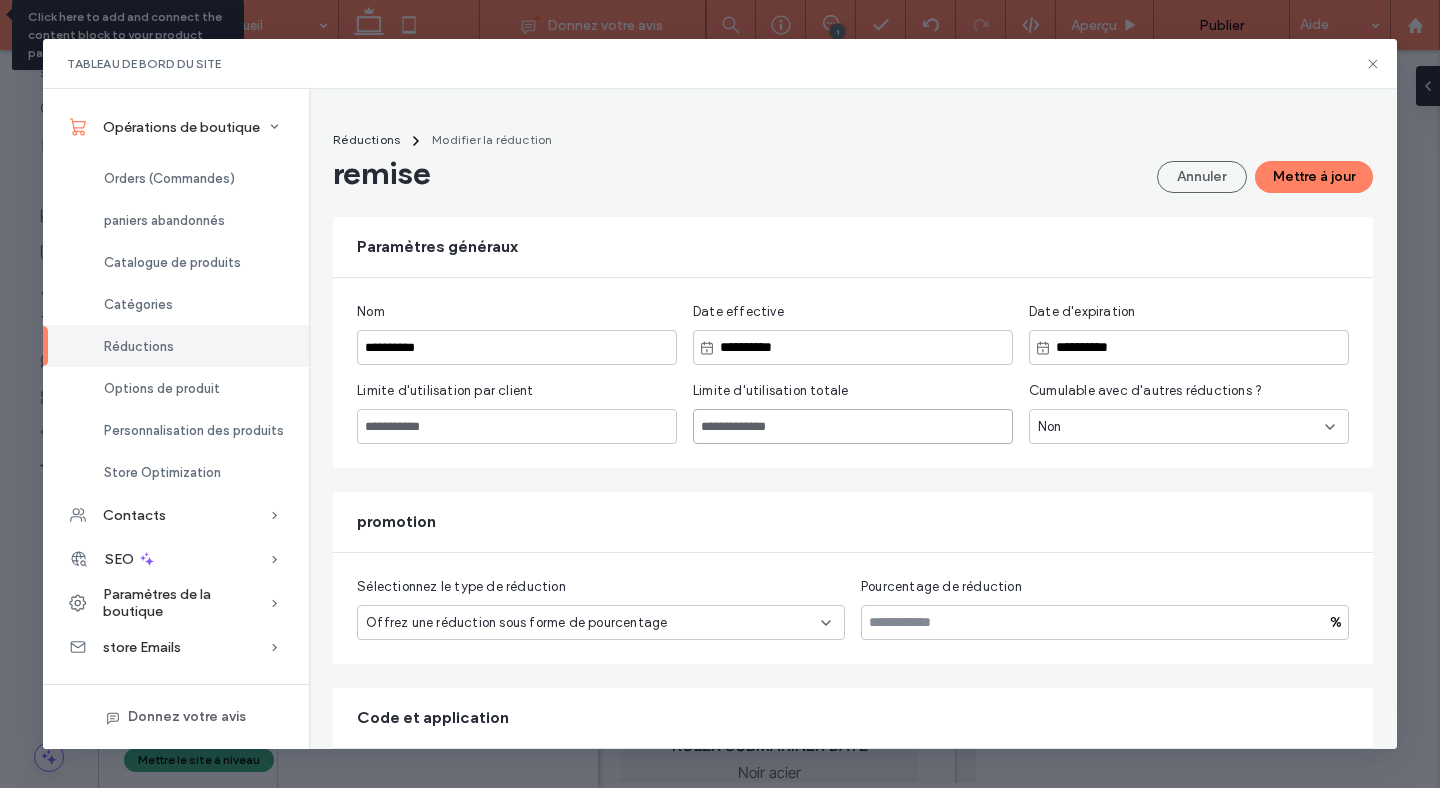click on "***" at bounding box center [853, 426] 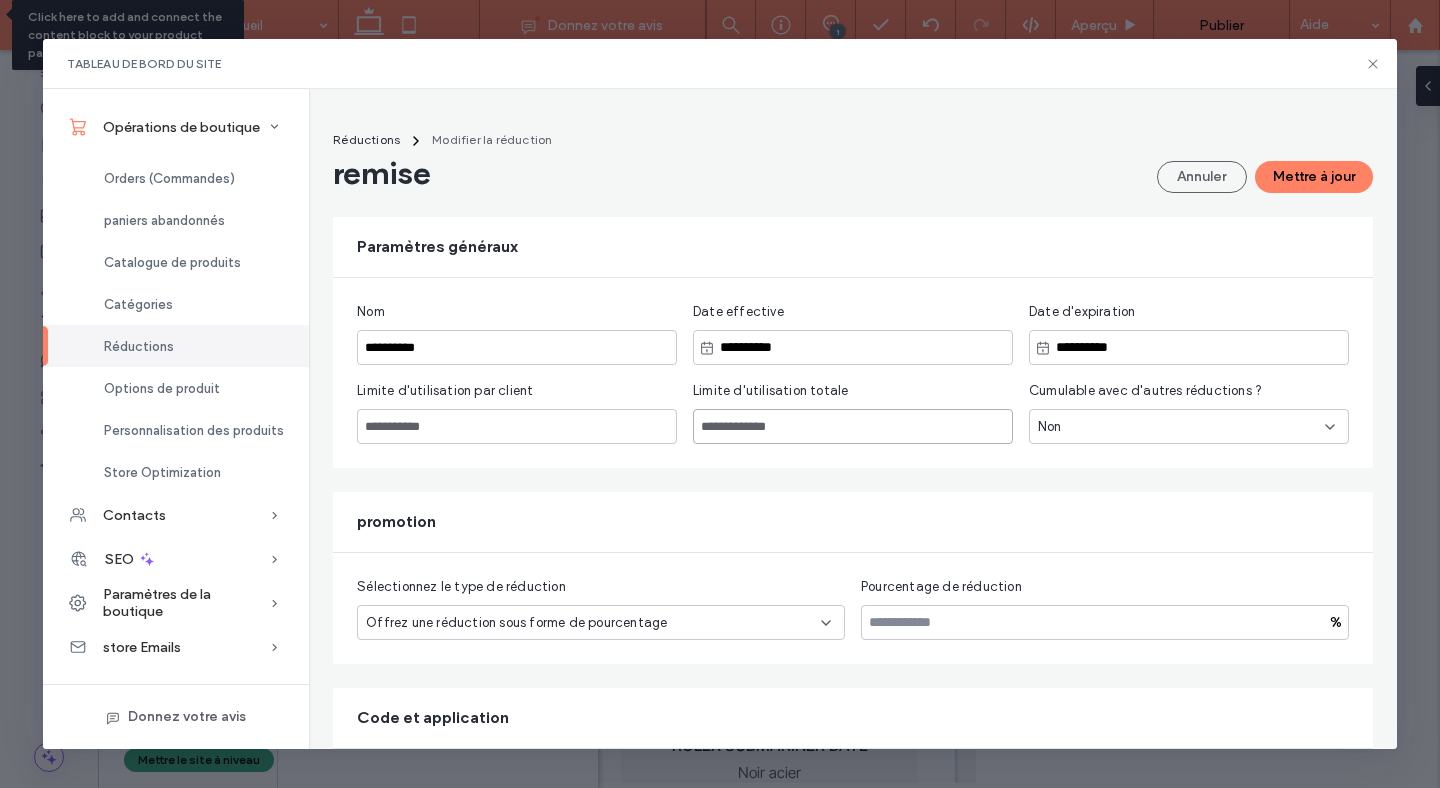 type on "****" 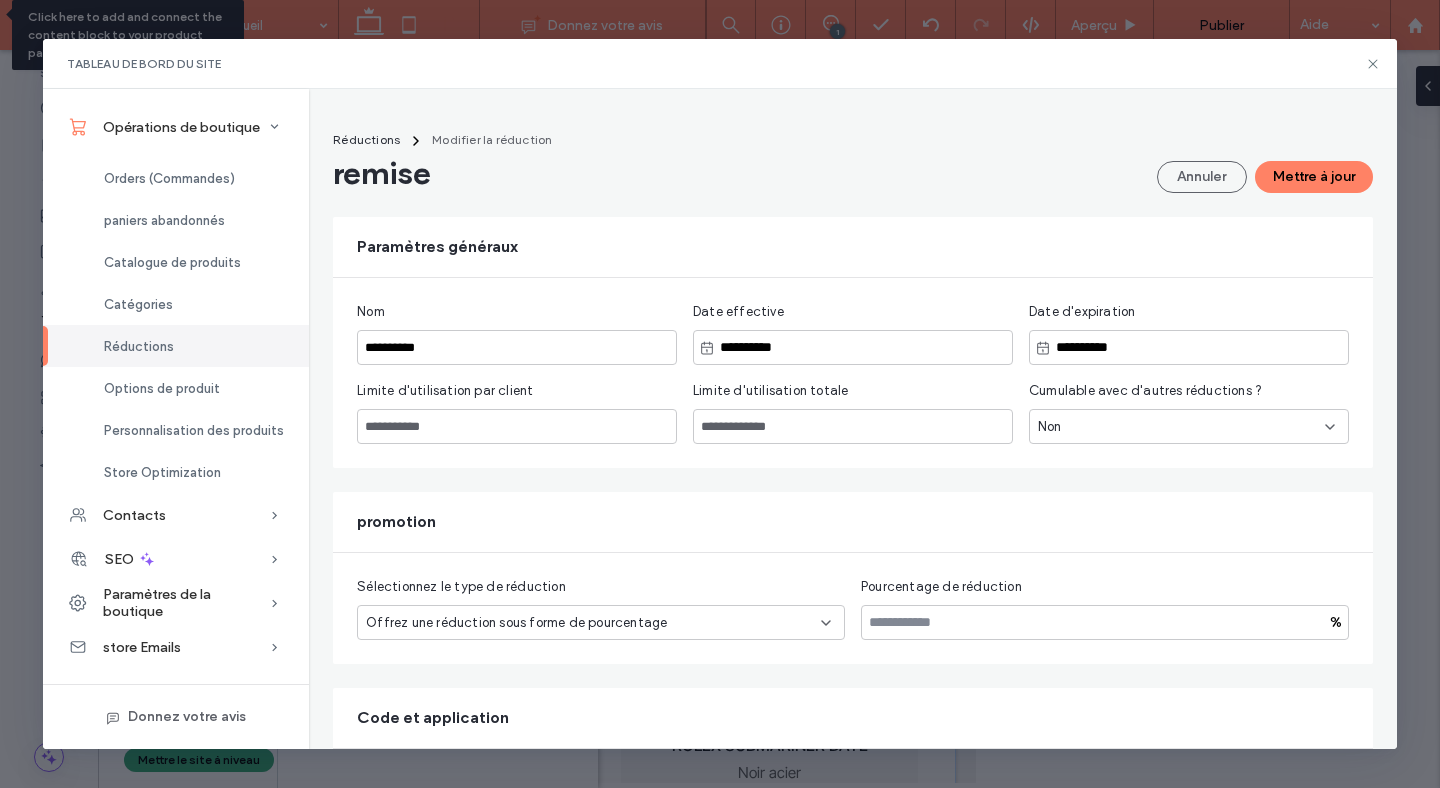 click on "Paramètres généraux" at bounding box center (853, 247) 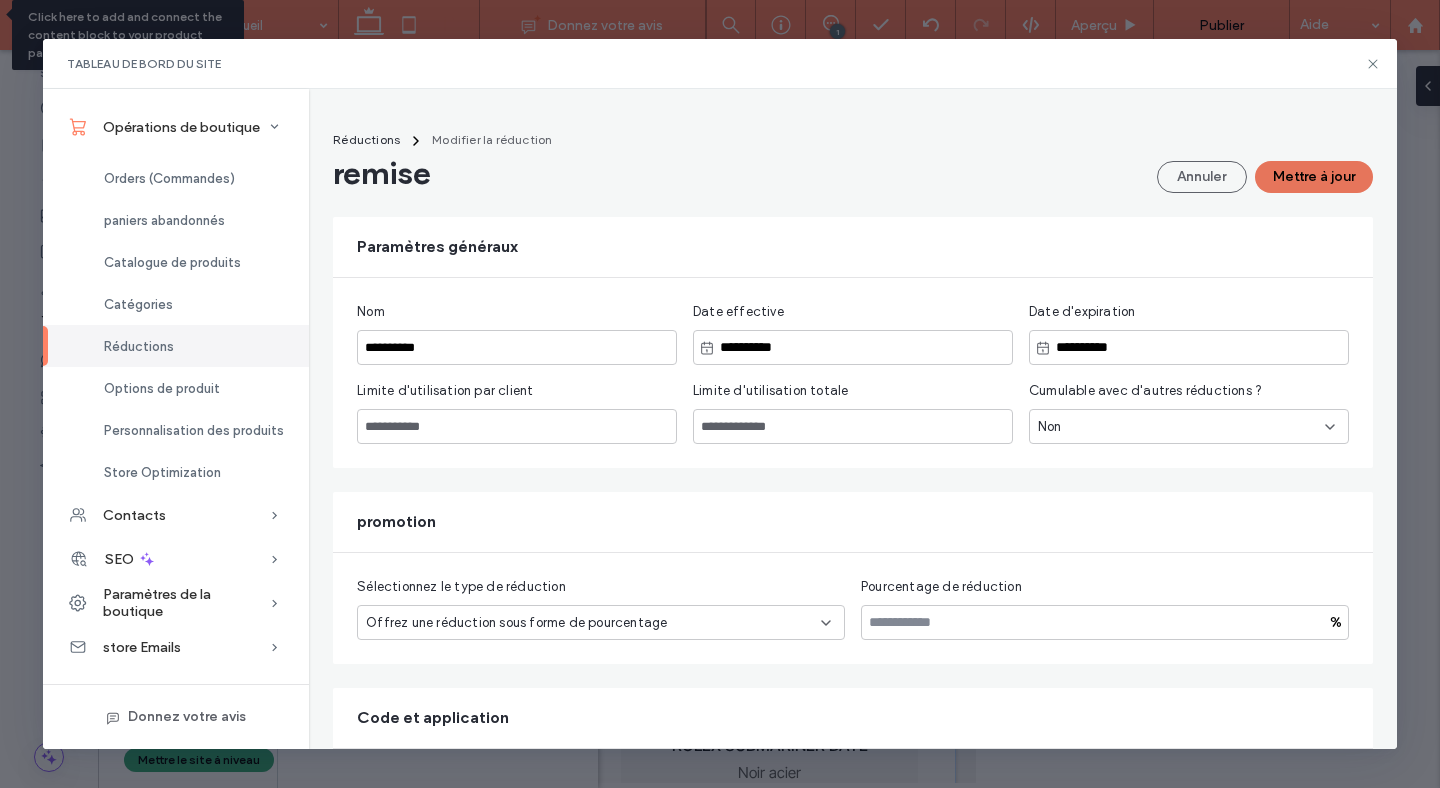 click on "Mettre à jour" at bounding box center [1314, 177] 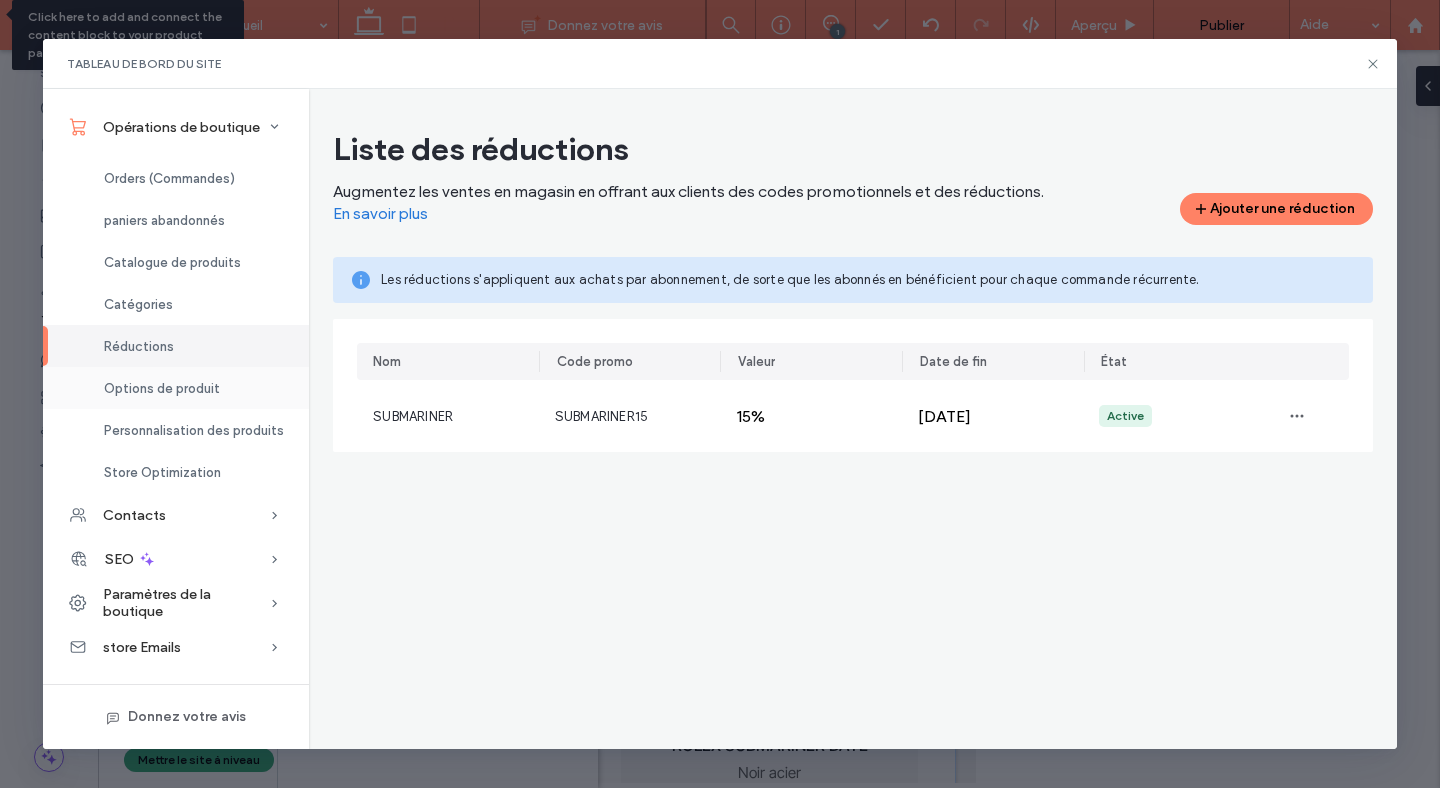 click on "Options de produit" at bounding box center [162, 388] 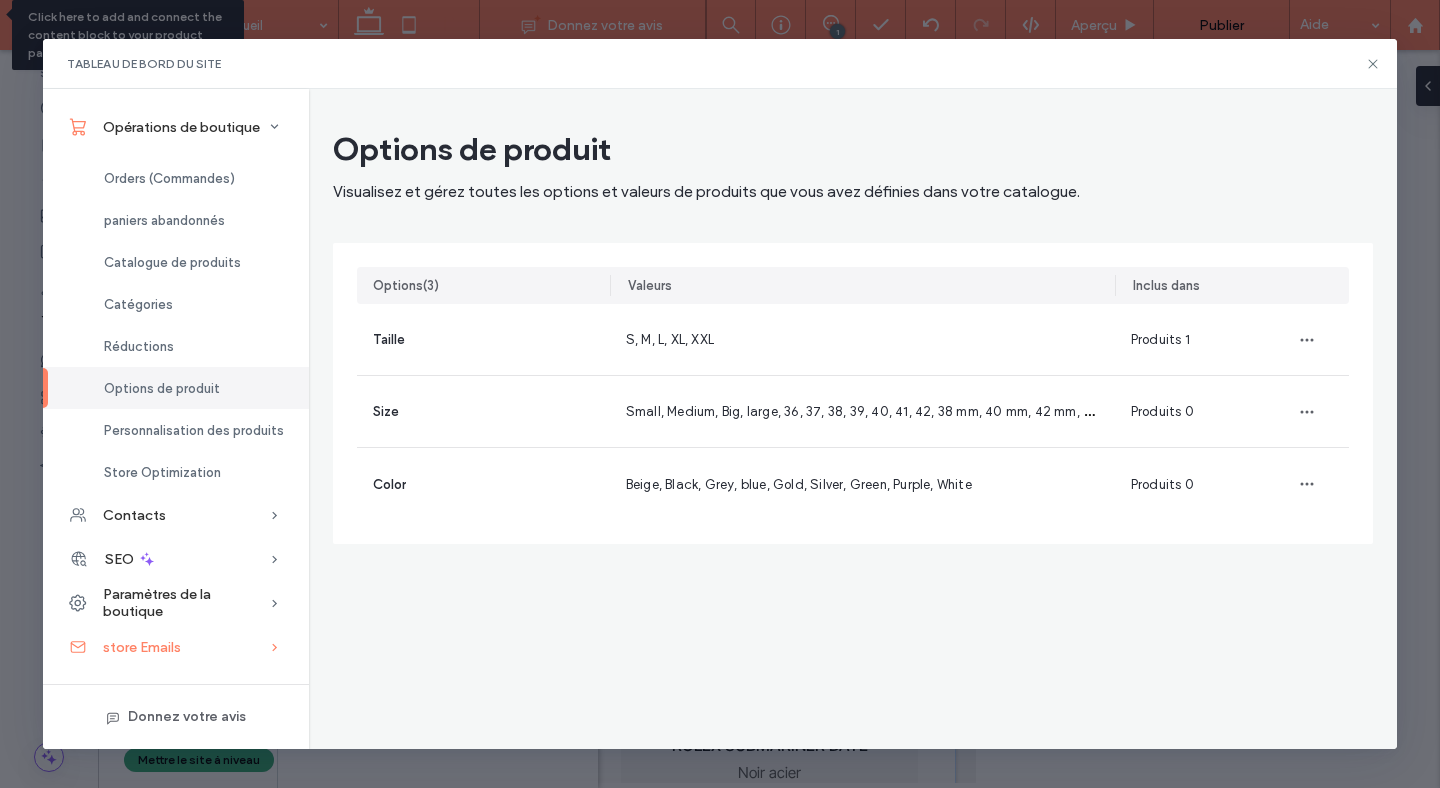 click on "store Emails" at bounding box center [142, 647] 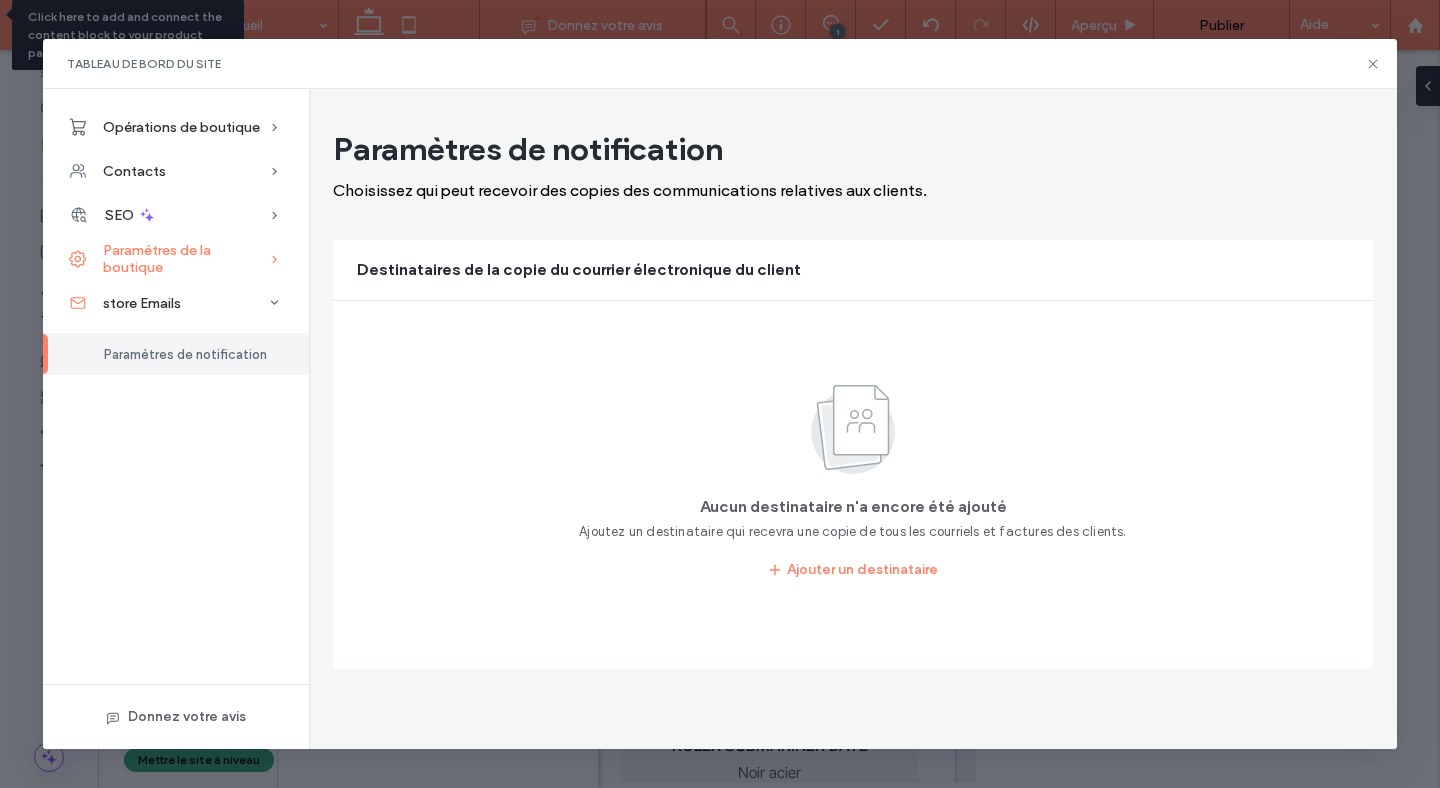click on "Paramètres de la boutique" at bounding box center [186, 259] 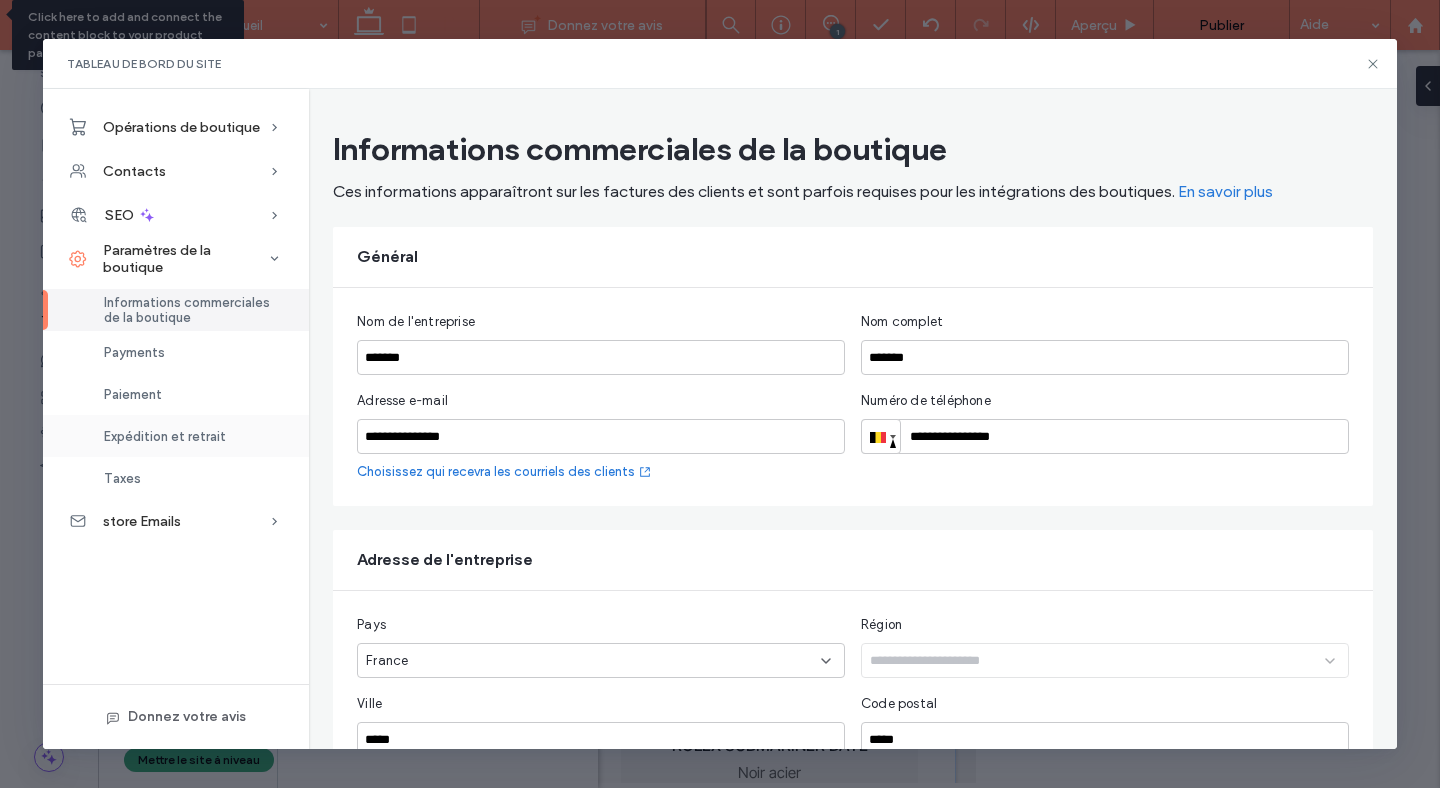 click on "Expédition et retrait" at bounding box center (165, 436) 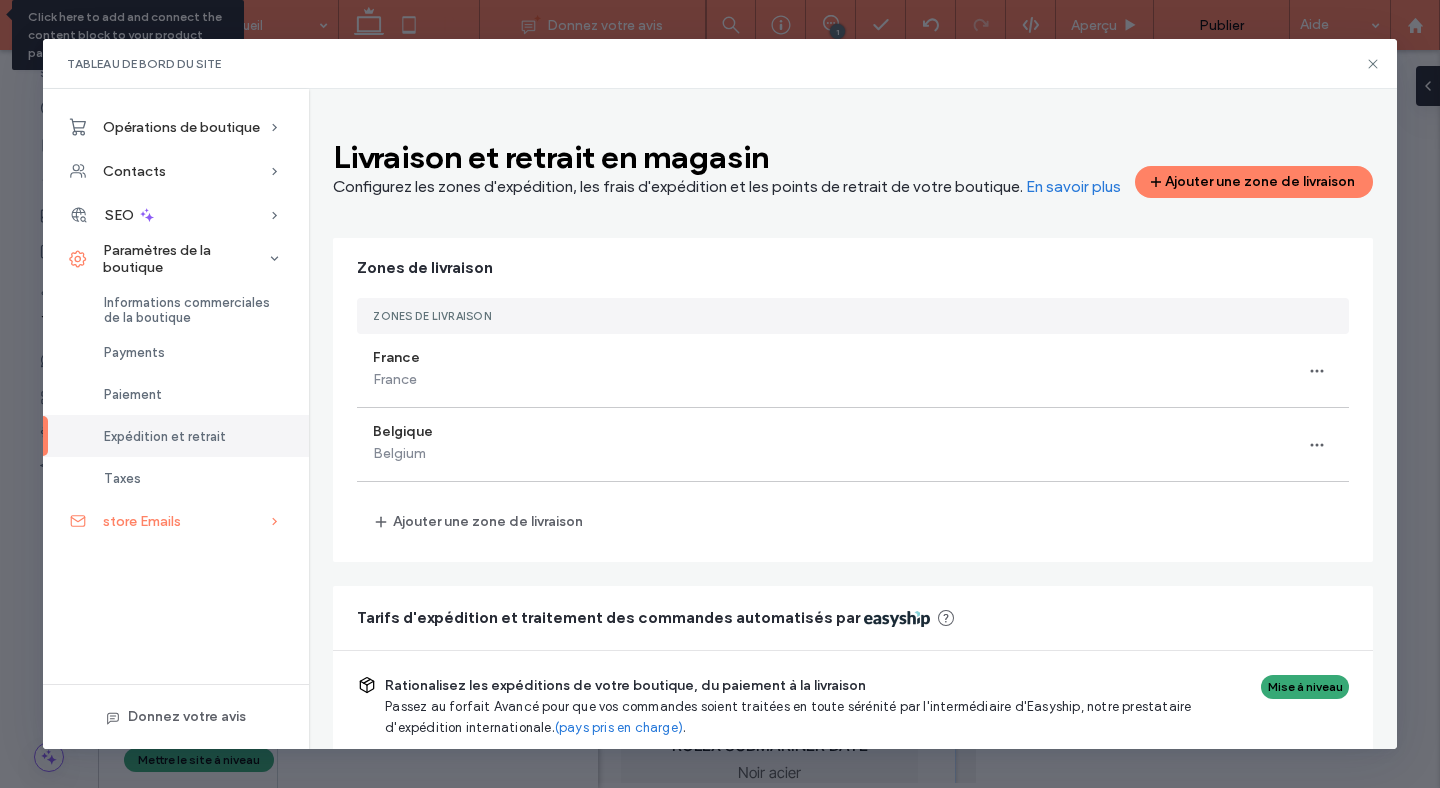 click on "store Emails" at bounding box center (142, 521) 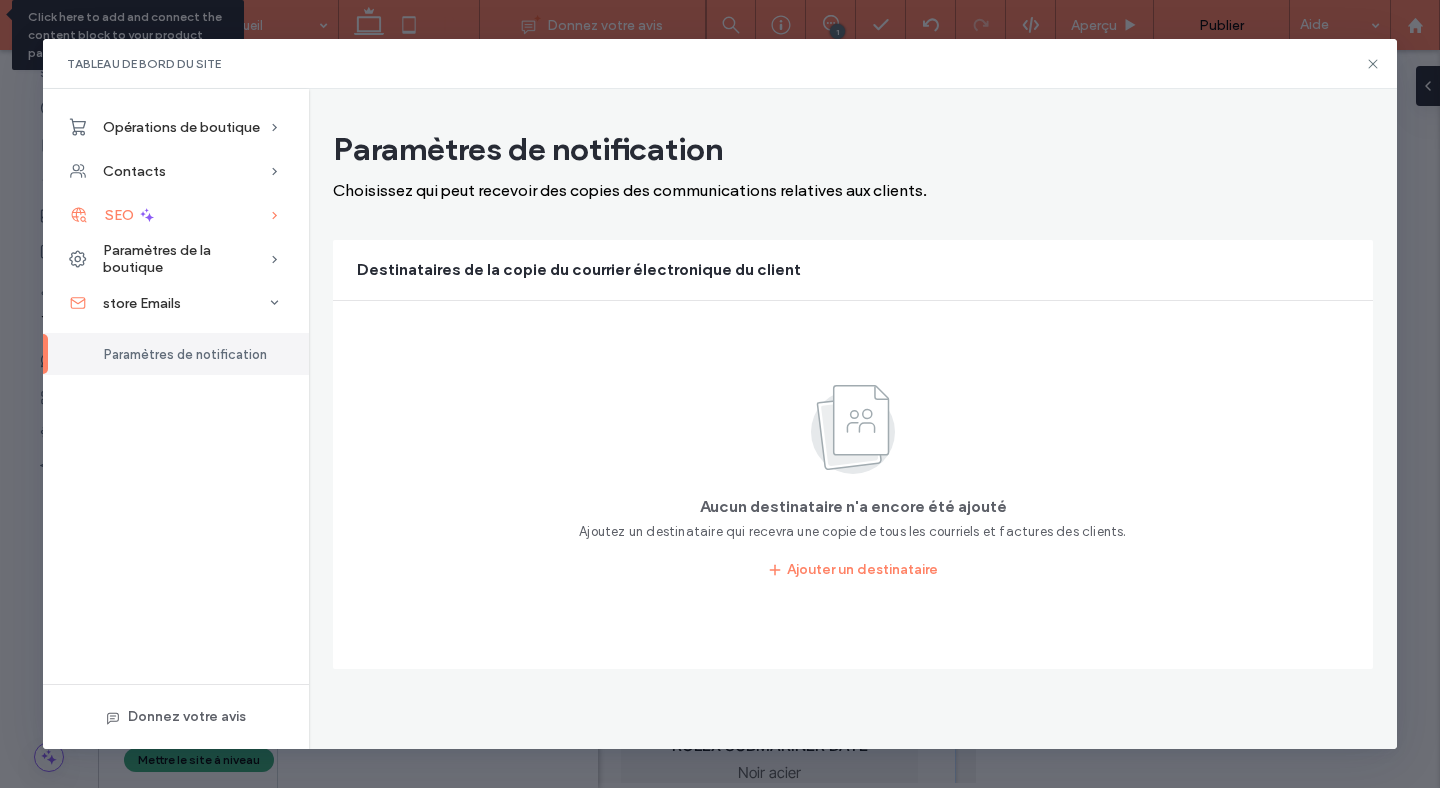 click 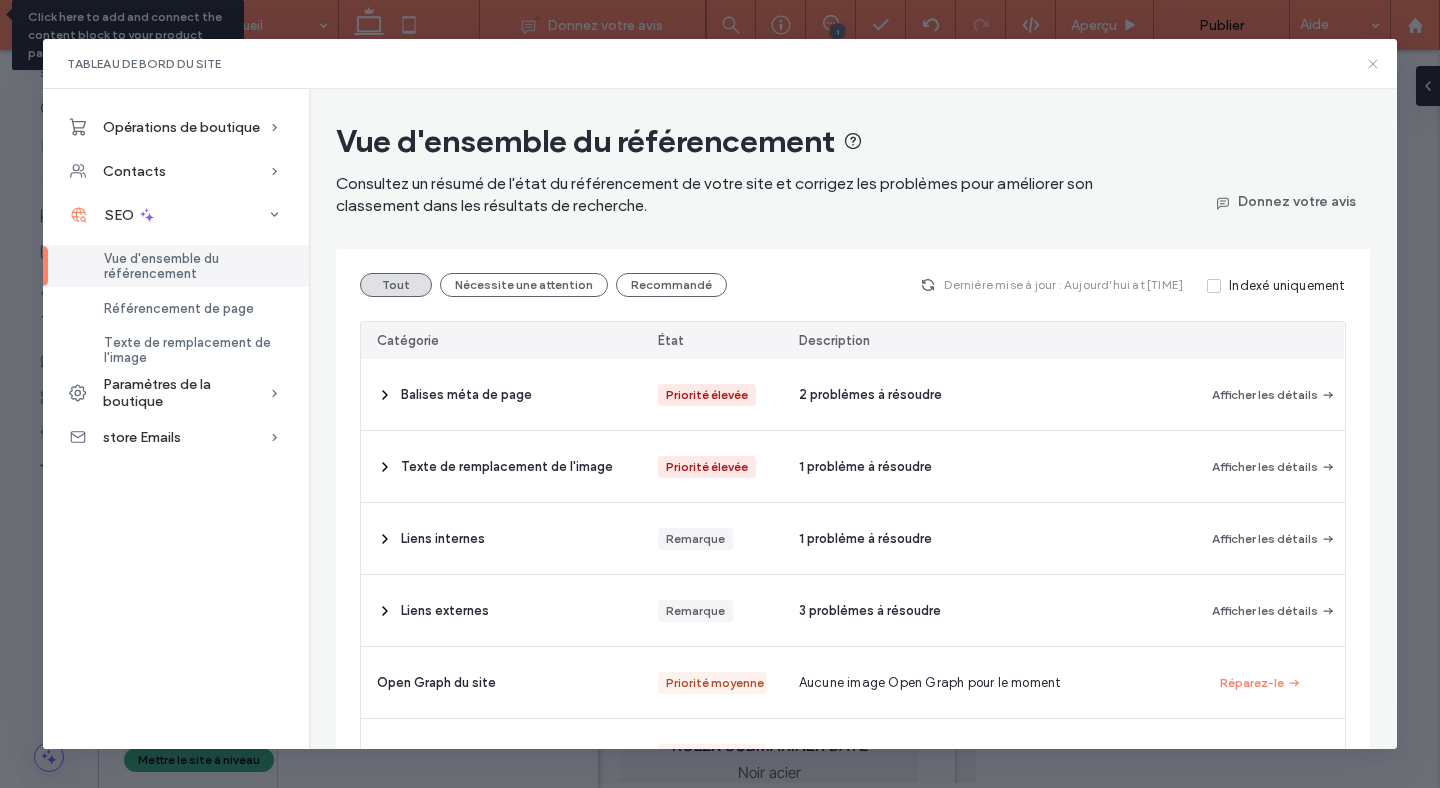 click 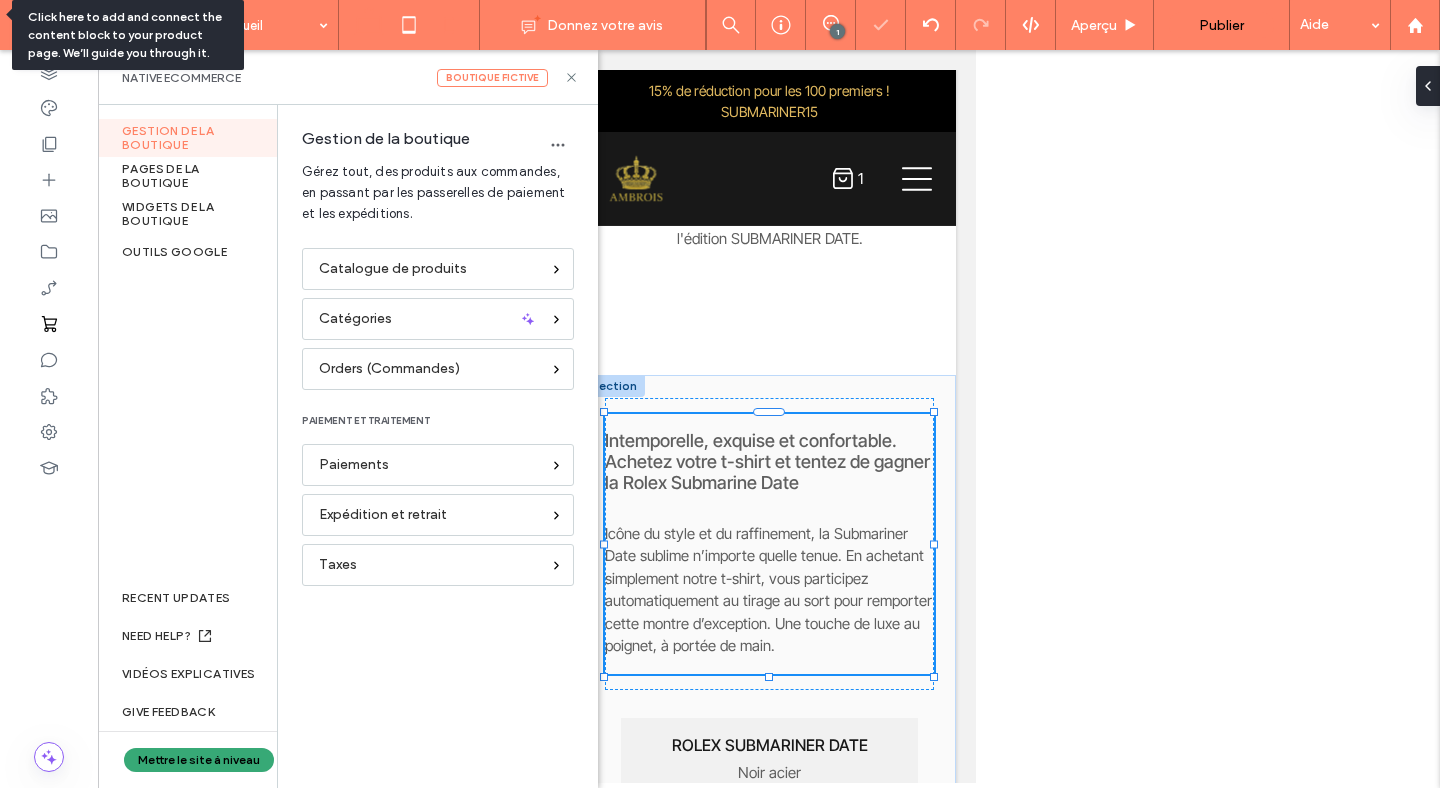 click 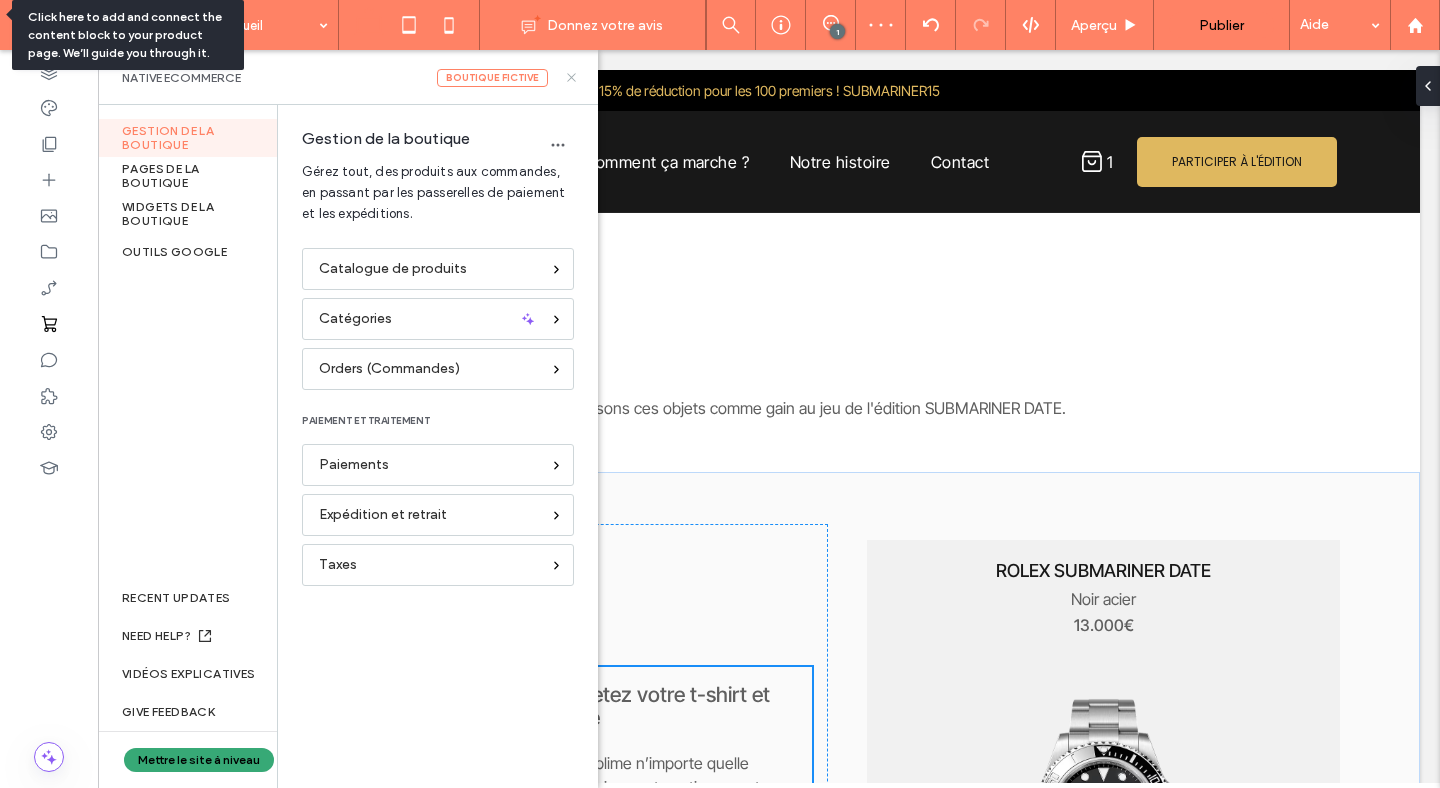 click 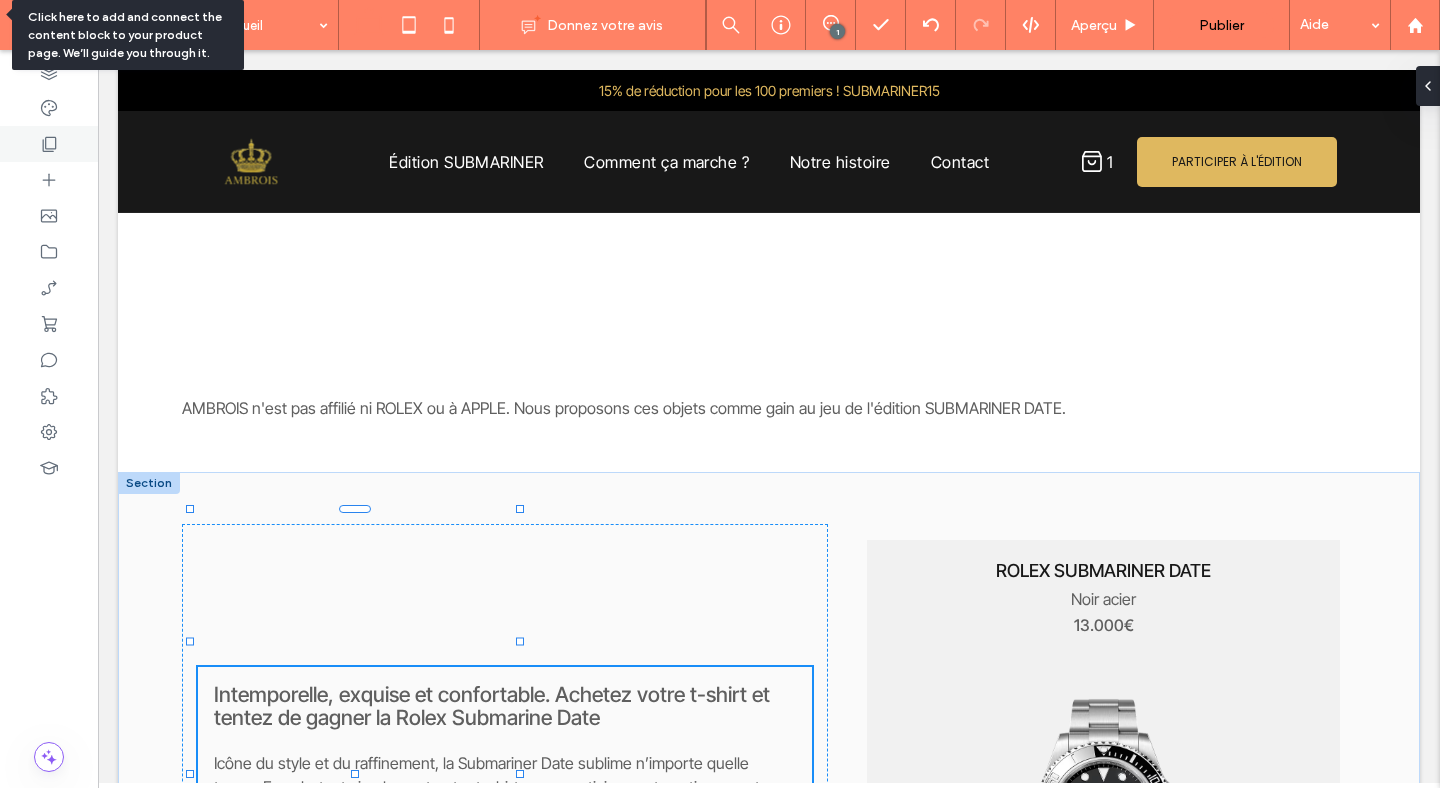 click 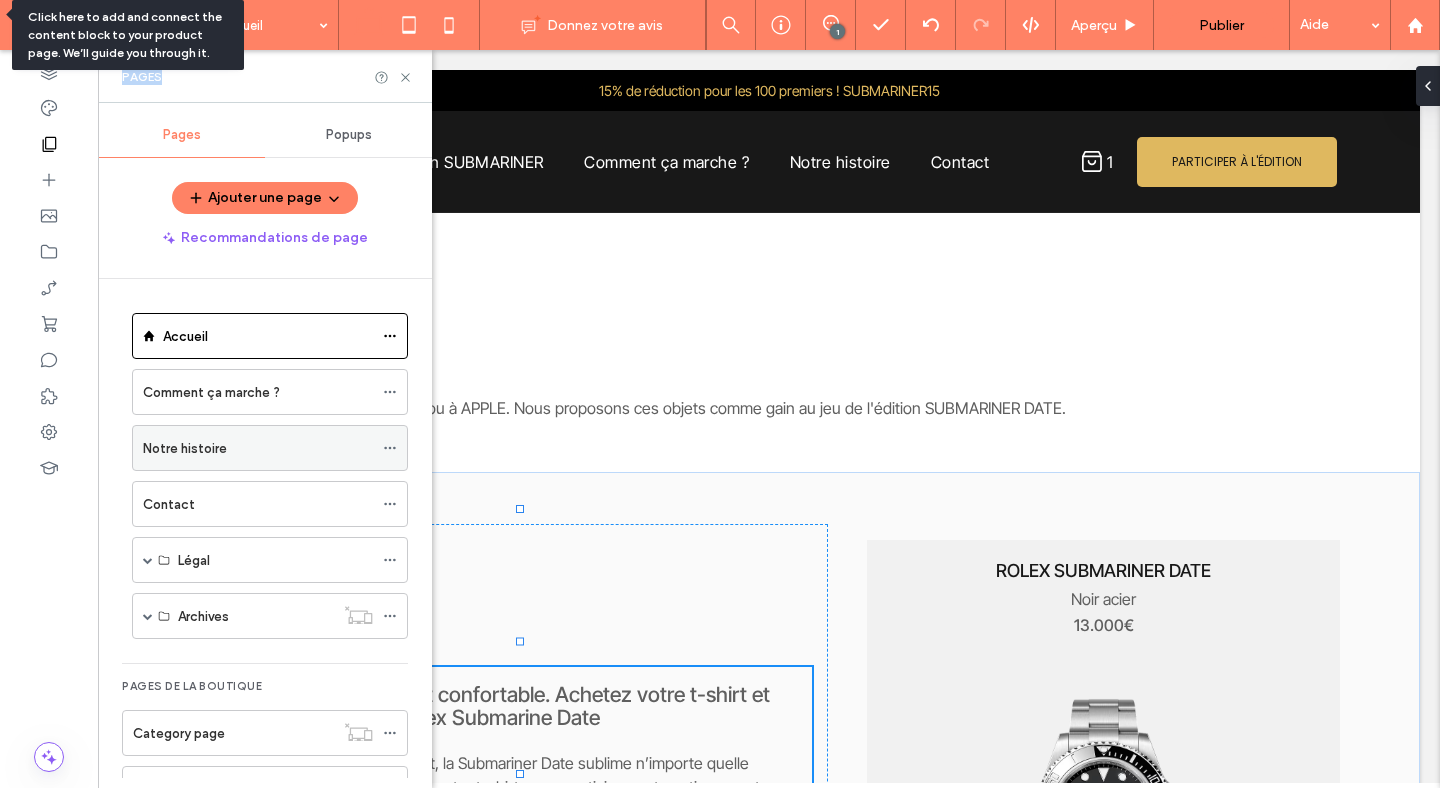 click on "Notre histoire" at bounding box center [185, 448] 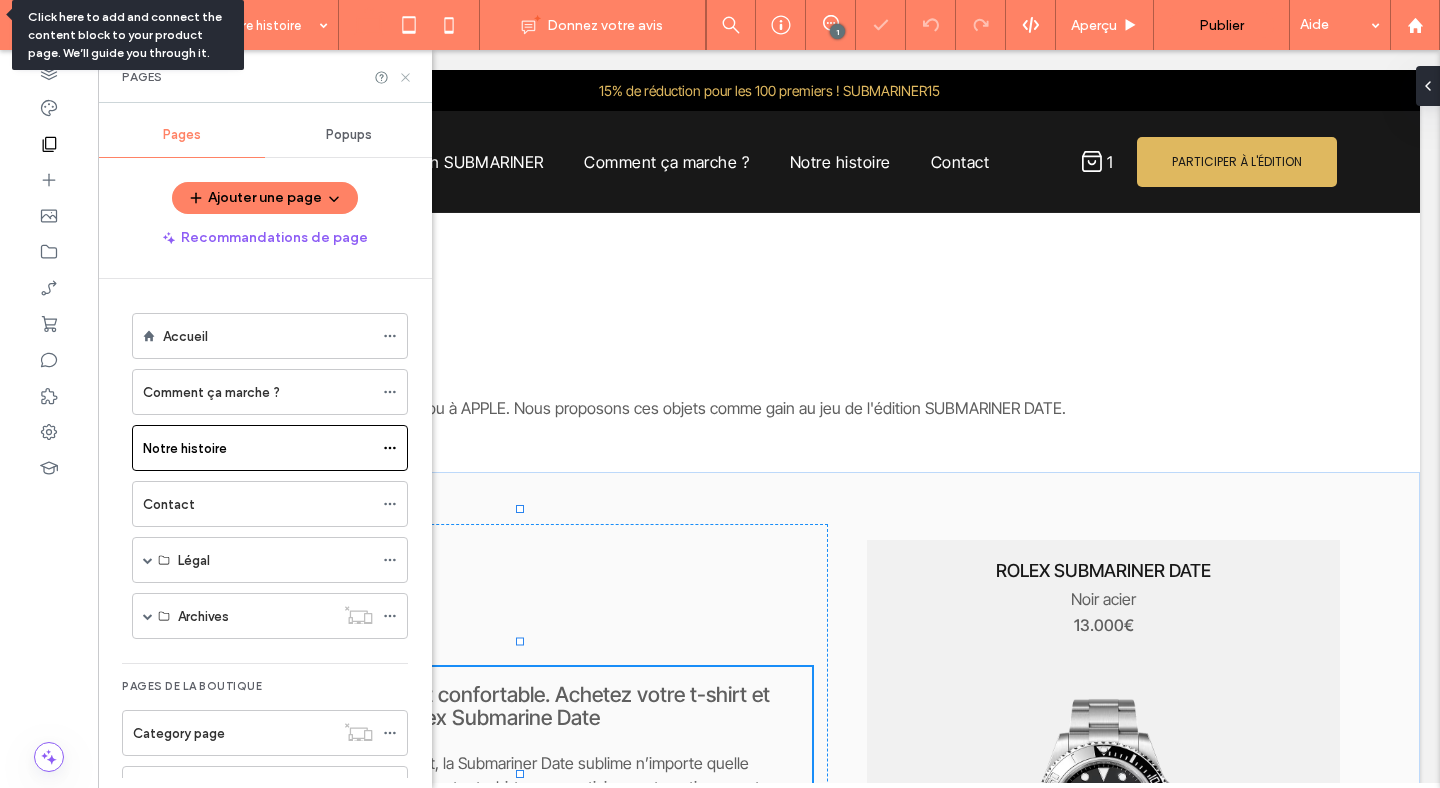 click 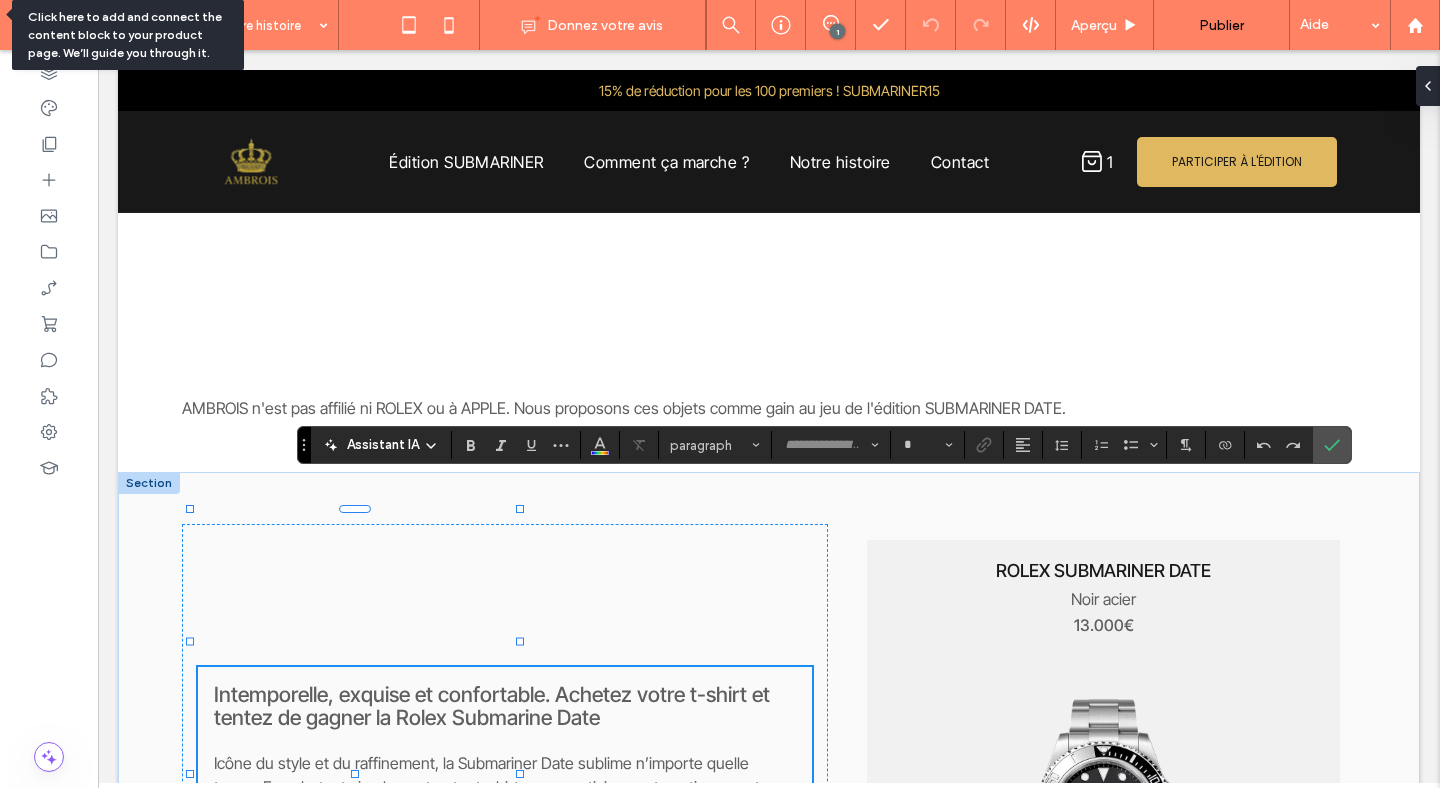 type on "**********" 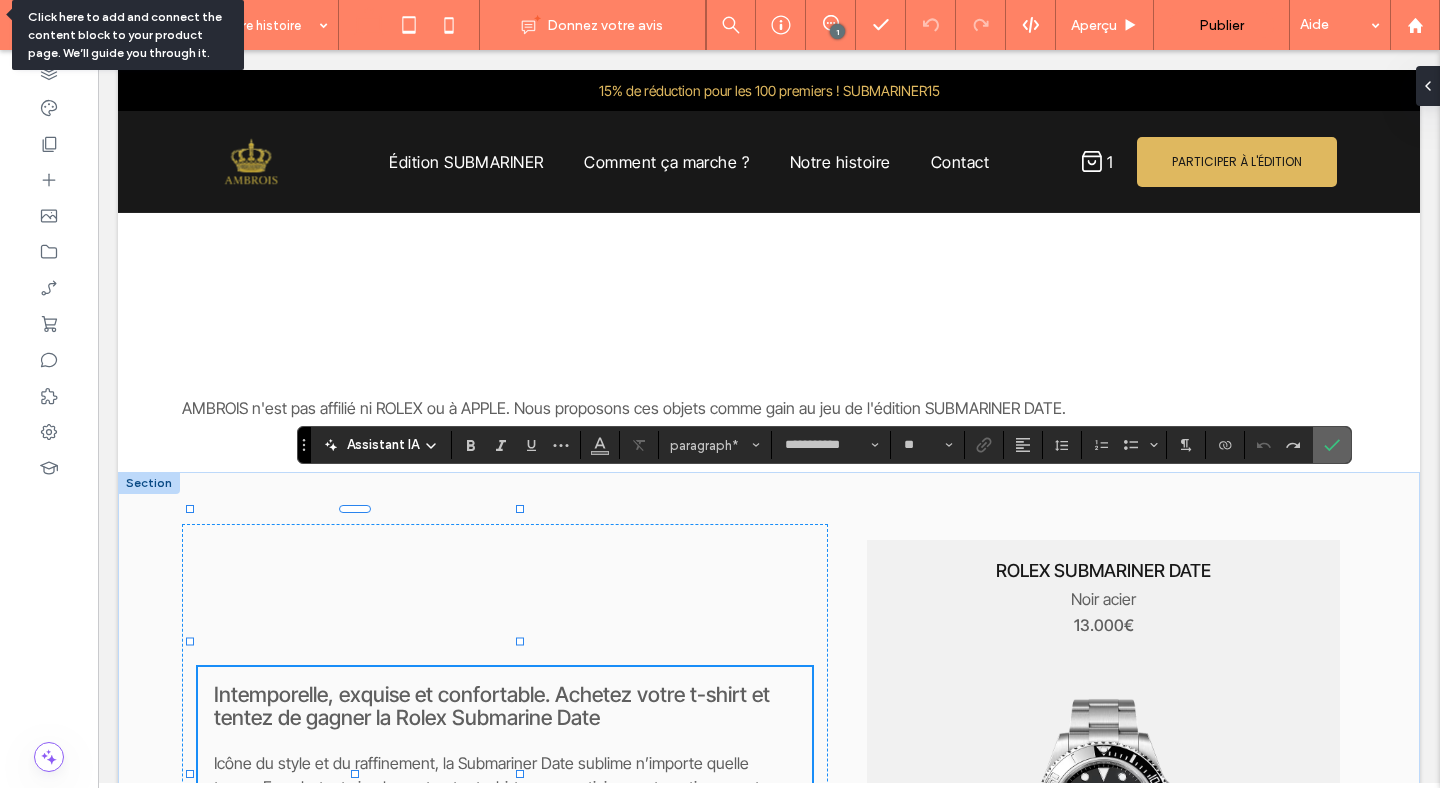 click 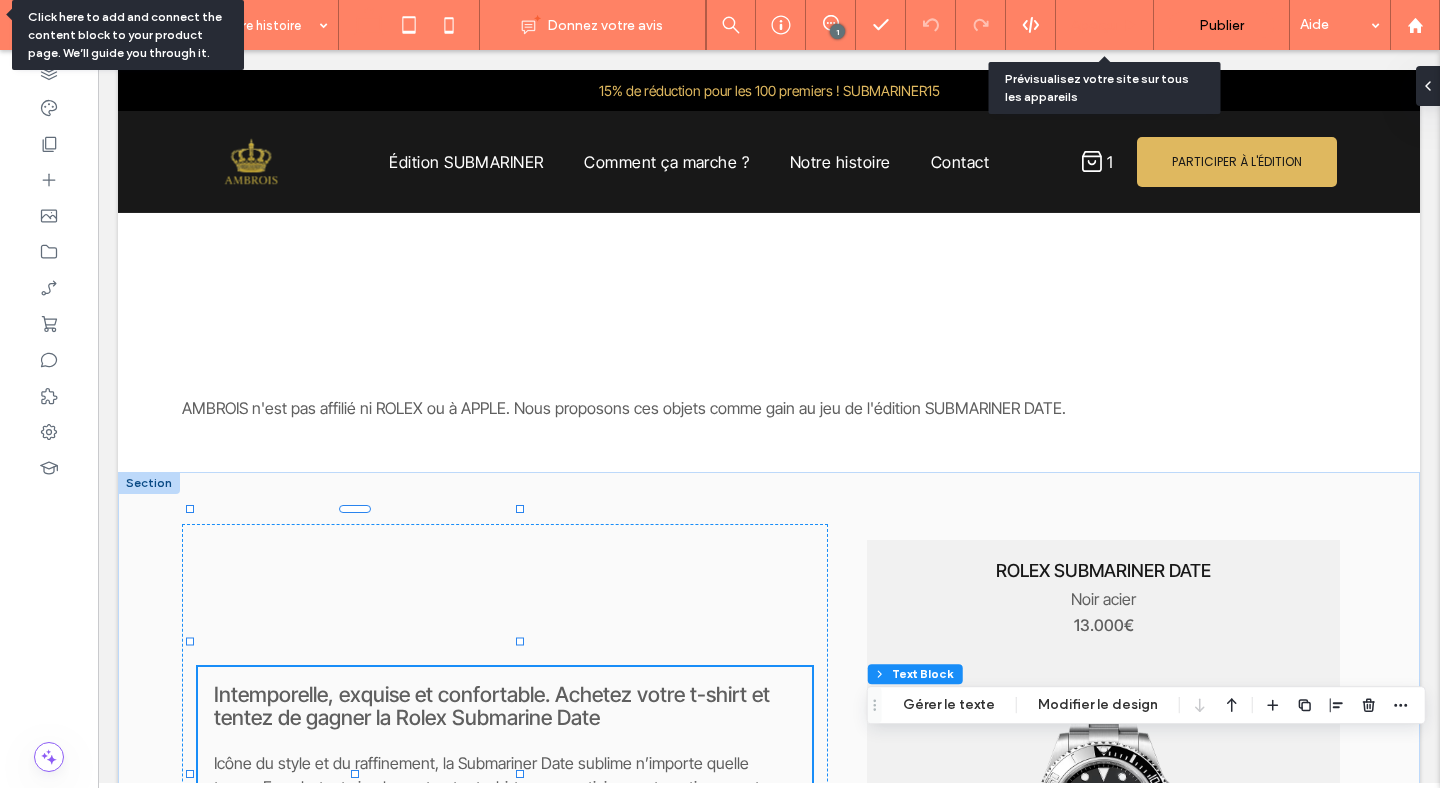 click on "Aperçu" at bounding box center (1105, 25) 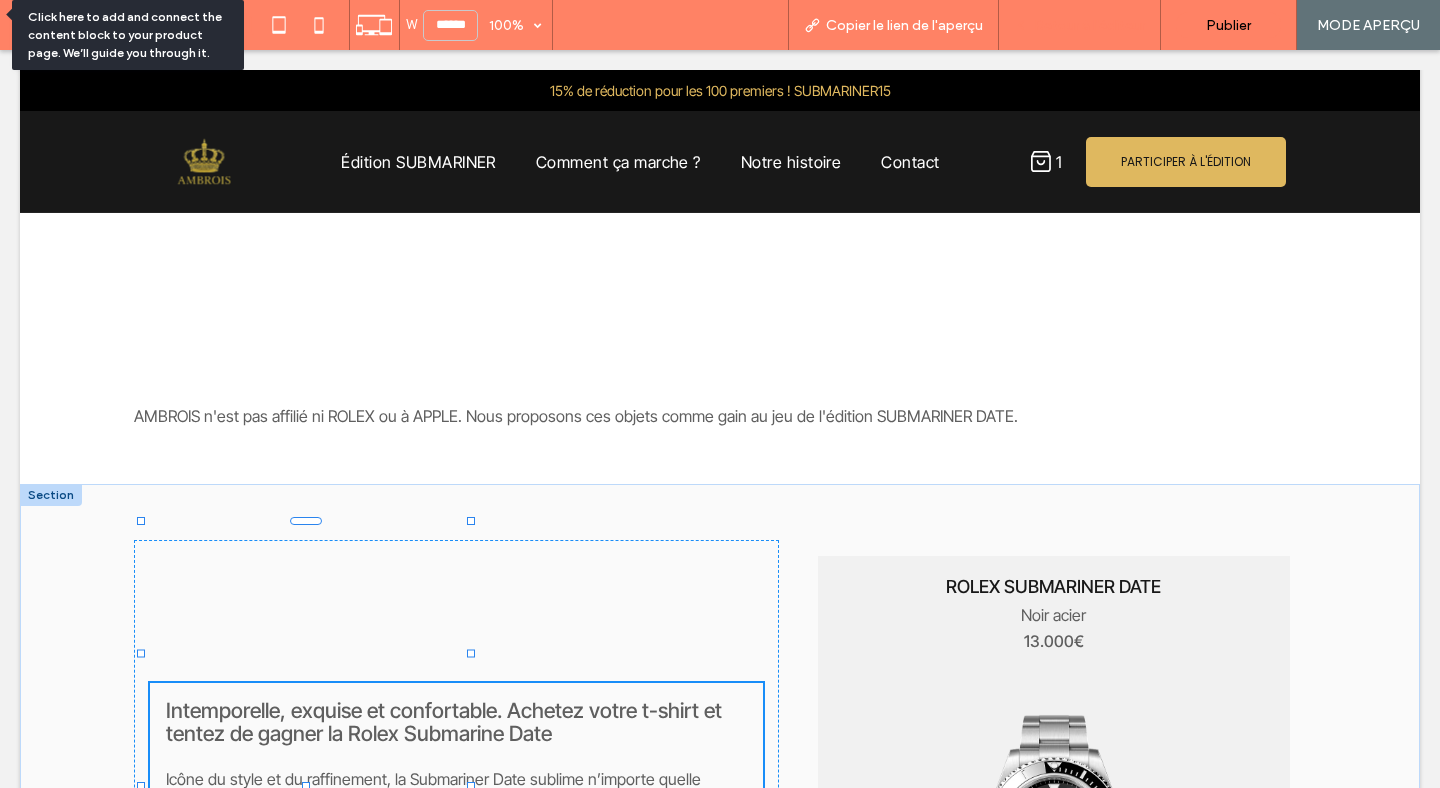 click on "Retour à l'éditeur" at bounding box center [1080, 25] 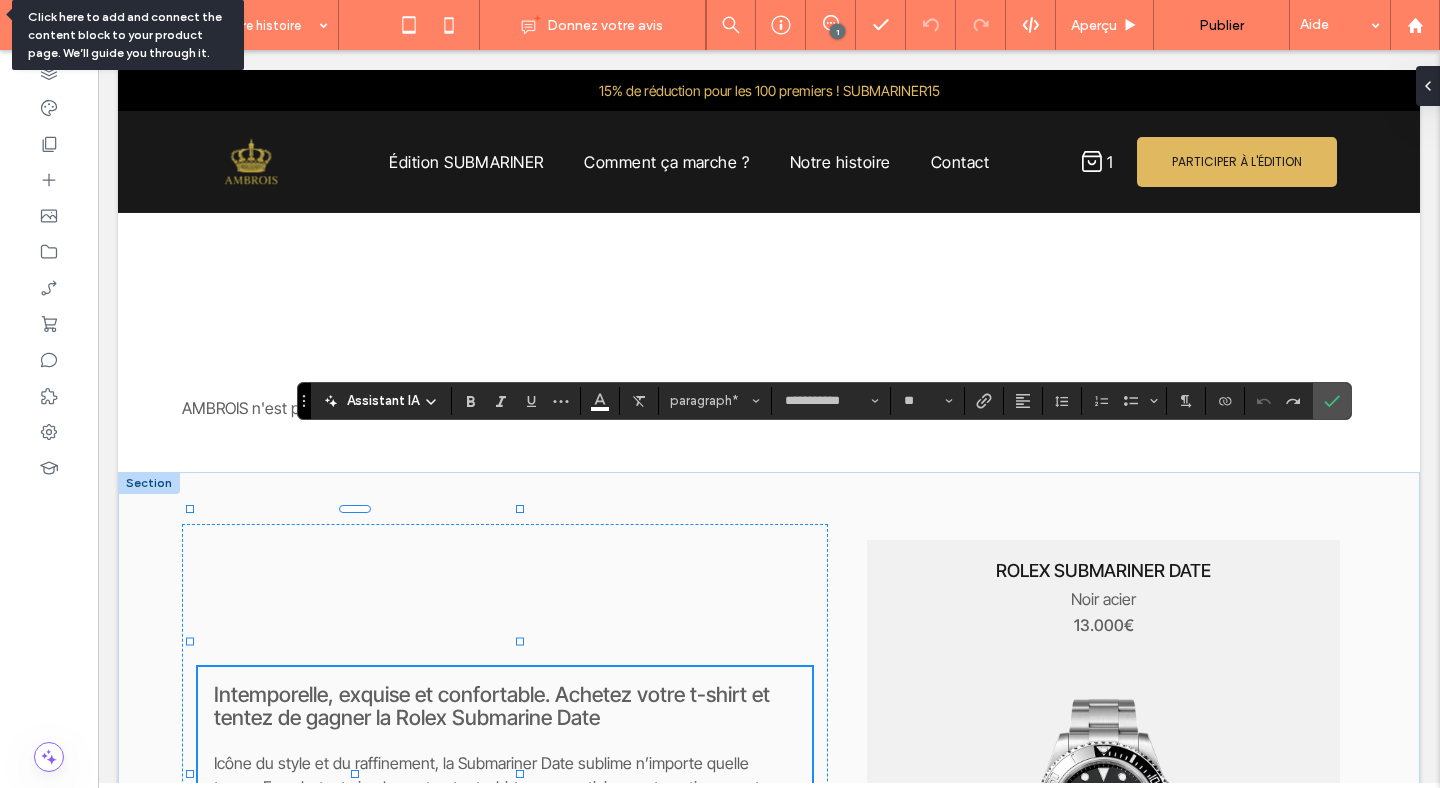 click on "Assistant IA" at bounding box center (381, 401) 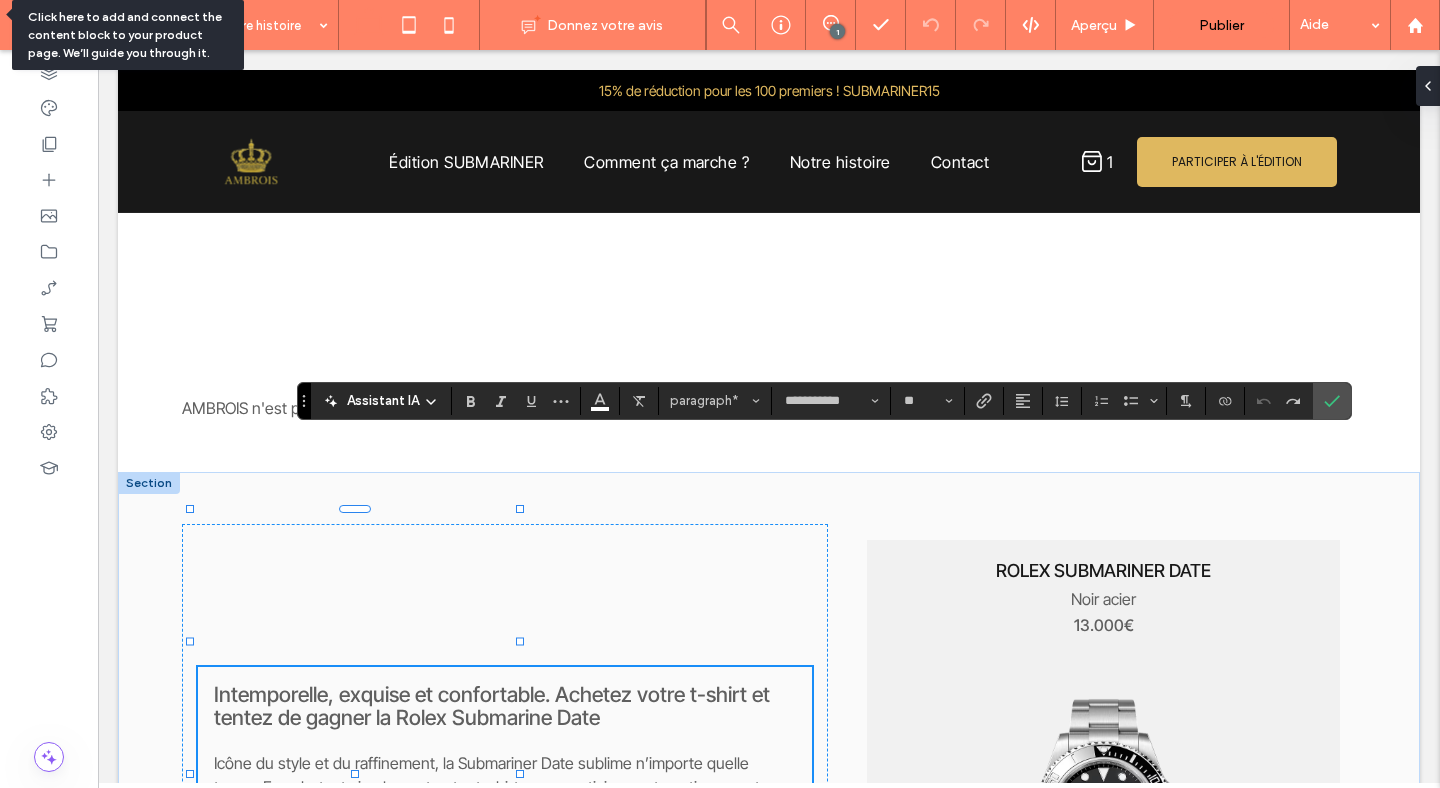 click on "Assistant IA" at bounding box center (381, 401) 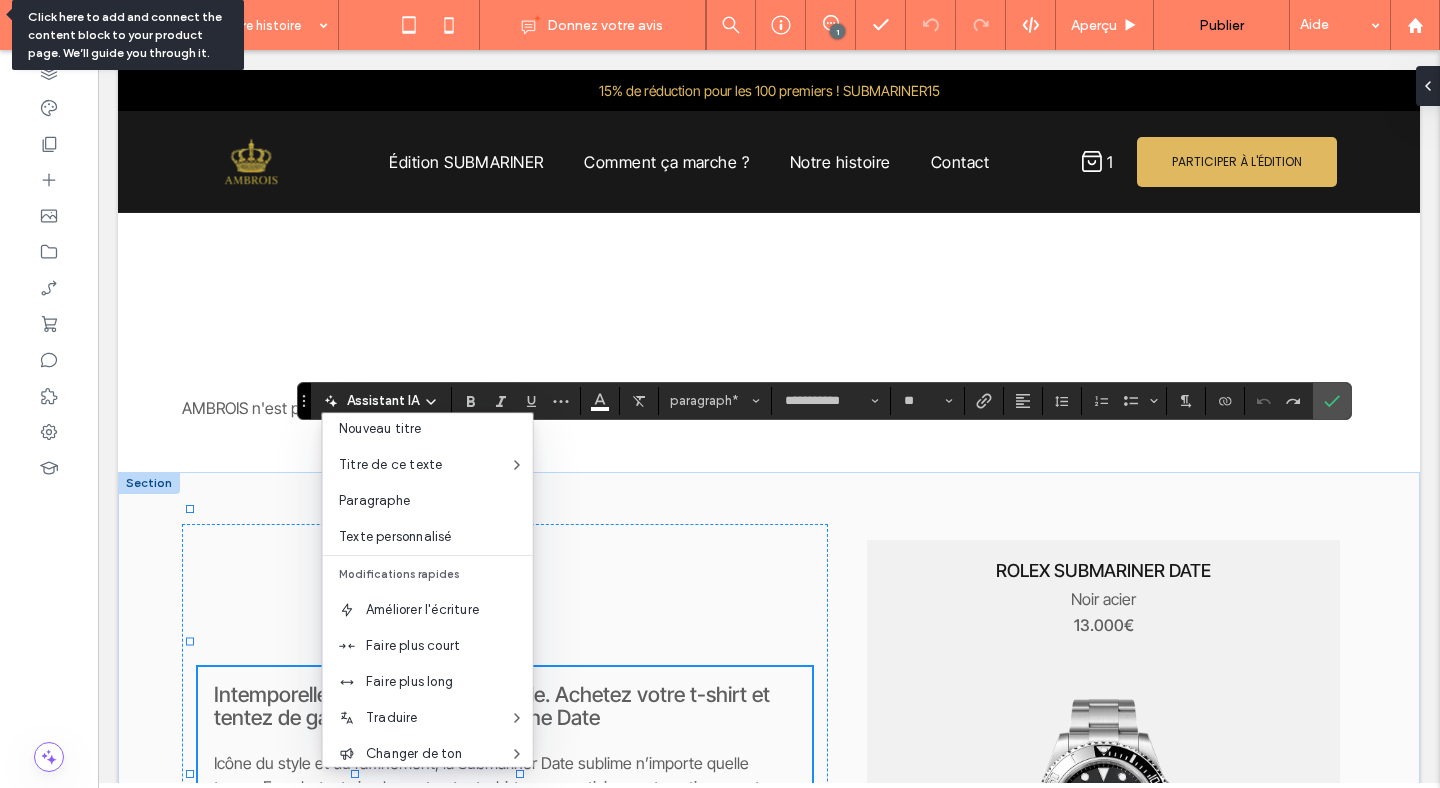 scroll, scrollTop: 63, scrollLeft: 0, axis: vertical 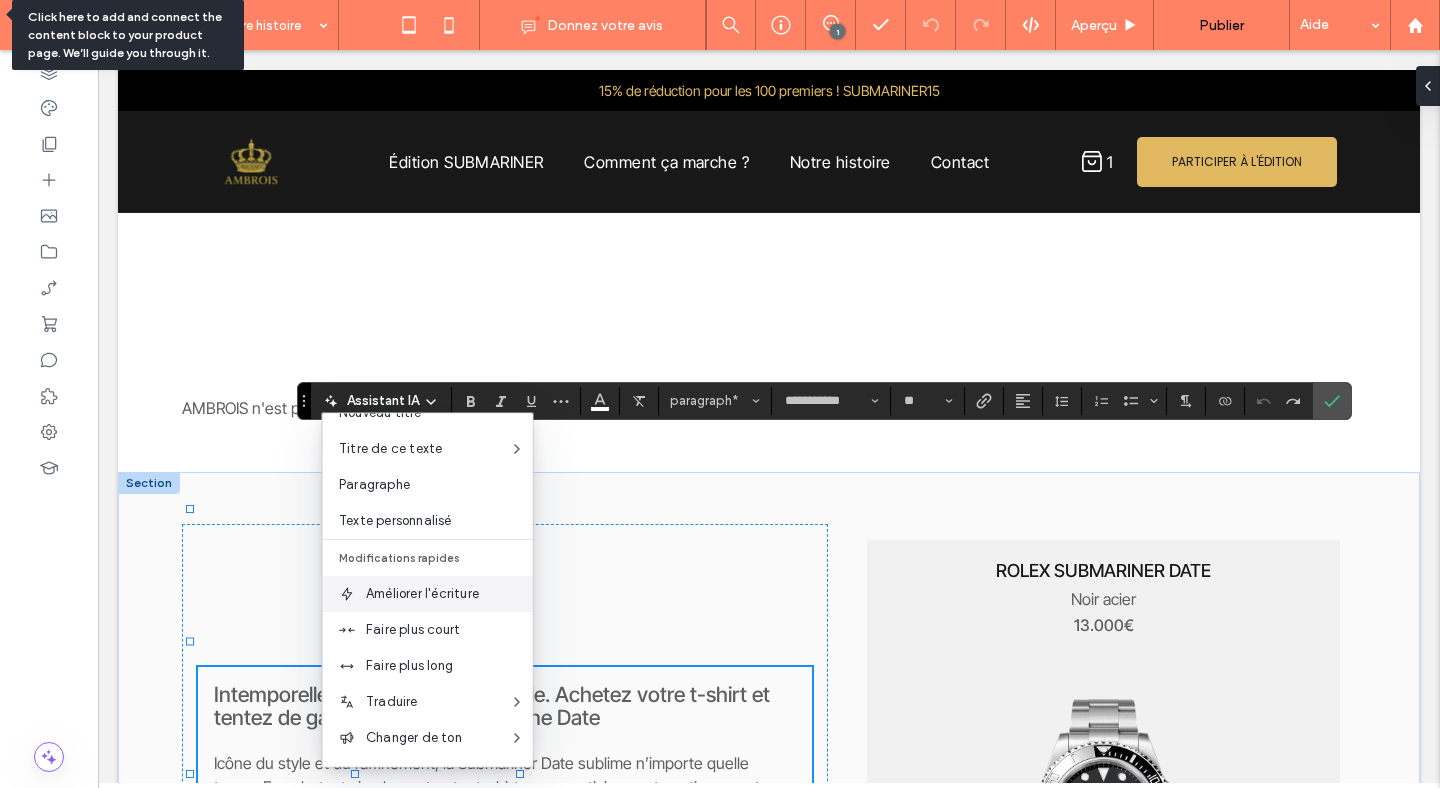 click on "Améliorer l'écriture" at bounding box center [449, 594] 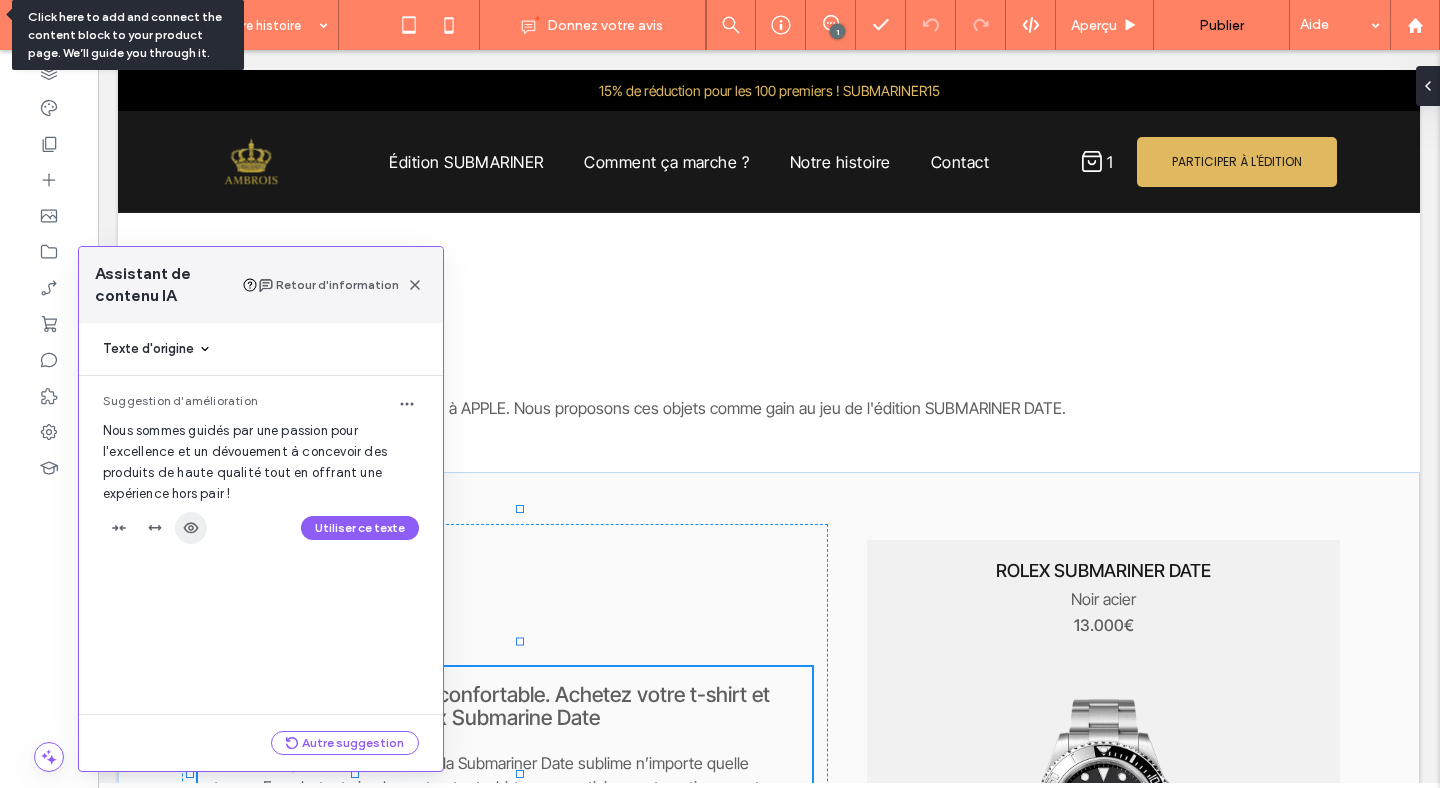 click 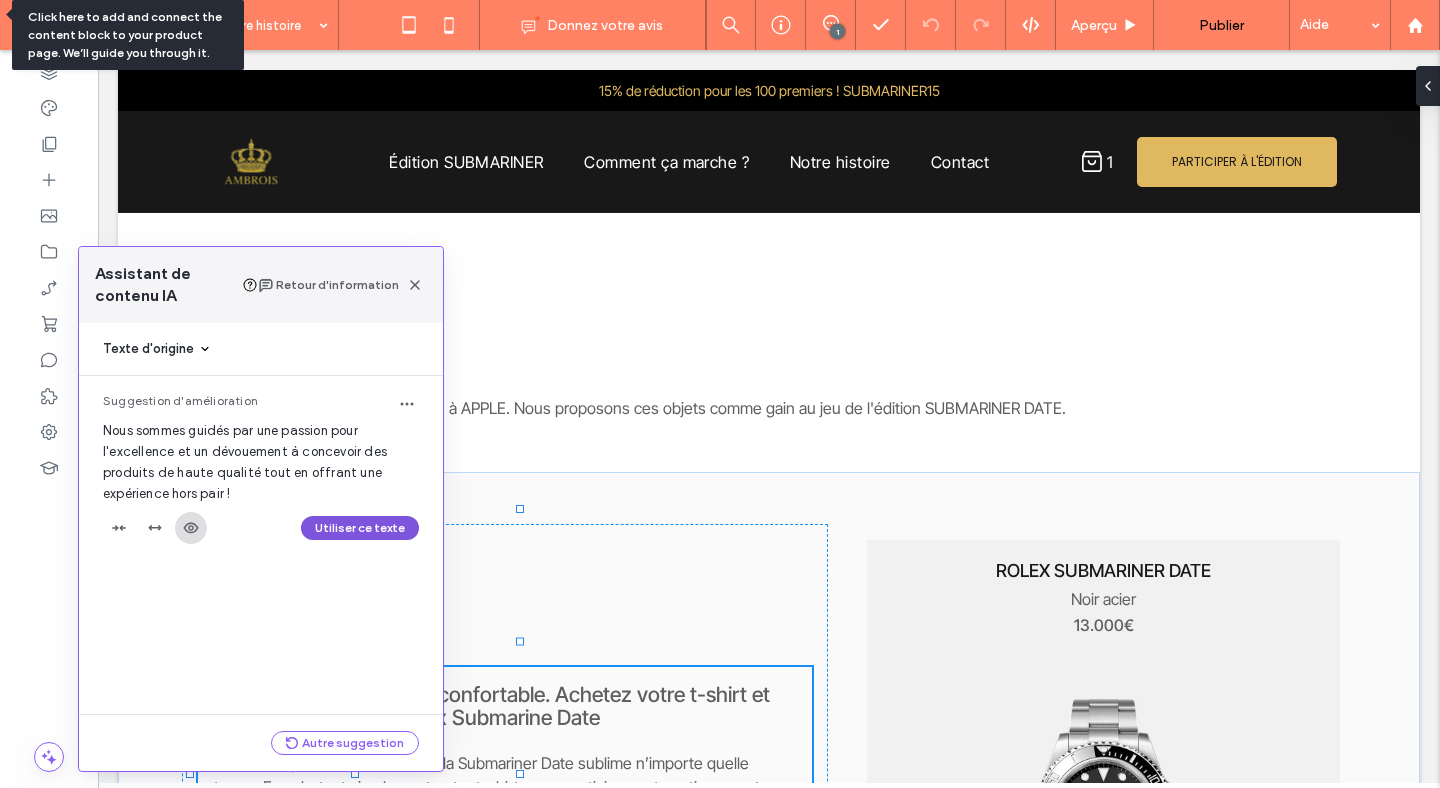 click on "Utiliser ce texte" at bounding box center [360, 528] 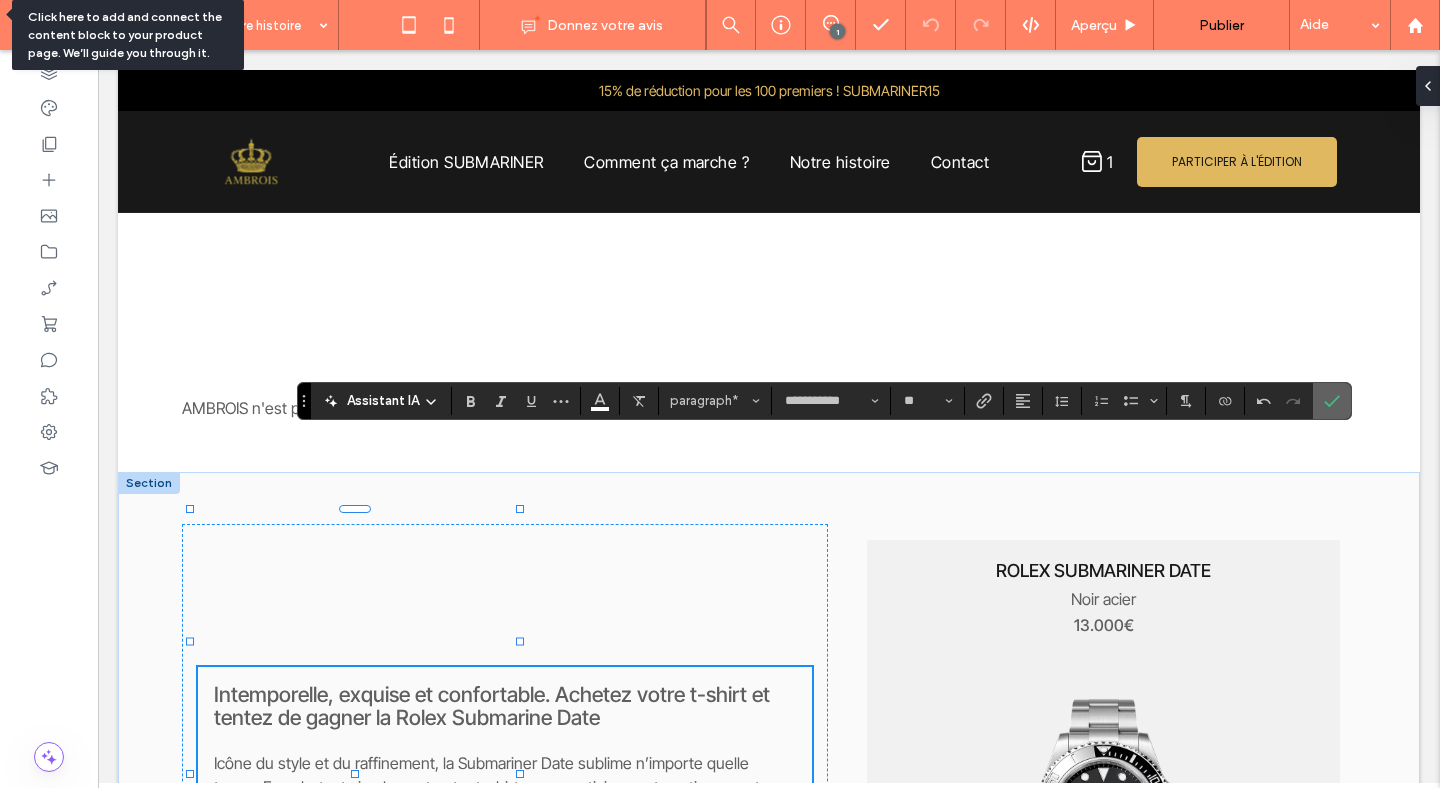 click 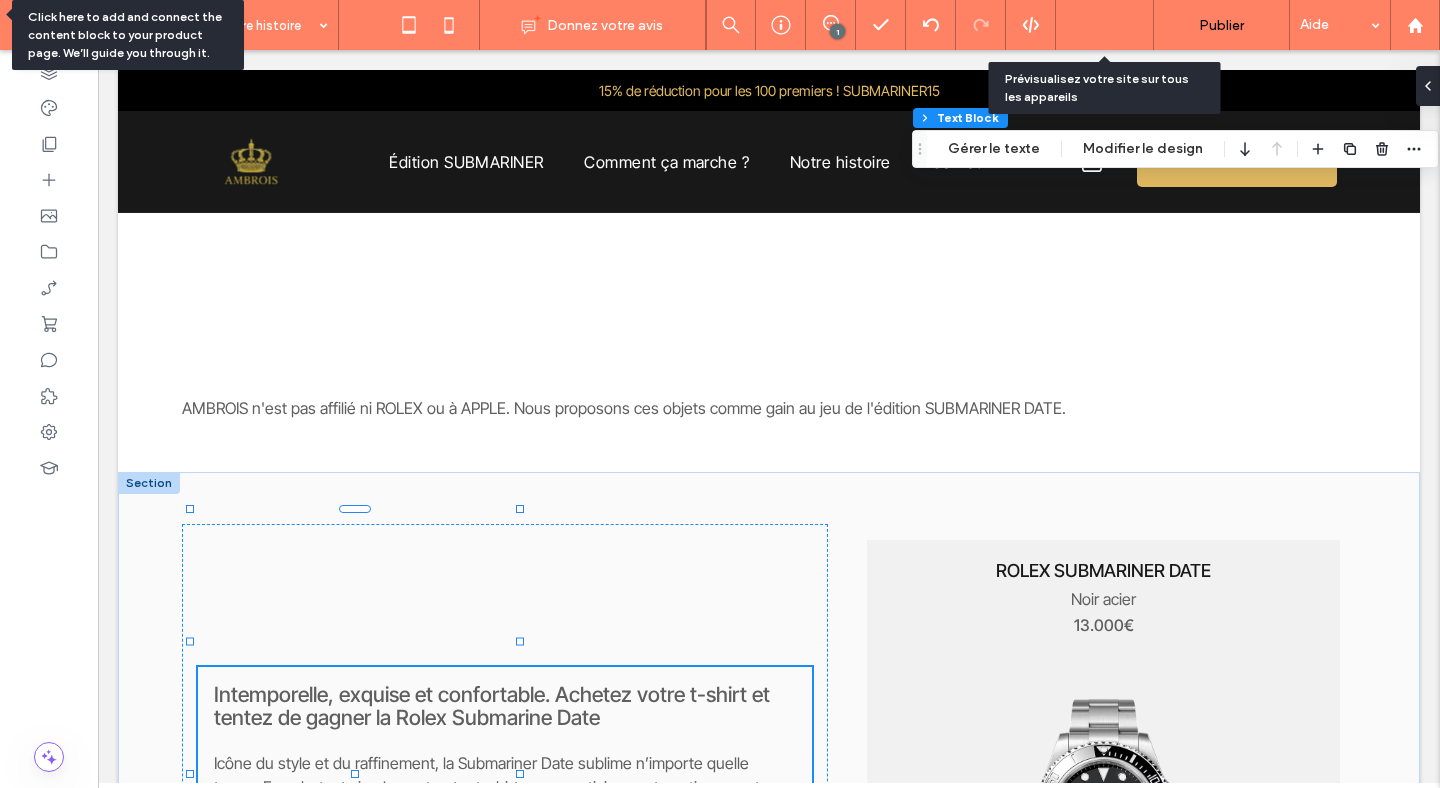 click on "Aperçu" at bounding box center (1094, 25) 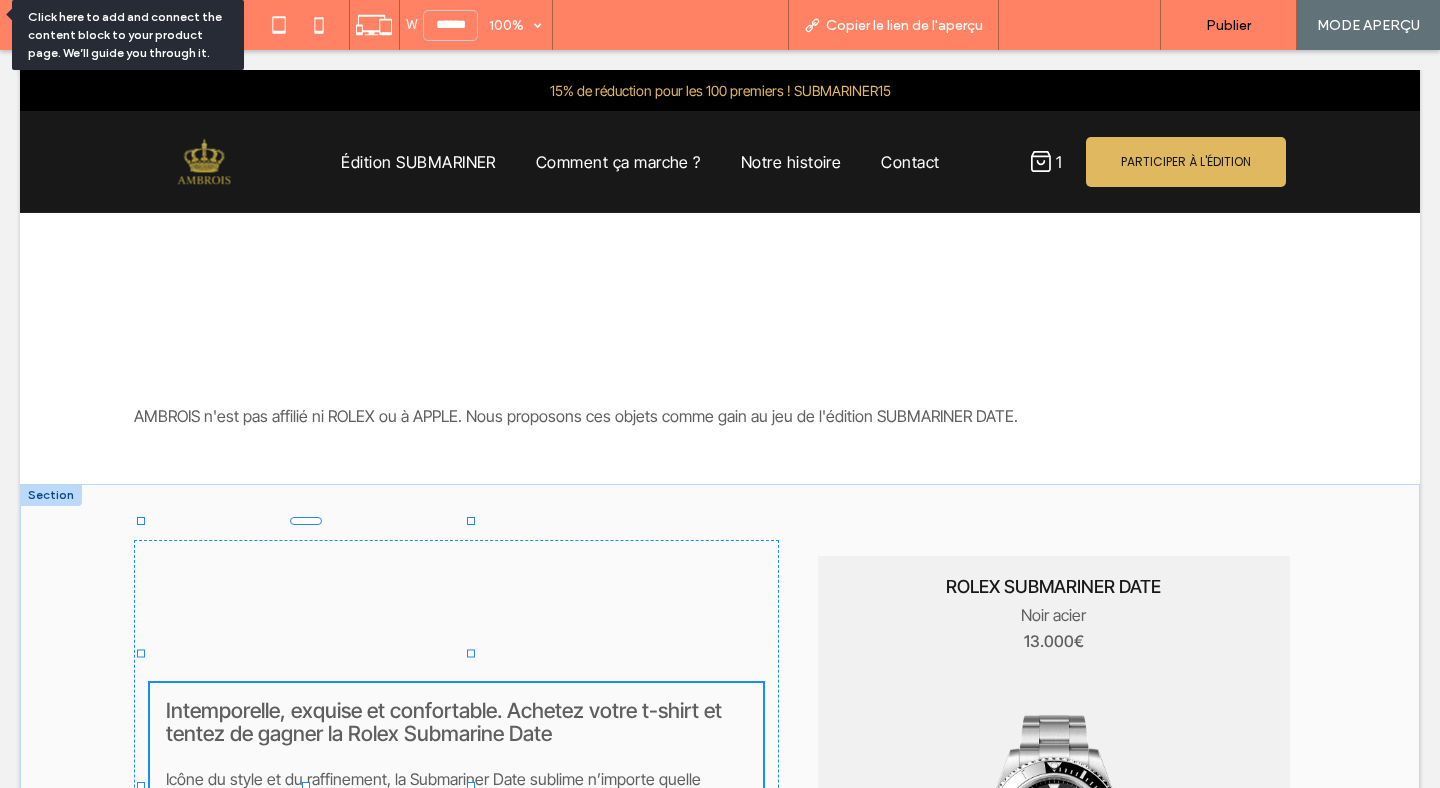 click on "Retour à l'éditeur" at bounding box center (1089, 25) 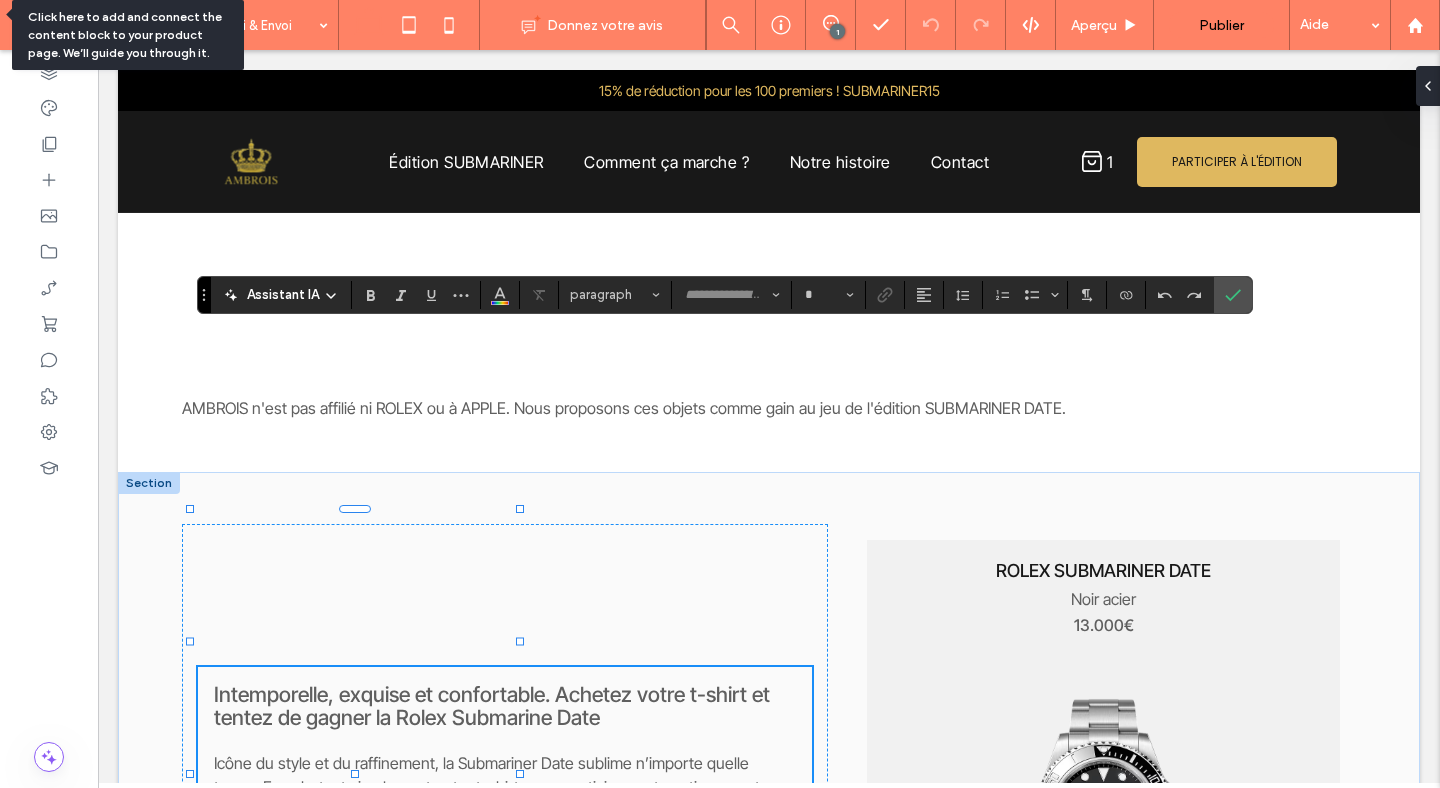 type on "**********" 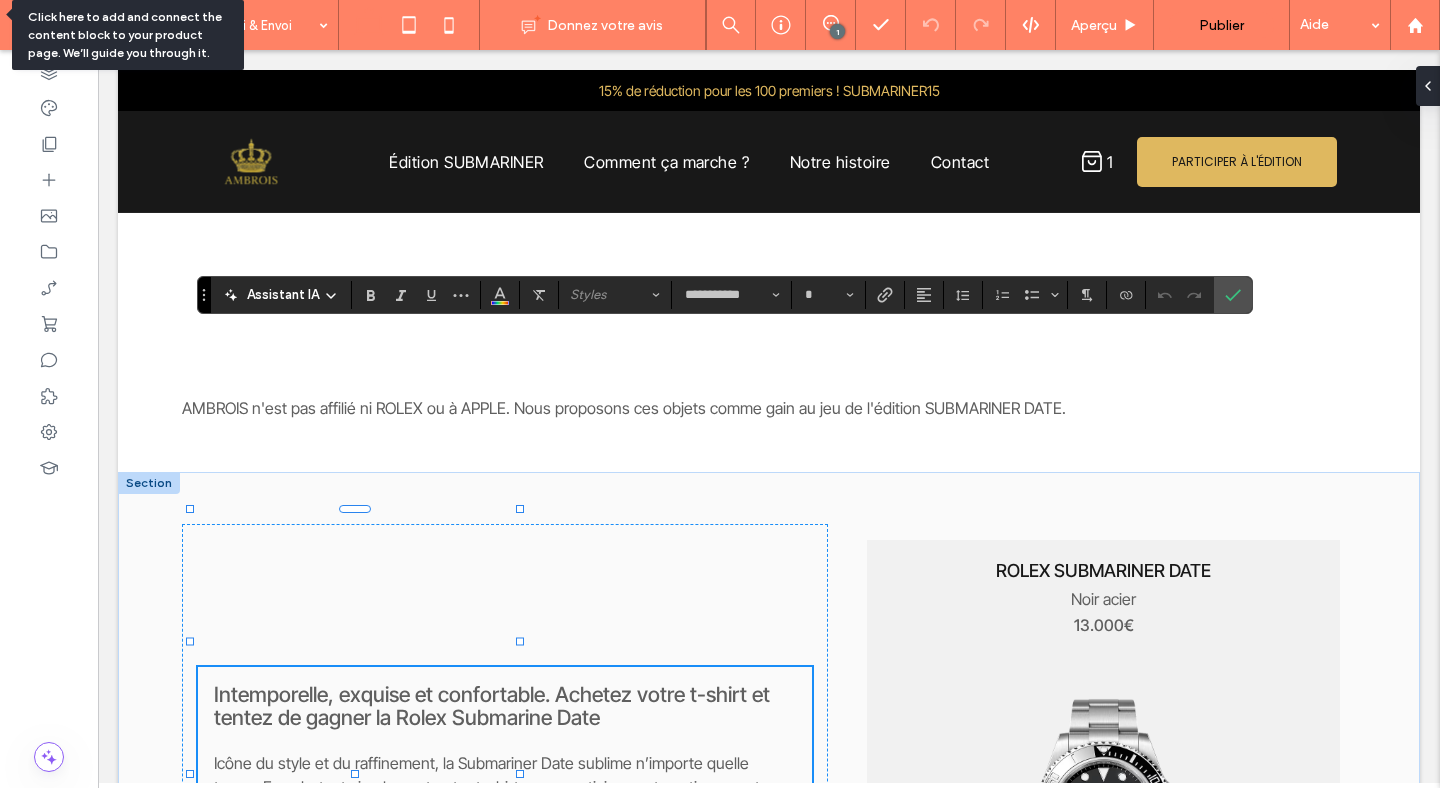 type on "**" 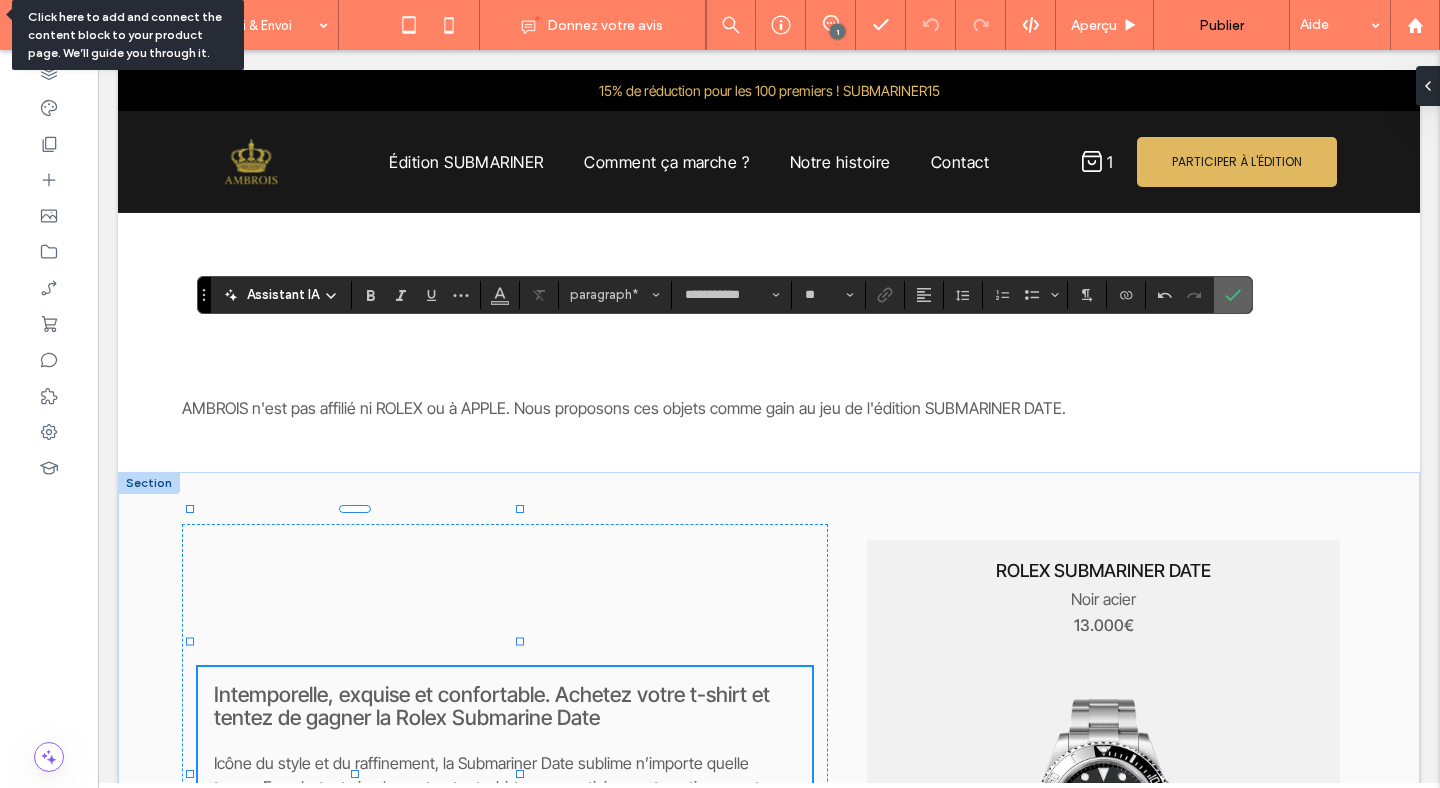 click 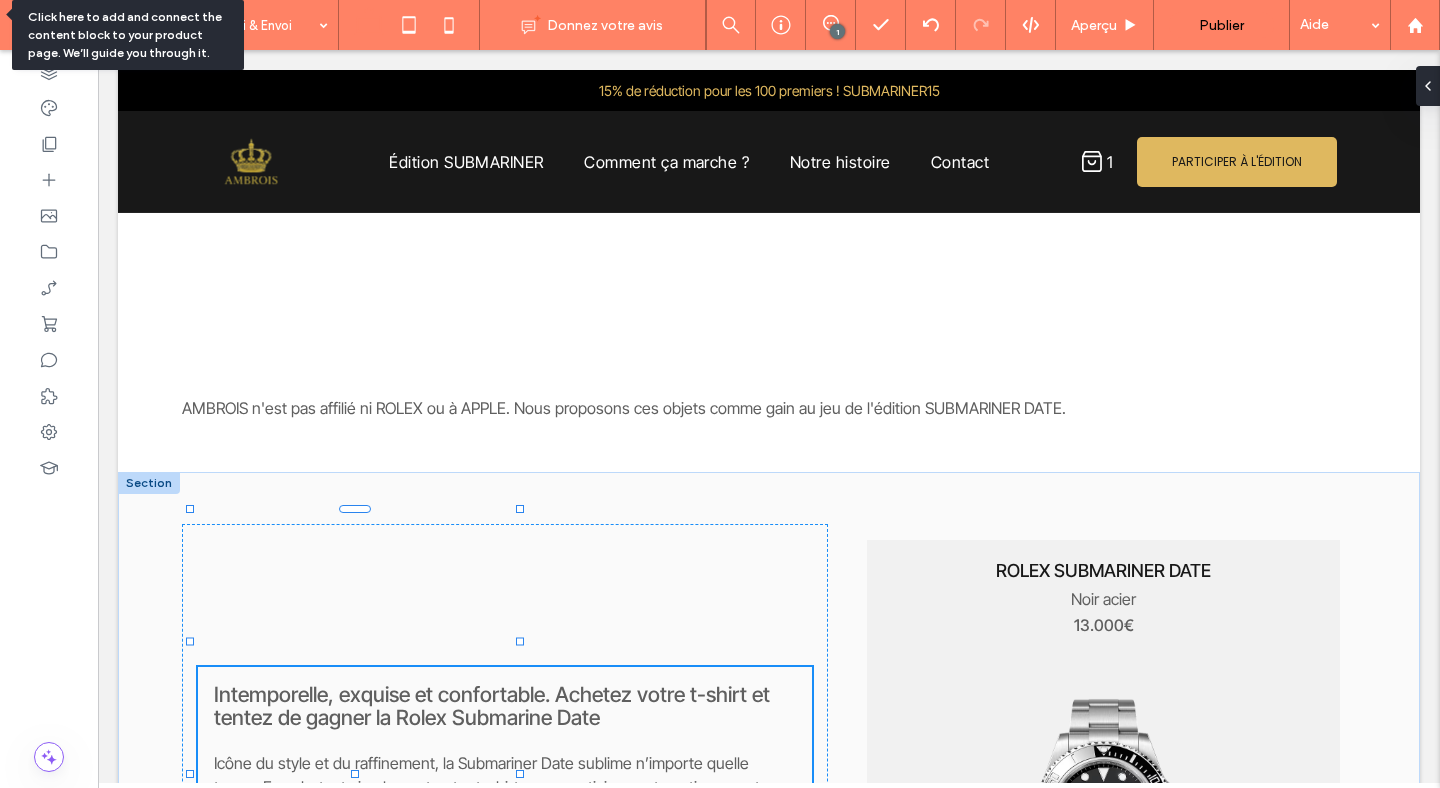 type on "**********" 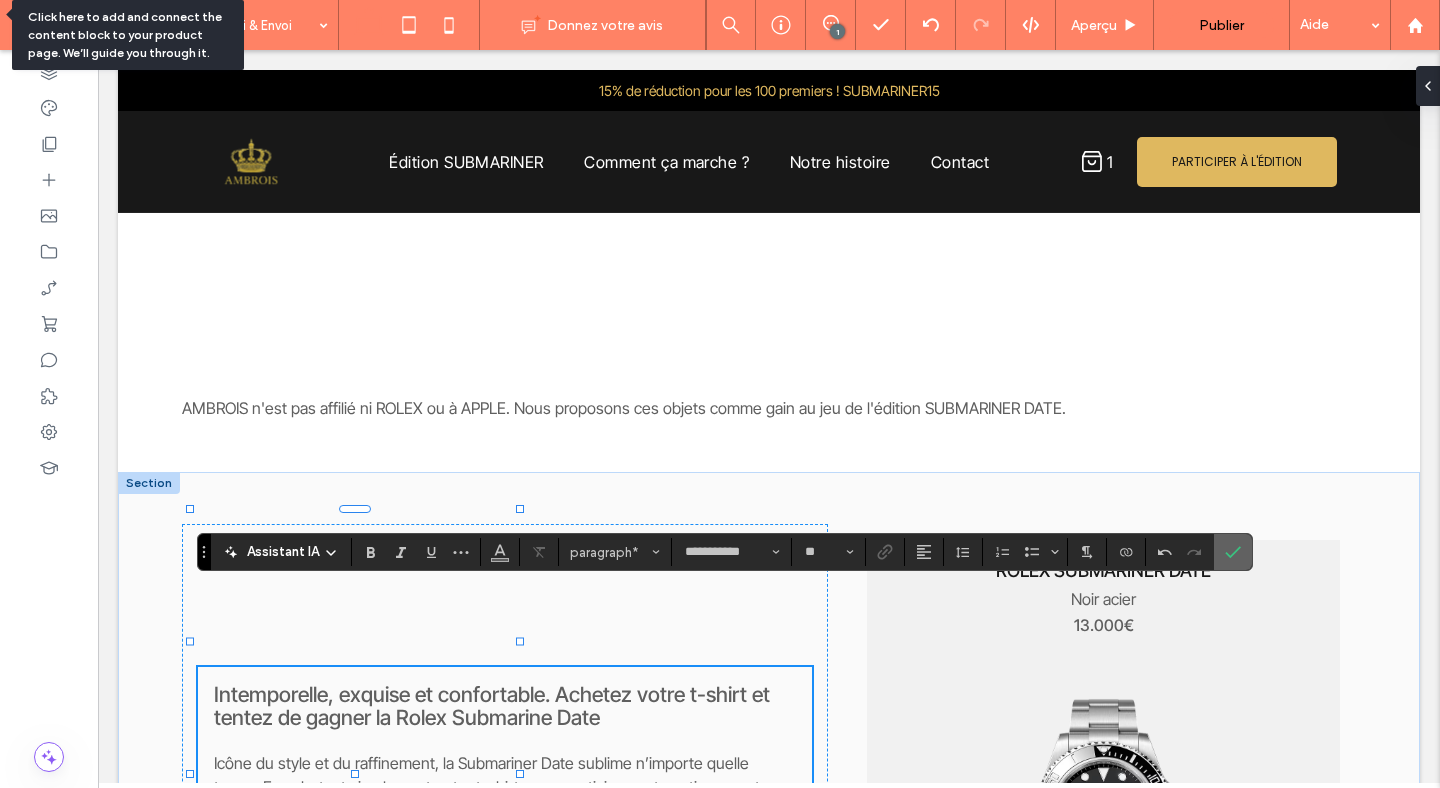 click 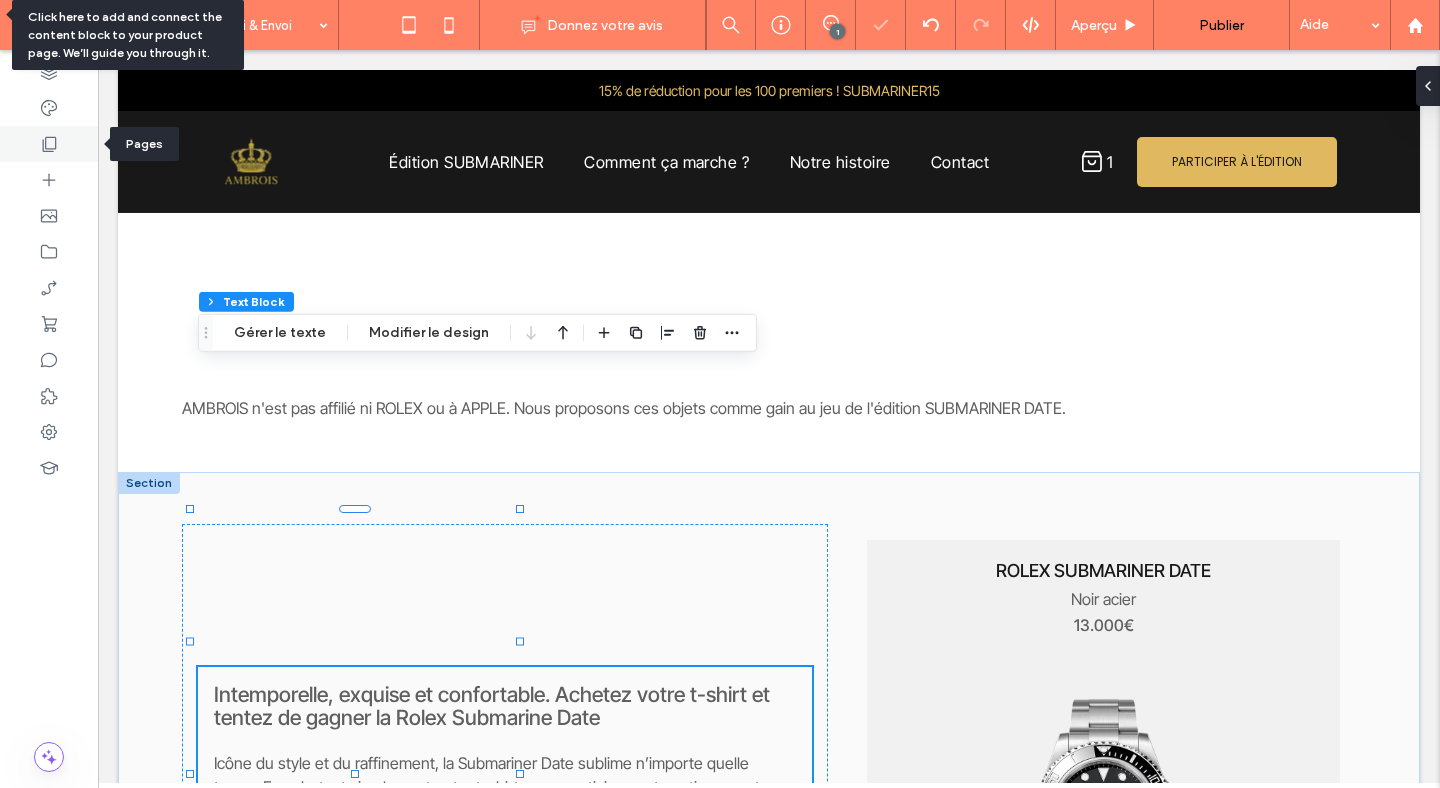 click at bounding box center [49, 144] 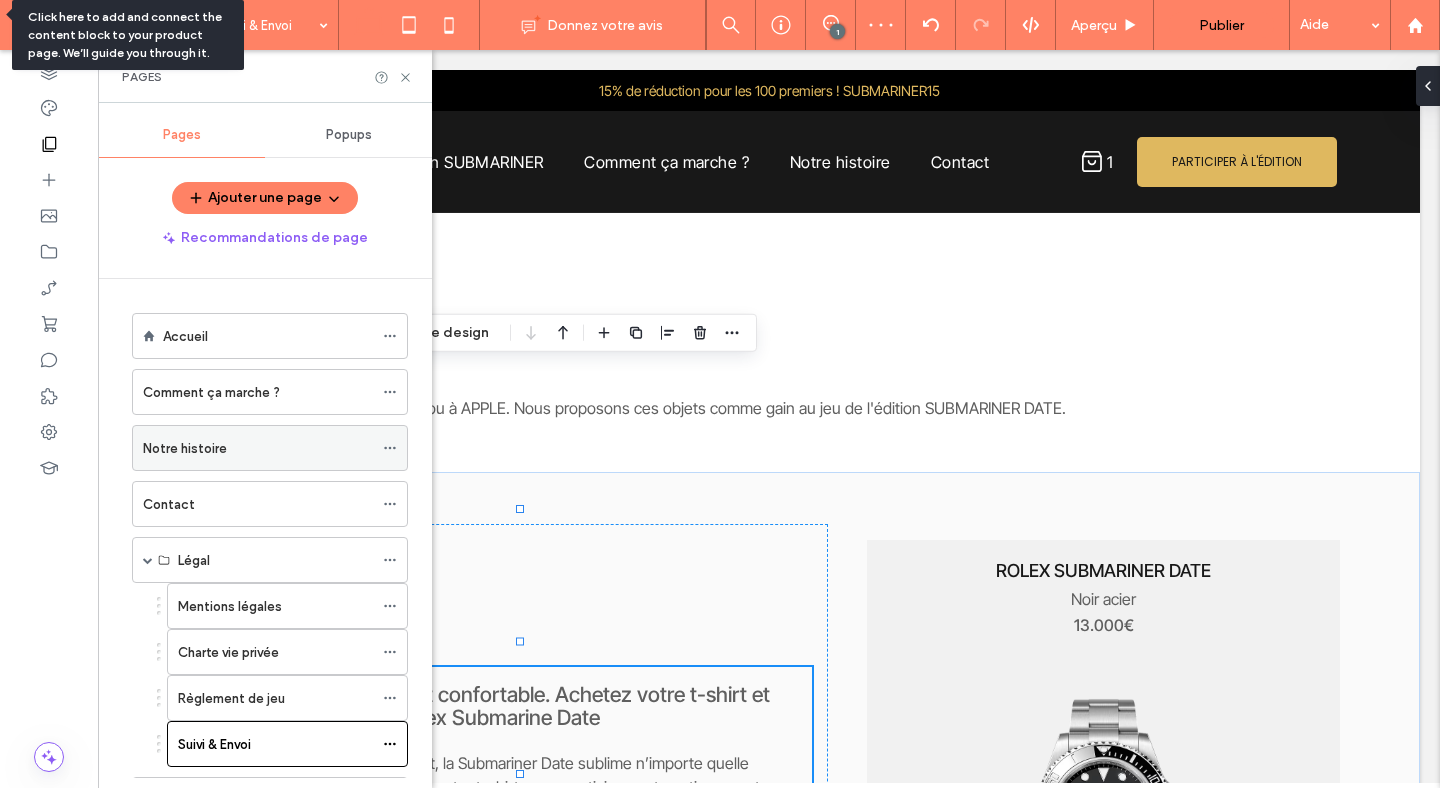 click on "Notre histoire" at bounding box center [258, 448] 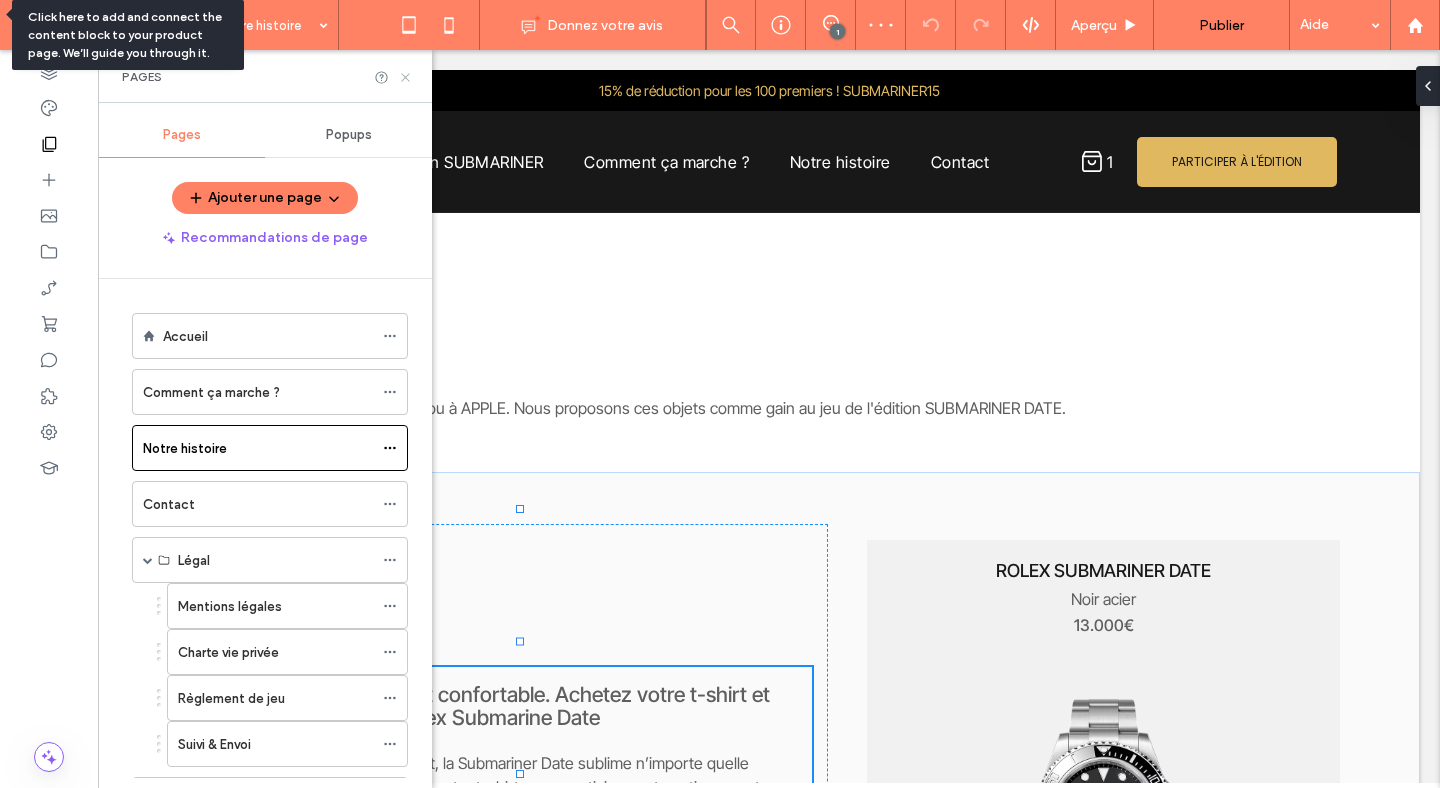 click 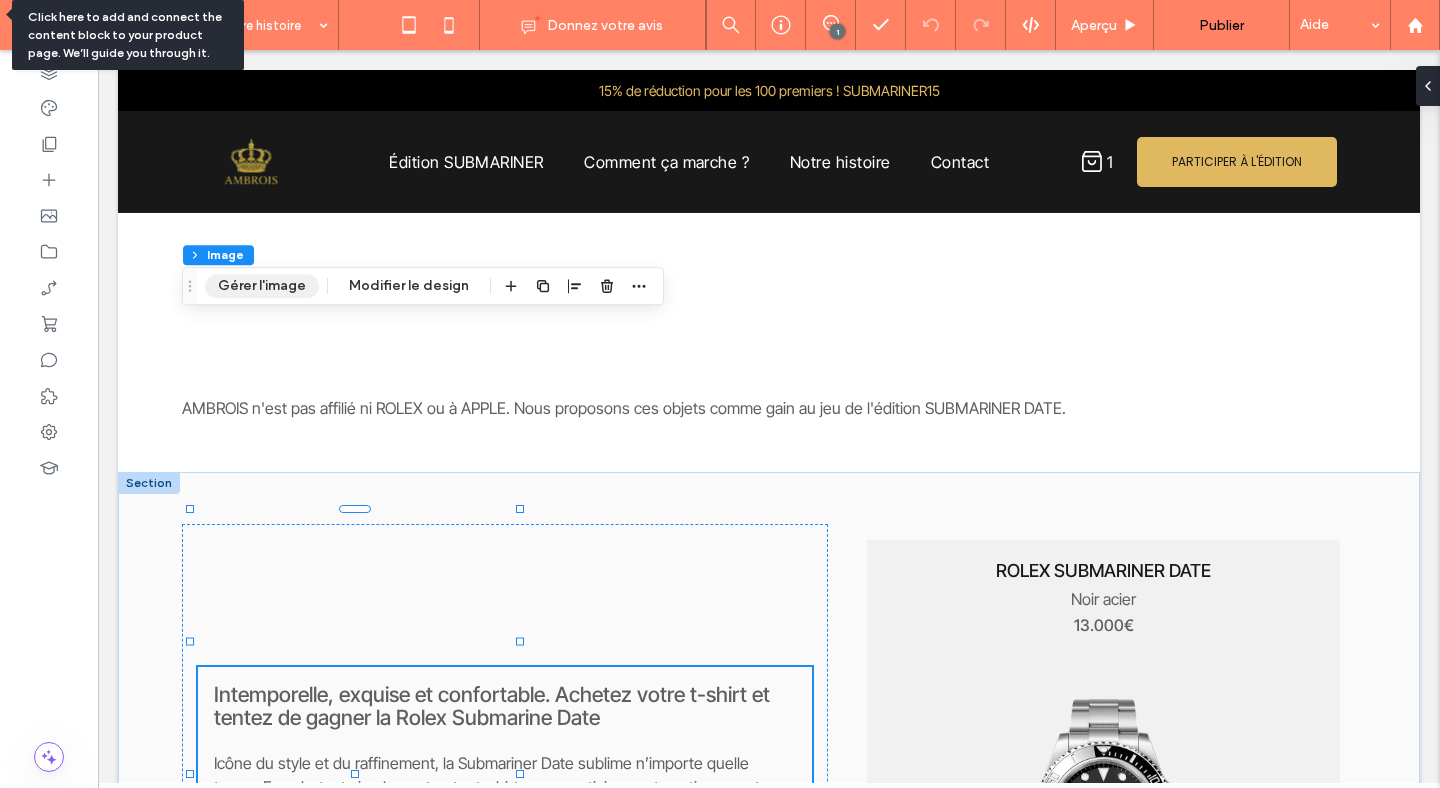 click on "Gérer l'image" at bounding box center (262, 286) 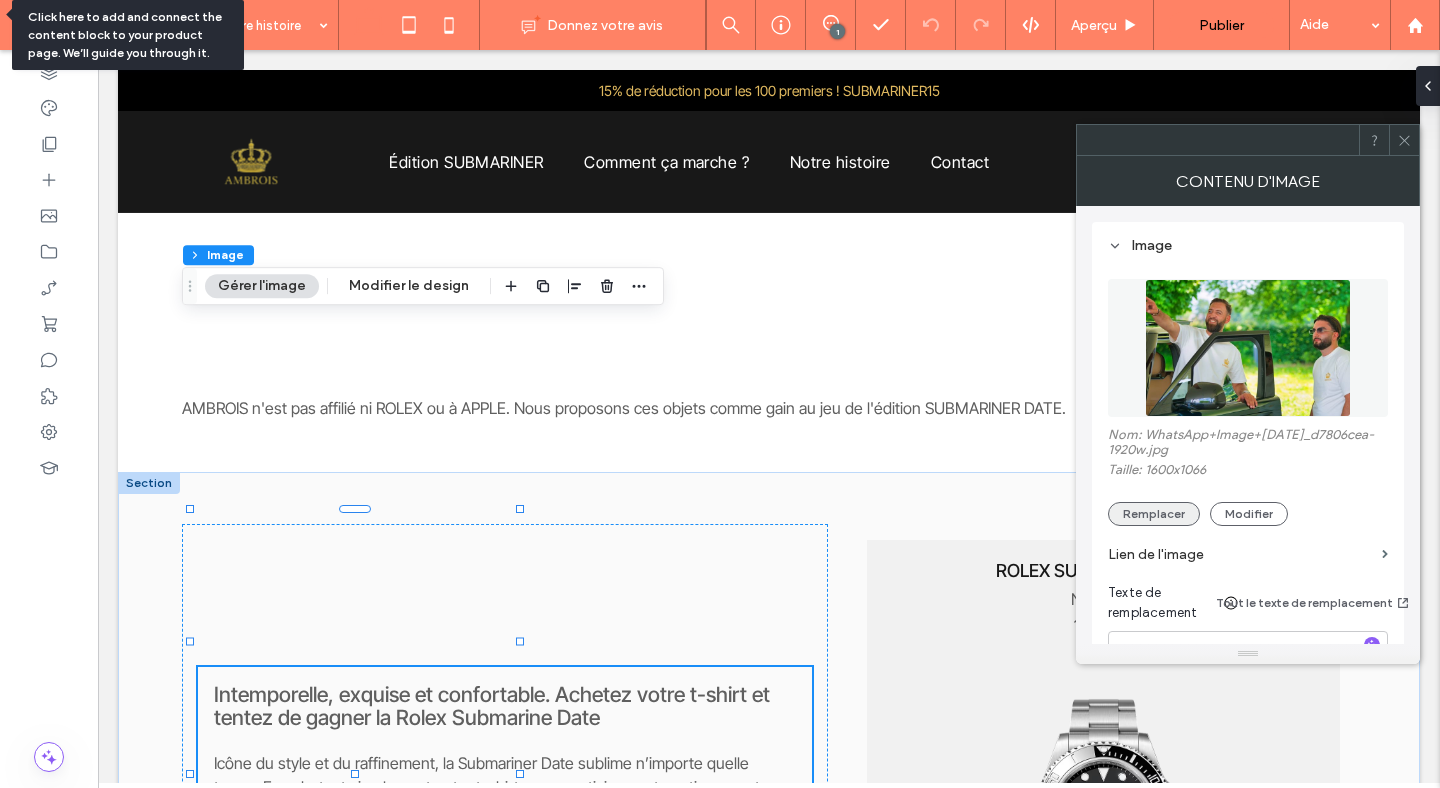 click on "Remplacer" at bounding box center [1154, 514] 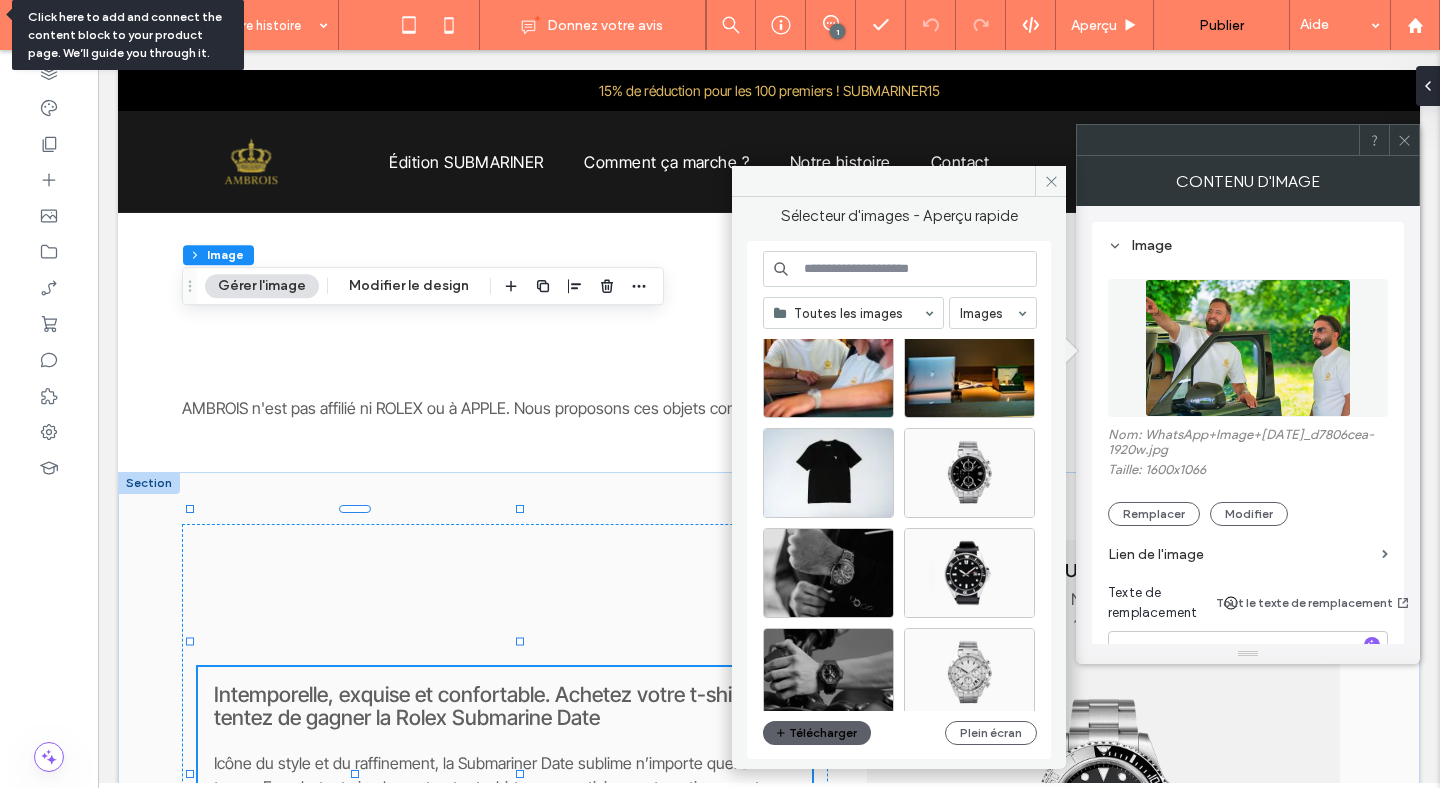 scroll, scrollTop: 2544, scrollLeft: 0, axis: vertical 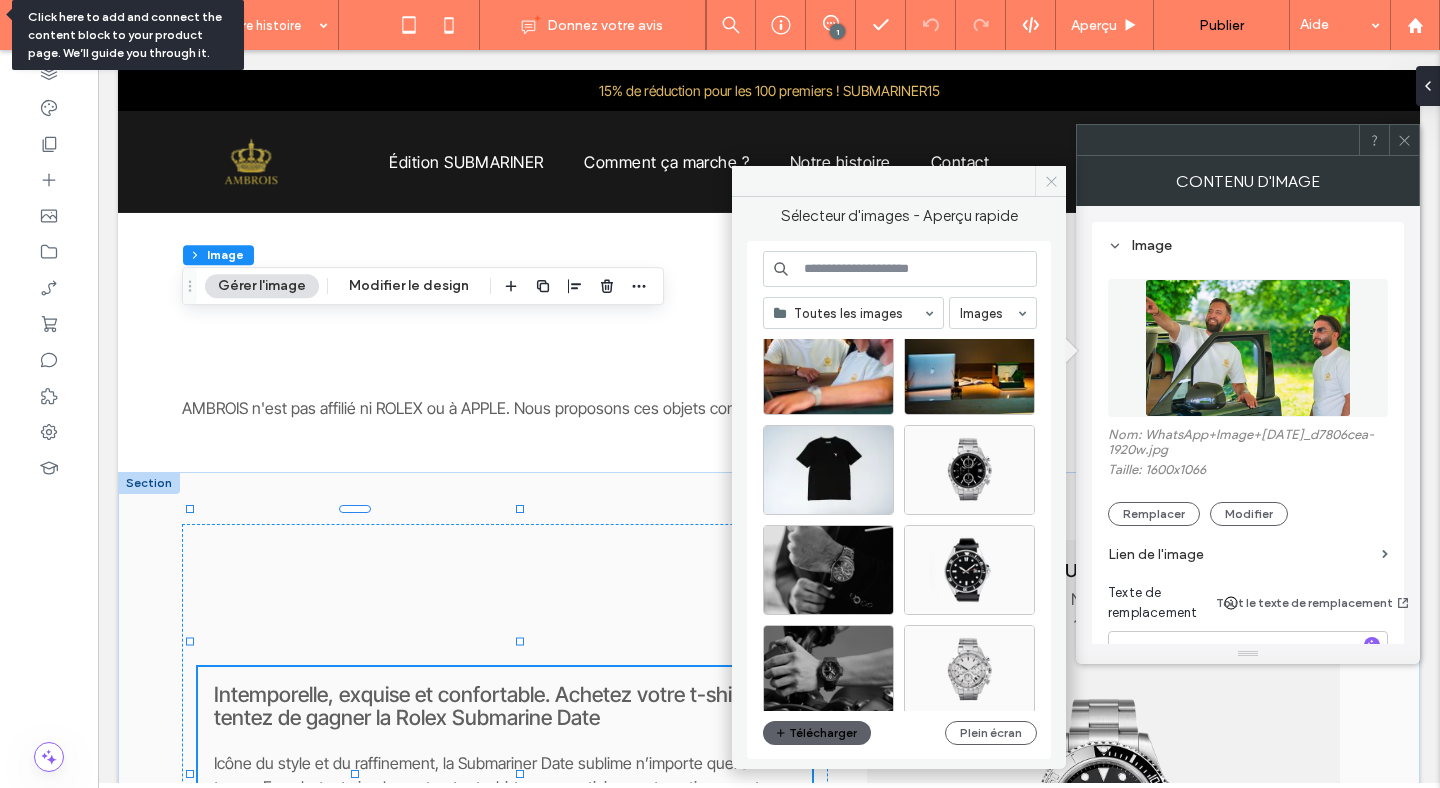 click 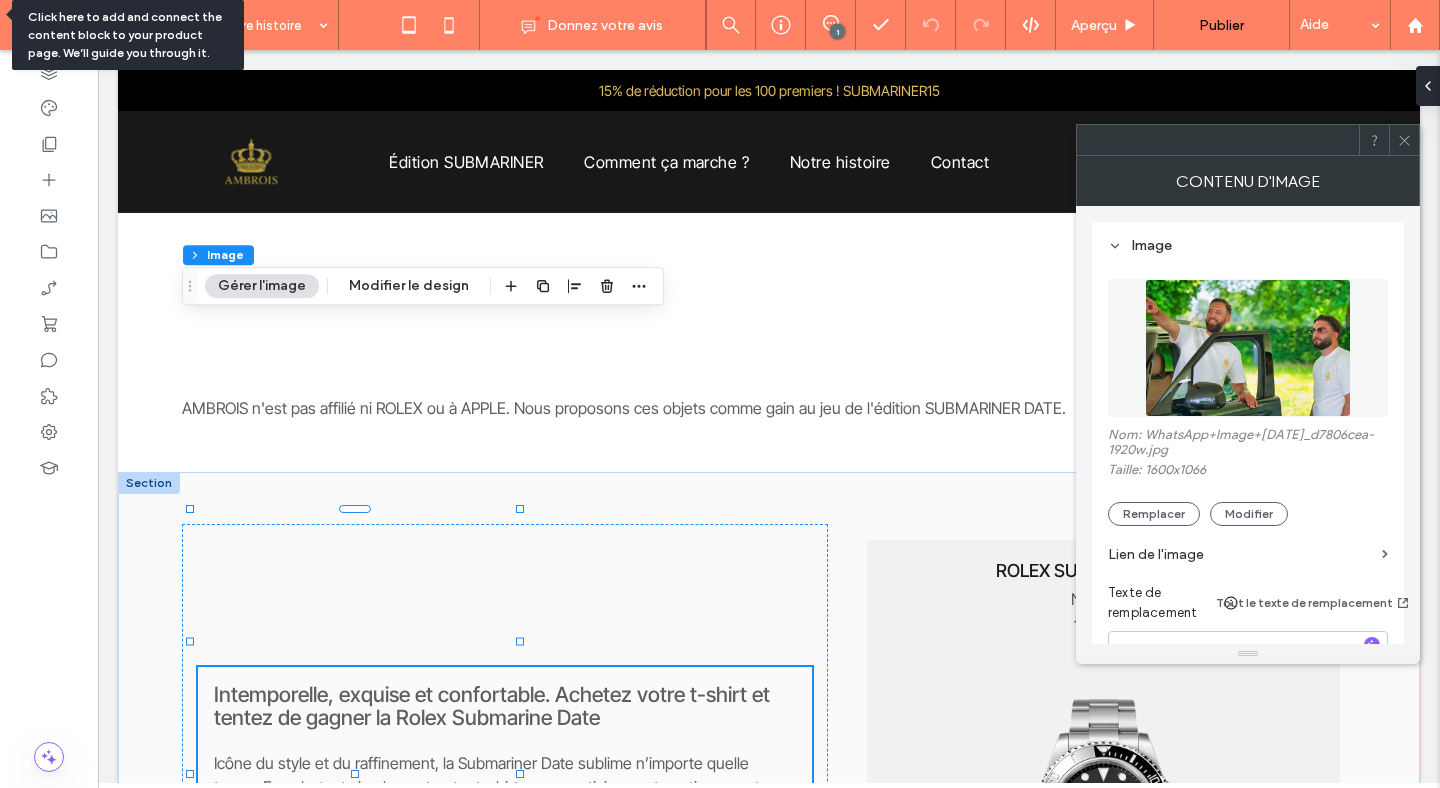 click 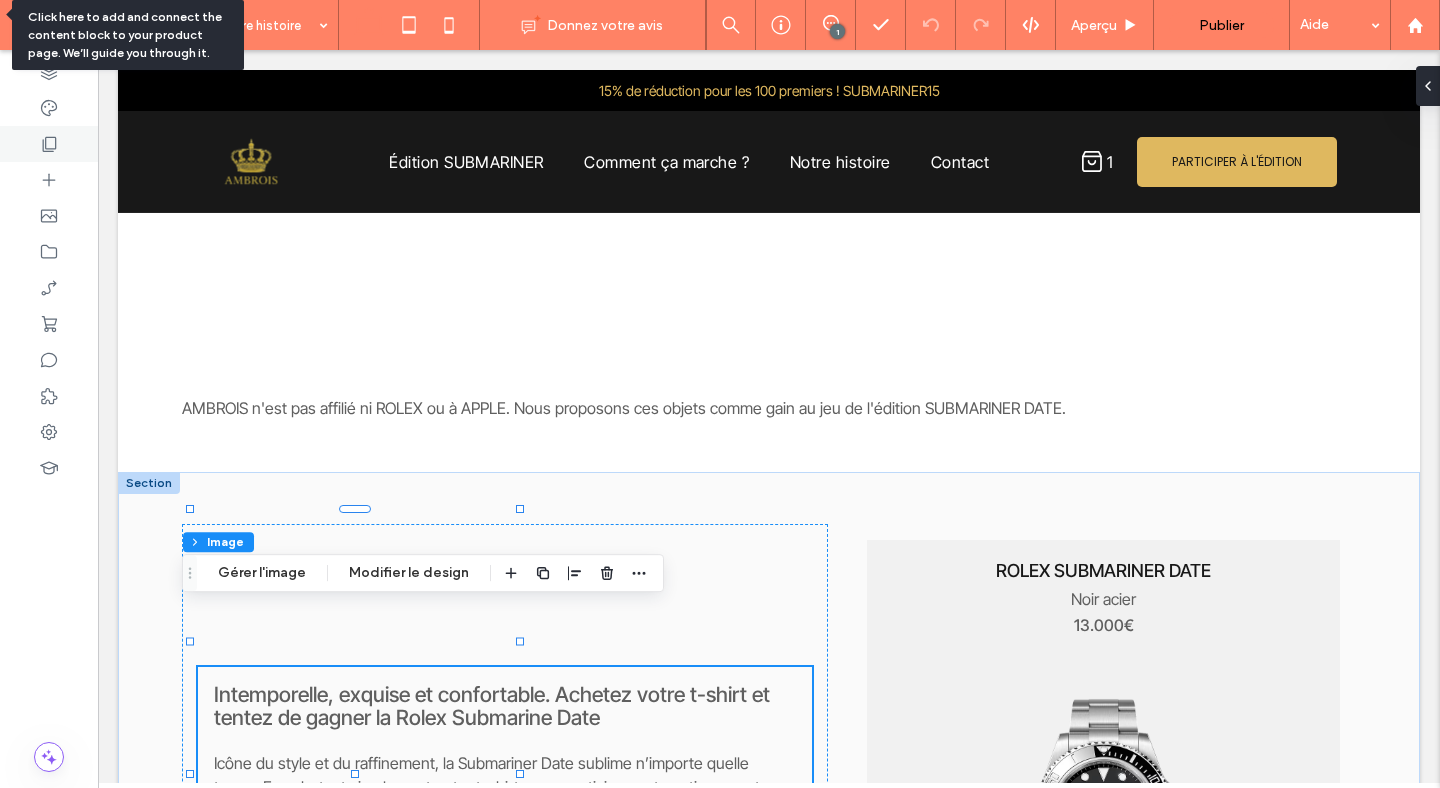 click at bounding box center (49, 144) 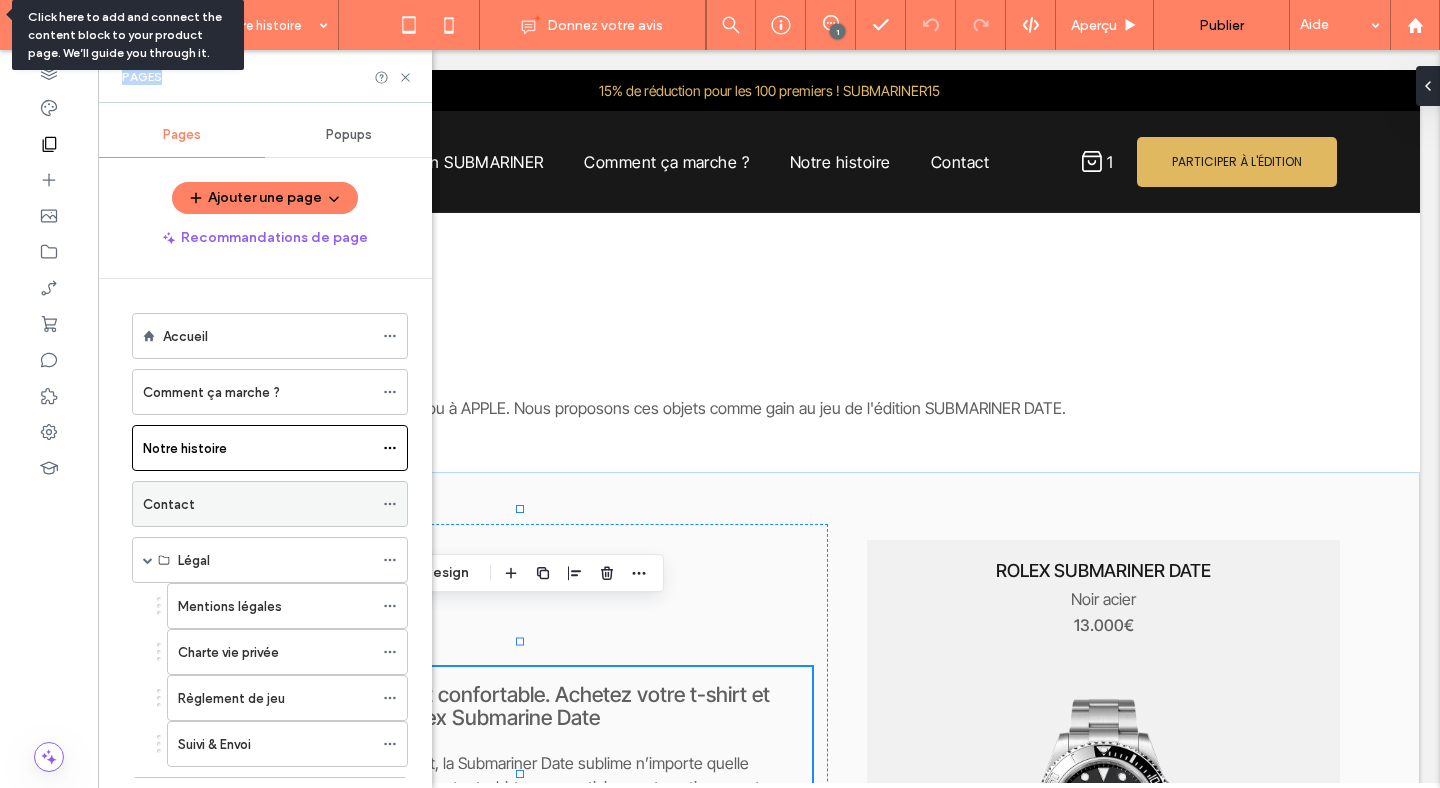 click on "Contact" at bounding box center (258, 504) 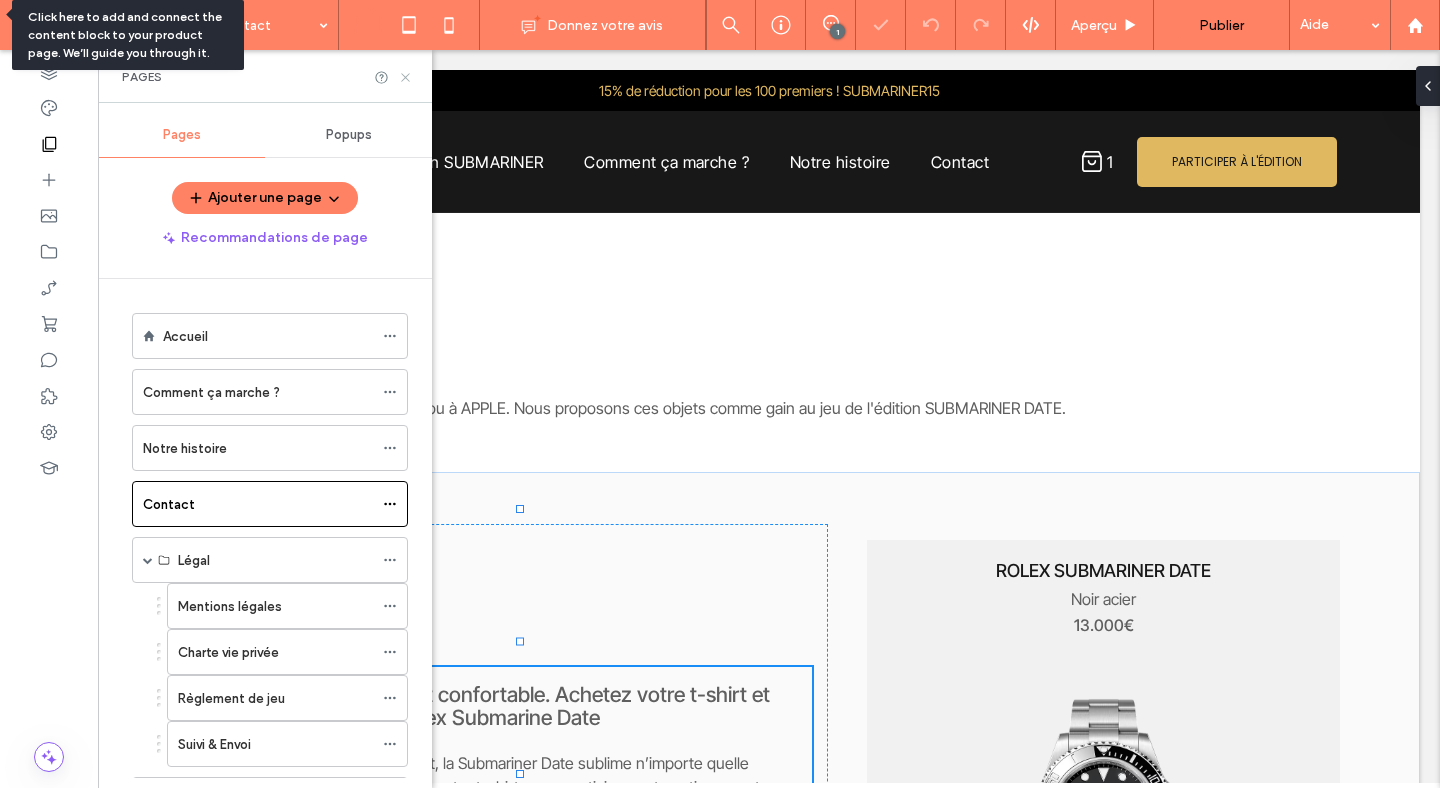 click 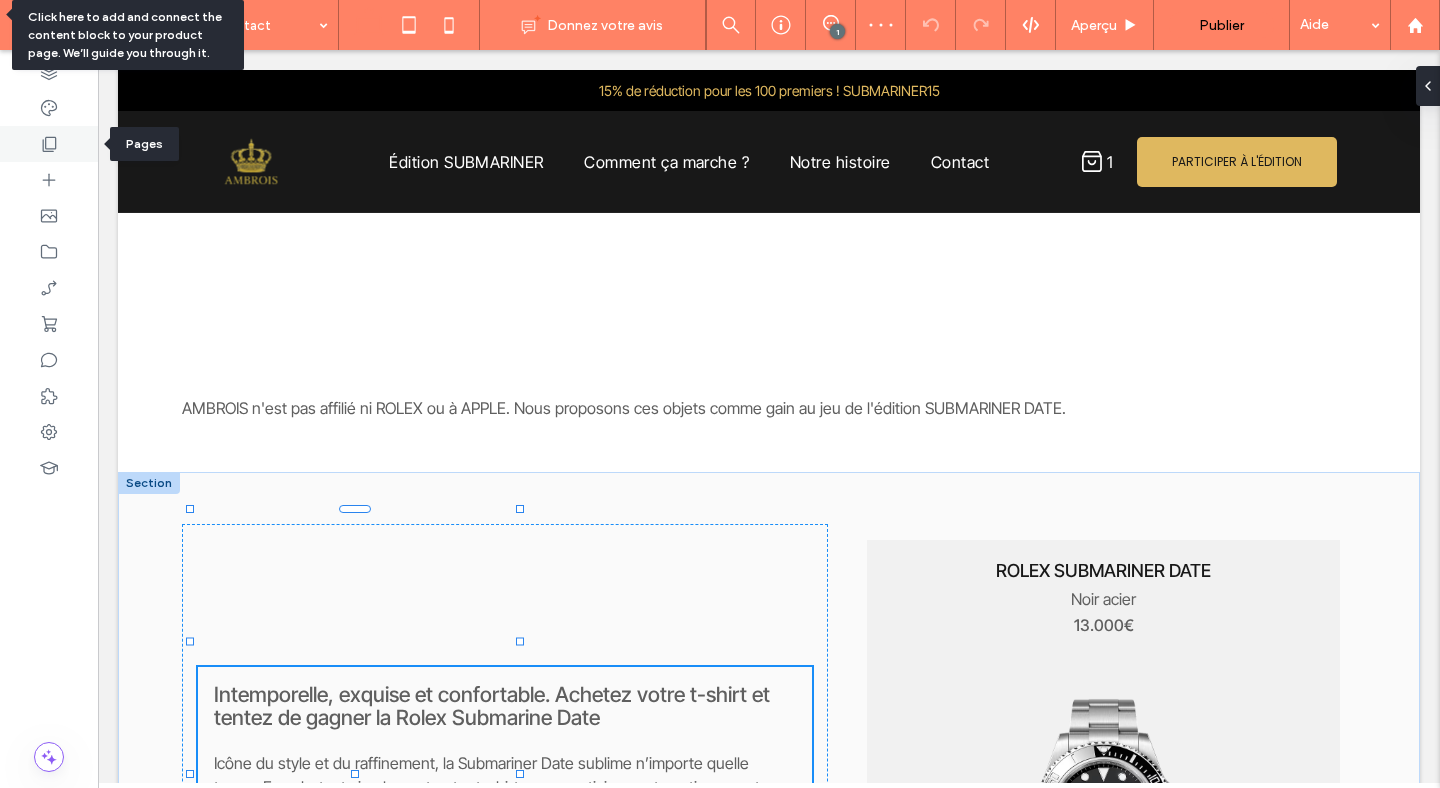 click at bounding box center (49, 144) 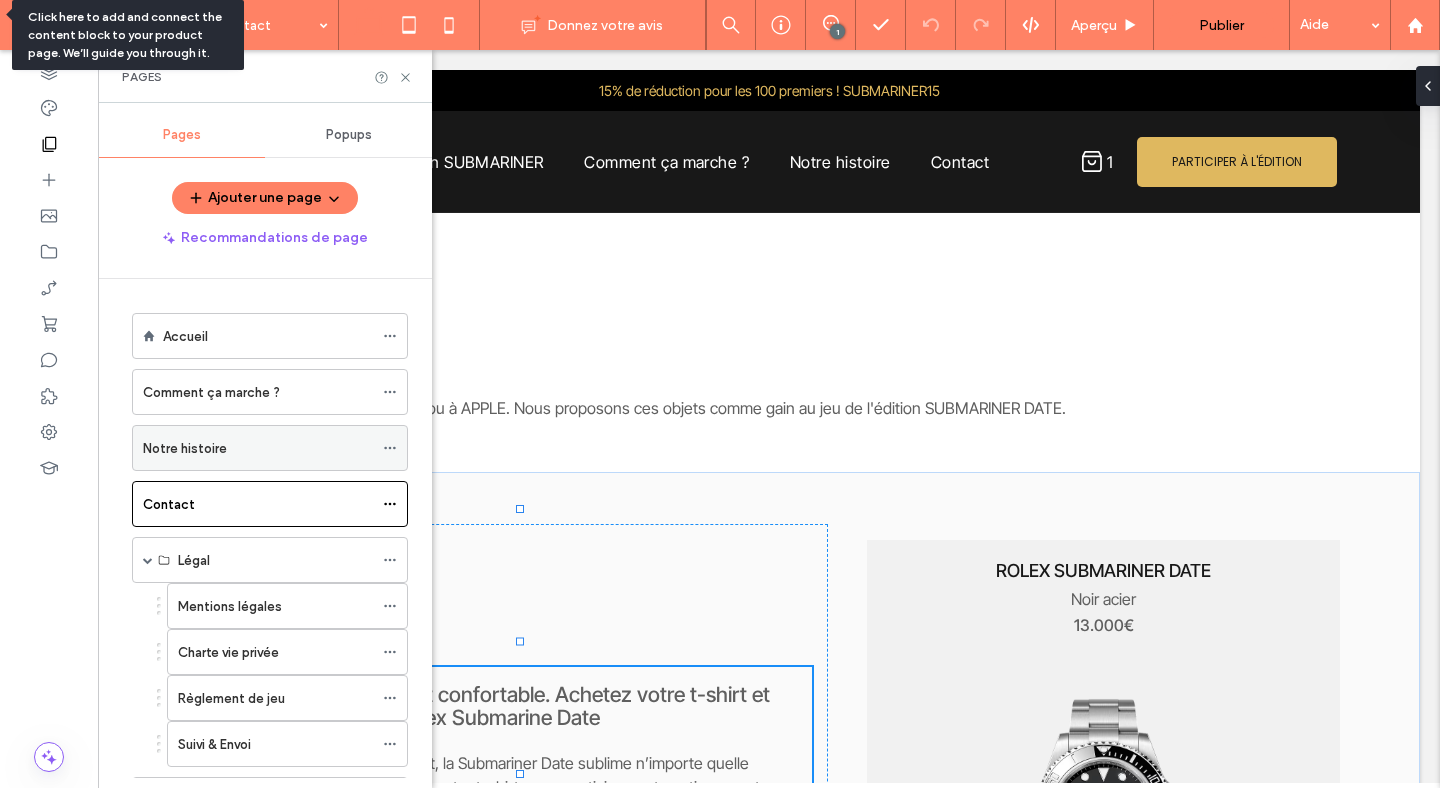 click on "Notre histoire" at bounding box center [185, 448] 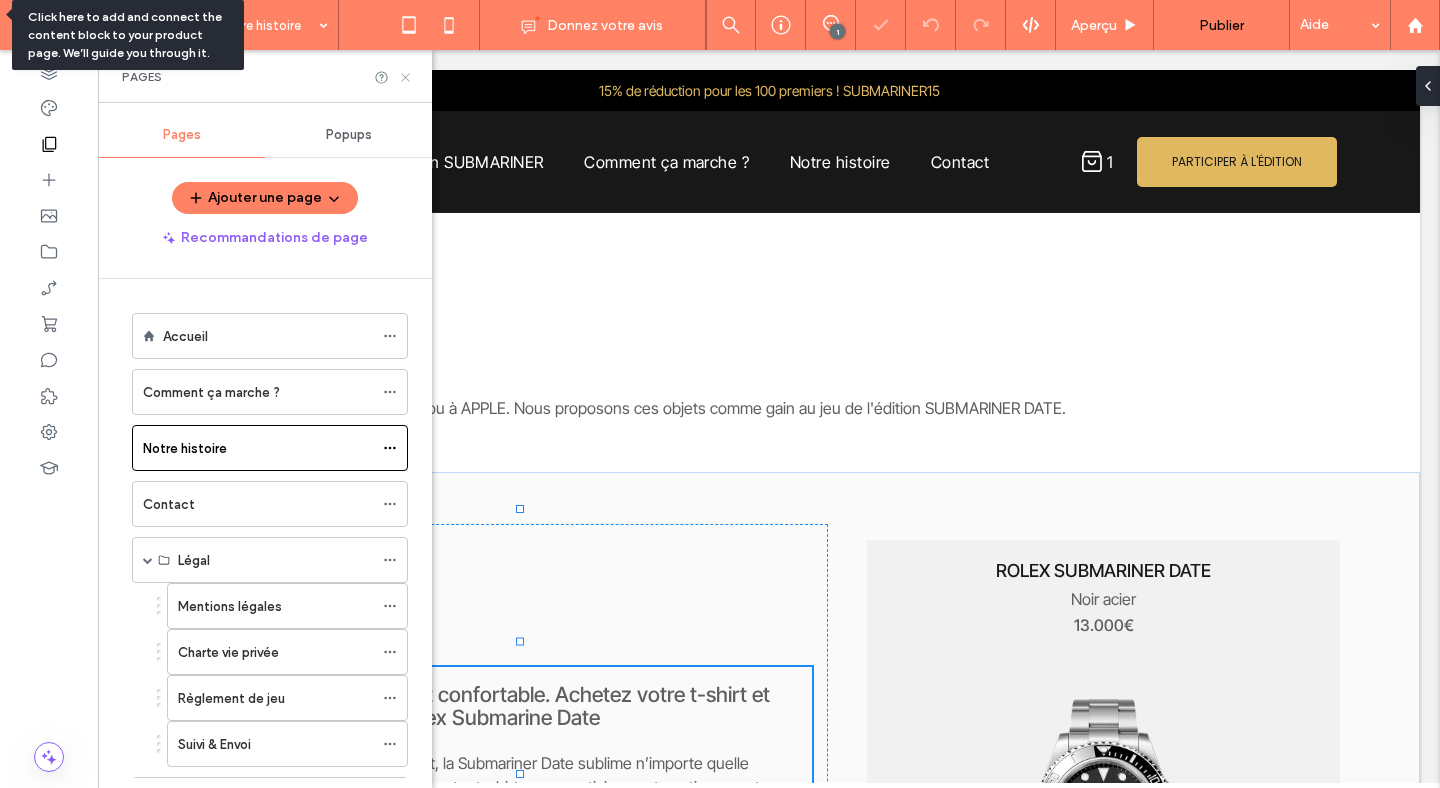 click 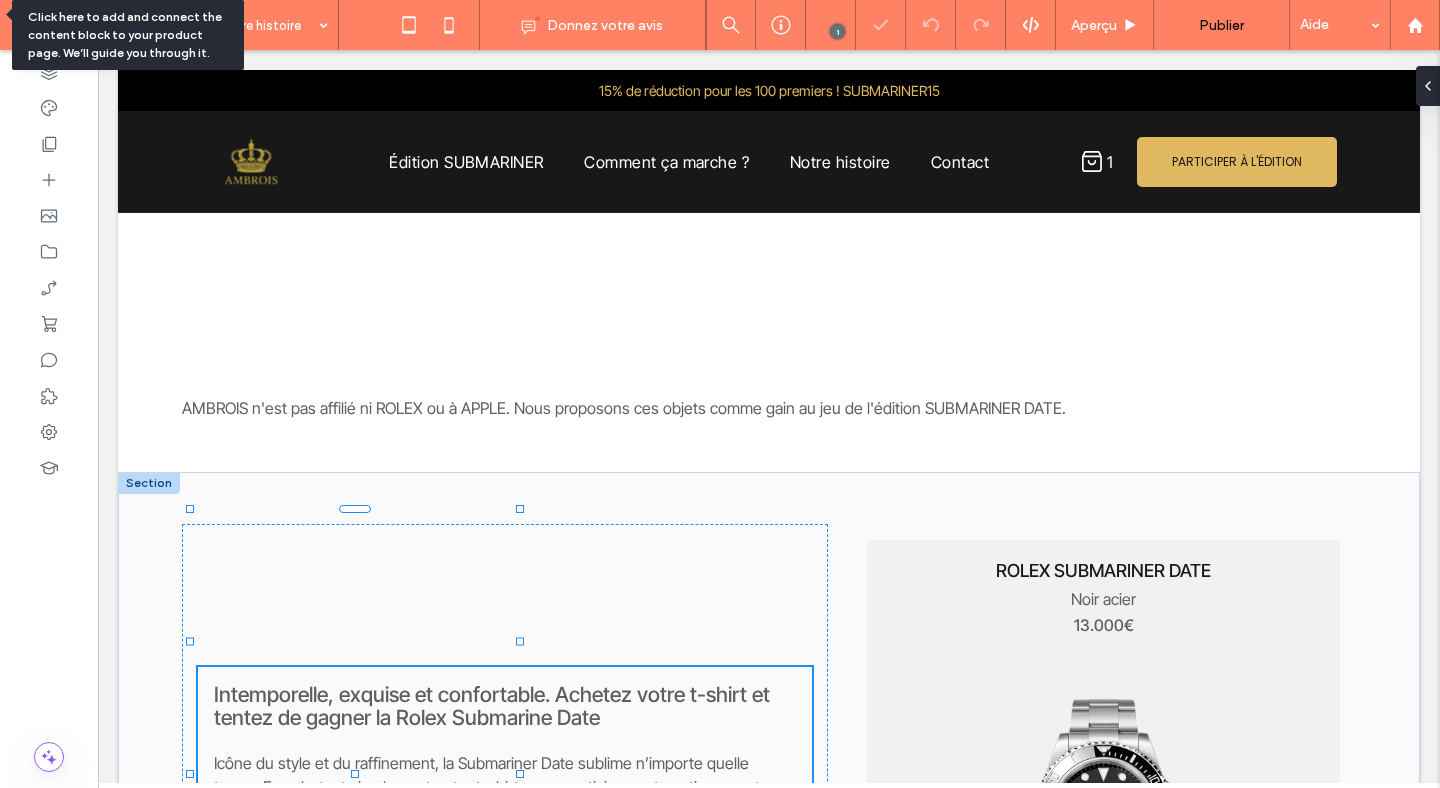 click 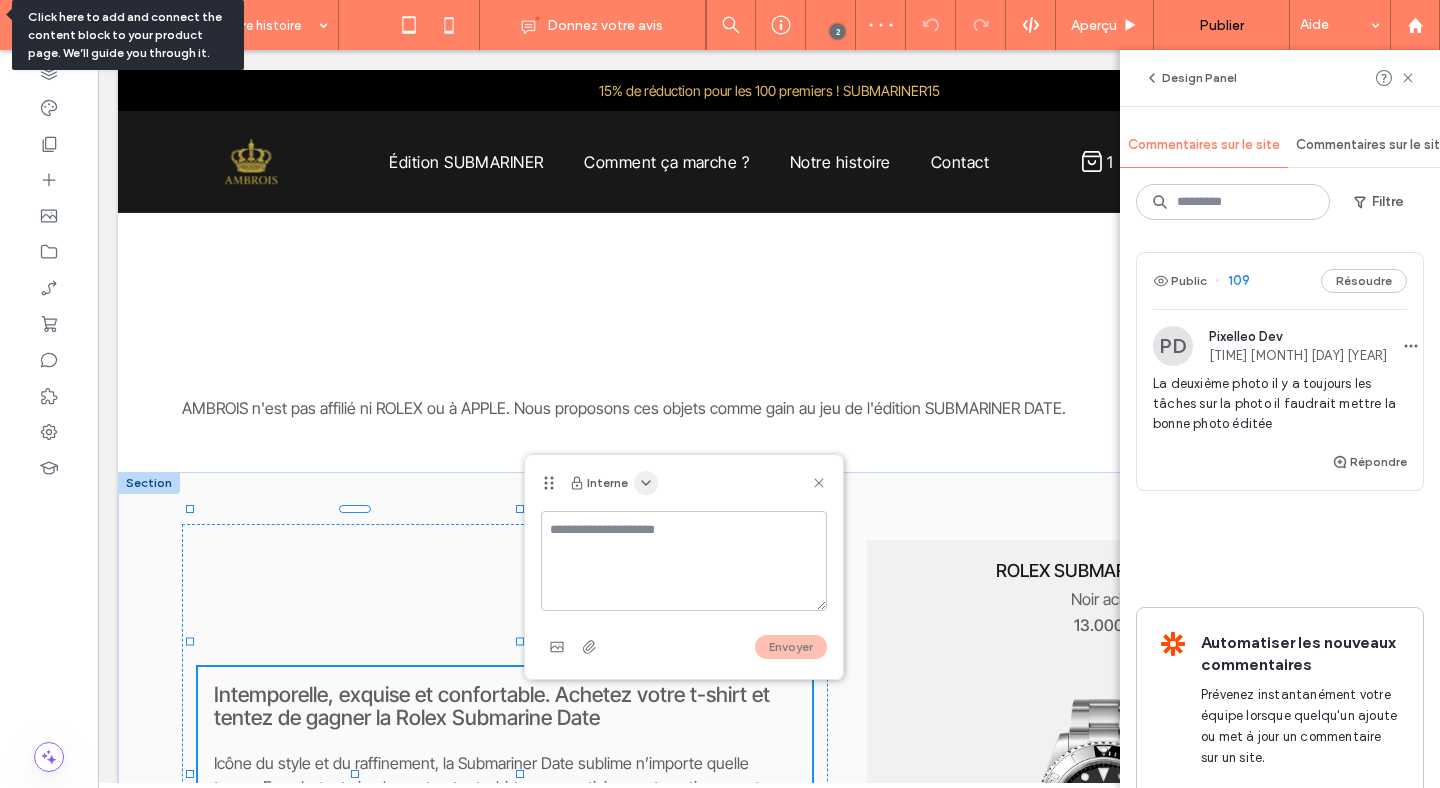 click 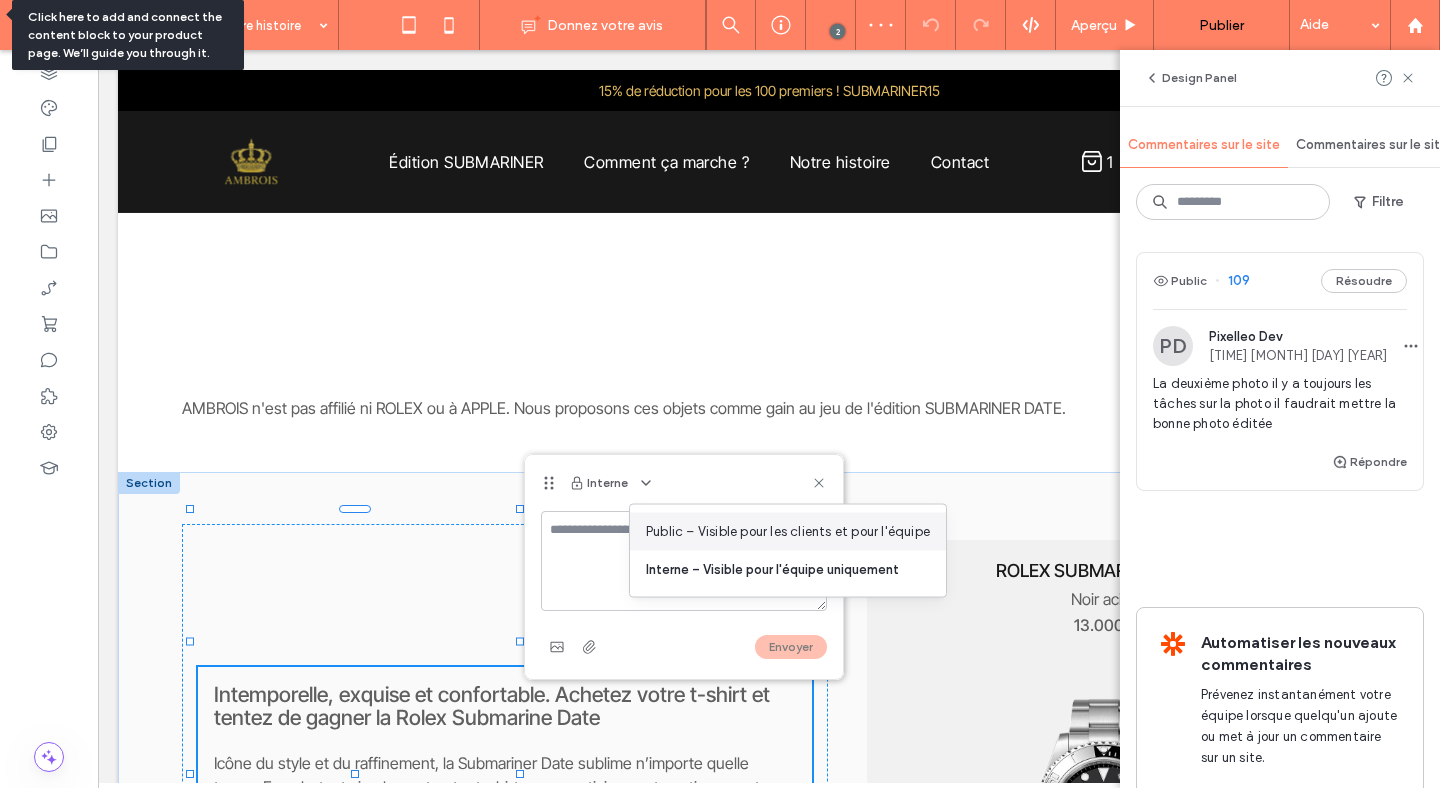 click on "Public – Visible pour les clients et pour l'équipe" at bounding box center [788, 532] 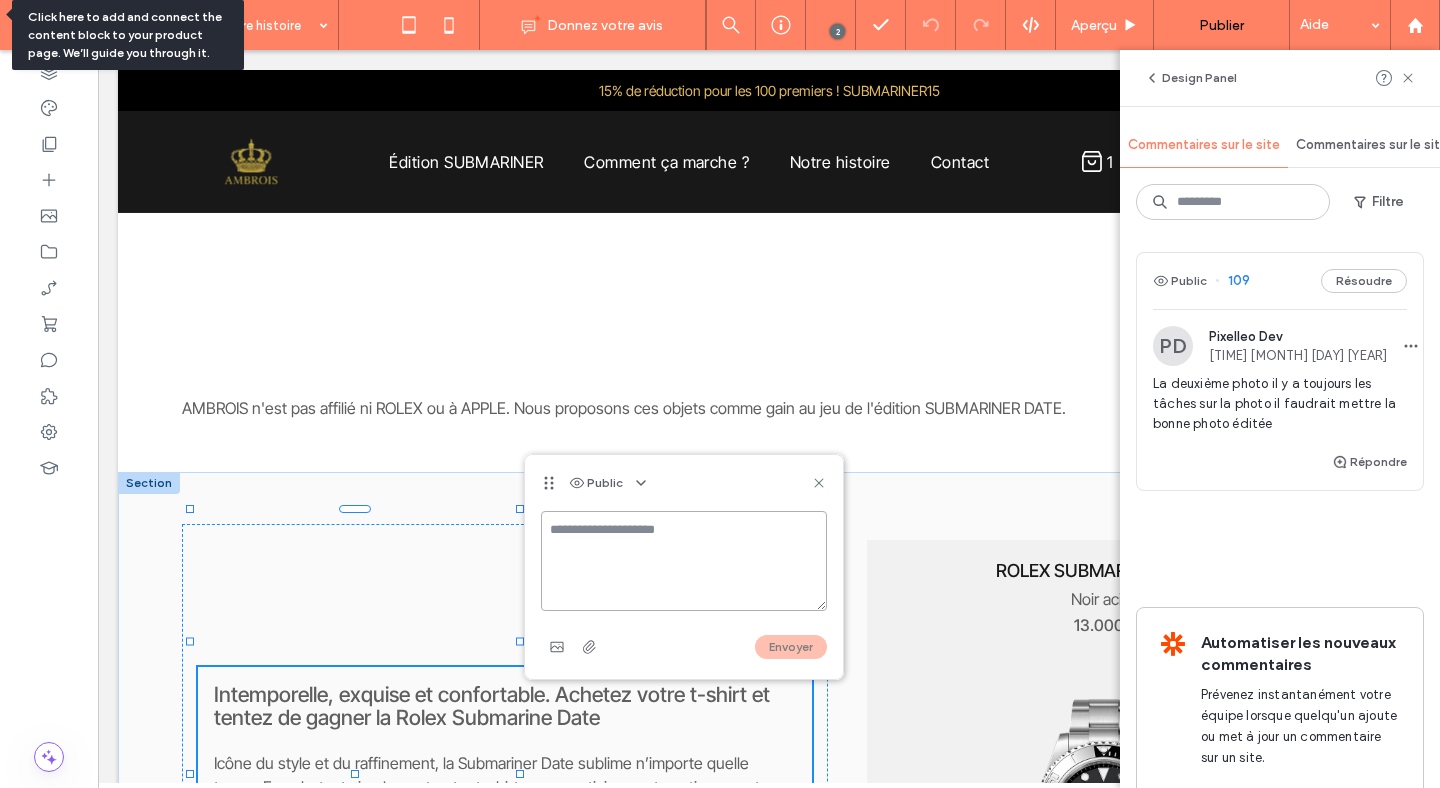 click at bounding box center (684, 561) 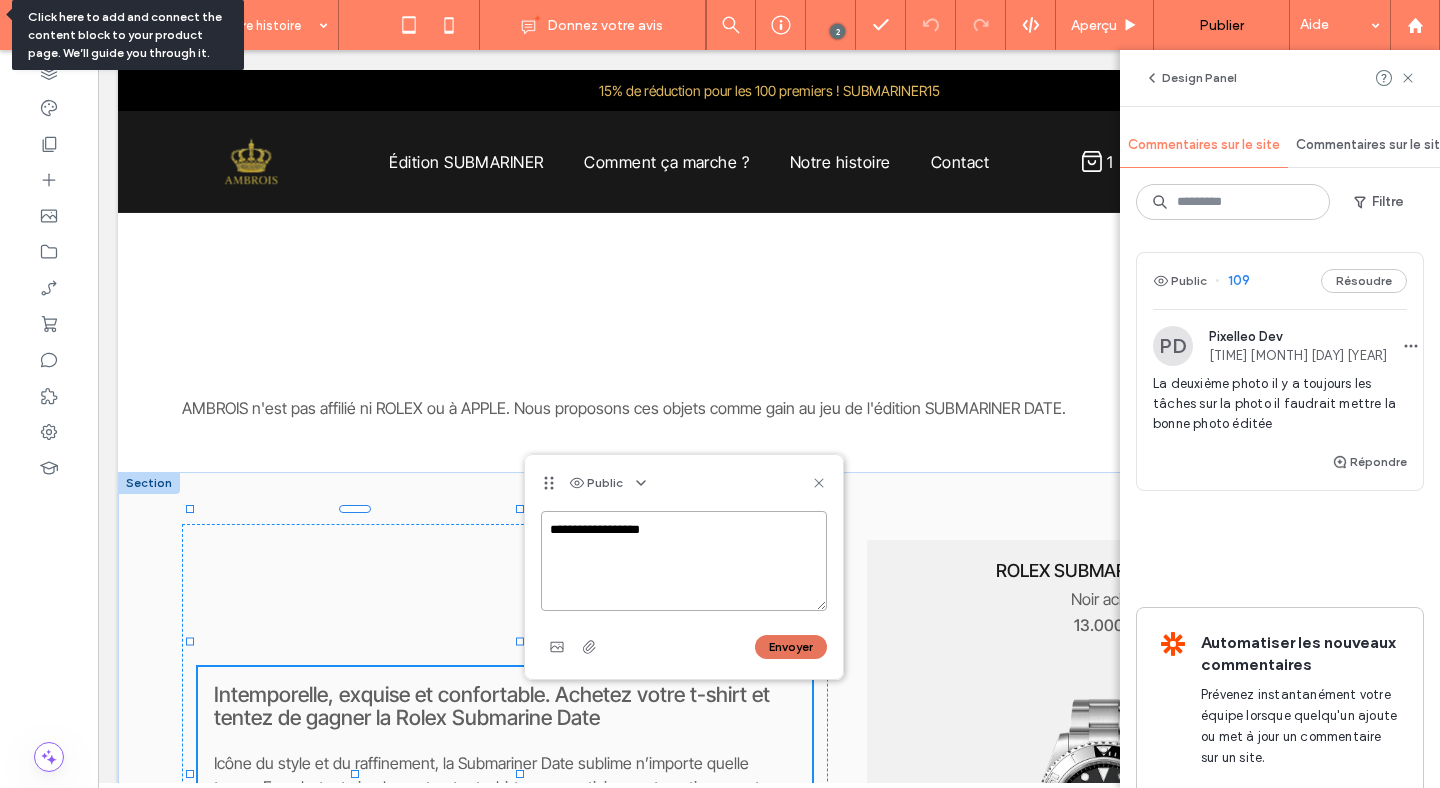 type on "**********" 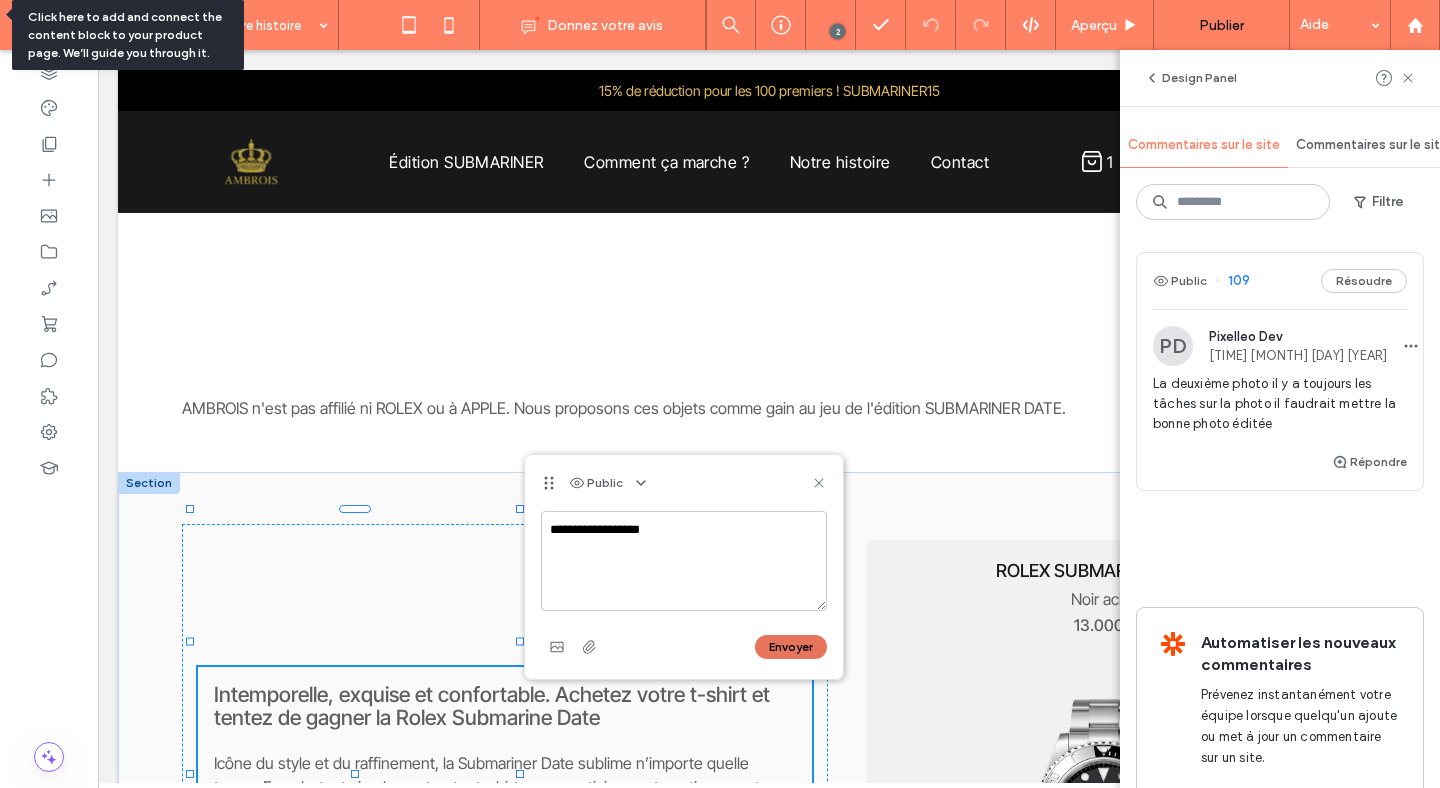click on "Envoyer" at bounding box center (791, 647) 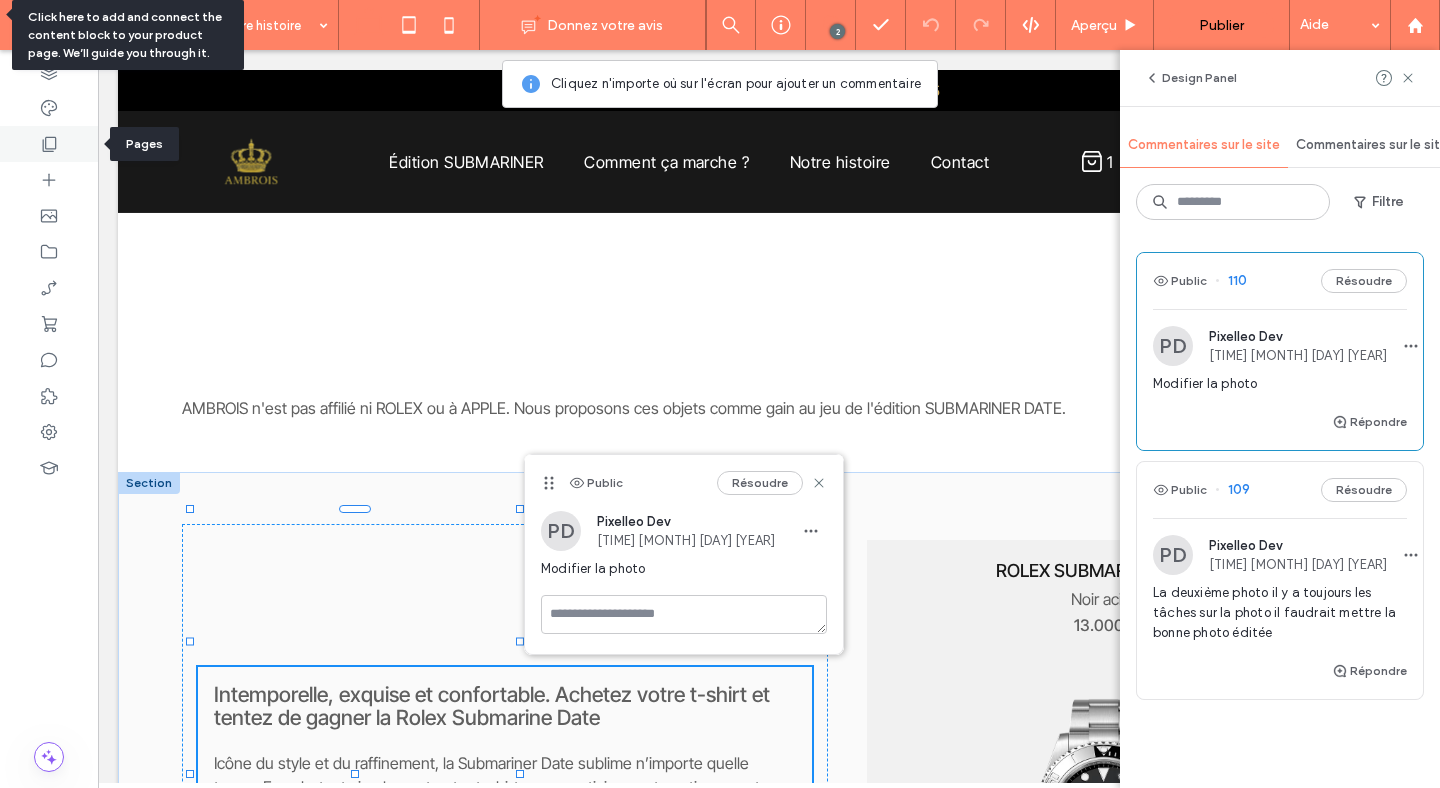 click at bounding box center [49, 144] 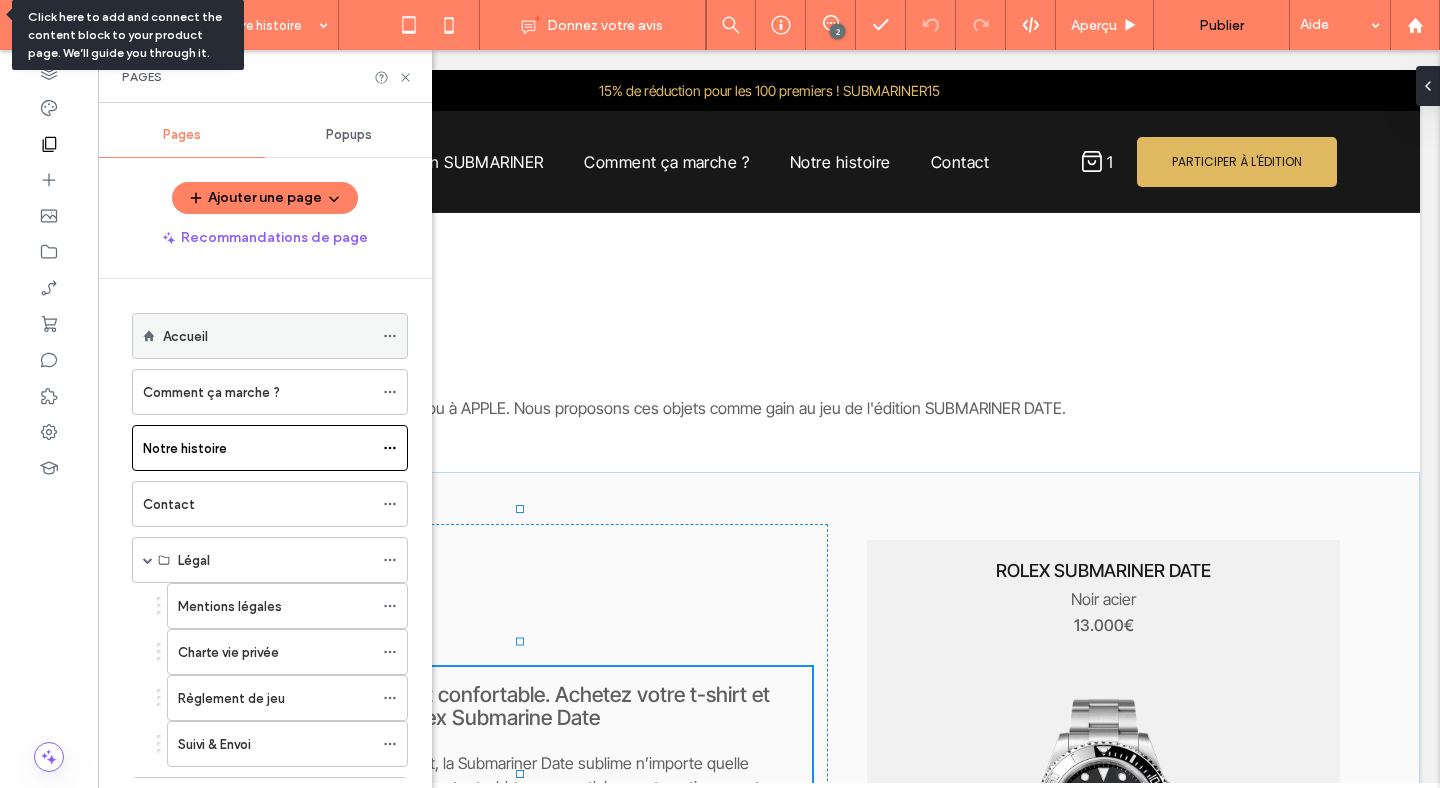 click on "Accueil" at bounding box center [268, 336] 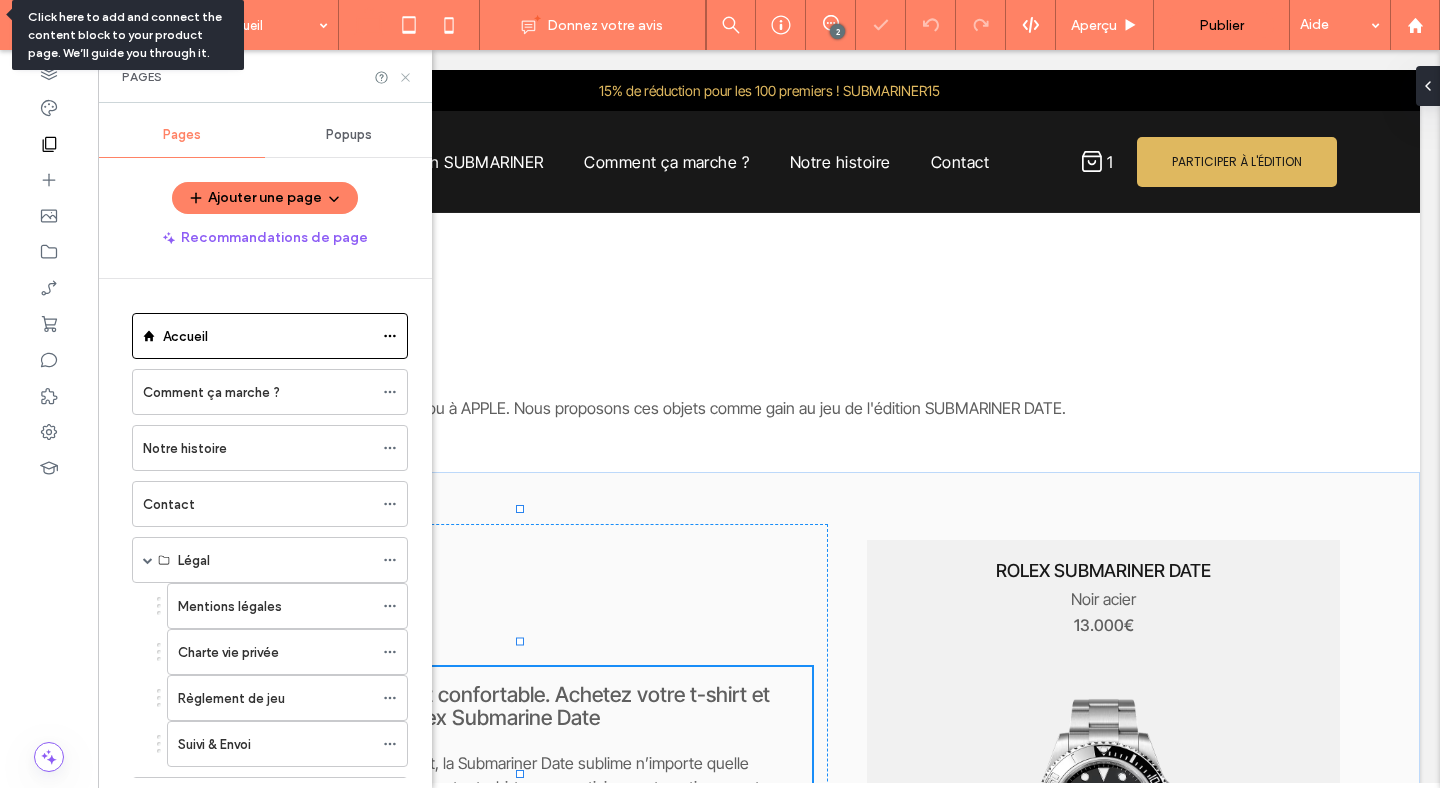 click 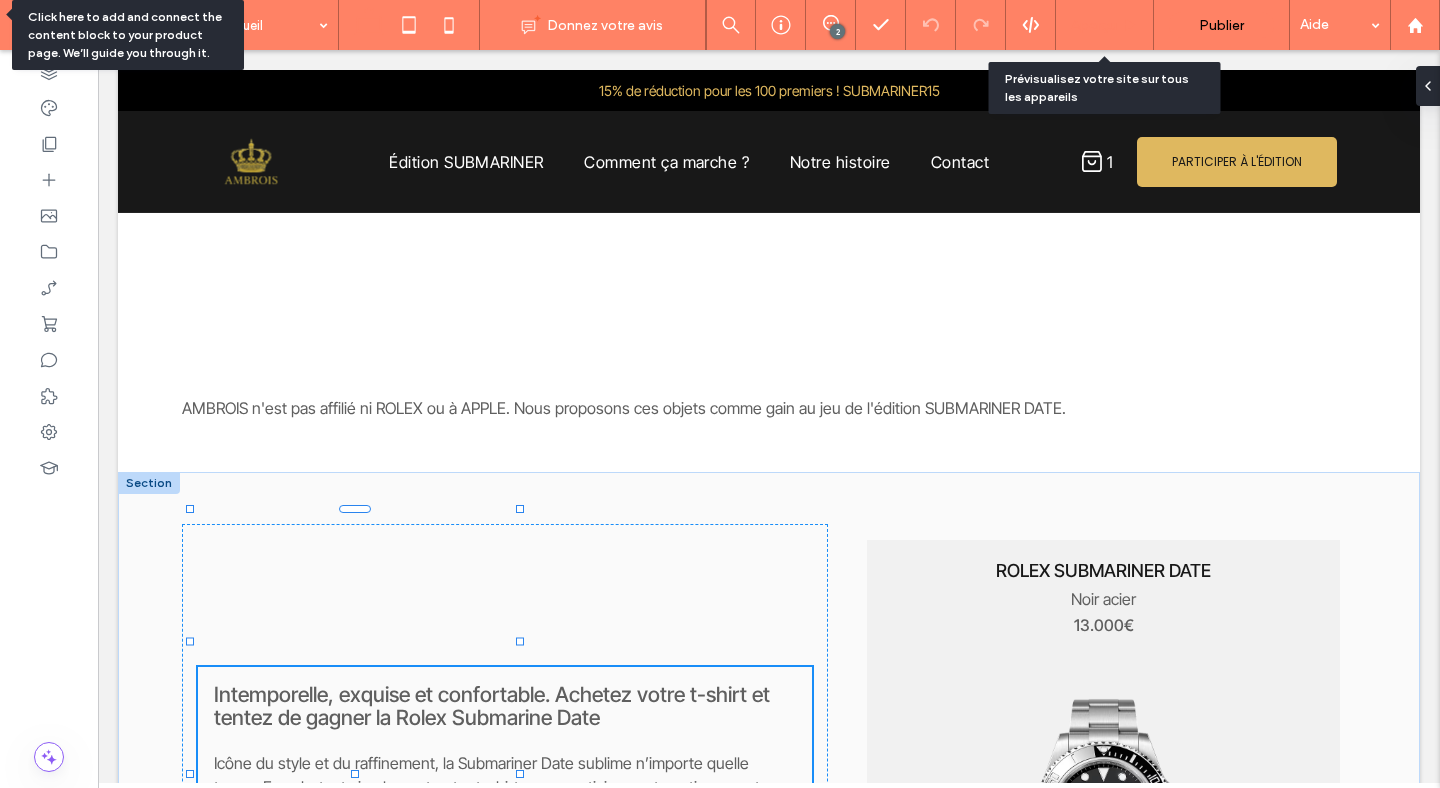 click on "Aperçu" at bounding box center [1105, 25] 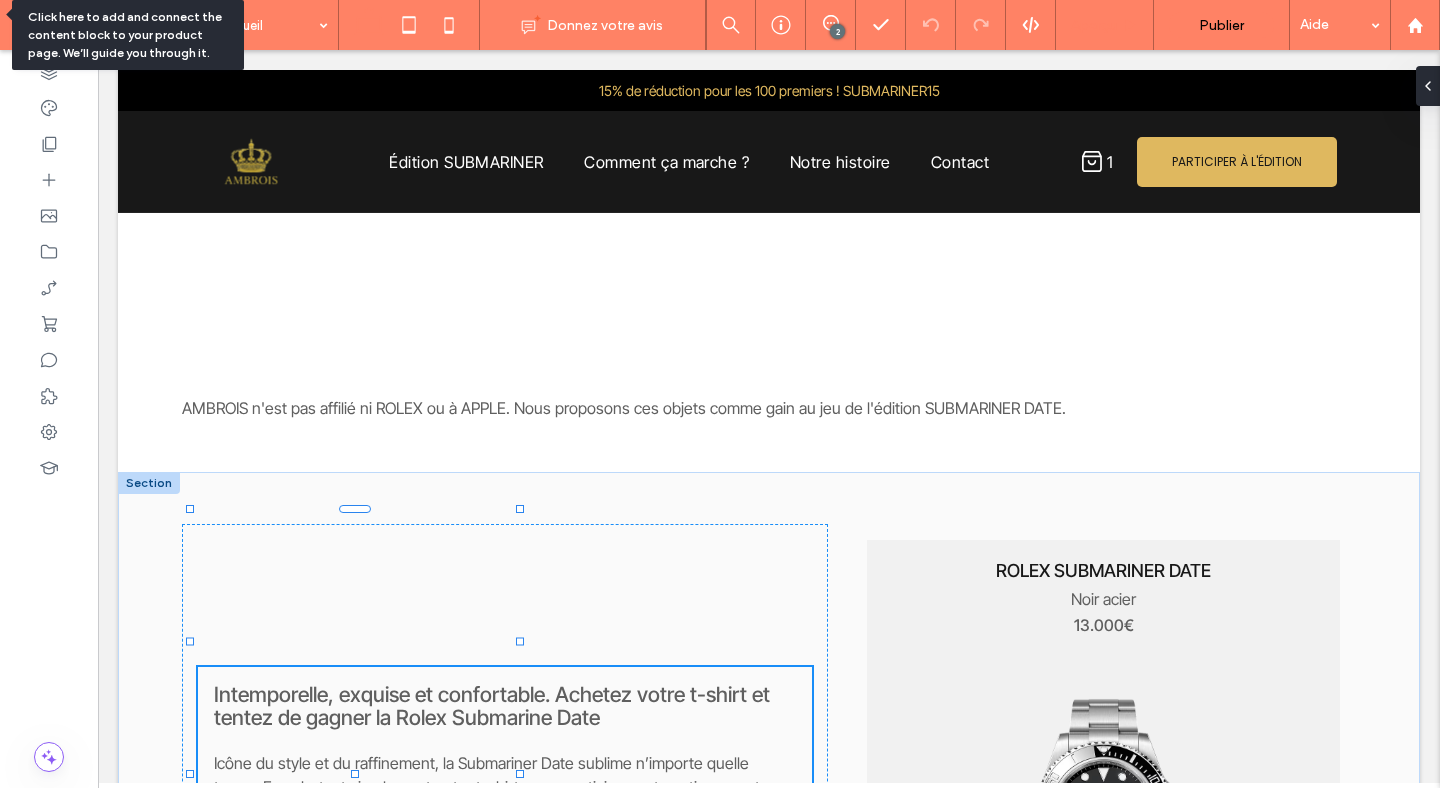 type on "***" 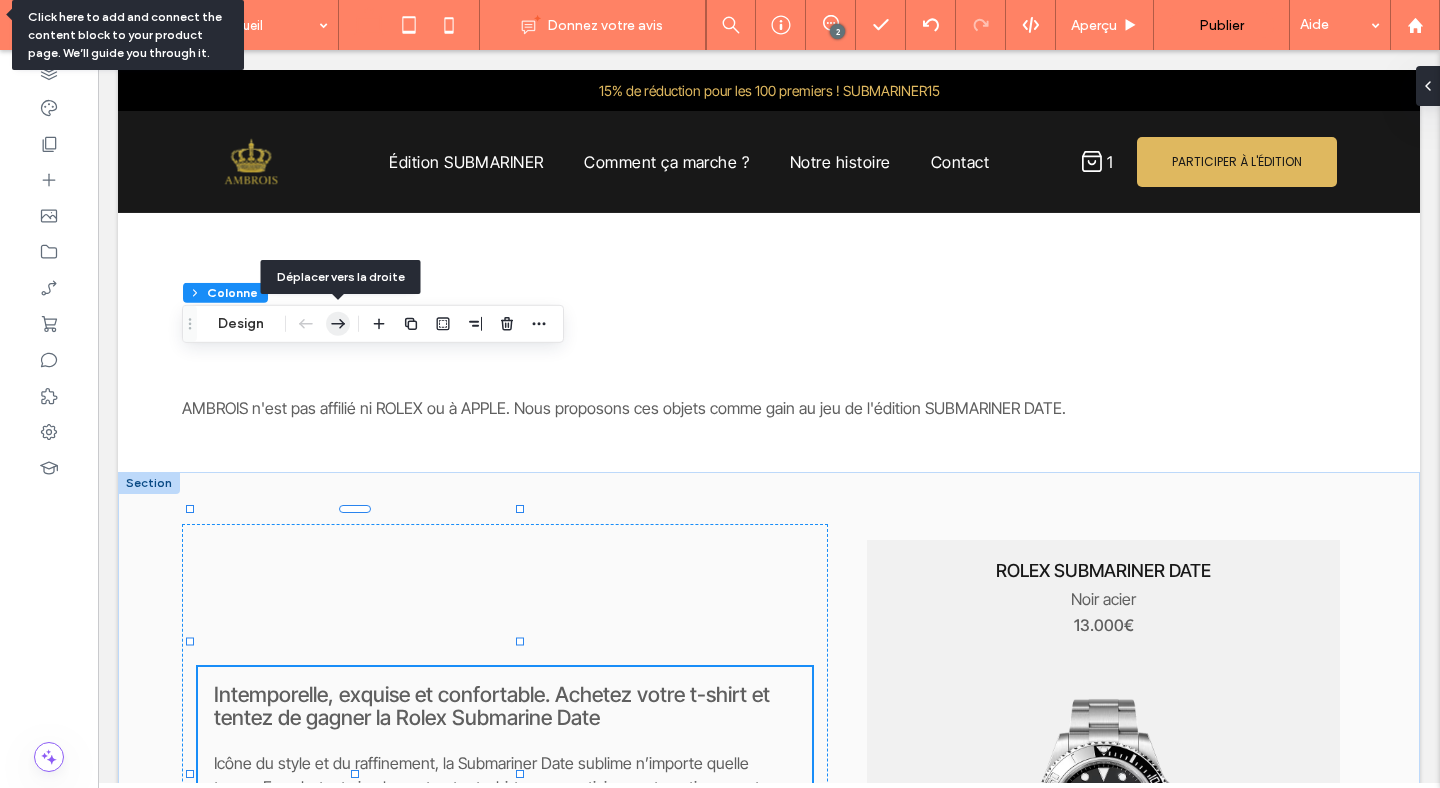 click 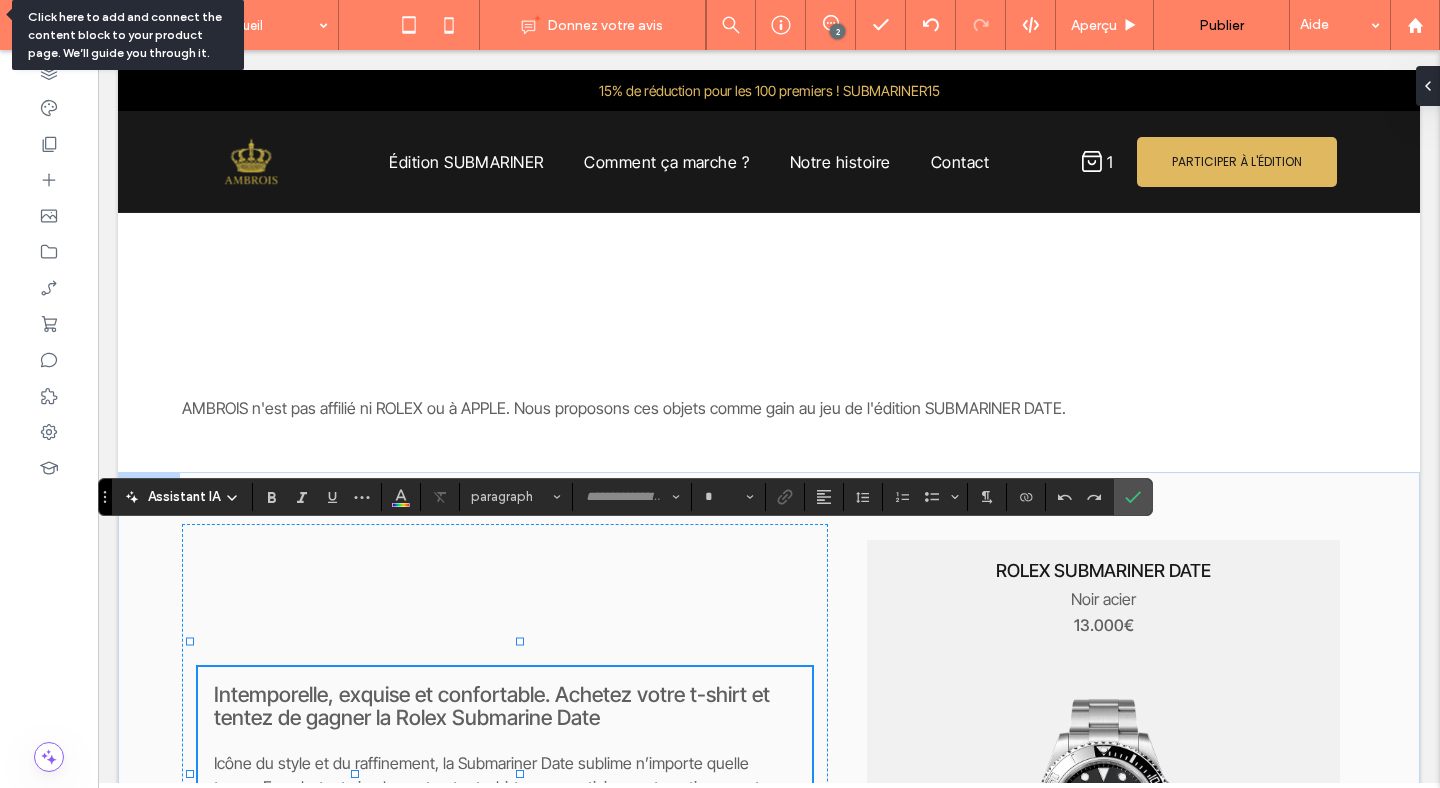 type on "**********" 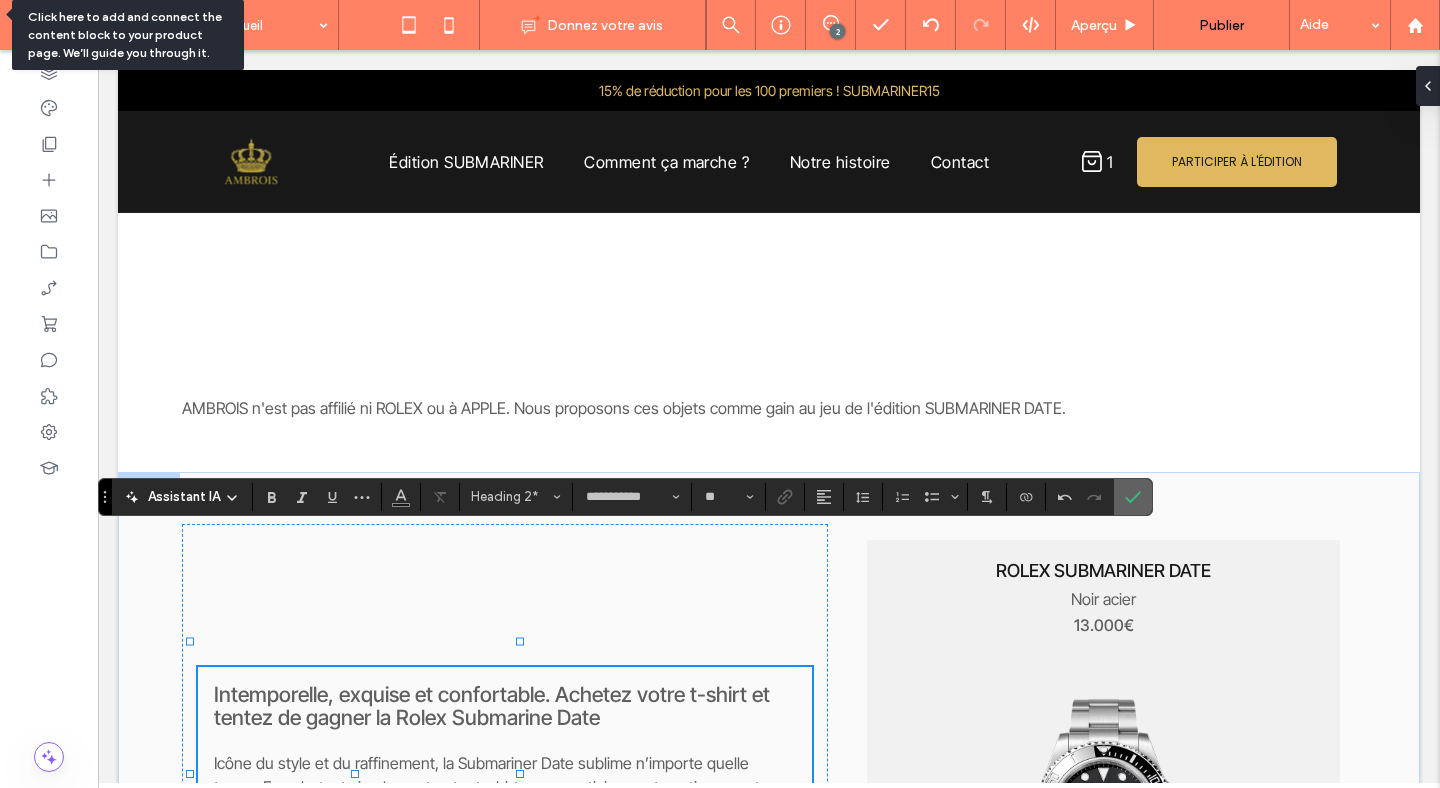click at bounding box center (1133, 497) 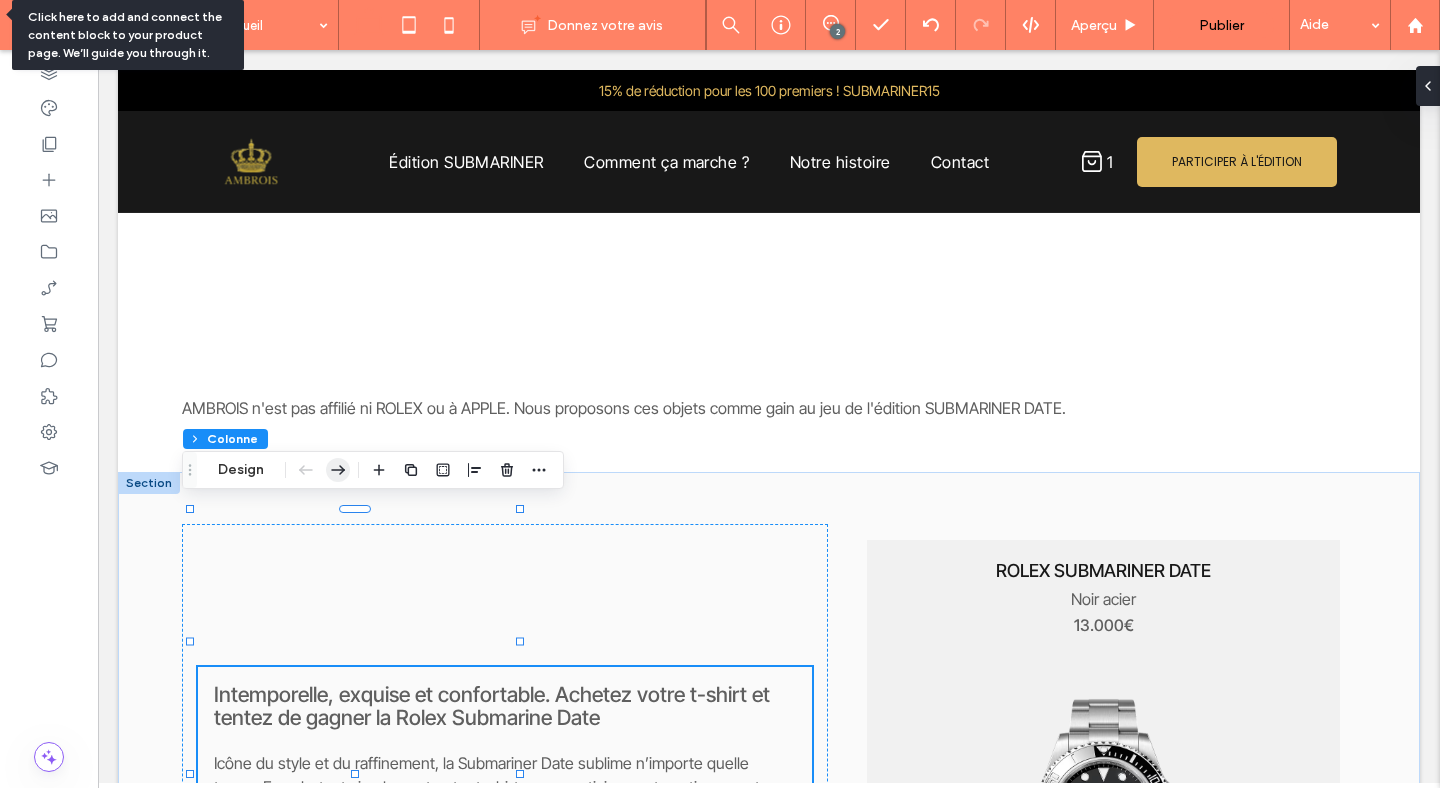 click 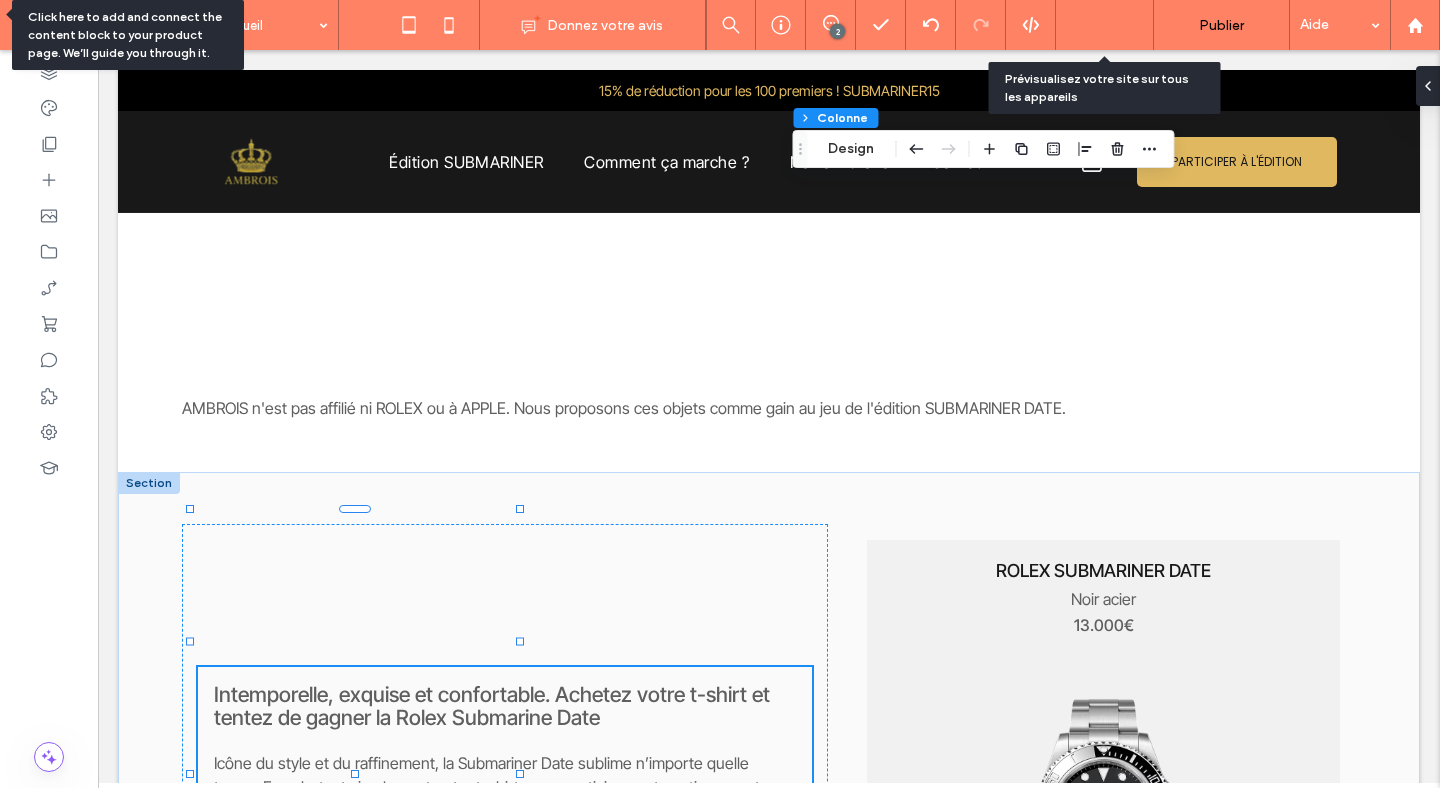 click on "Aperçu" at bounding box center [1105, 25] 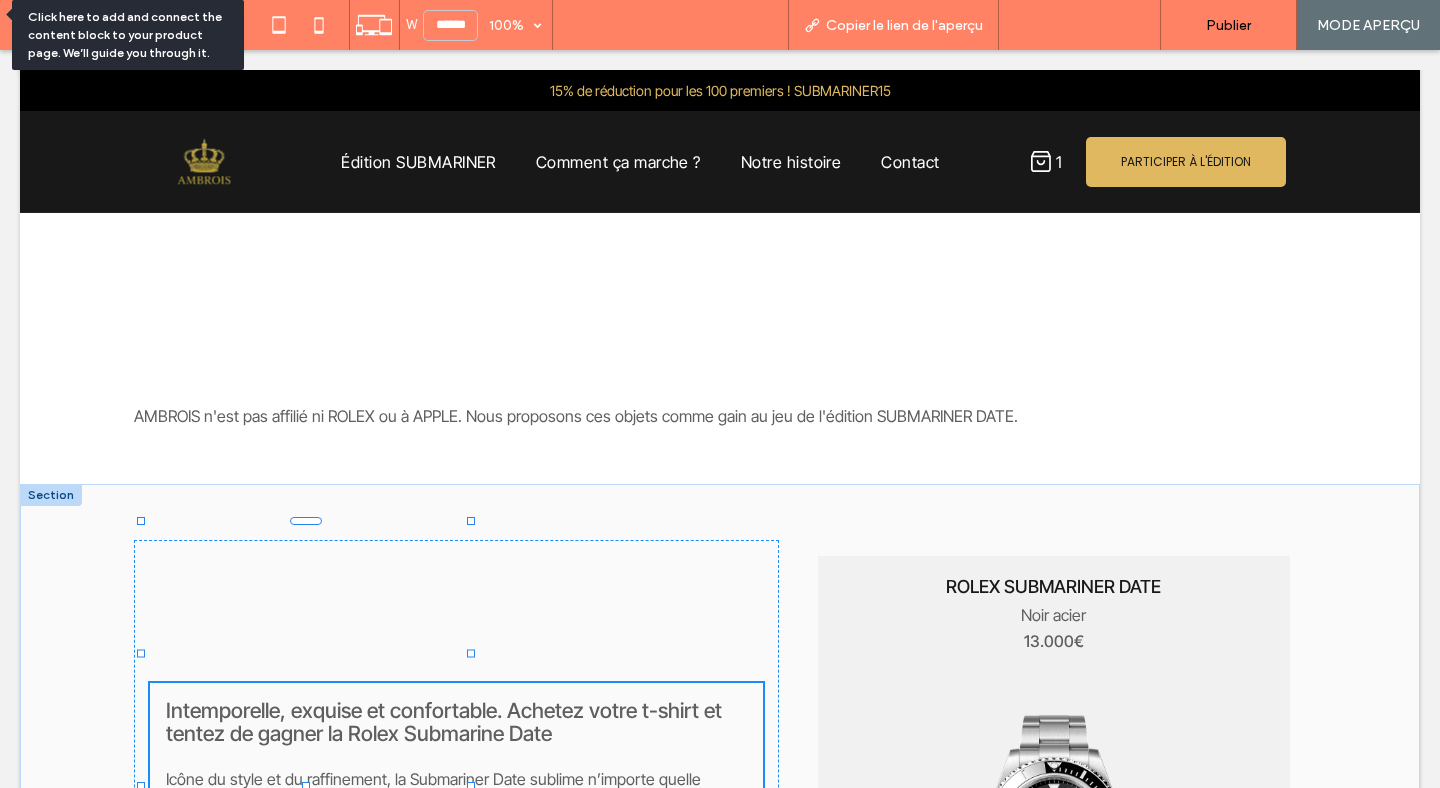 click on "Retour à l'éditeur" at bounding box center [1080, 25] 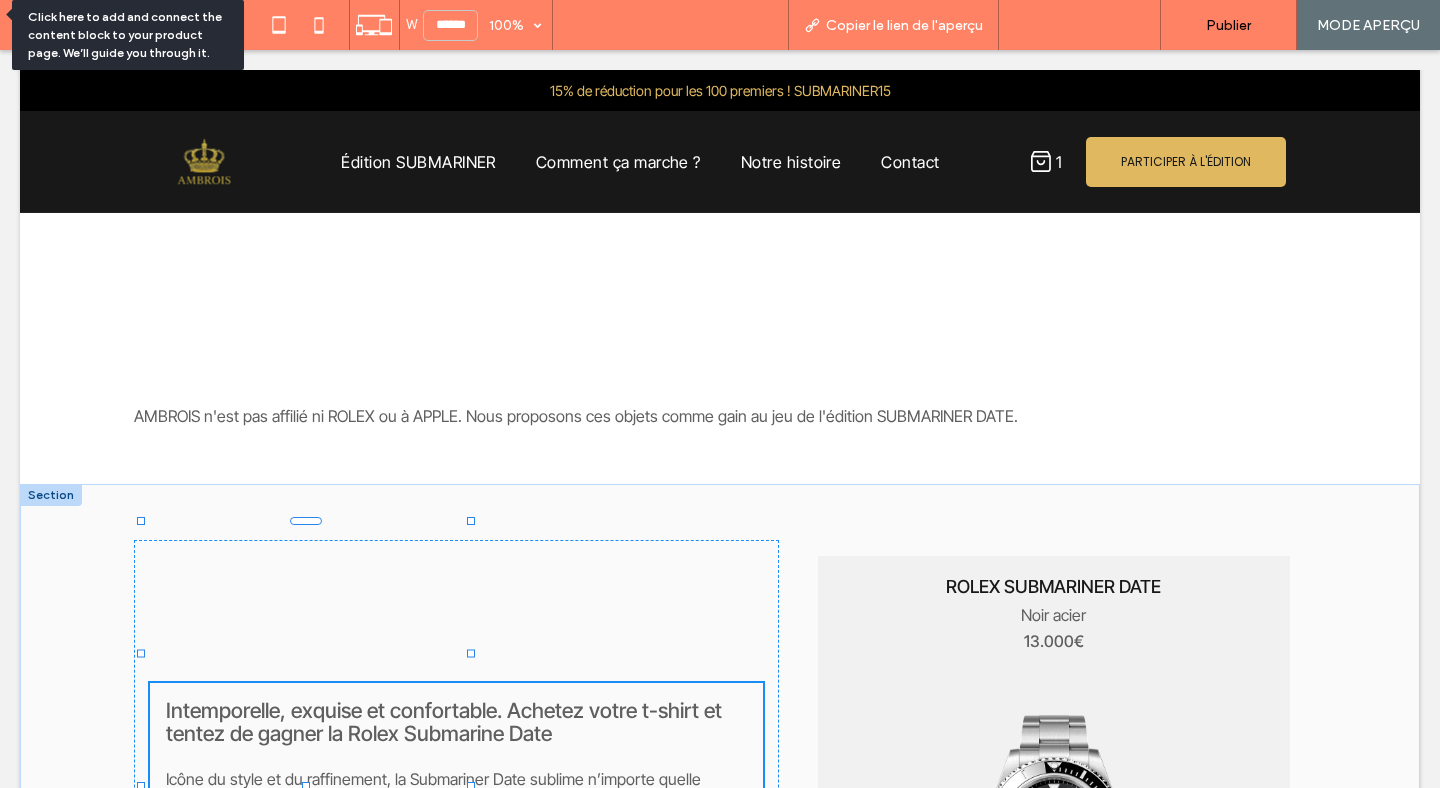 click on "Retour à l'éditeur" at bounding box center [1089, 25] 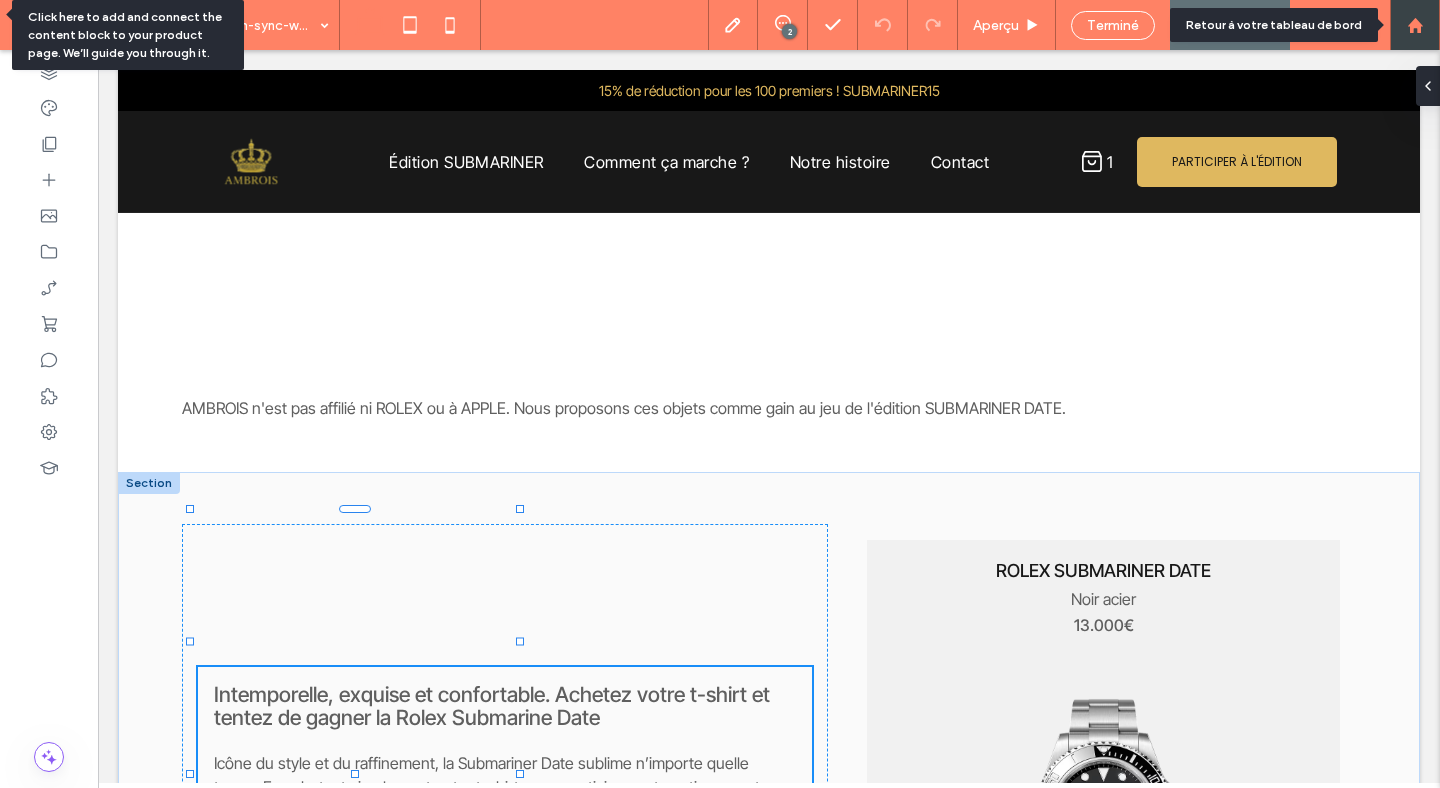 click 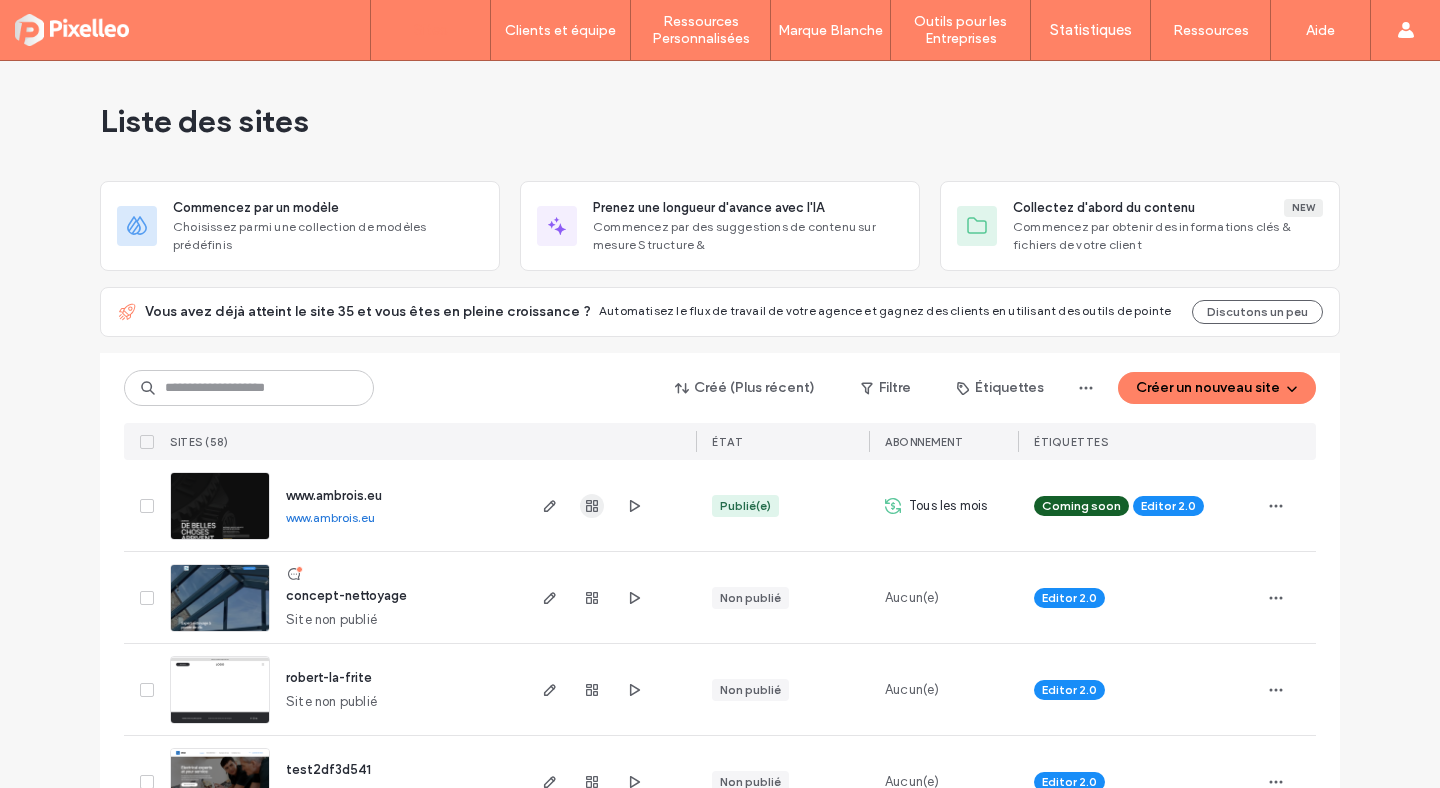scroll, scrollTop: 0, scrollLeft: 0, axis: both 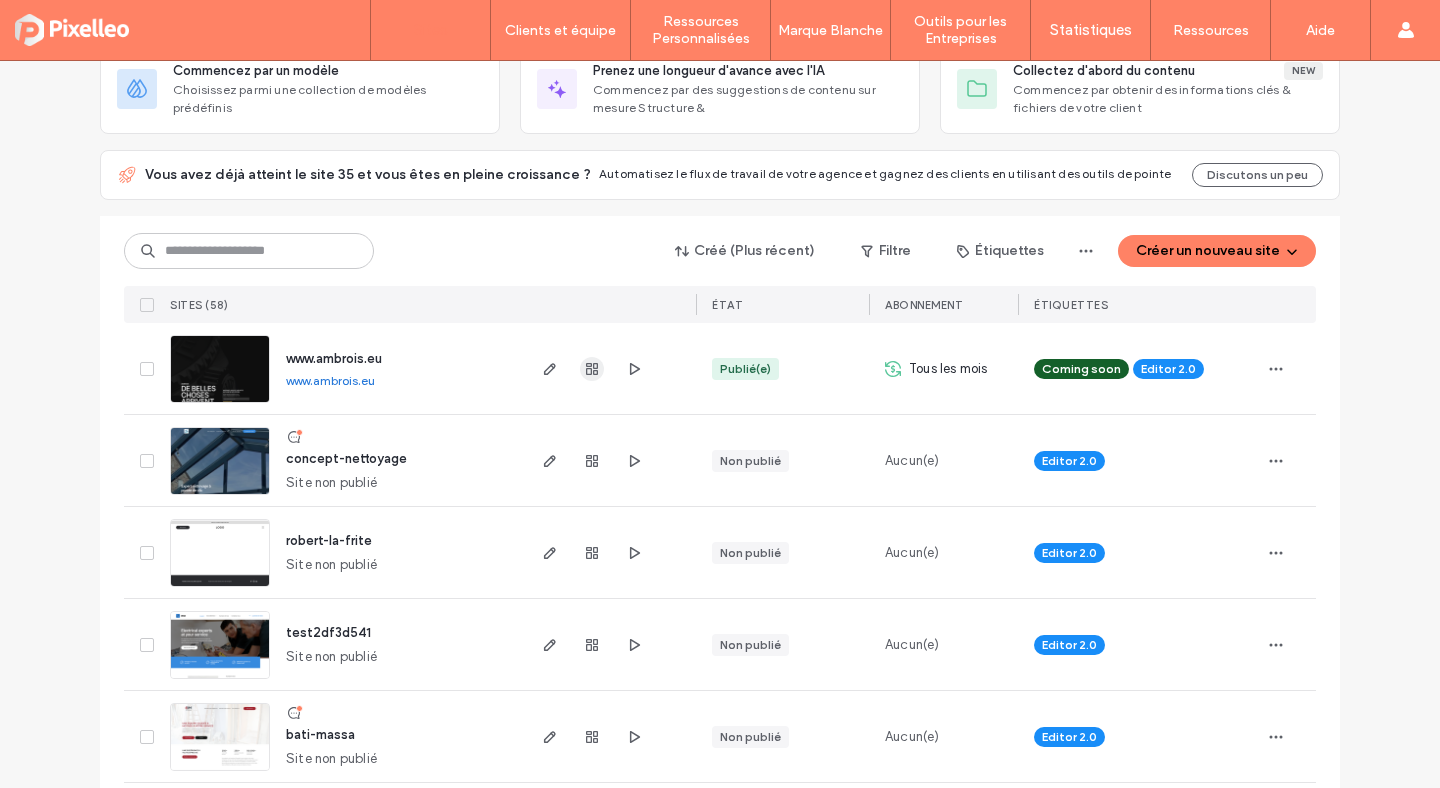 click 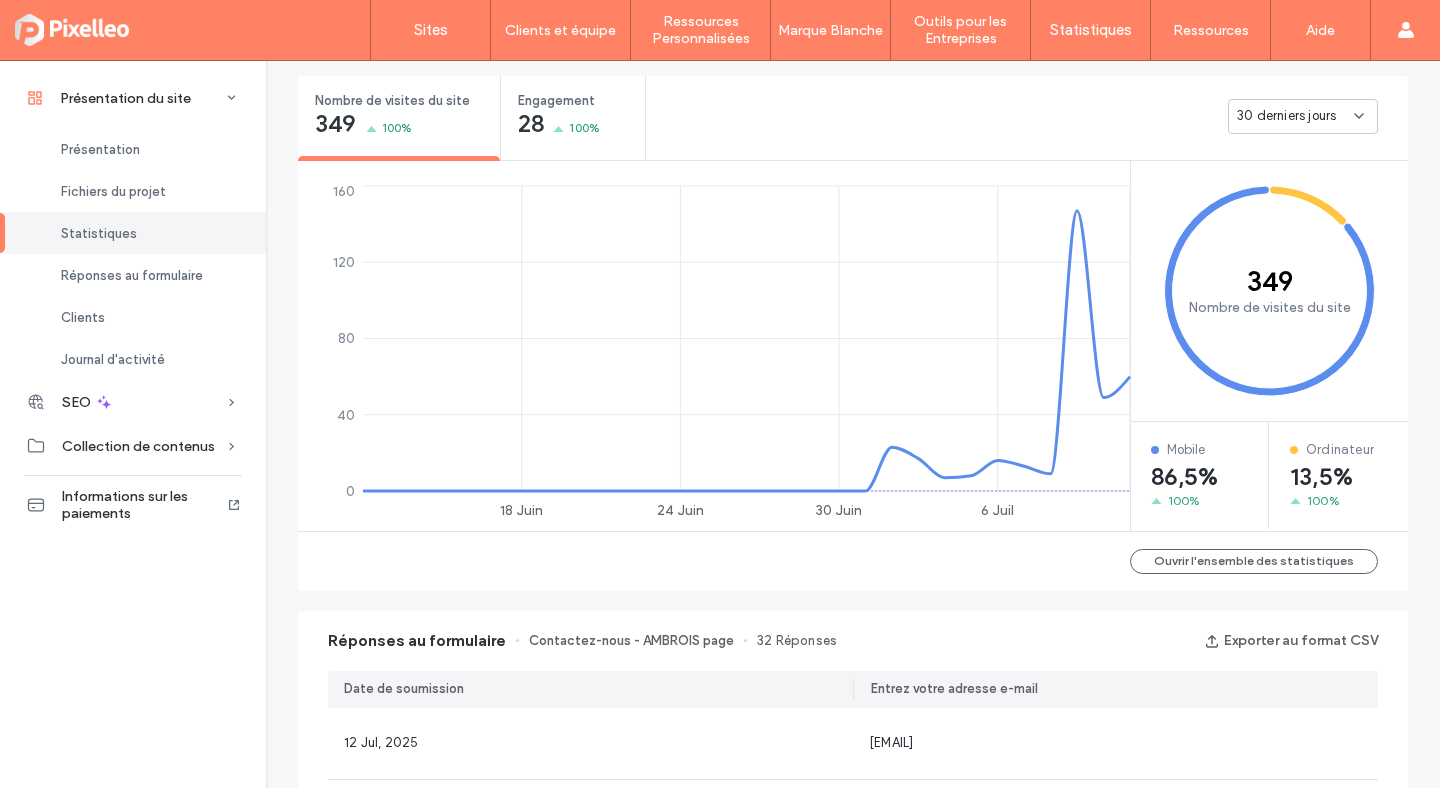 scroll, scrollTop: 628, scrollLeft: 0, axis: vertical 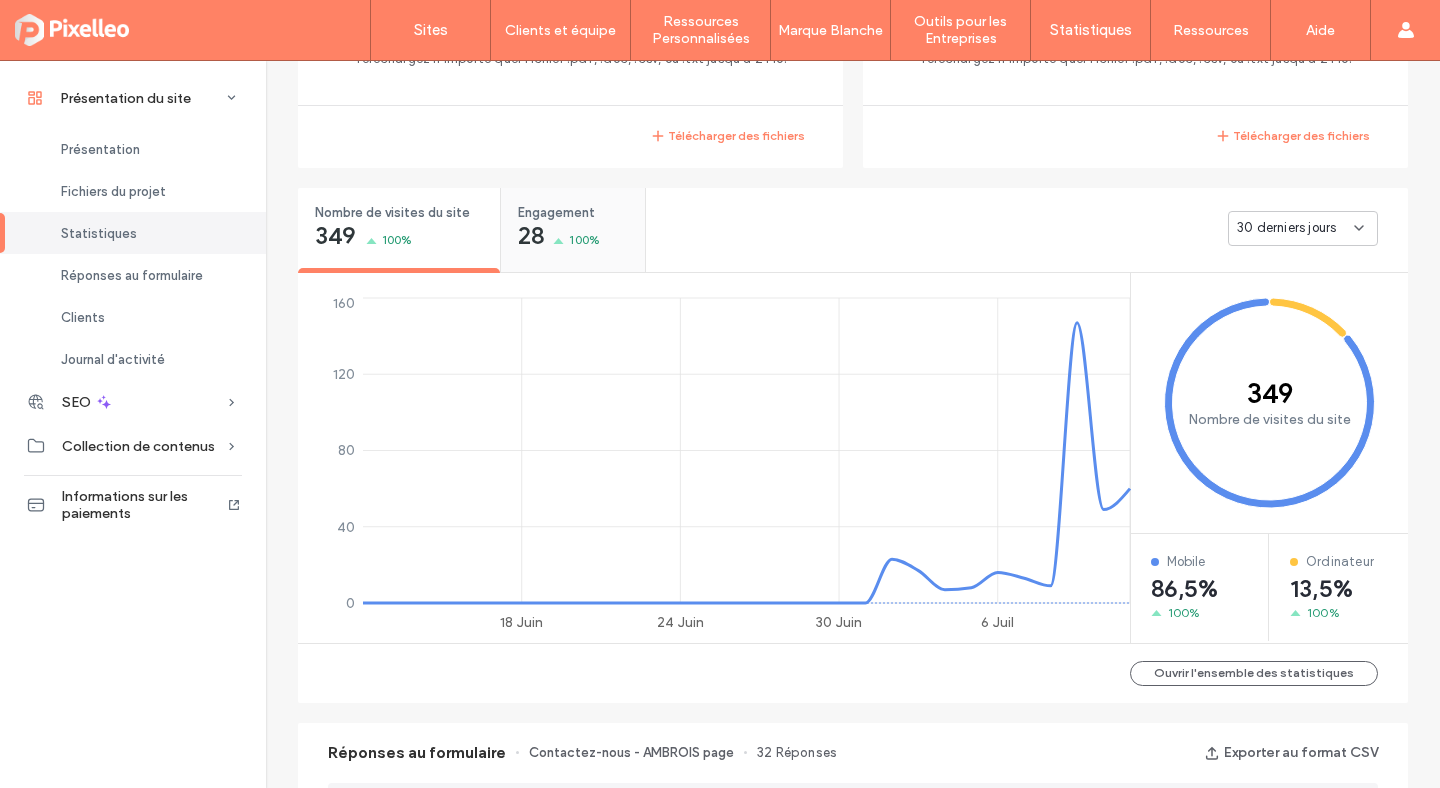 click on "[NUMBER] %" at bounding box center (559, 238) 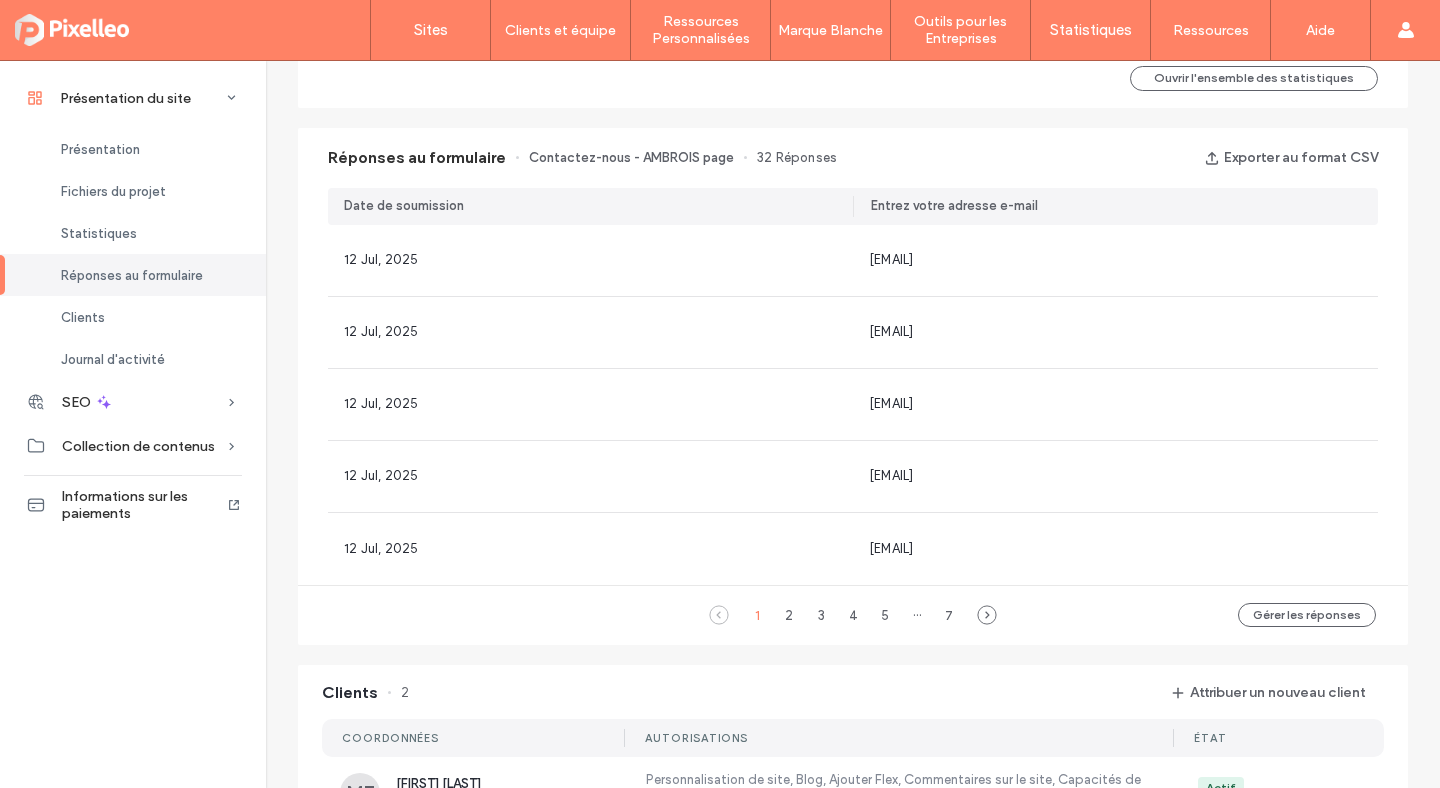 scroll, scrollTop: 1238, scrollLeft: 0, axis: vertical 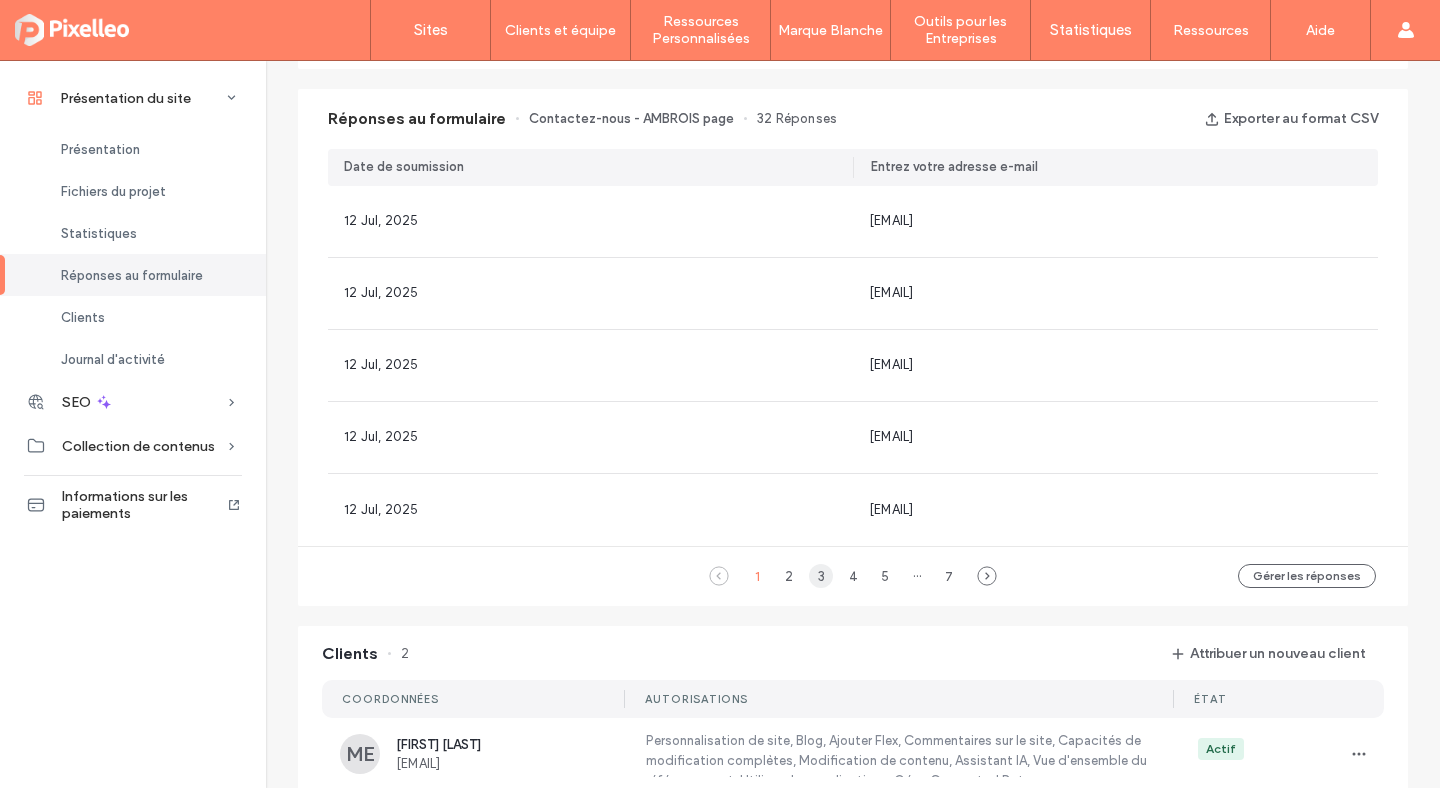 click on "3" at bounding box center [821, 576] 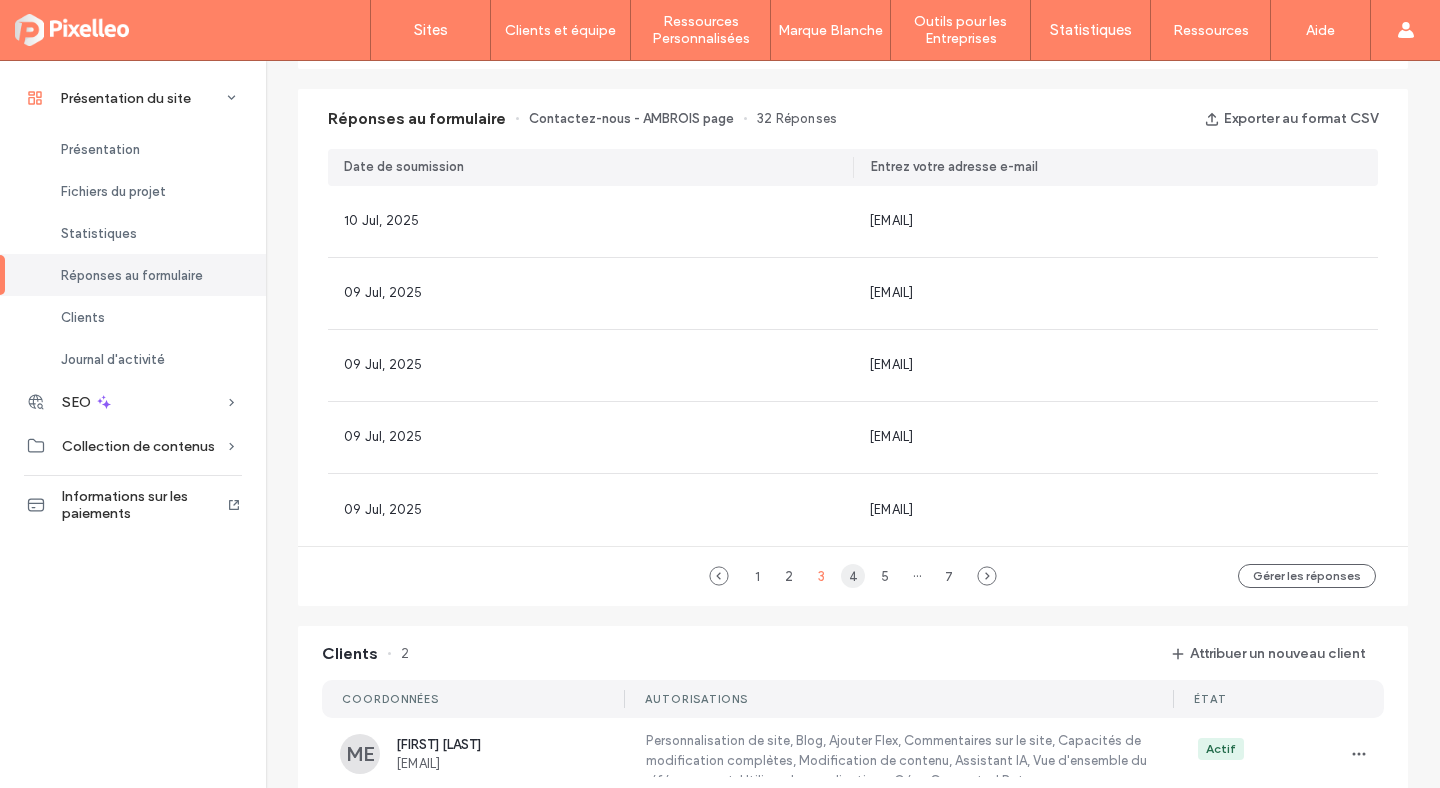 click on "4" at bounding box center (853, 576) 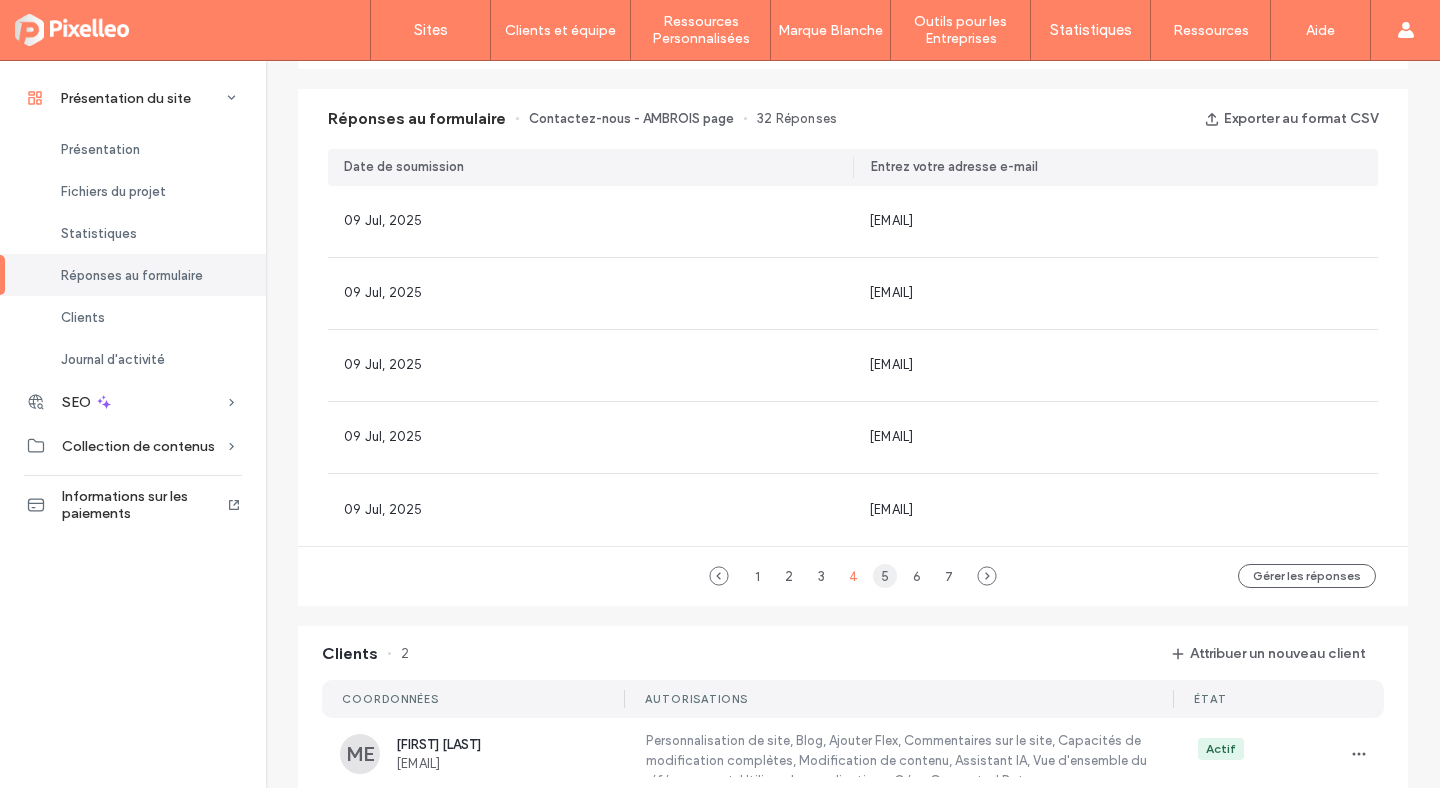 click on "5" at bounding box center (885, 576) 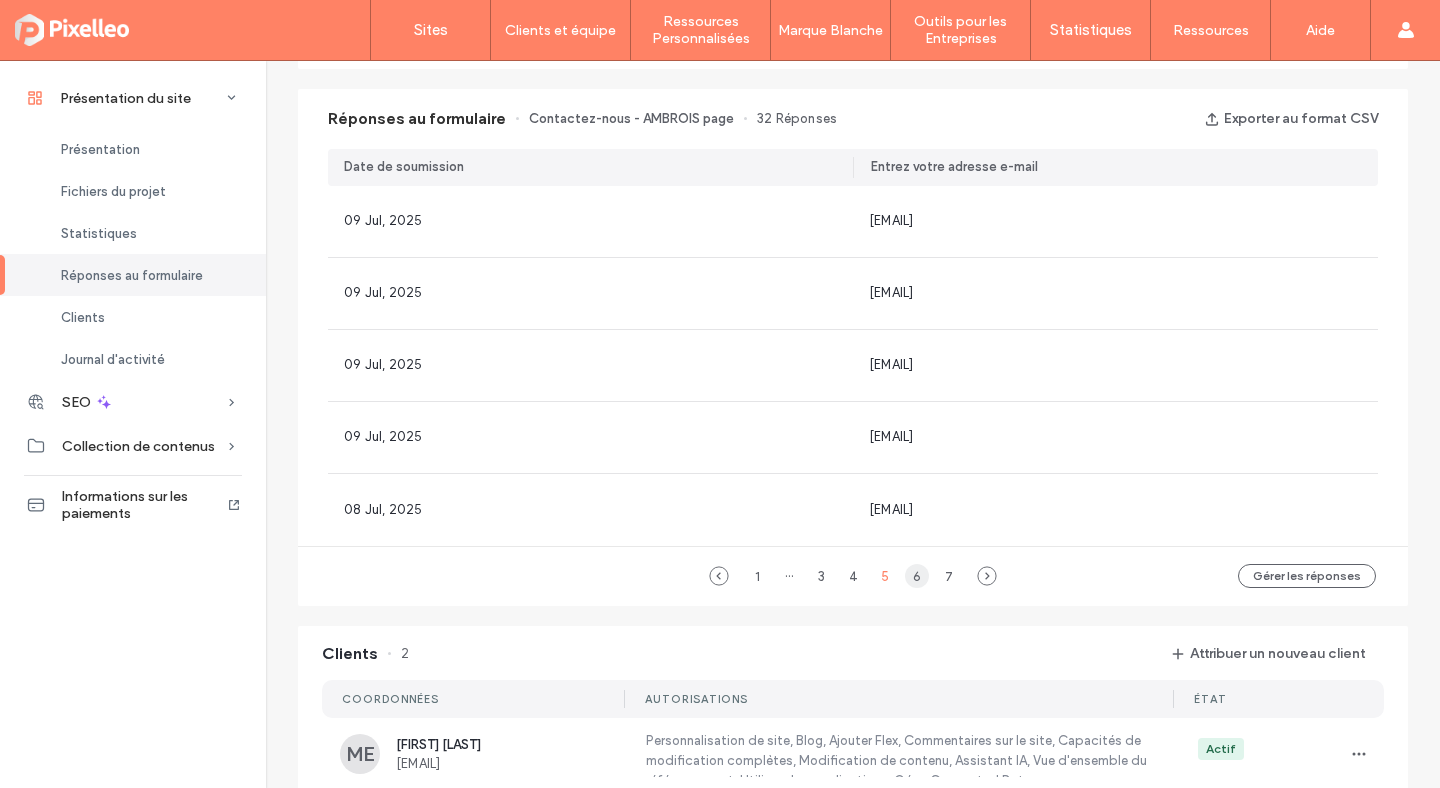 click on "6" at bounding box center [917, 576] 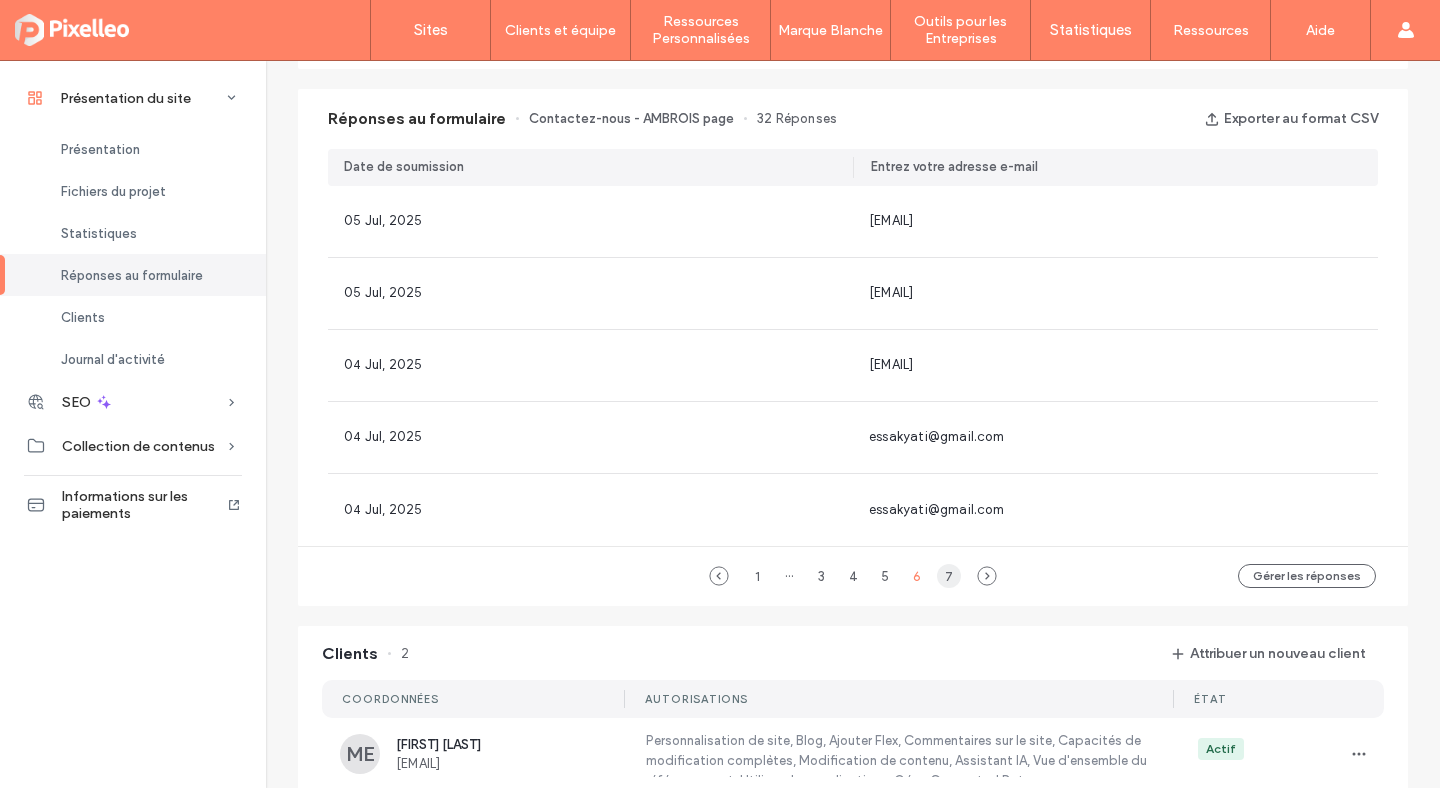 click on "7" at bounding box center (949, 576) 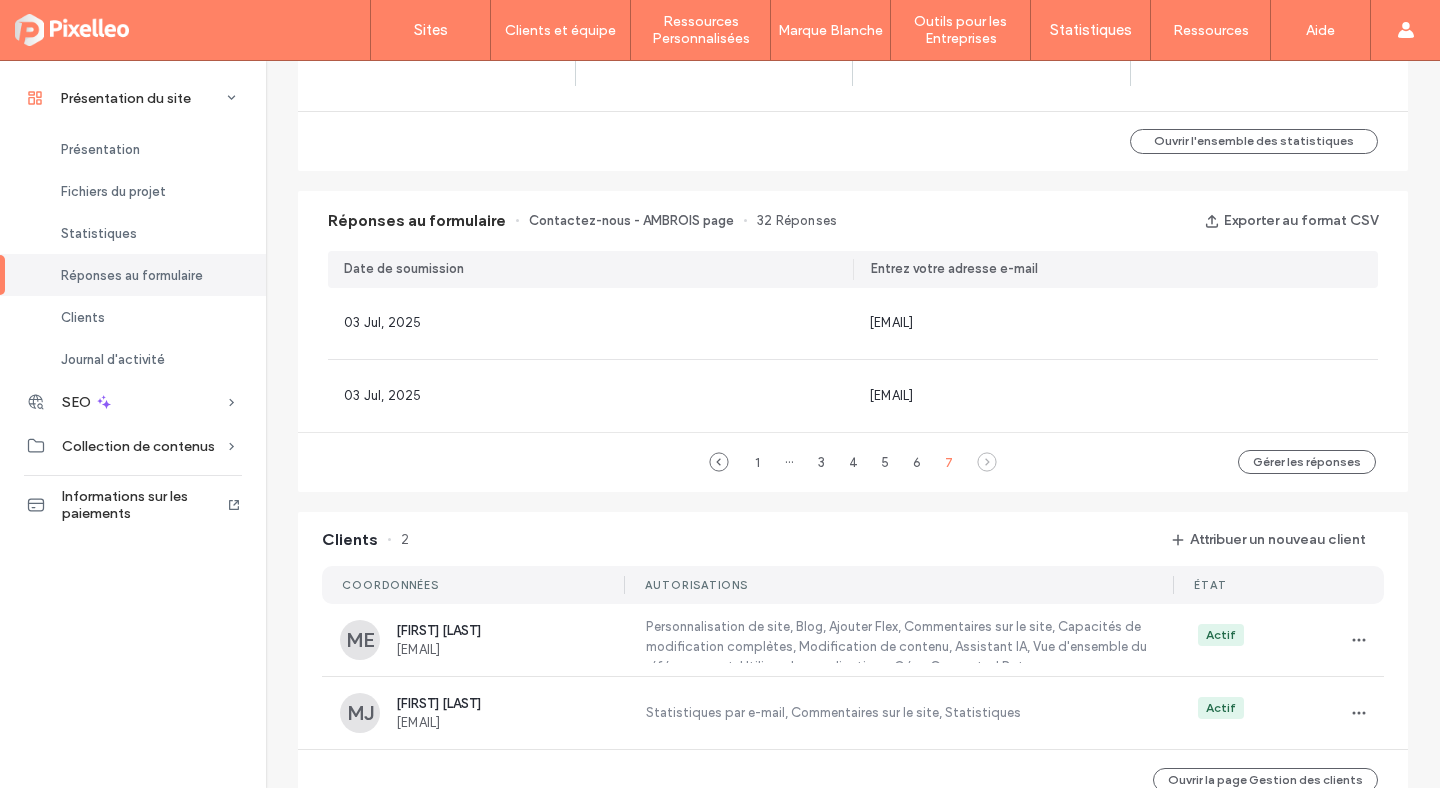 scroll, scrollTop: 915, scrollLeft: 0, axis: vertical 